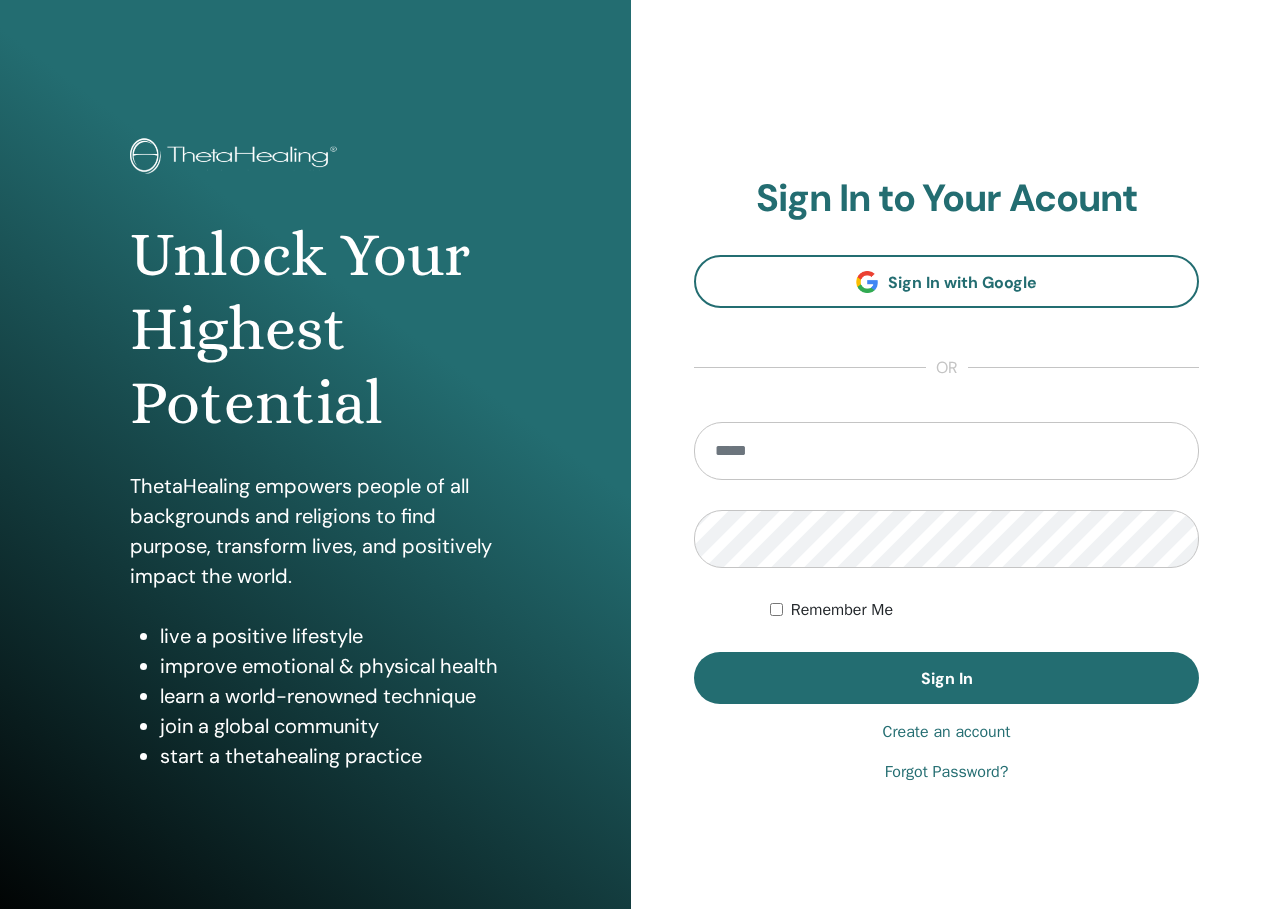 scroll, scrollTop: 0, scrollLeft: 0, axis: both 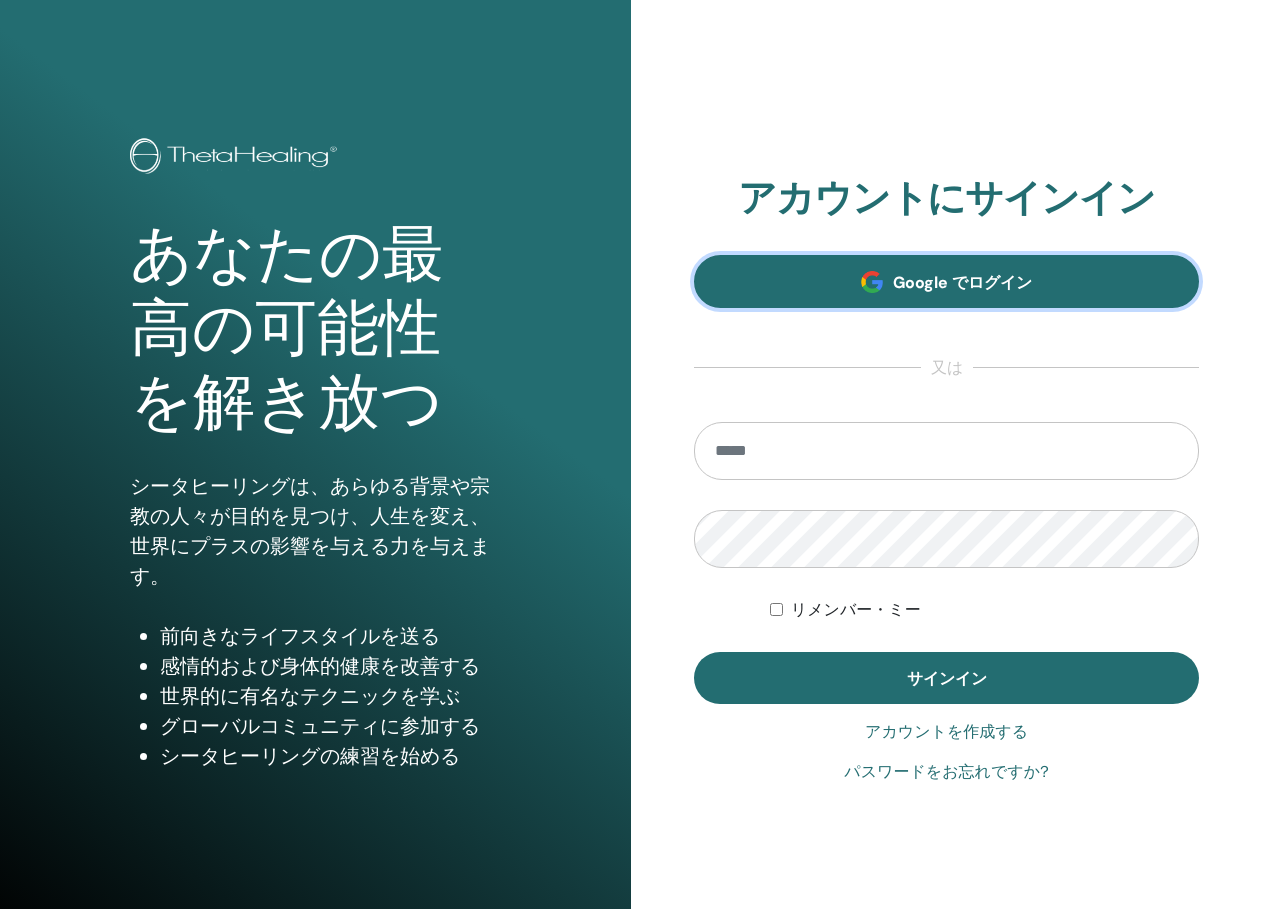 click on "Google でログイン" at bounding box center [946, 281] 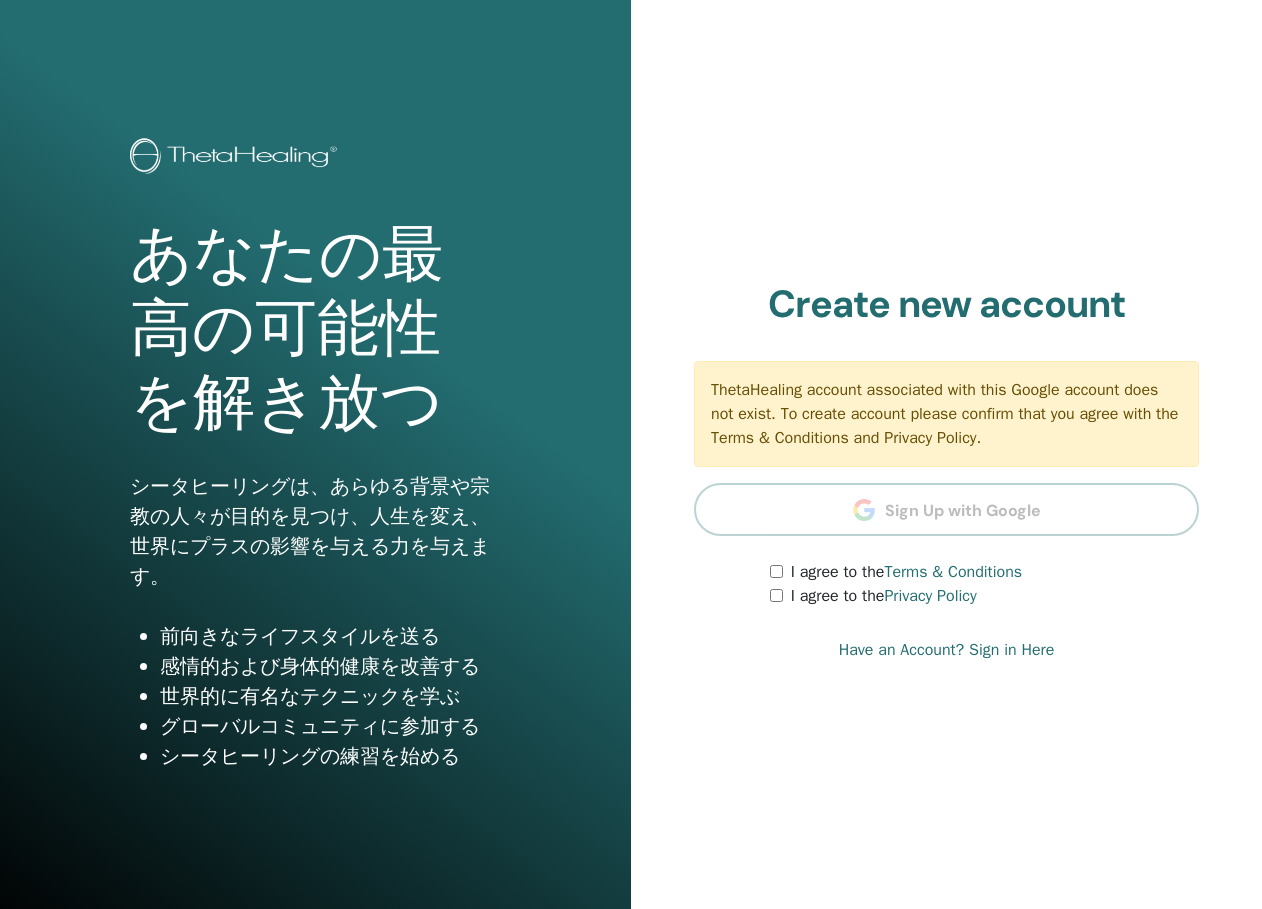 scroll, scrollTop: 0, scrollLeft: 0, axis: both 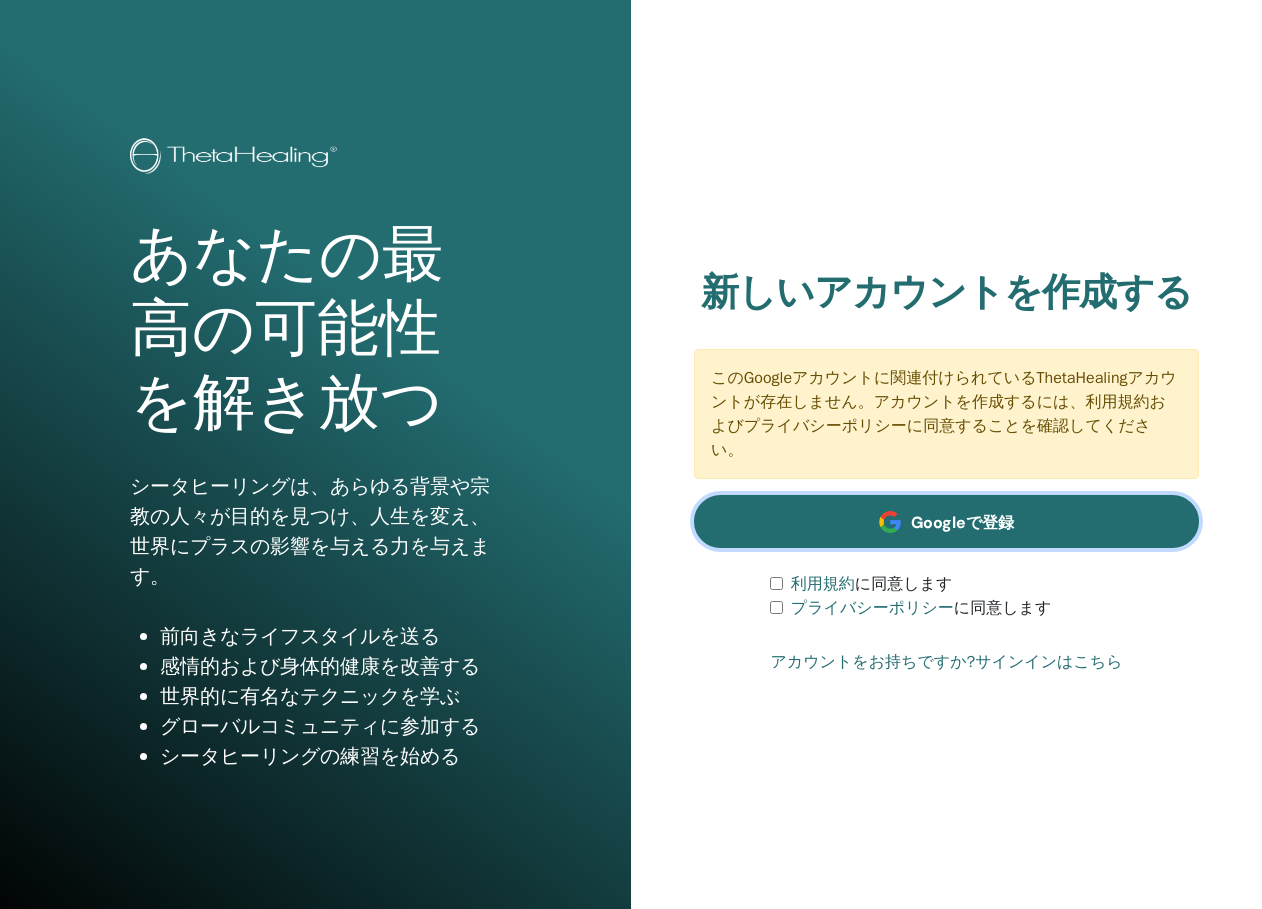 click on "Googleで登録" at bounding box center (962, 522) 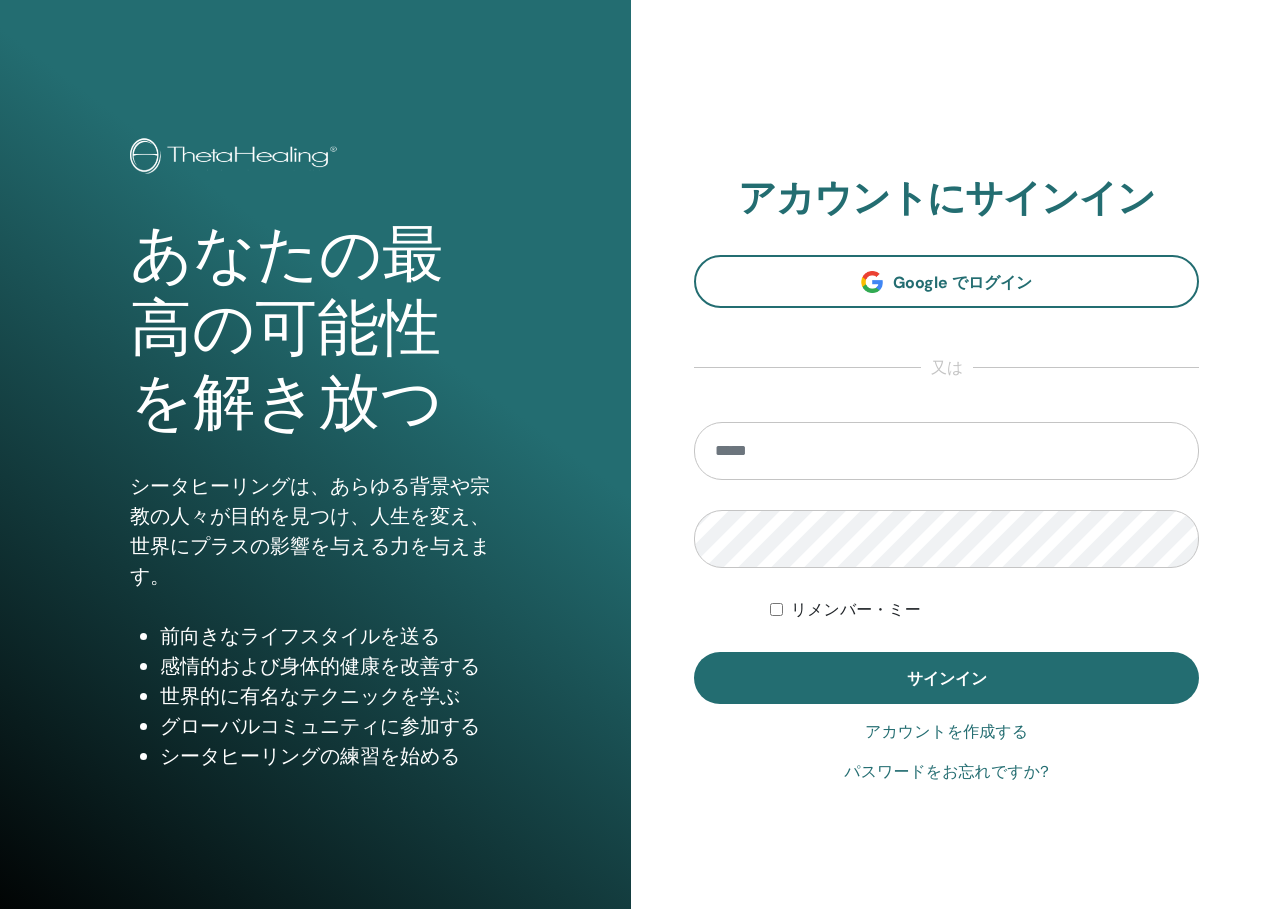 scroll, scrollTop: 0, scrollLeft: 0, axis: both 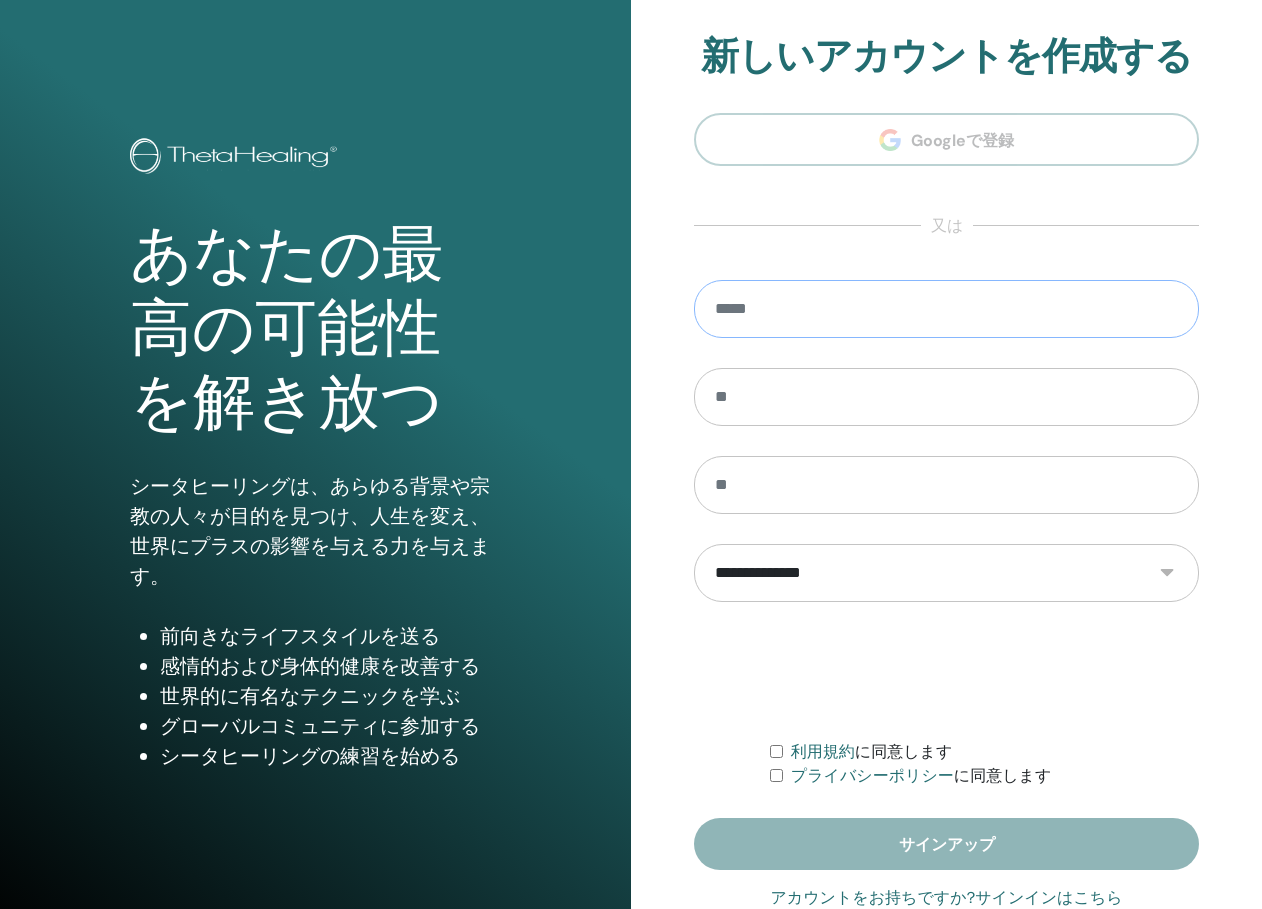 click at bounding box center [946, 309] 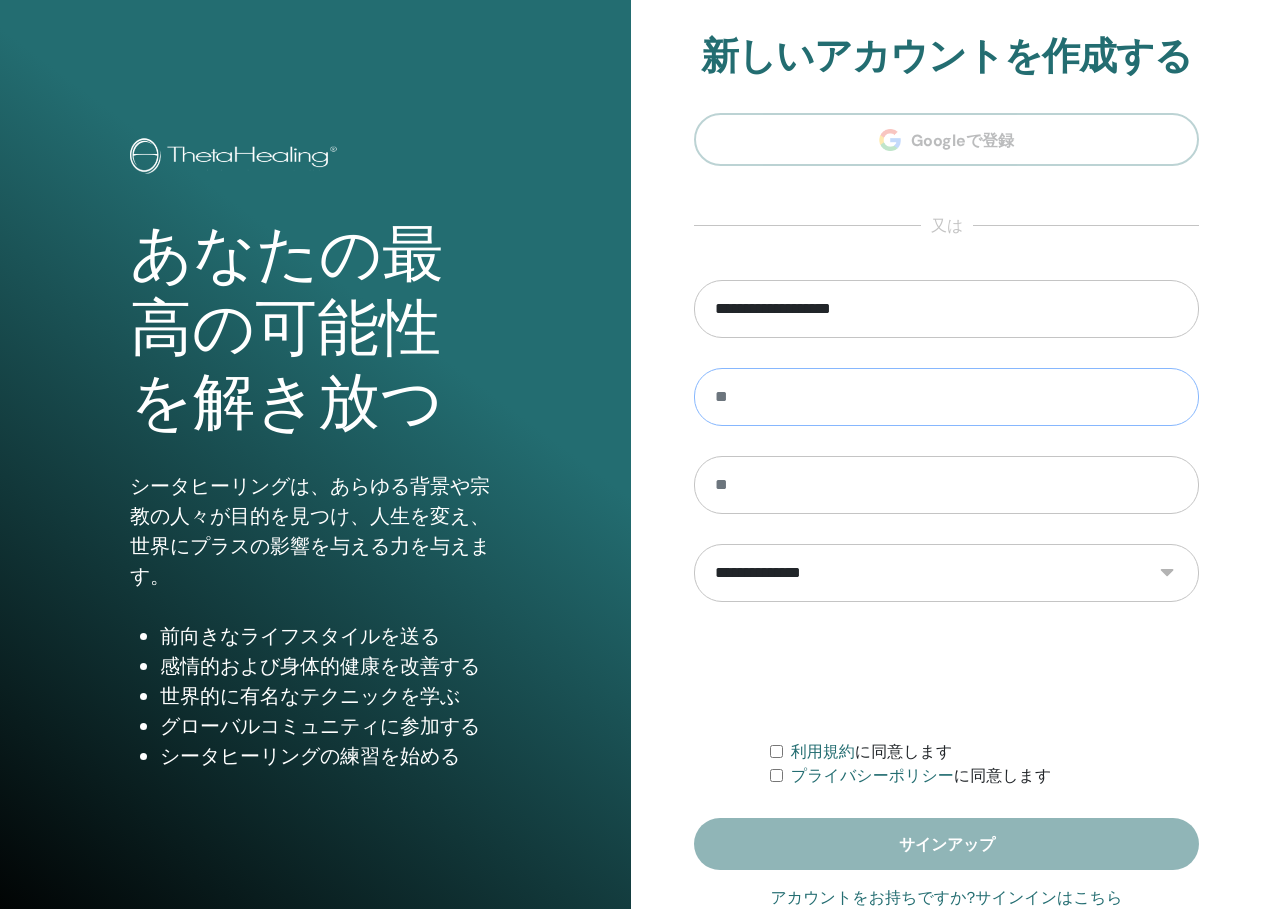 click at bounding box center (946, 397) 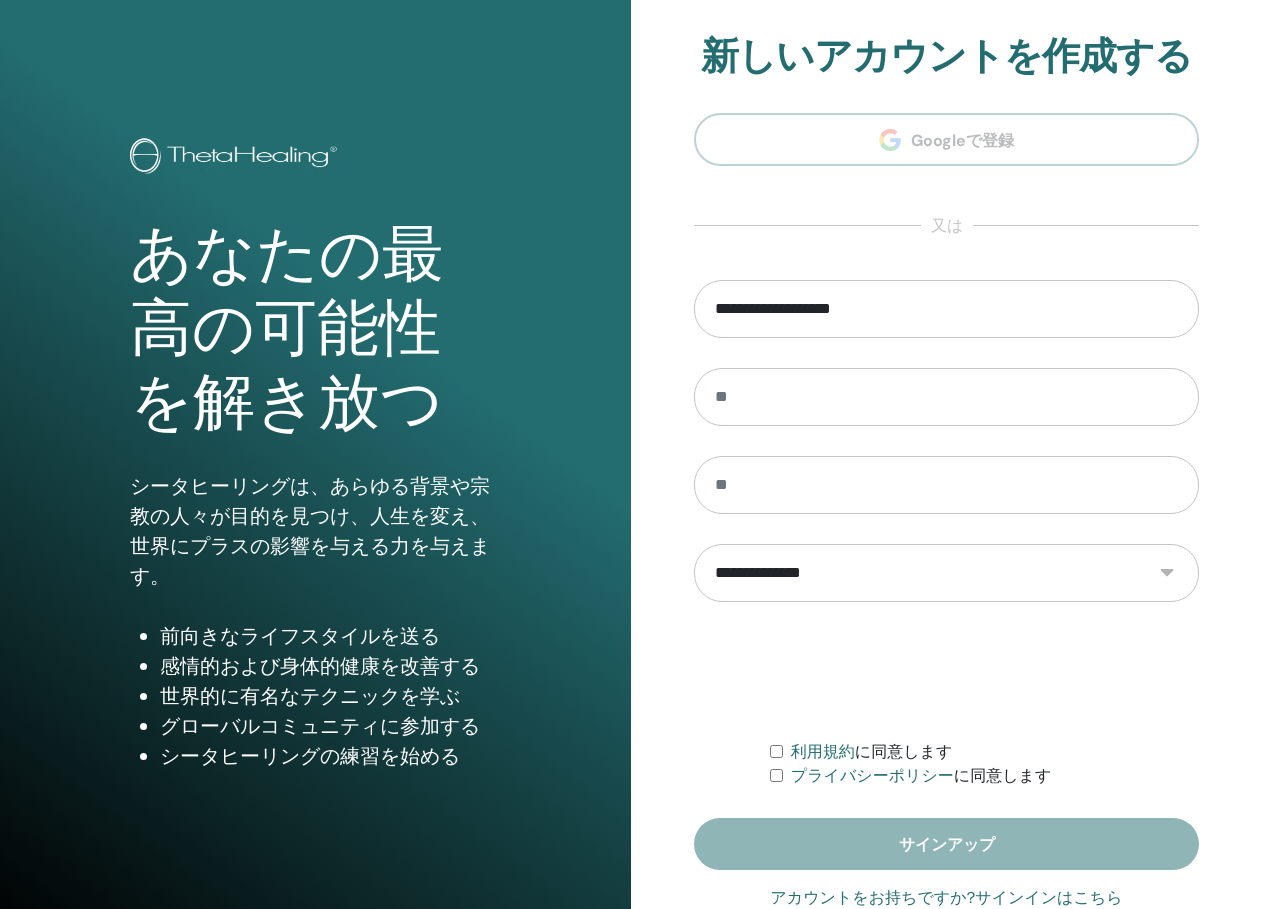 click on "**********" at bounding box center [946, 480] 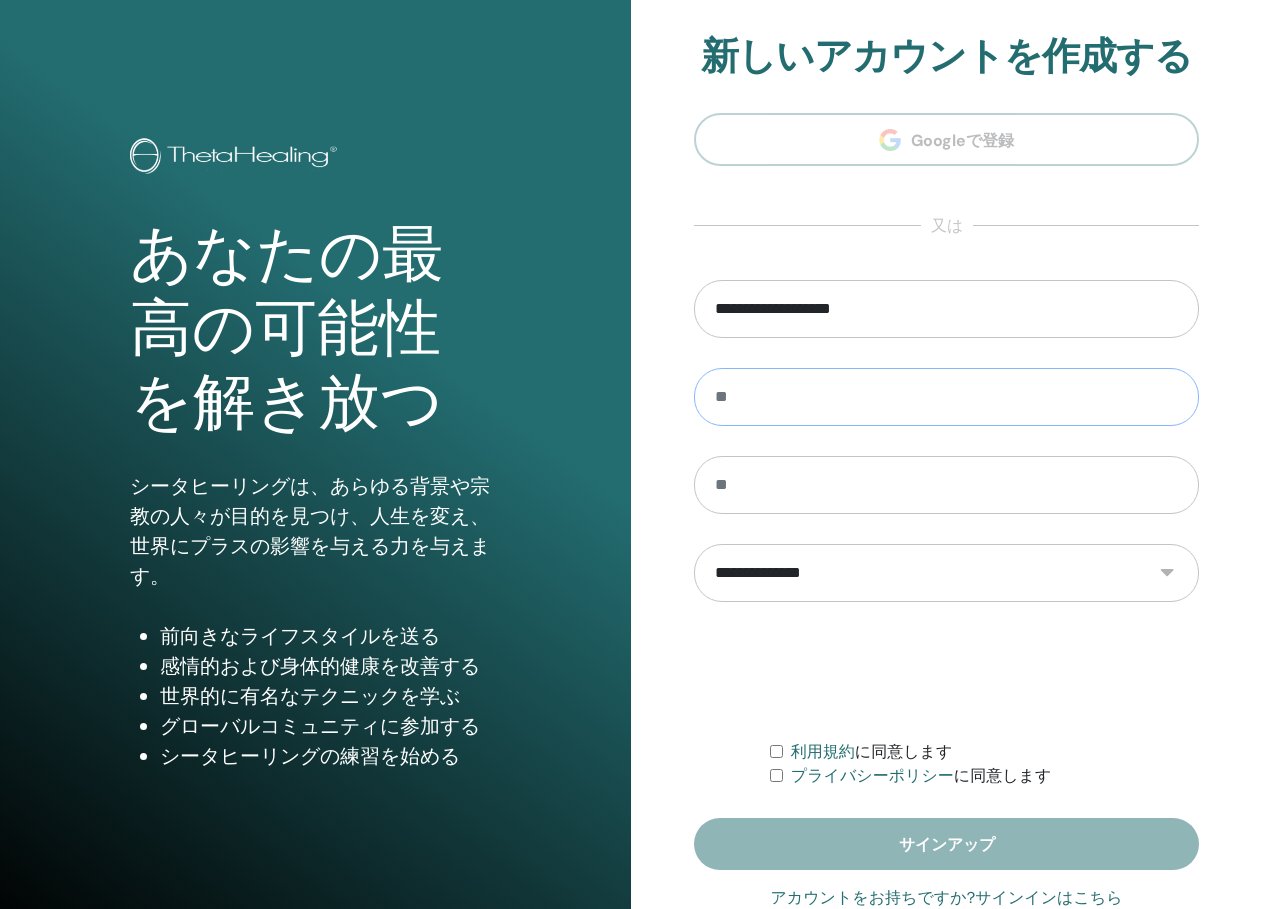 click at bounding box center [946, 397] 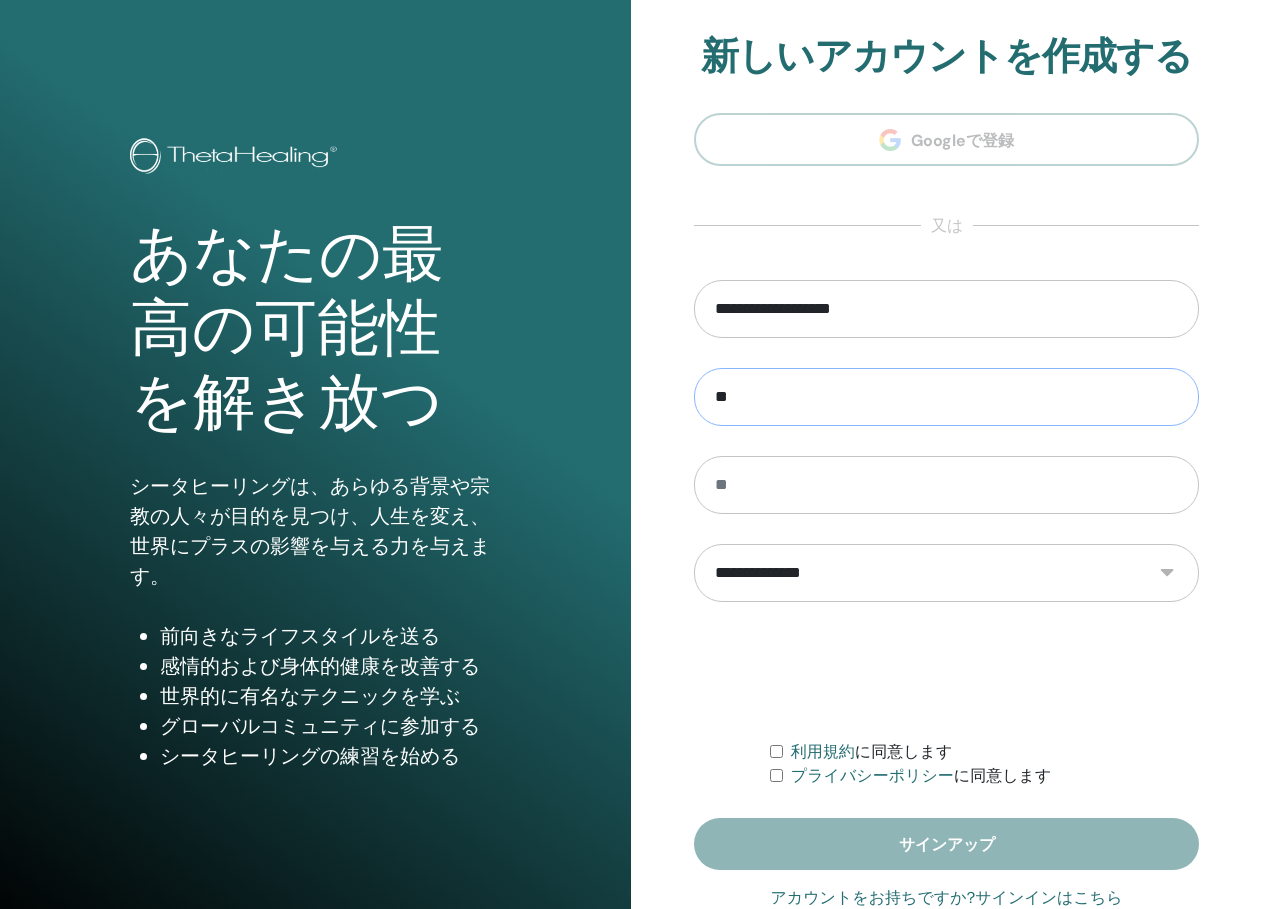type on "*" 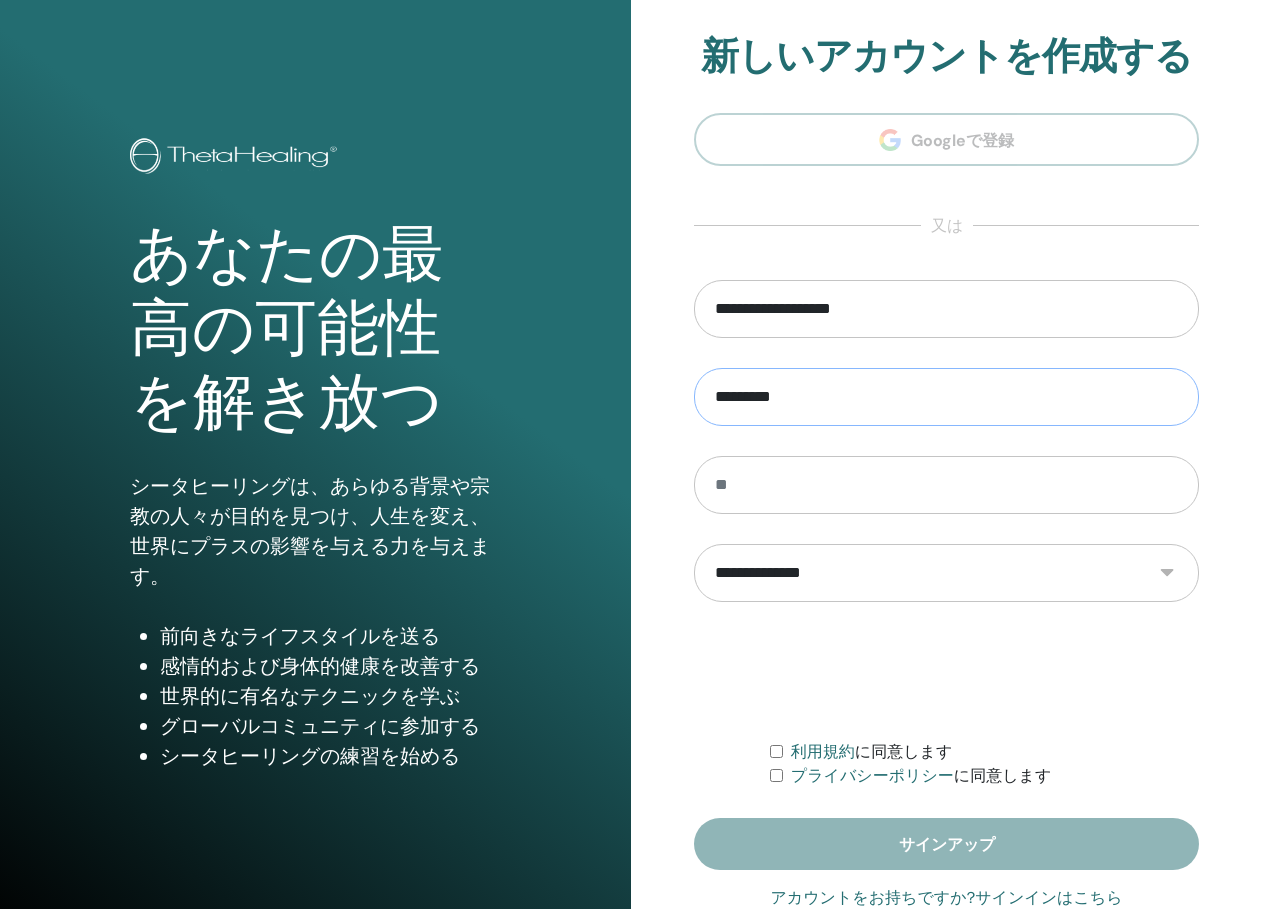 type on "*********" 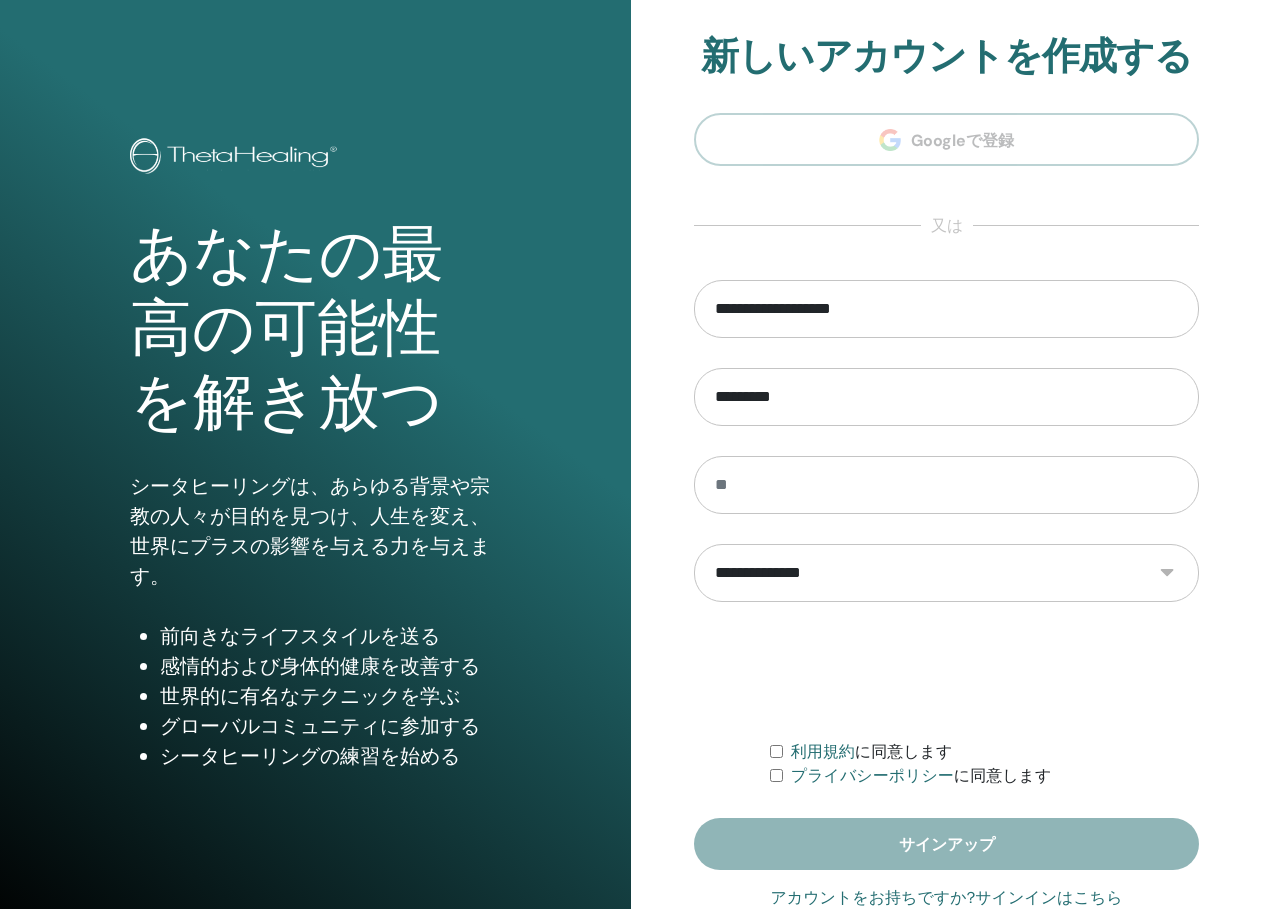 click on "**********" at bounding box center [946, 480] 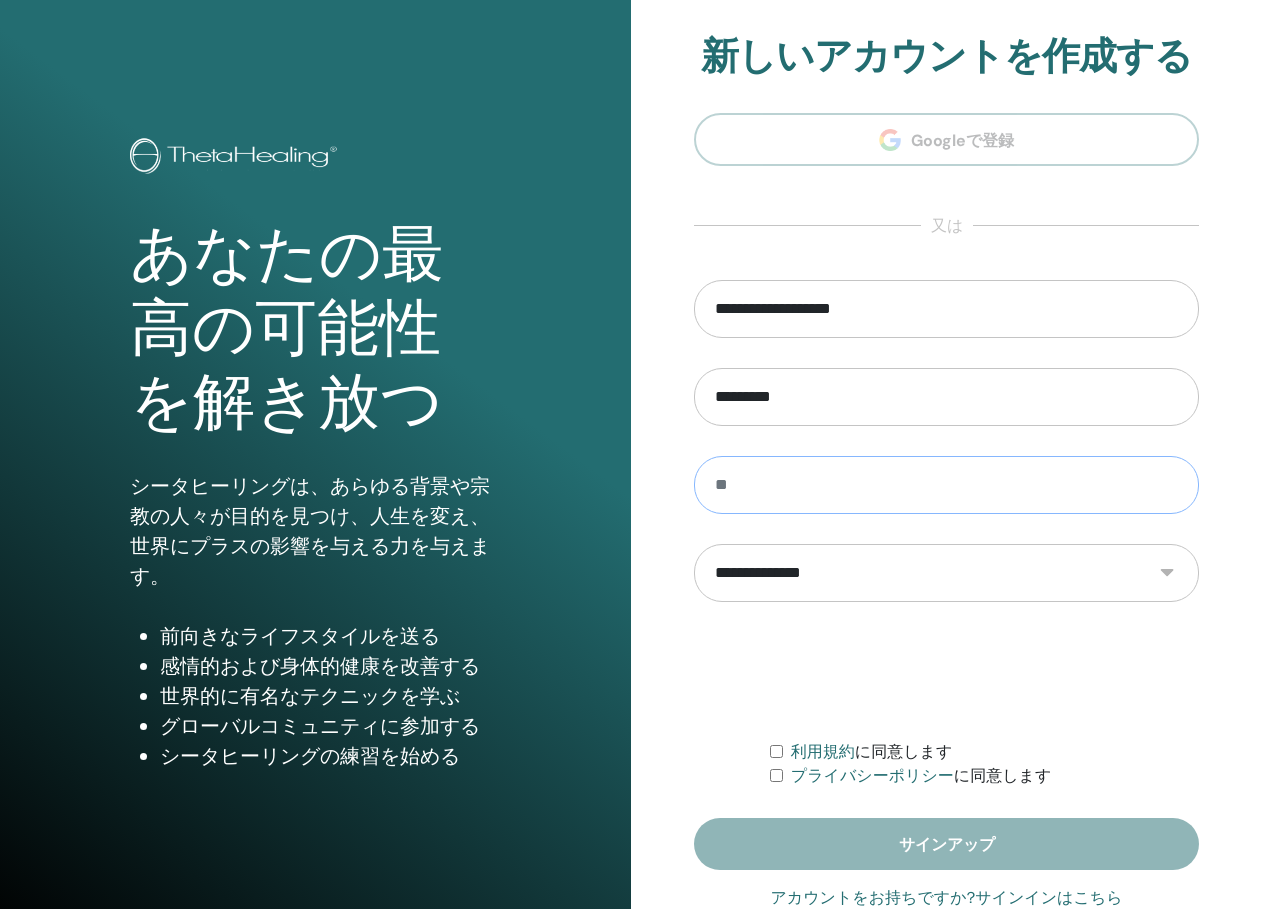 click at bounding box center [946, 485] 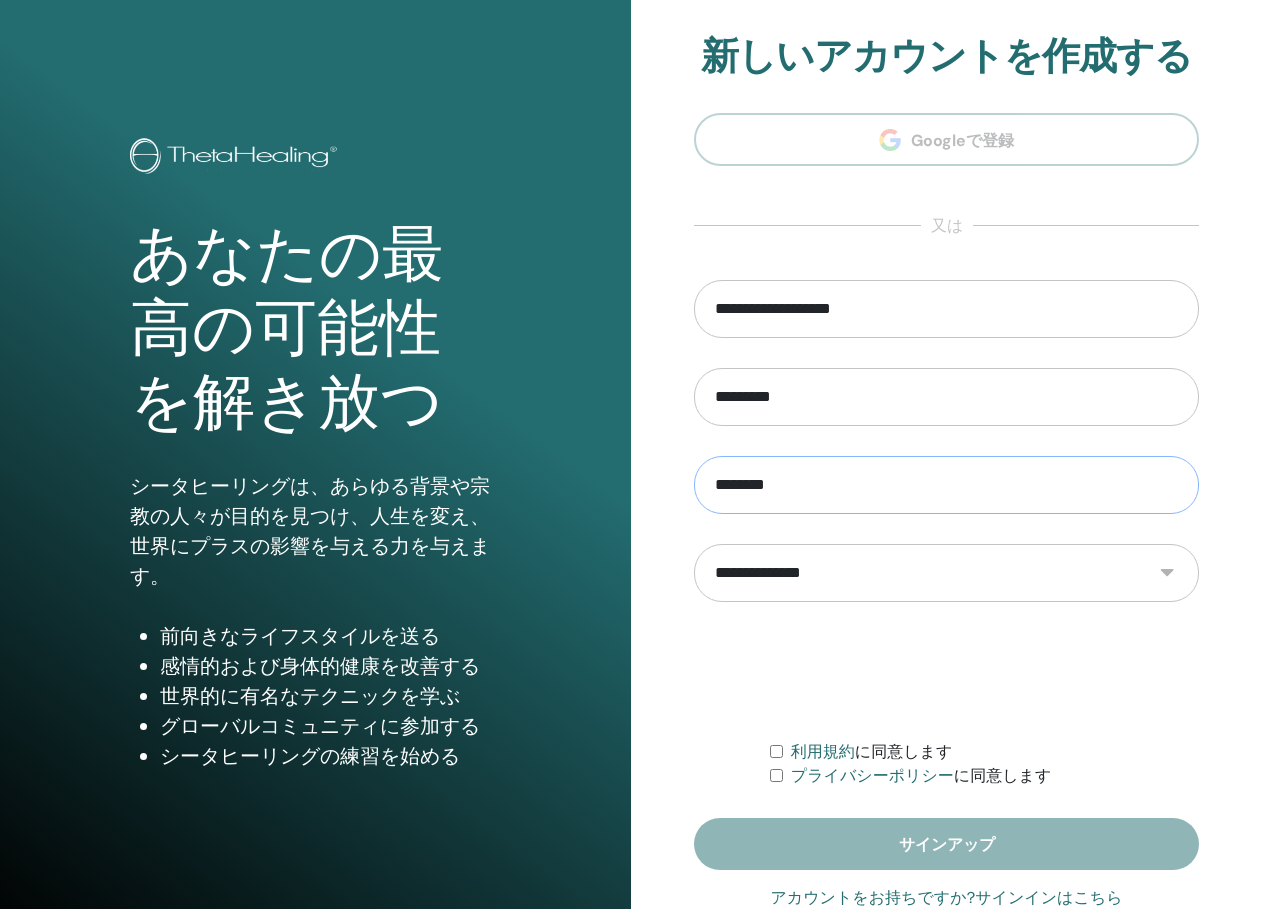 type on "********" 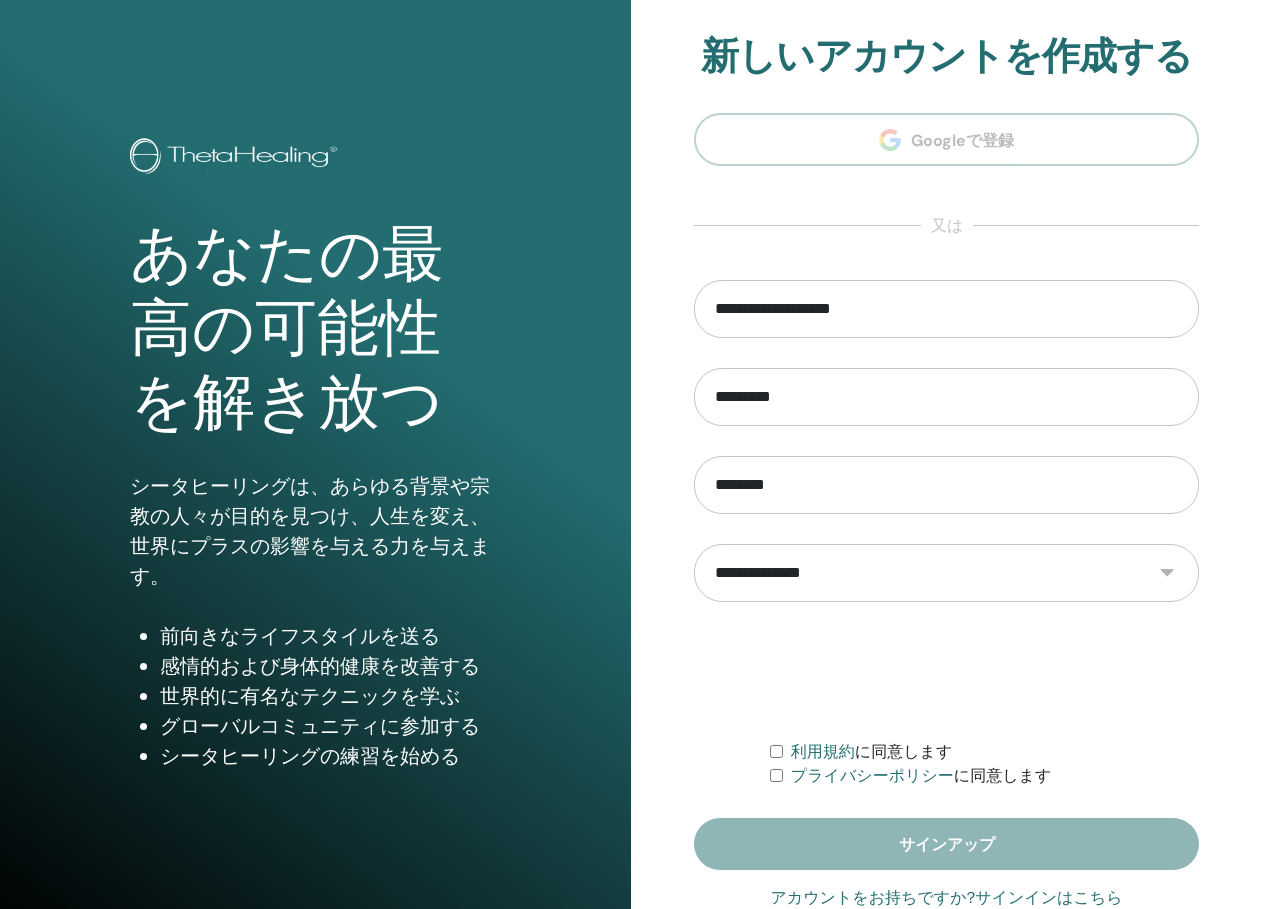 click on "**********" at bounding box center [946, 480] 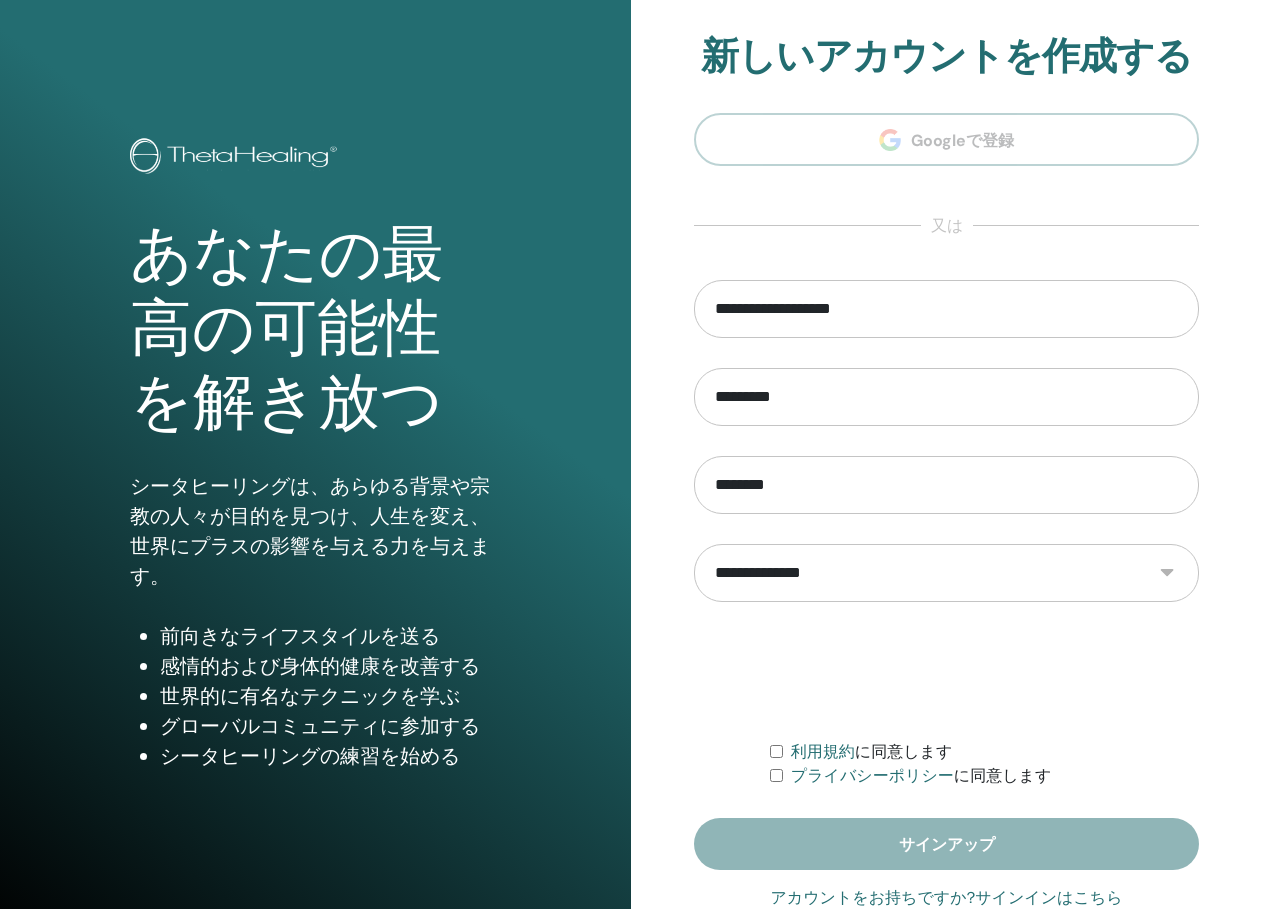 click on "**********" at bounding box center (946, 573) 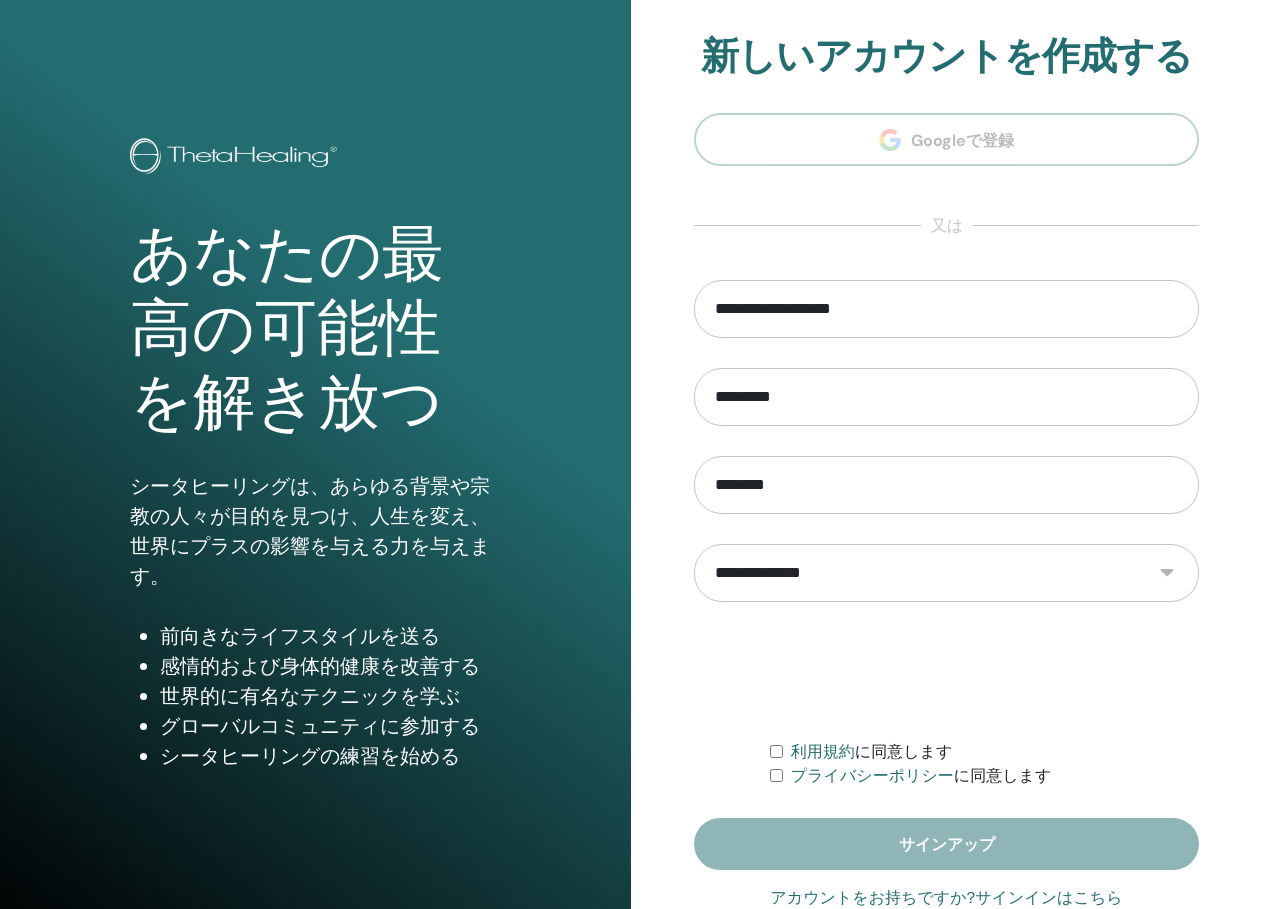 select on "***" 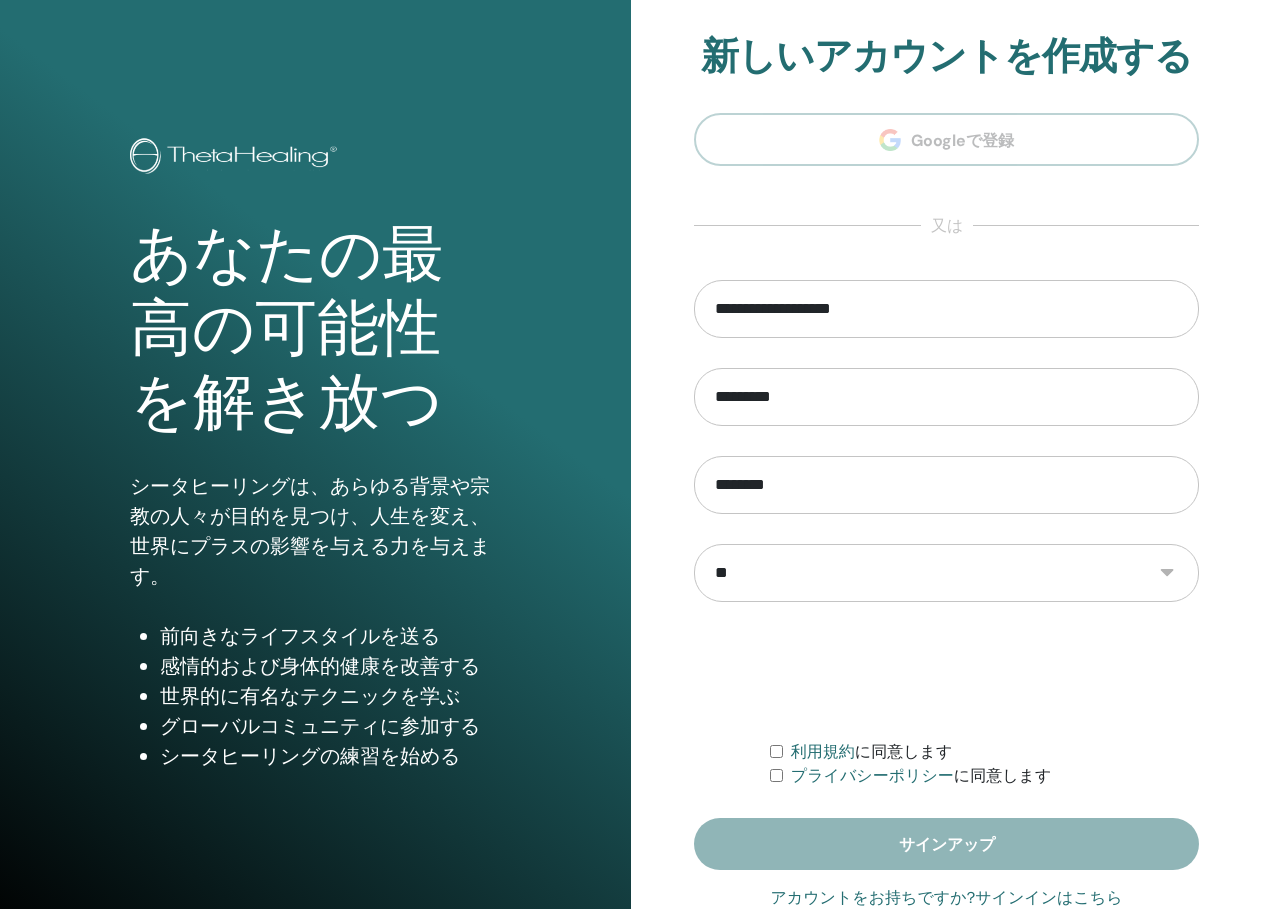 click on "**********" at bounding box center (946, 573) 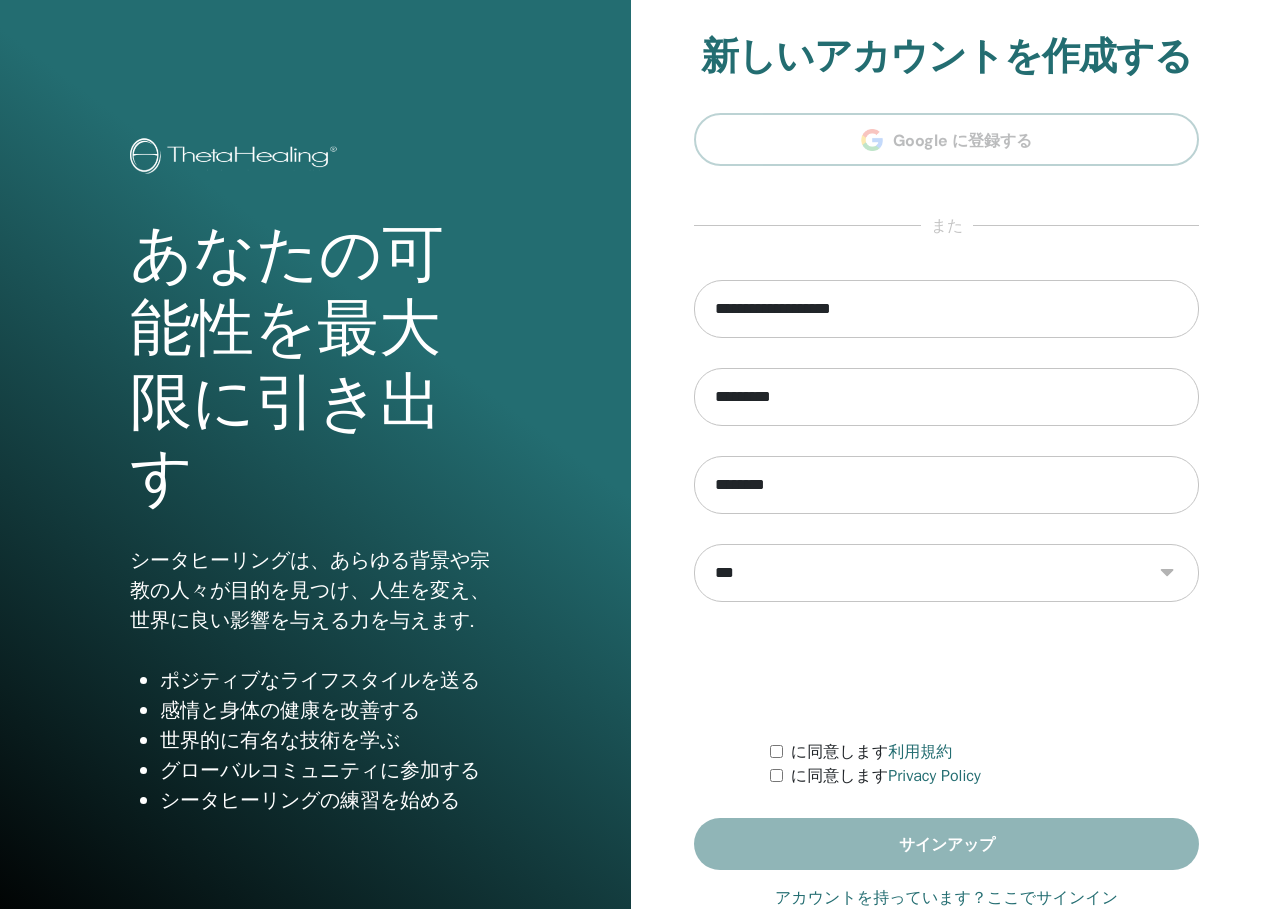 scroll, scrollTop: 0, scrollLeft: 0, axis: both 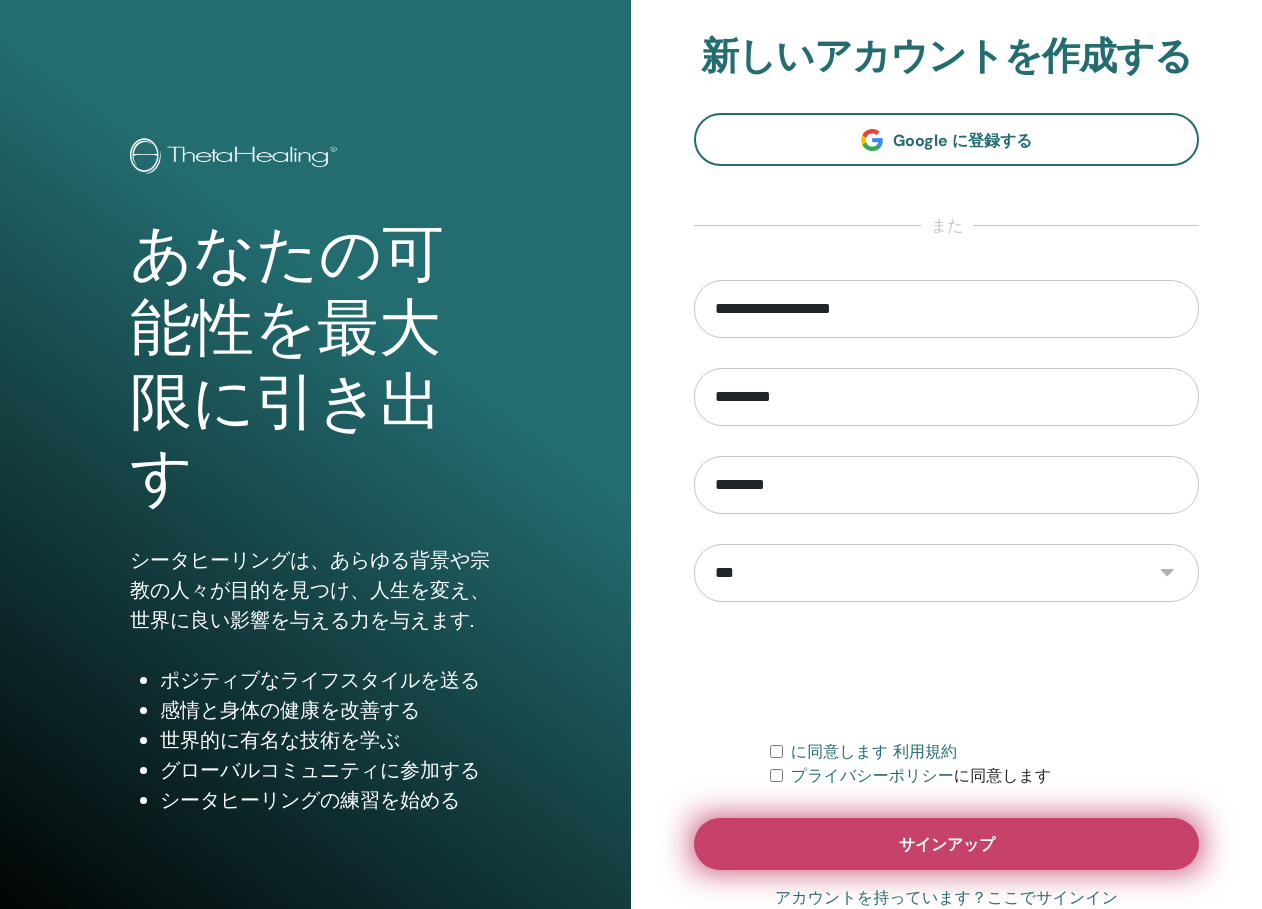 click on "サインアップ" at bounding box center (946, 844) 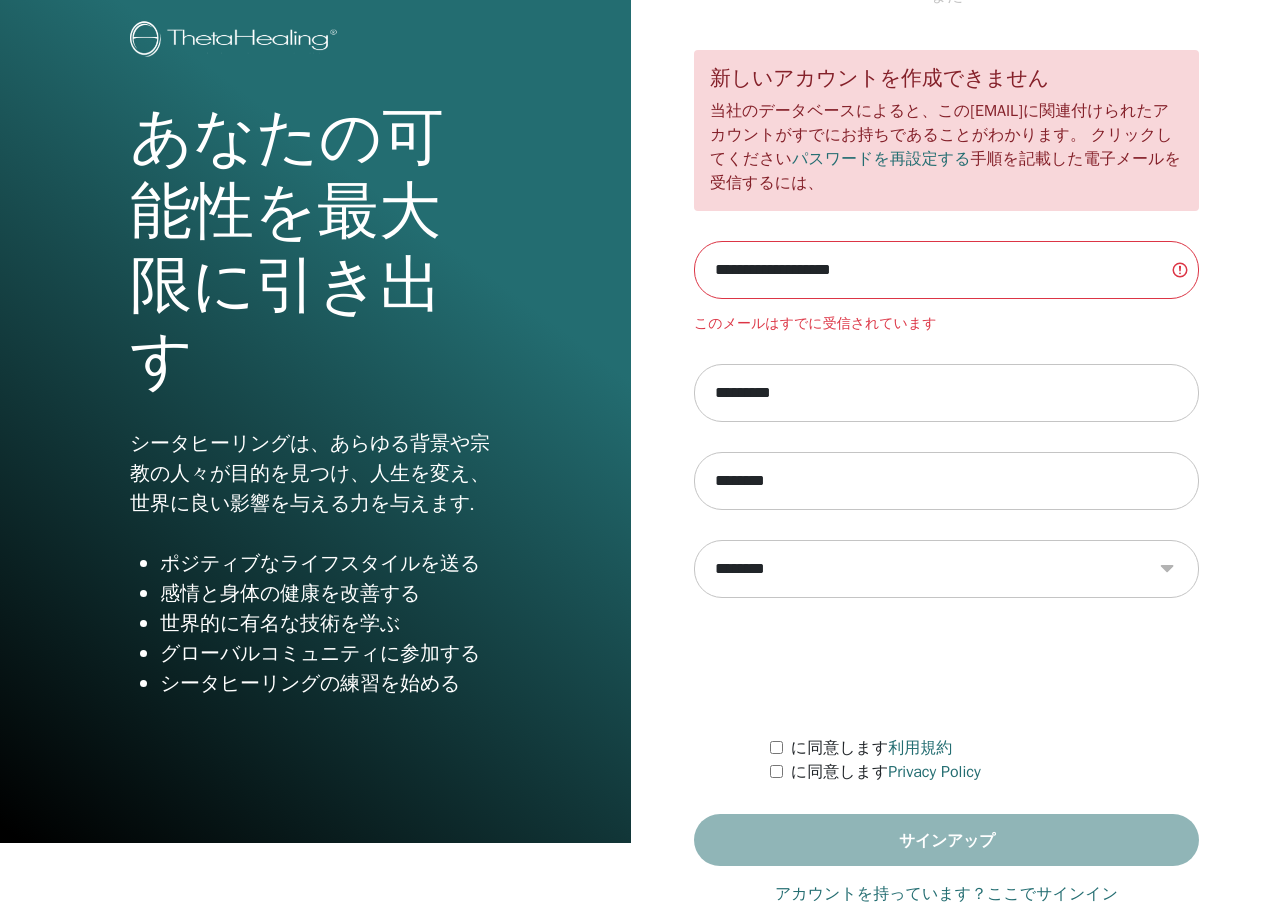 scroll, scrollTop: 118, scrollLeft: 0, axis: vertical 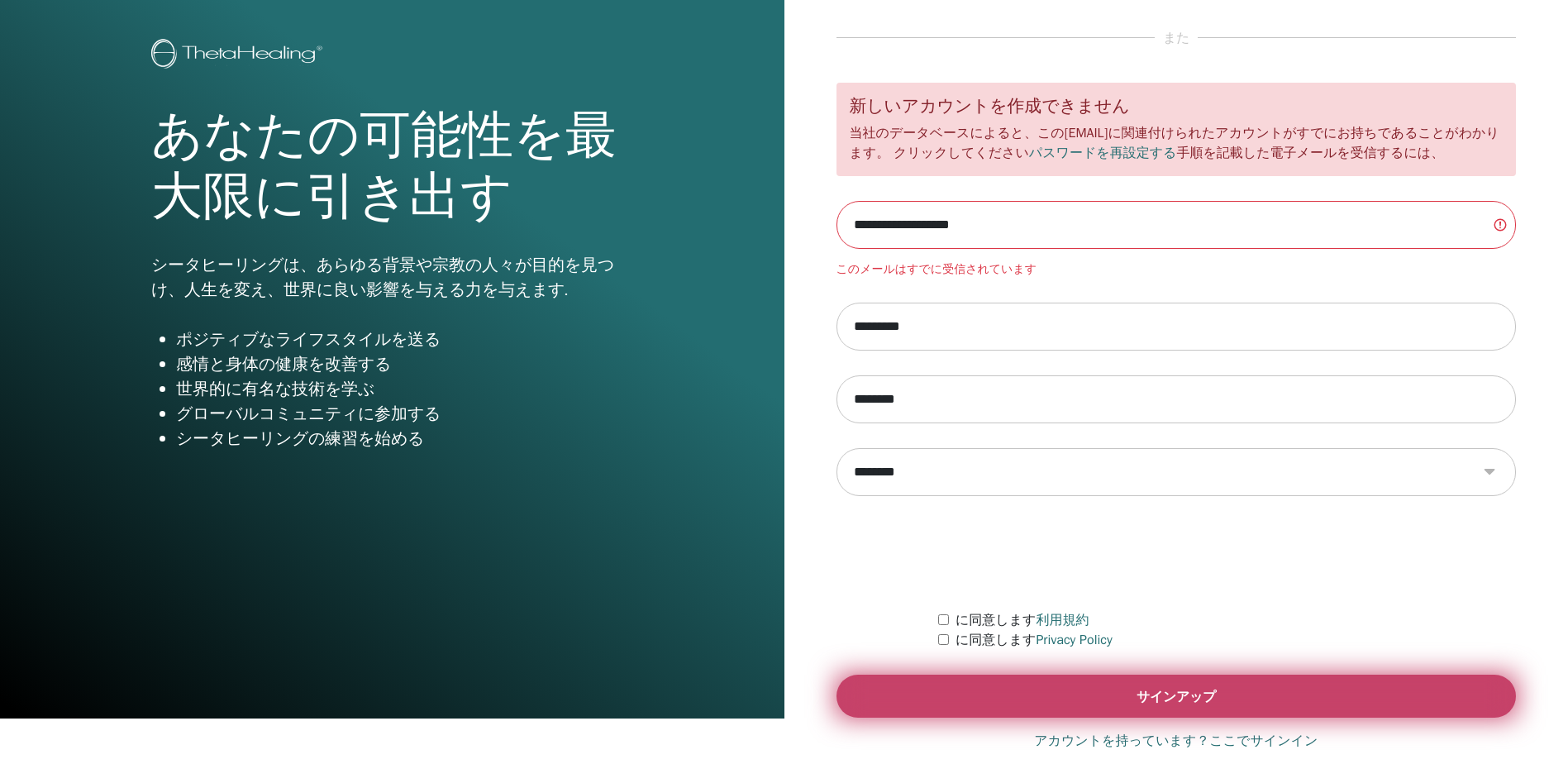 click on "サインアップ" at bounding box center (1176, 696) 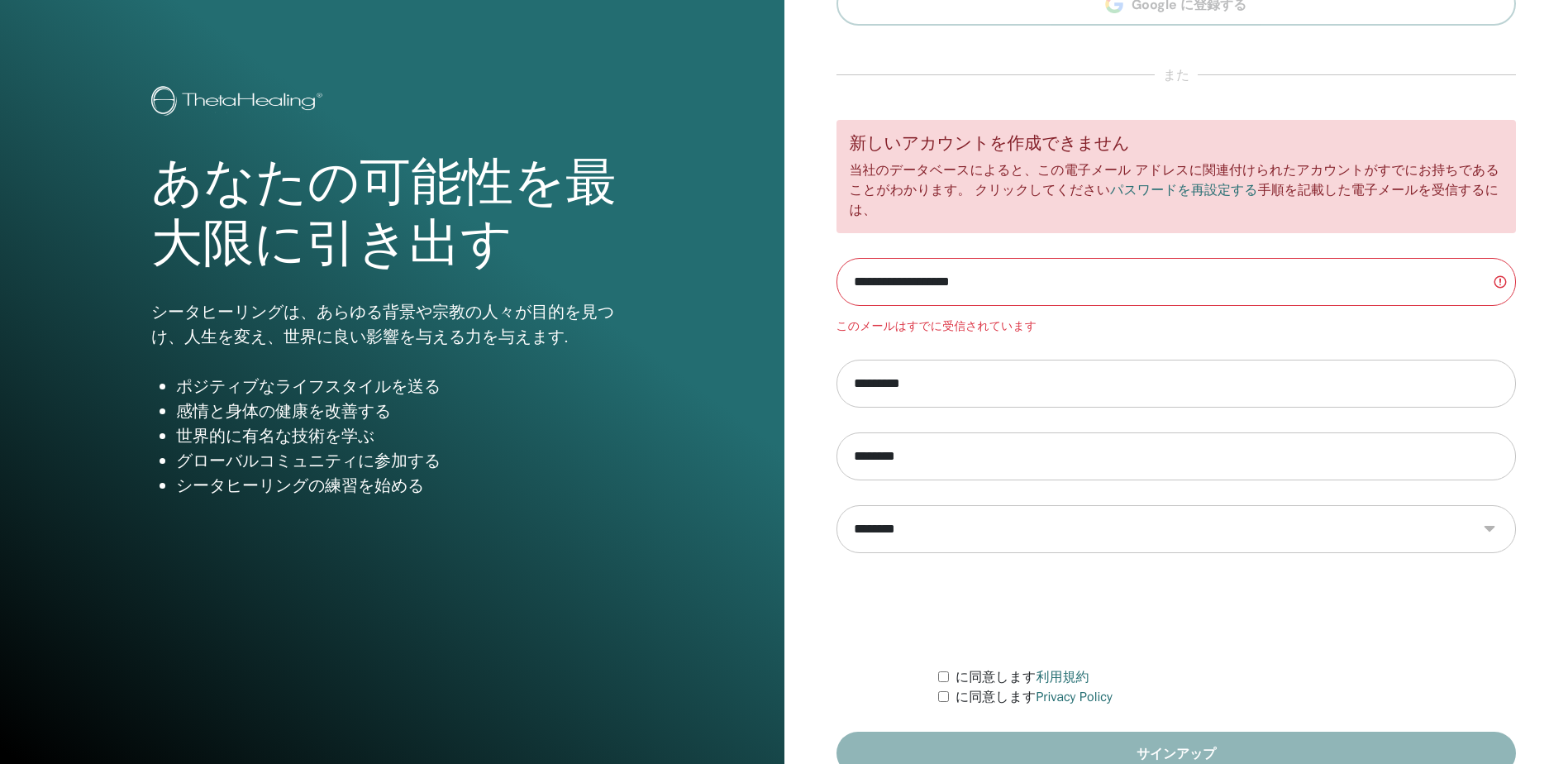 scroll, scrollTop: 75, scrollLeft: 0, axis: vertical 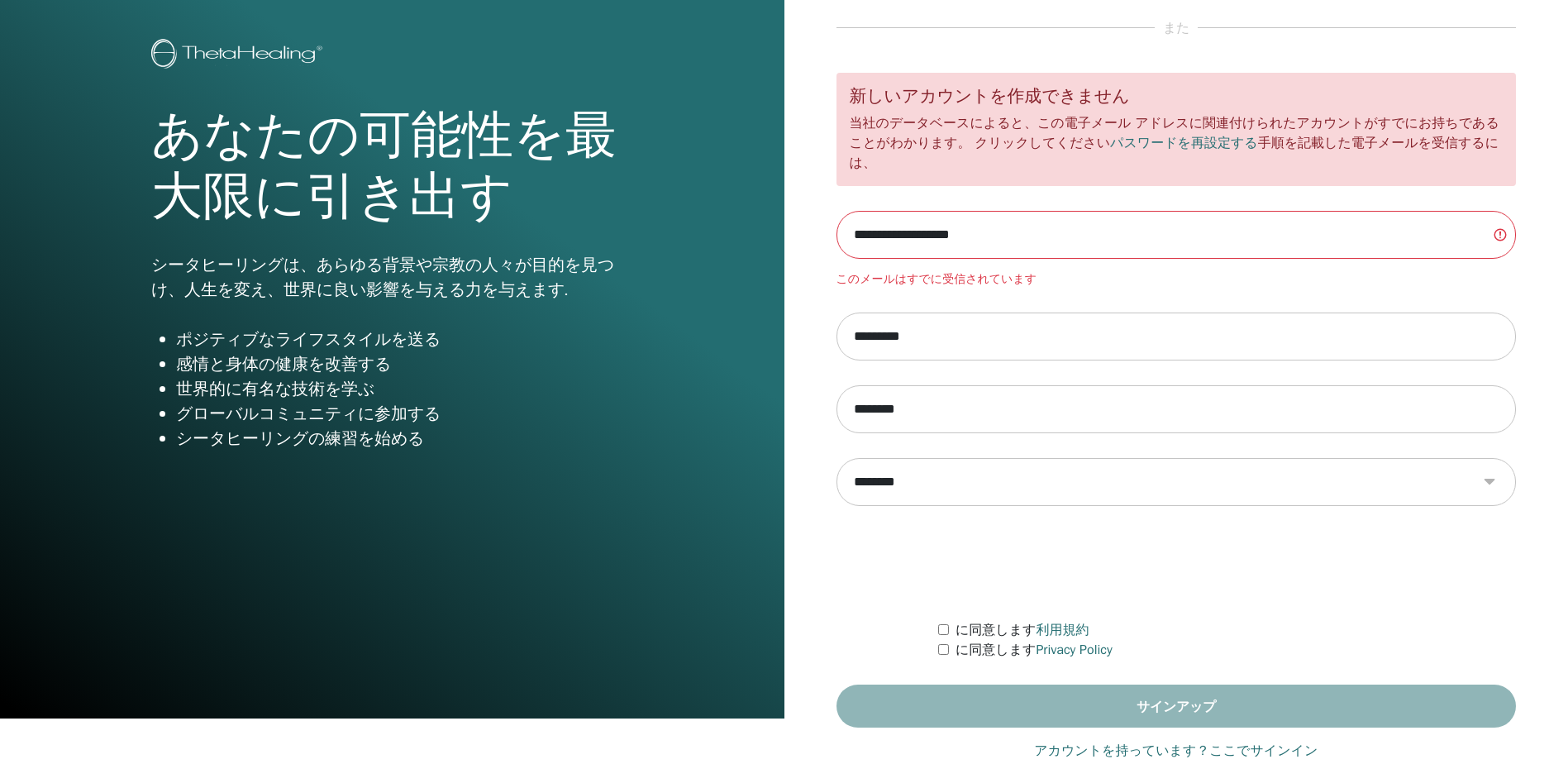 click on "アカウントを持っています？ここでサインイン" at bounding box center (1175, 751) 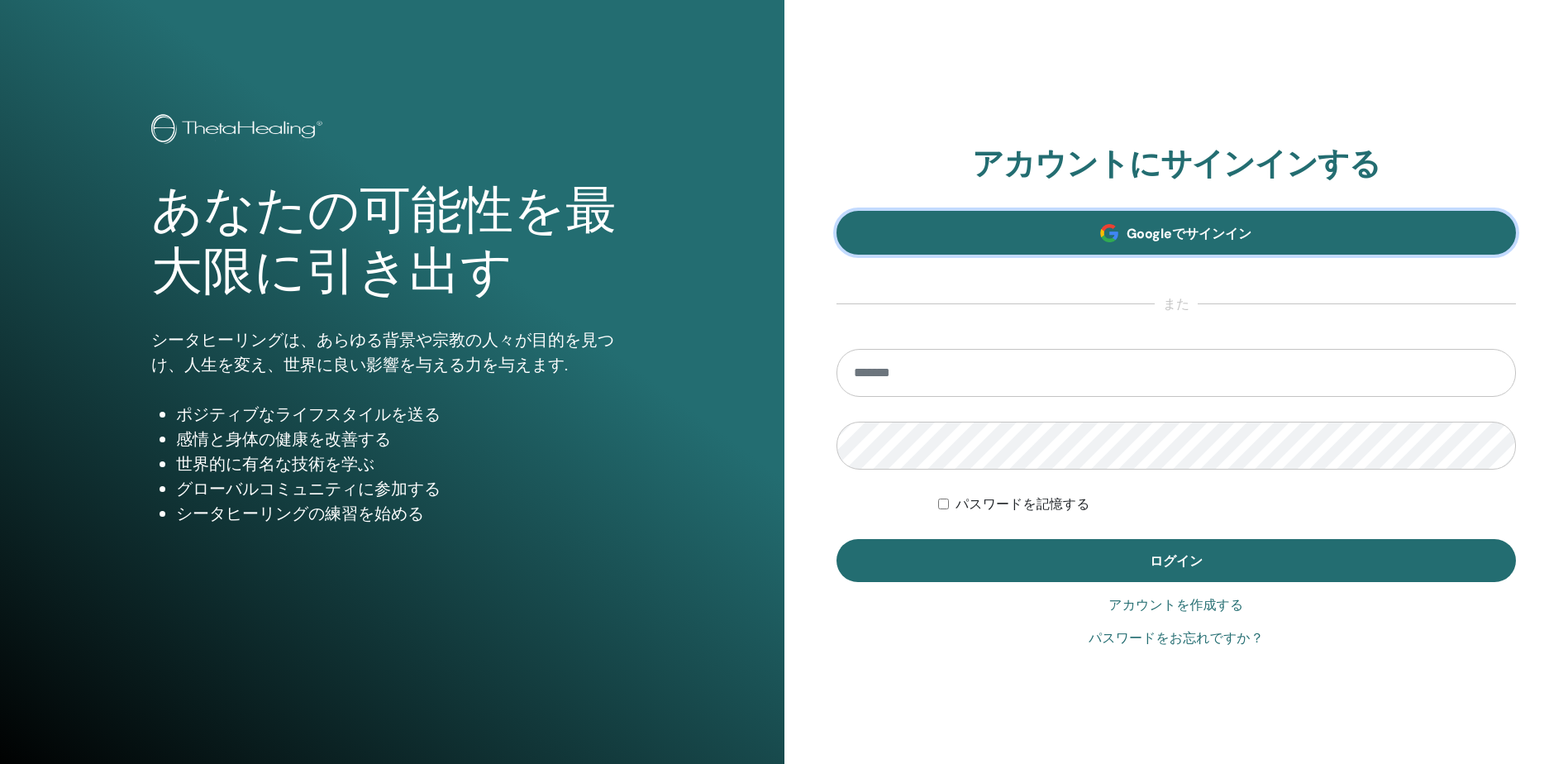 click on "Googleでサインイン" at bounding box center [1189, 233] 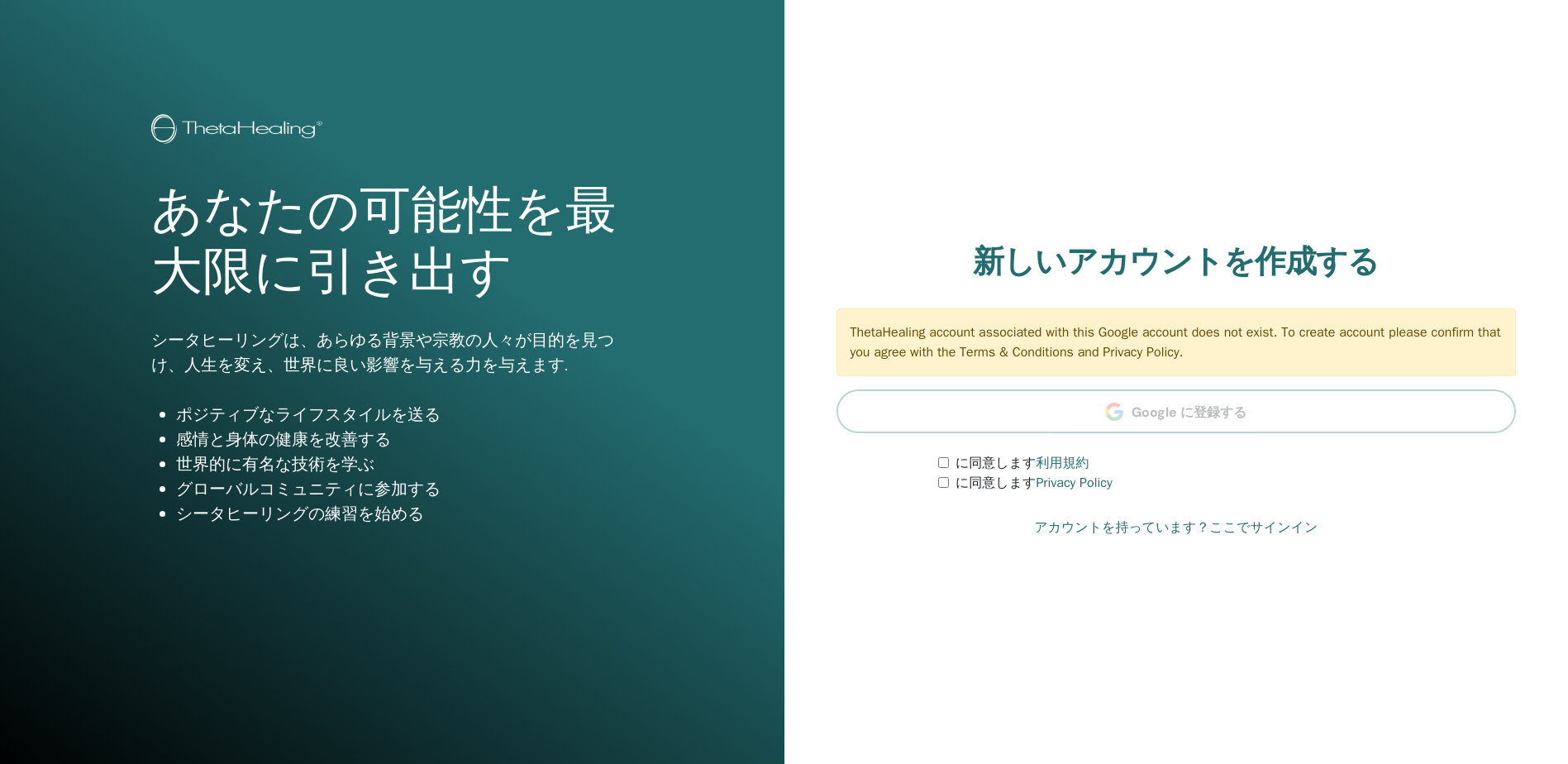 scroll, scrollTop: 0, scrollLeft: 0, axis: both 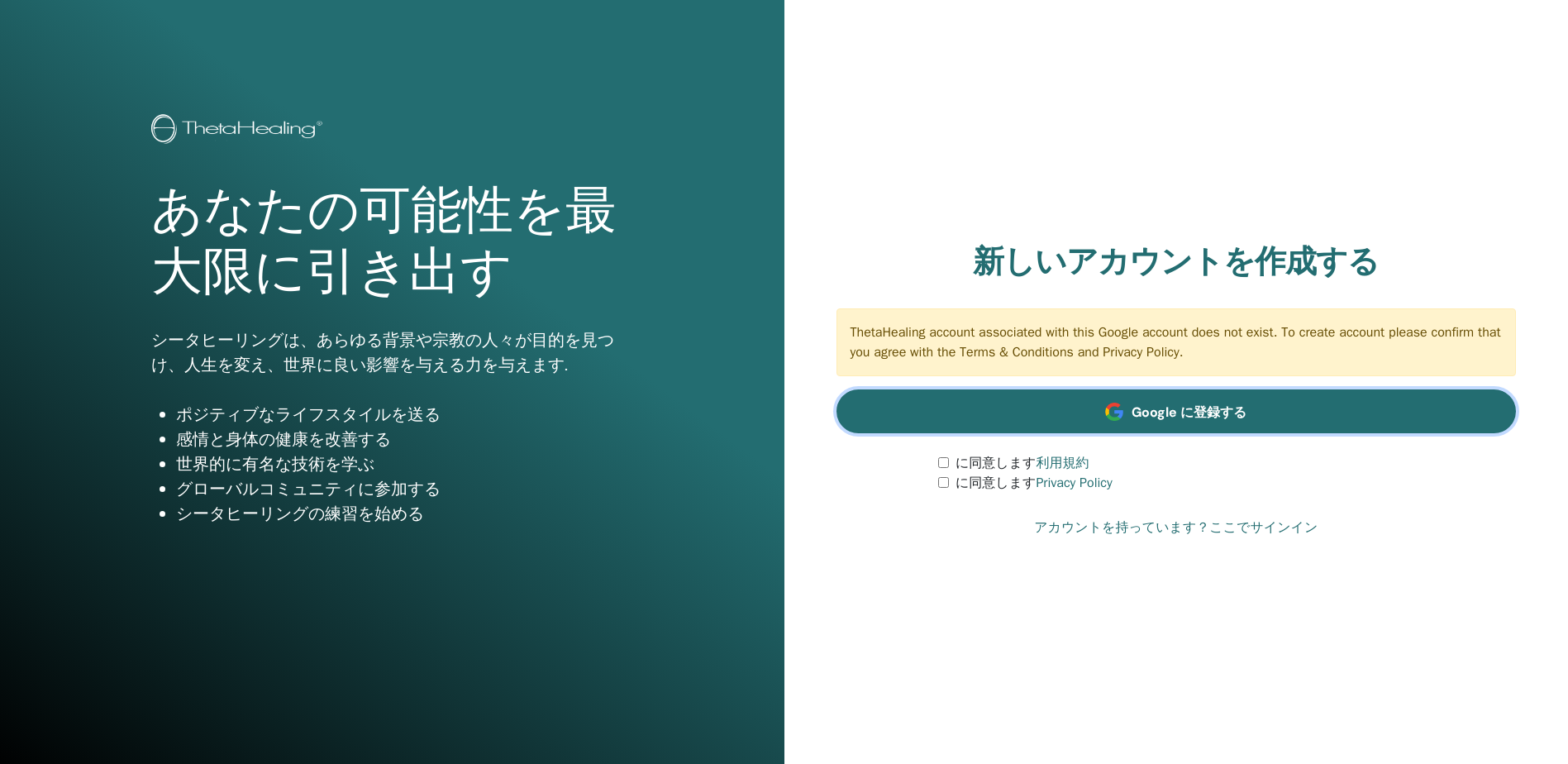 click on "Google に登録する" at bounding box center (1189, 412) 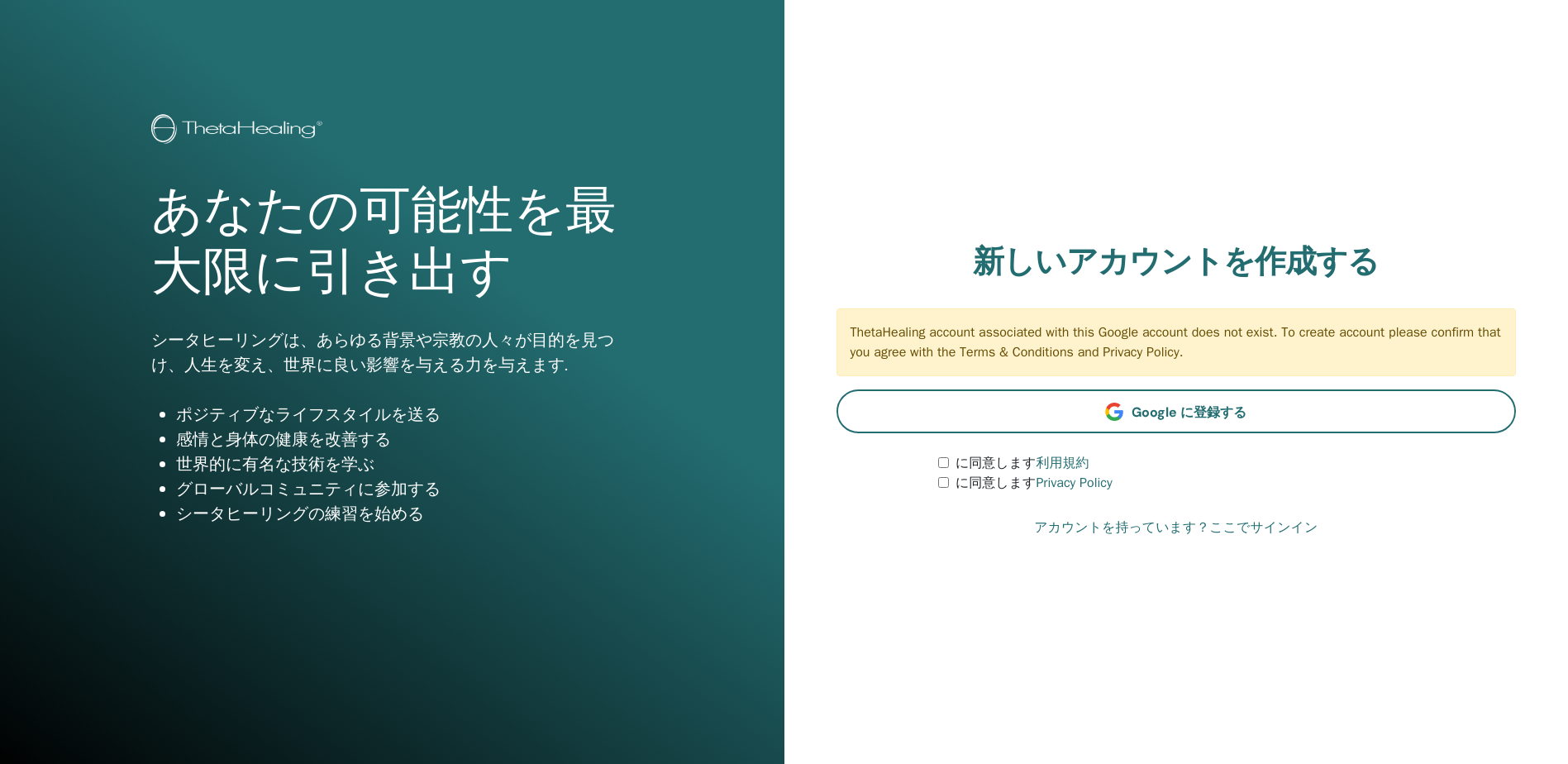 click on "アカウントを持っています？ここでサインイン" at bounding box center (1175, 528) 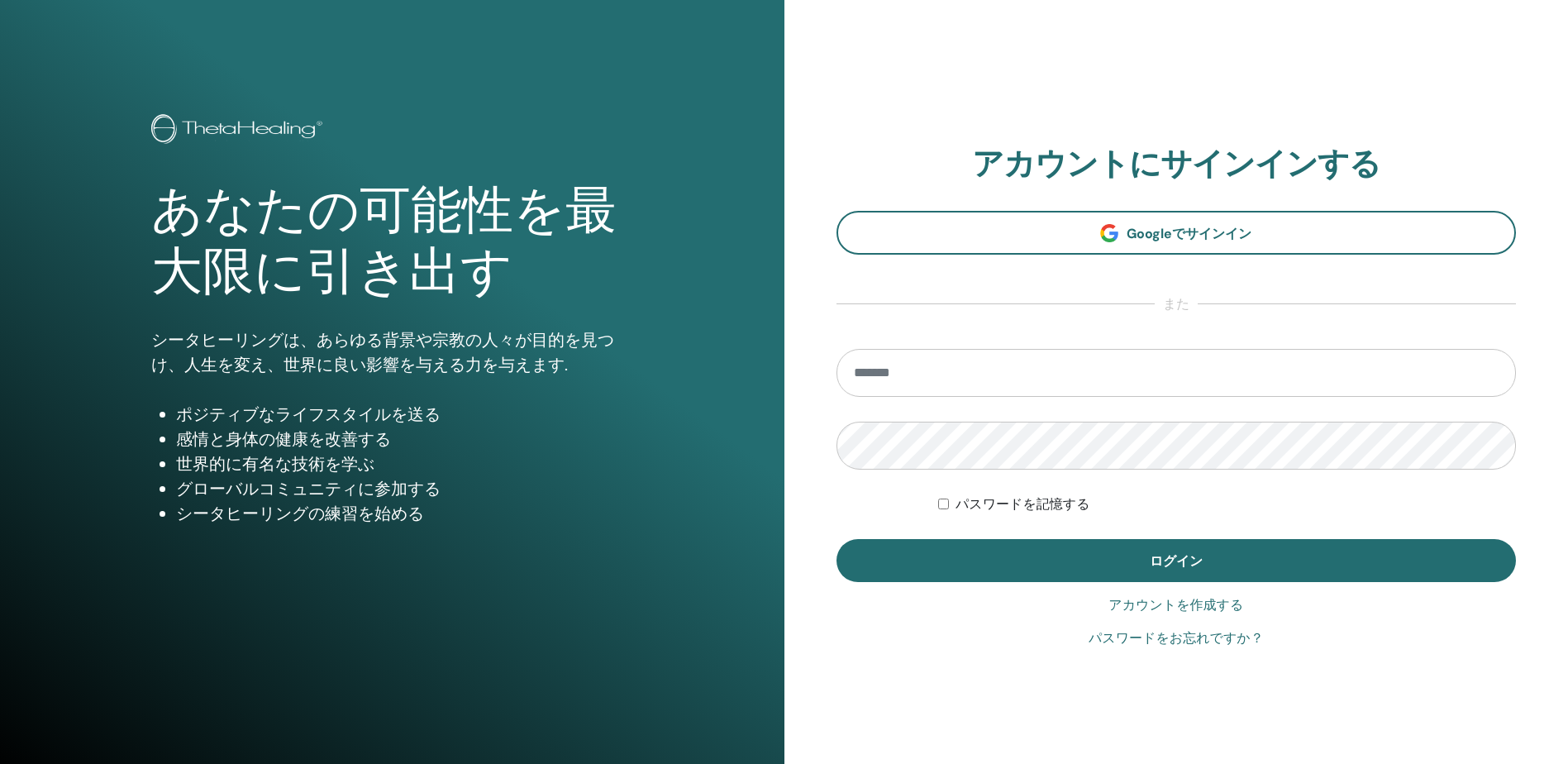 click on "アカウントを作成する" at bounding box center (1175, 605) 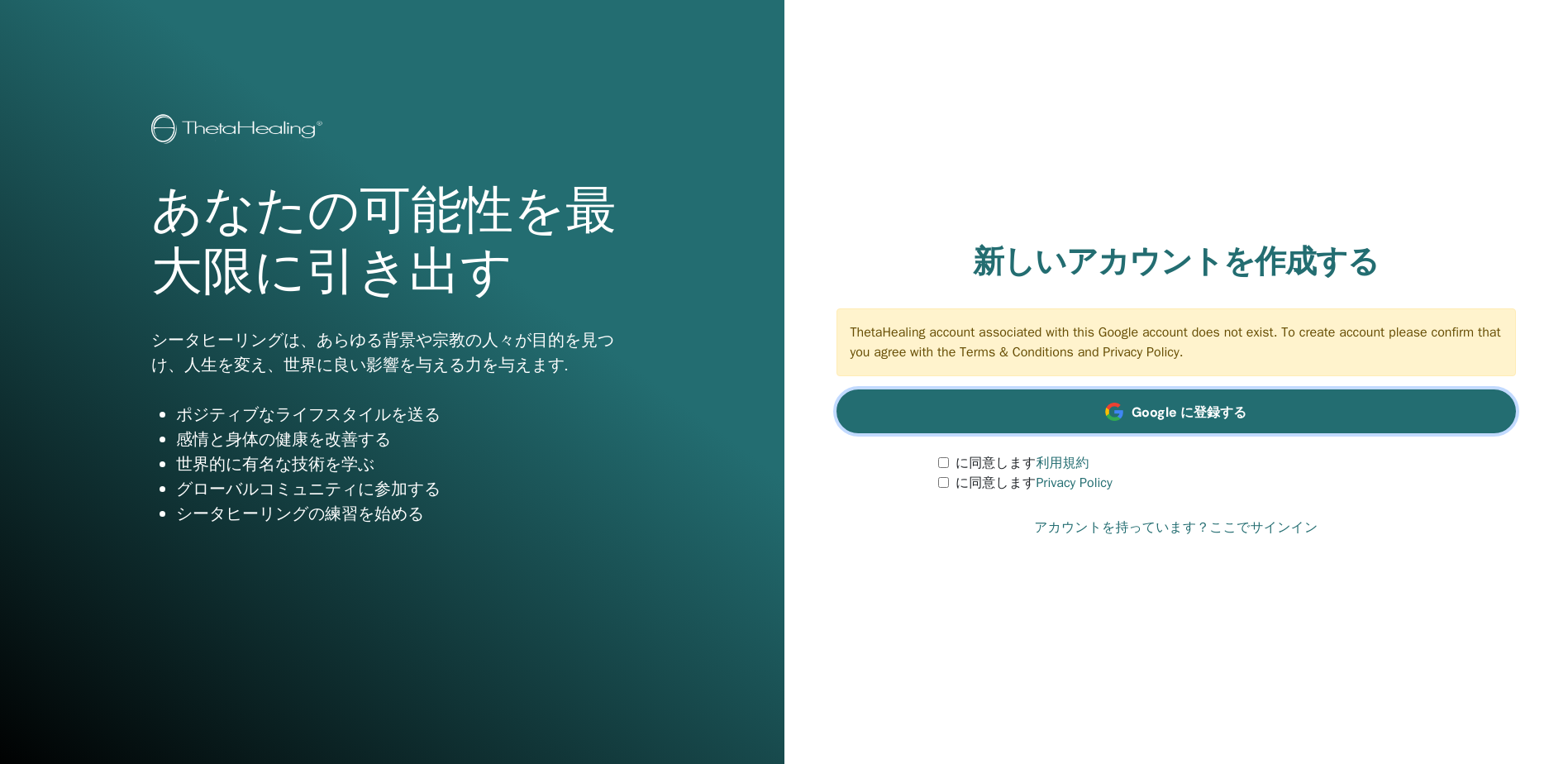 click on "Google に登録する" at bounding box center (1189, 412) 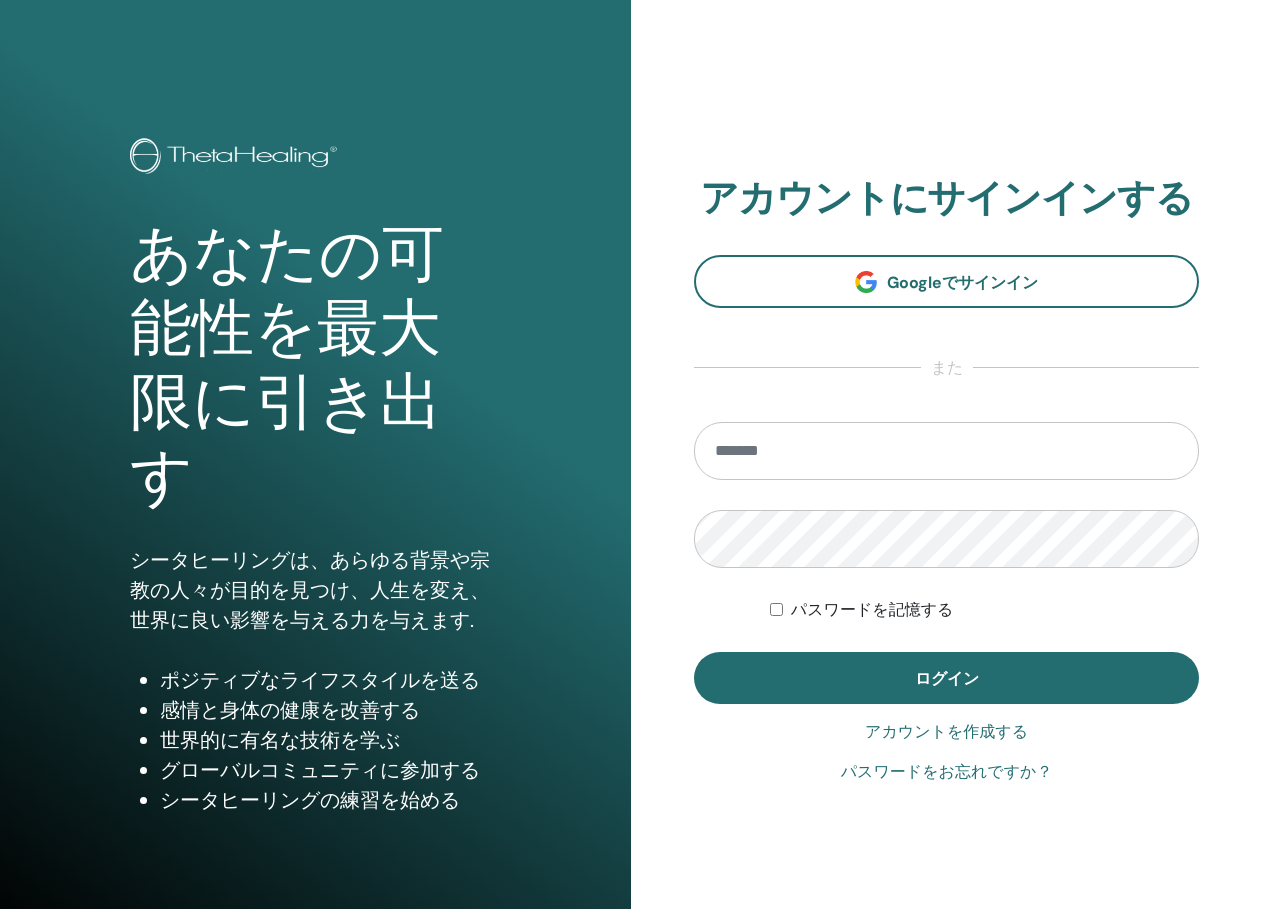 scroll, scrollTop: 0, scrollLeft: 0, axis: both 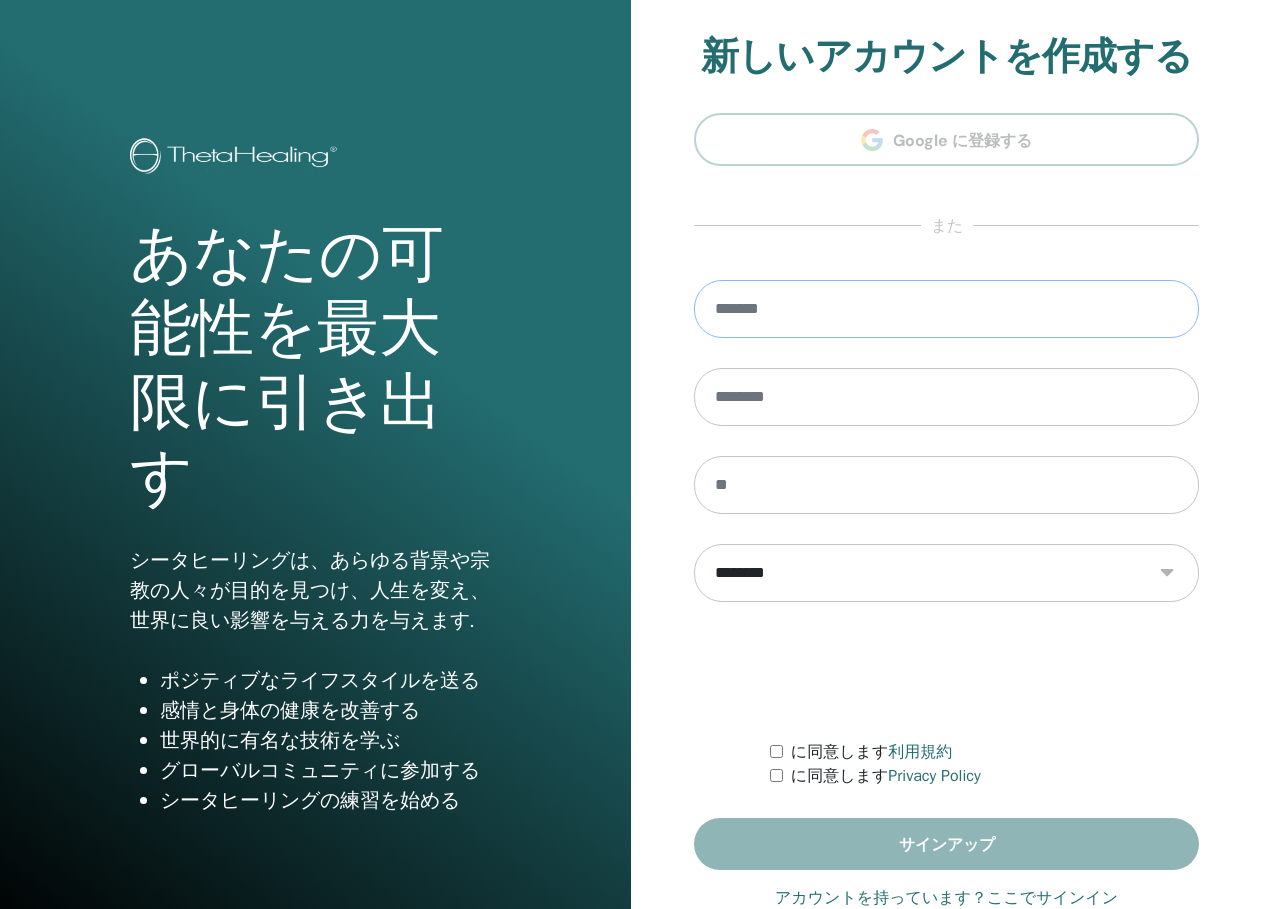 click at bounding box center (946, 309) 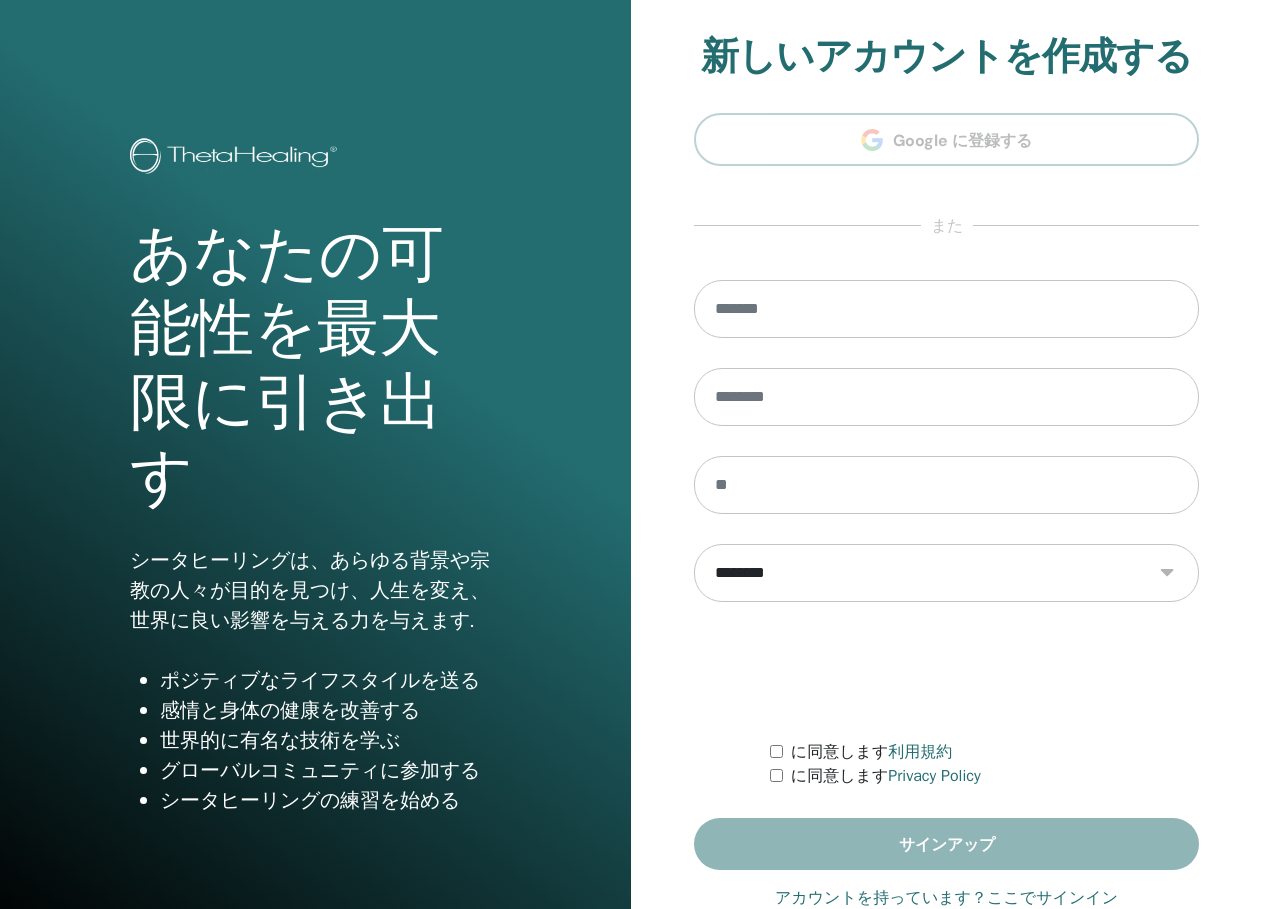 click on "**********" at bounding box center [946, 452] 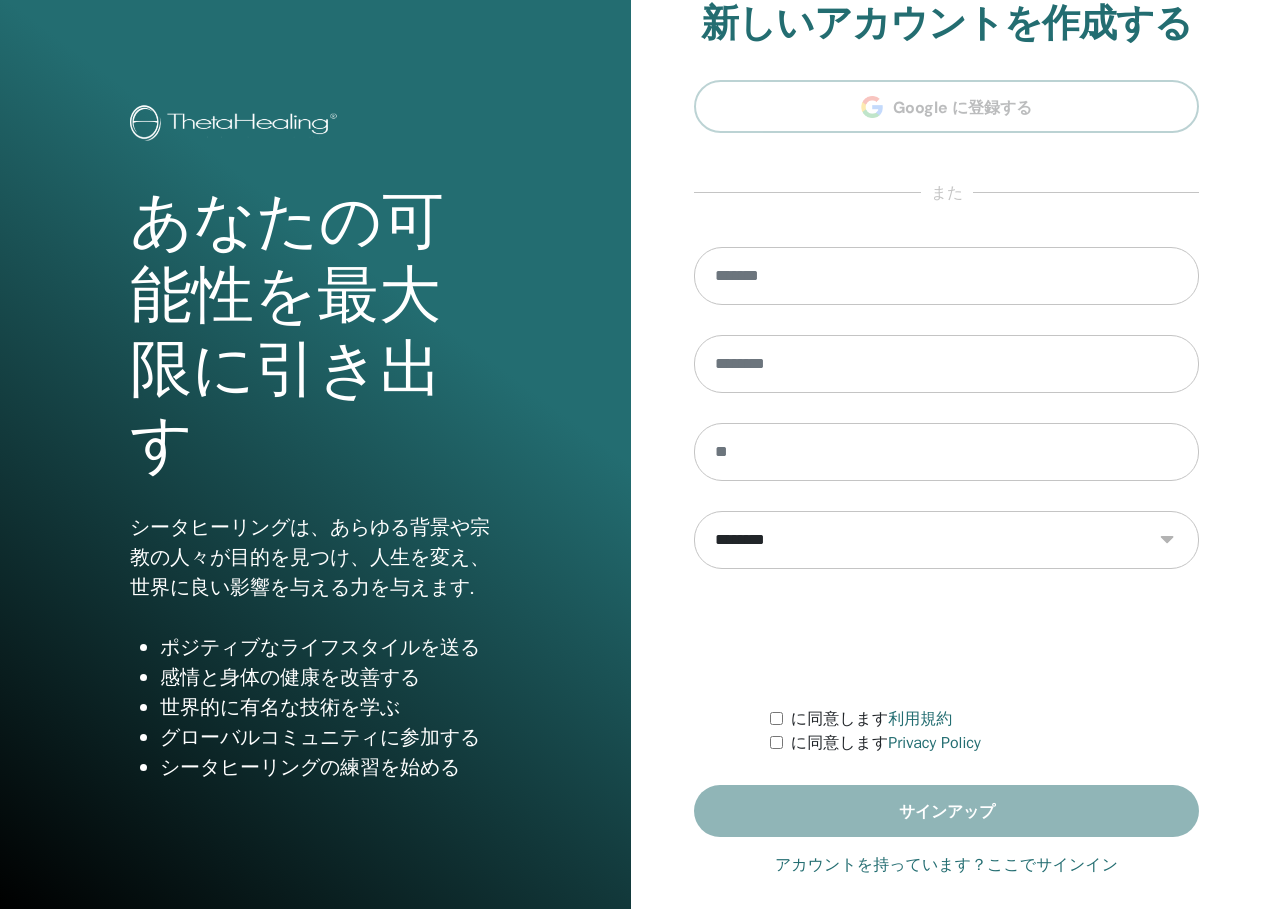 scroll, scrollTop: 51, scrollLeft: 0, axis: vertical 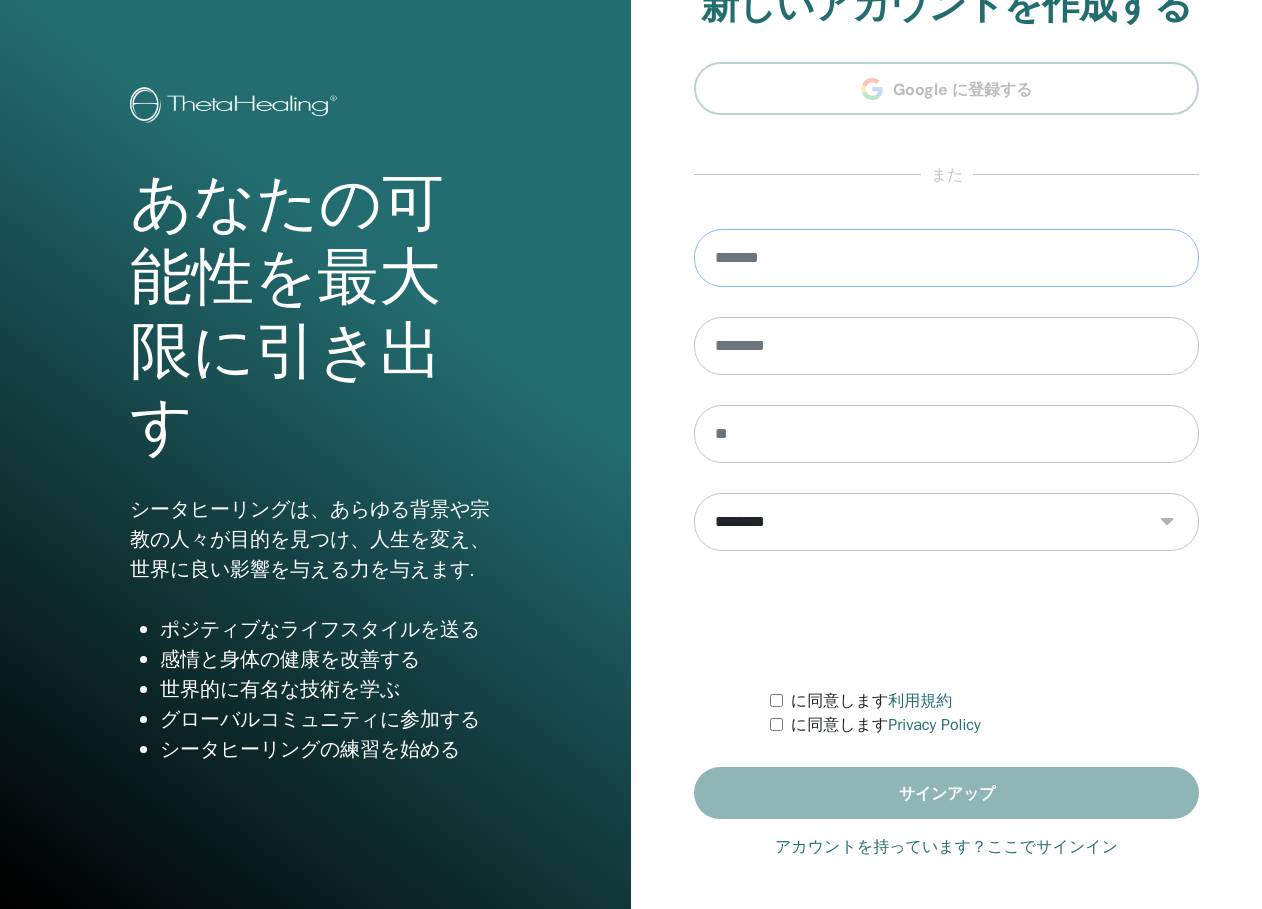click at bounding box center [946, 258] 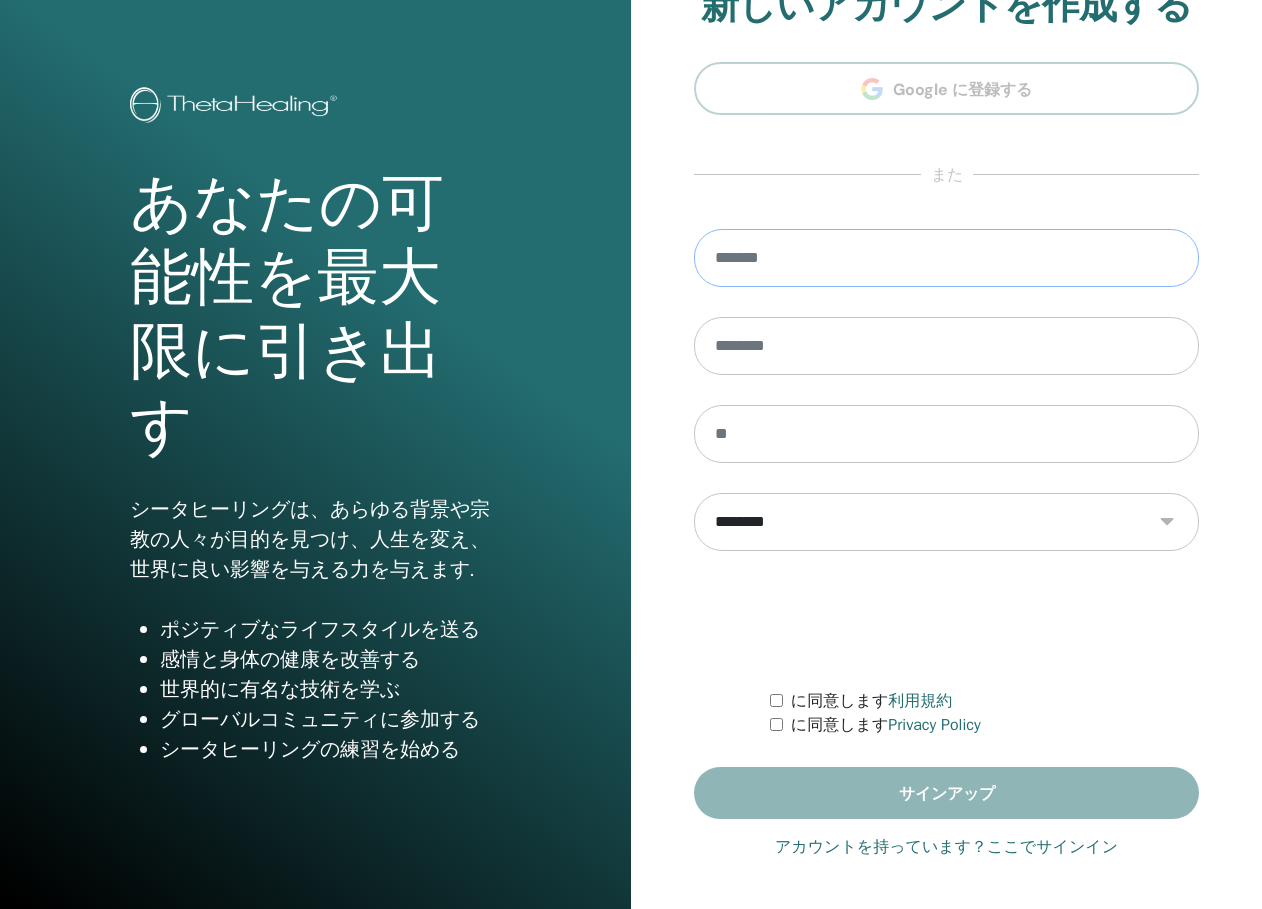 type on "**********" 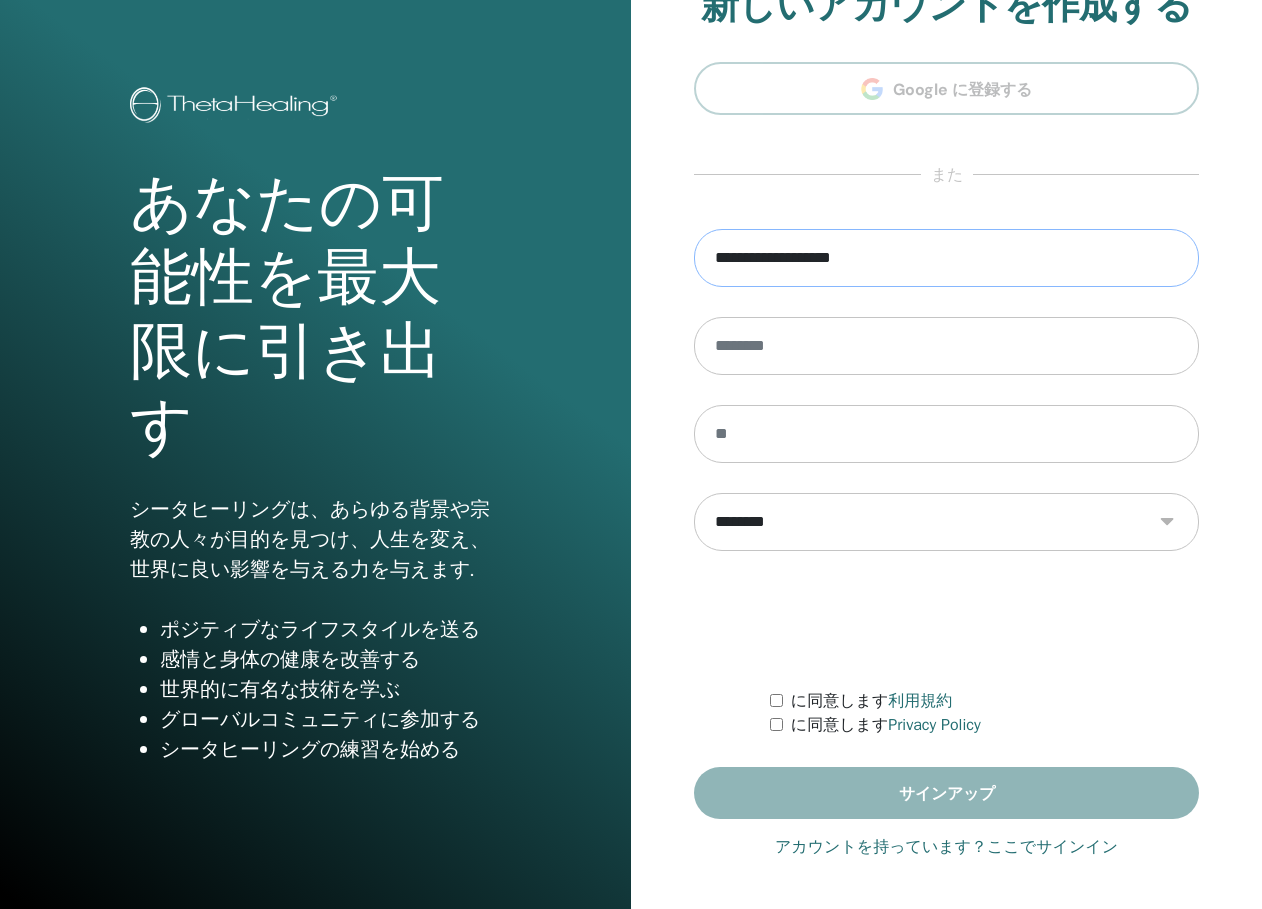 type on "**" 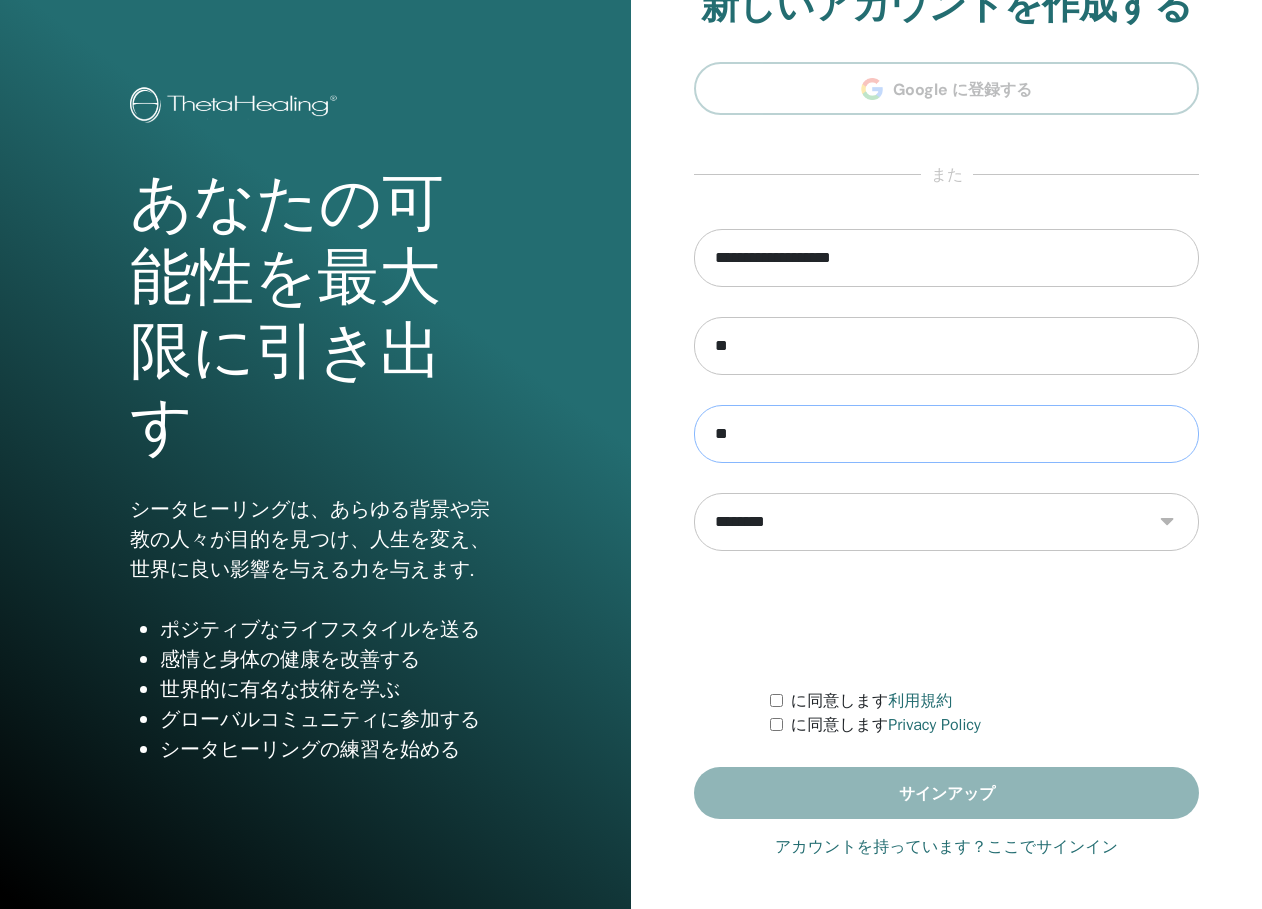 click on "**" at bounding box center (946, 434) 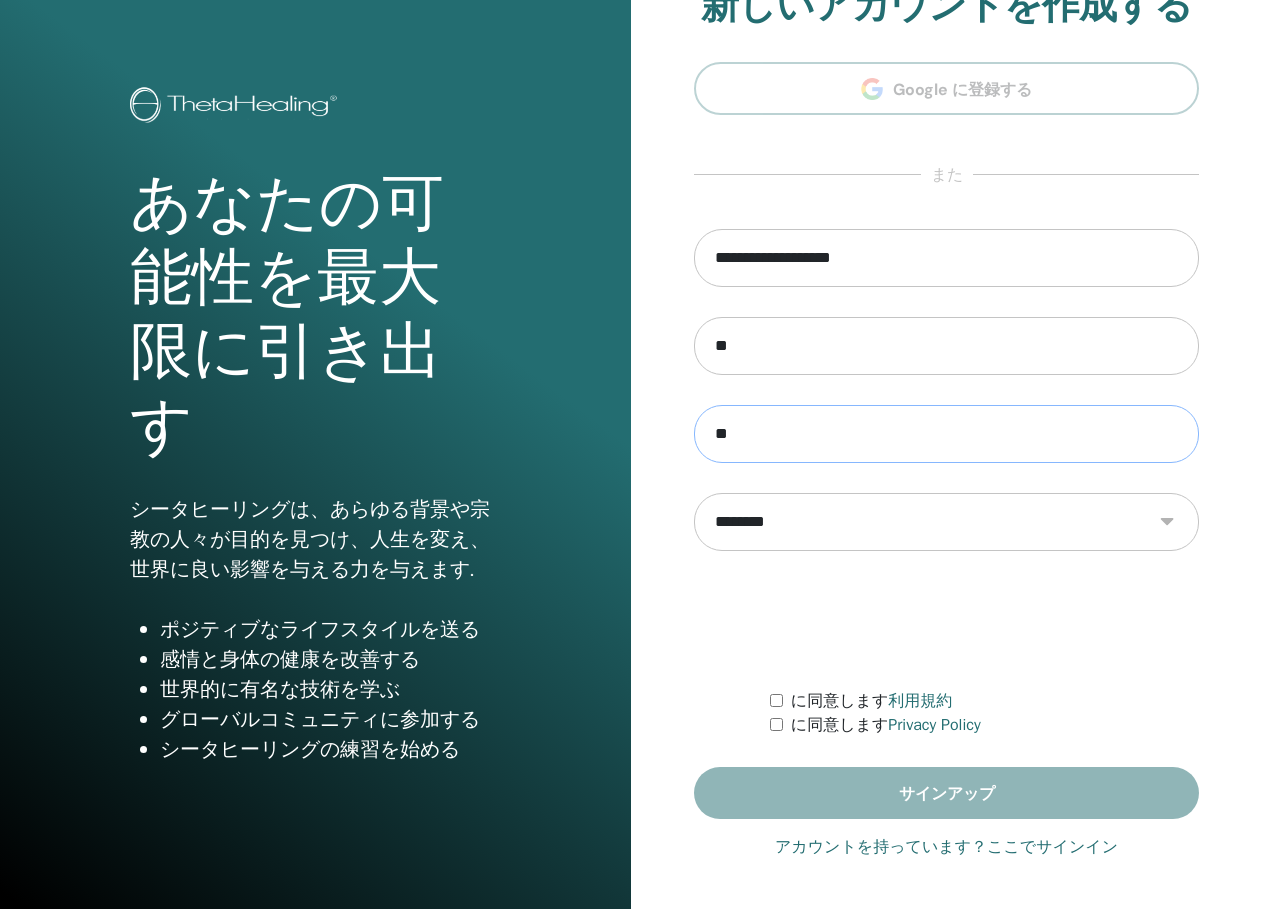 type on "*" 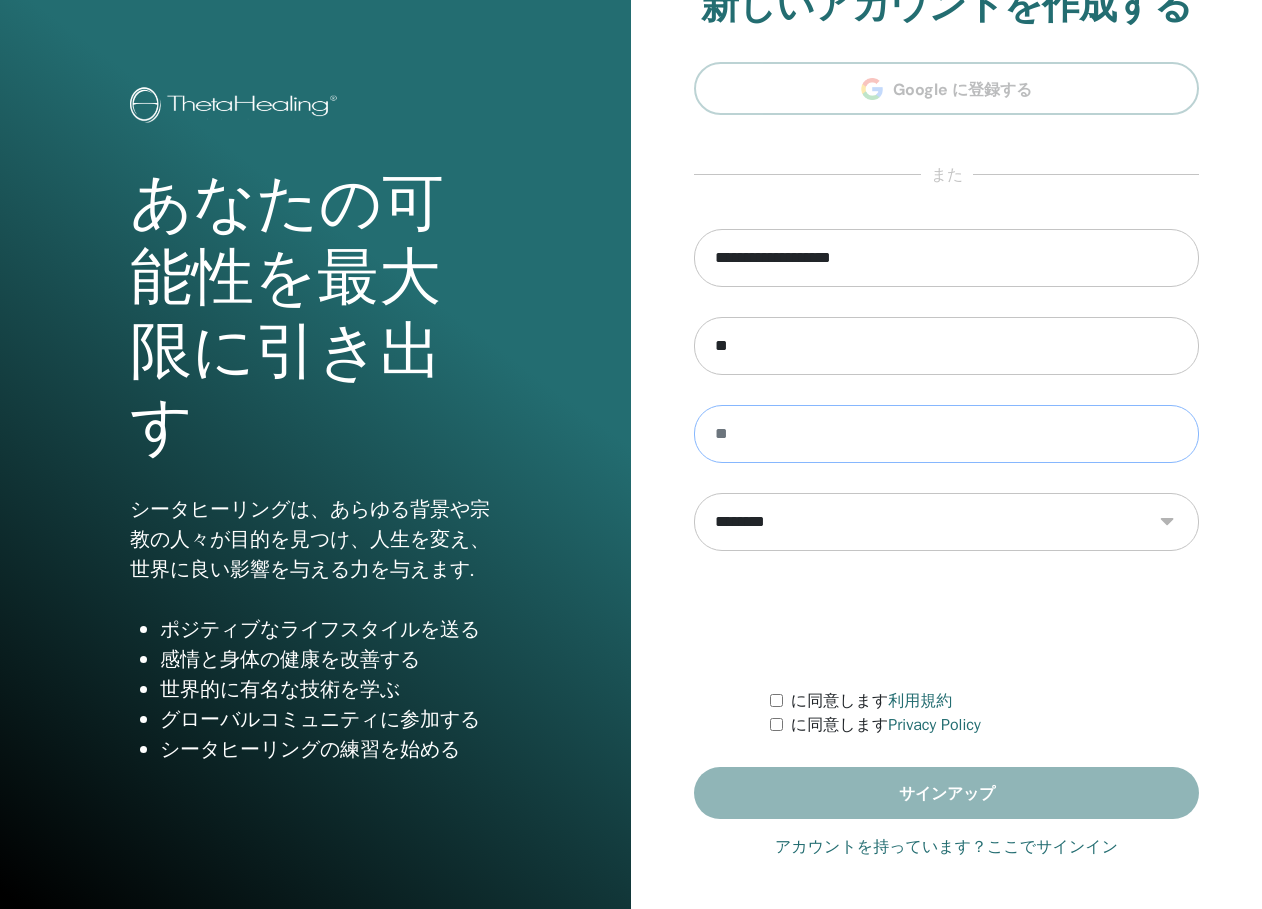 click at bounding box center (946, 434) 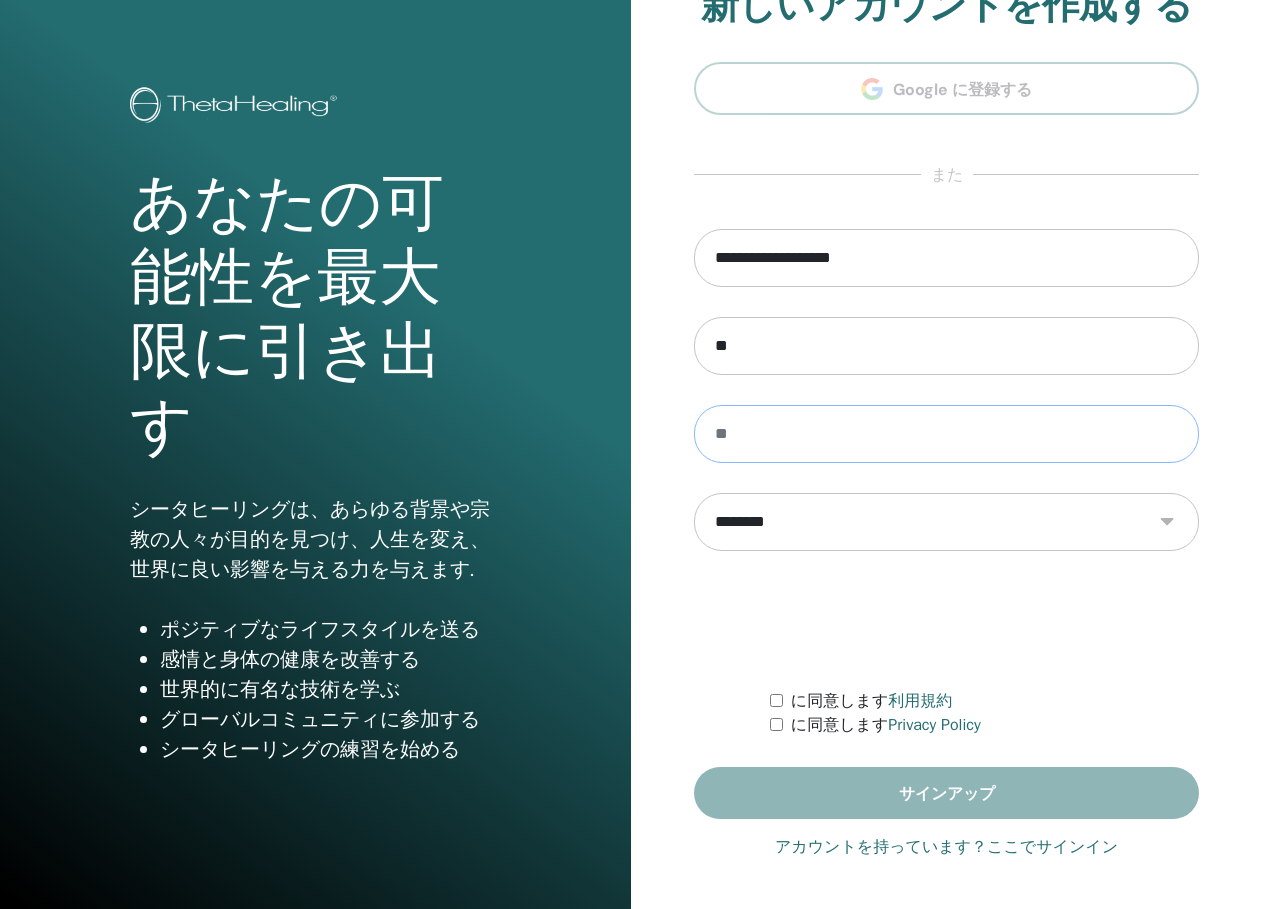 type on "**" 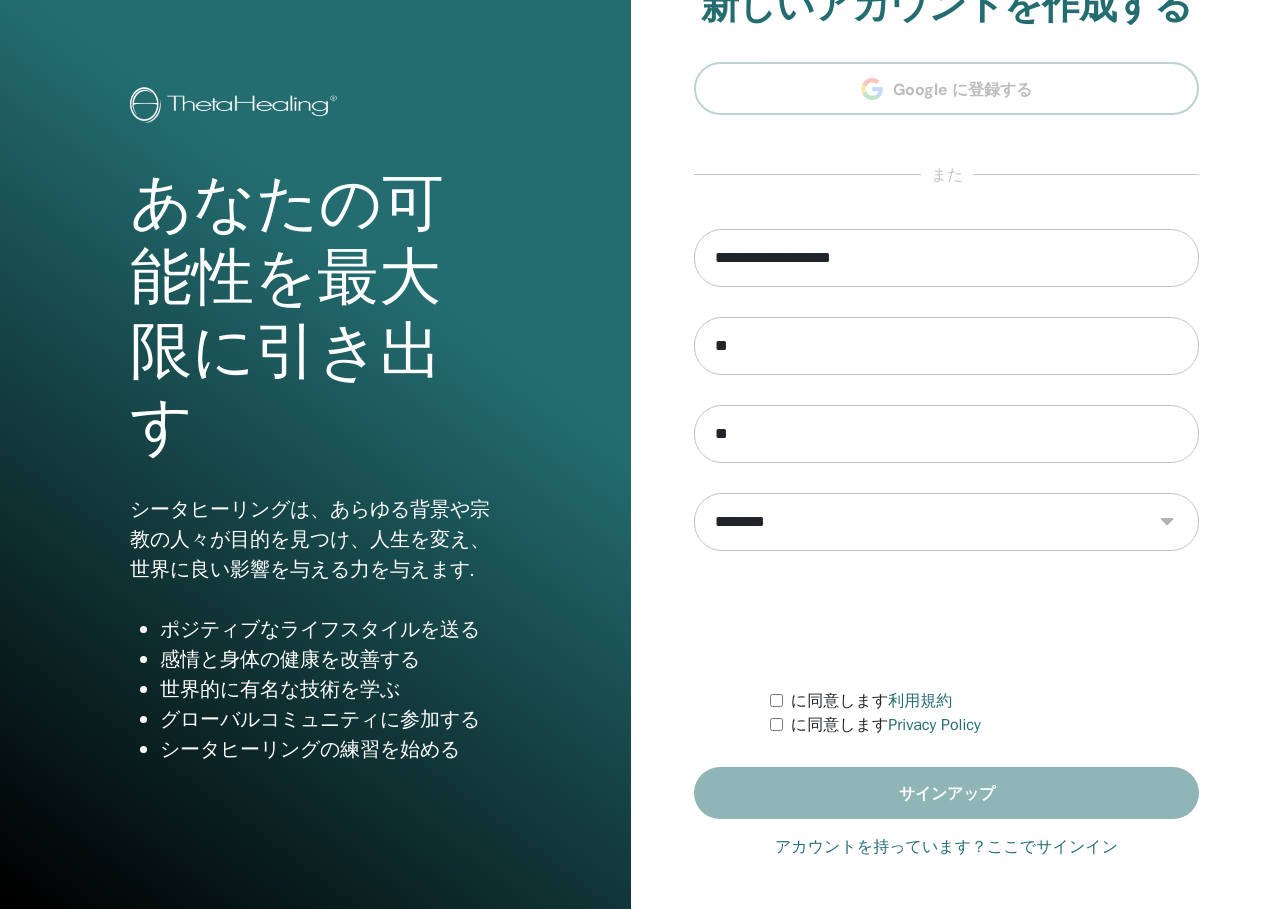 click on "に同意します  Privacy Policy" at bounding box center [984, 725] 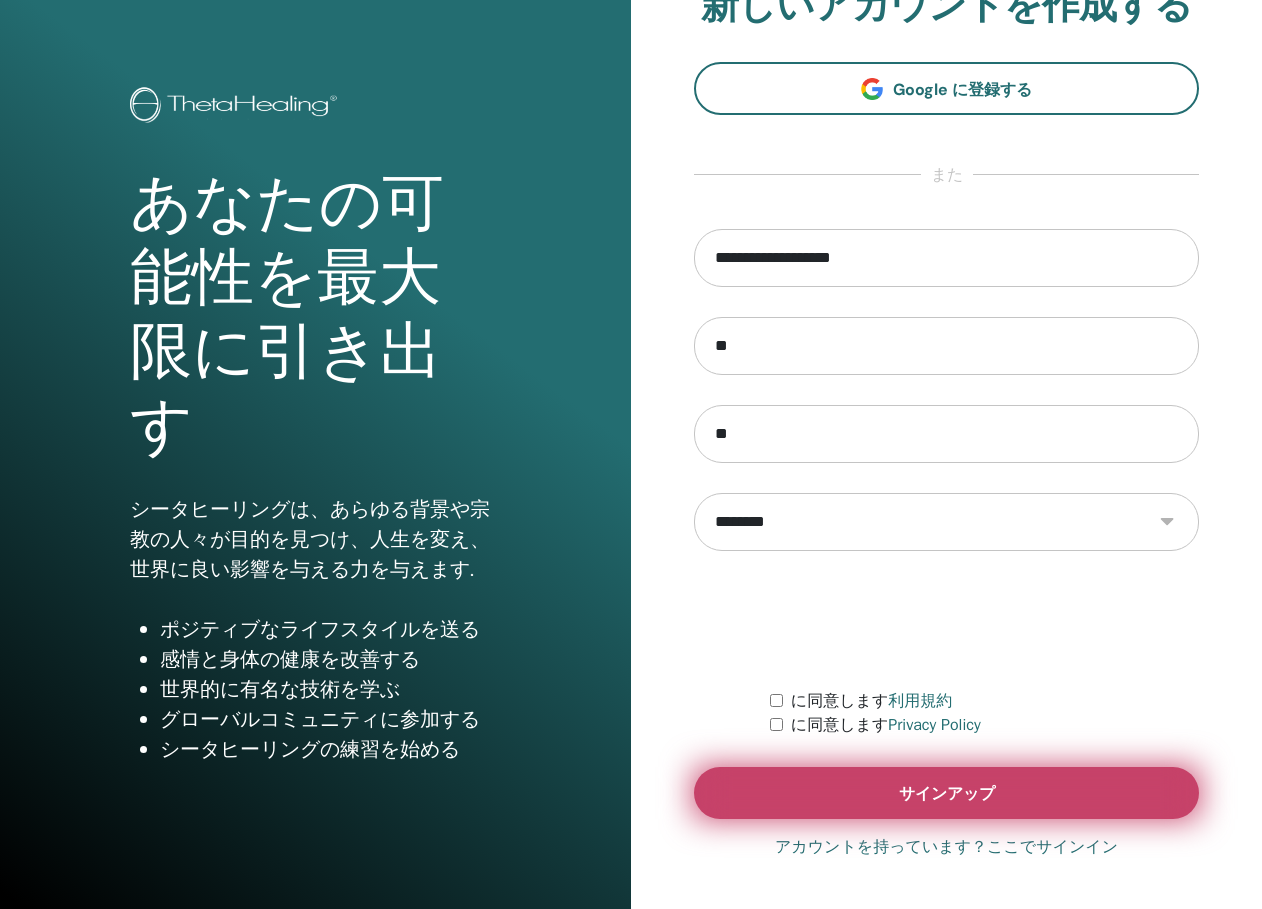 click on "サインアップ" at bounding box center (946, 793) 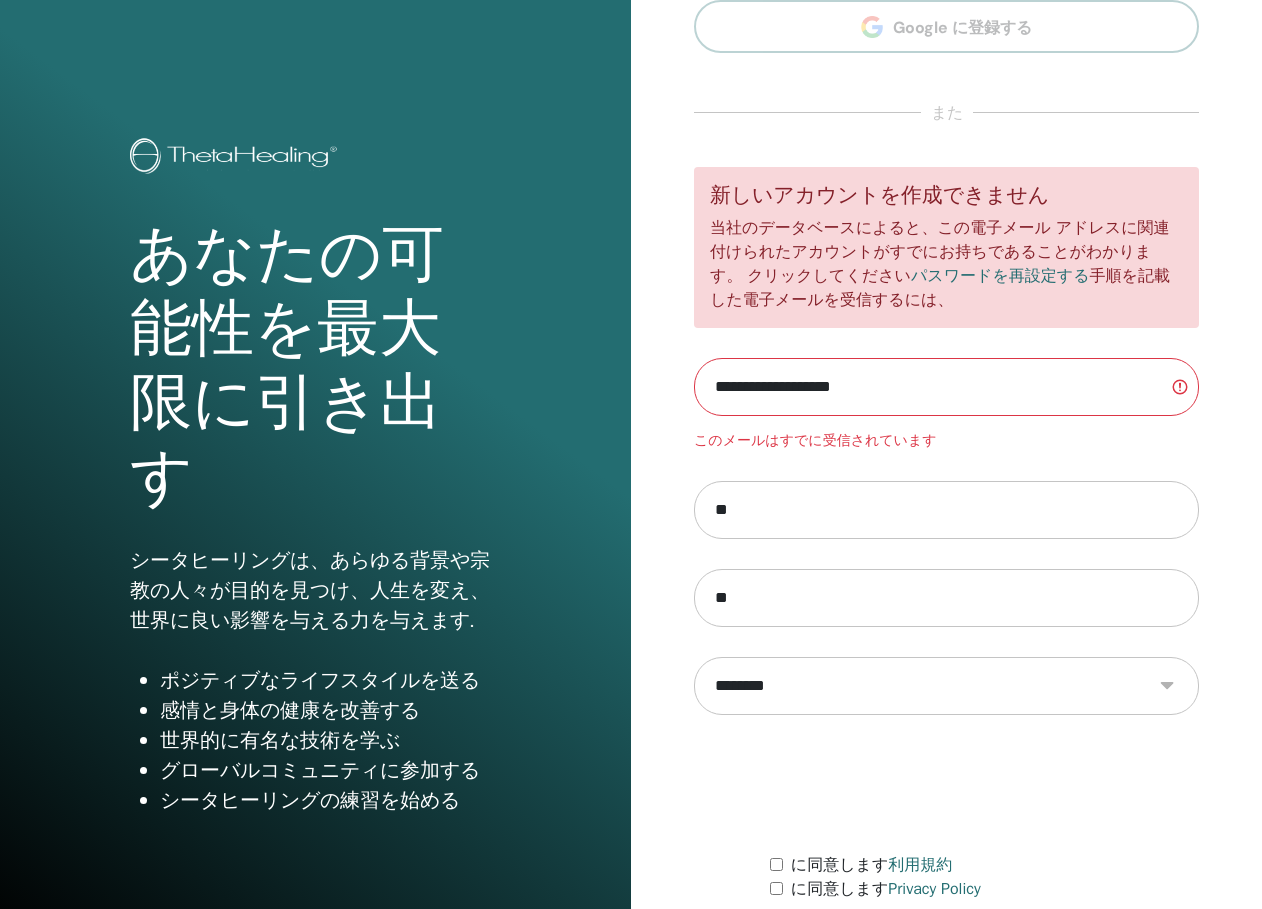 scroll, scrollTop: 0, scrollLeft: 0, axis: both 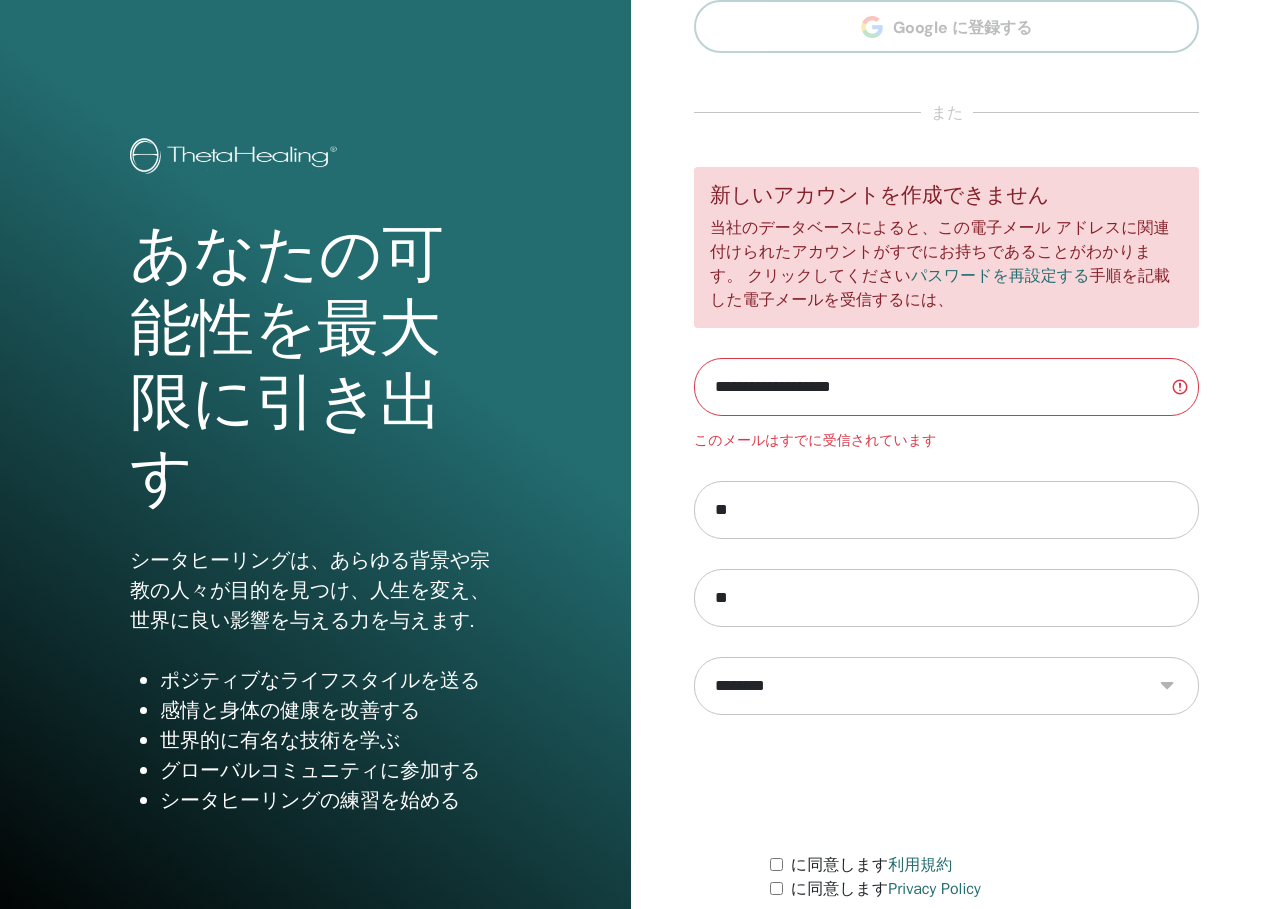 click on "**********" at bounding box center (946, 387) 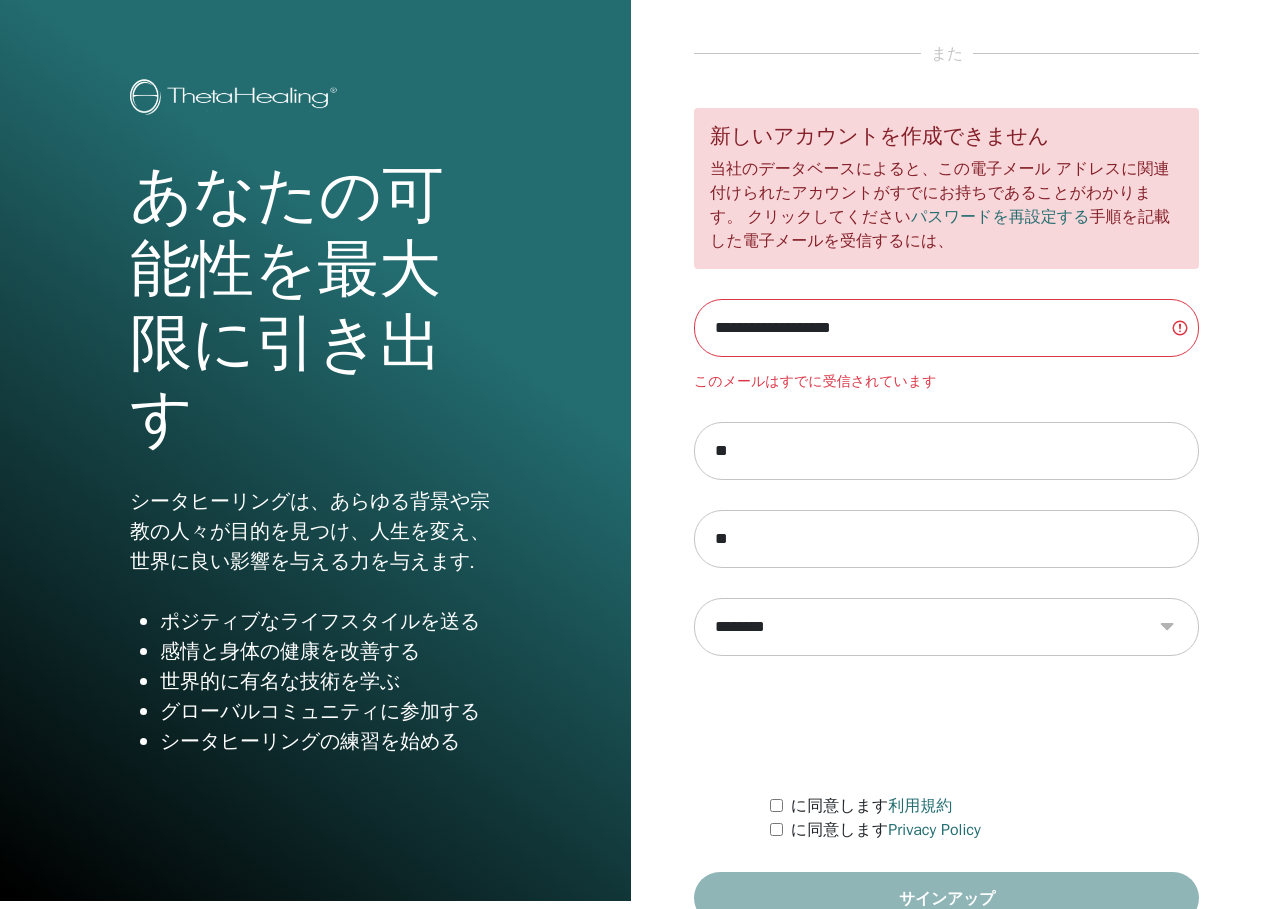scroll, scrollTop: 118, scrollLeft: 0, axis: vertical 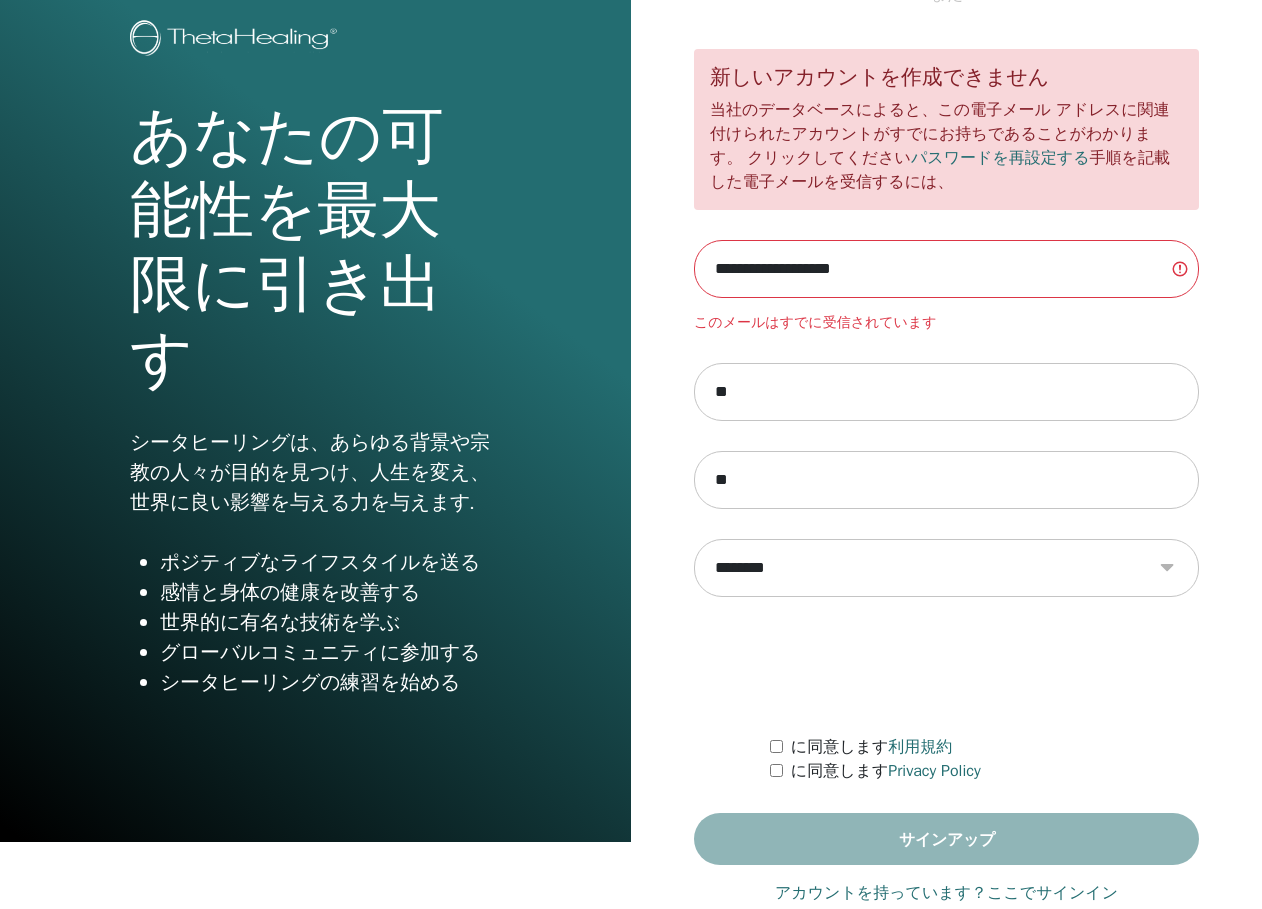 click on "アカウントを持っています？ここでサインイン" at bounding box center (946, 893) 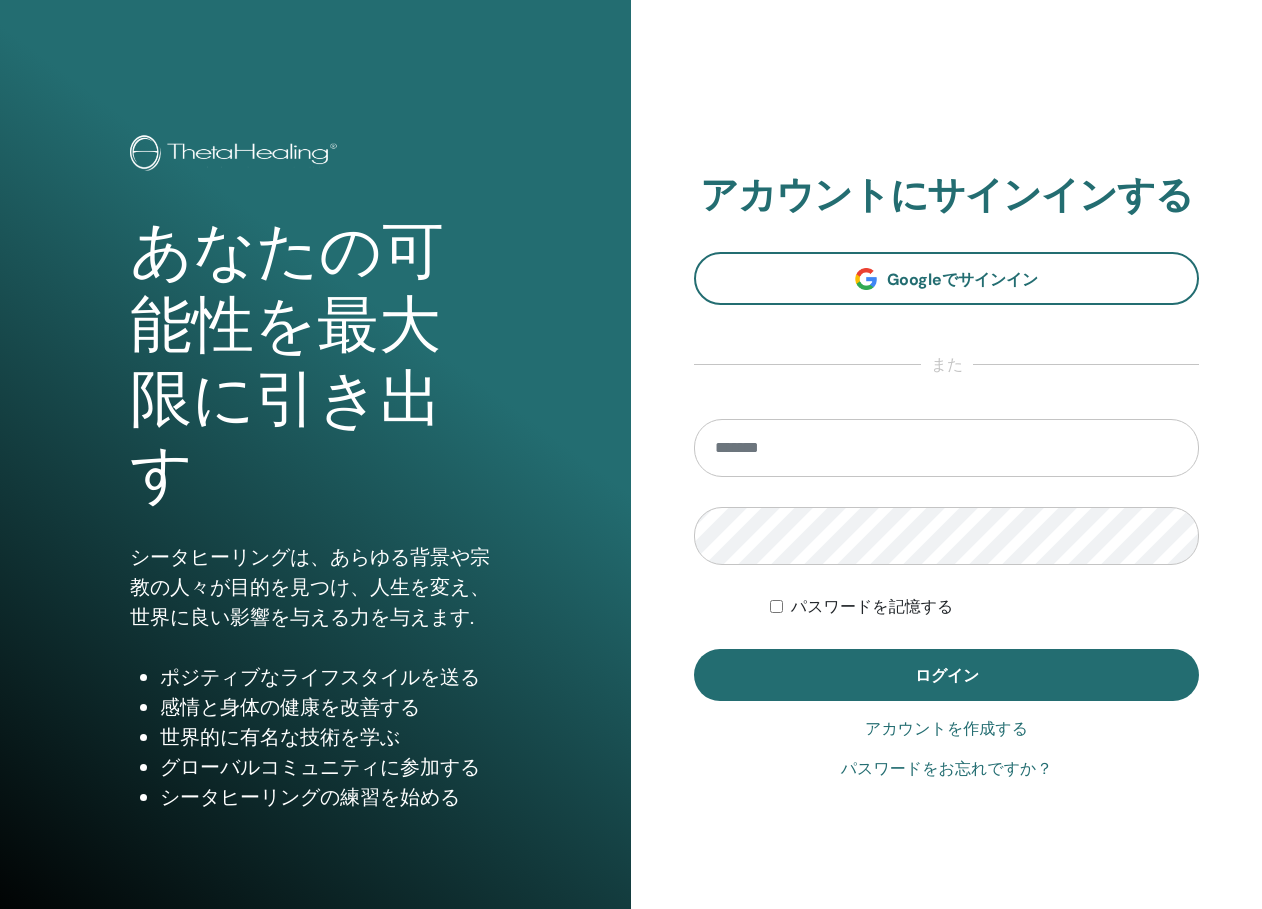scroll, scrollTop: 0, scrollLeft: 0, axis: both 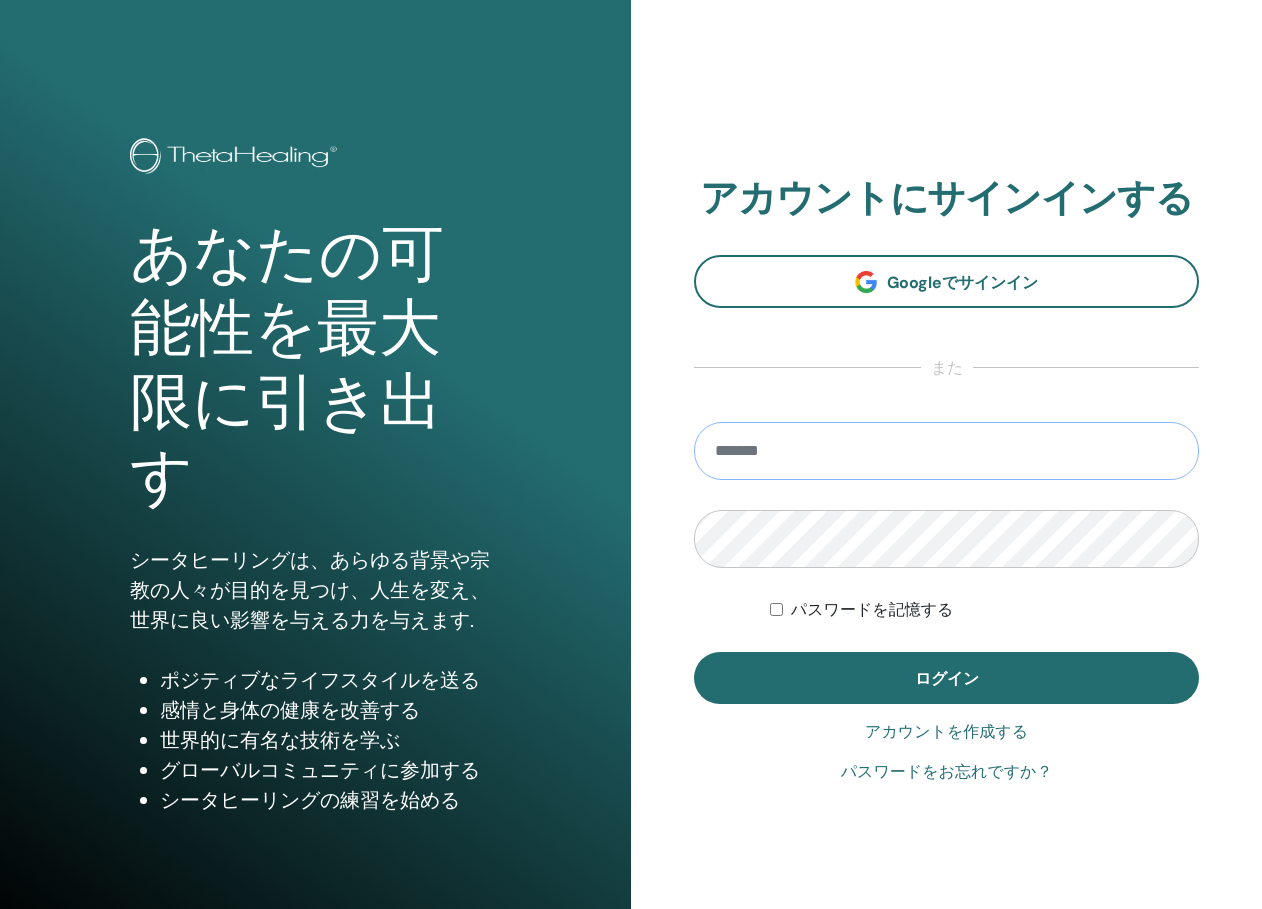 click at bounding box center [946, 451] 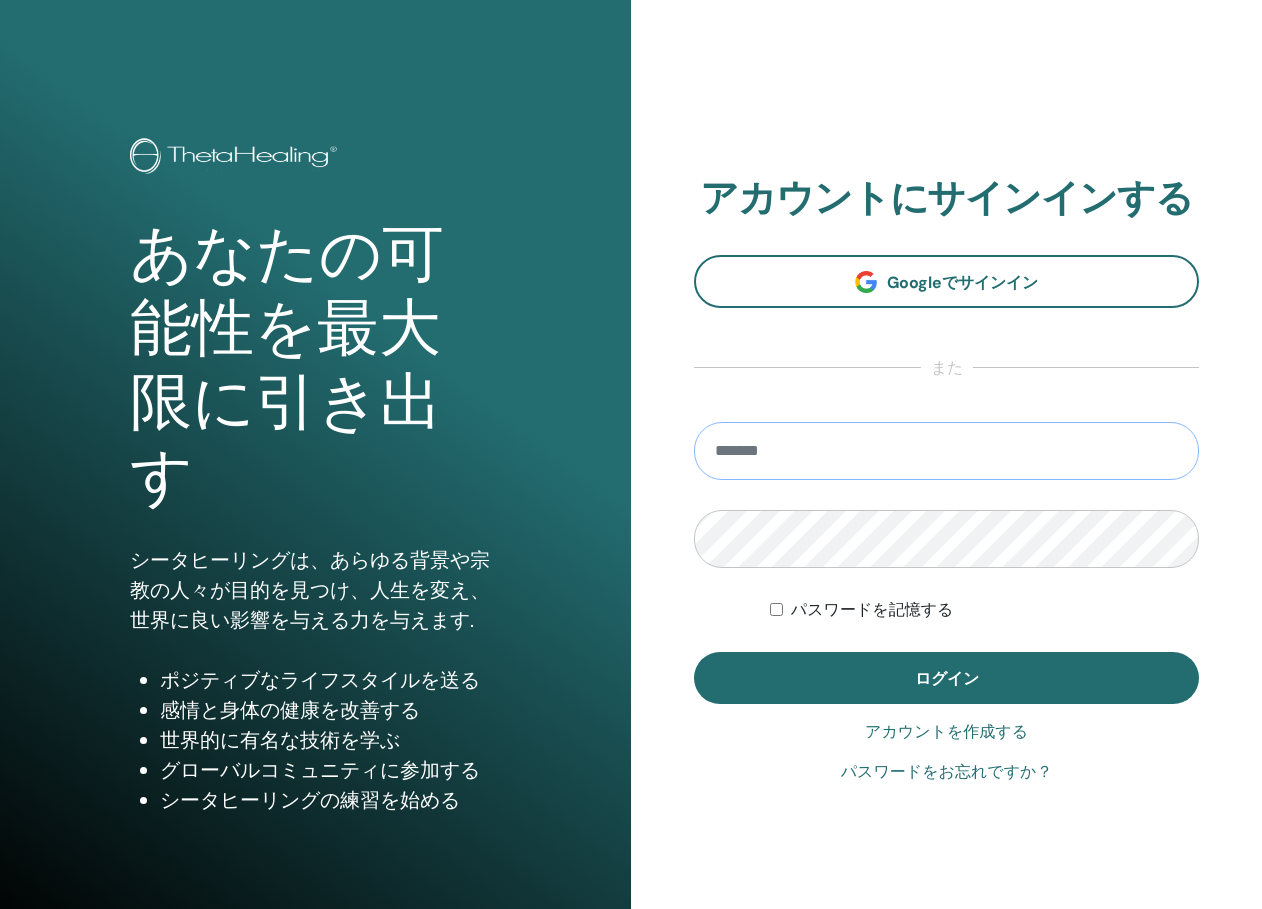 type on "**********" 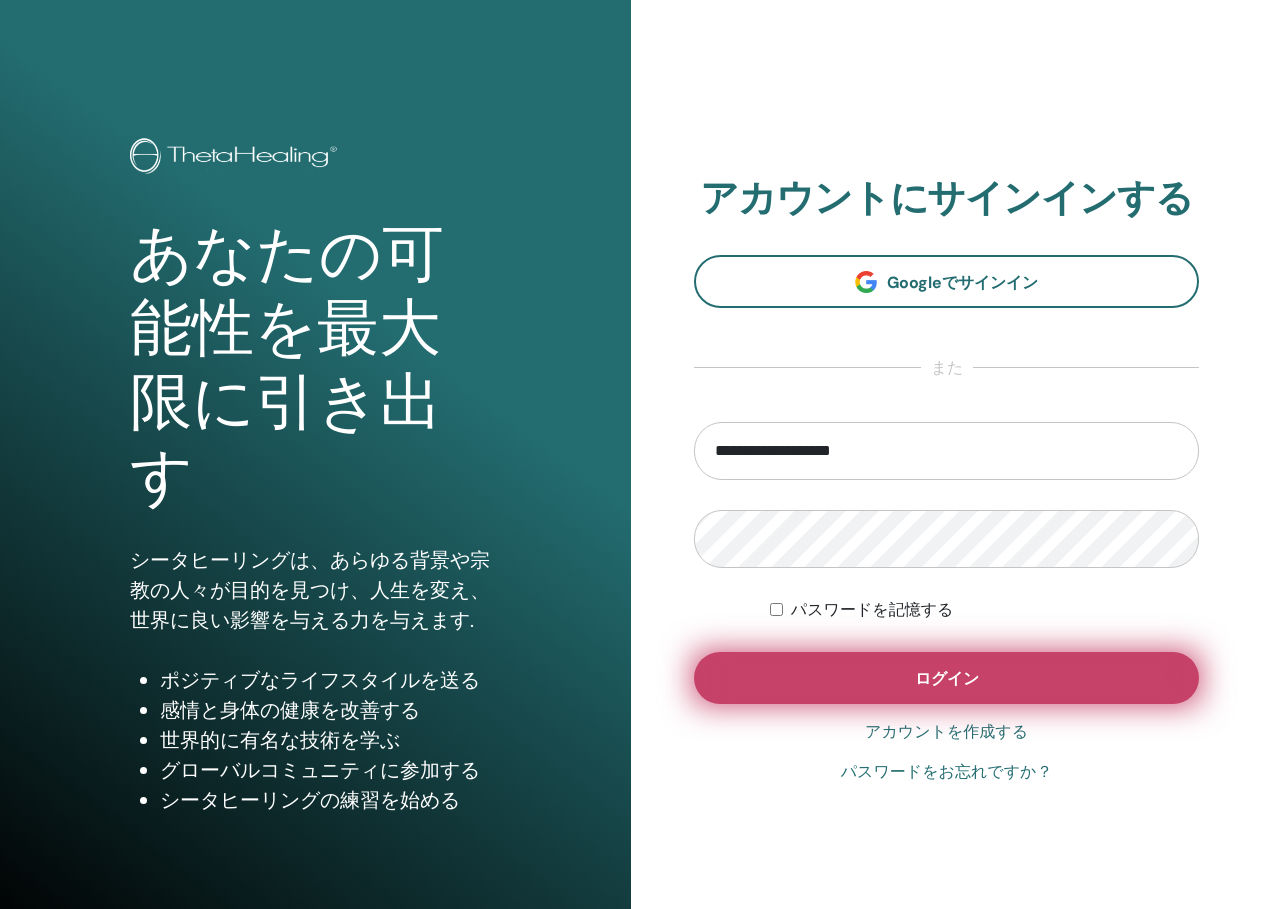 click on "ログイン" at bounding box center (947, 678) 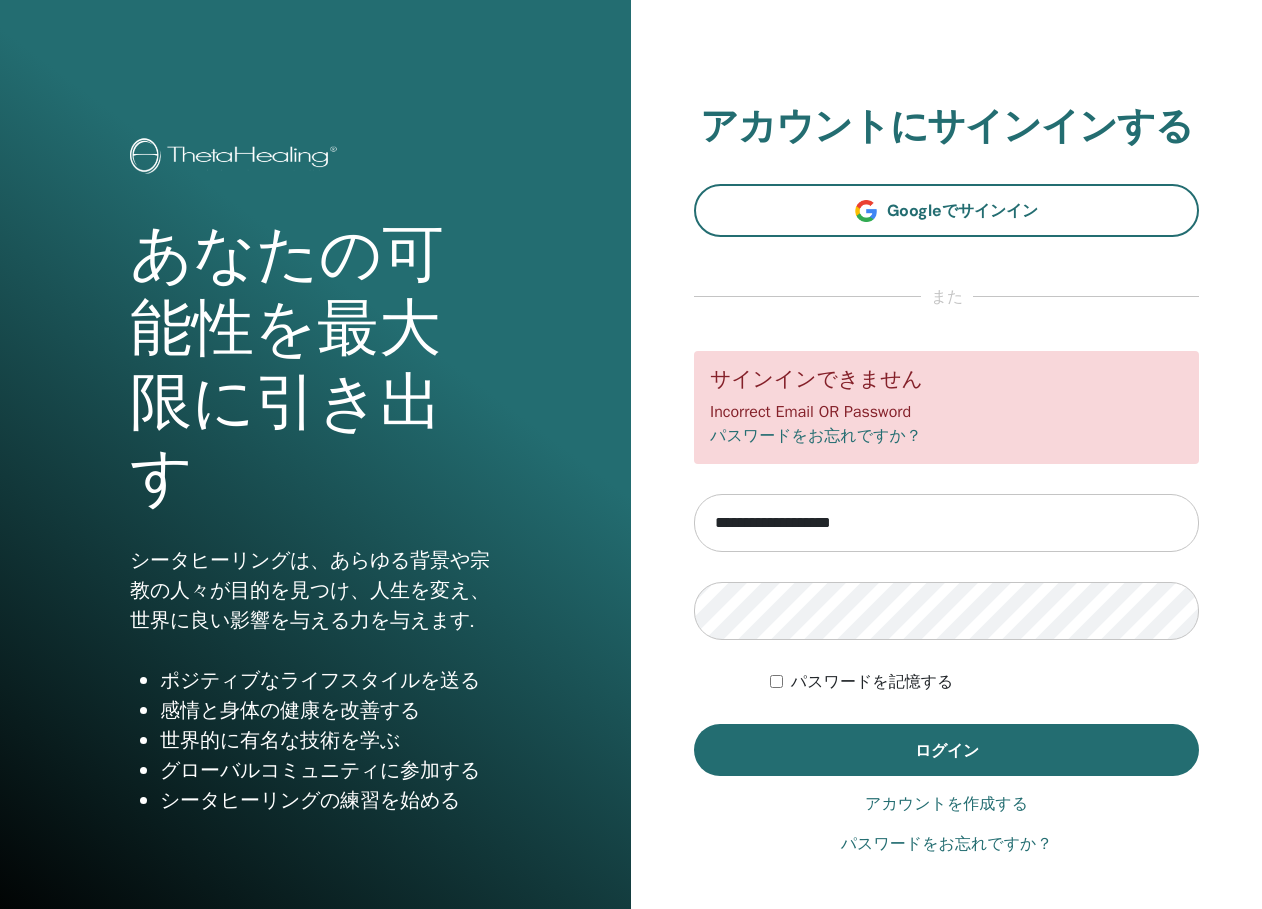 scroll, scrollTop: 0, scrollLeft: 0, axis: both 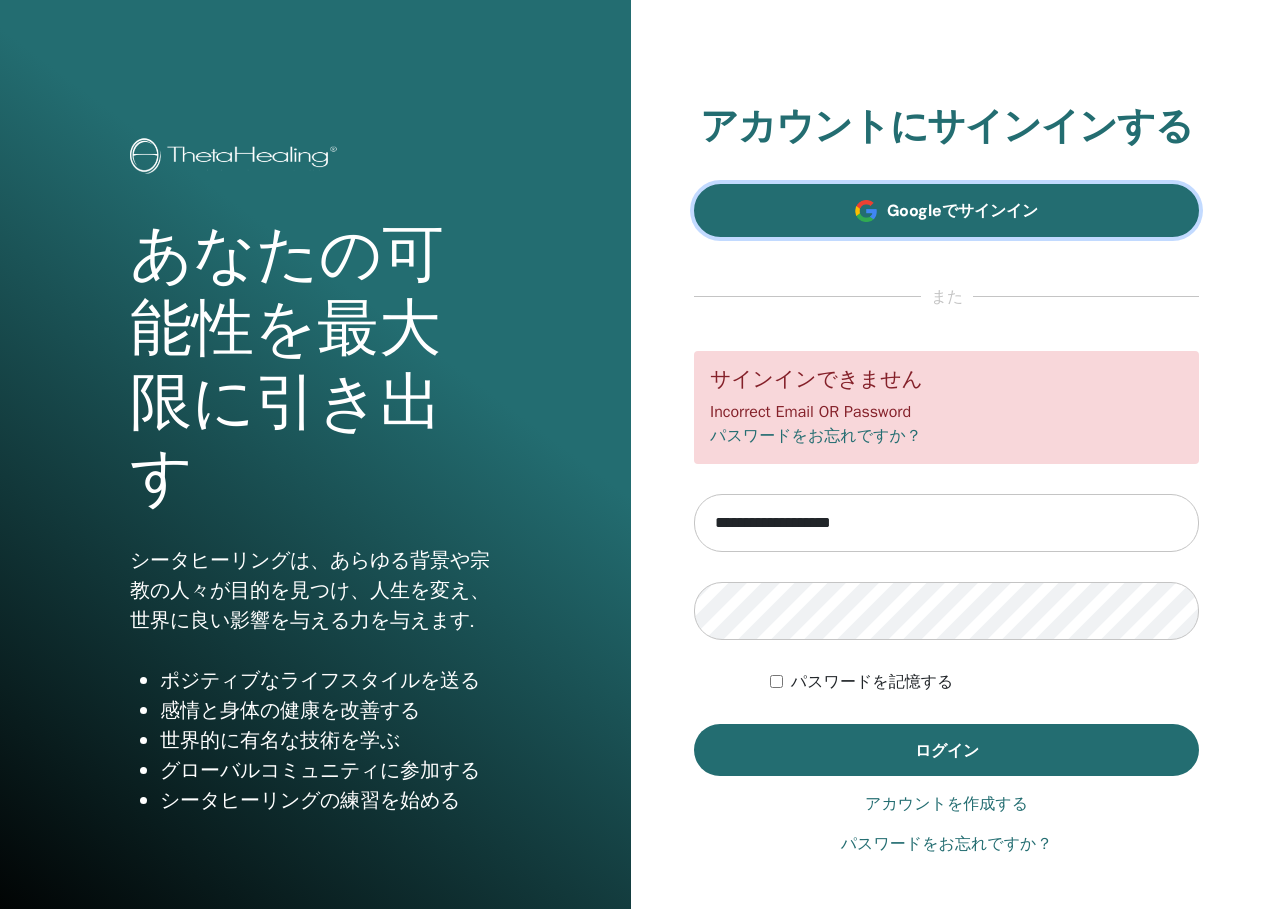 click on "Googleでサインイン" at bounding box center [962, 210] 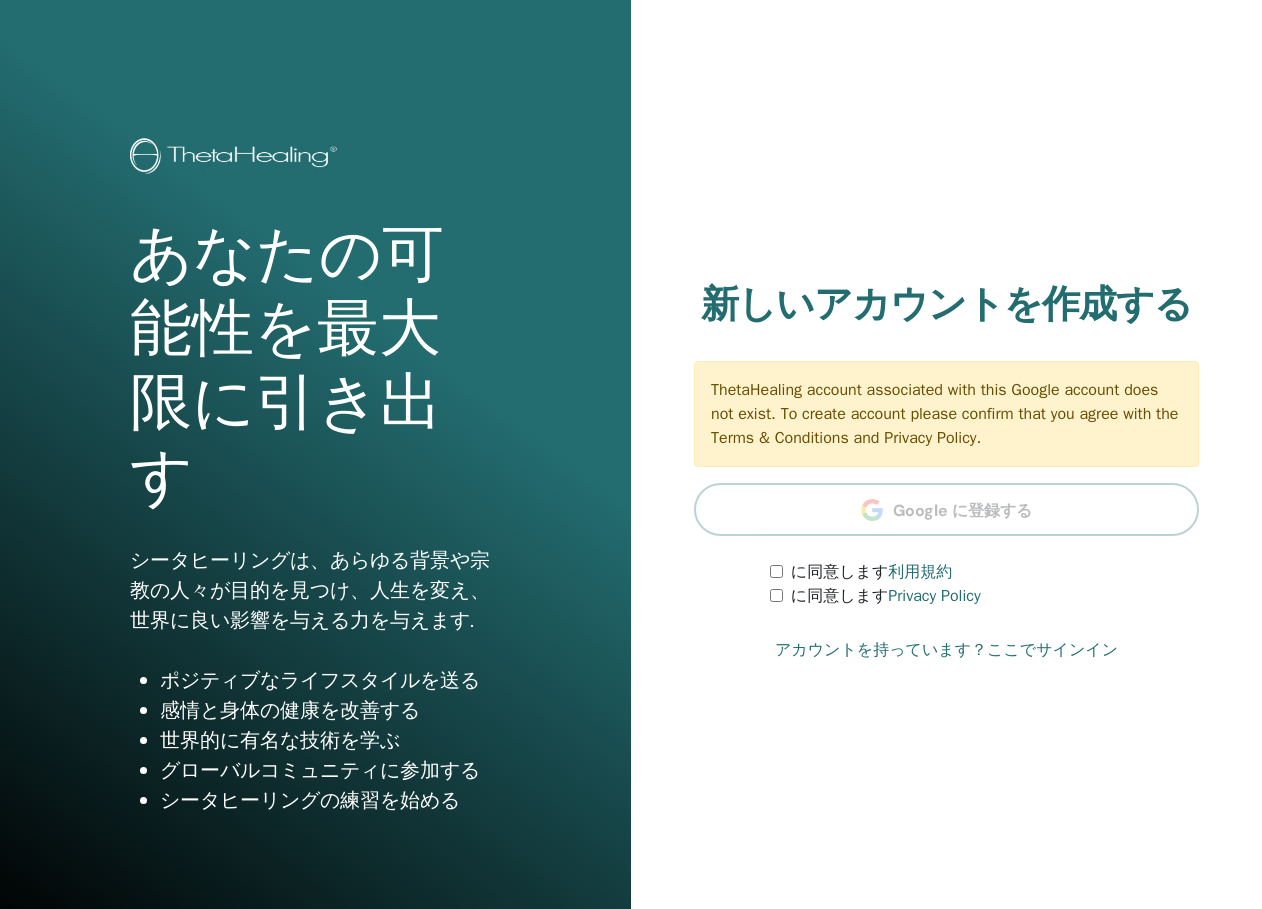 scroll, scrollTop: 0, scrollLeft: 0, axis: both 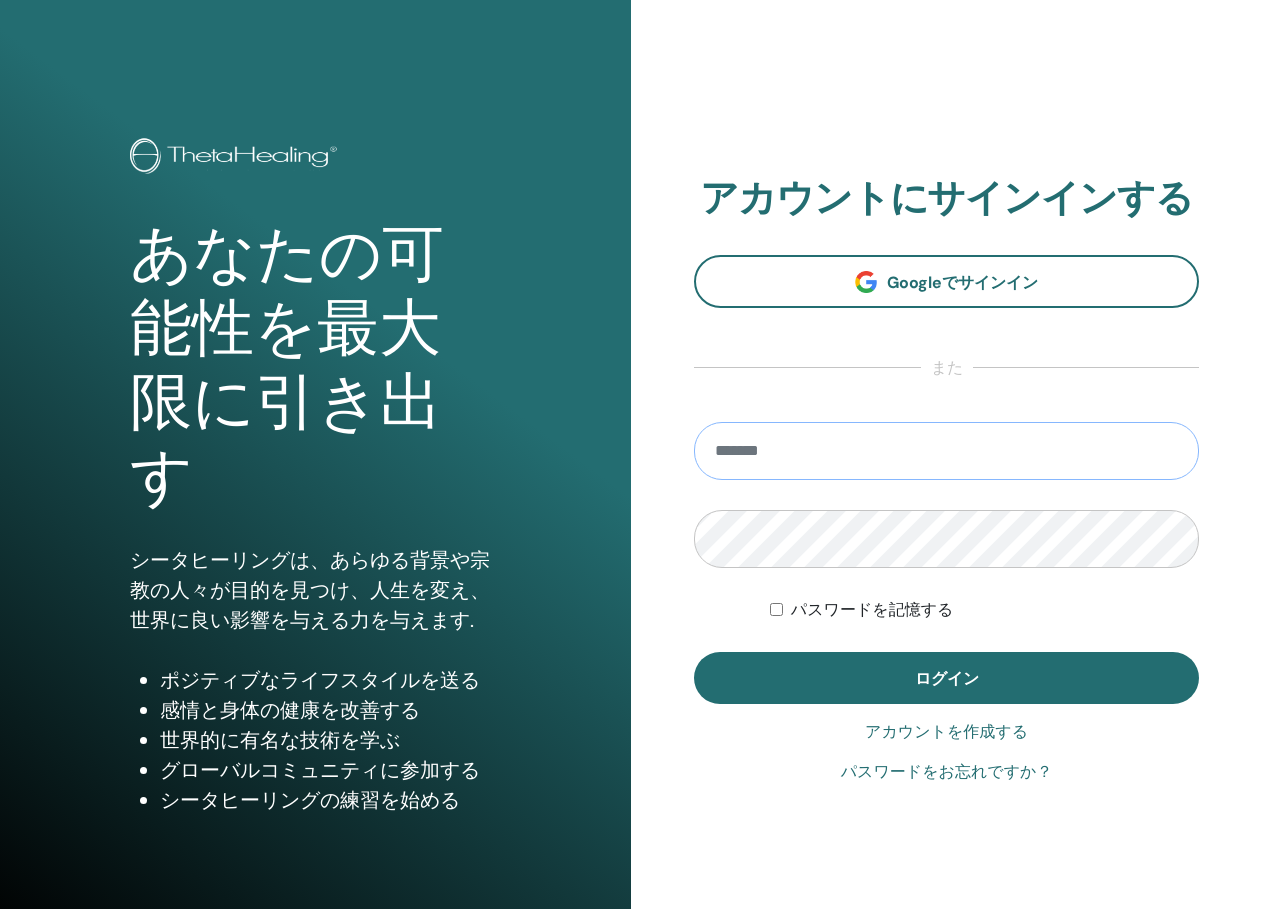 click at bounding box center (946, 451) 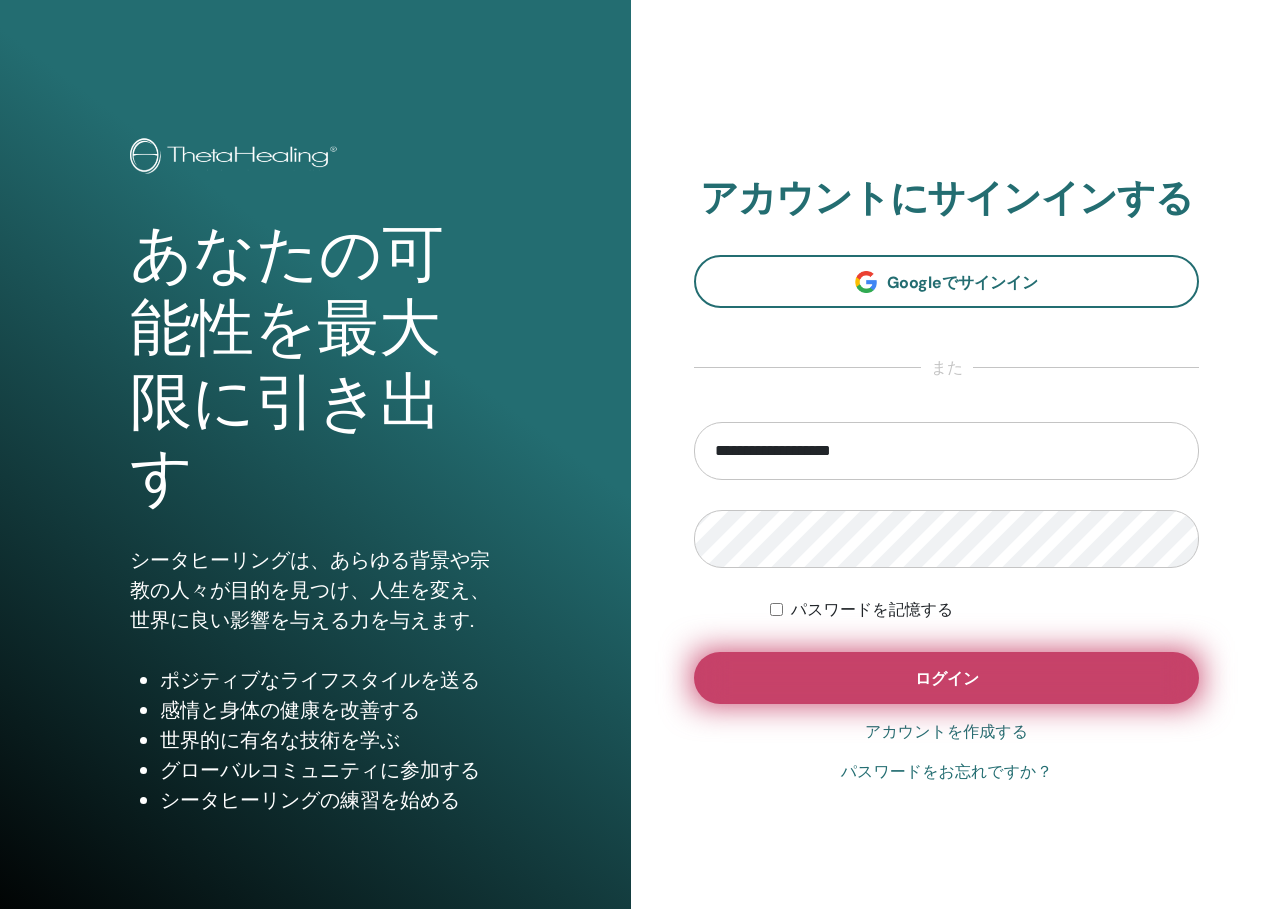 click on "ログイン" at bounding box center (947, 678) 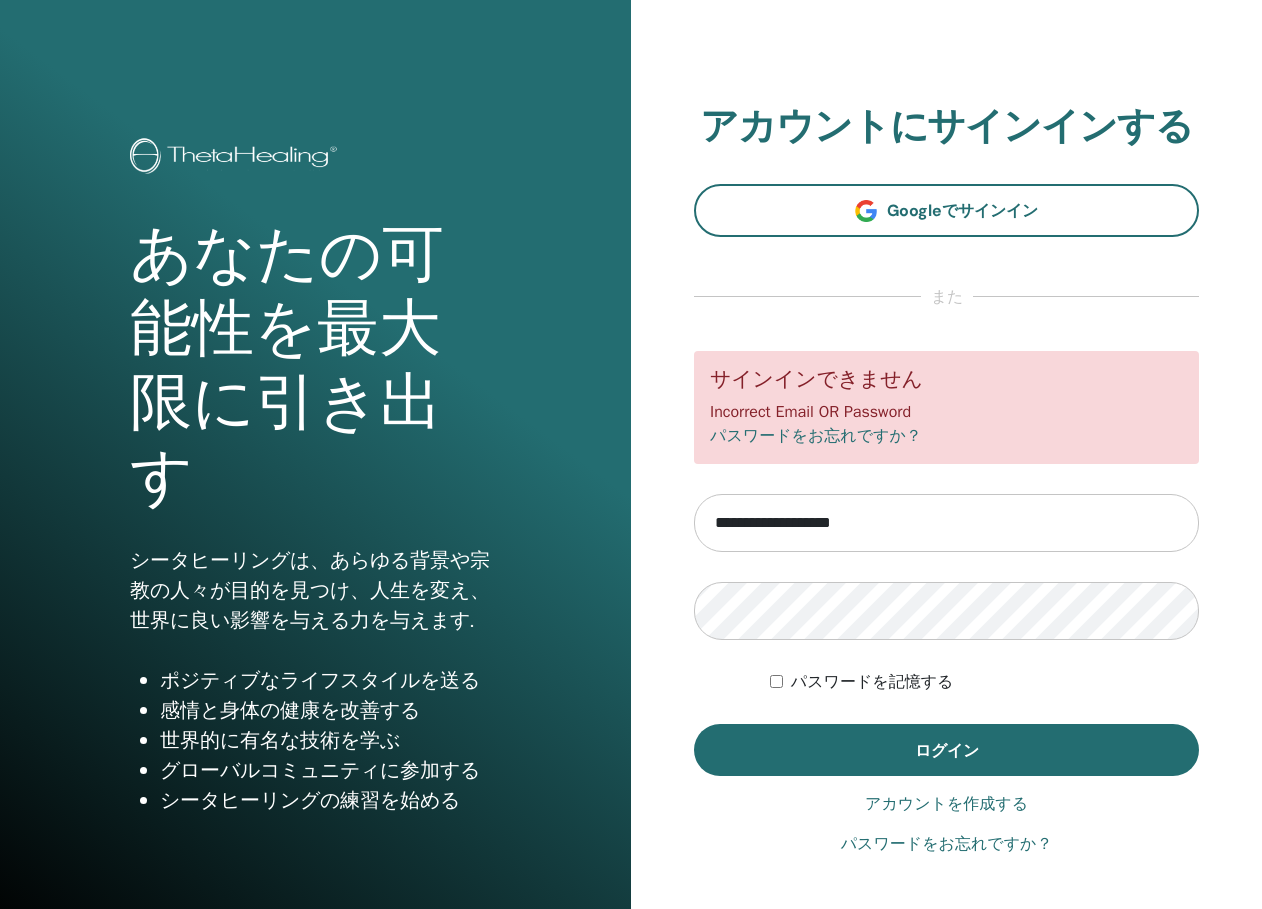 scroll, scrollTop: 0, scrollLeft: 0, axis: both 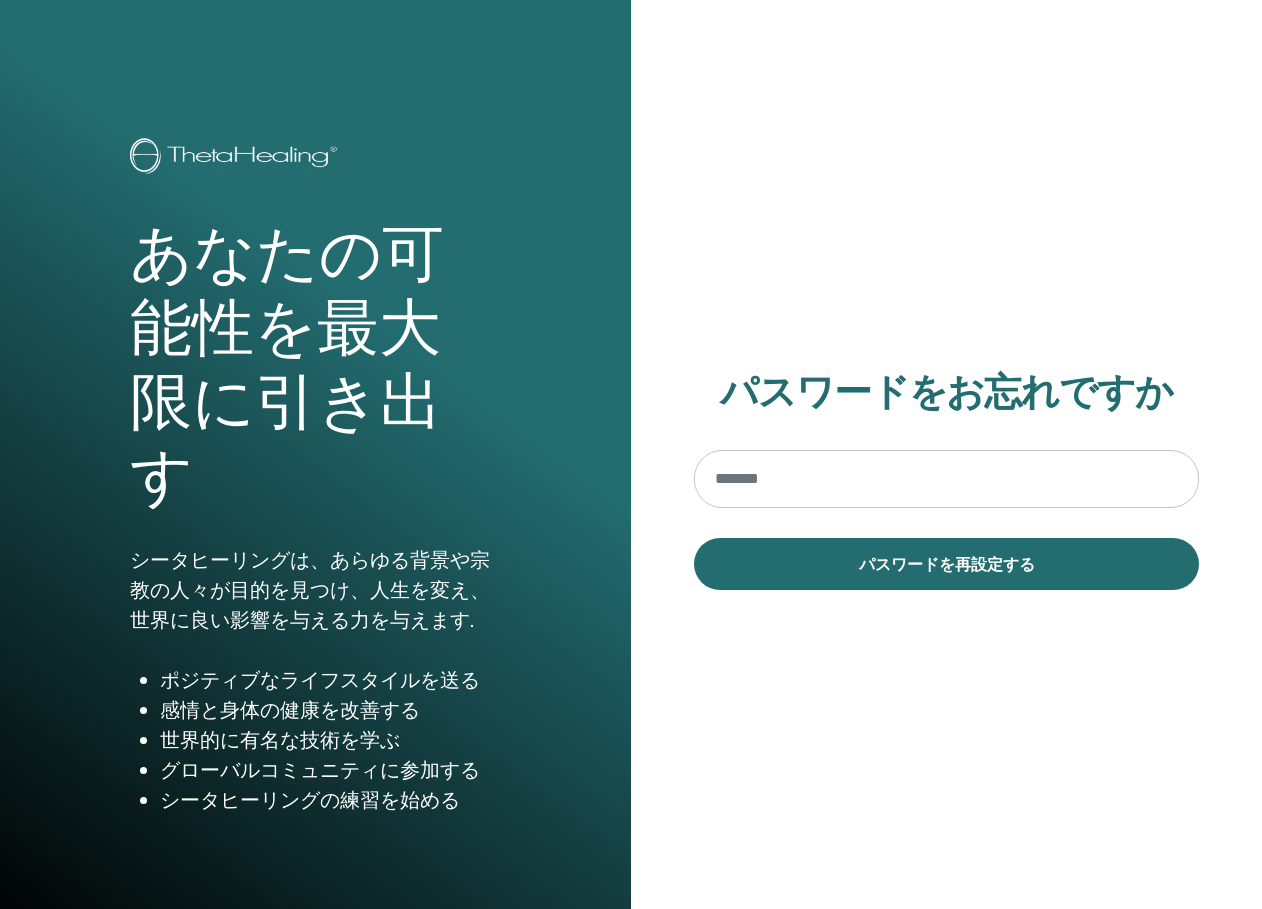 click at bounding box center (946, 479) 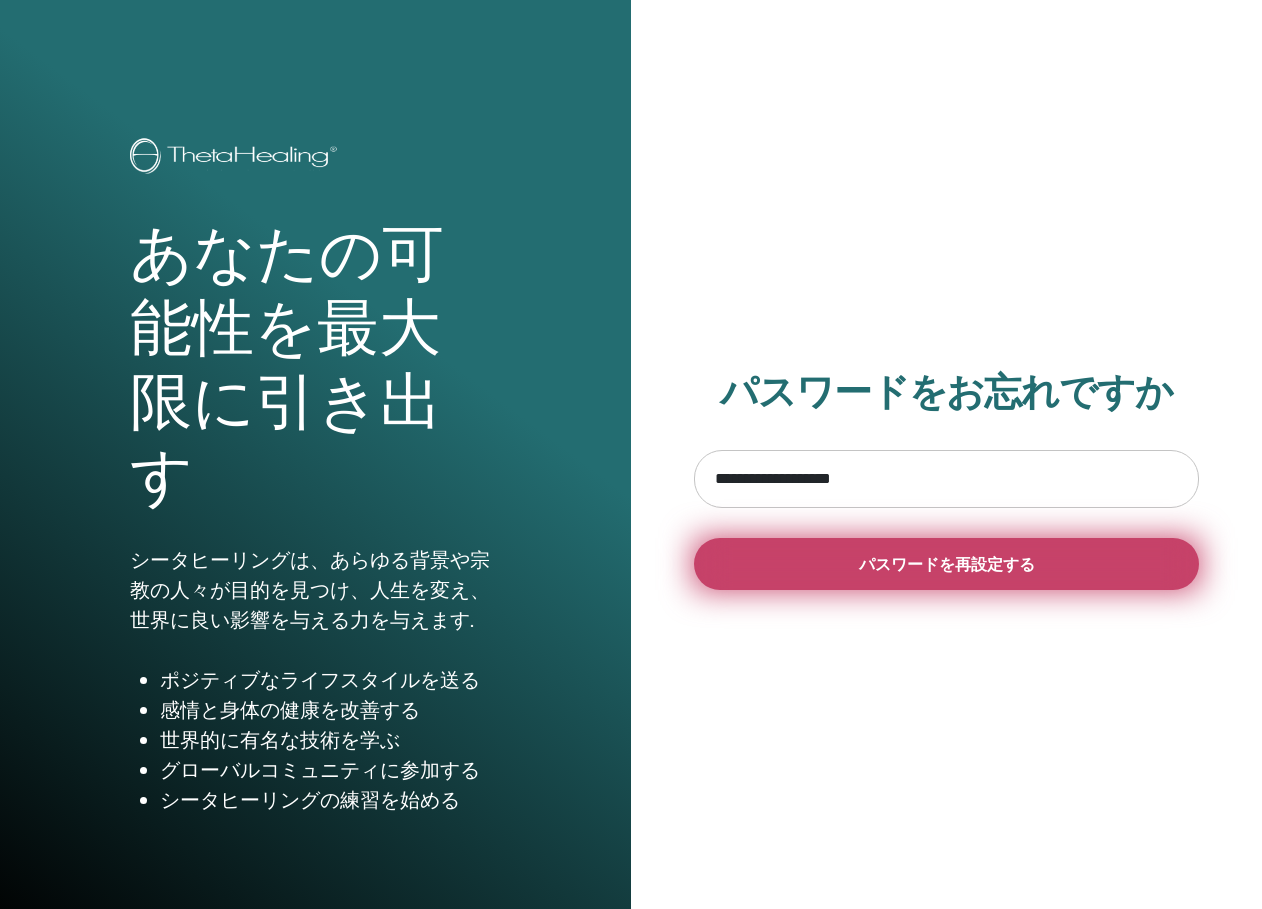 click on "パスワードを再設定する" at bounding box center (947, 564) 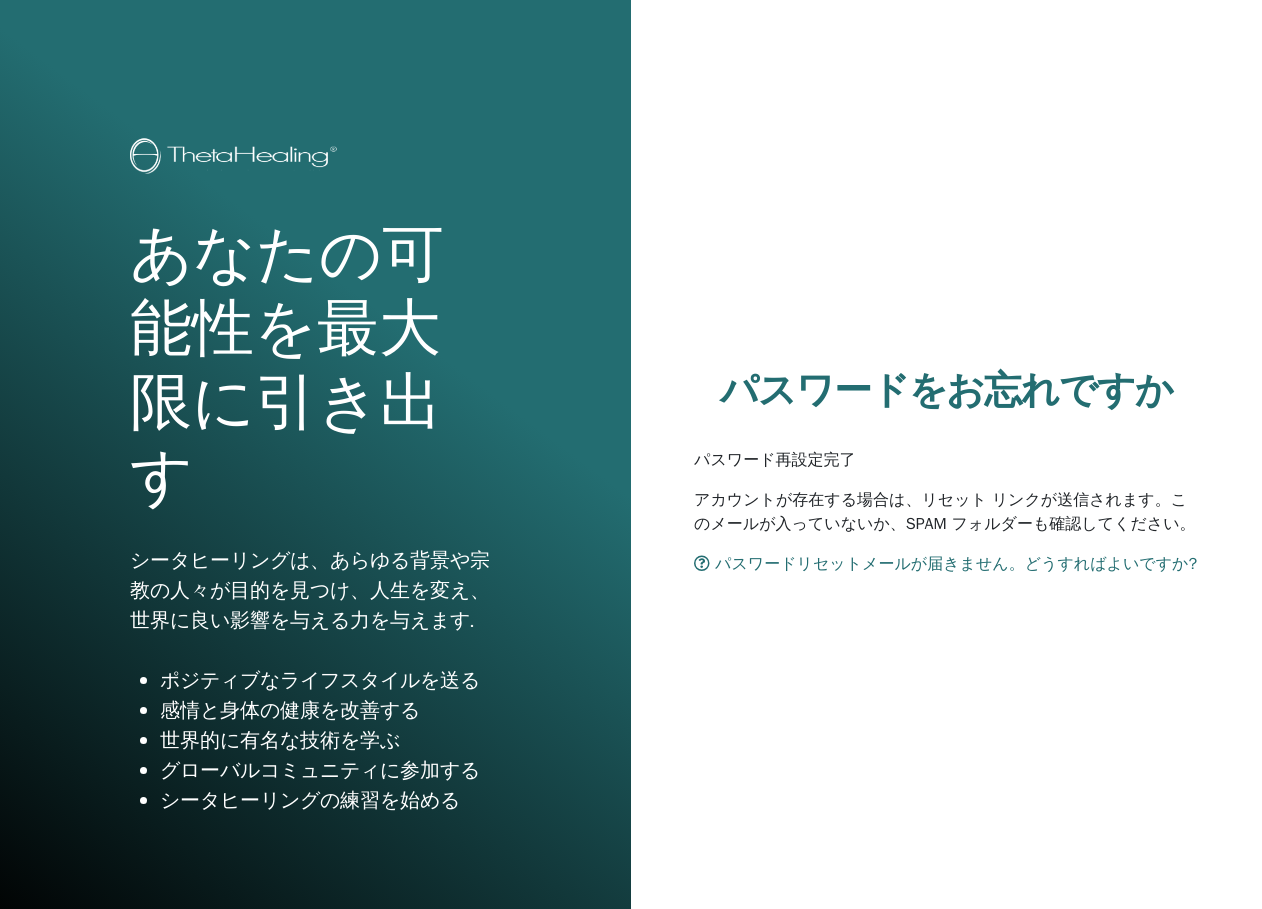 scroll, scrollTop: 0, scrollLeft: 0, axis: both 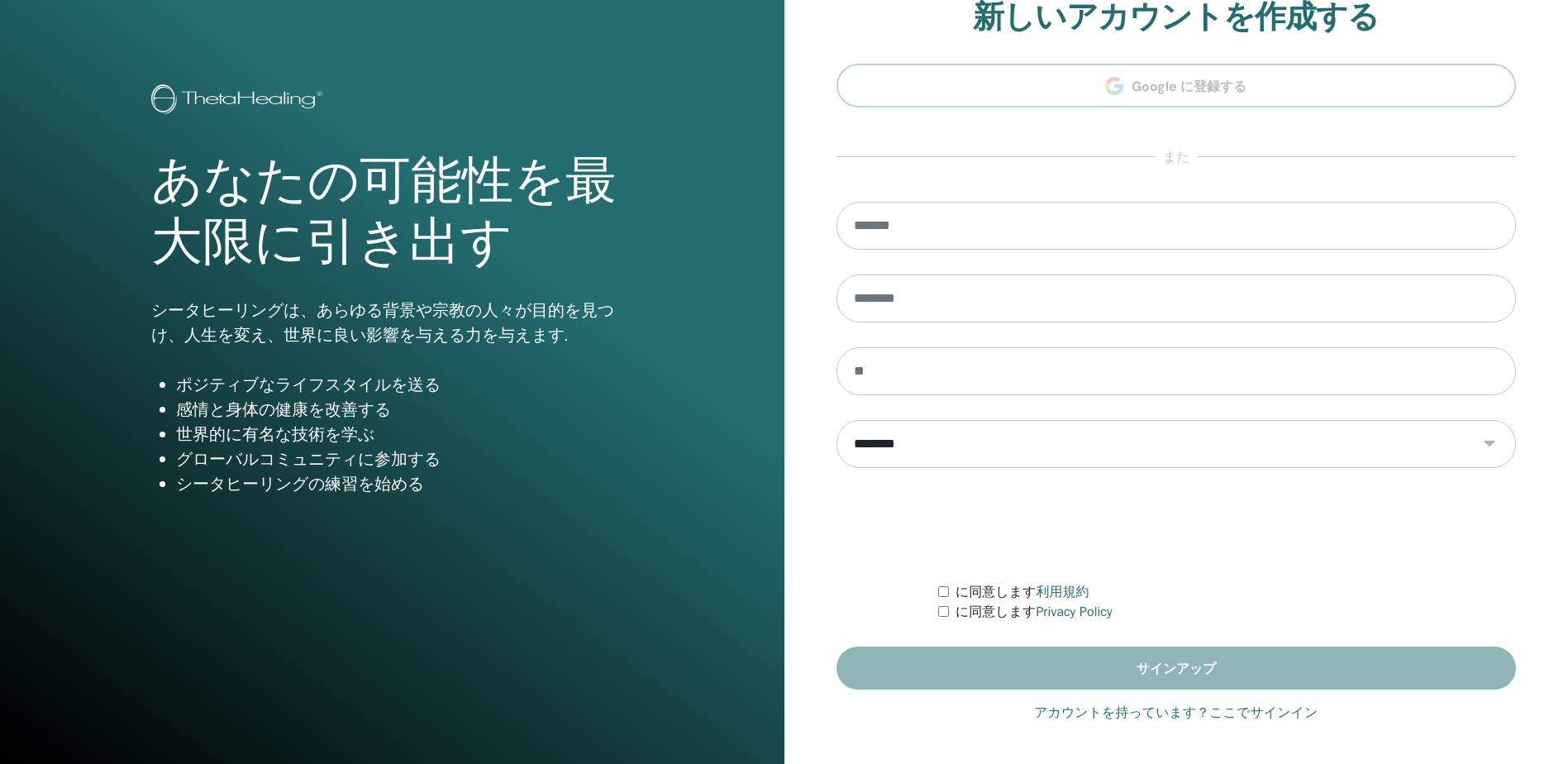 click on "アカウントを持っています？ここでサインイン" at bounding box center (1175, 713) 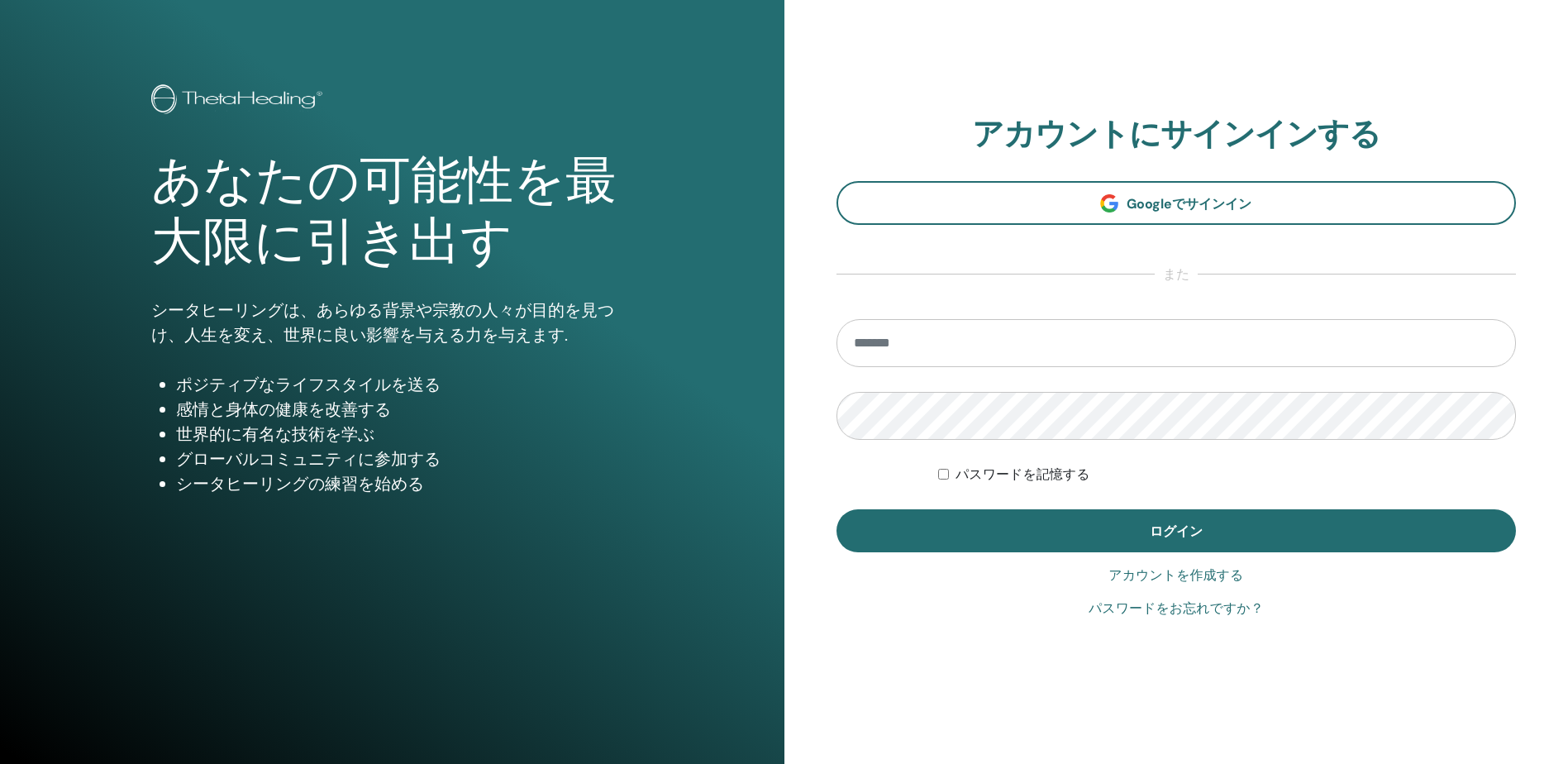 scroll, scrollTop: 0, scrollLeft: 0, axis: both 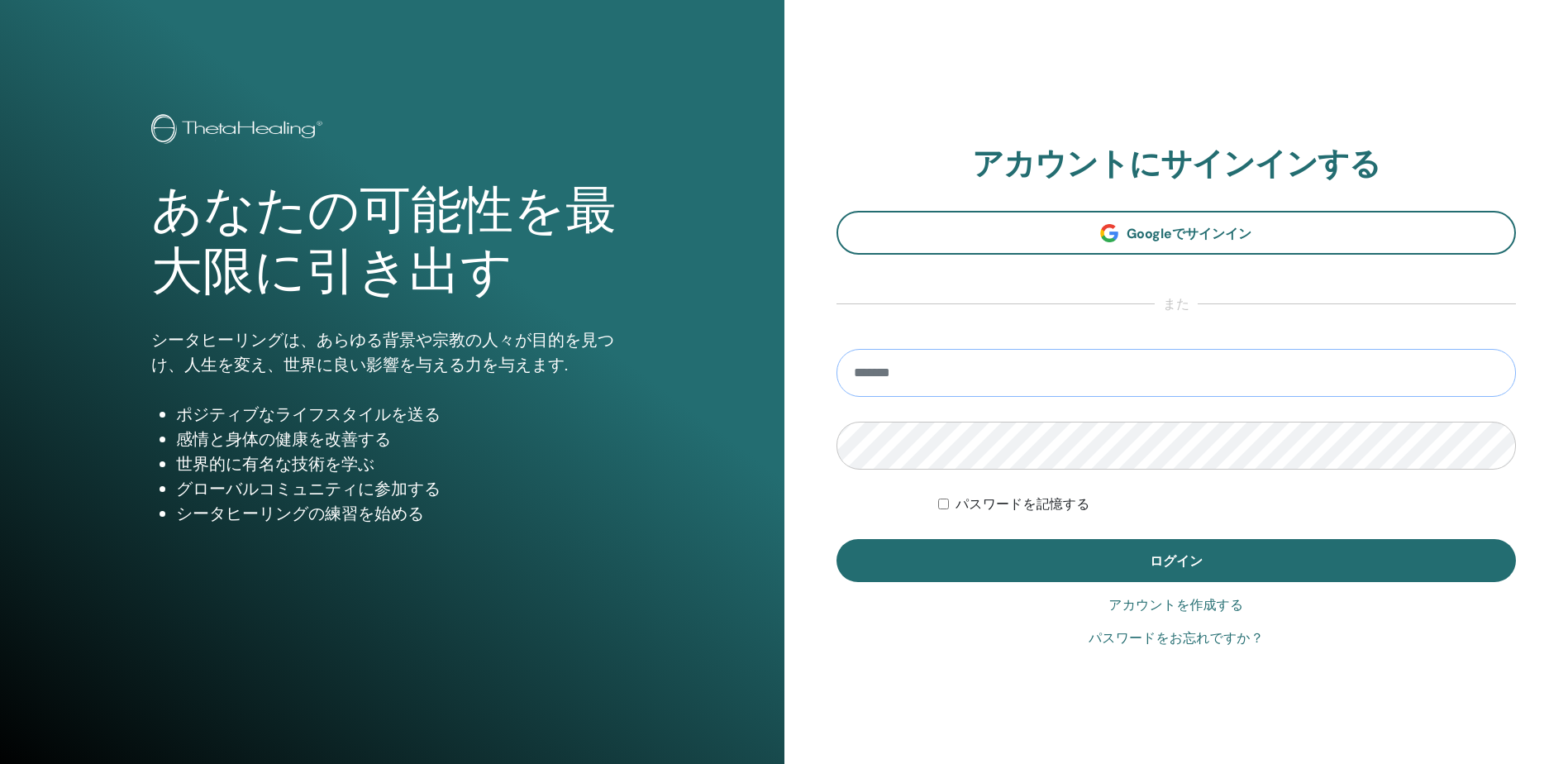 click at bounding box center (1176, 373) 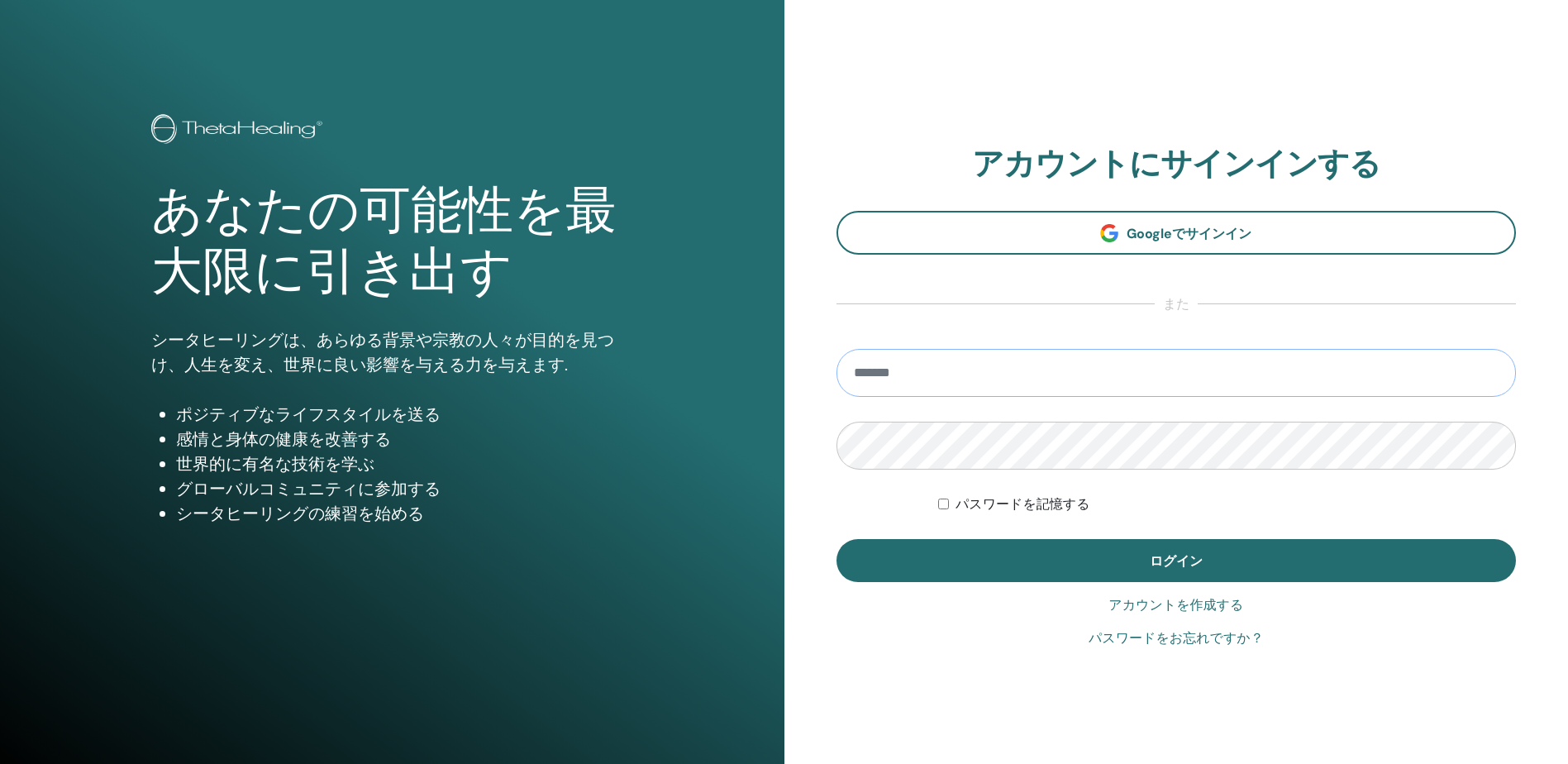type on "**********" 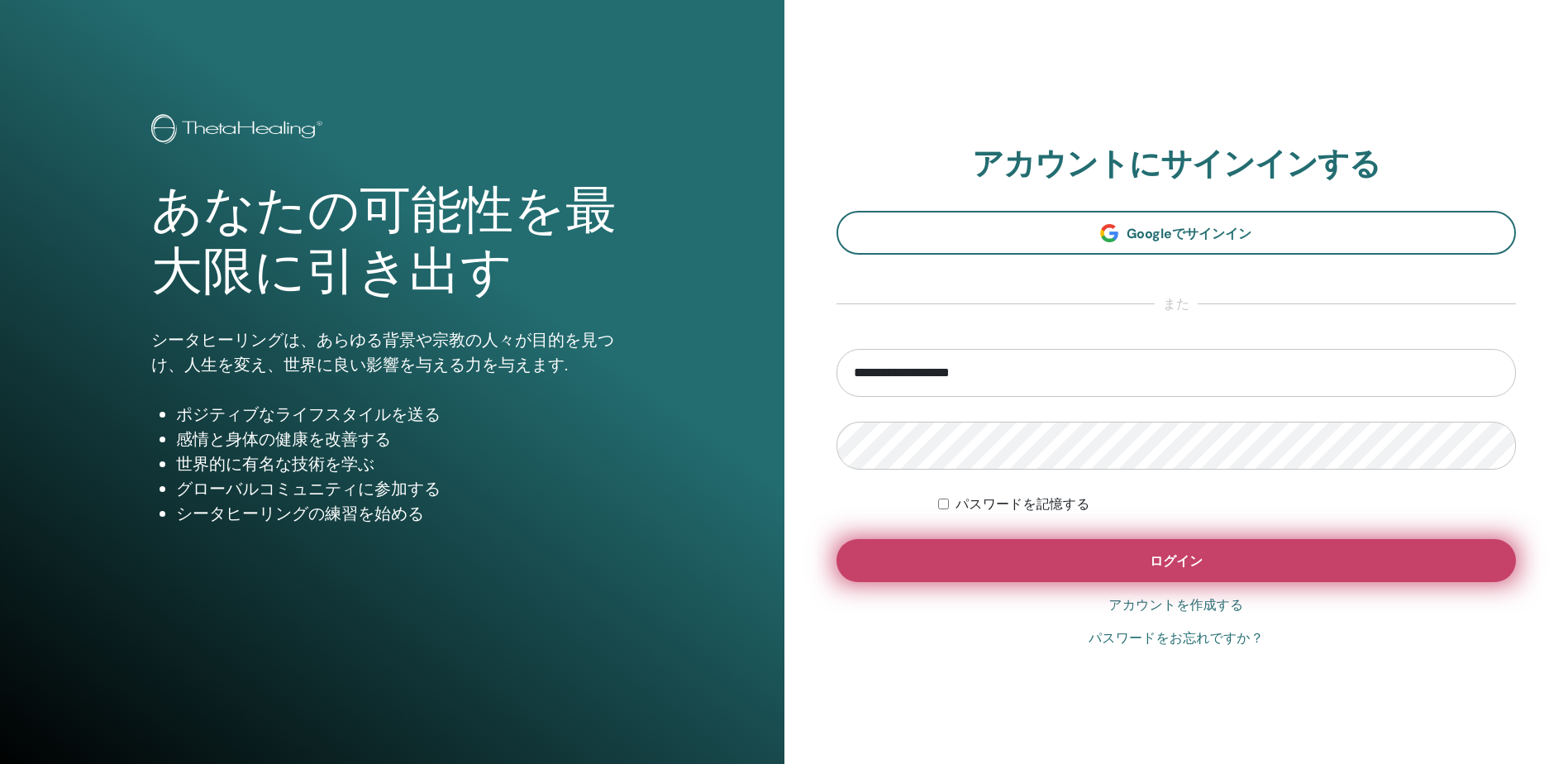 click on "ログイン" at bounding box center [1176, 561] 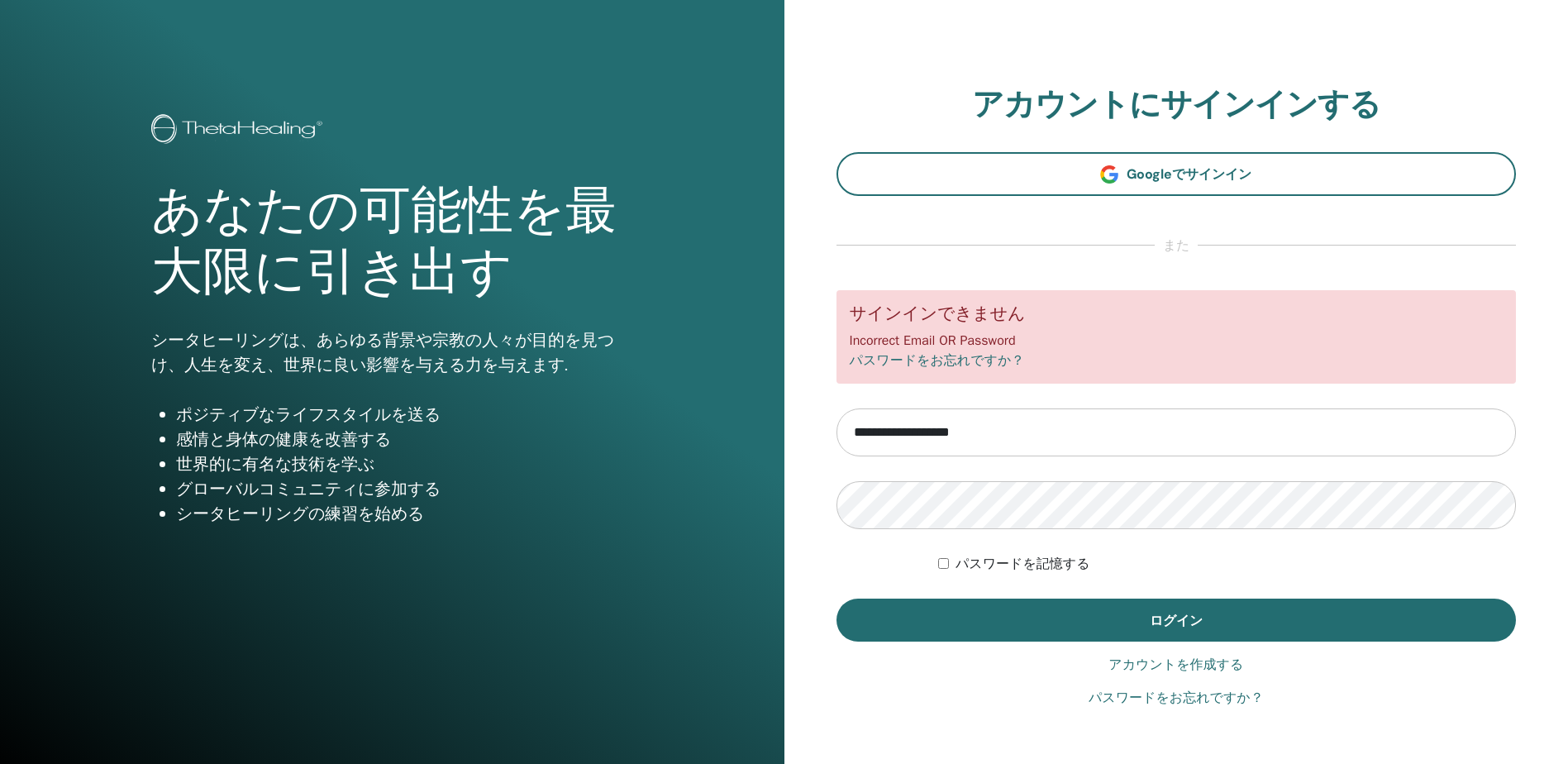 scroll, scrollTop: 0, scrollLeft: 0, axis: both 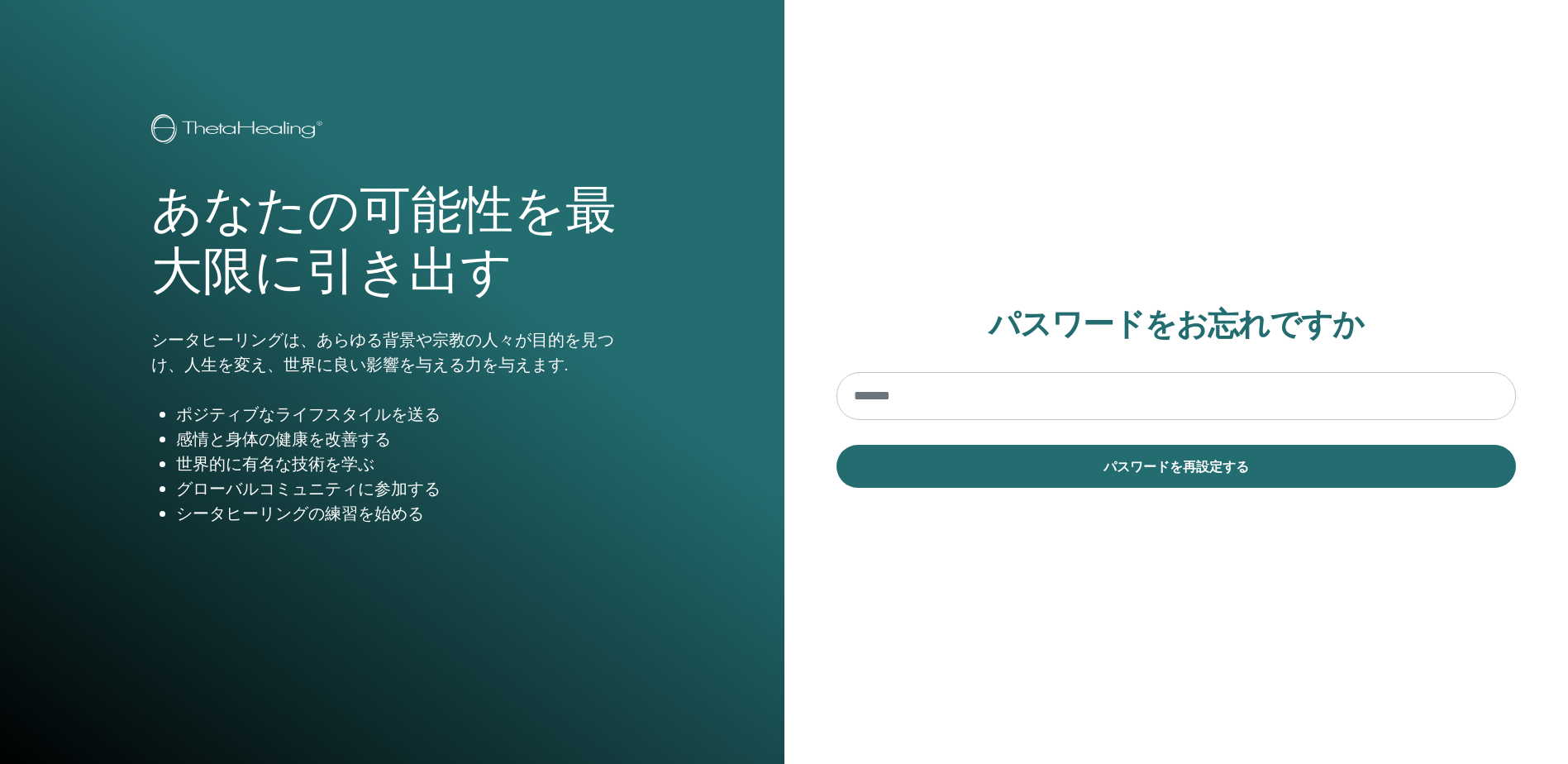click at bounding box center [1176, 396] 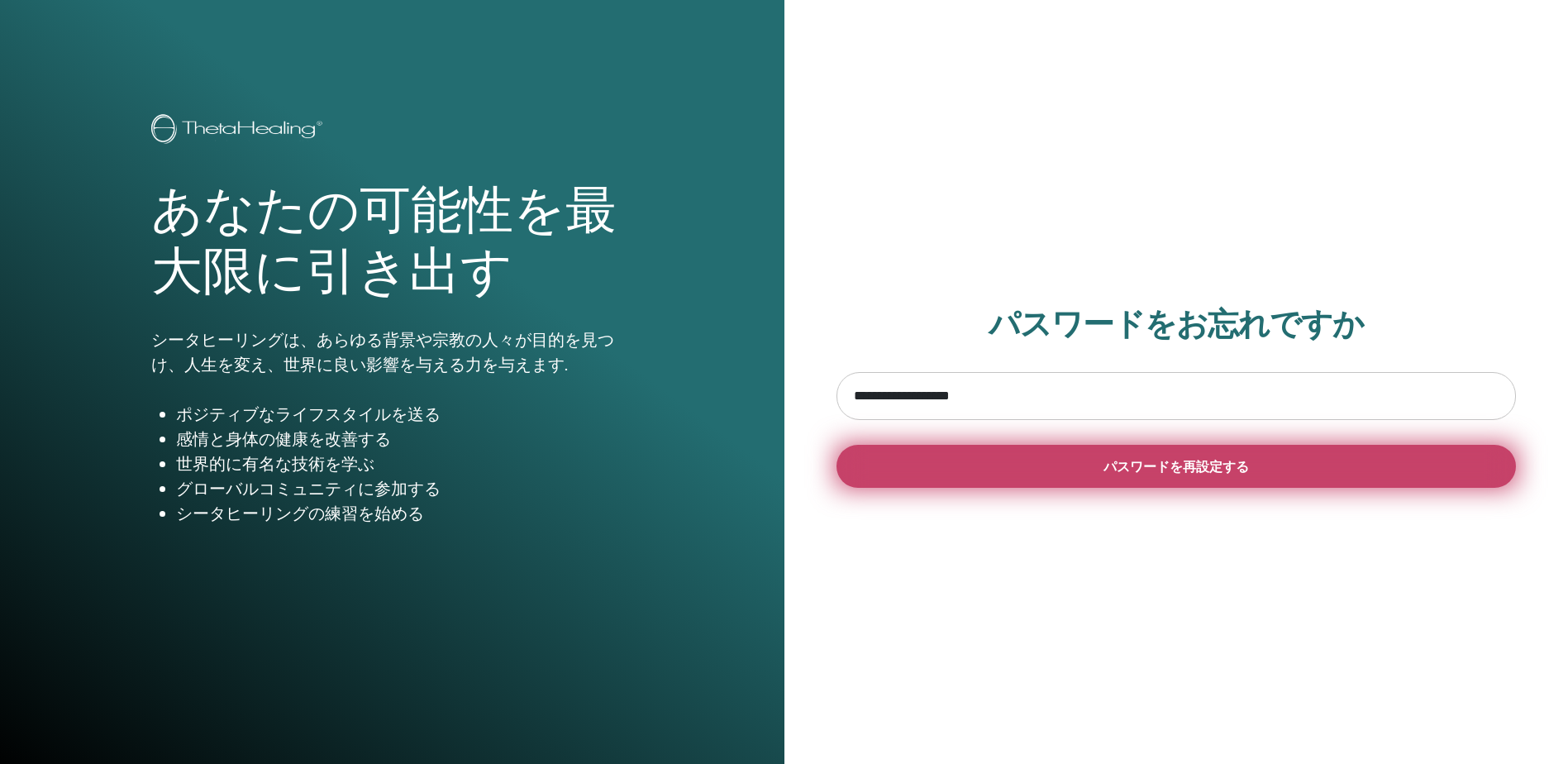 click on "パスワードを再設定する" at bounding box center (1176, 466) 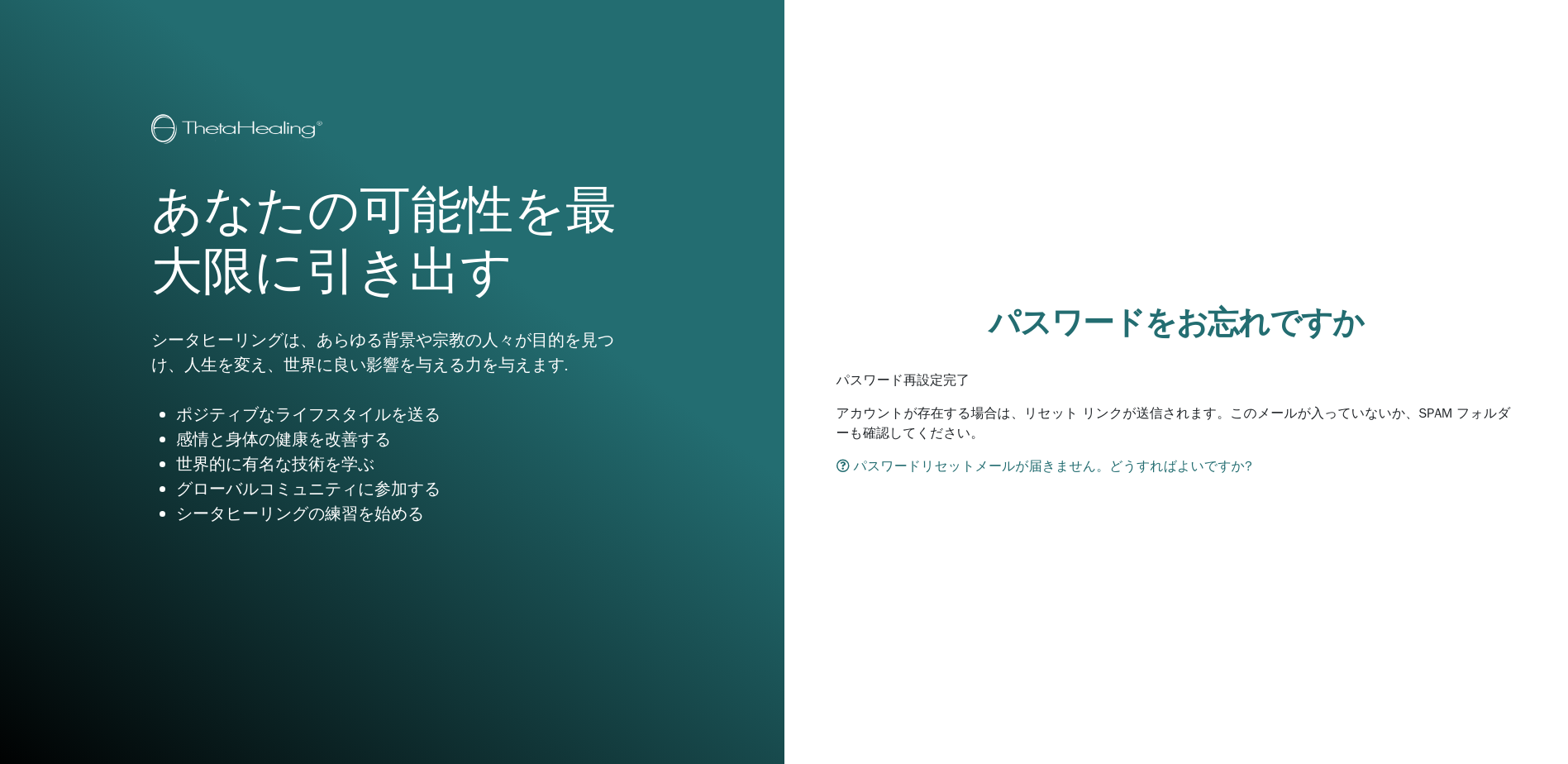 scroll, scrollTop: 0, scrollLeft: 0, axis: both 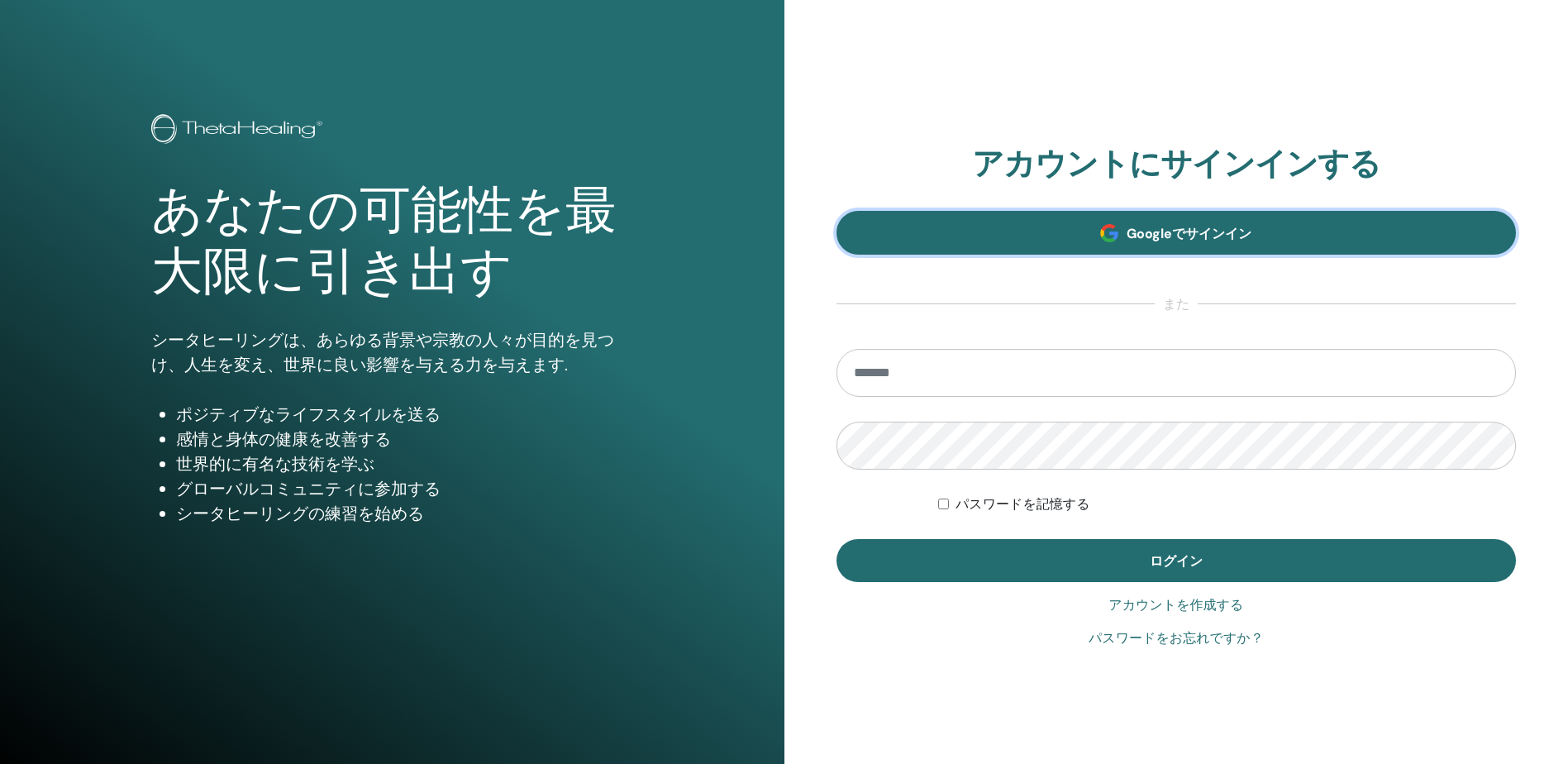 click on "Googleでサインイン" at bounding box center [1189, 233] 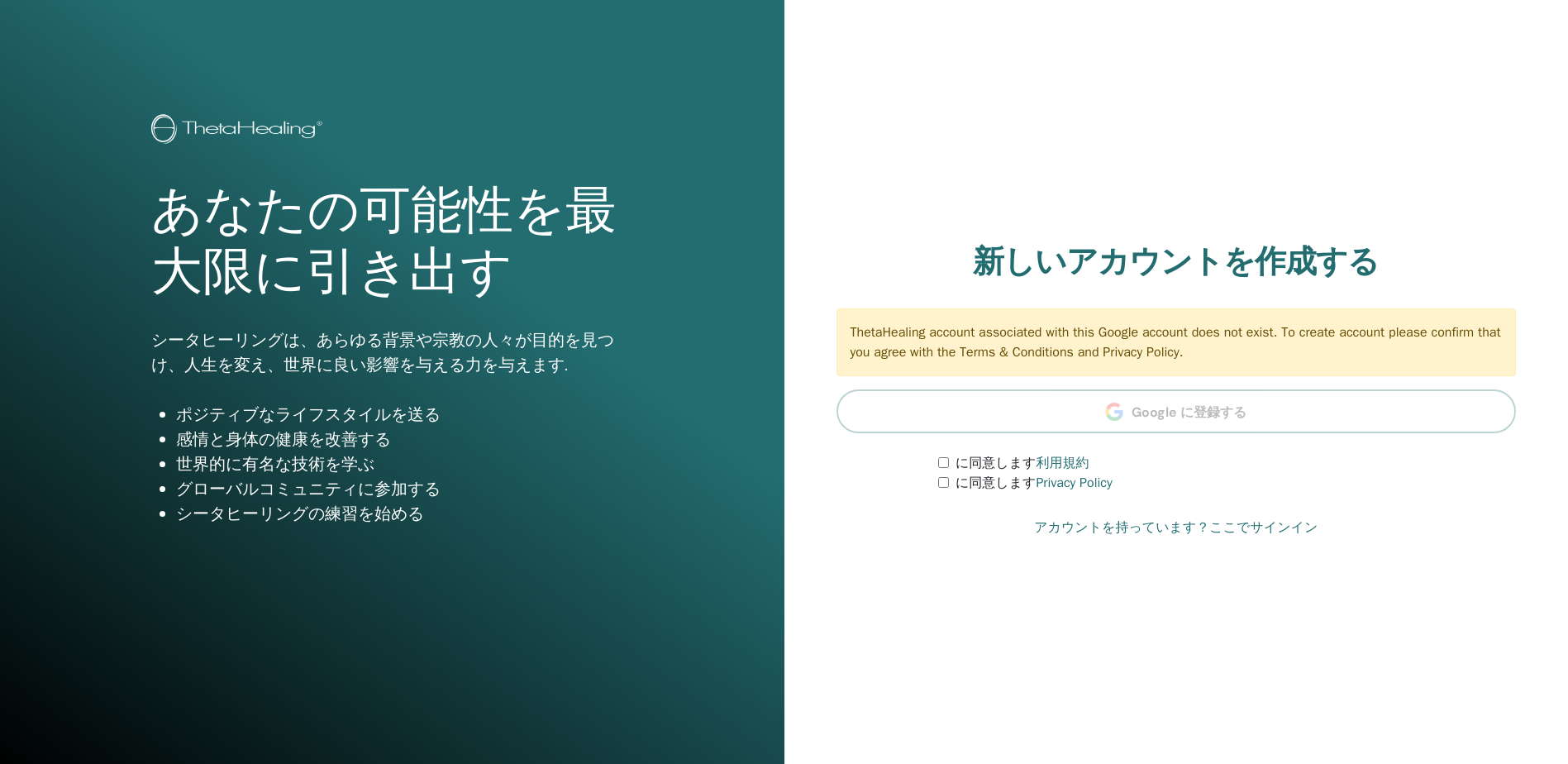 scroll, scrollTop: 0, scrollLeft: 0, axis: both 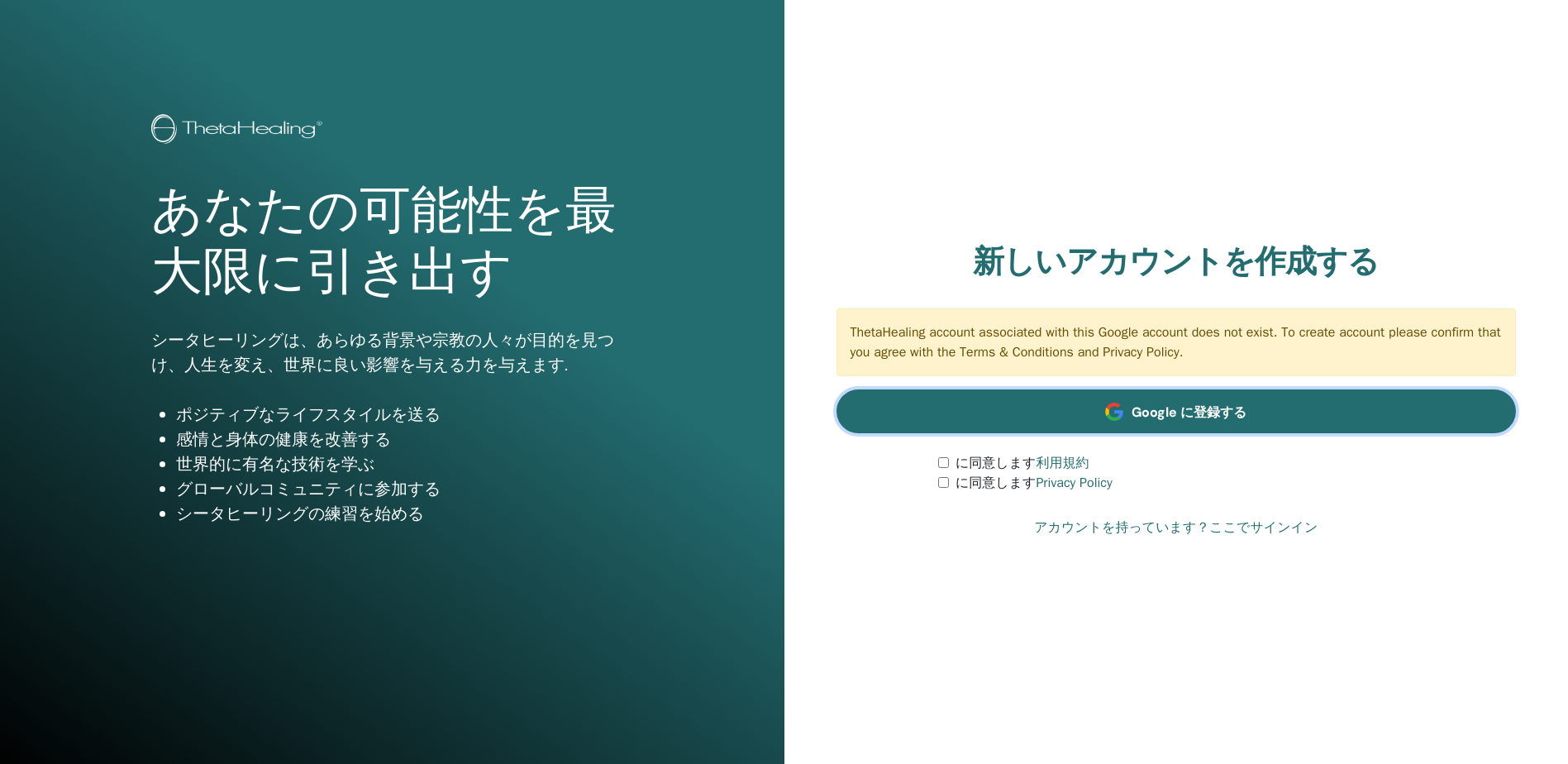 click on "Google に登録する" at bounding box center (1189, 412) 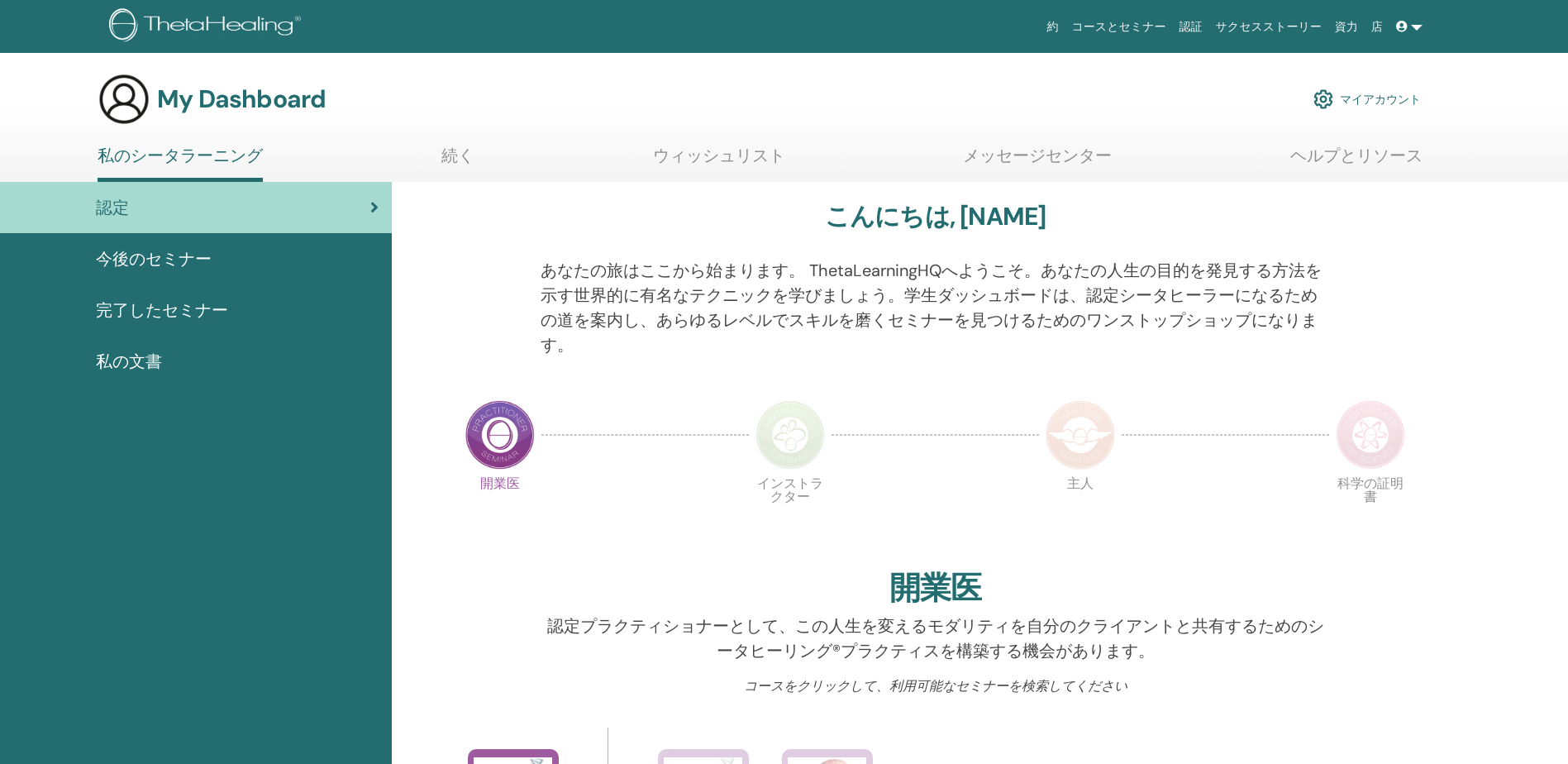 scroll, scrollTop: 0, scrollLeft: 0, axis: both 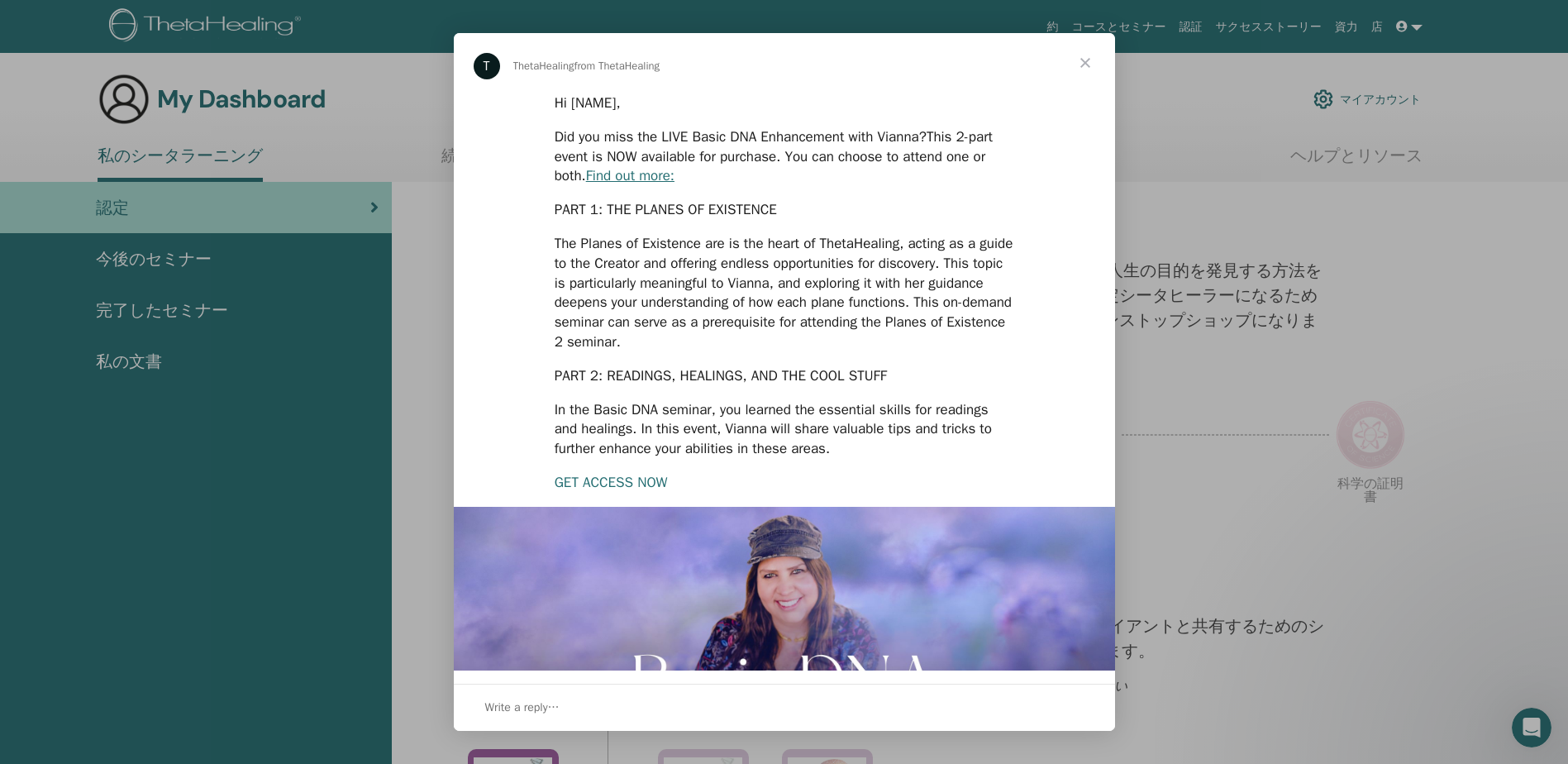 click on "GET ACCESS NOW" at bounding box center (611, 482) 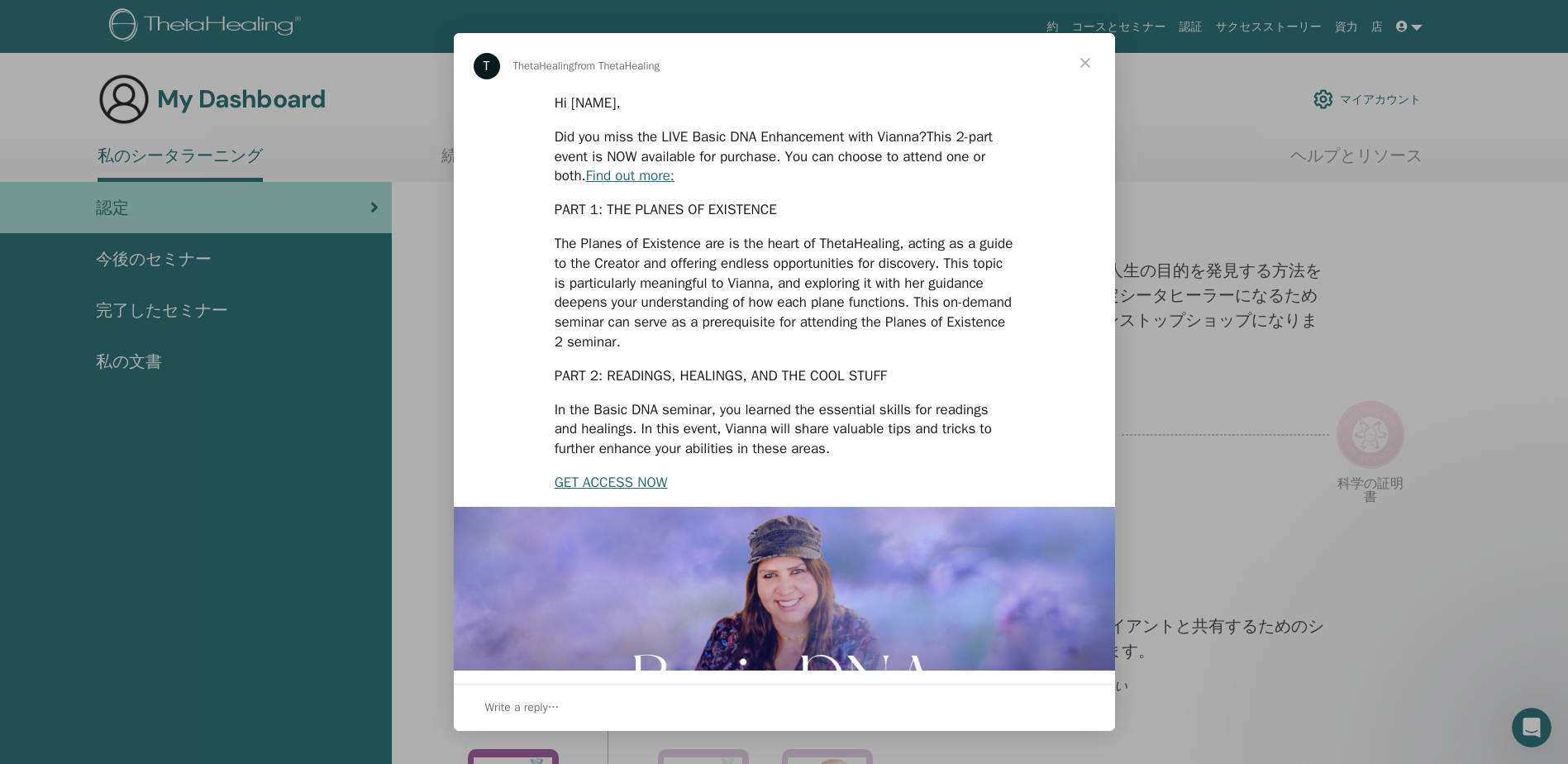 click at bounding box center (1085, 63) 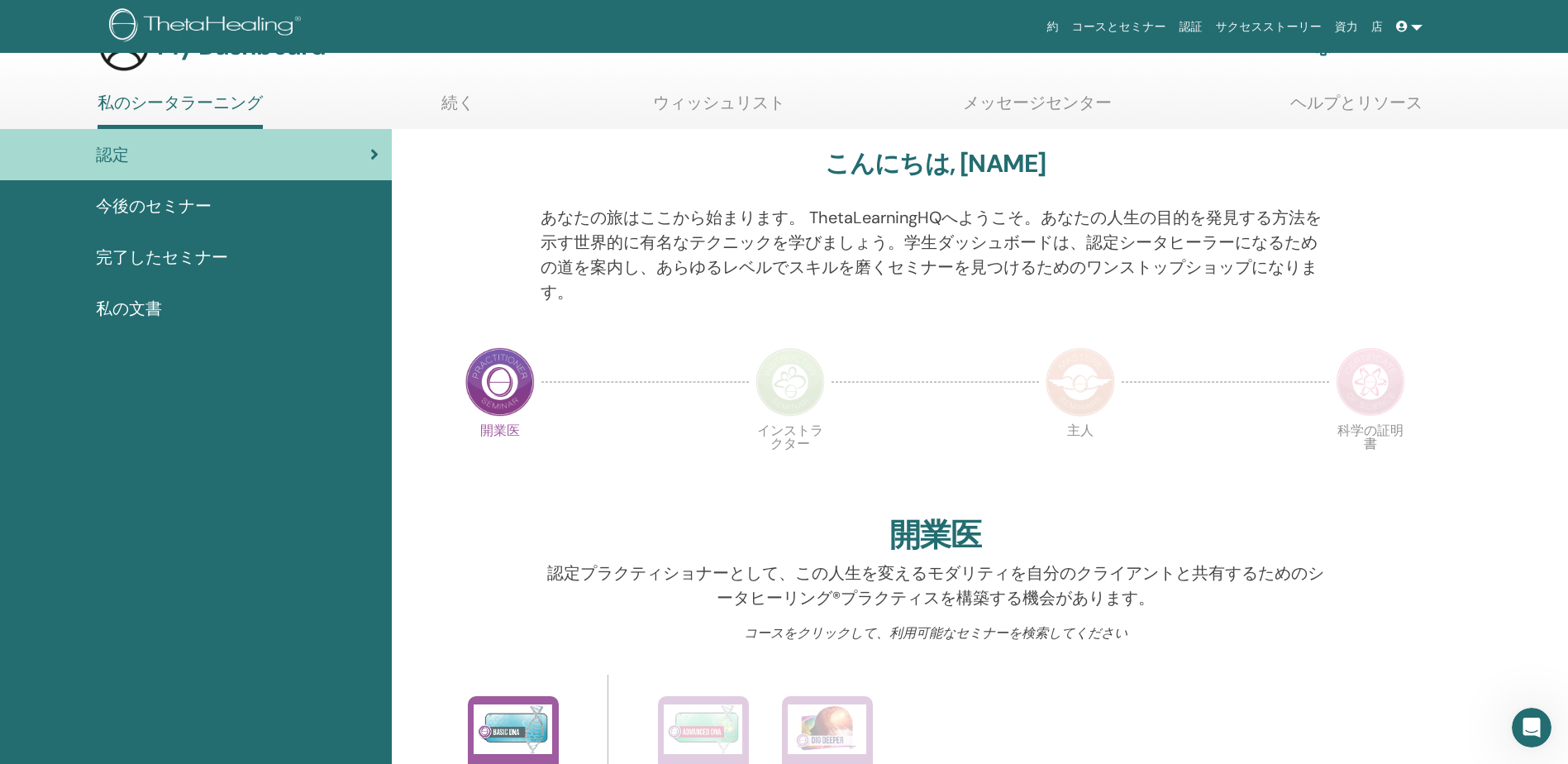 scroll, scrollTop: 0, scrollLeft: 0, axis: both 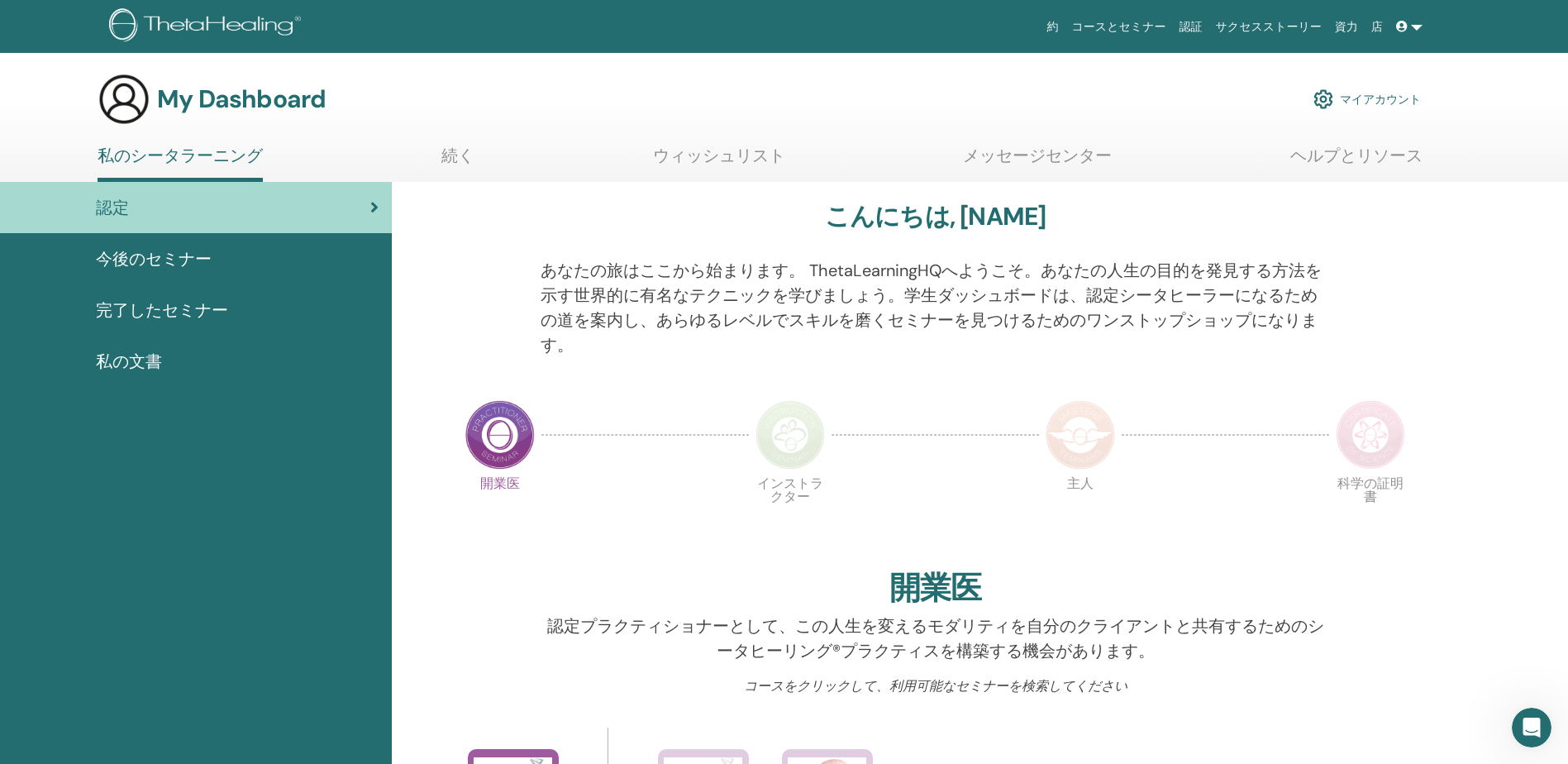 click at bounding box center (1402, 26) 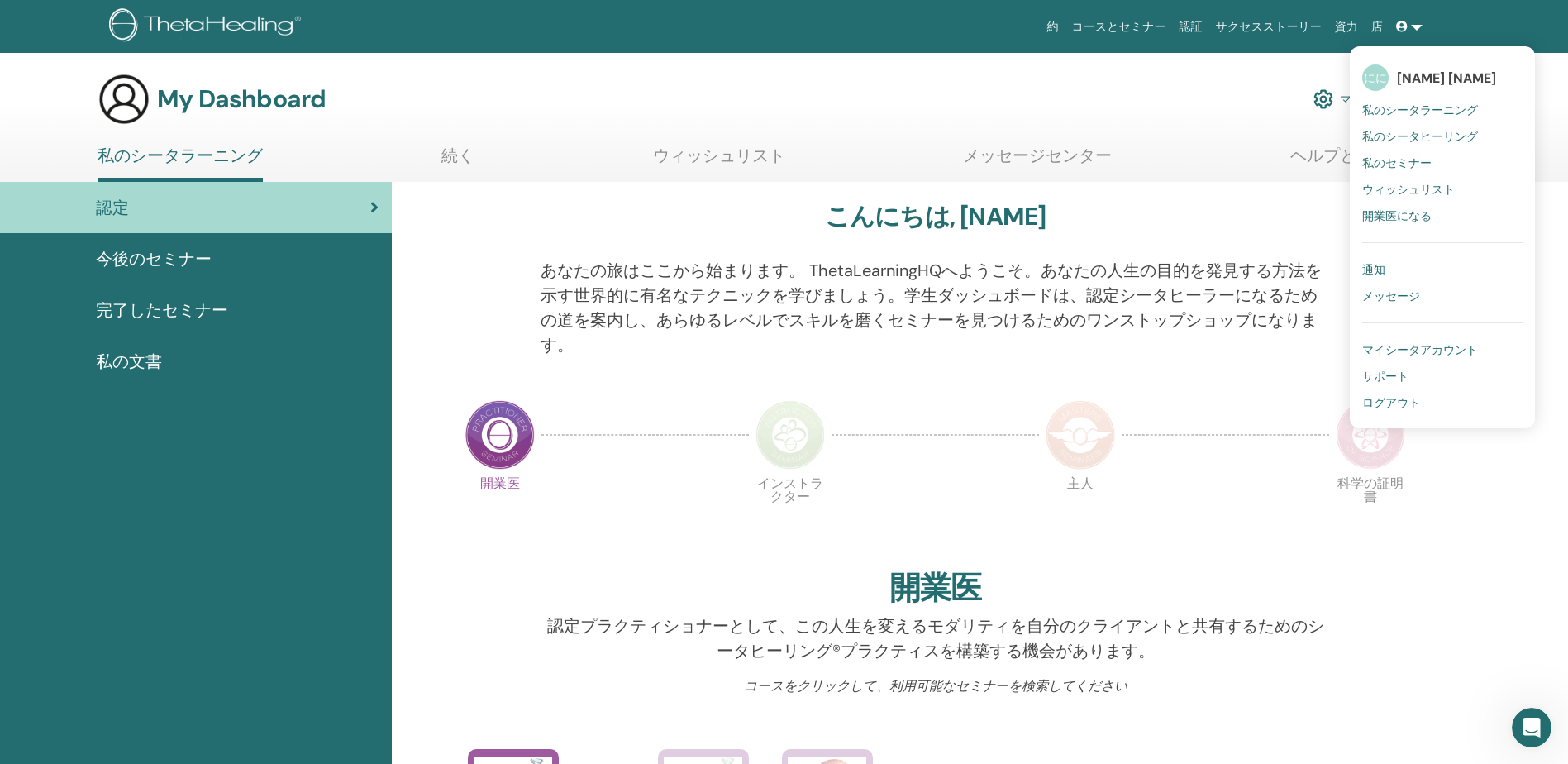 click on "私のシータラーニング" at bounding box center (1420, 110) 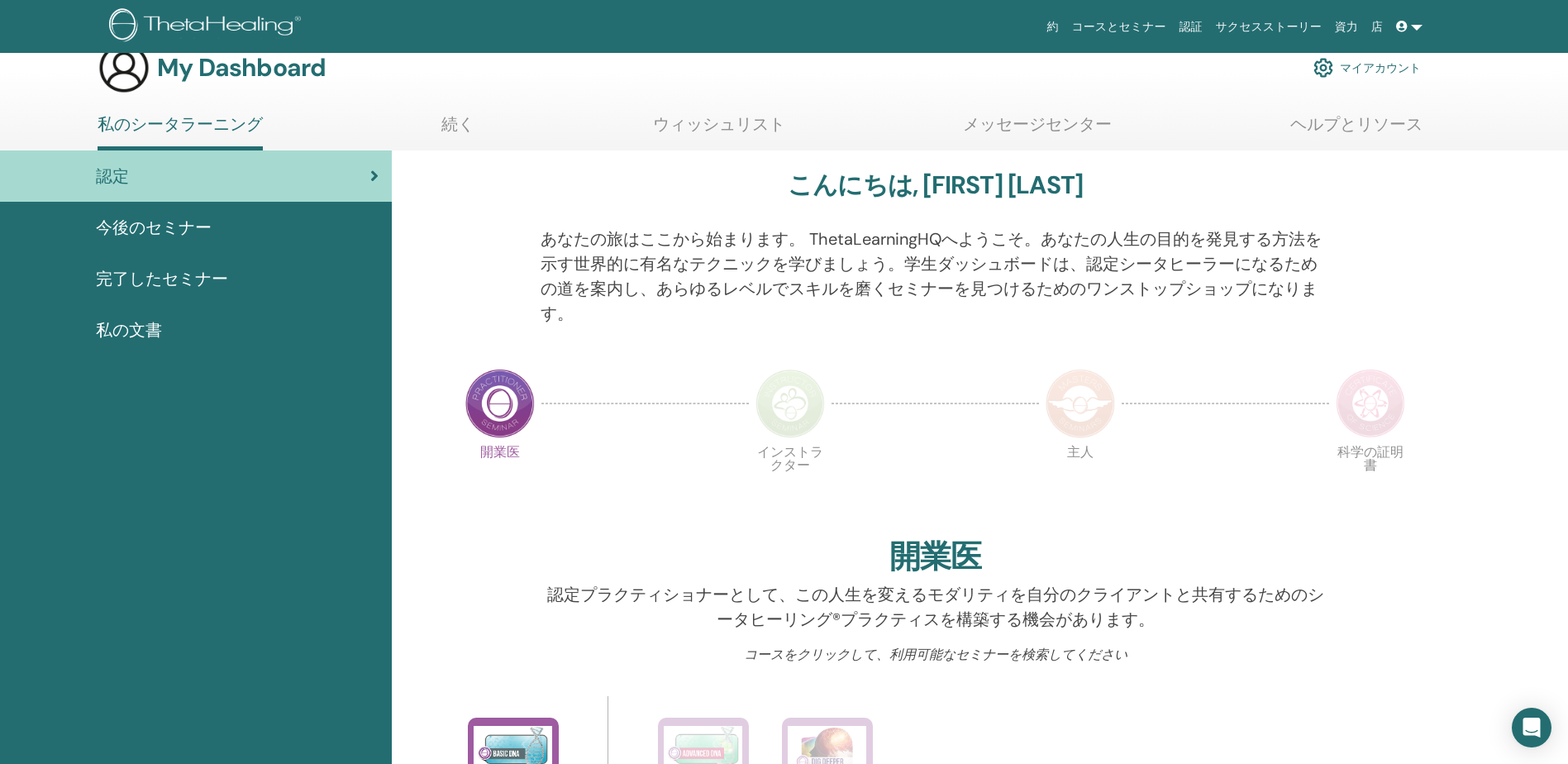 scroll, scrollTop: 0, scrollLeft: 0, axis: both 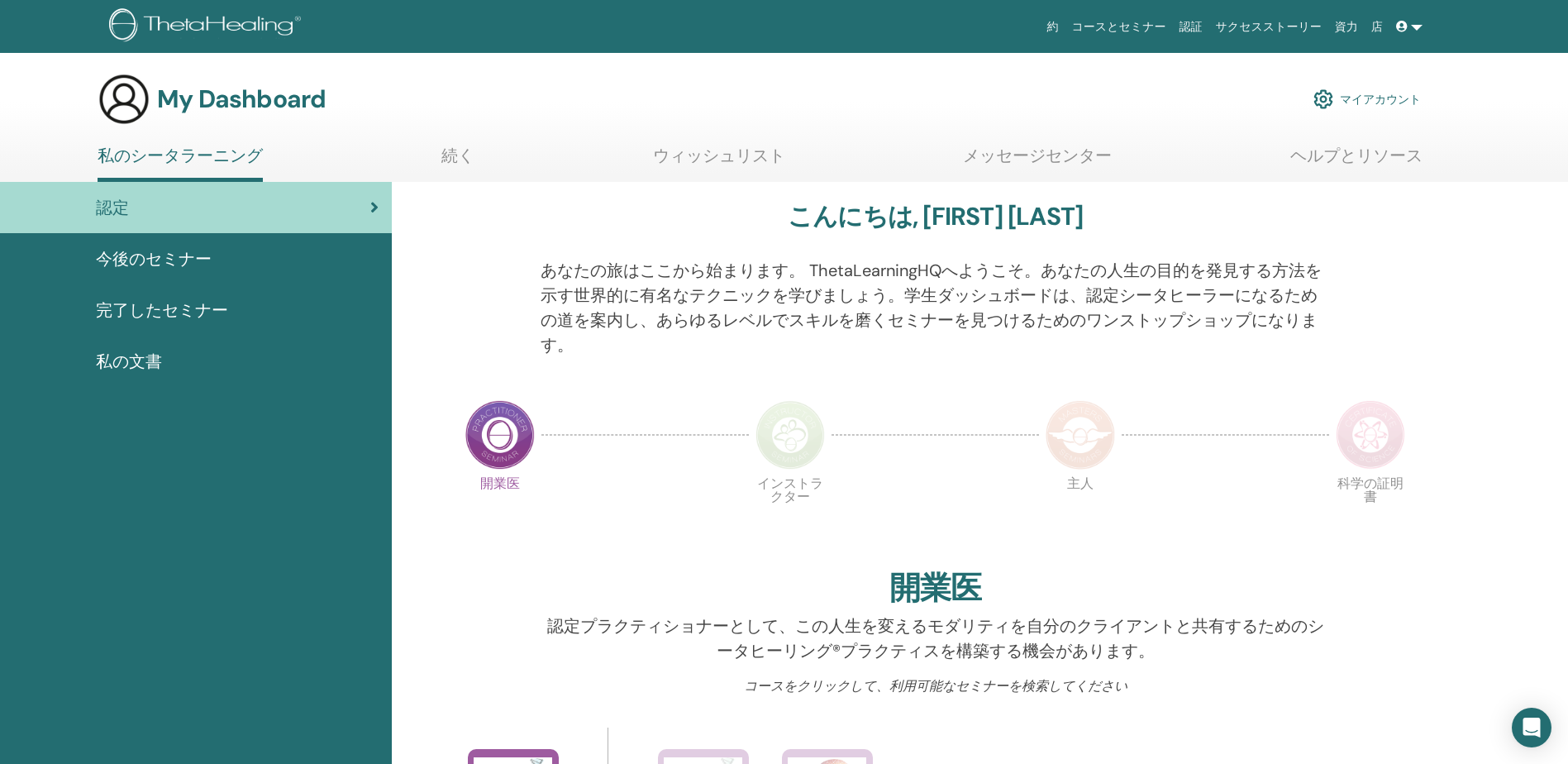 click on "マイアカウント" at bounding box center [1367, 99] 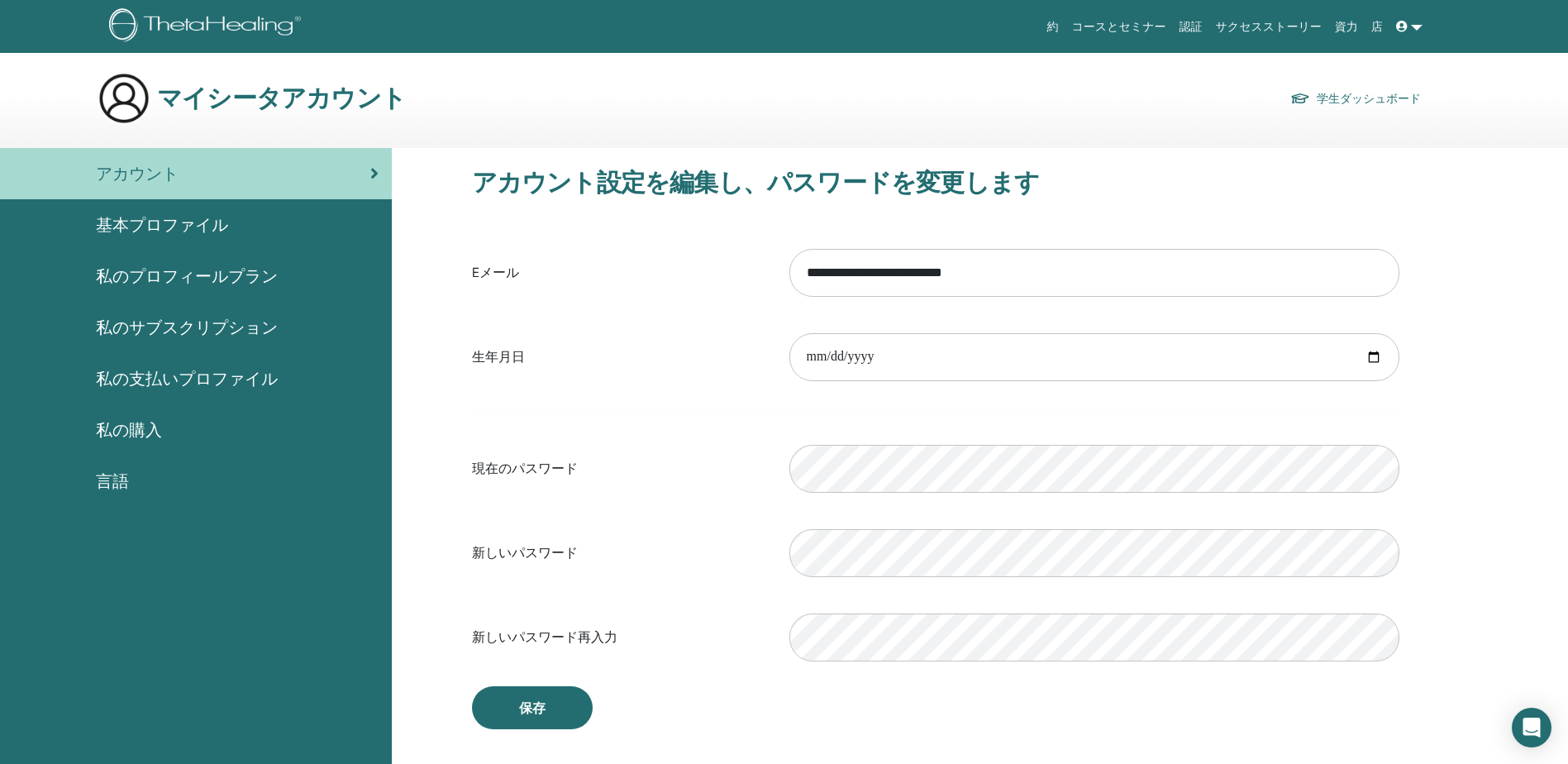 scroll, scrollTop: 0, scrollLeft: 0, axis: both 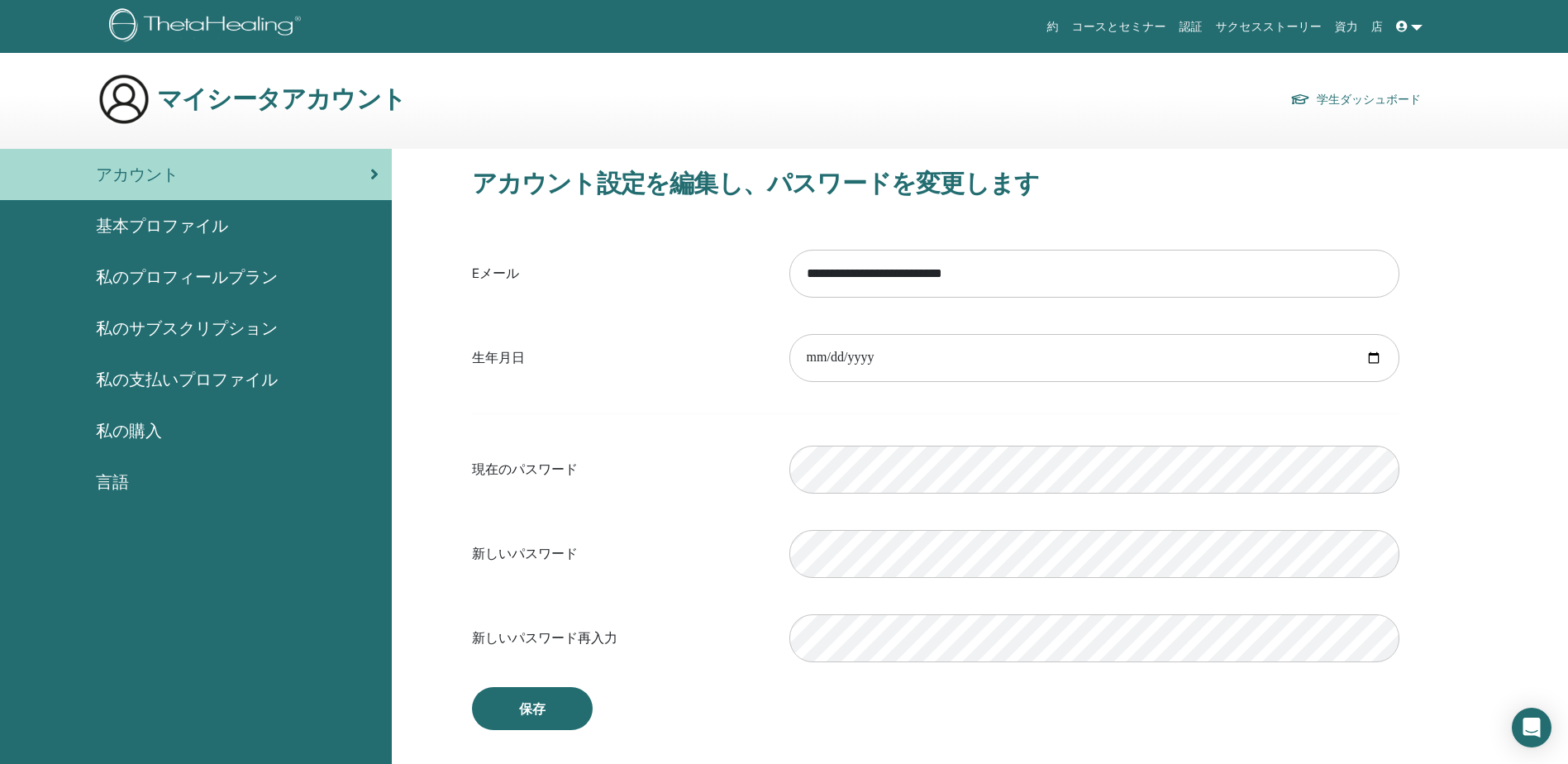 click on "基本プロファイル" at bounding box center (162, 226) 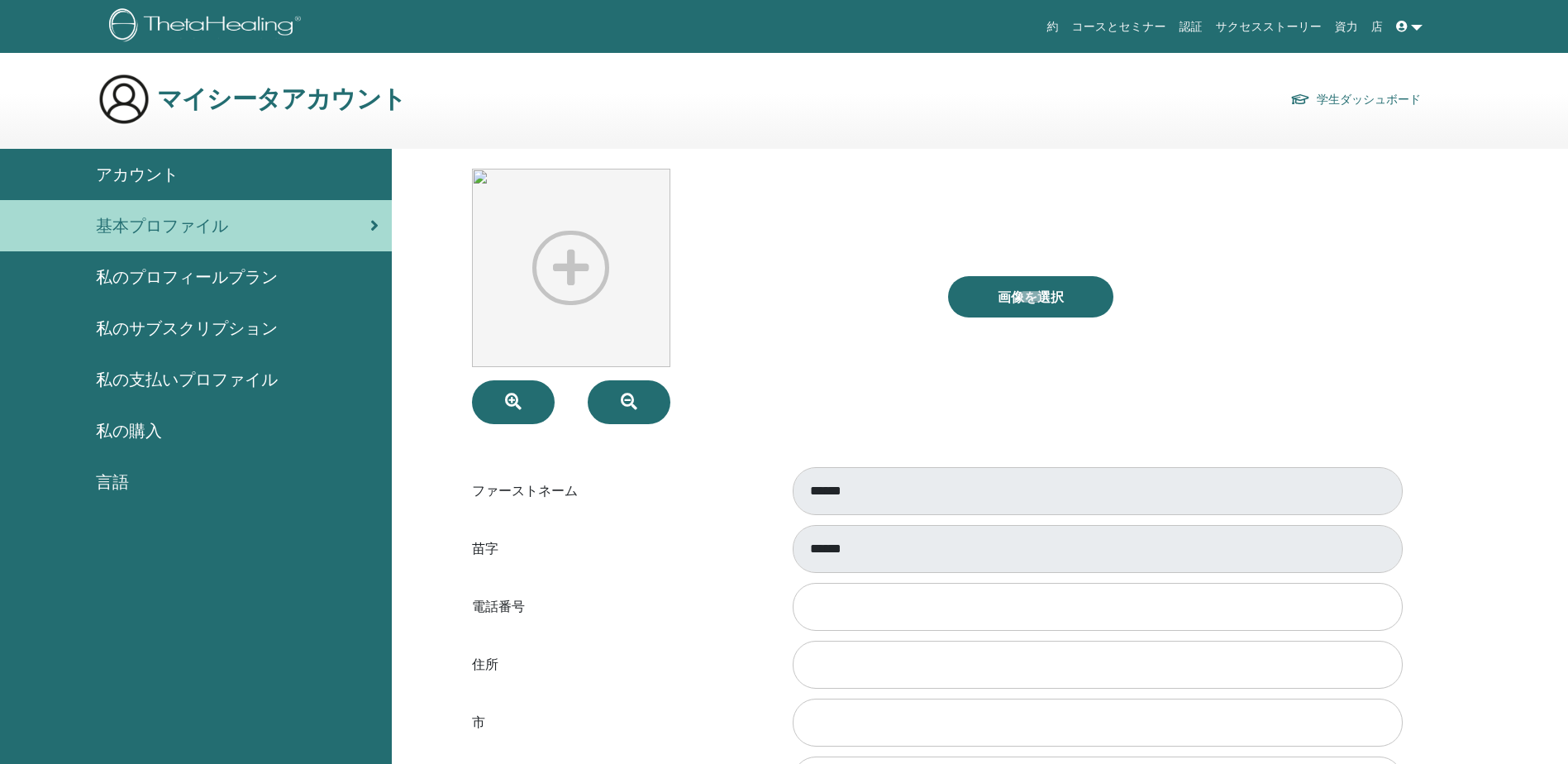 scroll, scrollTop: 0, scrollLeft: 0, axis: both 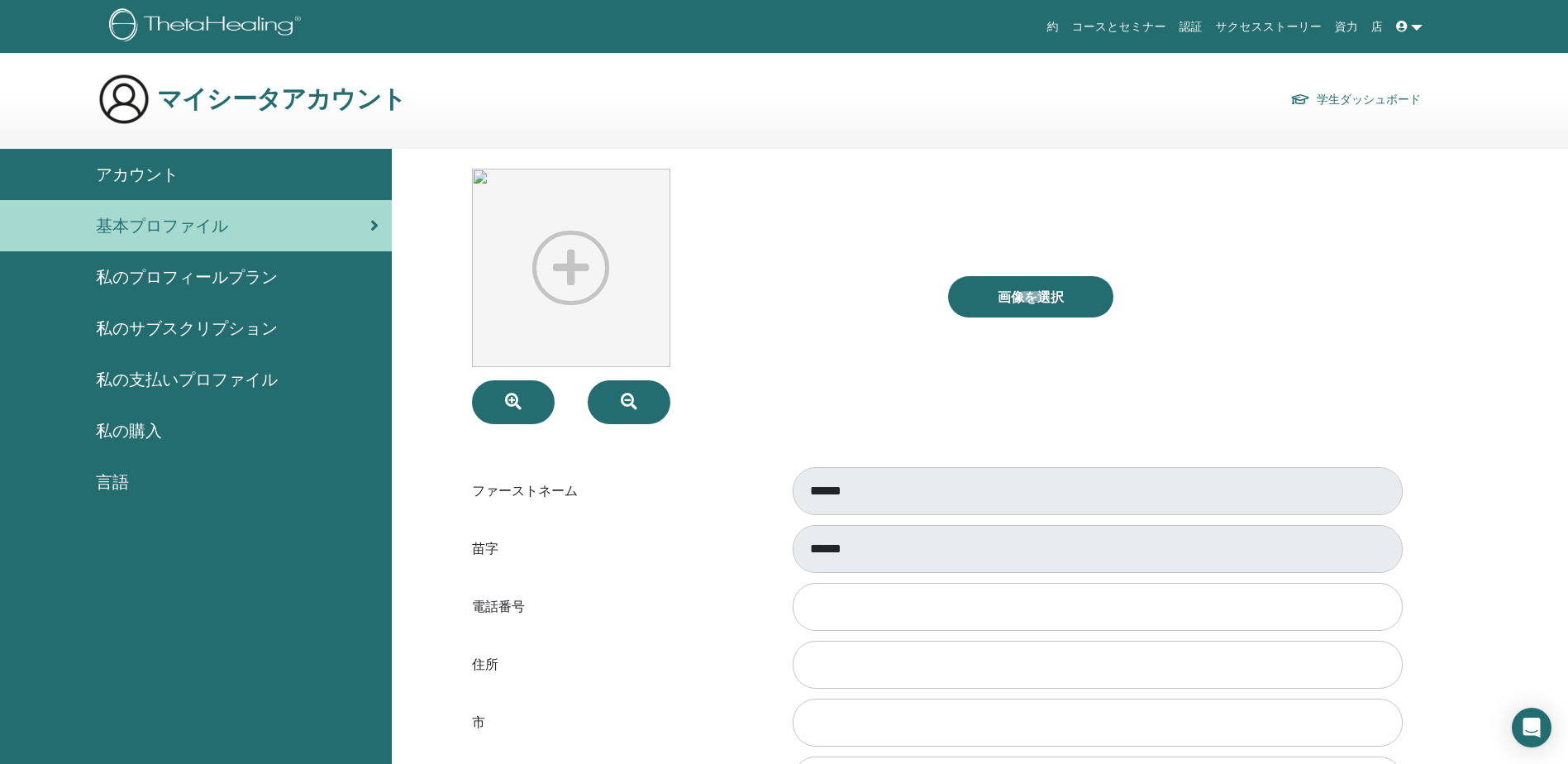 click at bounding box center [571, 268] 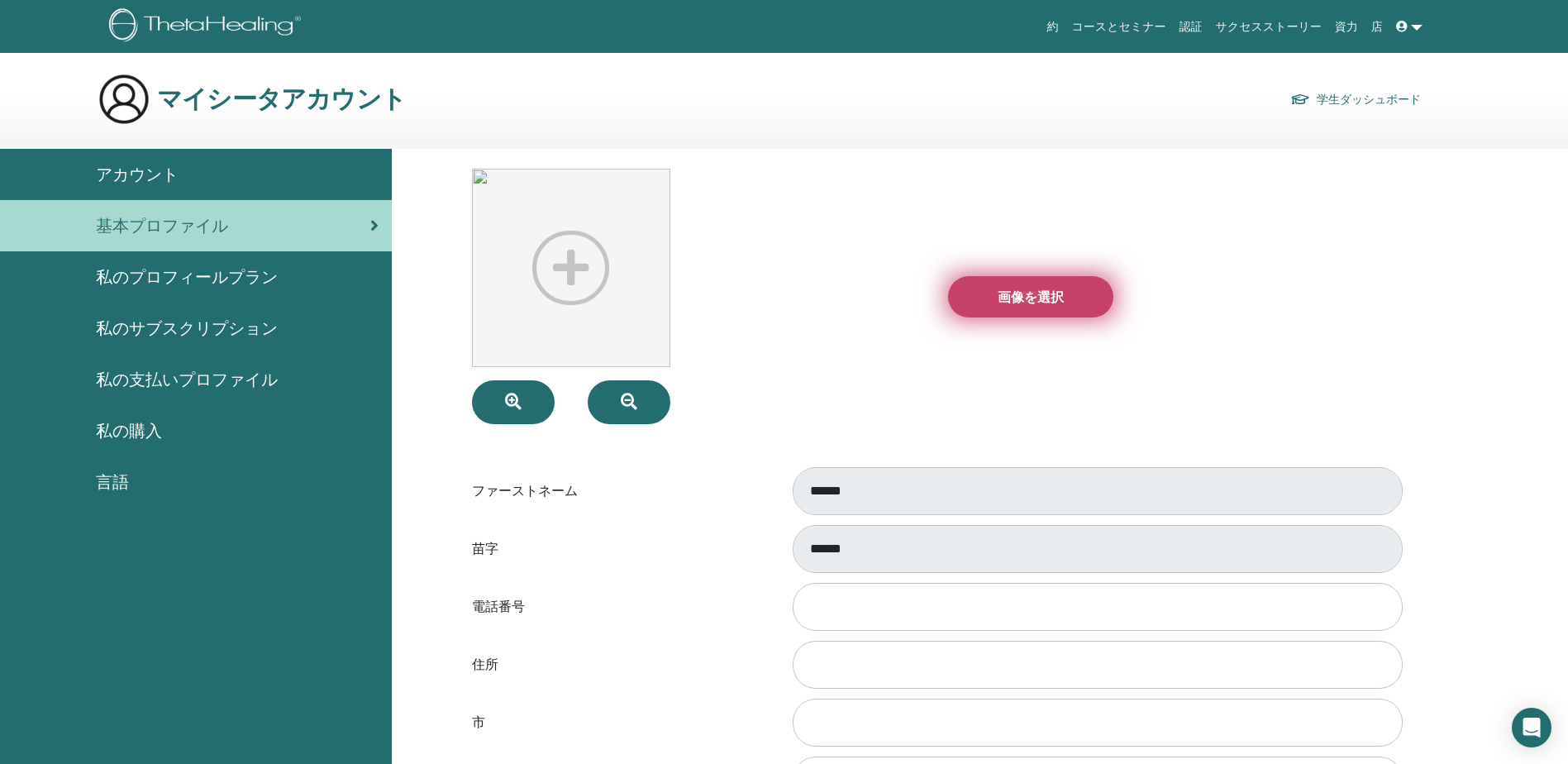 click on "画像を選択" at bounding box center (1031, 297) 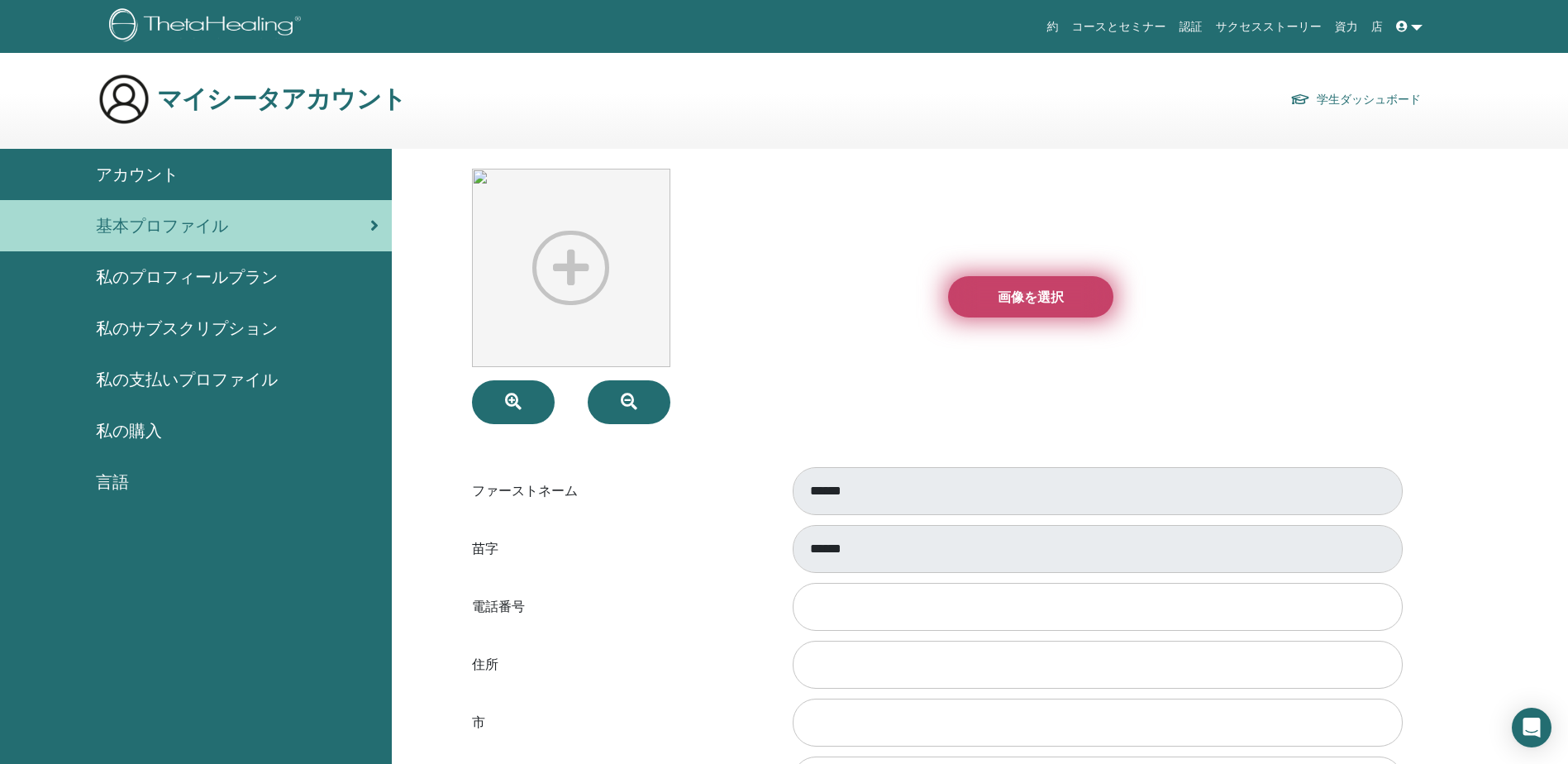 click on "画像を選択" at bounding box center (1031, 297) 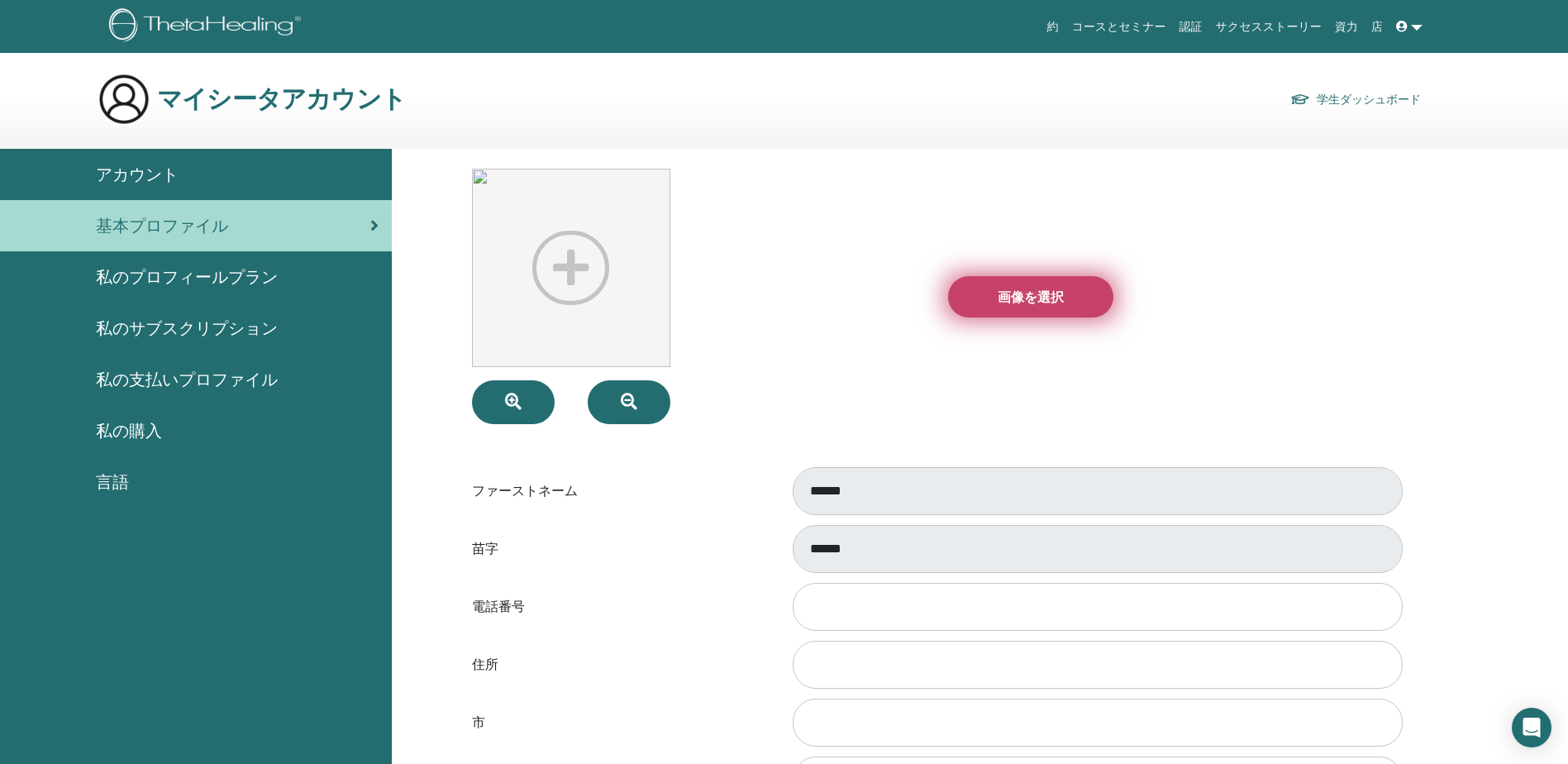 type on "**********" 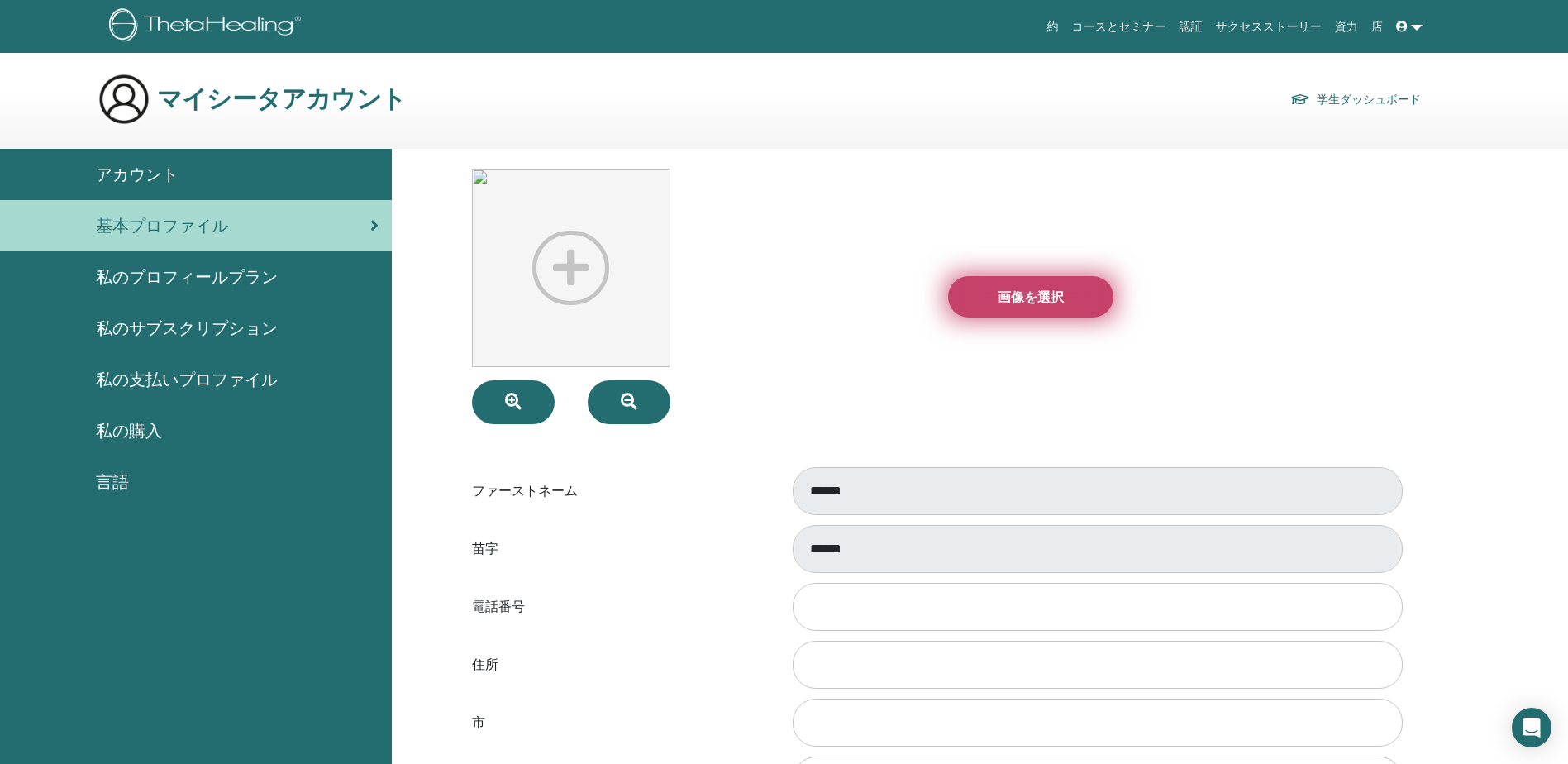 type 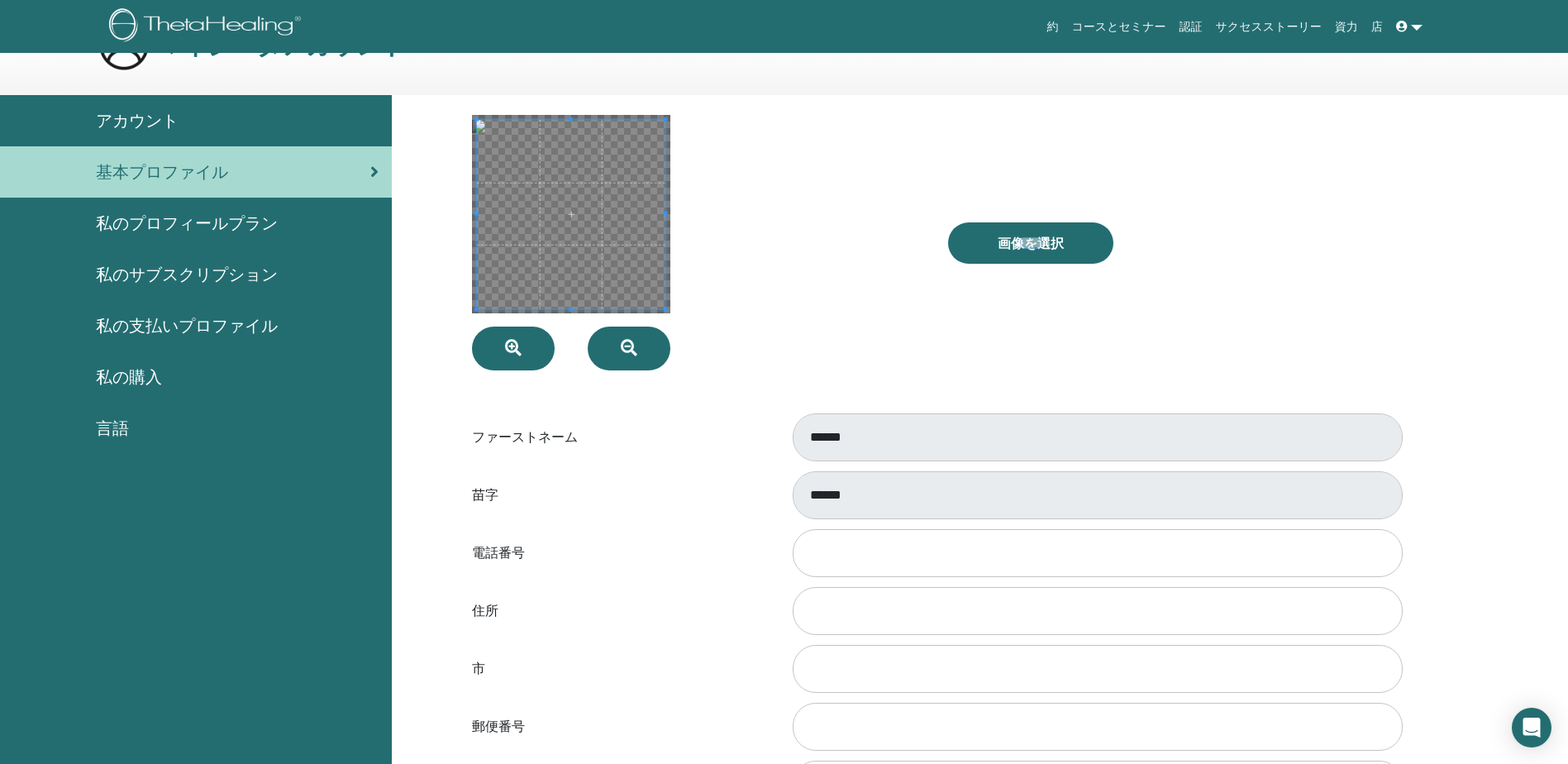scroll, scrollTop: 83, scrollLeft: 0, axis: vertical 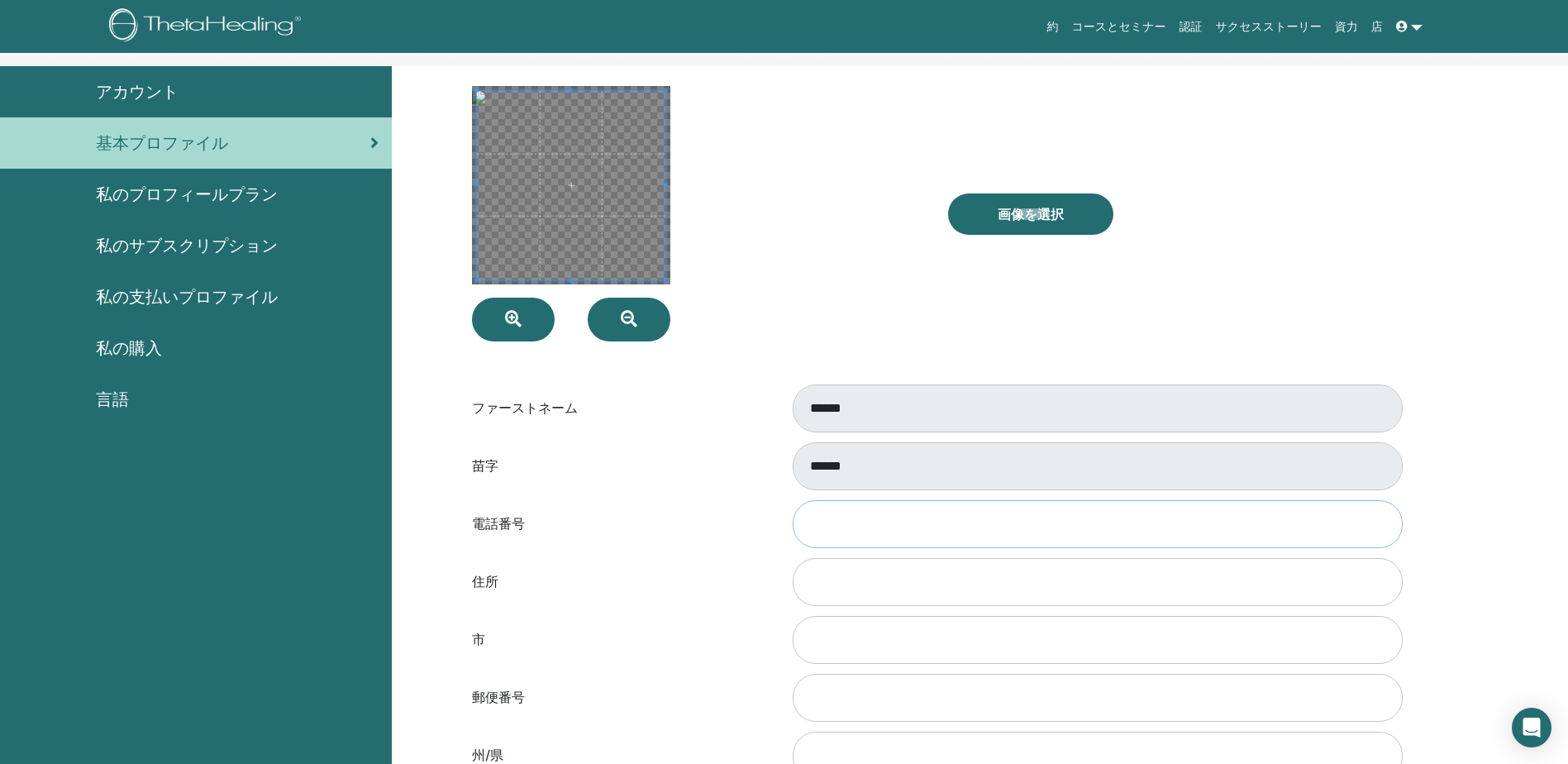 click on "電話番号" at bounding box center [1098, 524] 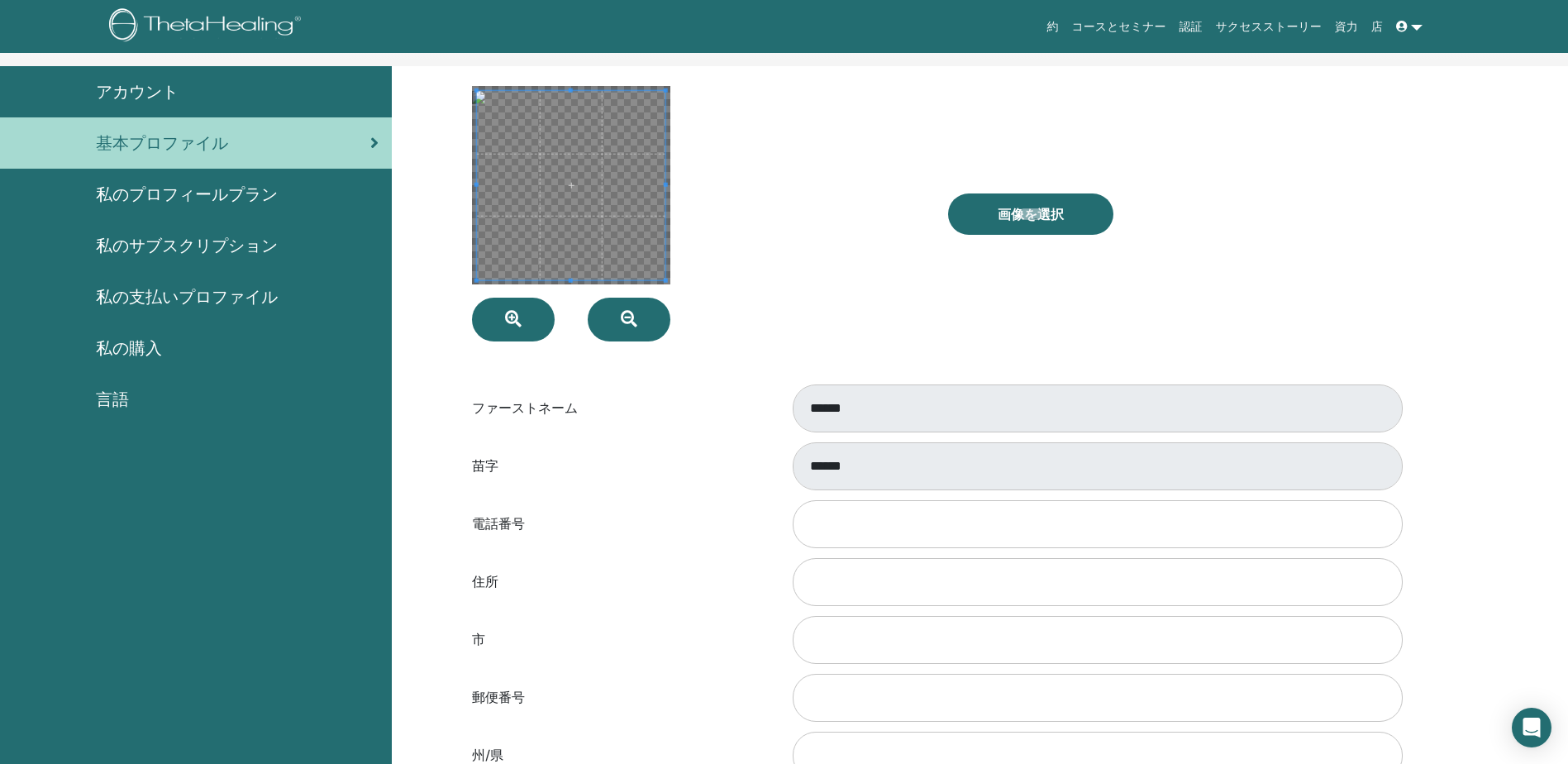 click on "電話番号" at bounding box center (618, 524) 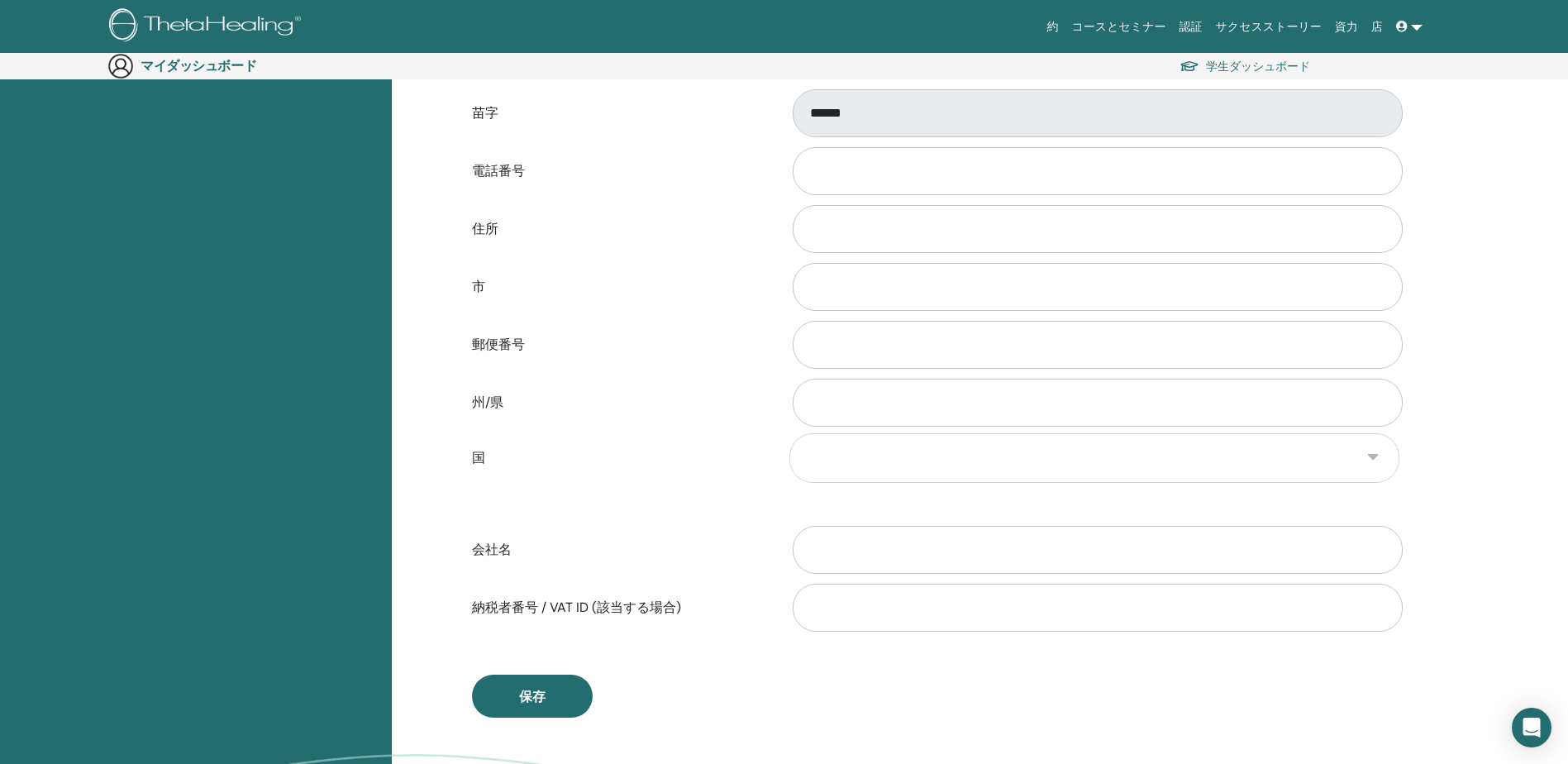 scroll, scrollTop: 605, scrollLeft: 0, axis: vertical 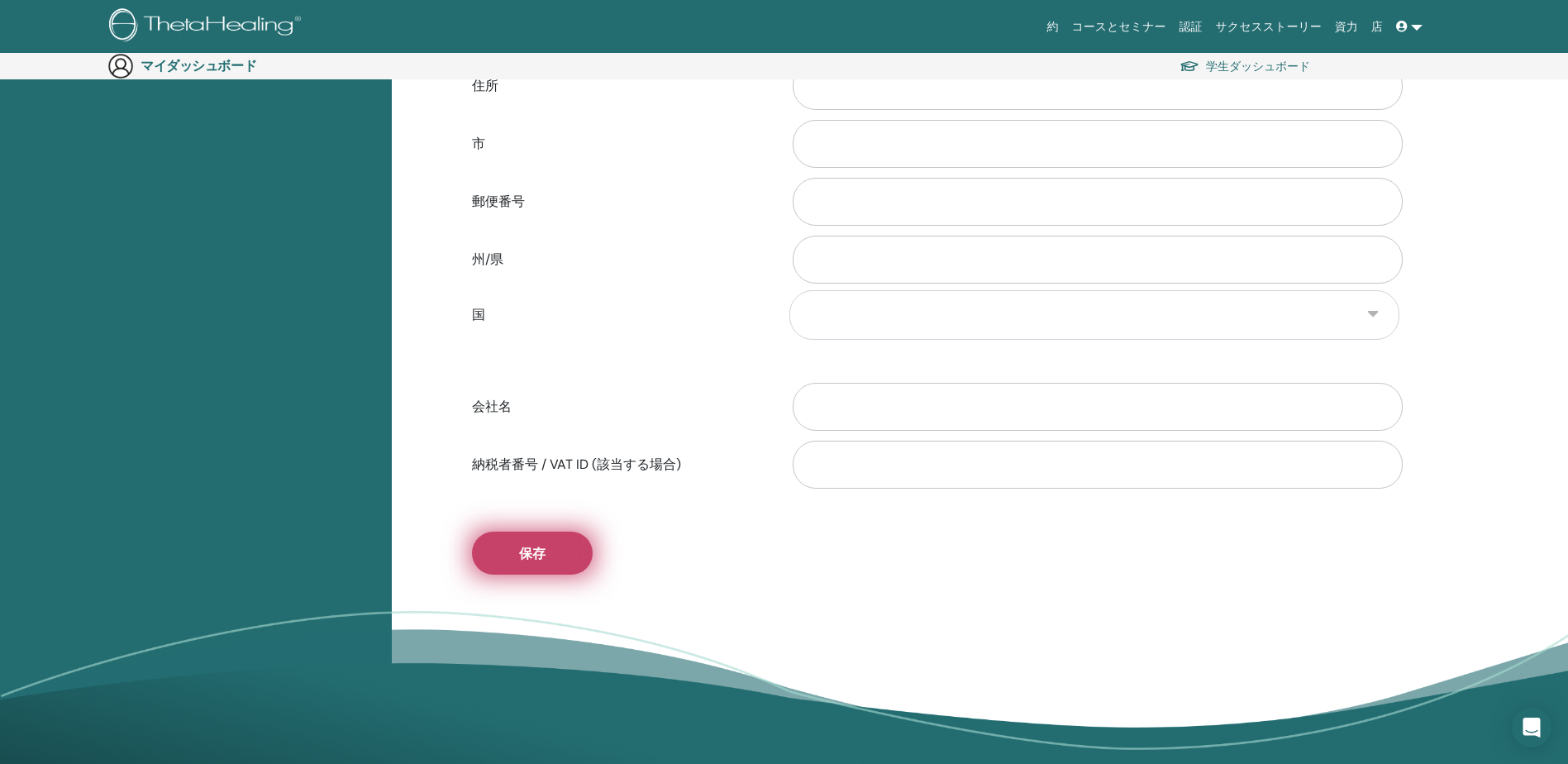 click on "保存" at bounding box center [532, 553] 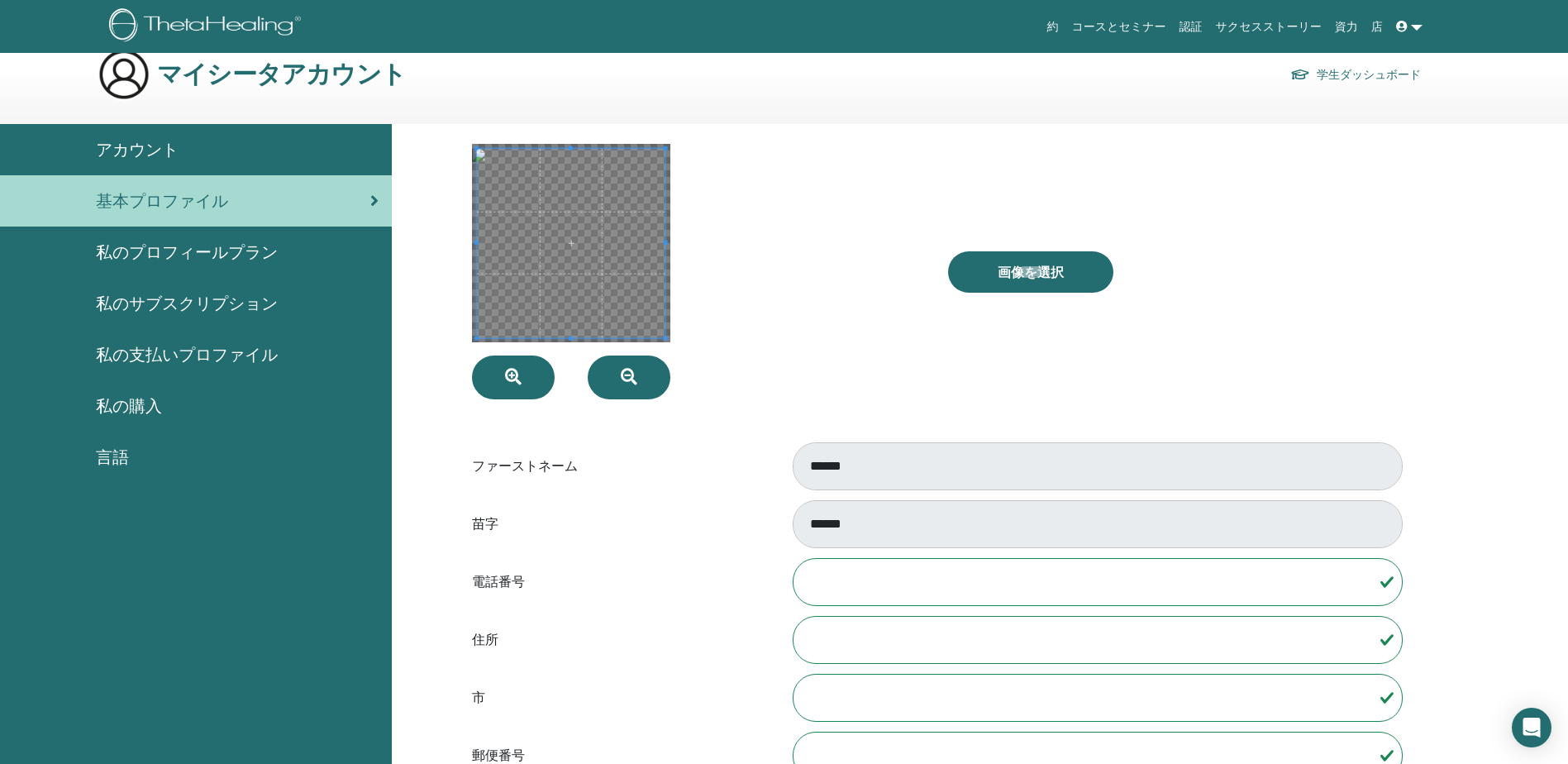 scroll, scrollTop: 0, scrollLeft: 0, axis: both 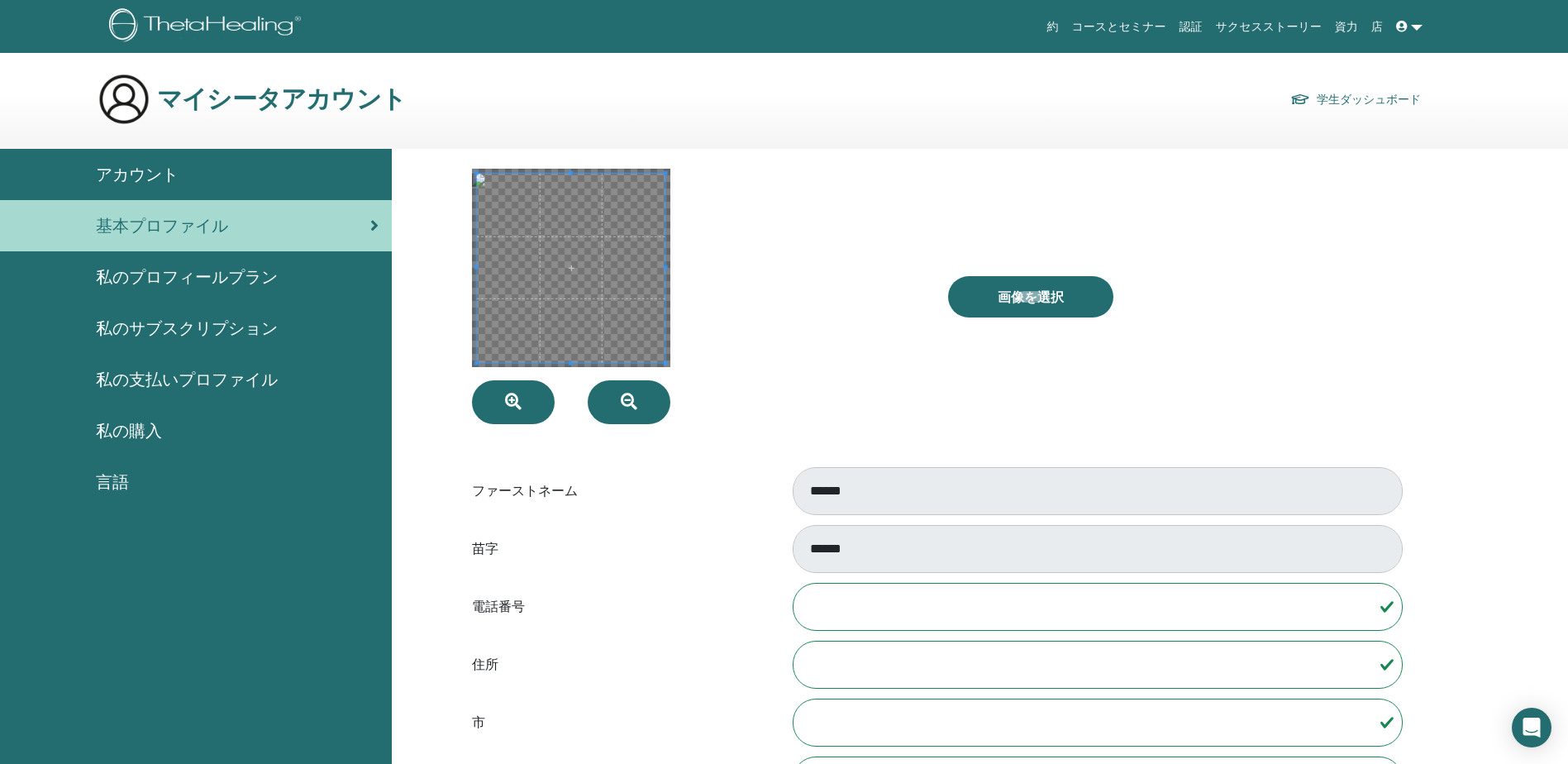 click on "サクセスストーリー" at bounding box center (1269, 26) 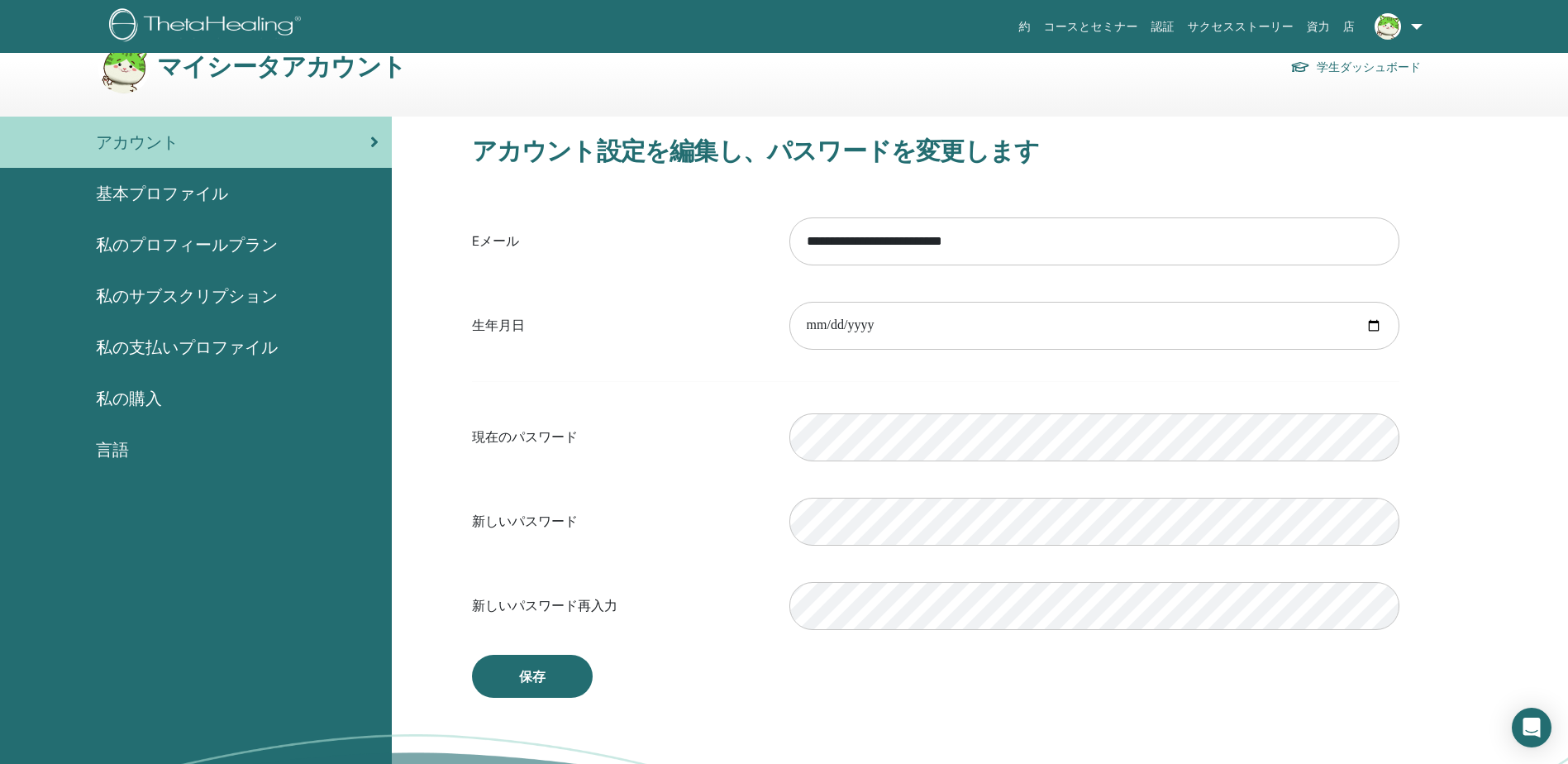 scroll, scrollTop: 0, scrollLeft: 0, axis: both 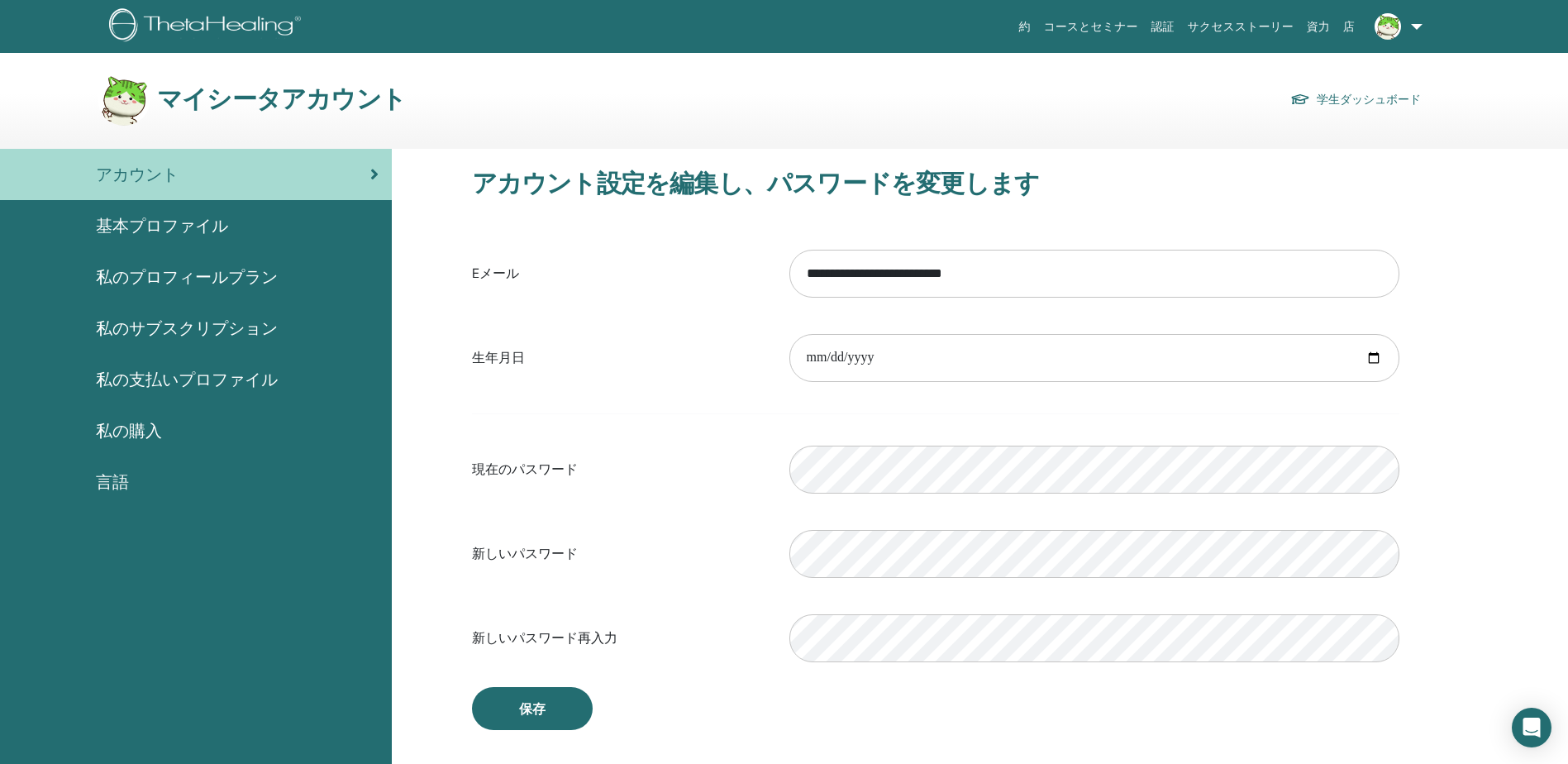 click on "基本プロファイル" at bounding box center [162, 226] 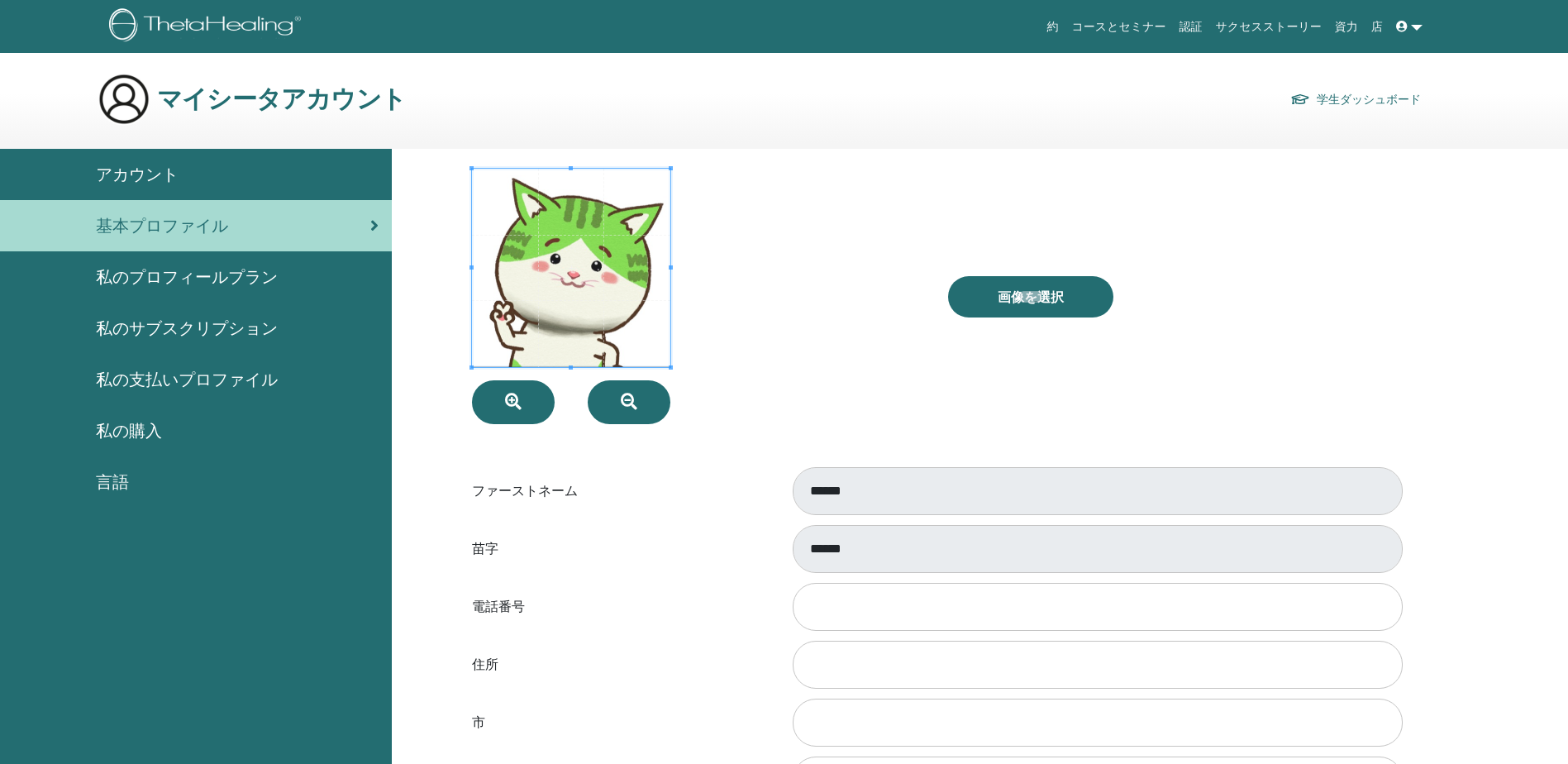 scroll, scrollTop: 0, scrollLeft: 0, axis: both 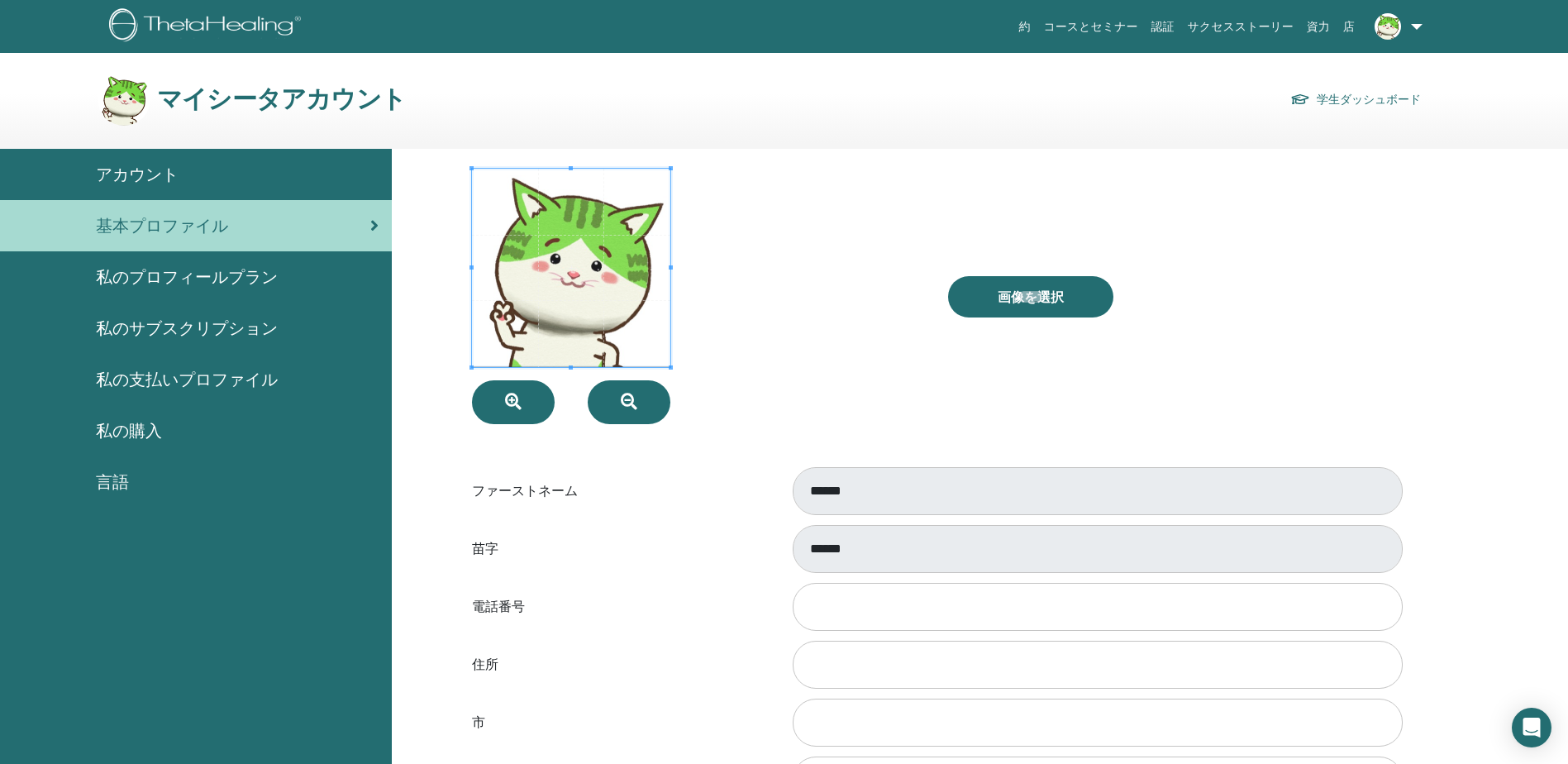 drag, startPoint x: 896, startPoint y: 498, endPoint x: 755, endPoint y: 432, distance: 155.68237 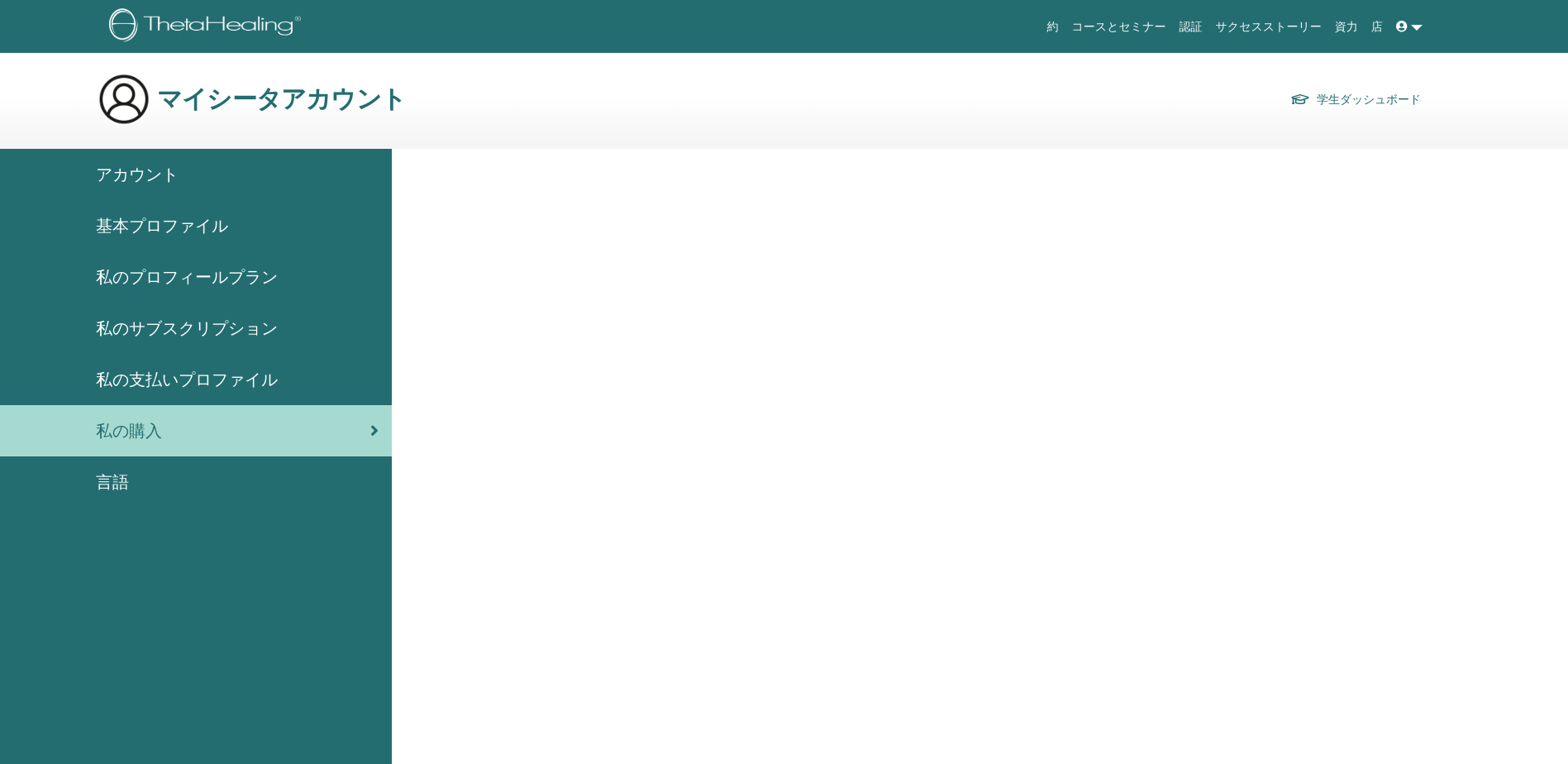 scroll, scrollTop: 0, scrollLeft: 0, axis: both 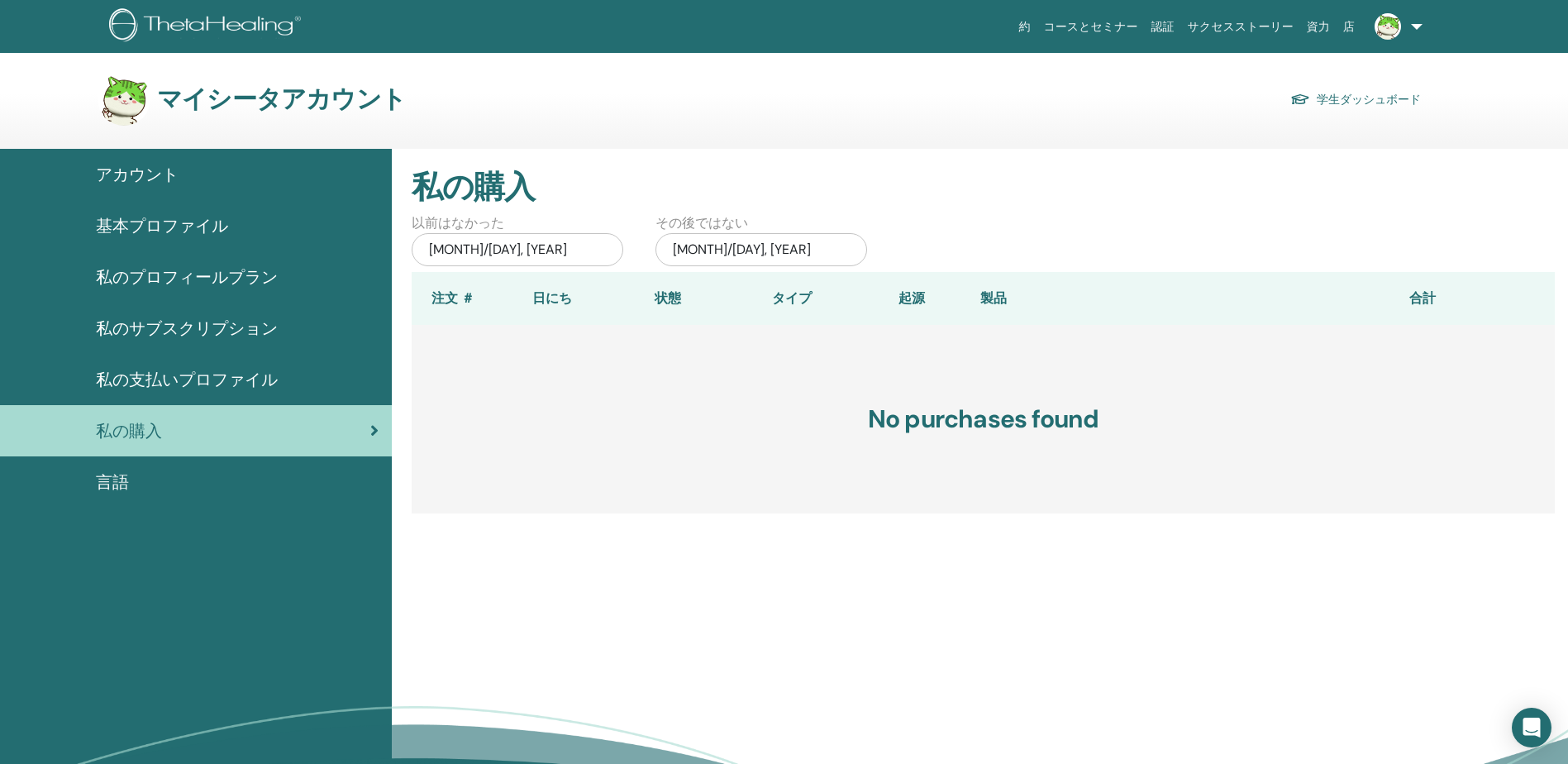 click on "私の支払いプロファイル" at bounding box center [187, 380] 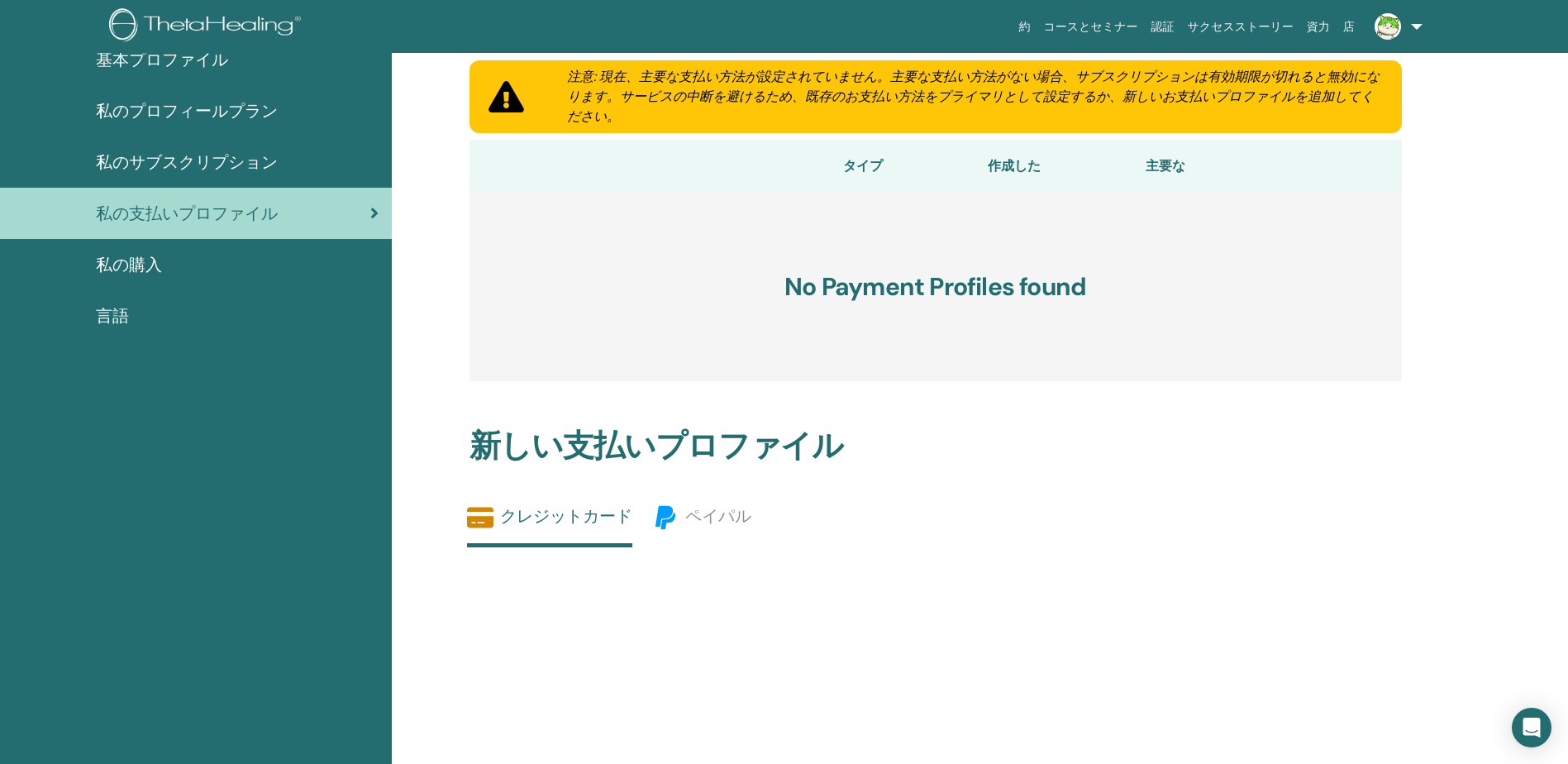 scroll, scrollTop: 0, scrollLeft: 0, axis: both 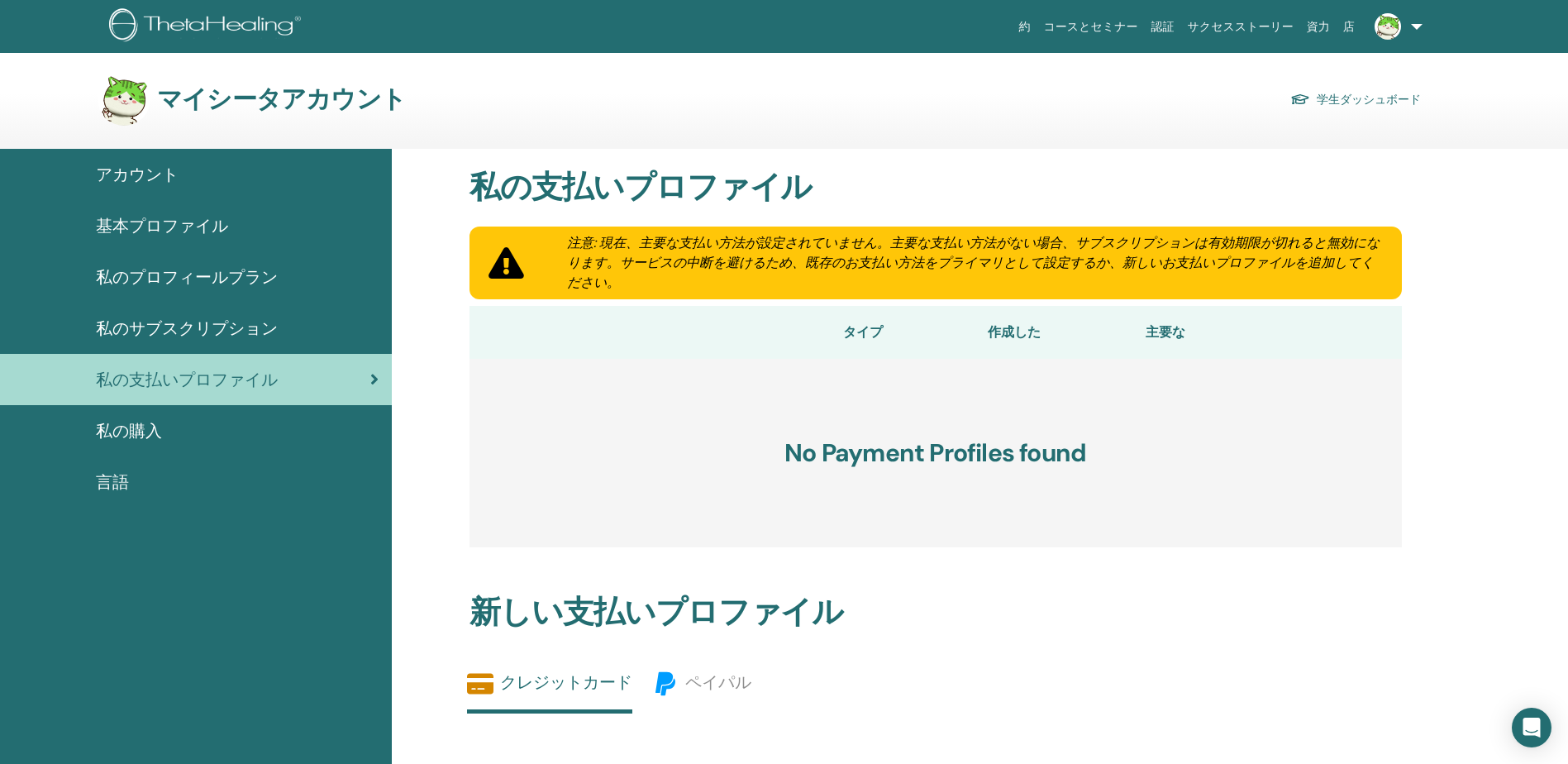 click on "私のサブスクリプション" at bounding box center (187, 328) 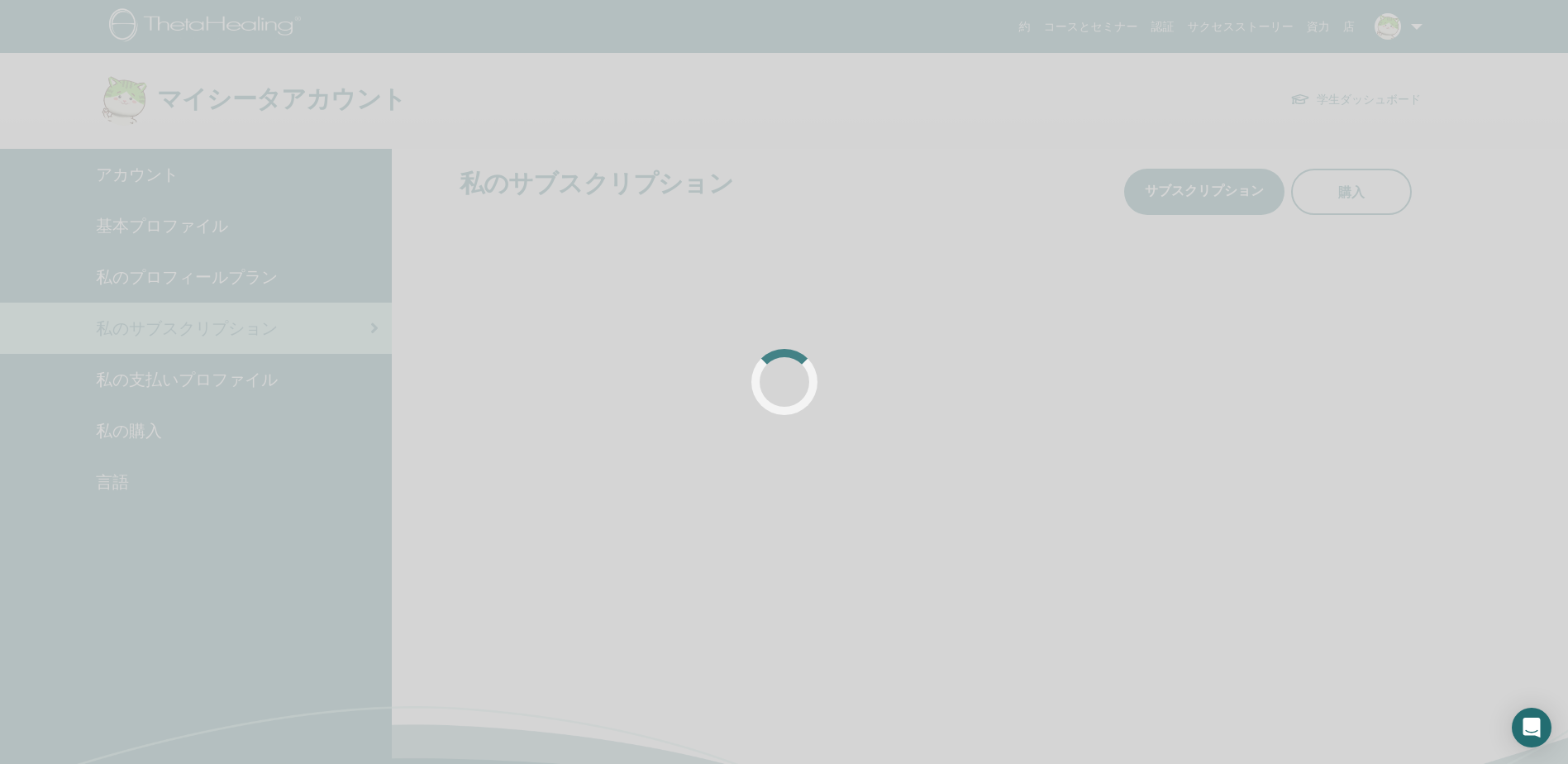scroll, scrollTop: 0, scrollLeft: 0, axis: both 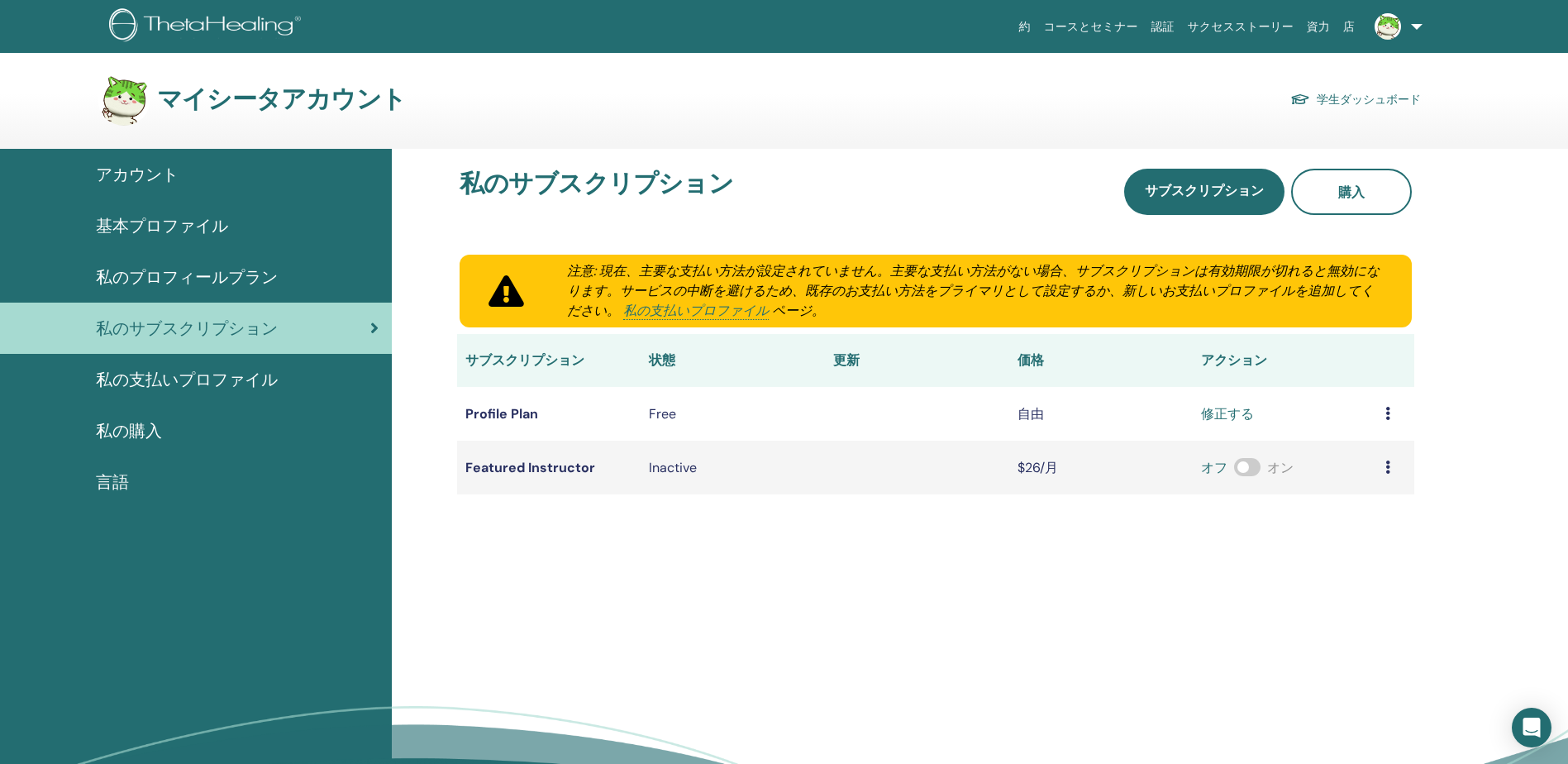 click on "私のプロフィールプラン" at bounding box center (187, 277) 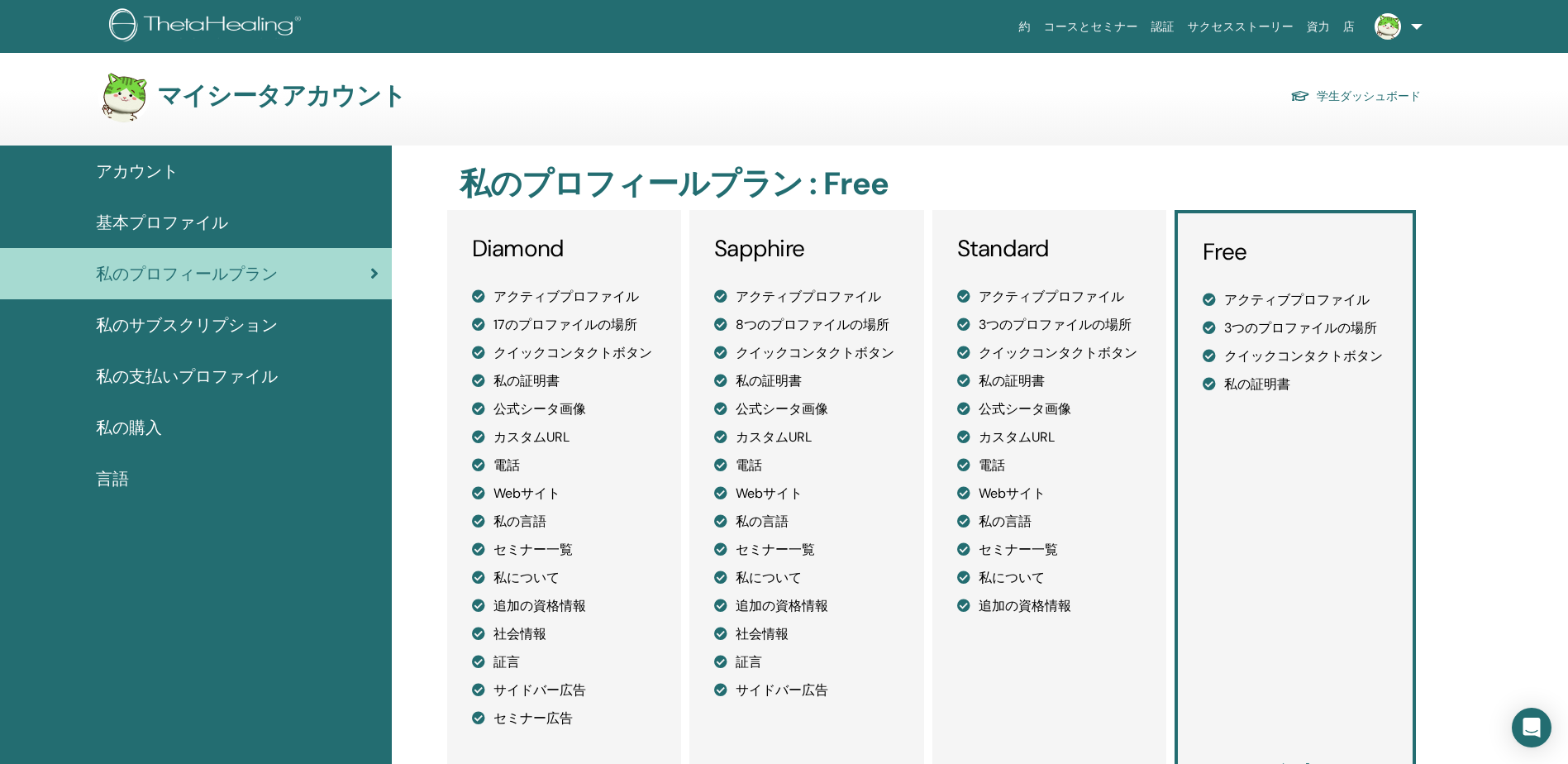 scroll, scrollTop: 0, scrollLeft: 0, axis: both 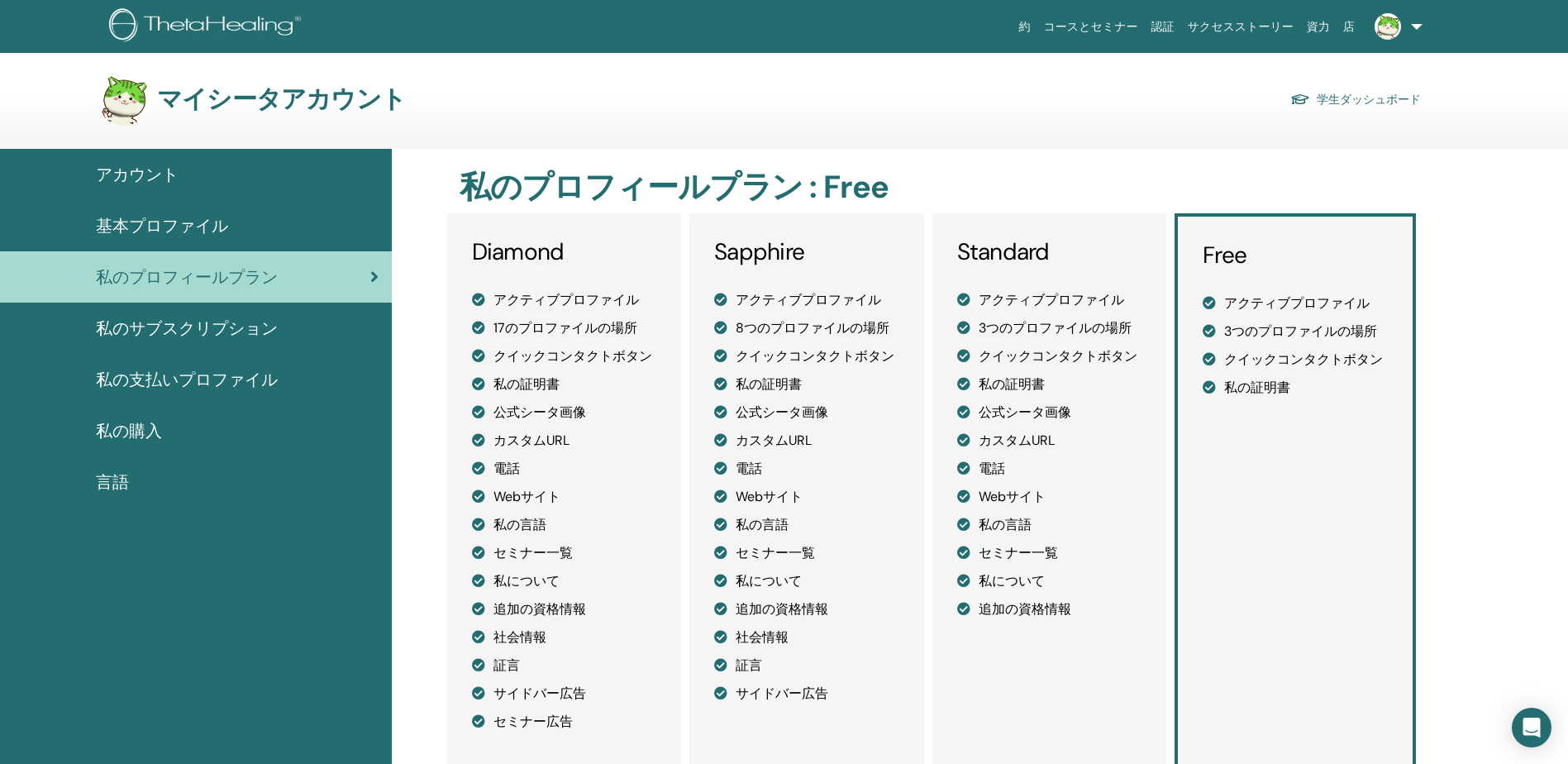 click on "基本プロファイル" at bounding box center [162, 226] 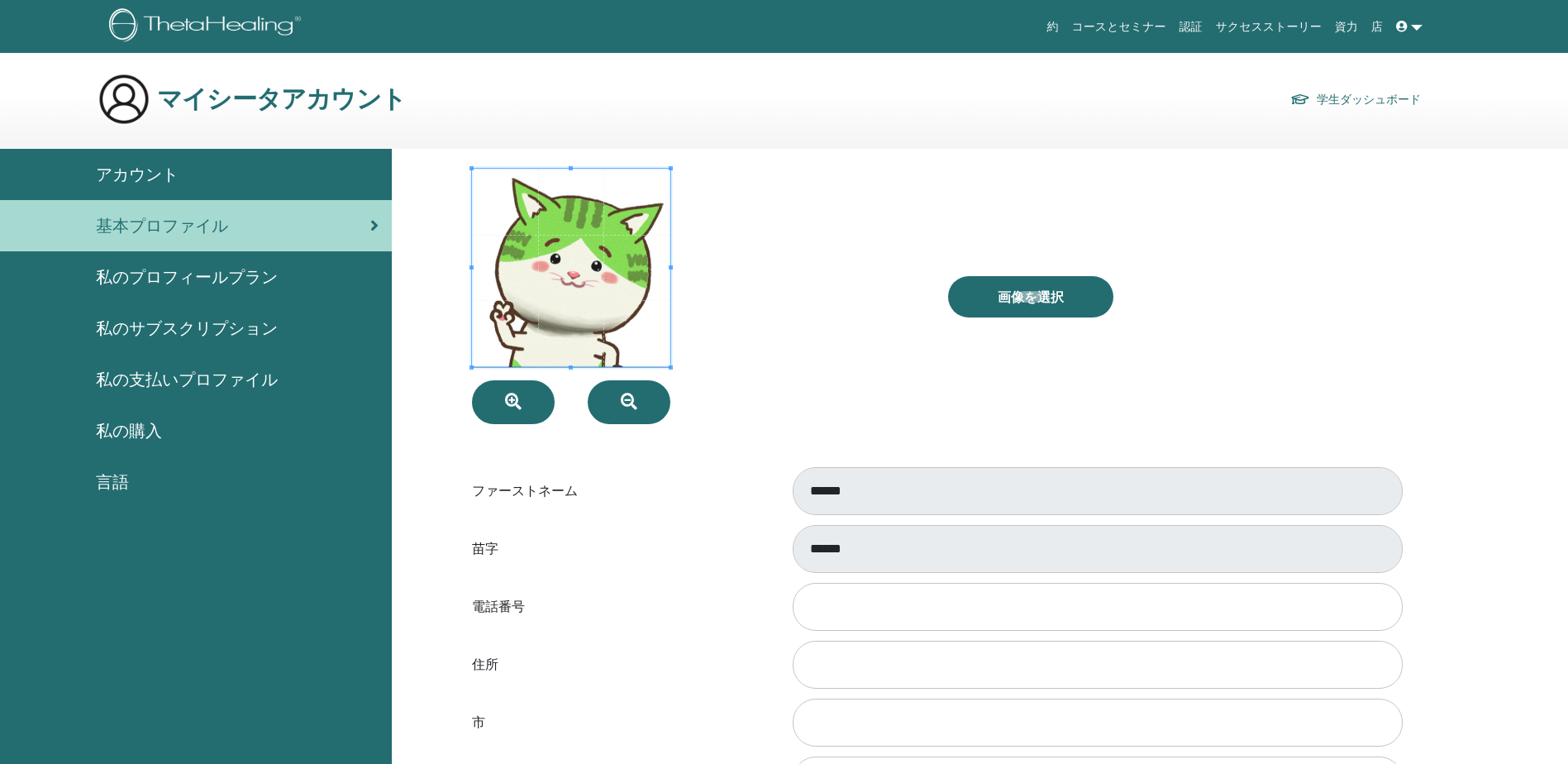 scroll, scrollTop: 0, scrollLeft: 0, axis: both 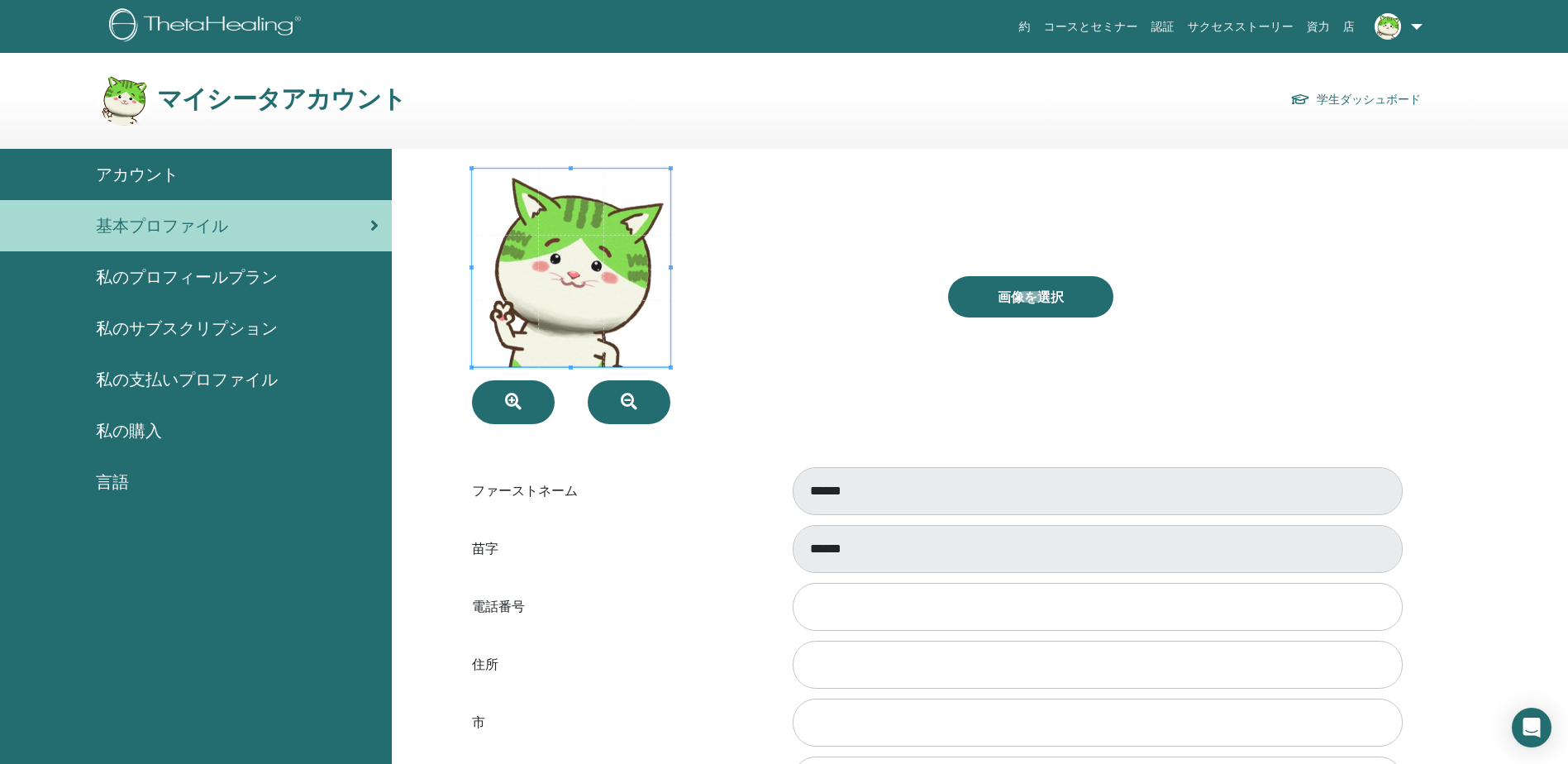 click on "アカウント" at bounding box center (137, 174) 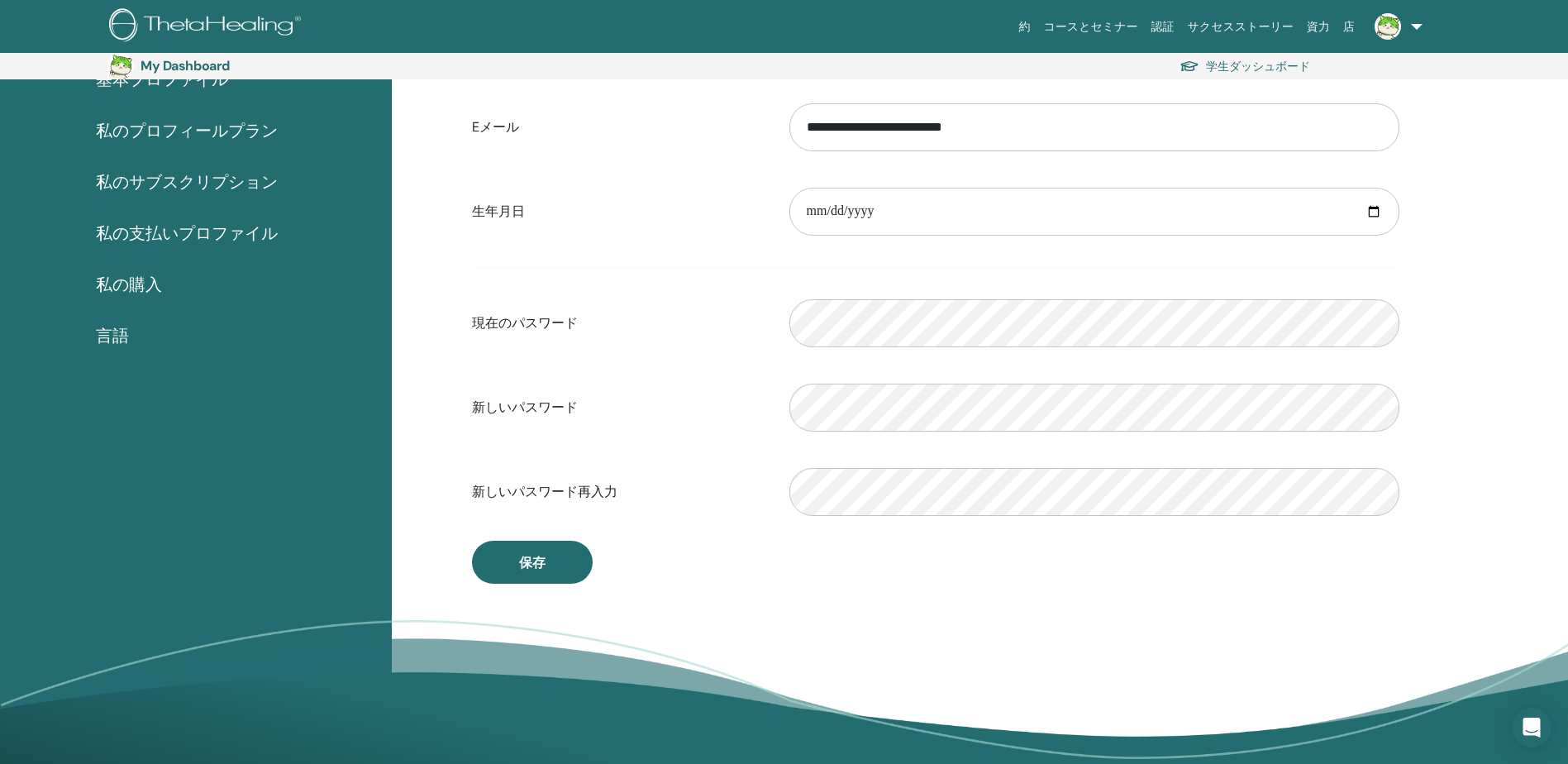 scroll, scrollTop: 0, scrollLeft: 0, axis: both 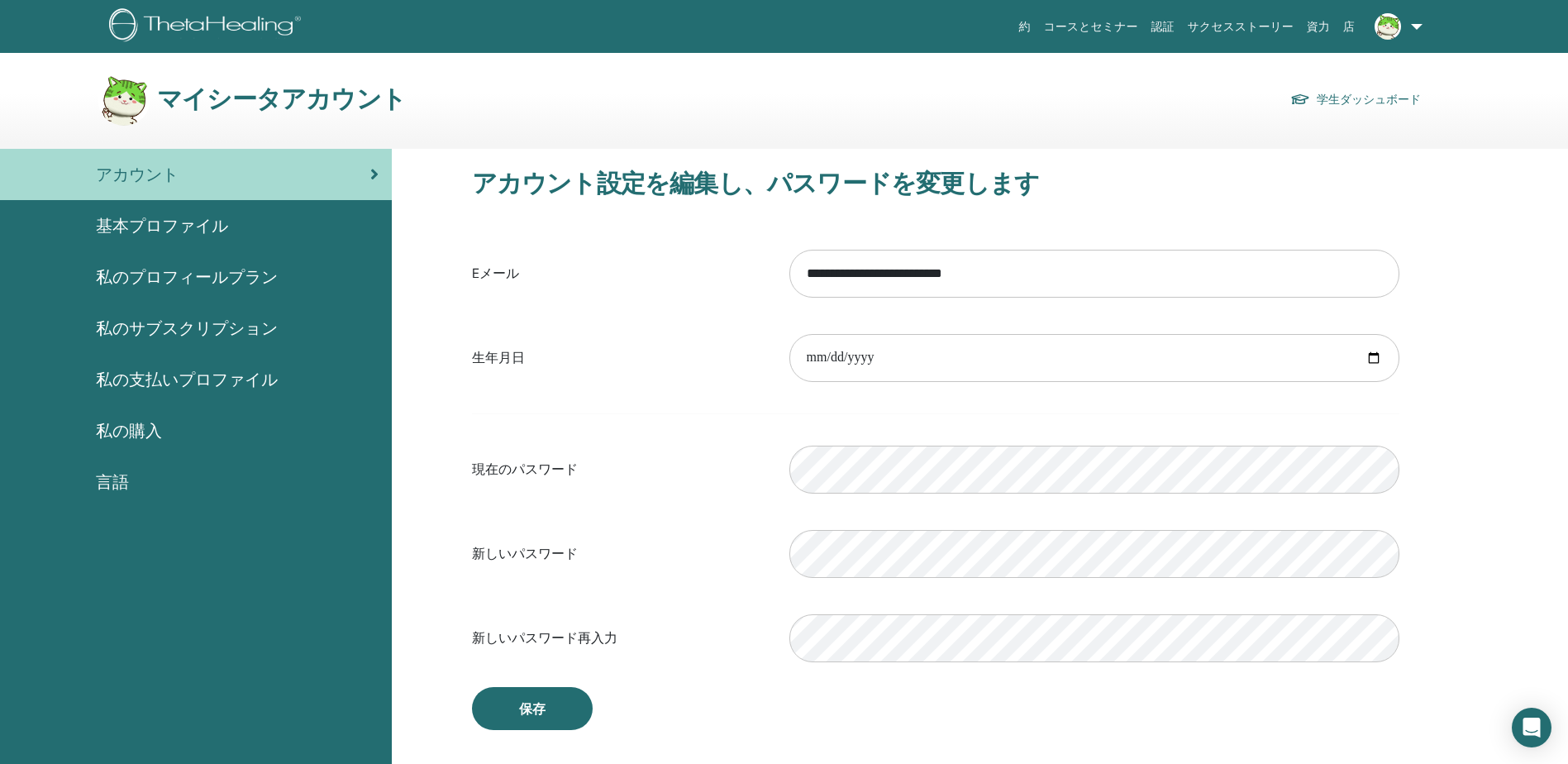 click at bounding box center [1388, 26] 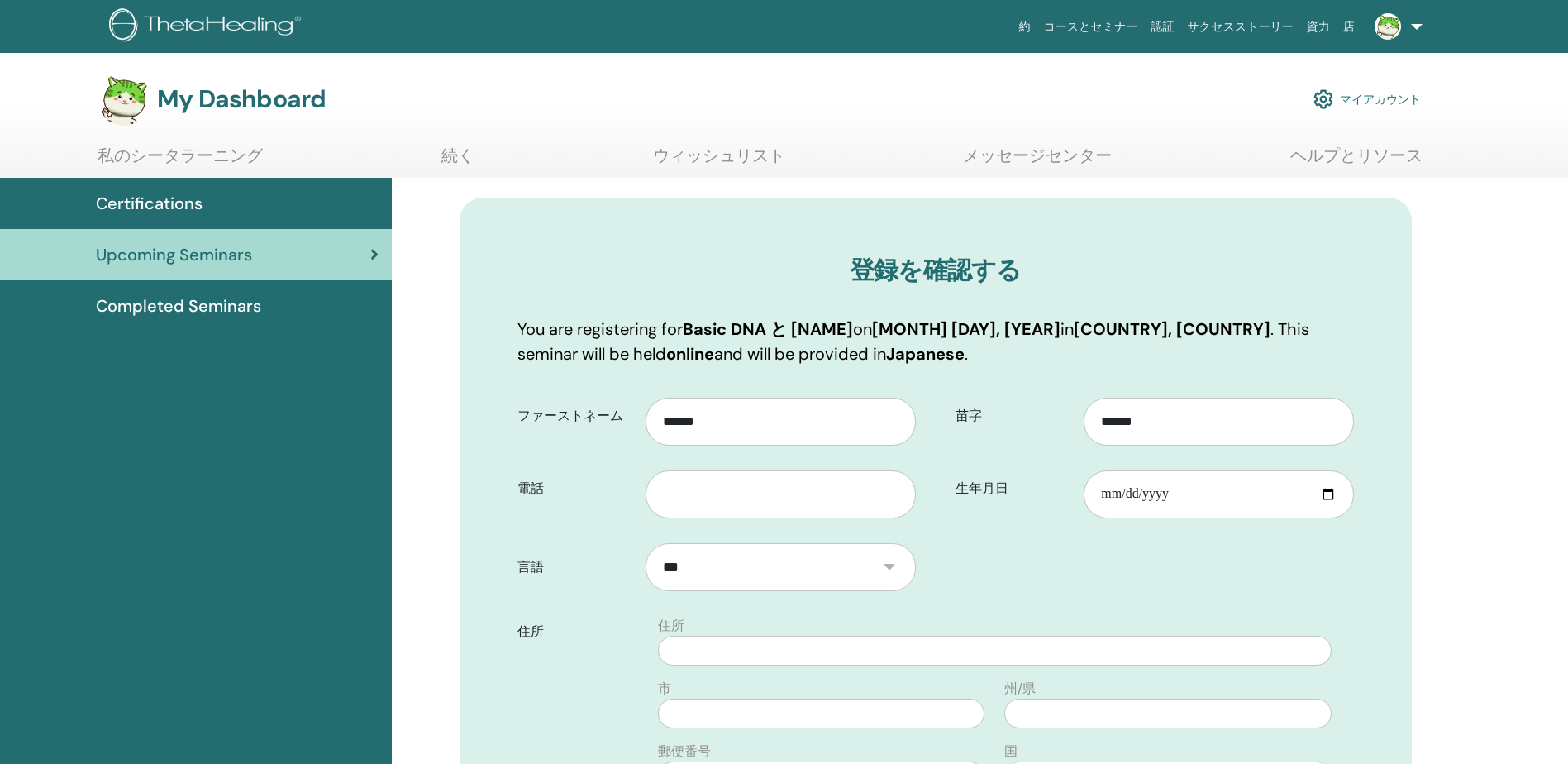 scroll, scrollTop: 0, scrollLeft: 0, axis: both 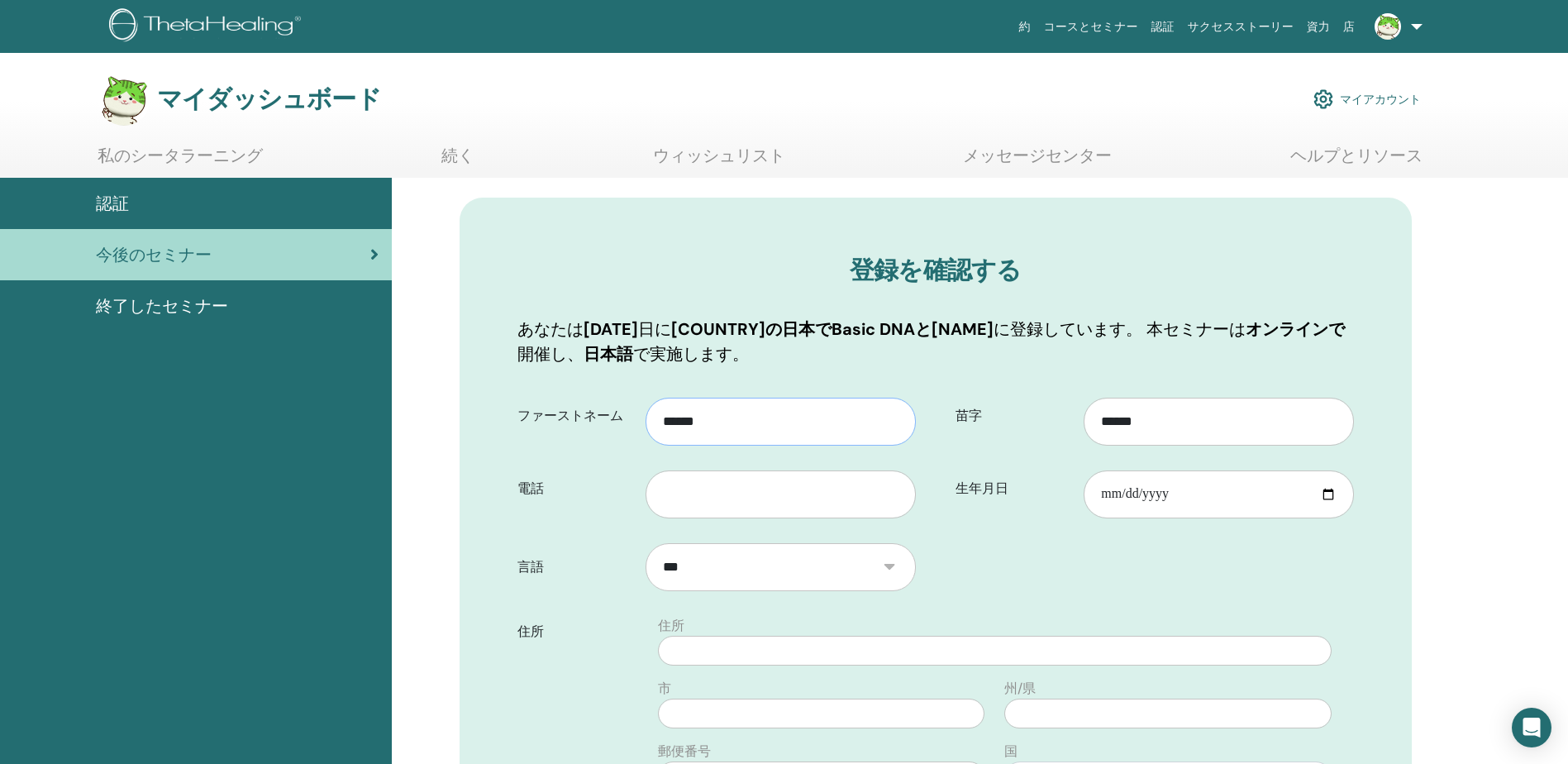 click on "******" at bounding box center (780, 422) 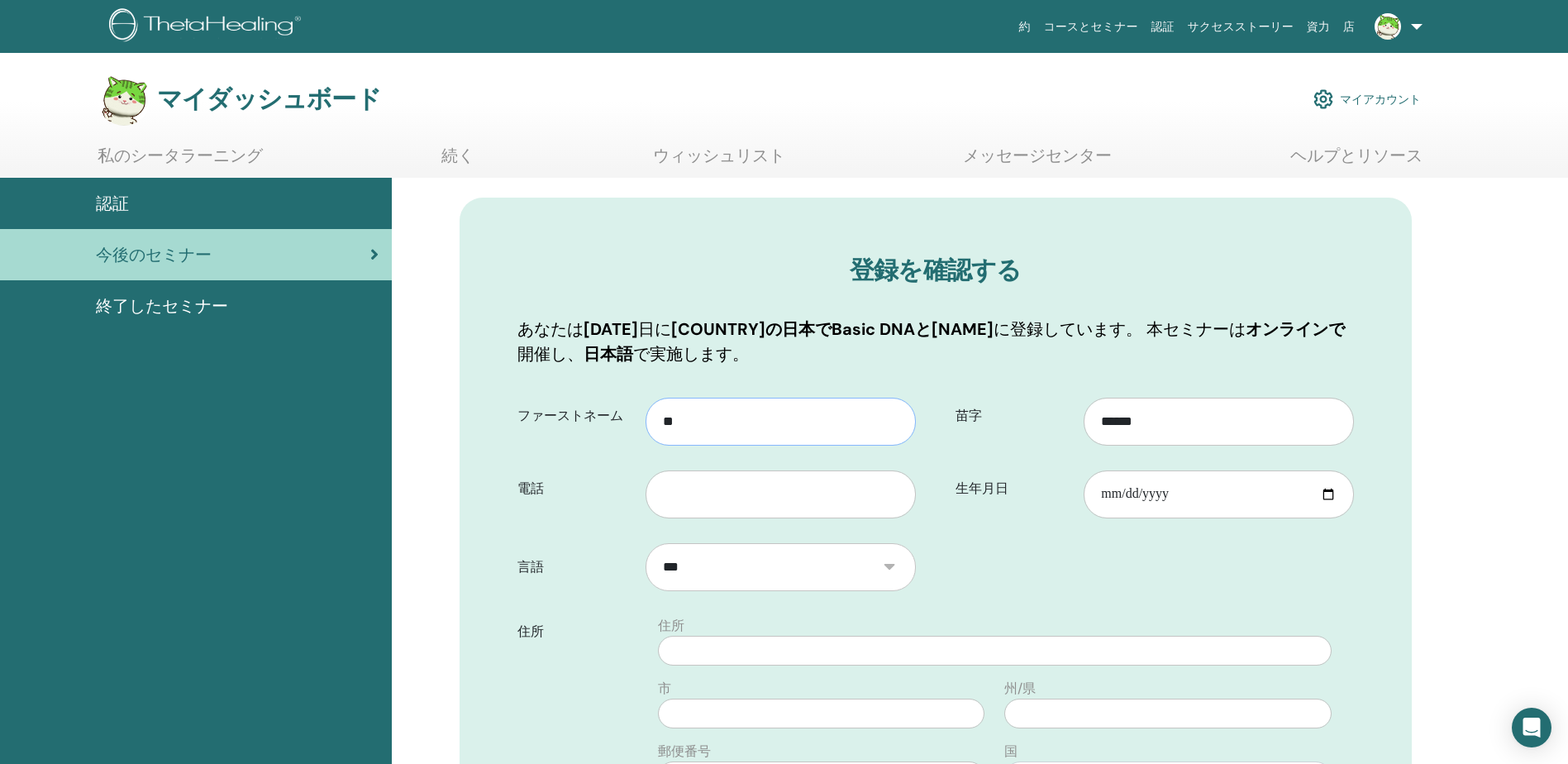 type on "*" 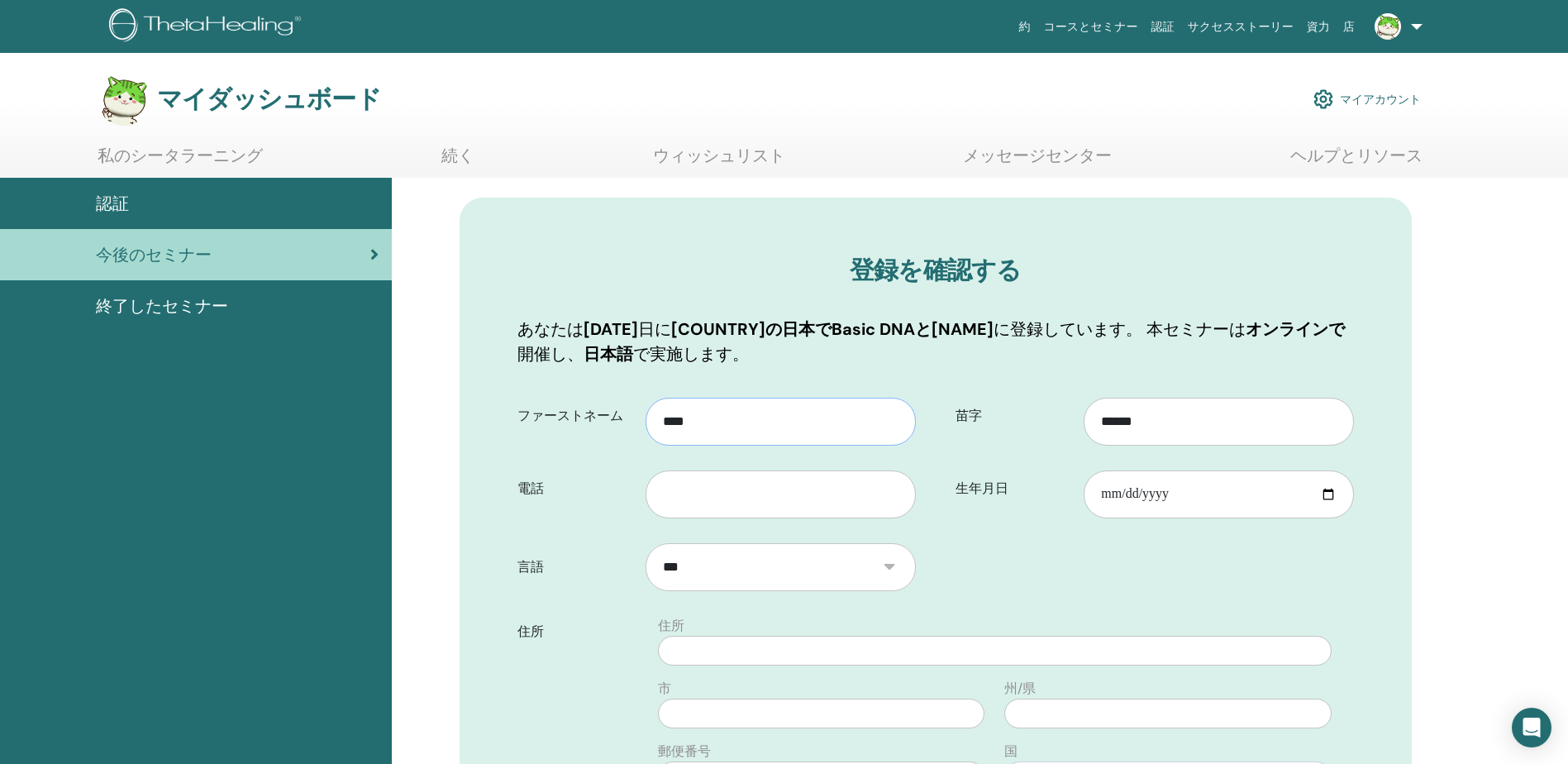 type on "****" 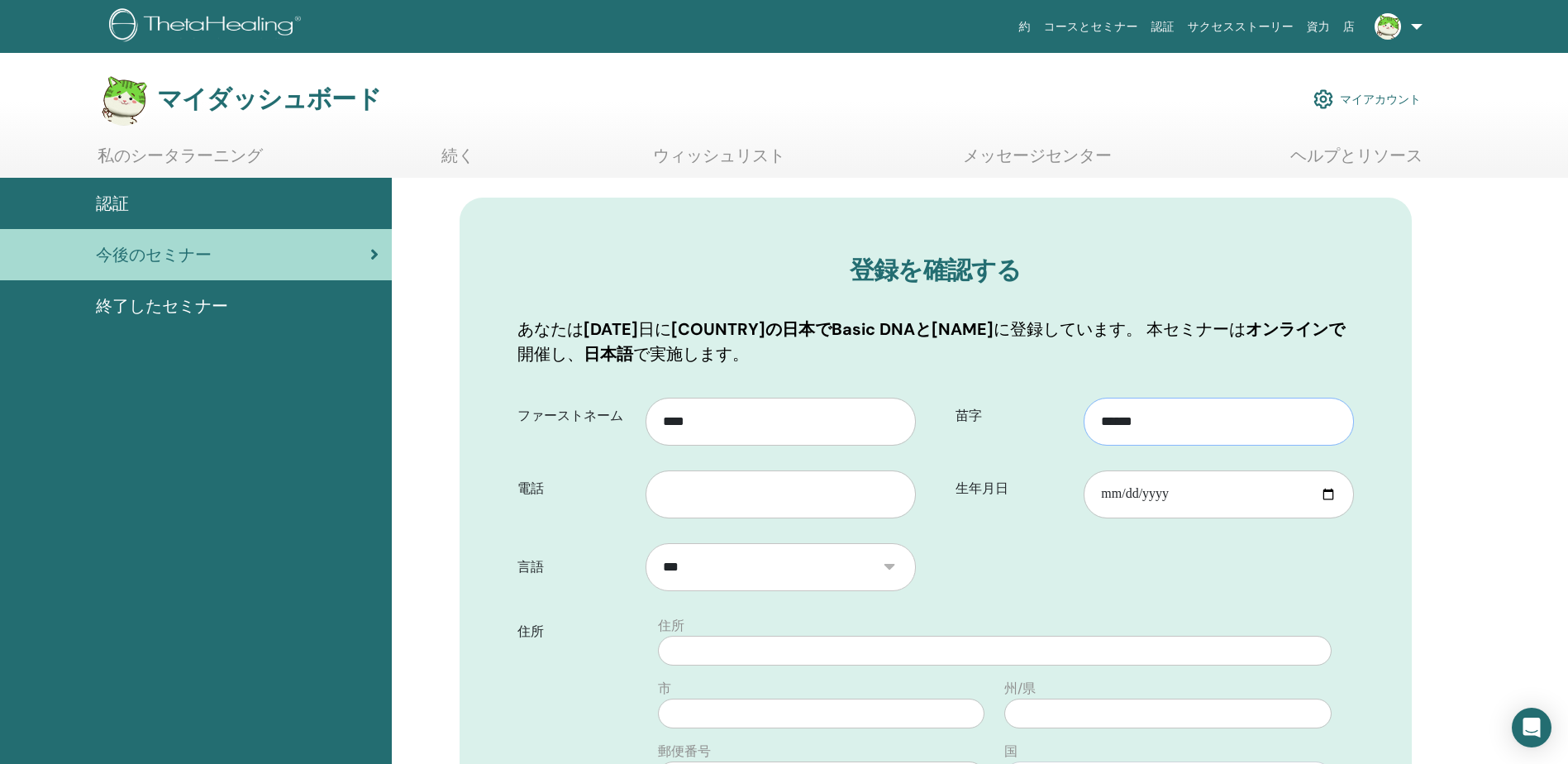 click on "******" at bounding box center [1218, 422] 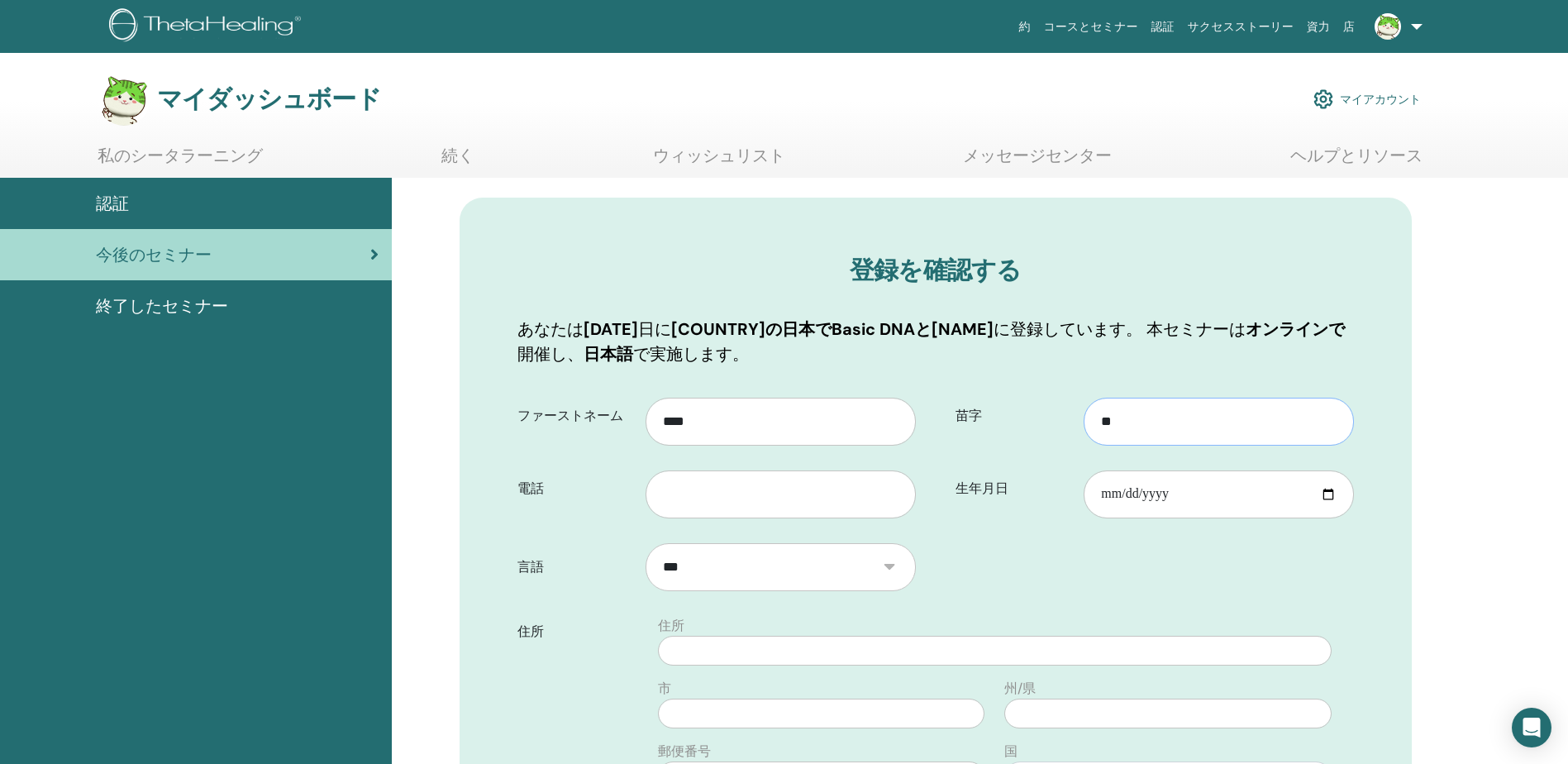 type on "*" 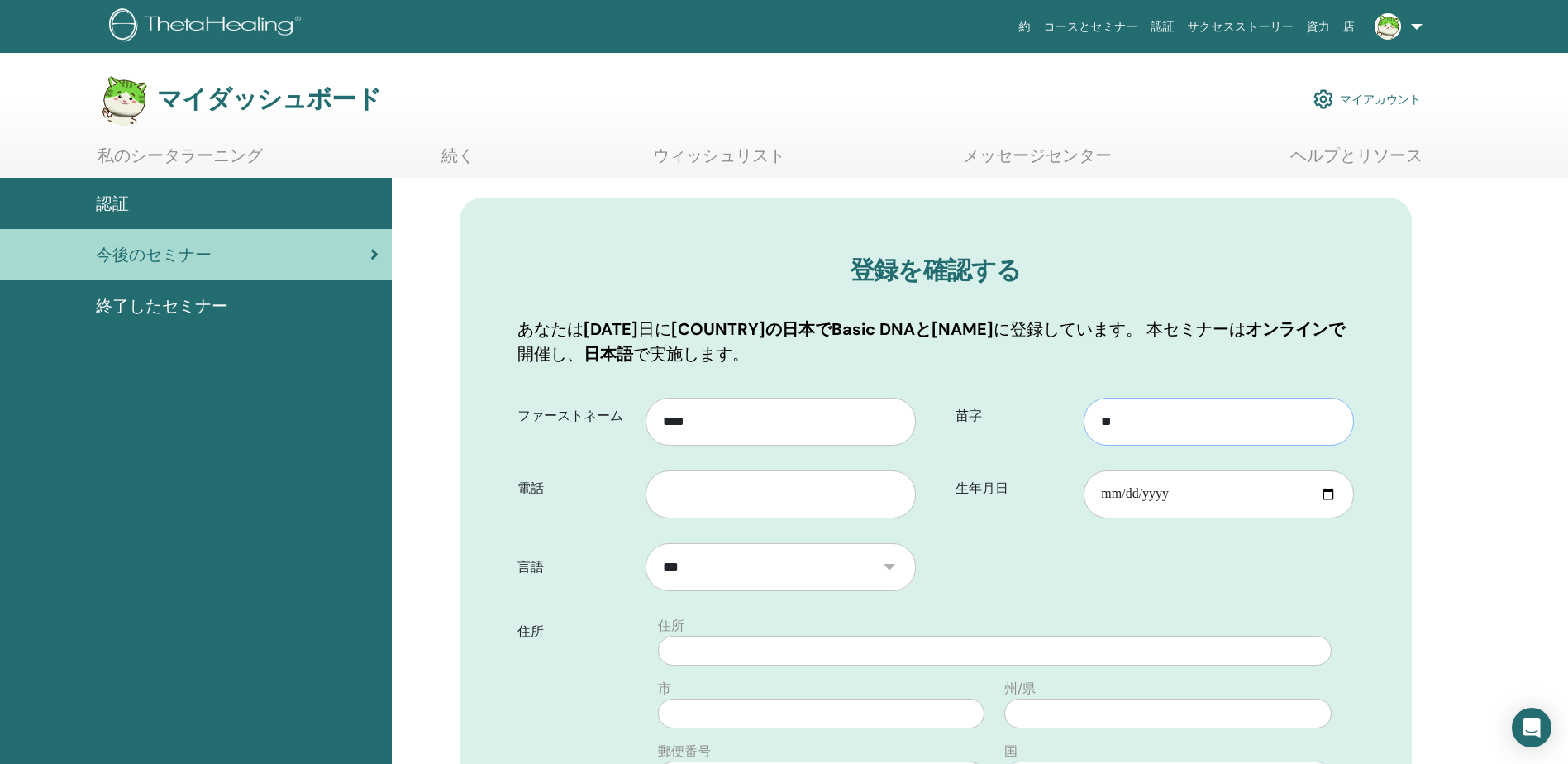 type on "**" 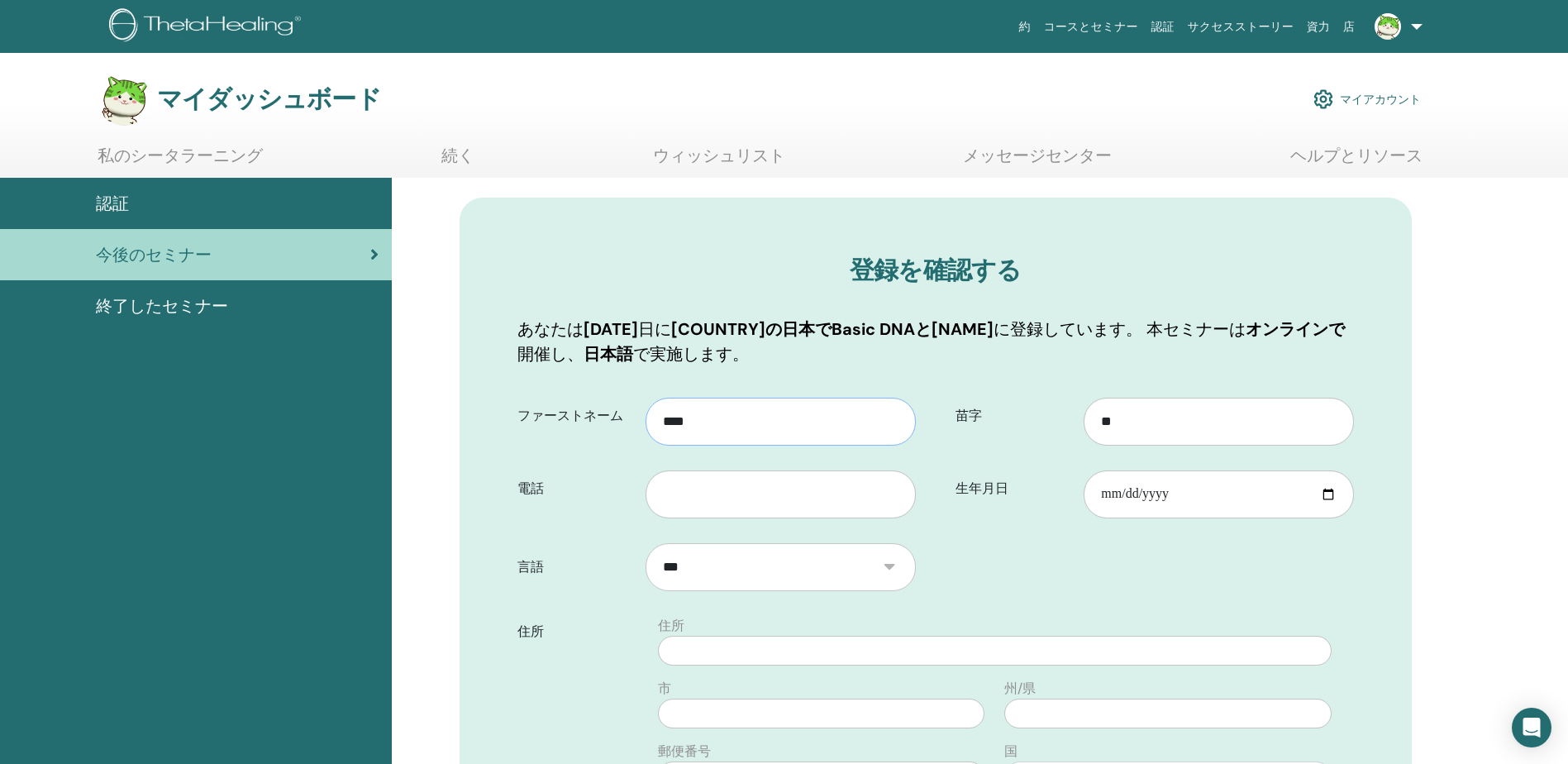 click on "****" at bounding box center [780, 422] 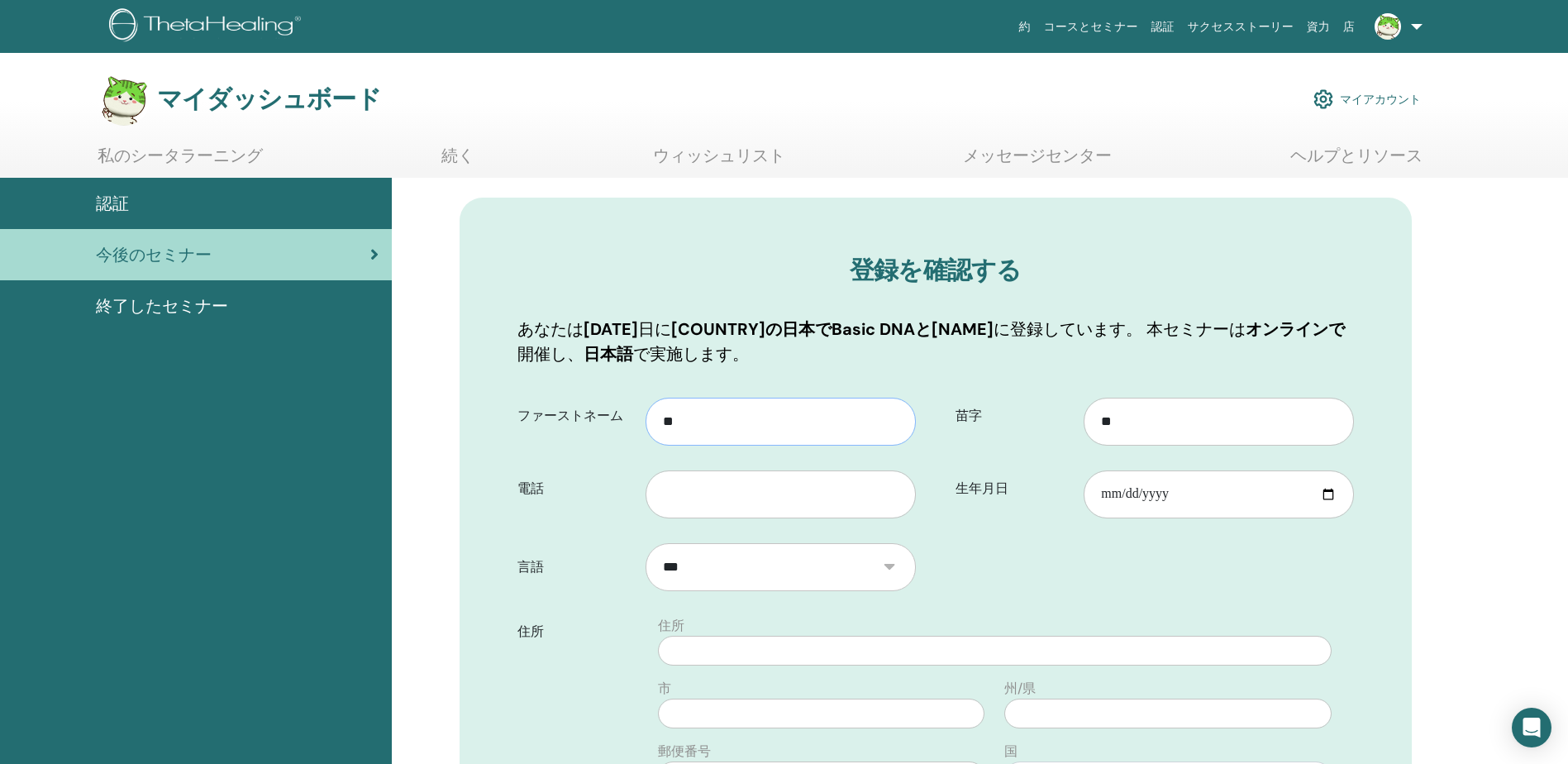 type on "*" 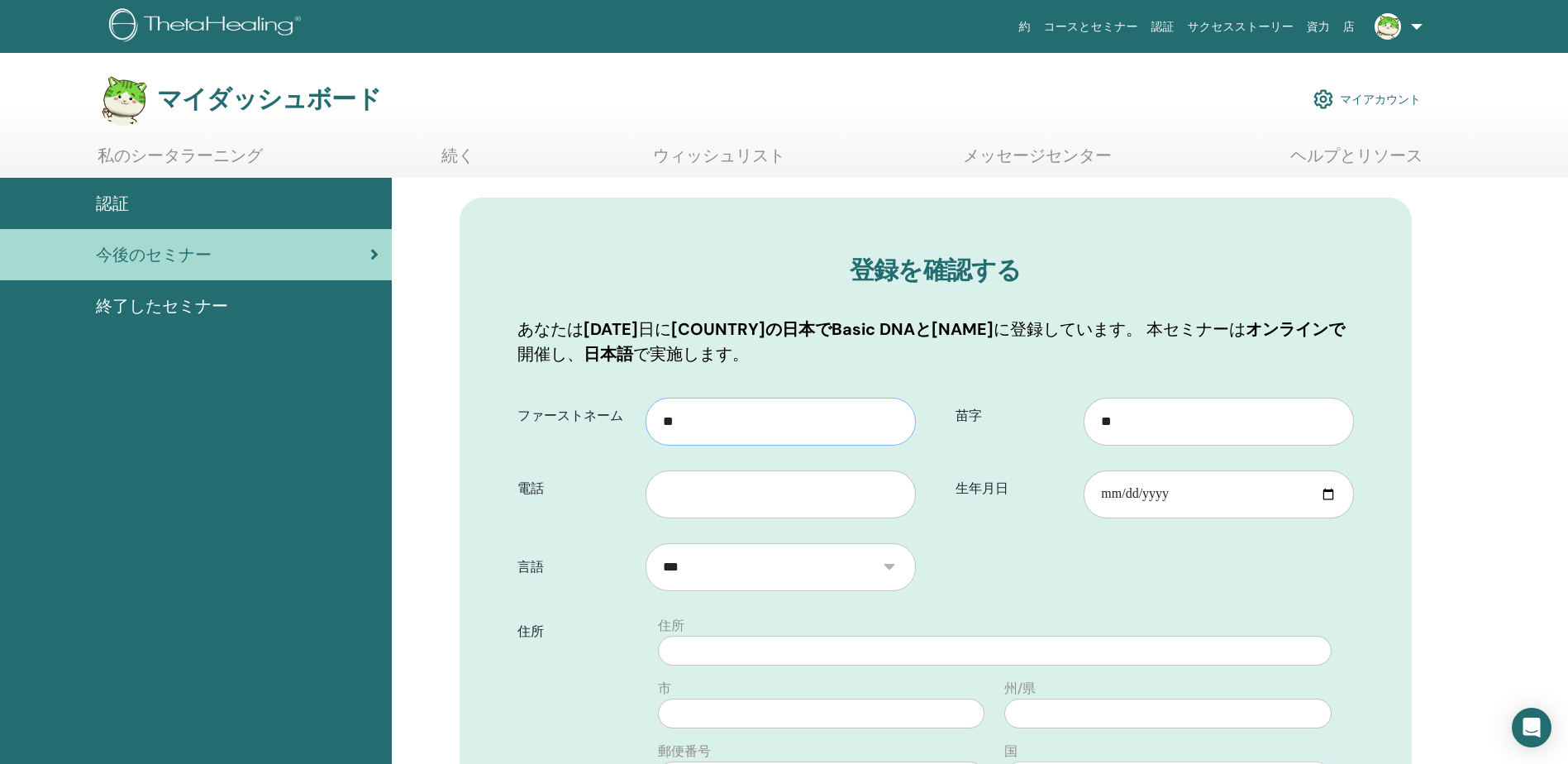 type on "**" 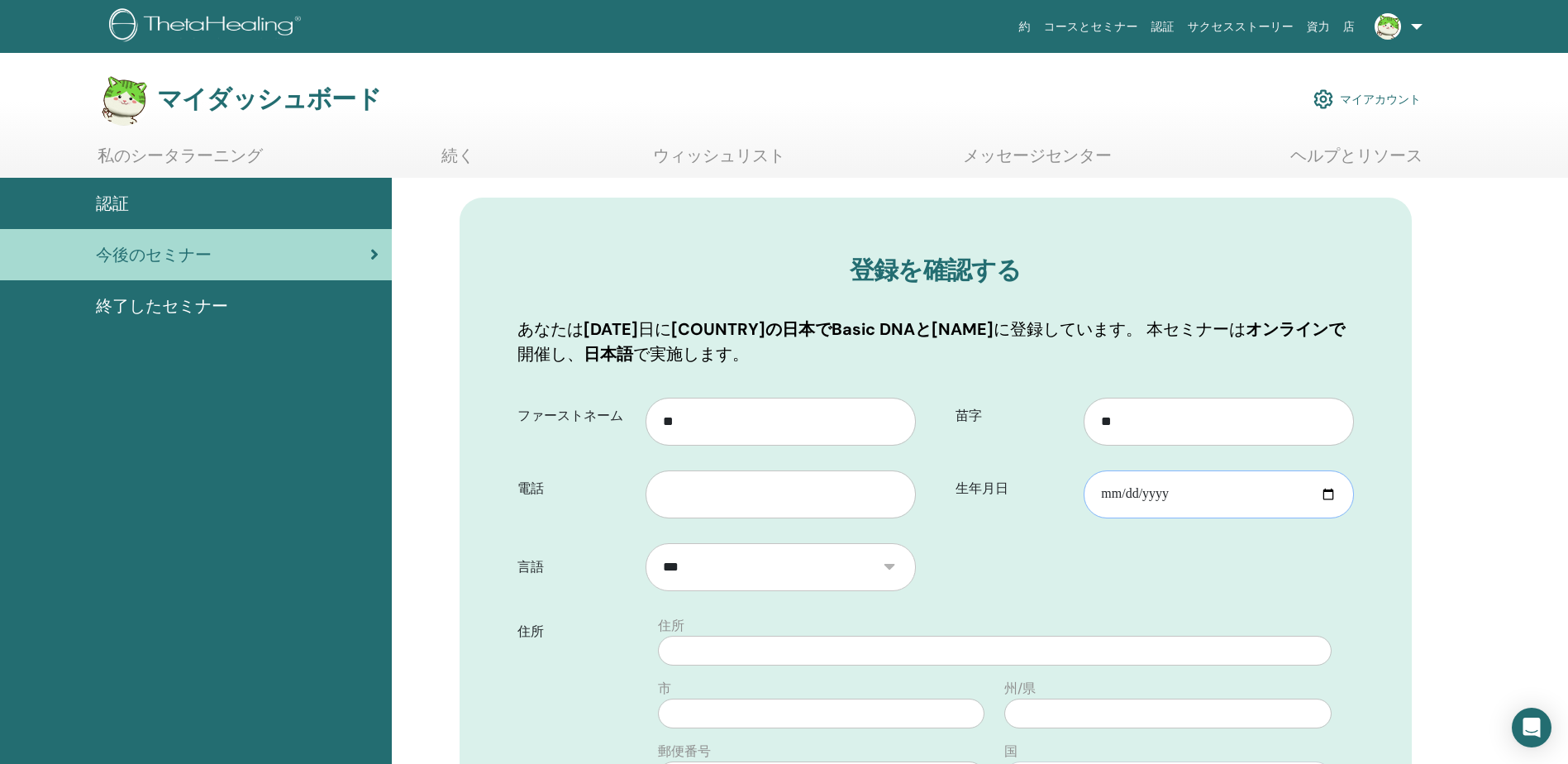 click on "生年月日" at bounding box center (1218, 494) 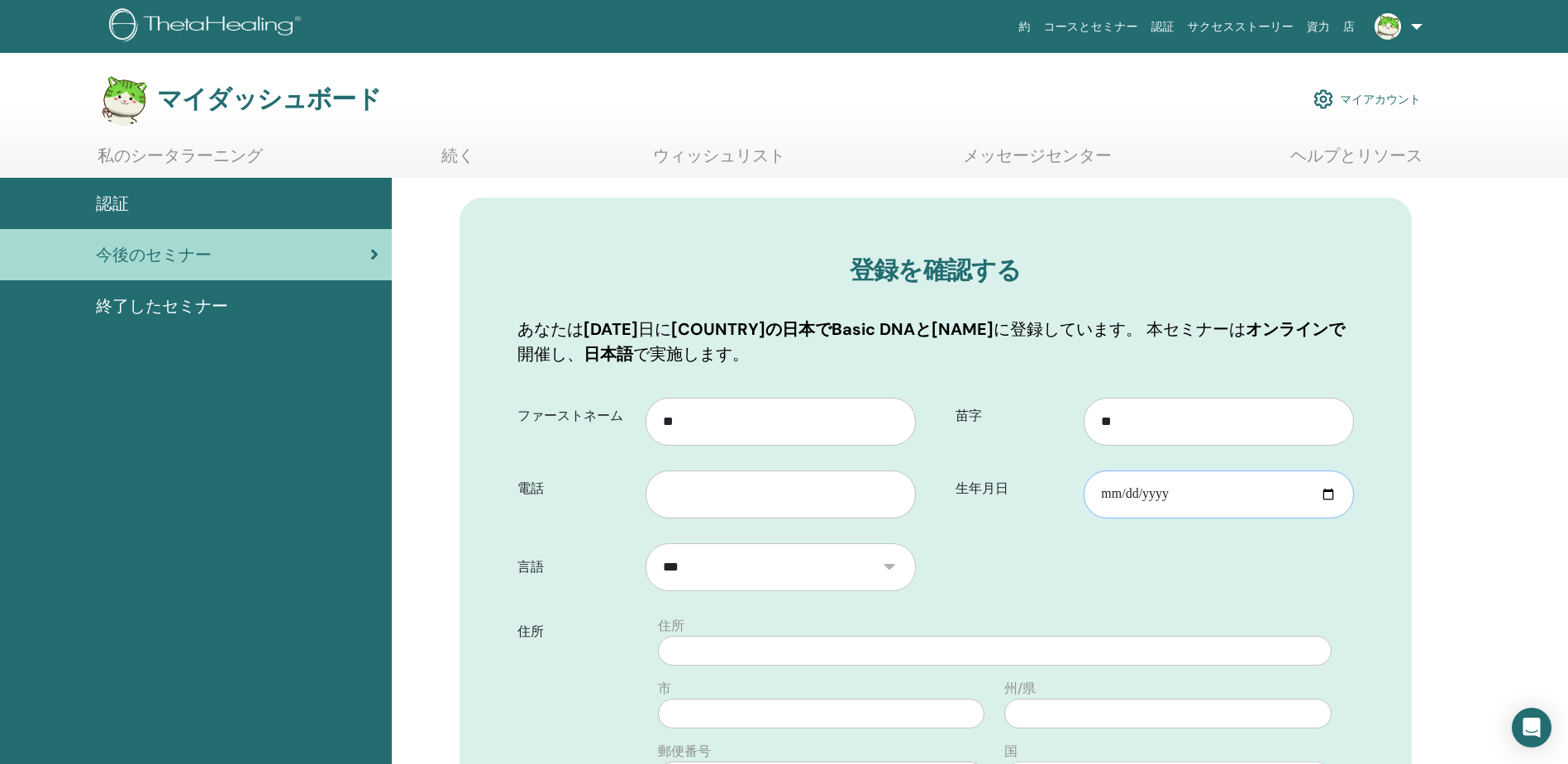 click on "生年月日" at bounding box center [1218, 494] 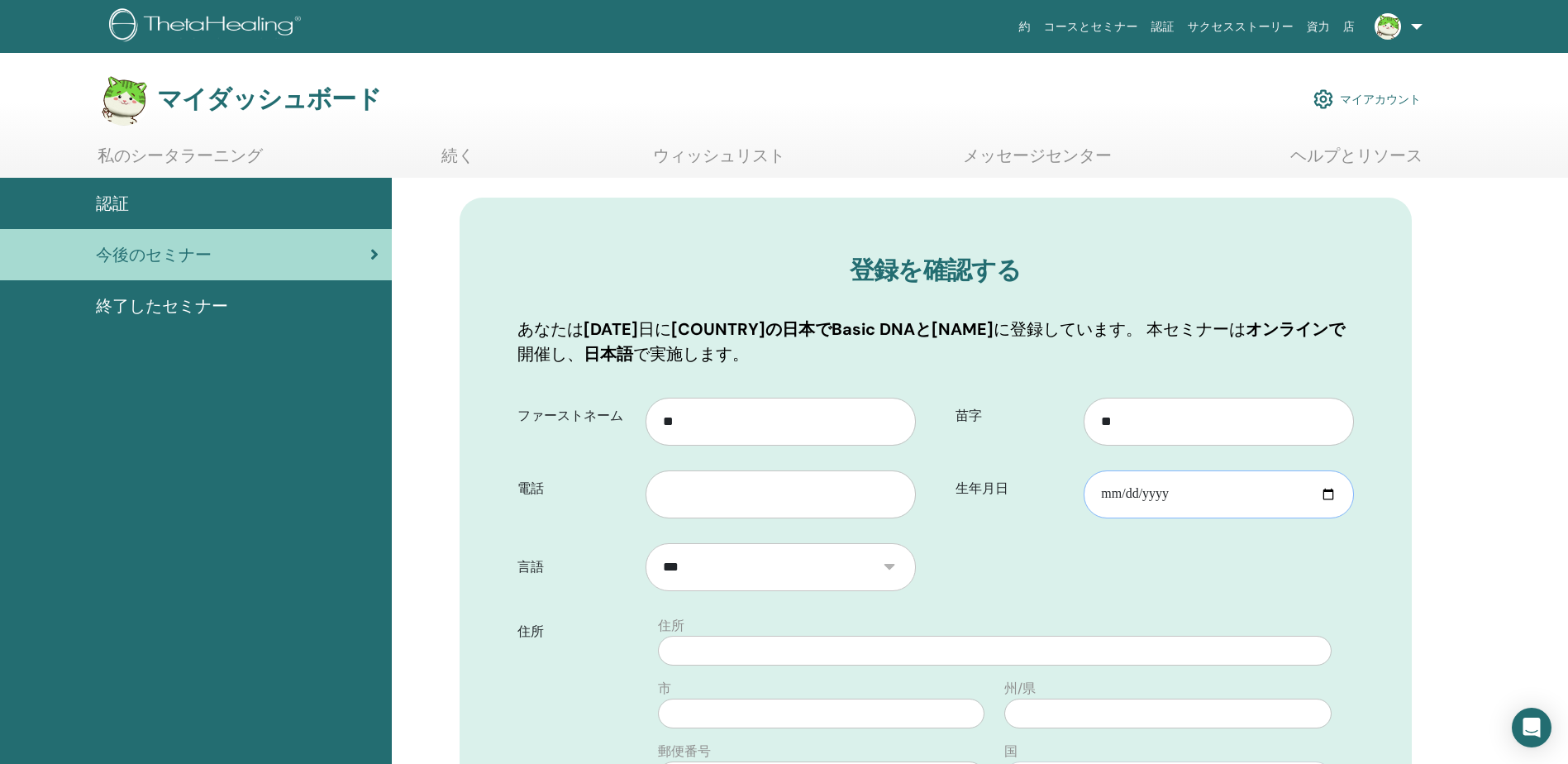 type on "**********" 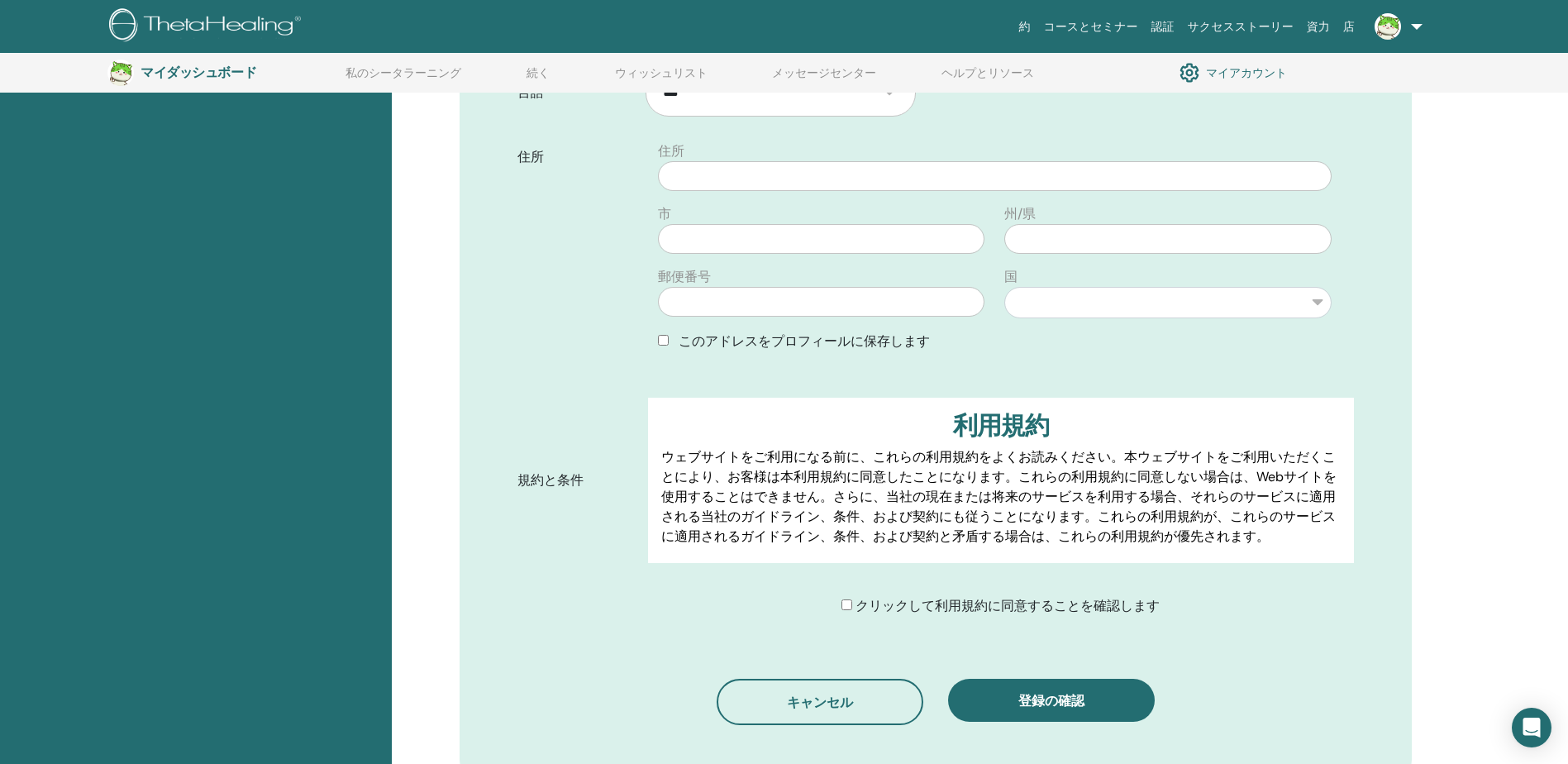 scroll, scrollTop: 536, scrollLeft: 0, axis: vertical 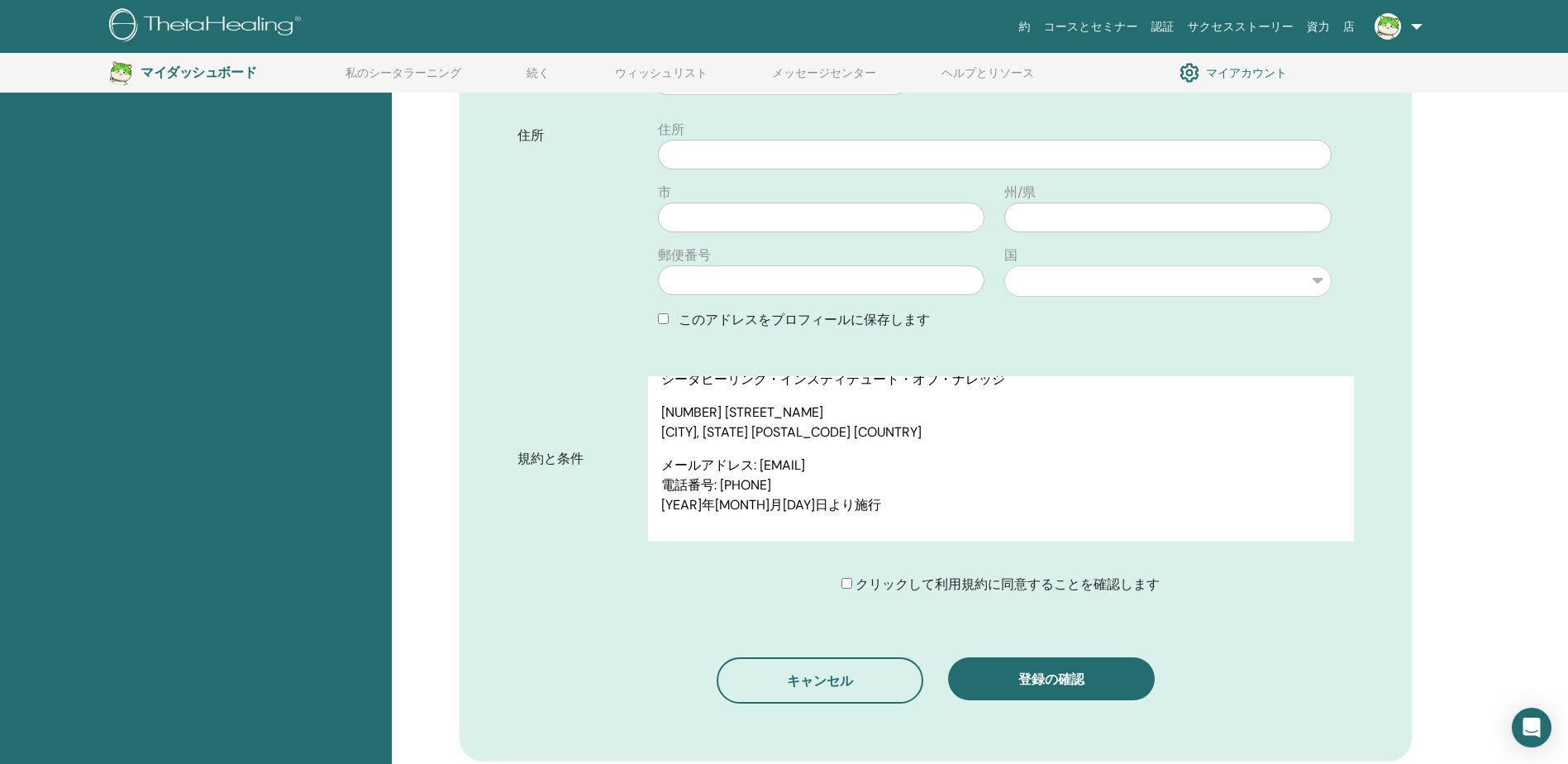 drag, startPoint x: 829, startPoint y: 451, endPoint x: 1103, endPoint y: 504, distance: 279.07884 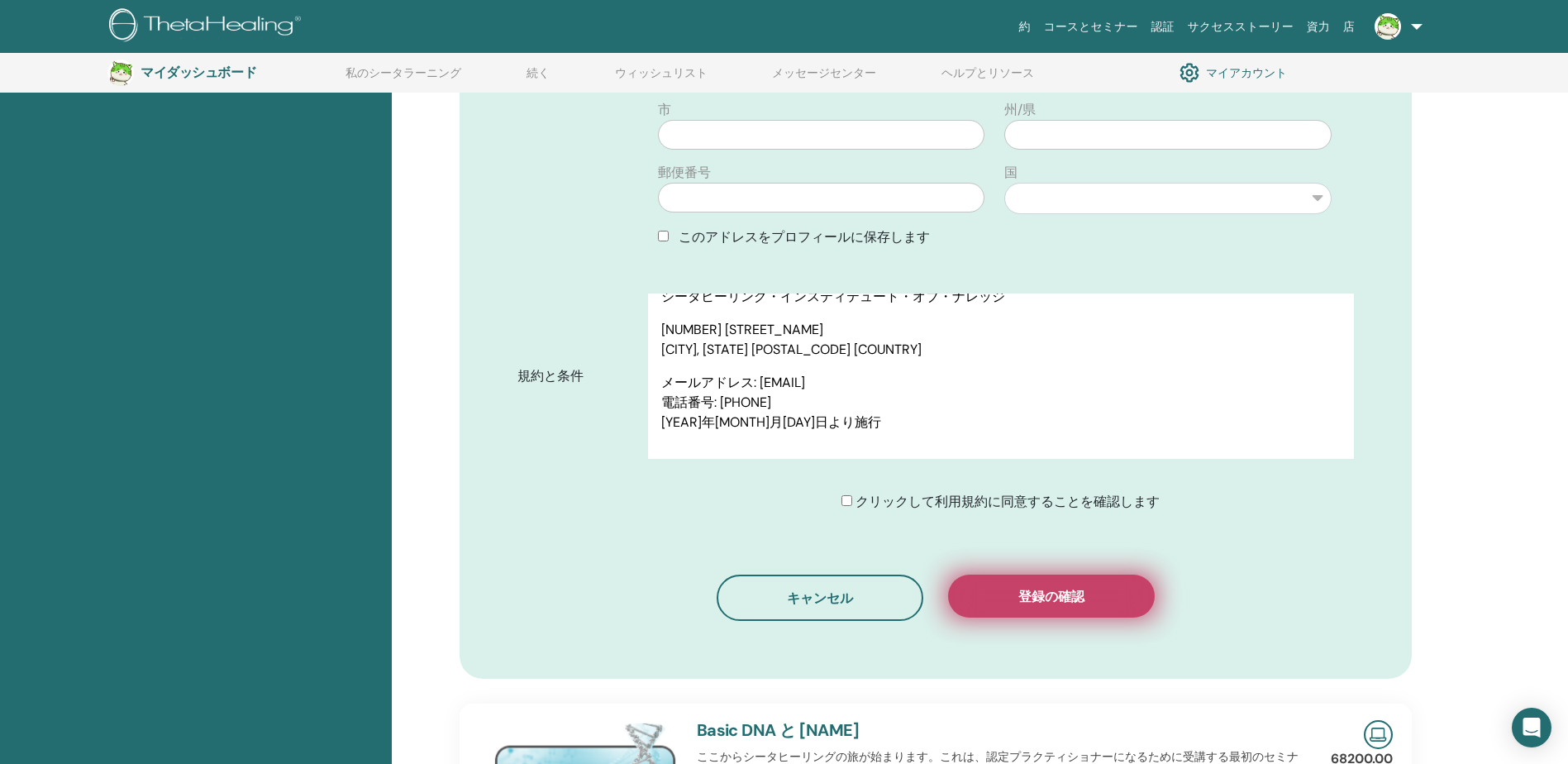 click on "登録の確認" at bounding box center [1051, 596] 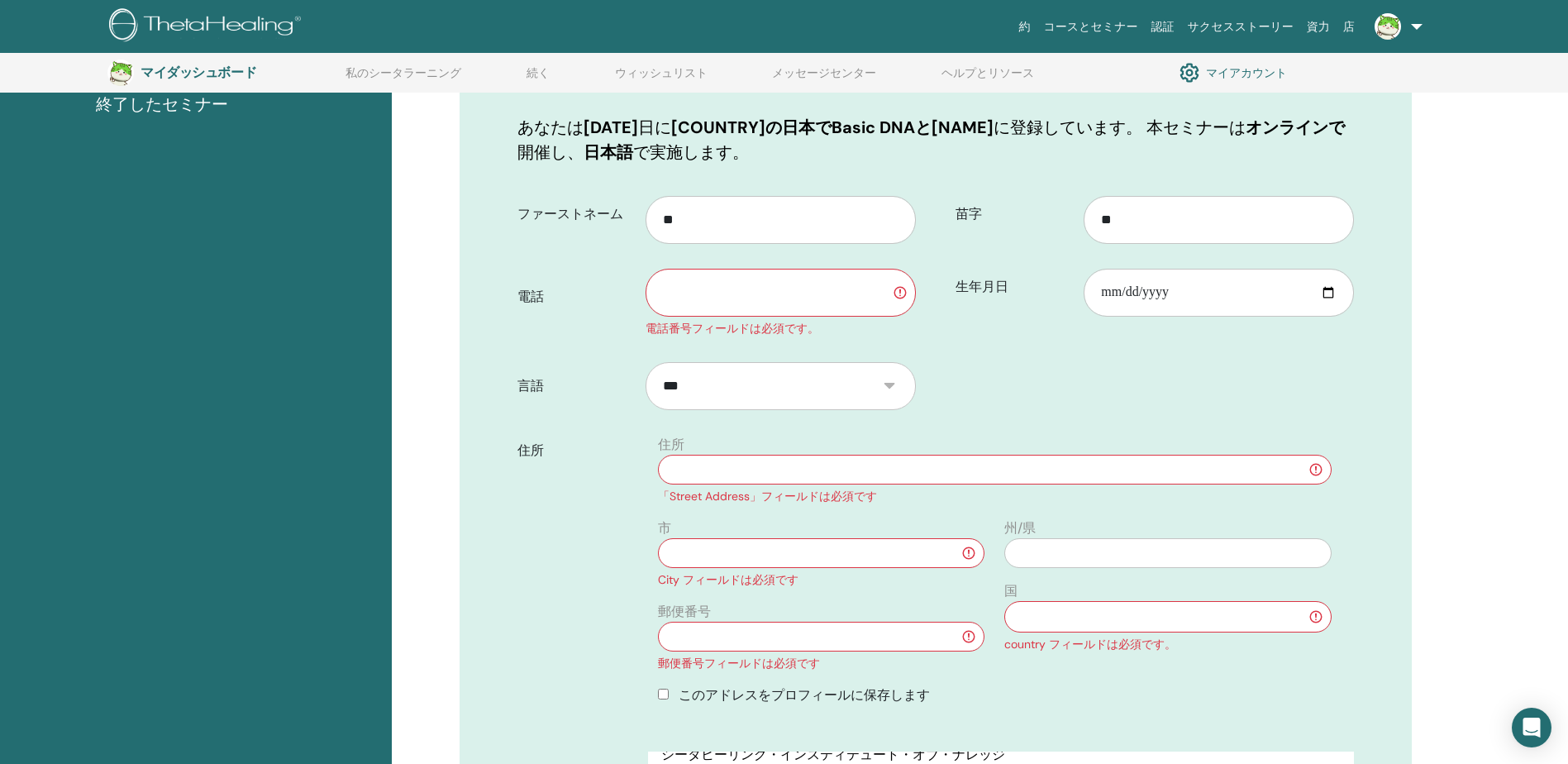 scroll, scrollTop: 205, scrollLeft: 0, axis: vertical 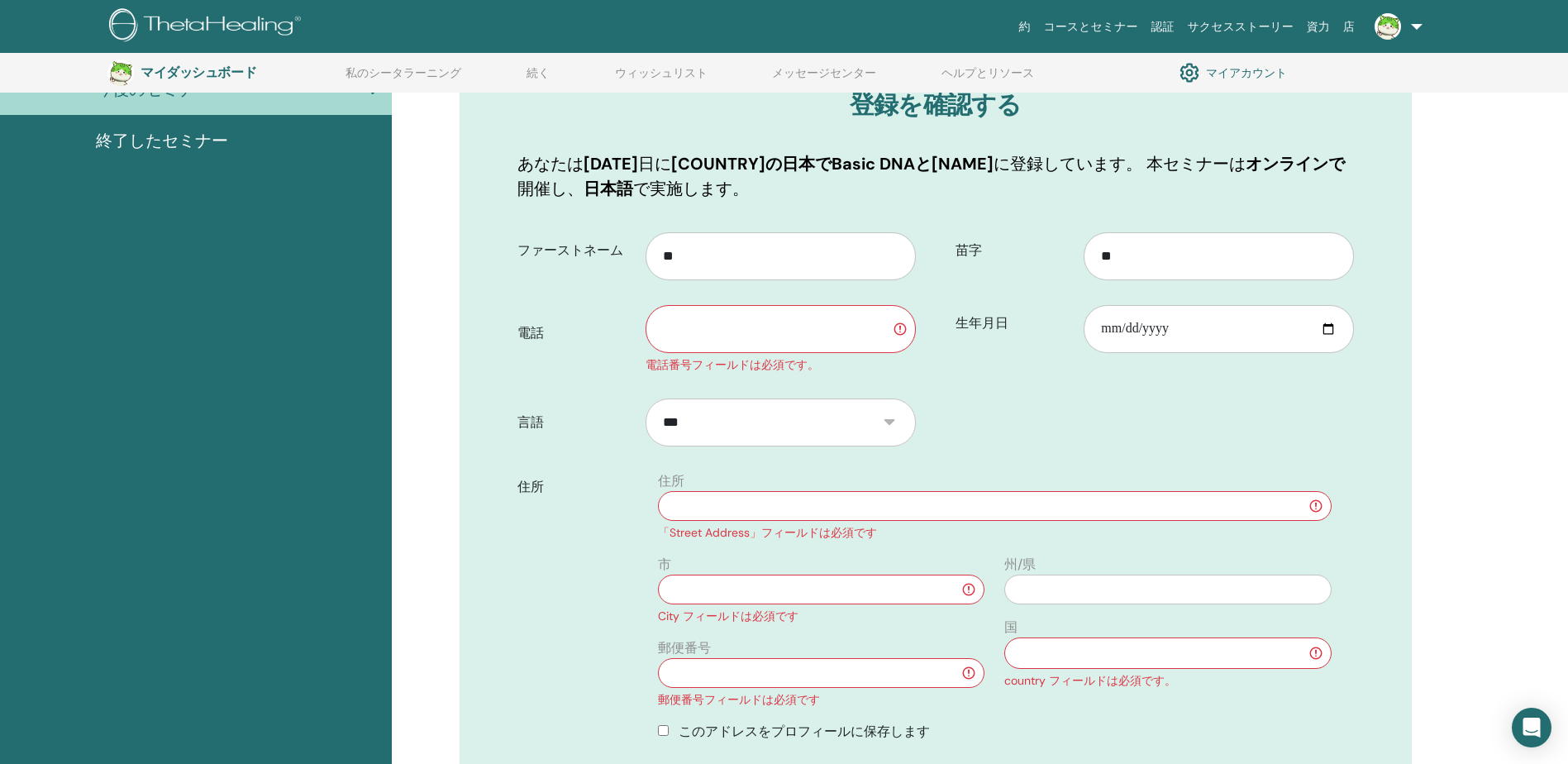 click at bounding box center [780, 329] 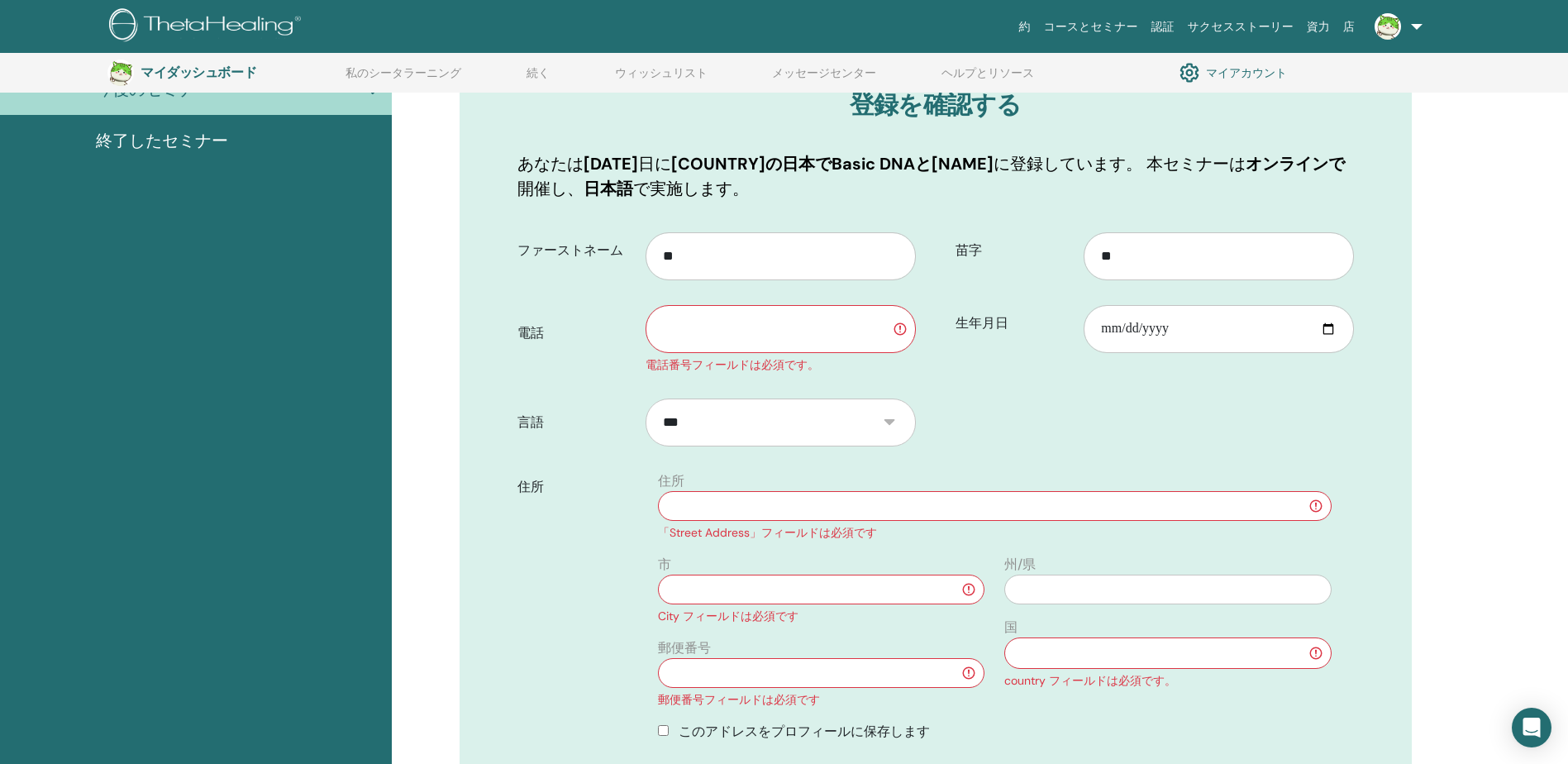 type on "**********" 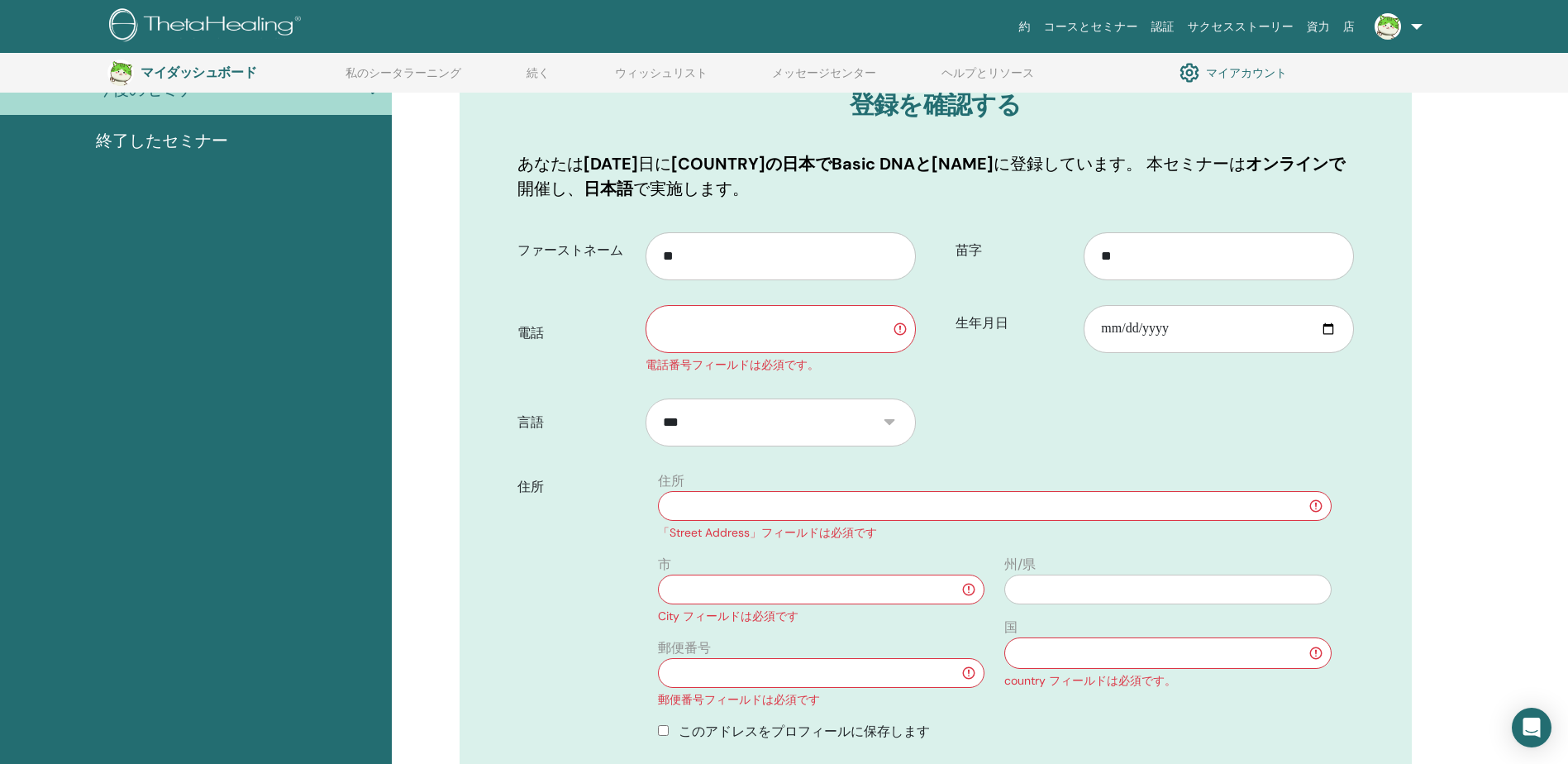 type on "******" 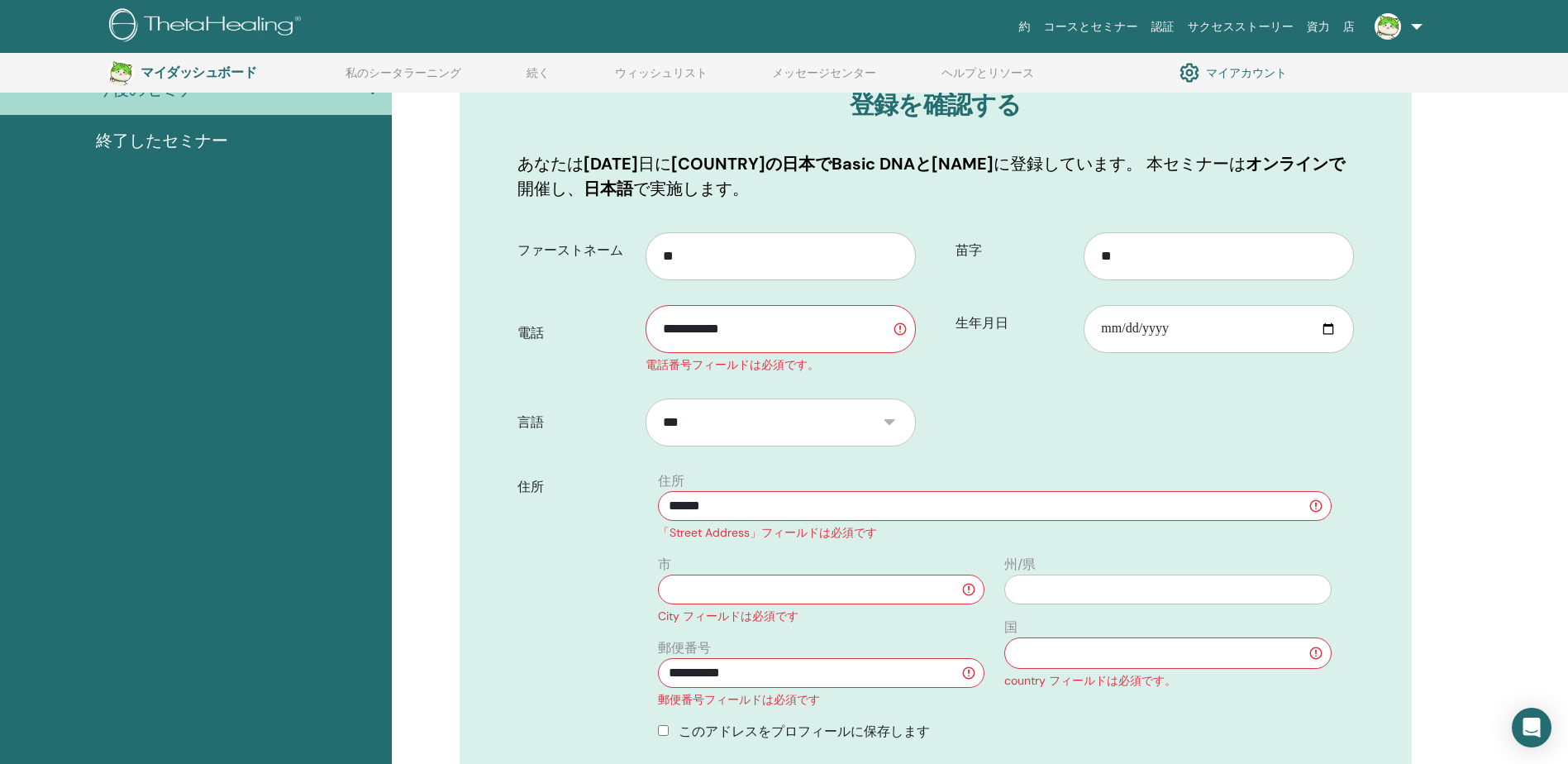type on "***" 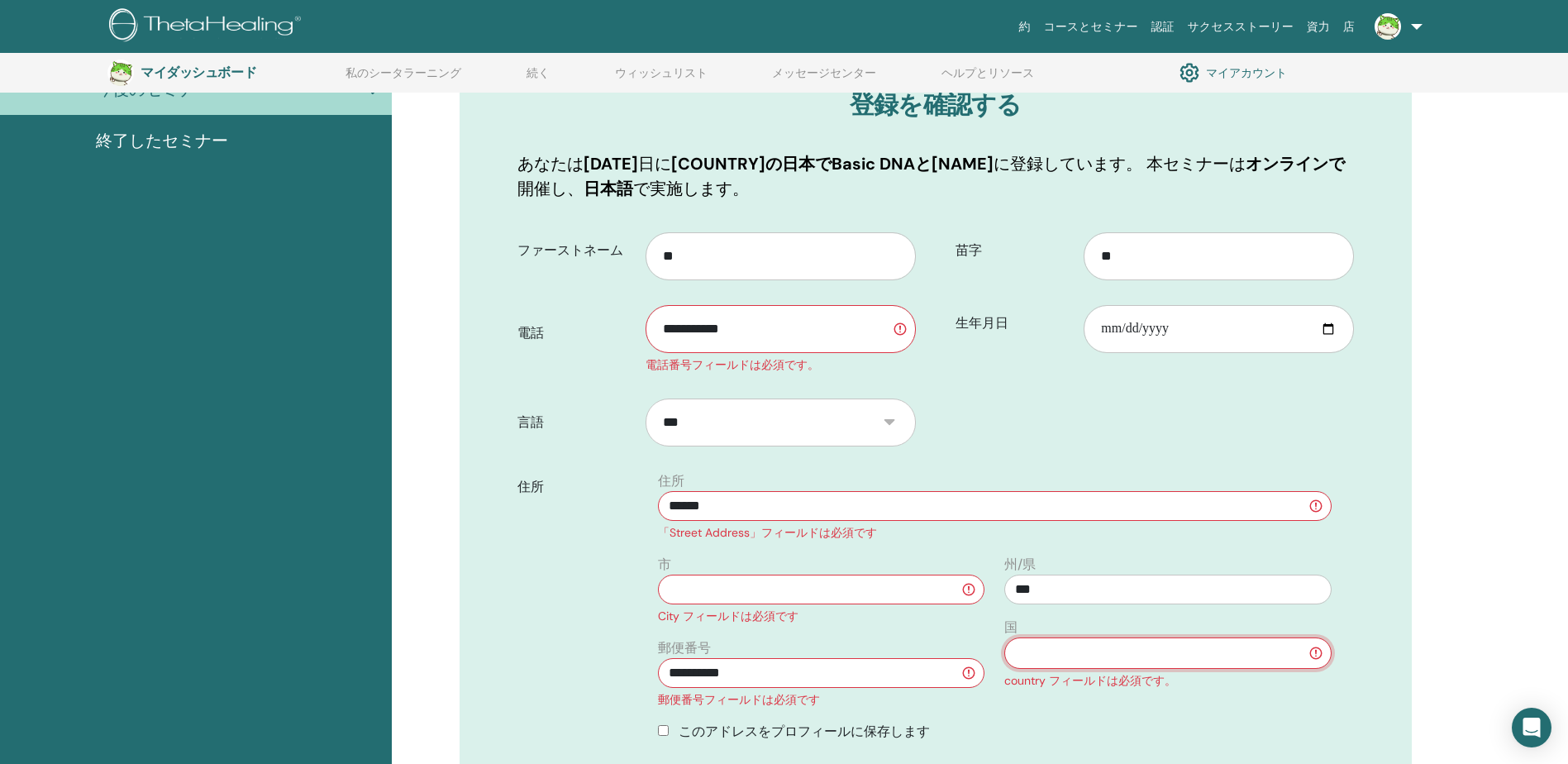 select on "**" 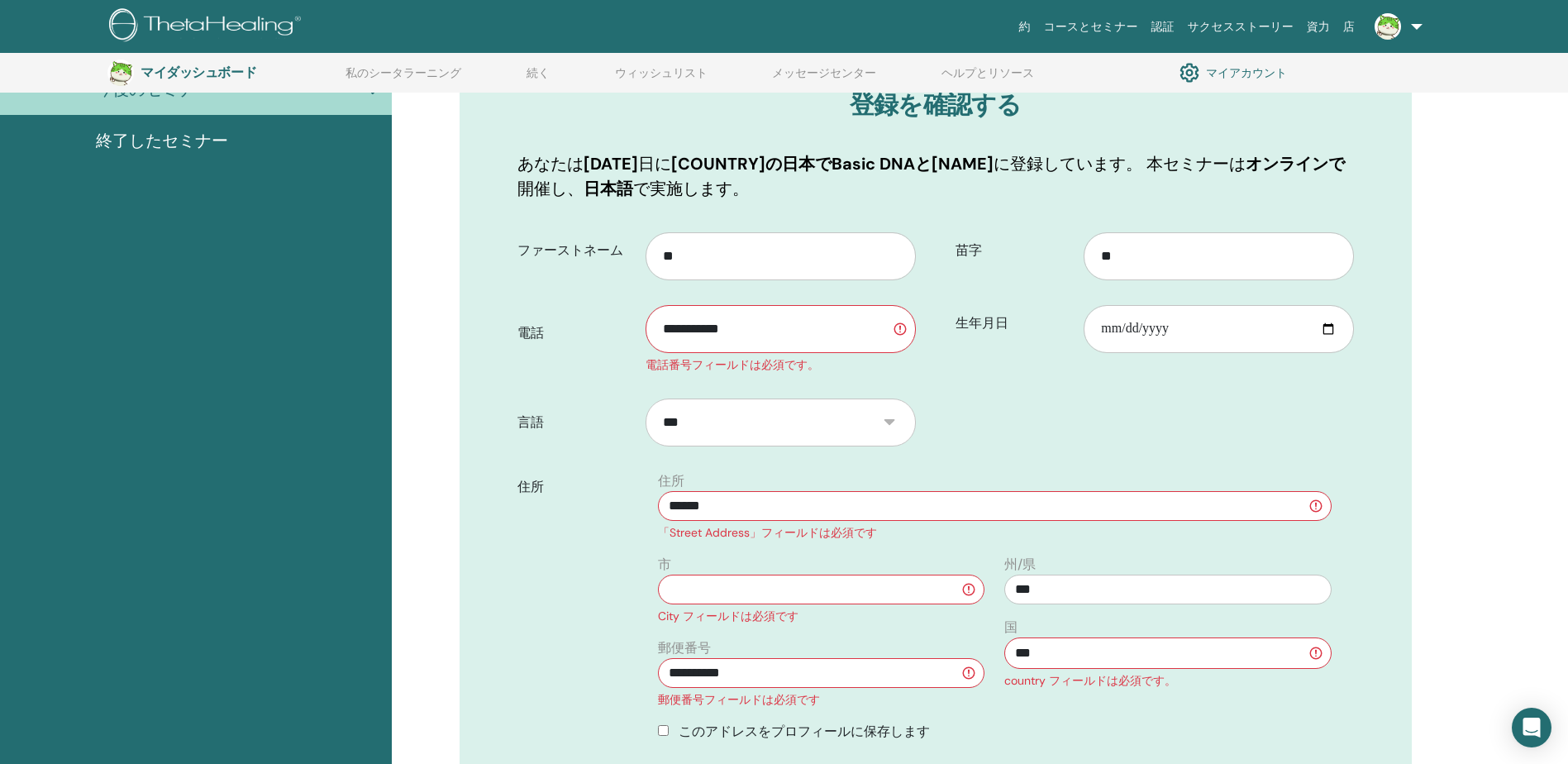 click on "******" at bounding box center [994, 506] 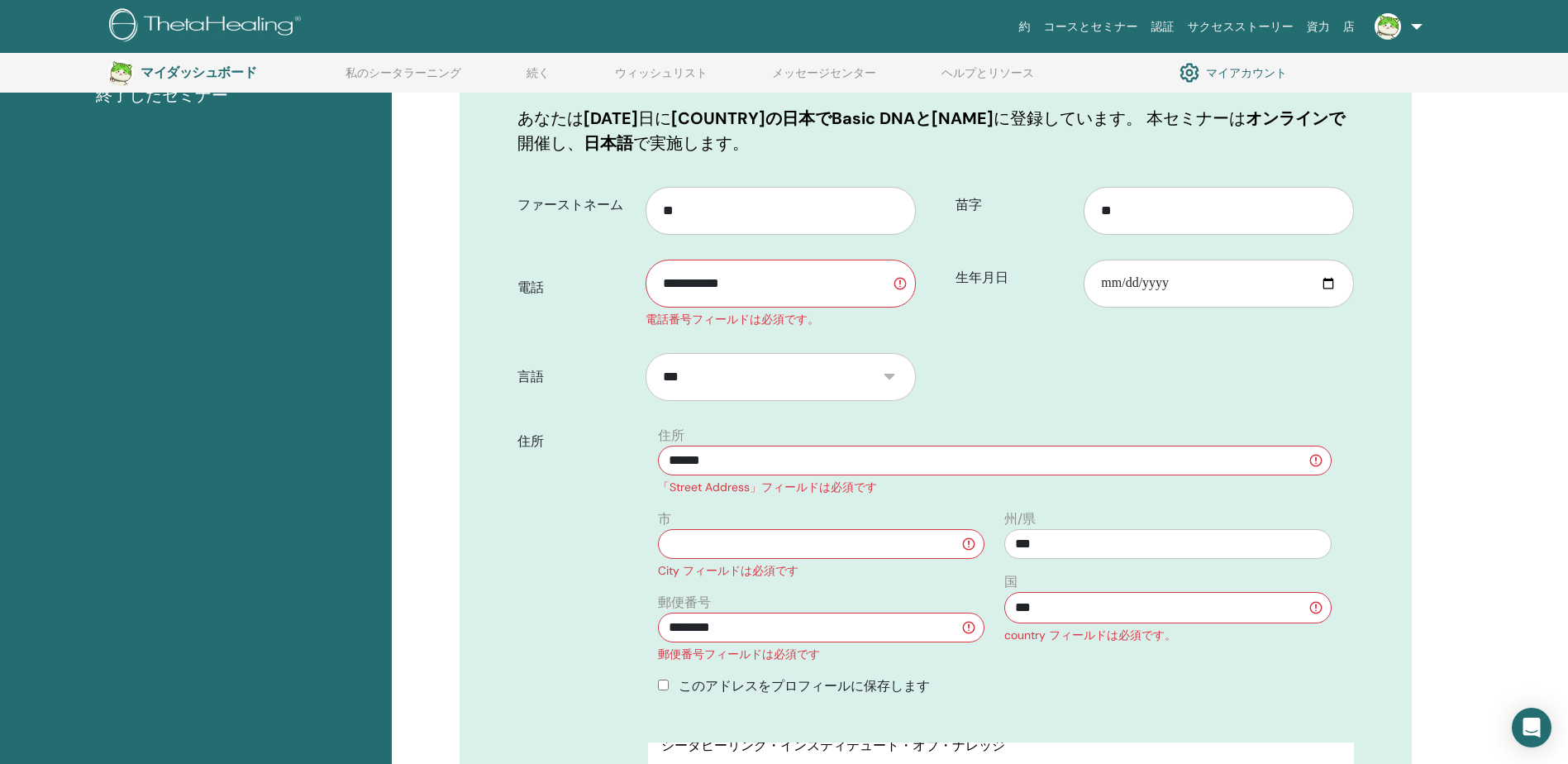scroll, scrollTop: 288, scrollLeft: 0, axis: vertical 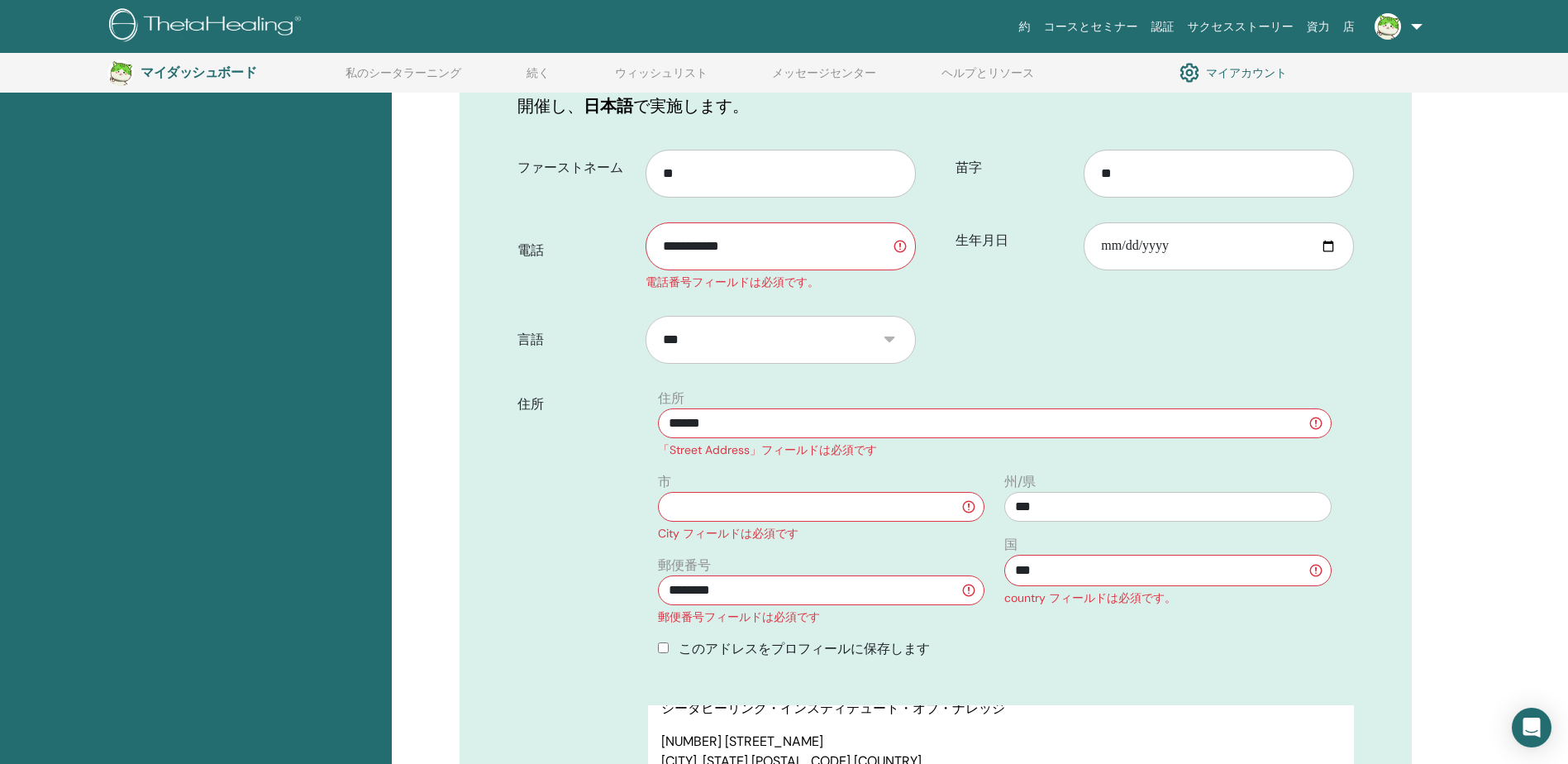 type on "********" 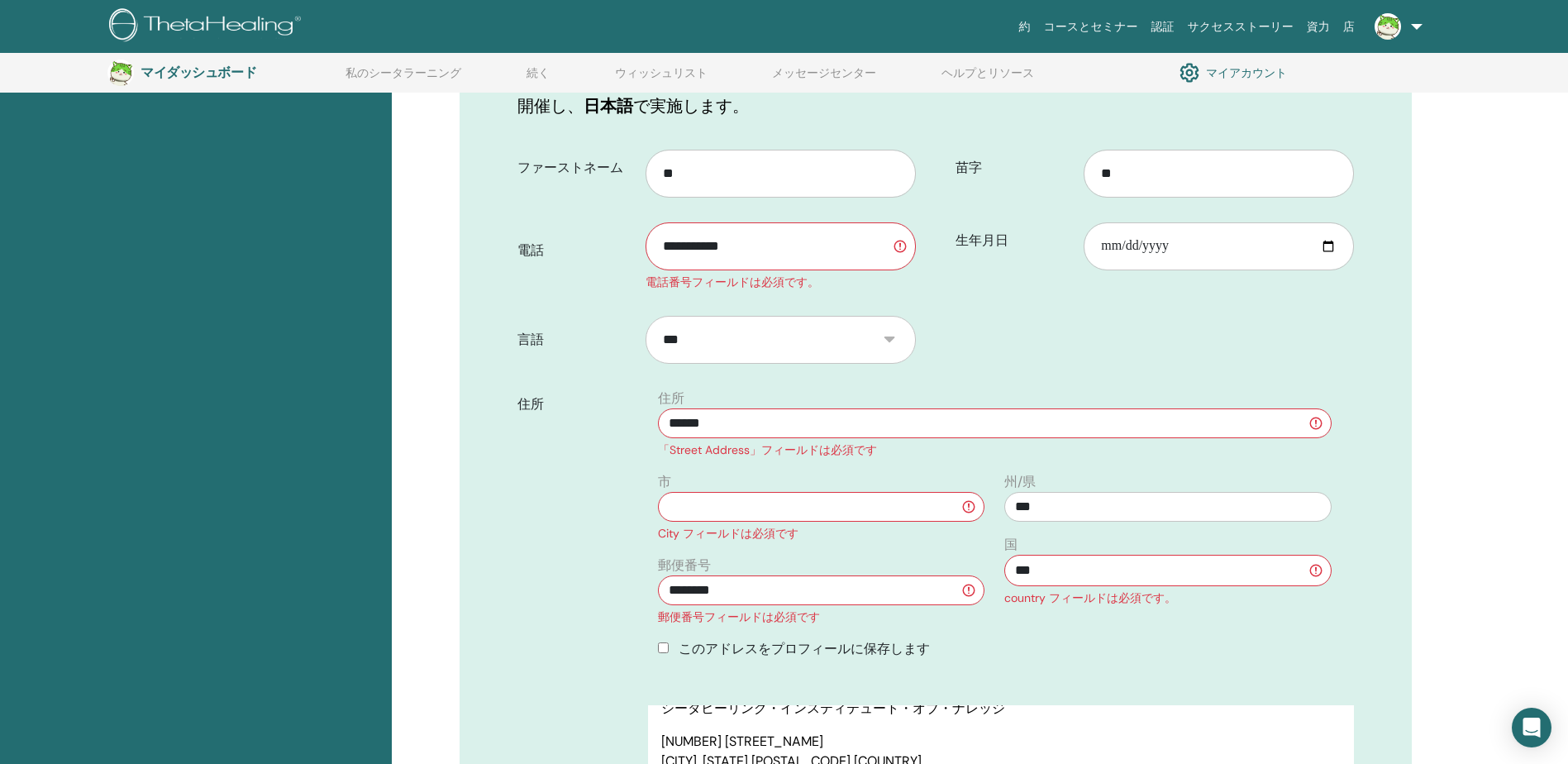 click on "******" at bounding box center [994, 423] 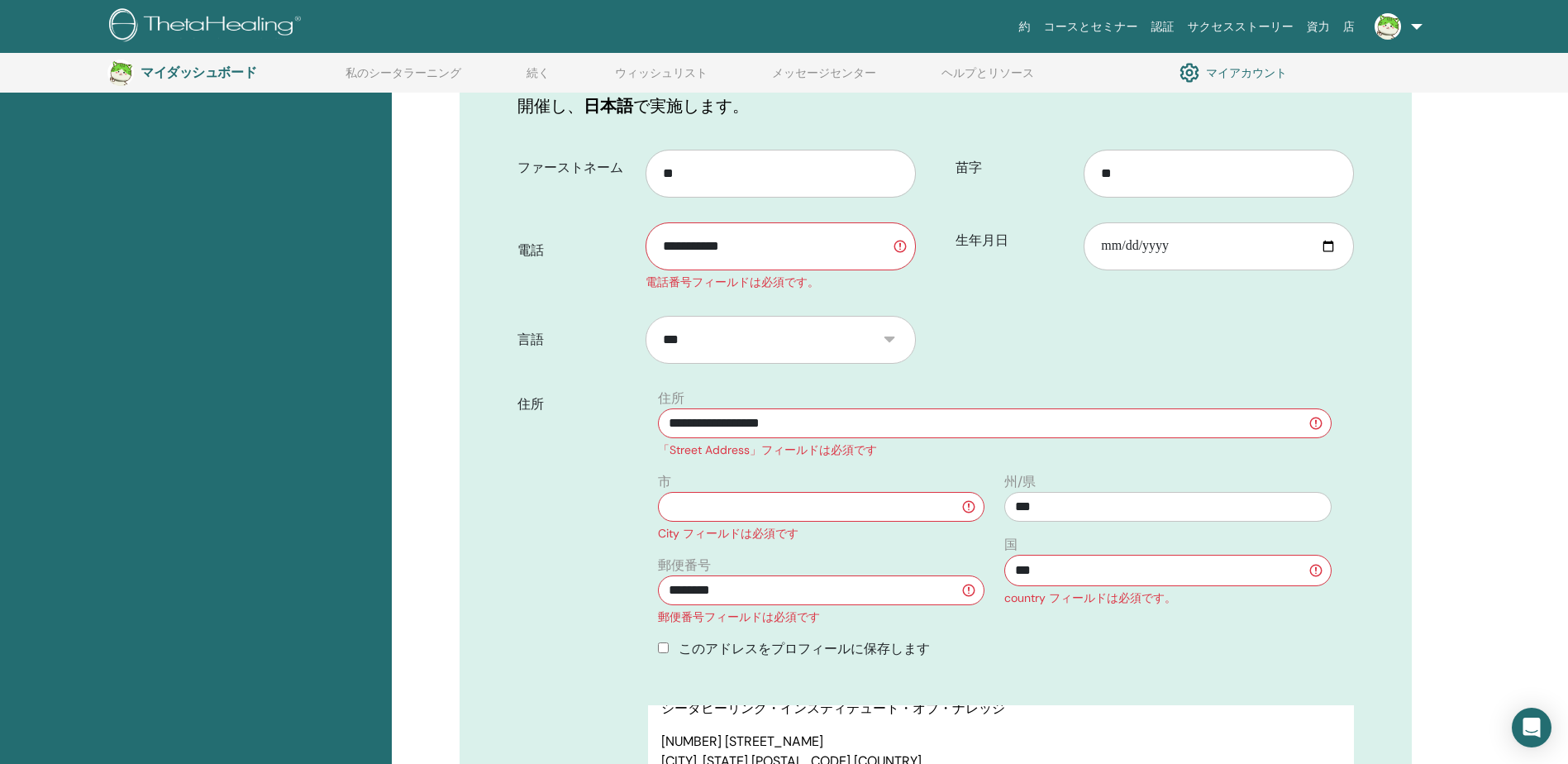 click on "**********" at bounding box center [994, 423] 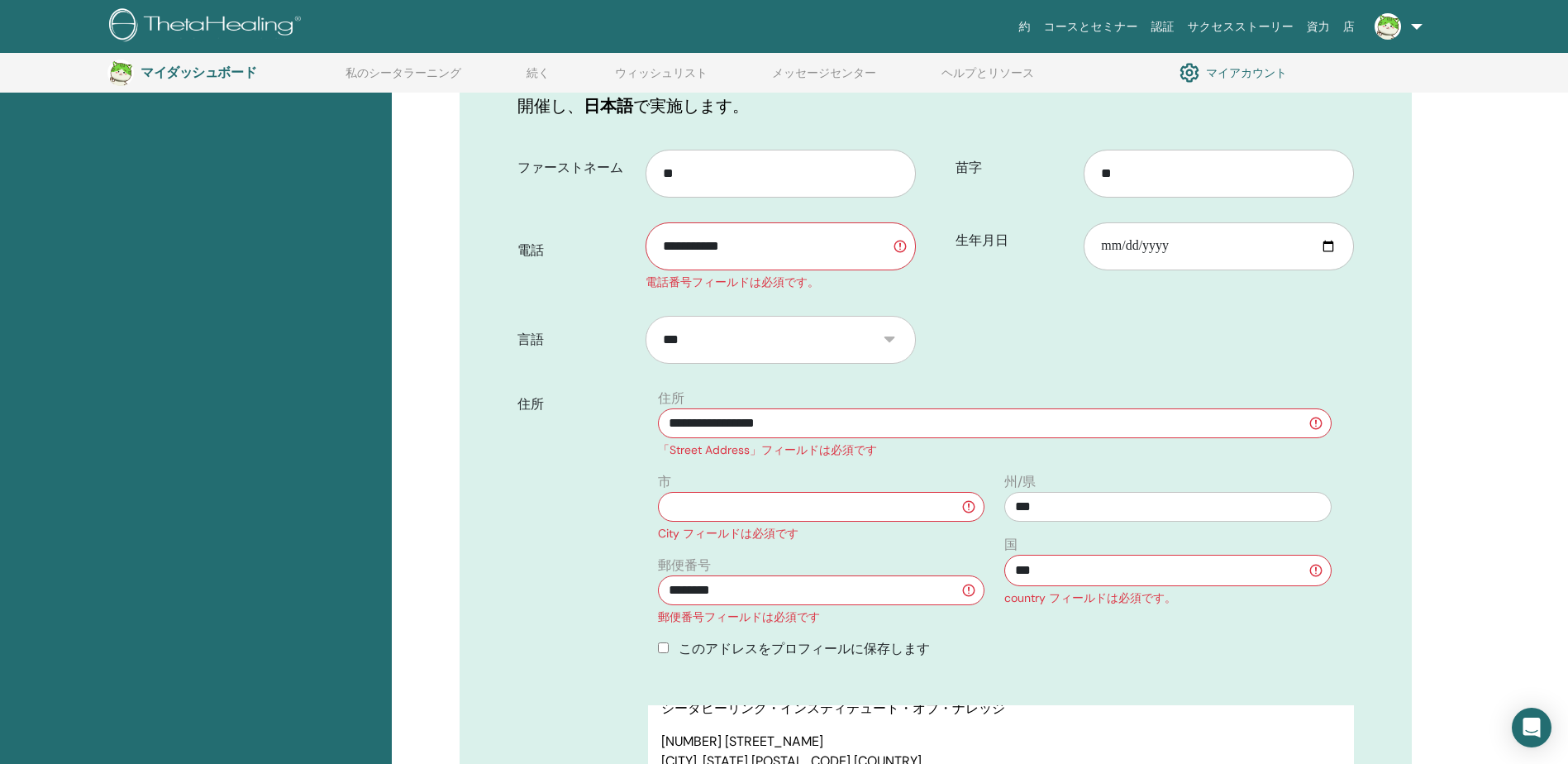 click on "**********" at bounding box center [994, 423] 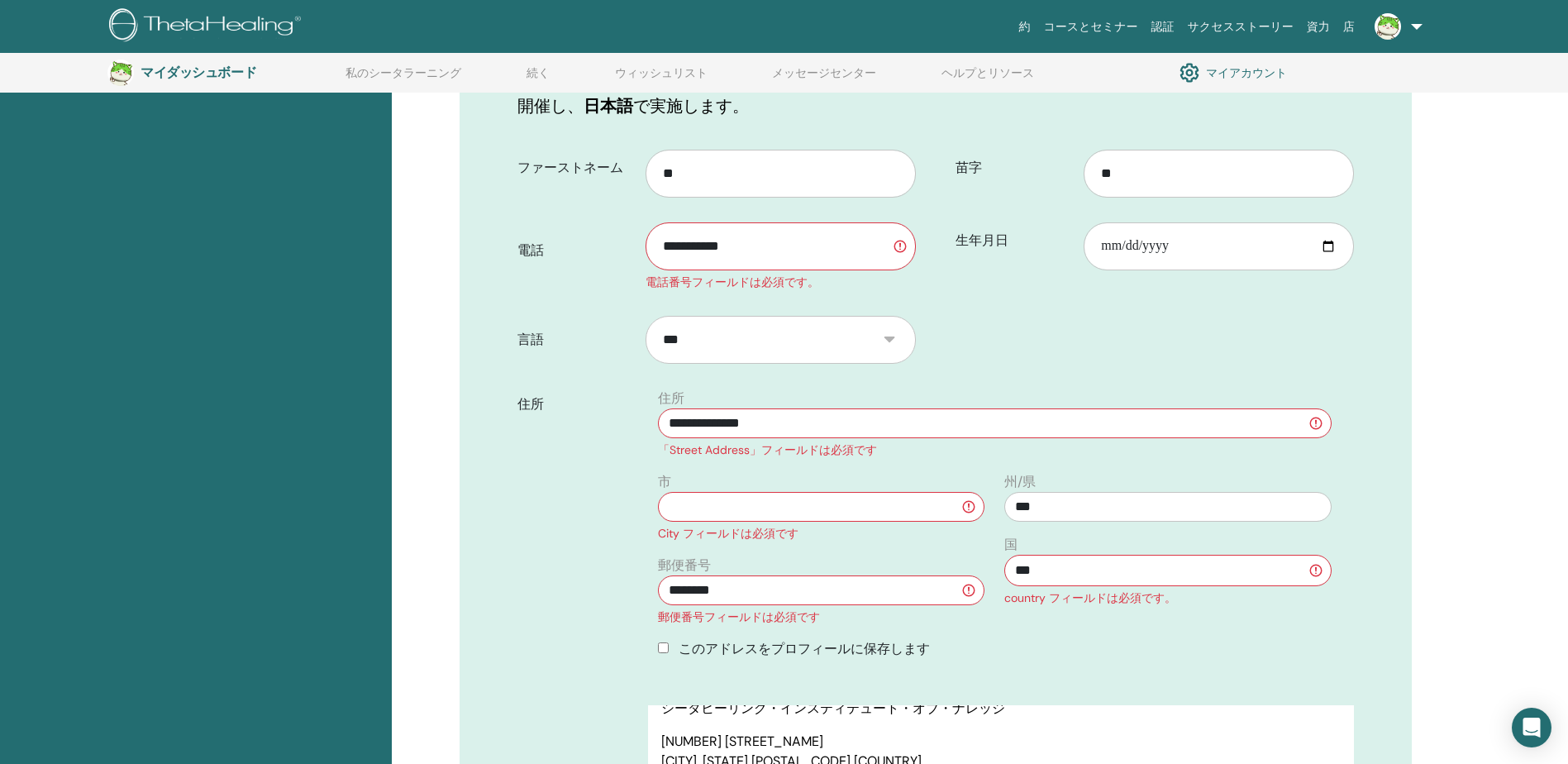 type on "**********" 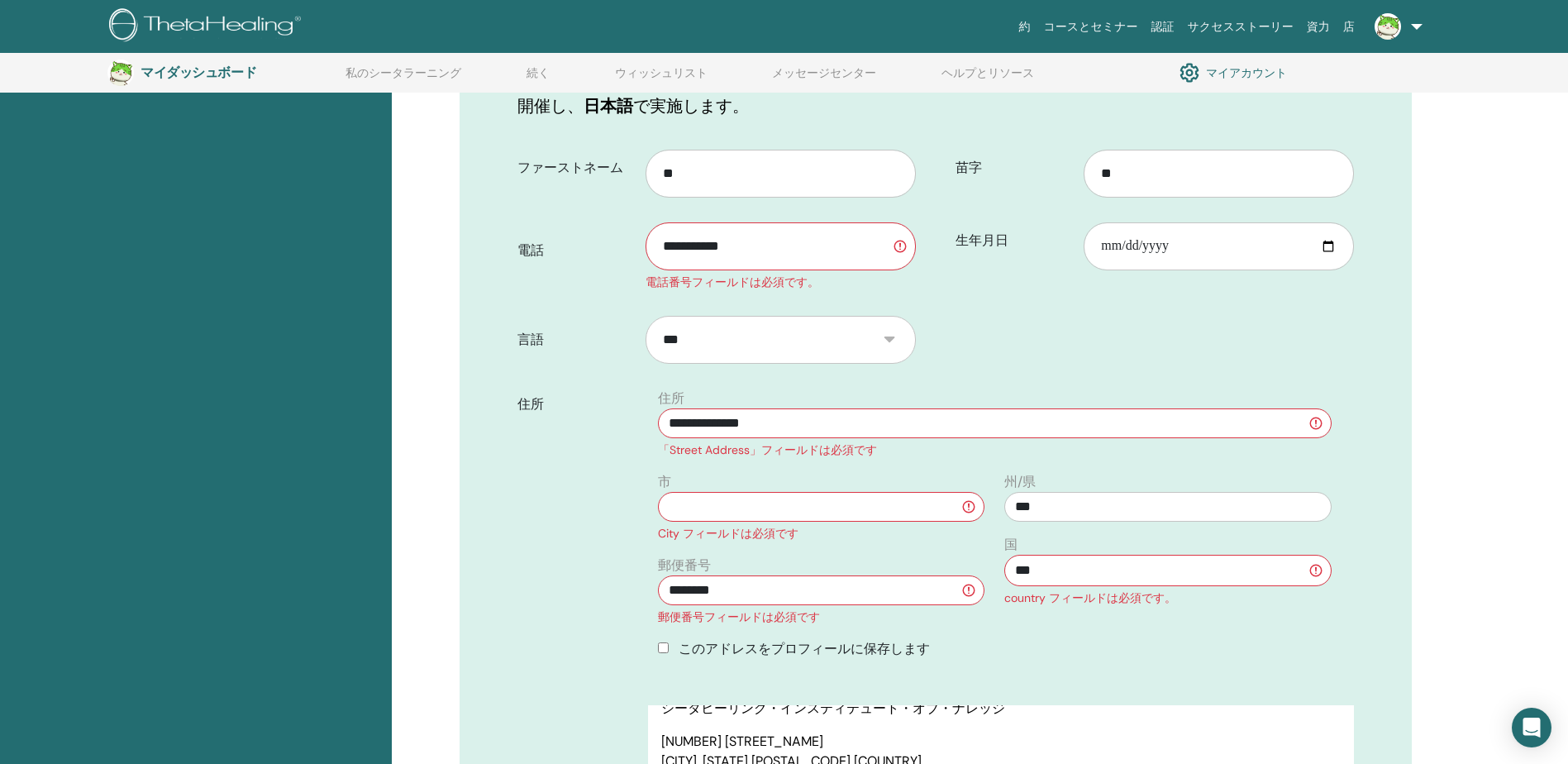 type on "***" 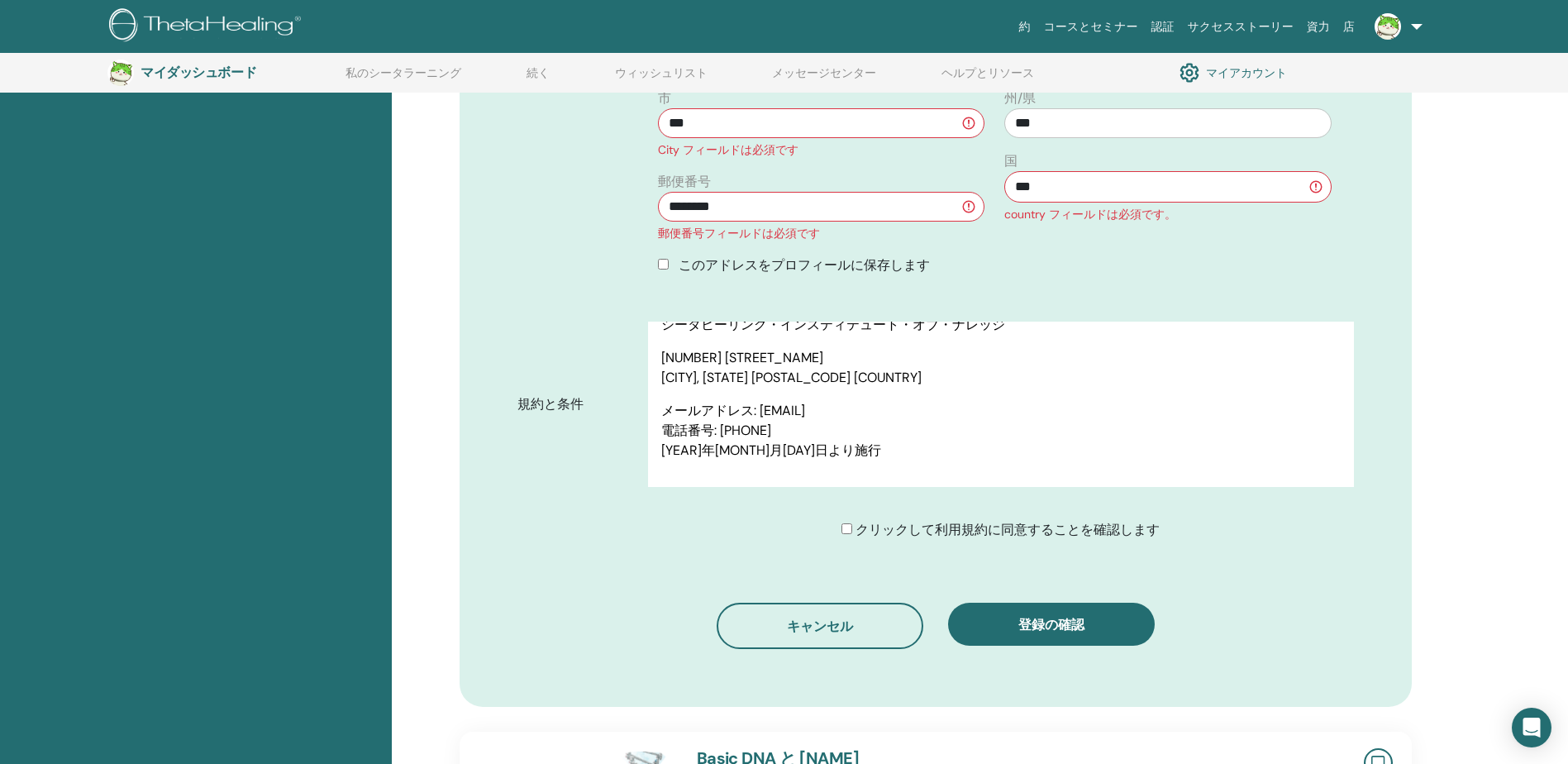 scroll, scrollTop: 701, scrollLeft: 0, axis: vertical 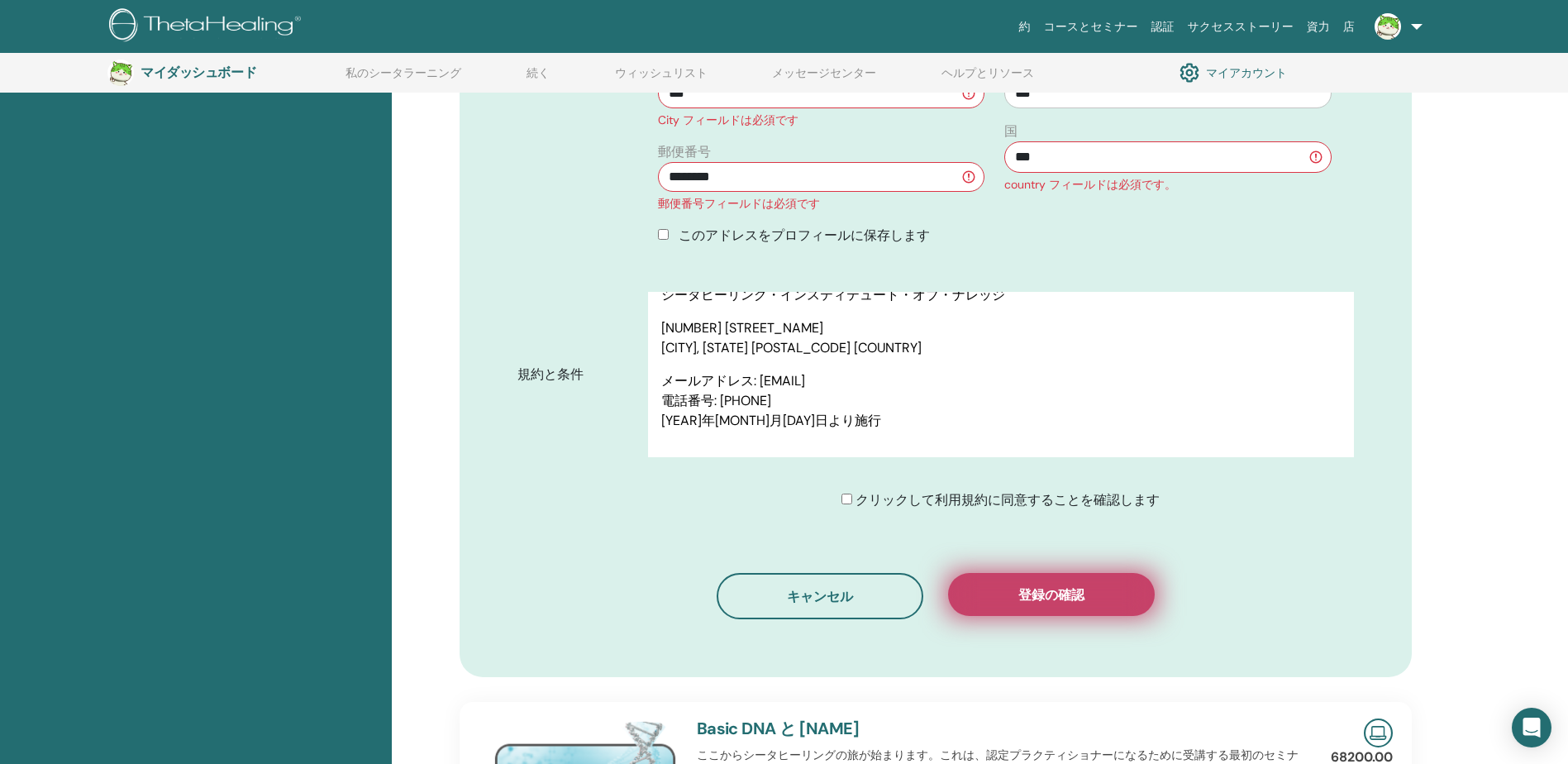 click on "登録の確認" at bounding box center (1051, 594) 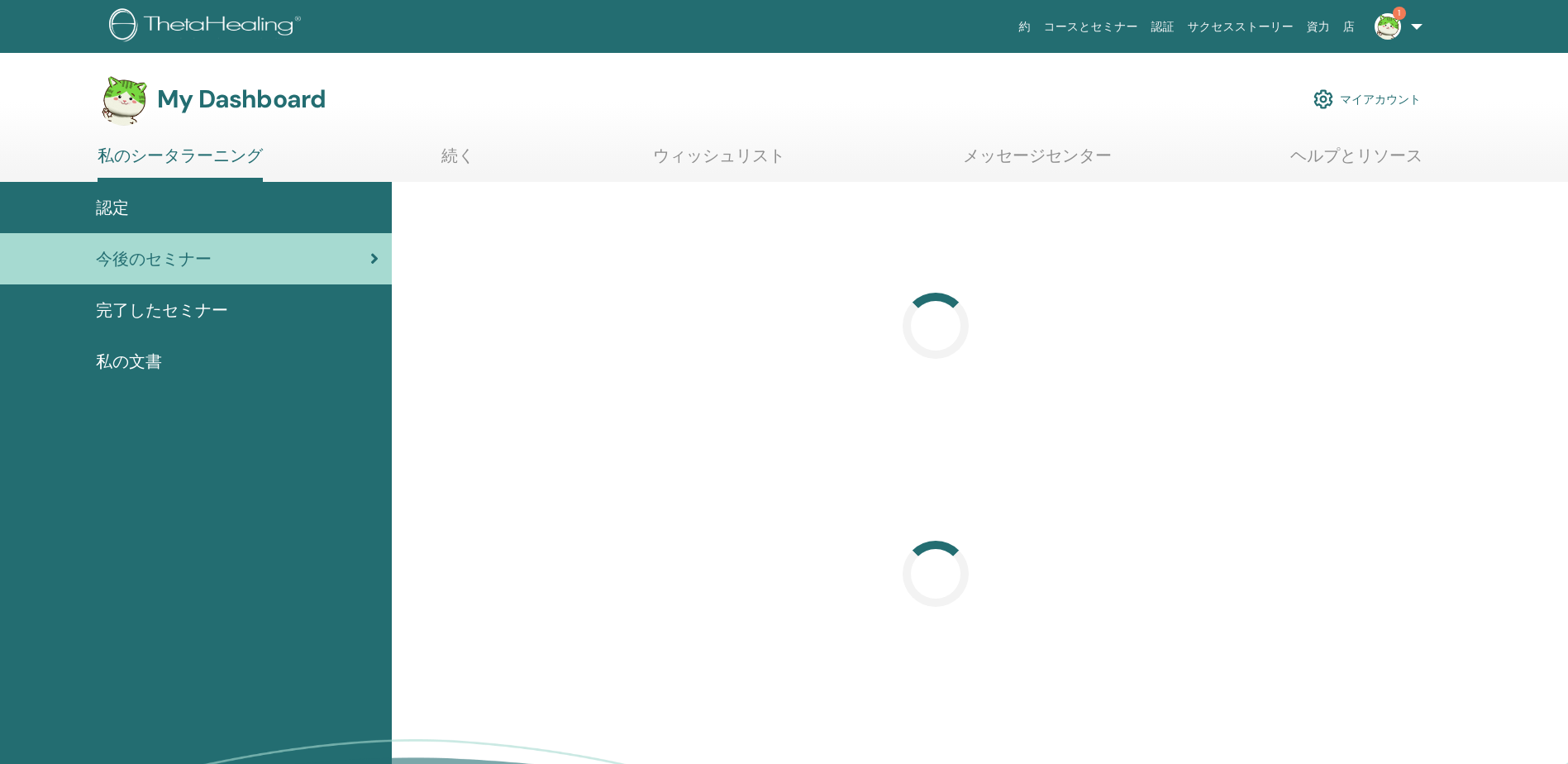 scroll, scrollTop: 0, scrollLeft: 0, axis: both 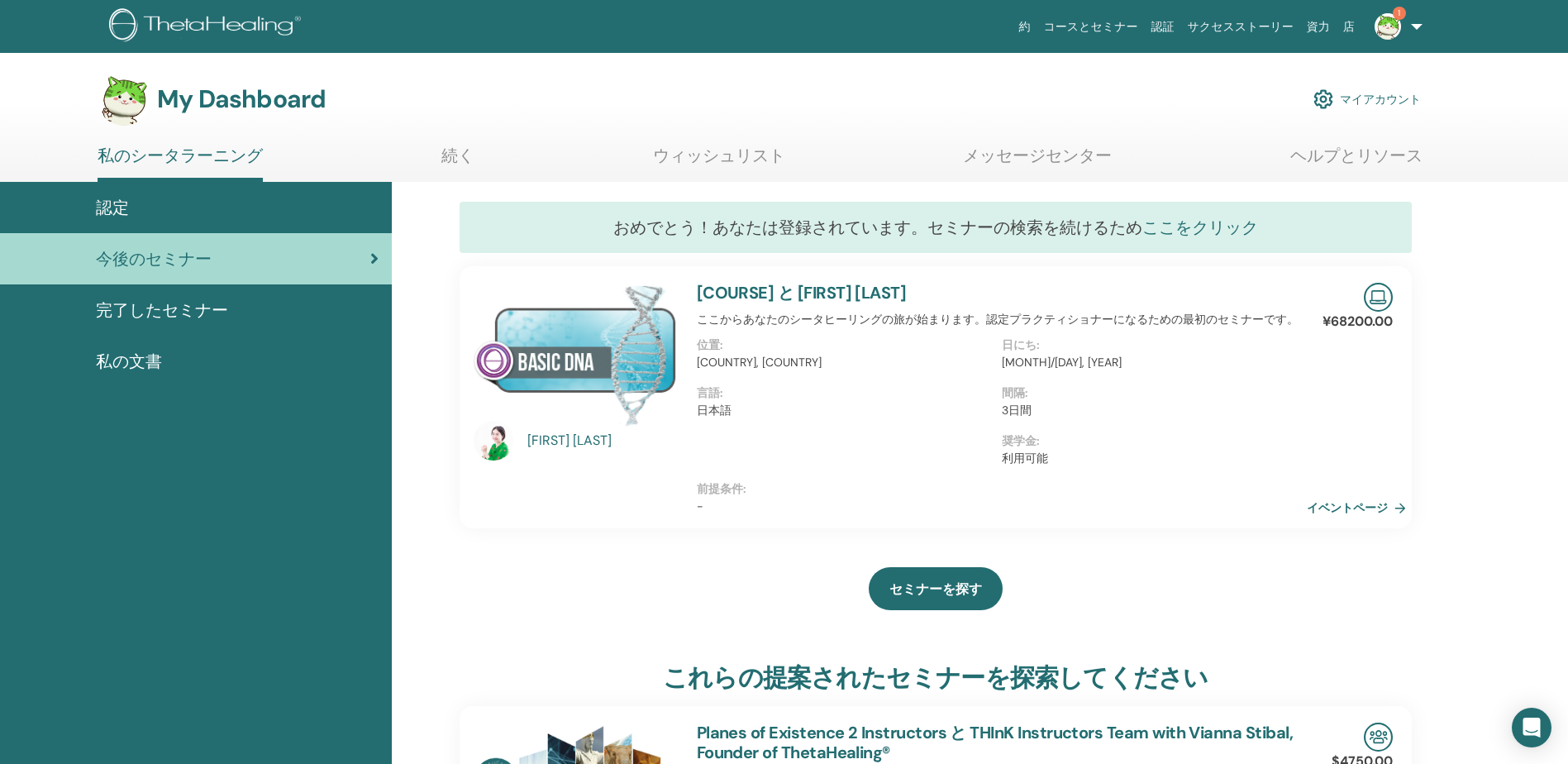 click on "ここをクリック" at bounding box center (1200, 227) 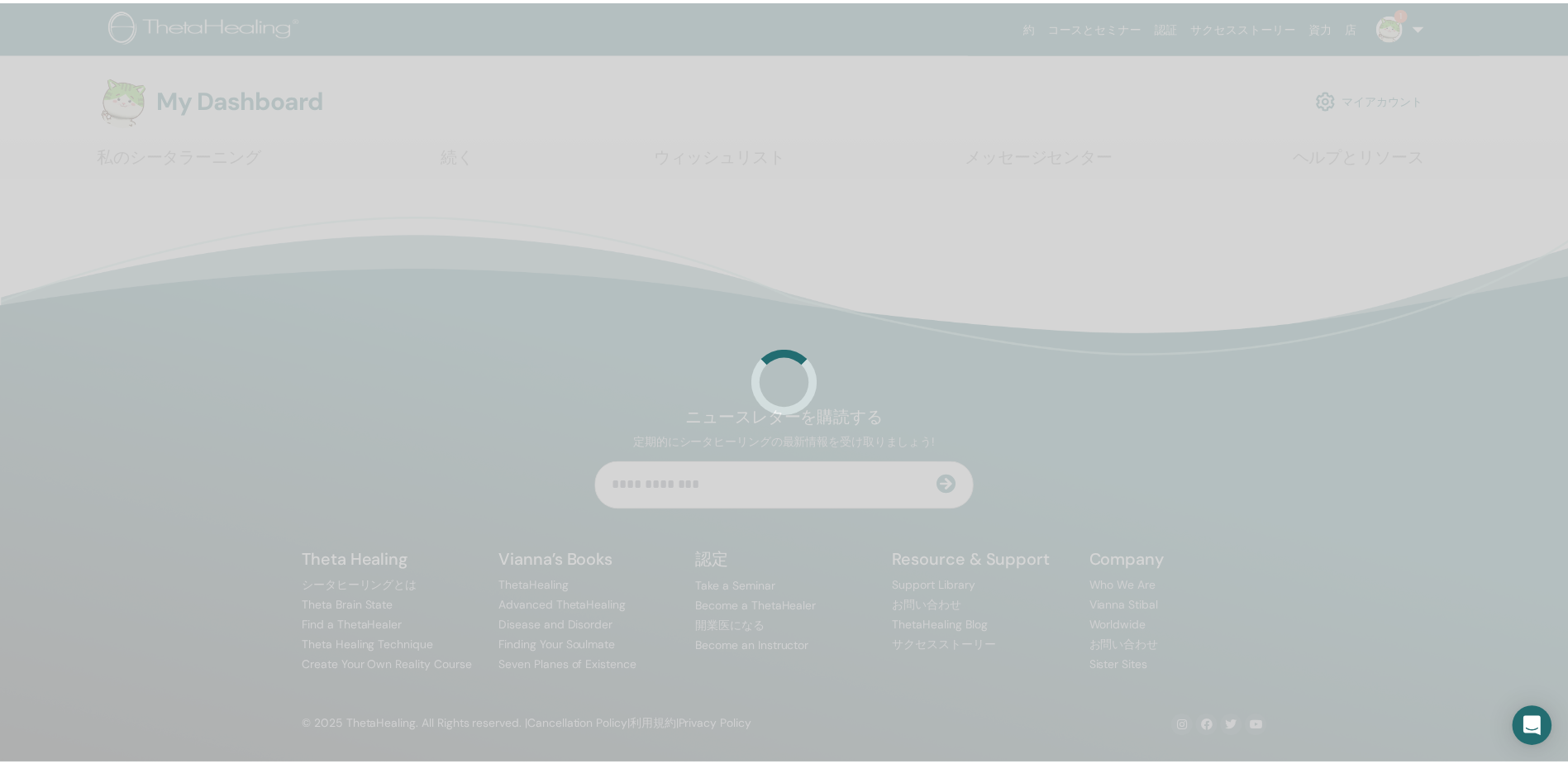 scroll, scrollTop: 0, scrollLeft: 0, axis: both 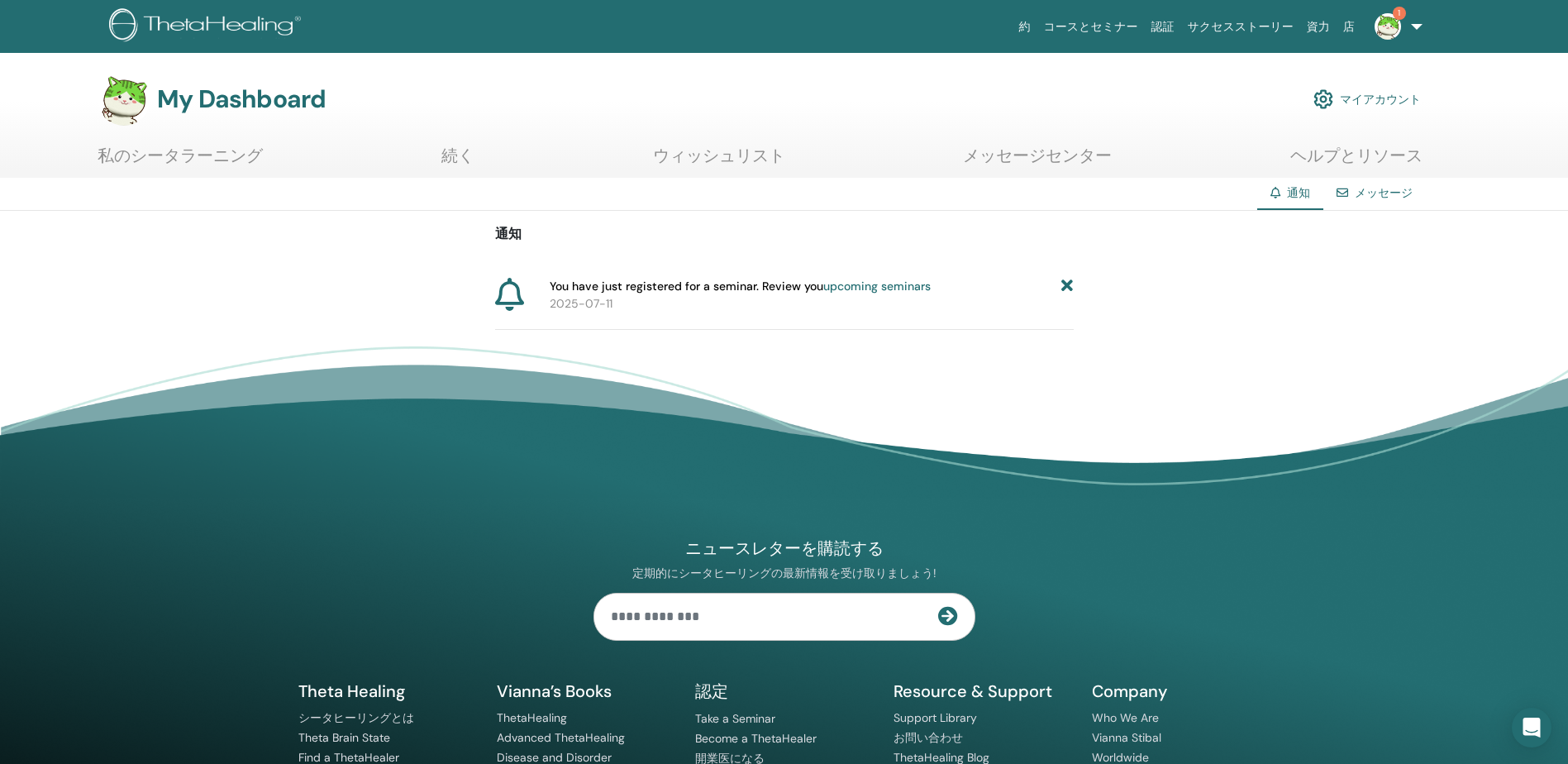 click on "You have just registered for a seminar. Review you  upcoming seminars" at bounding box center [740, 286] 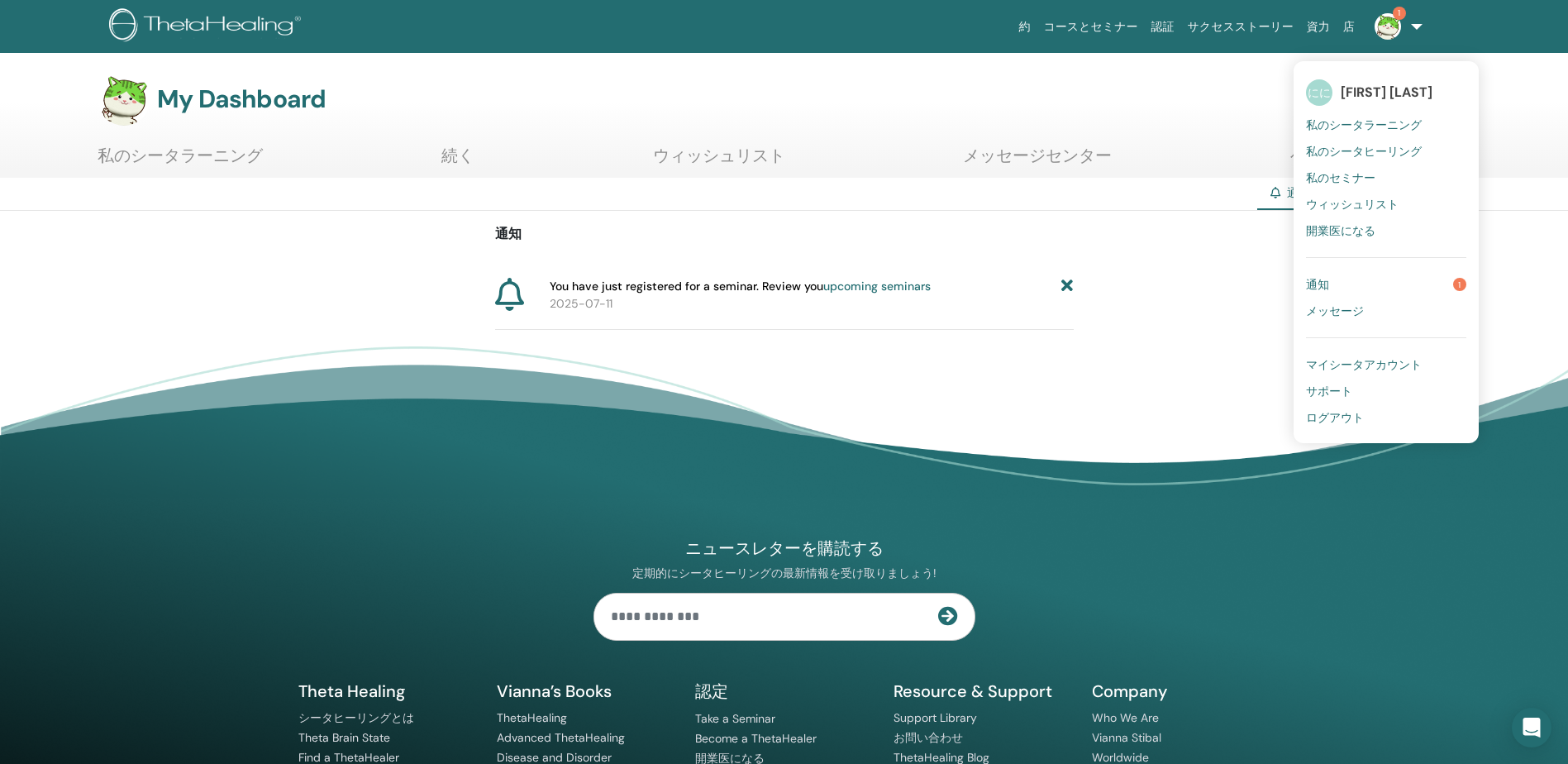 click on "通知 1" at bounding box center [1386, 284] 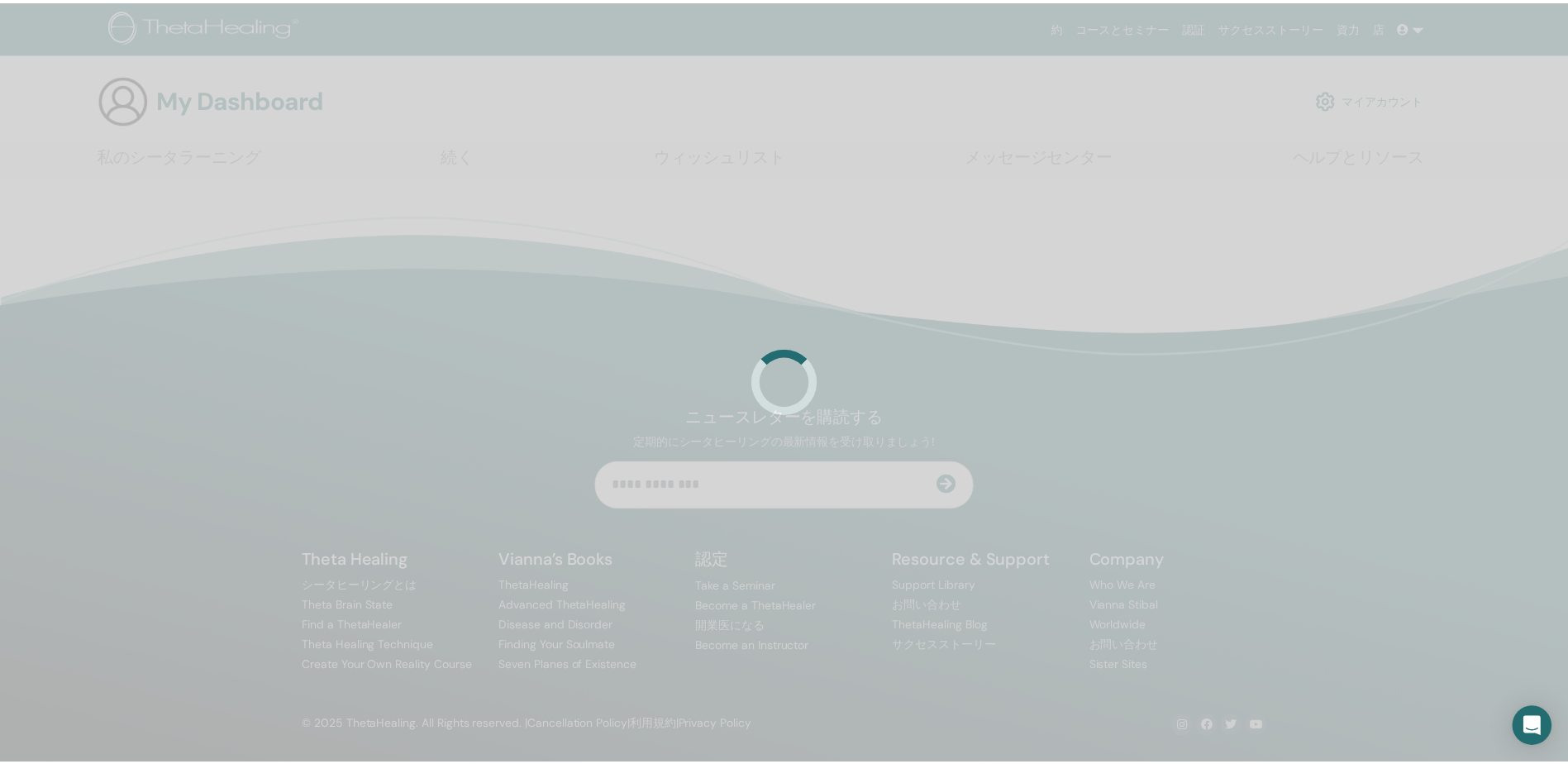 scroll, scrollTop: 0, scrollLeft: 0, axis: both 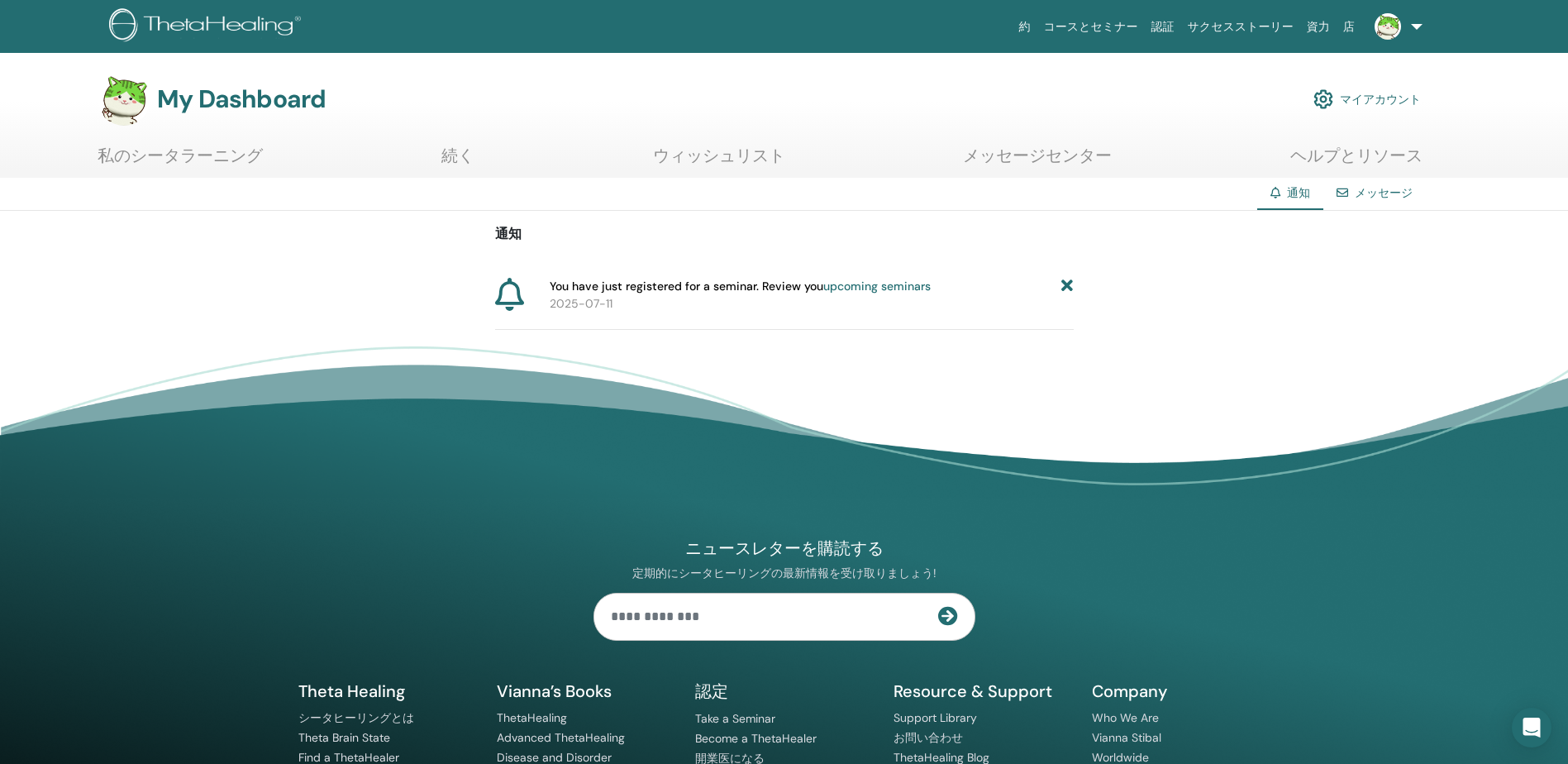 click on "You have just registered for a seminar. Review you  upcoming seminars [DATE]" at bounding box center [808, 295] 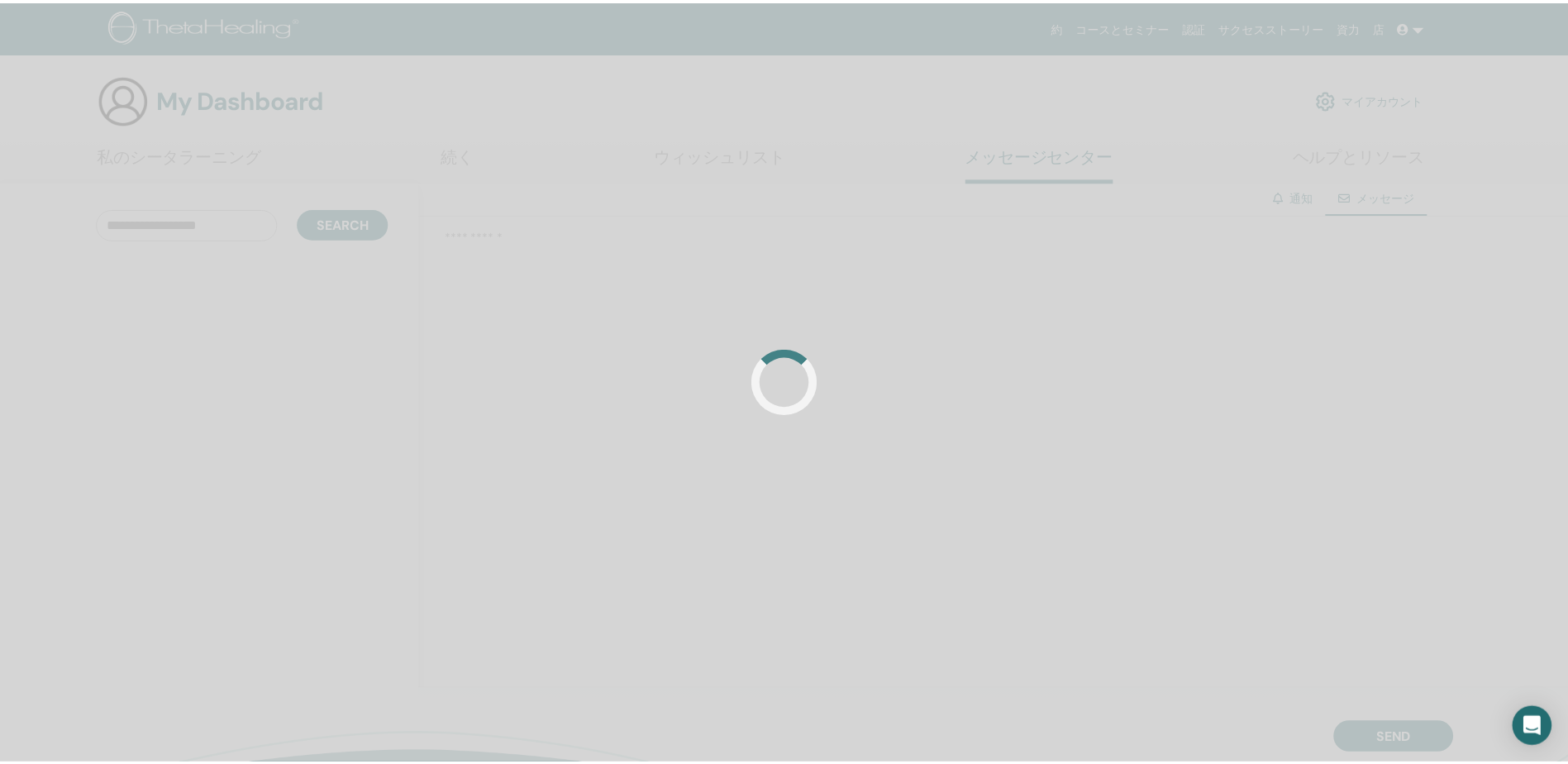 scroll, scrollTop: 0, scrollLeft: 0, axis: both 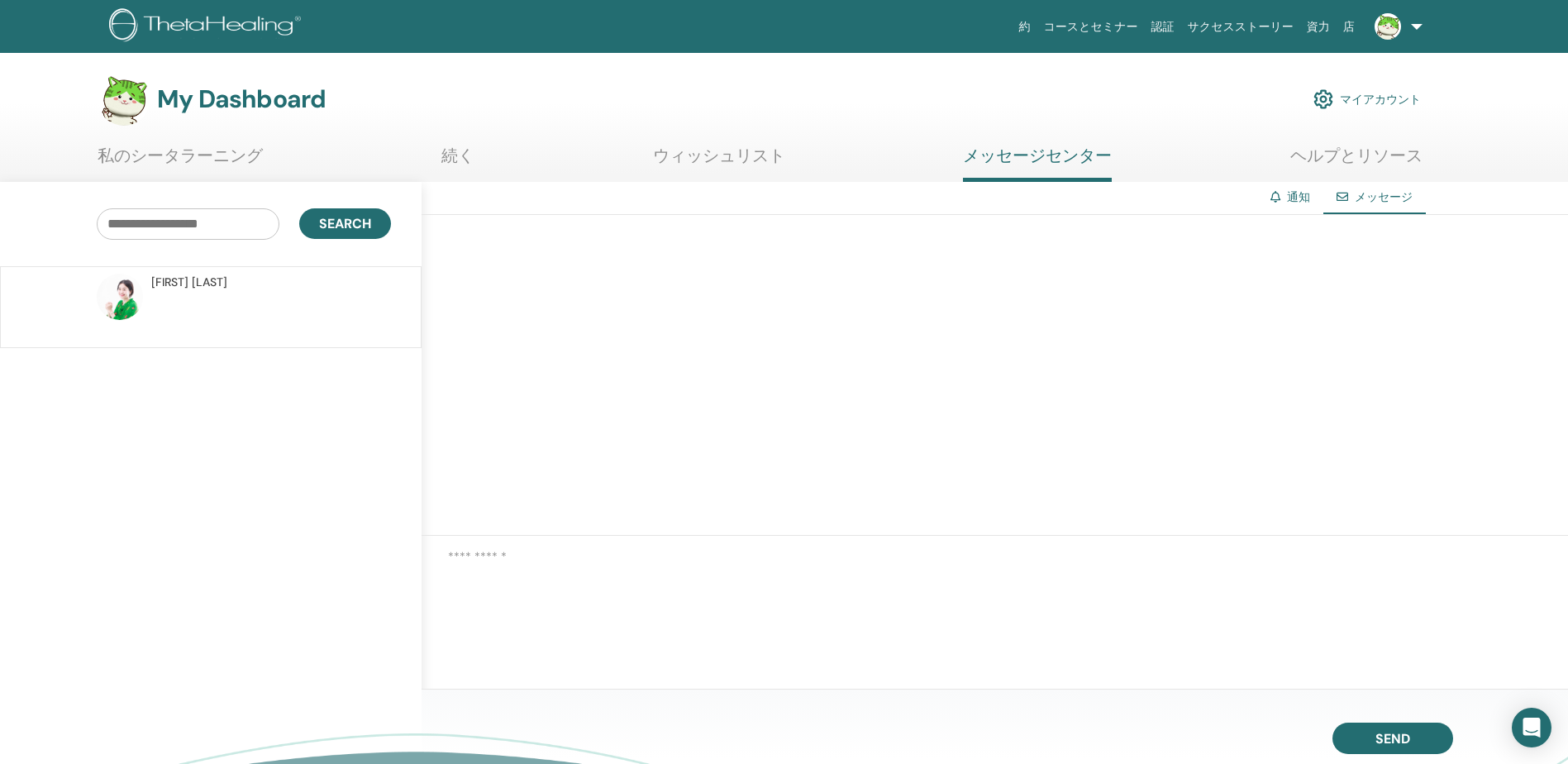 click on "ウィッシュリスト" at bounding box center [719, 161] 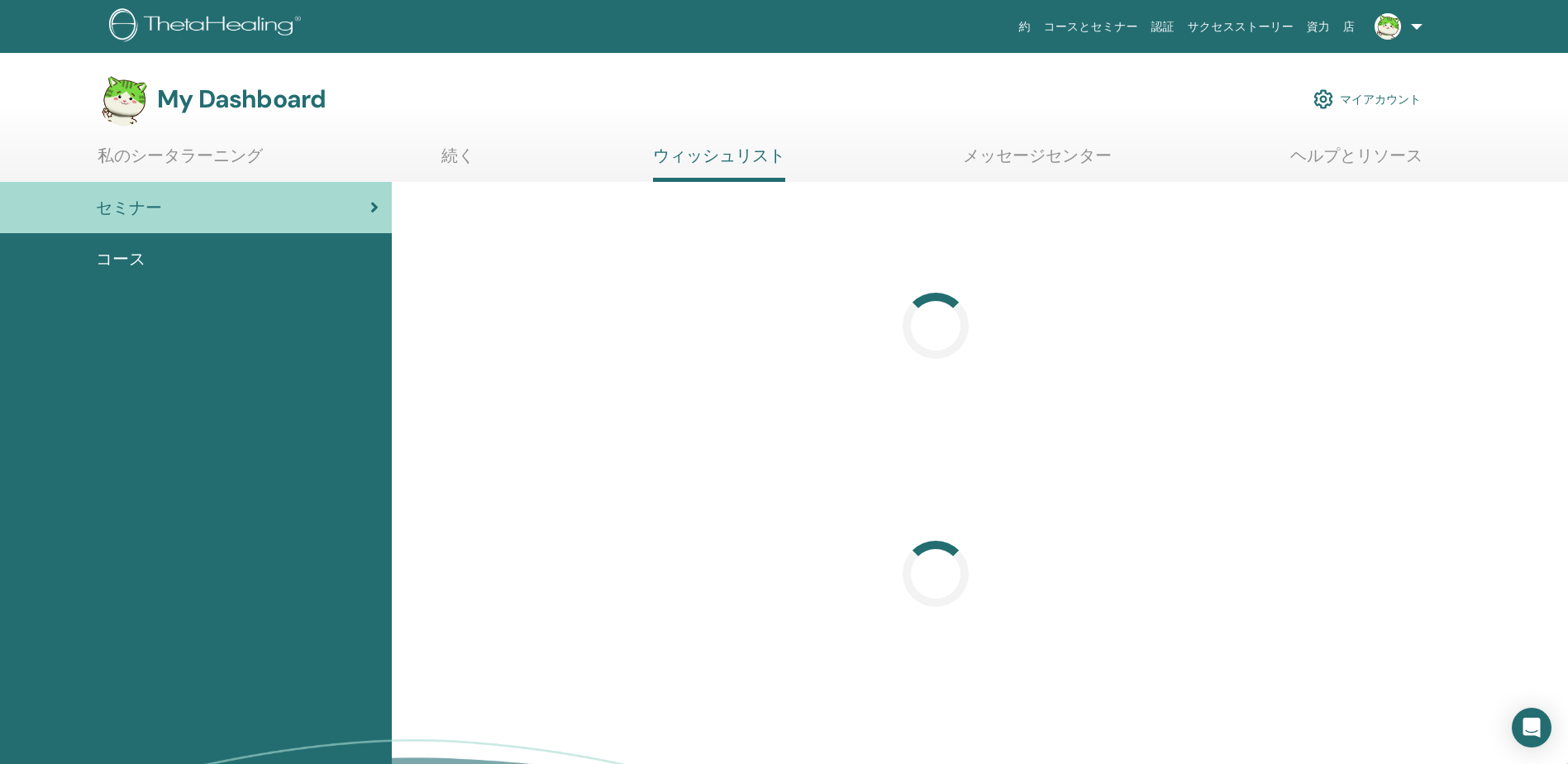 scroll, scrollTop: 0, scrollLeft: 0, axis: both 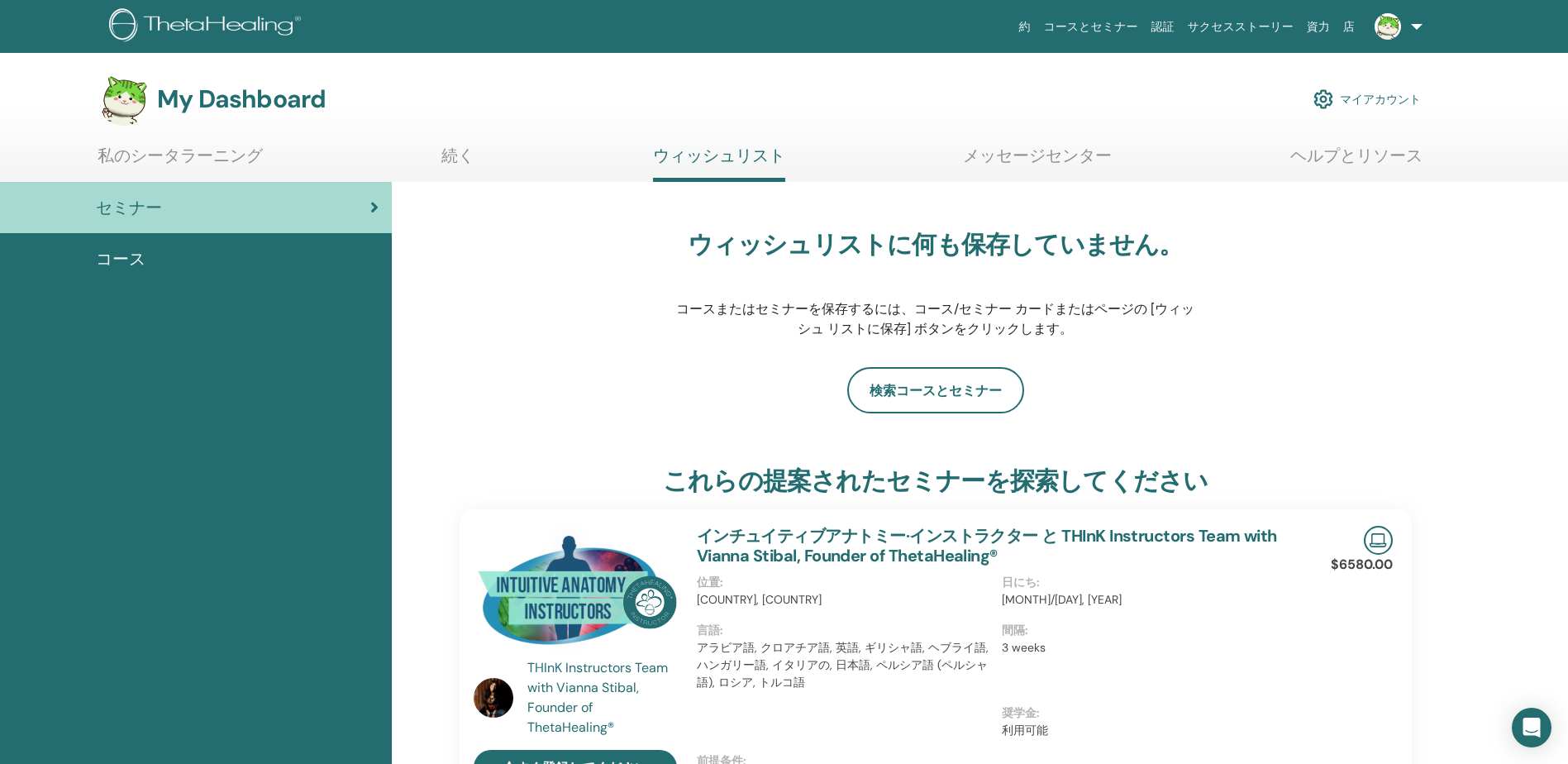 click on "続く" at bounding box center (458, 161) 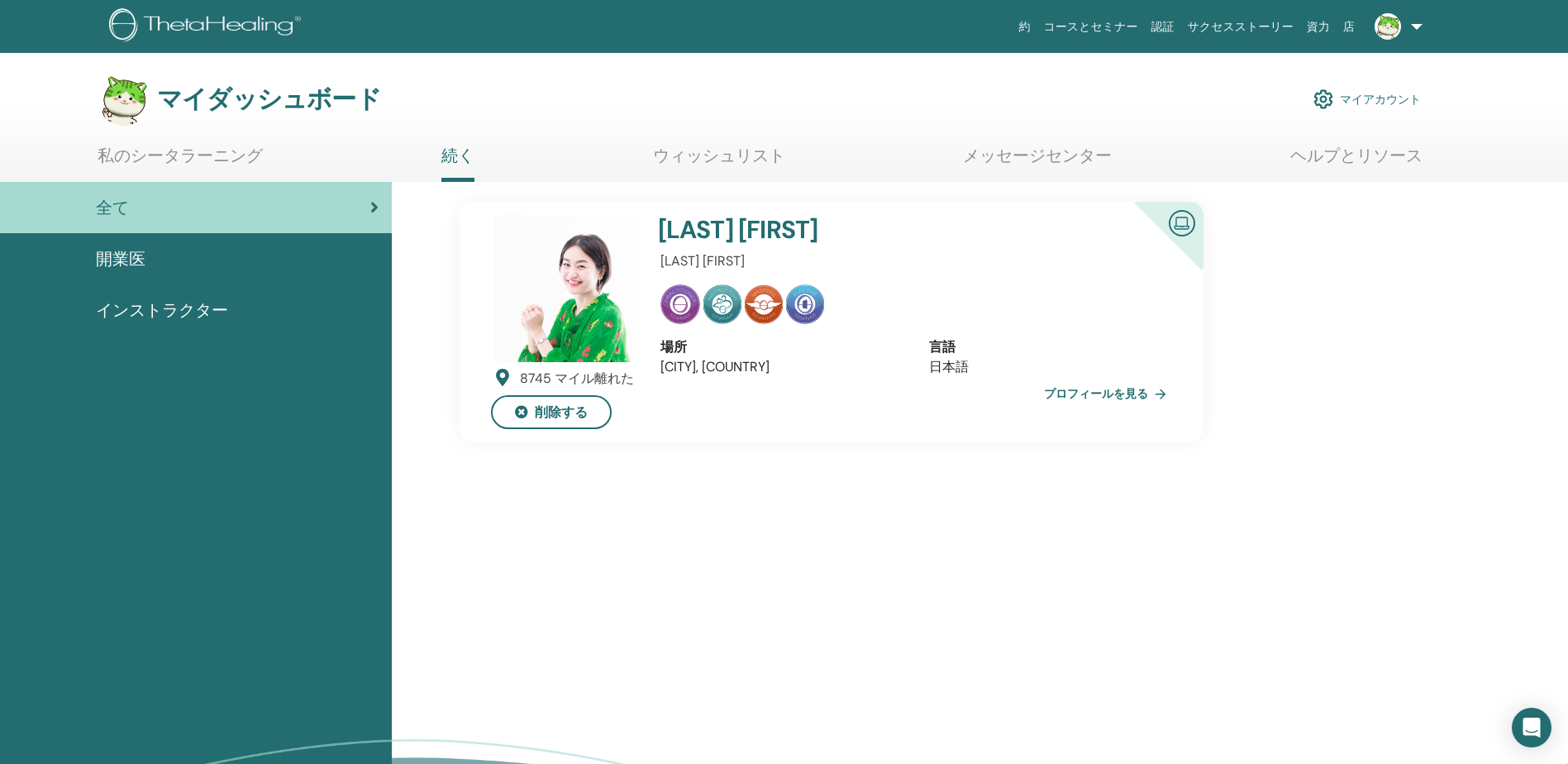 scroll, scrollTop: 0, scrollLeft: 0, axis: both 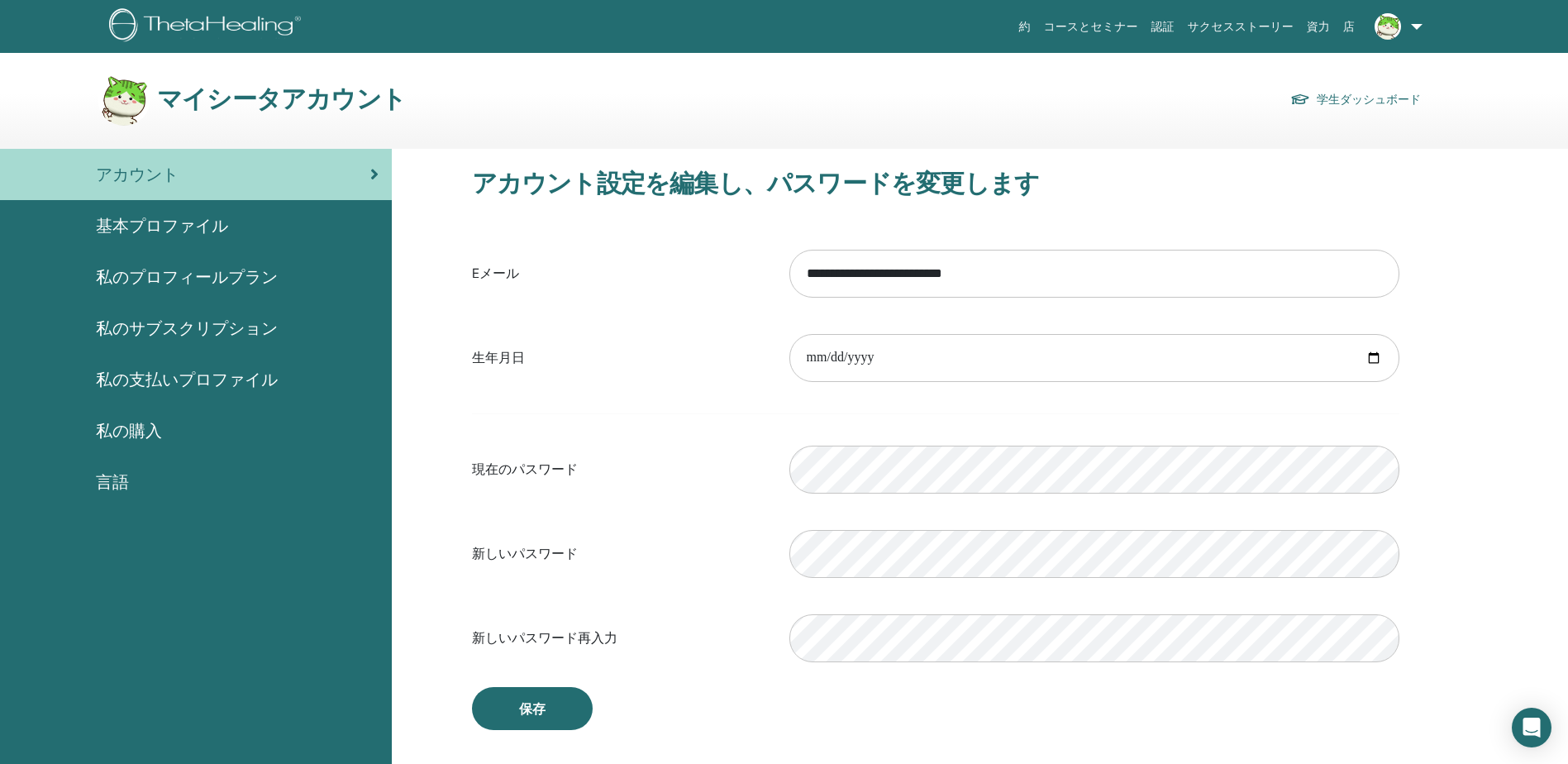 click on "基本プロファイル" at bounding box center (162, 226) 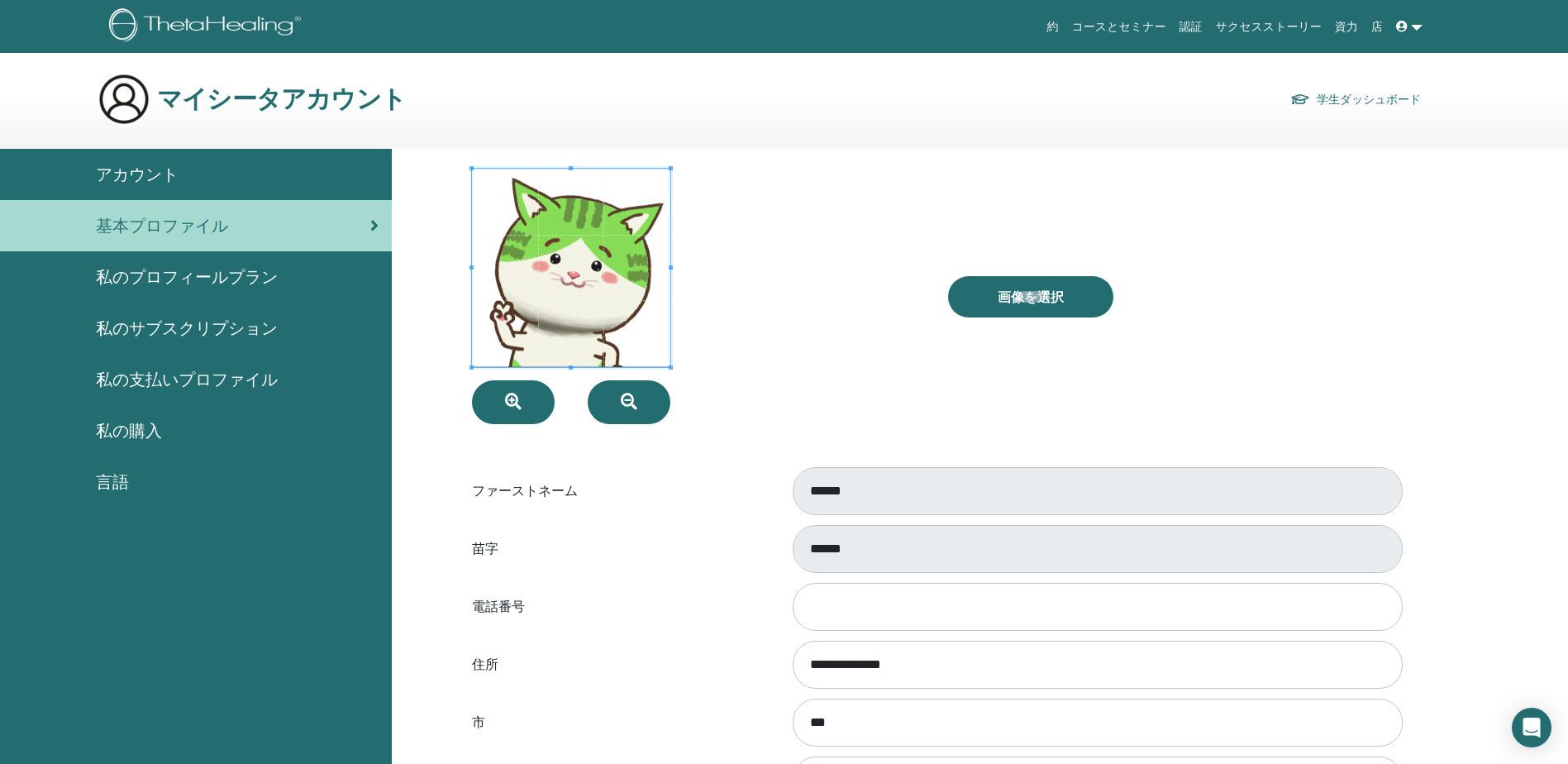 scroll, scrollTop: 0, scrollLeft: 0, axis: both 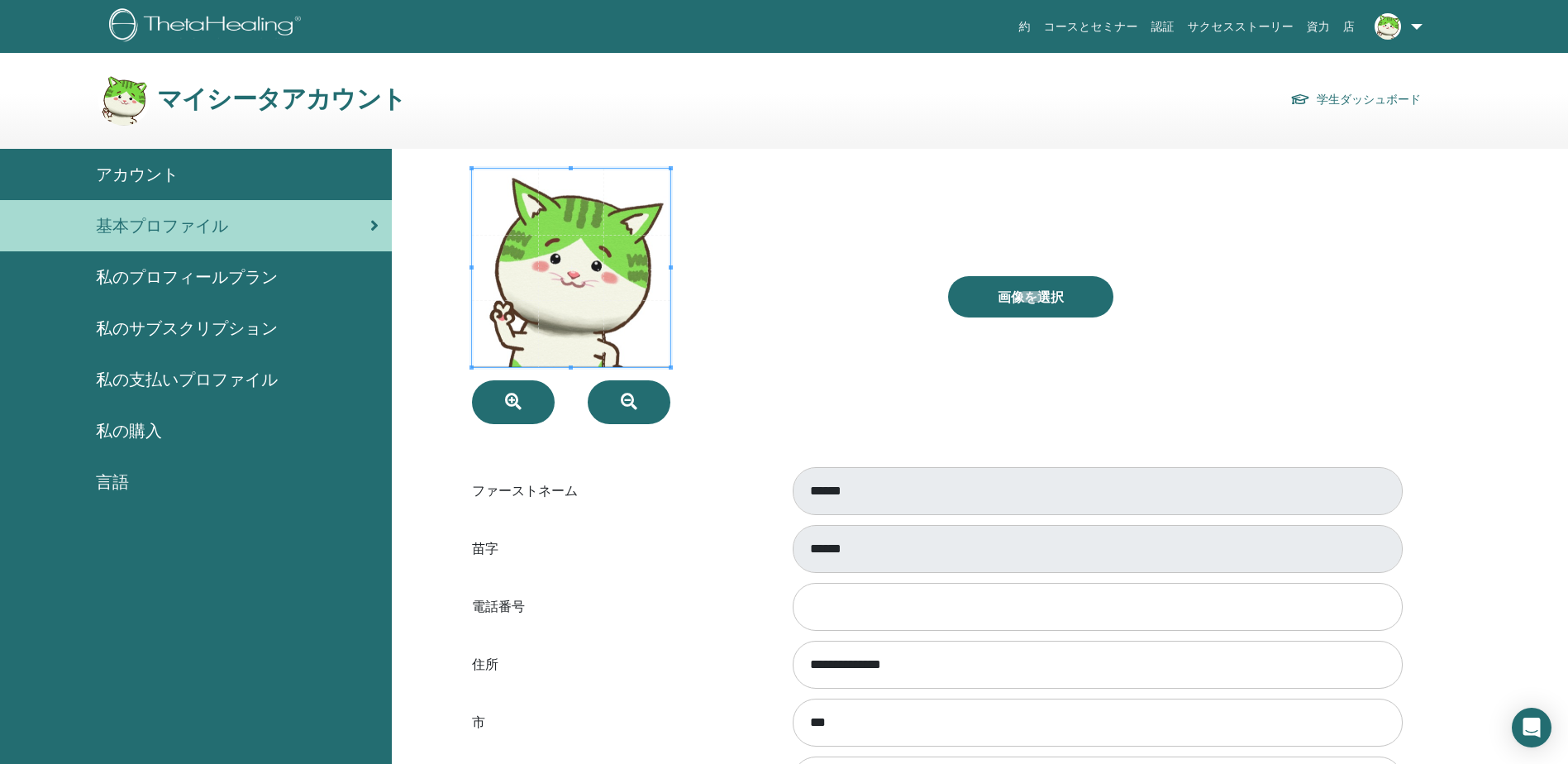 click on "アカウント" at bounding box center (137, 174) 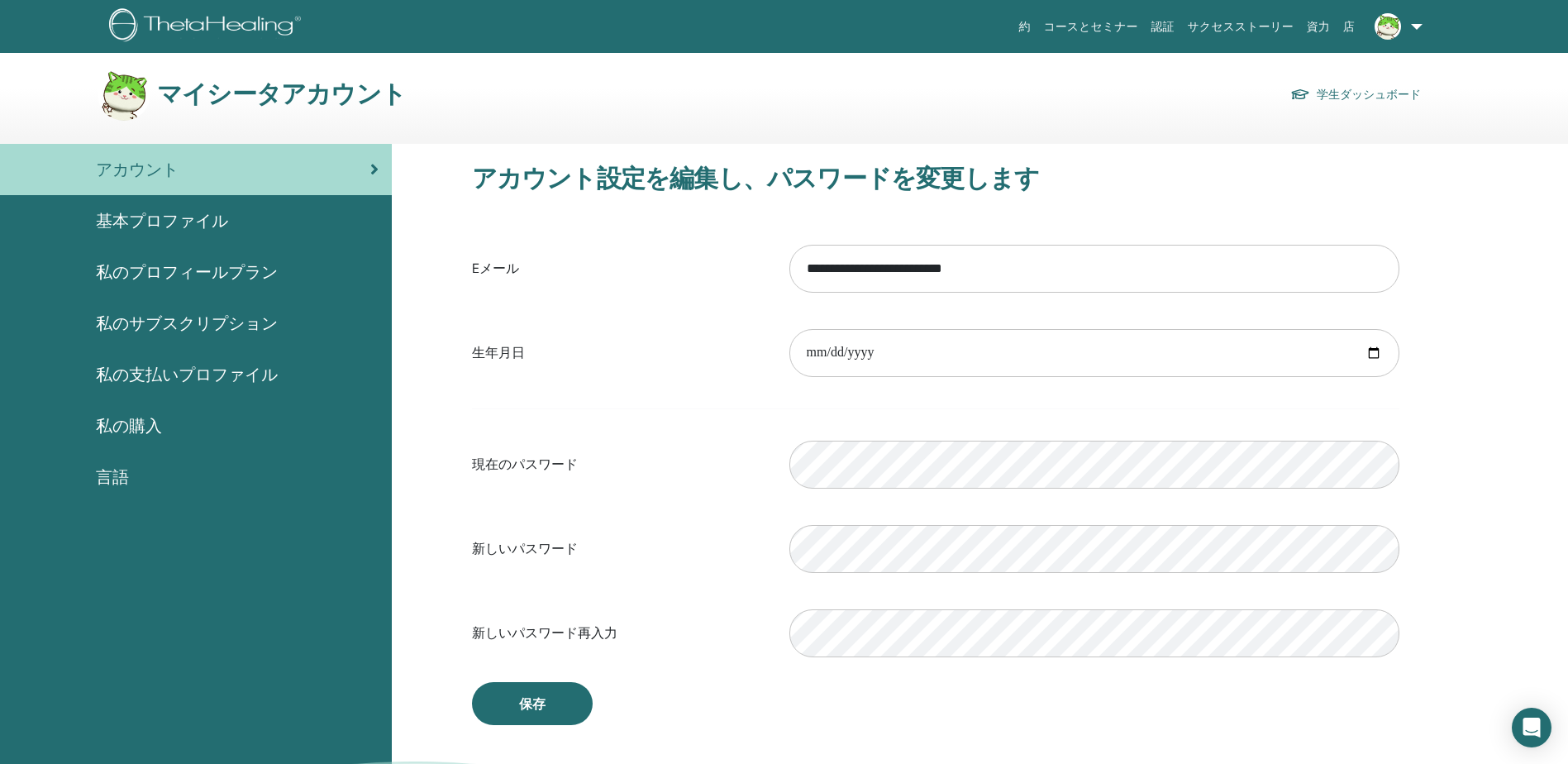 scroll, scrollTop: 0, scrollLeft: 0, axis: both 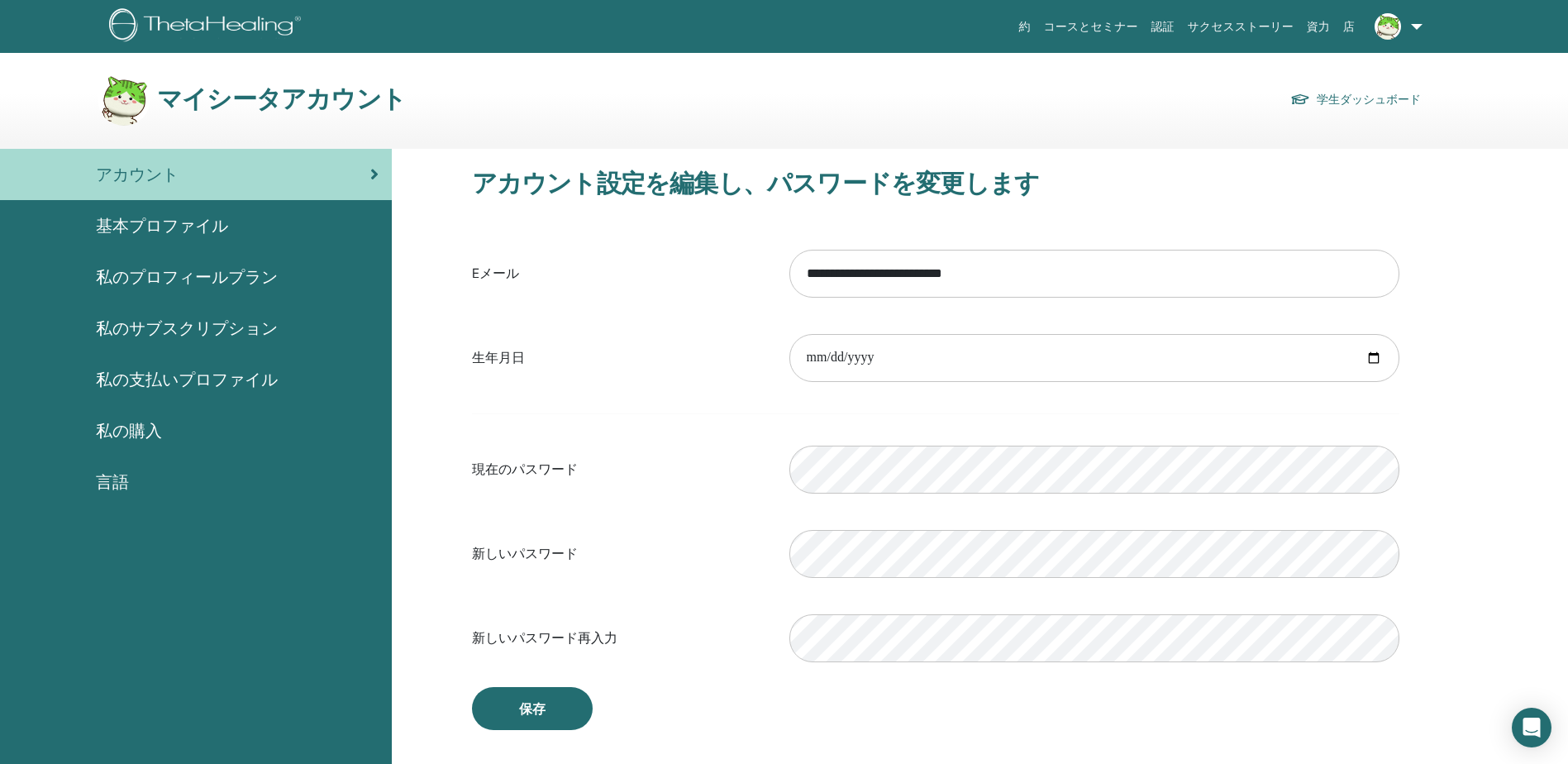 click at bounding box center (1388, 26) 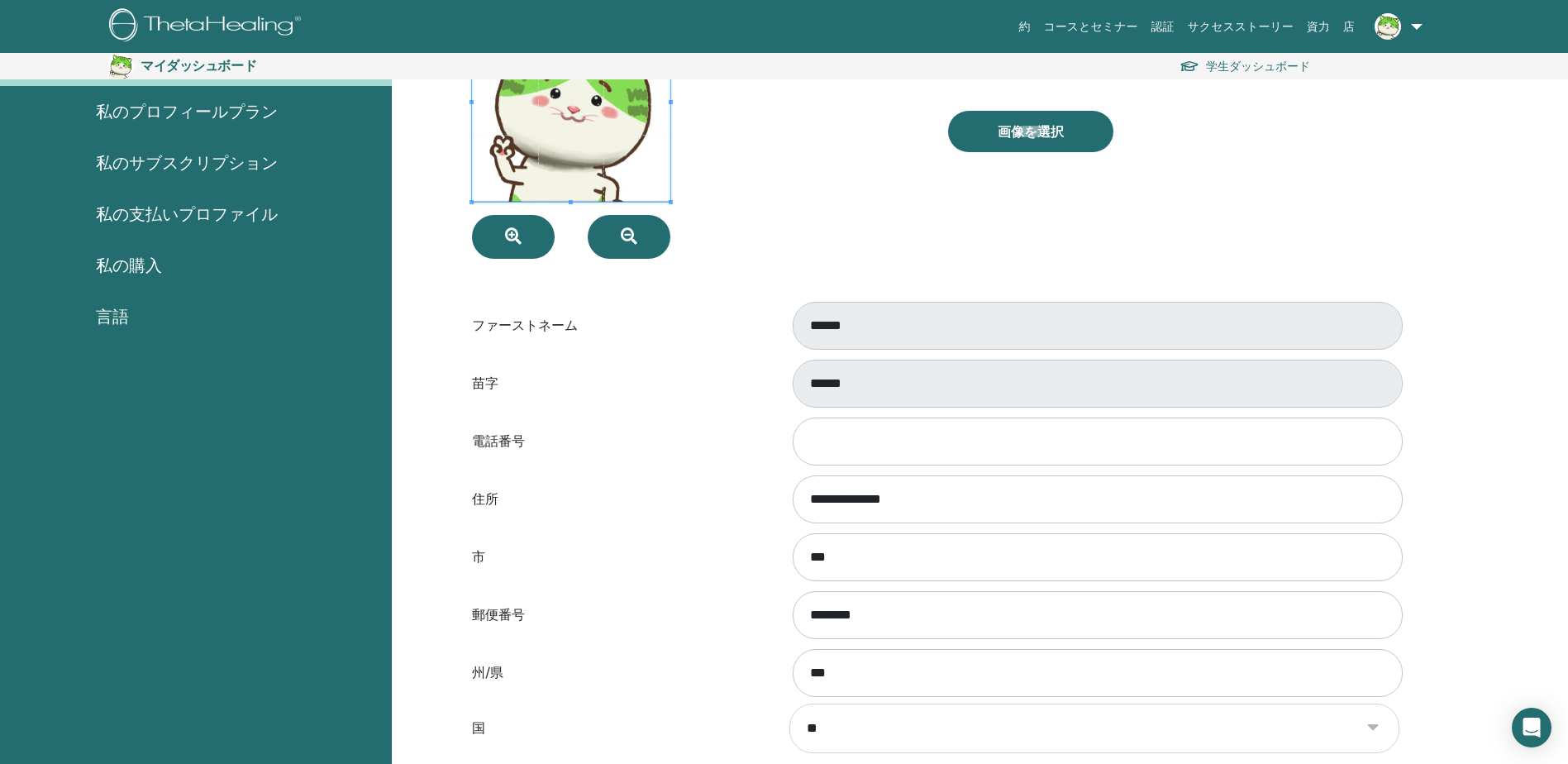 scroll, scrollTop: 0, scrollLeft: 0, axis: both 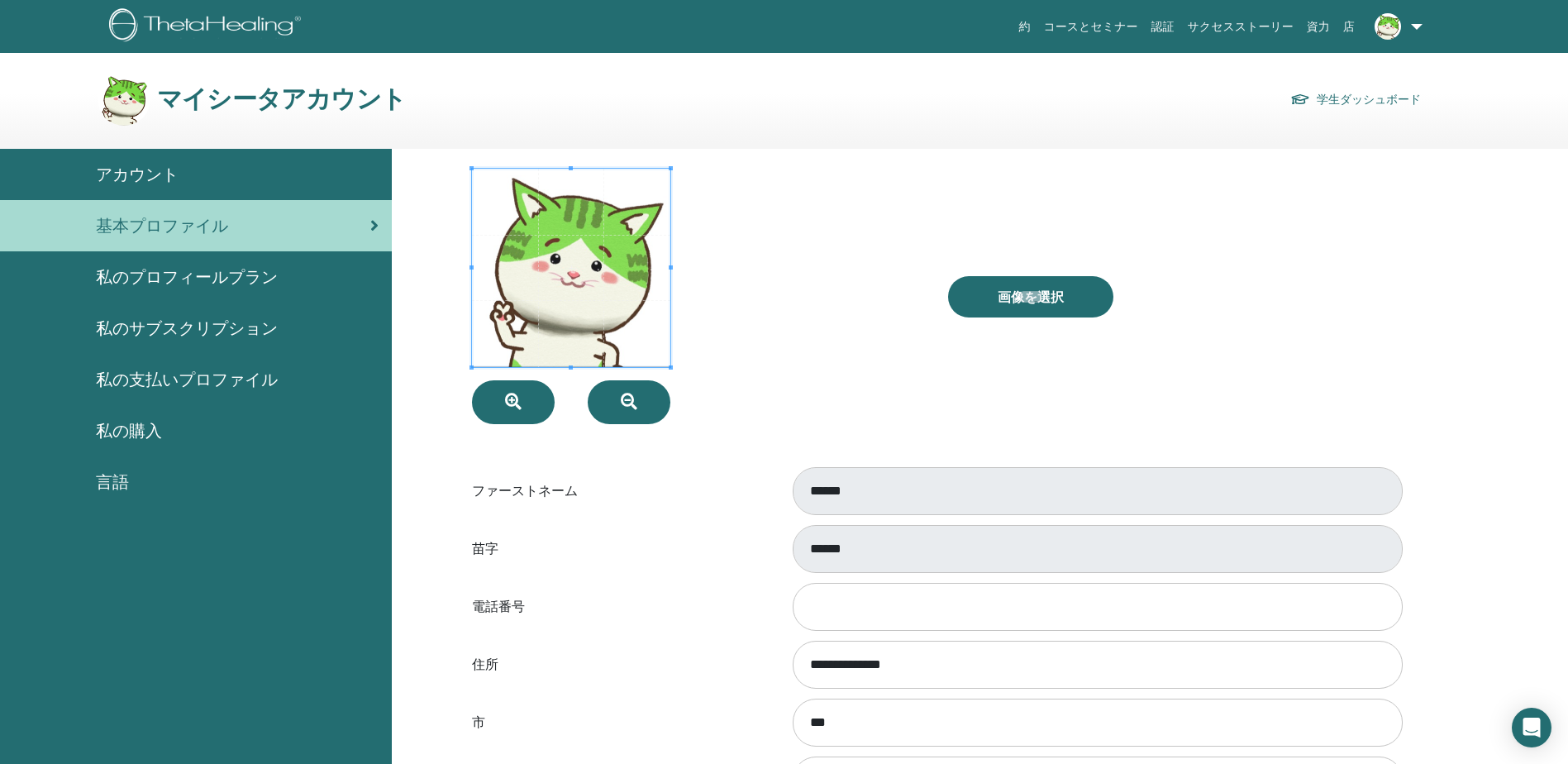 click at bounding box center [1395, 26] 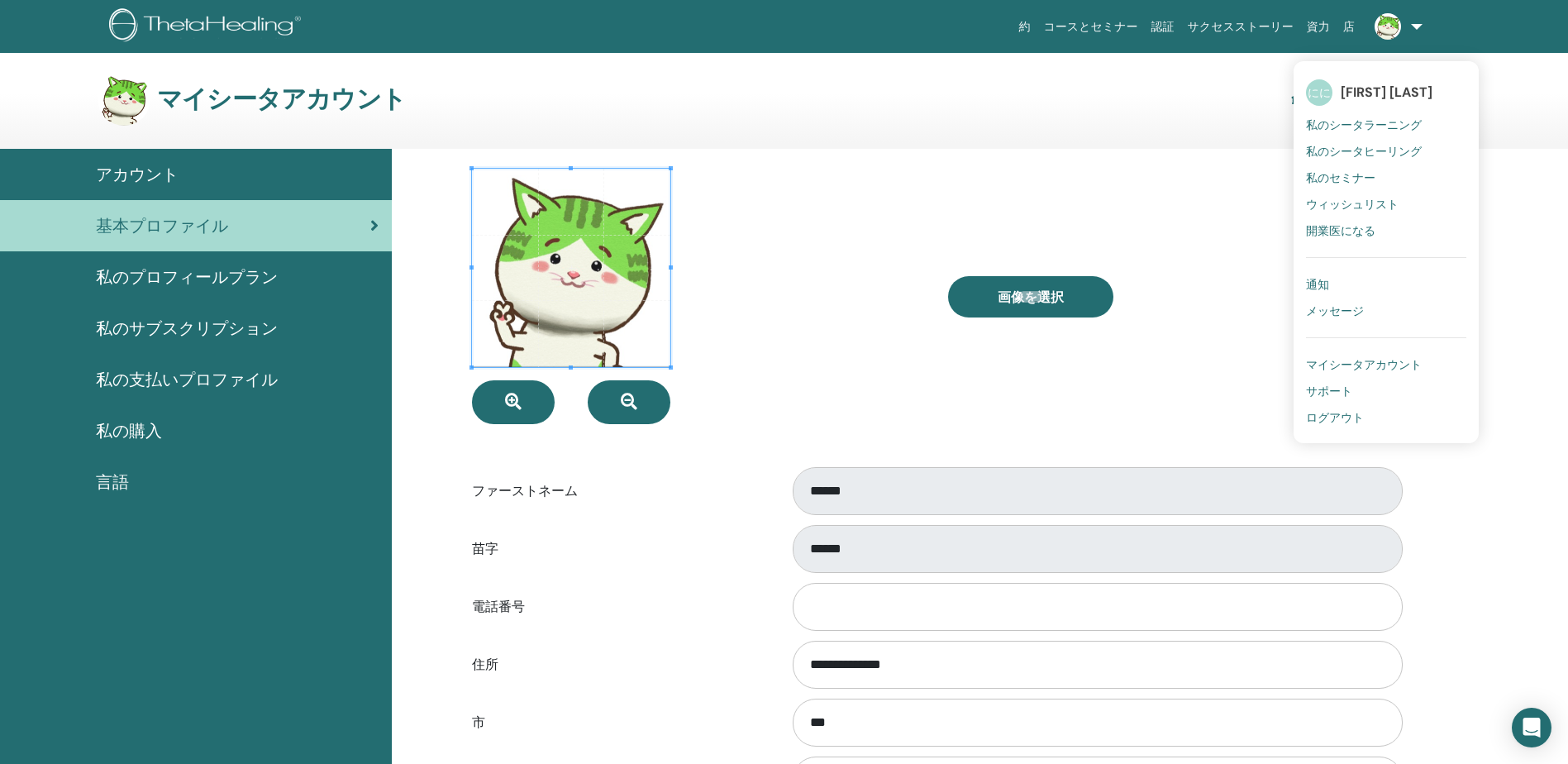 click on "サポート" at bounding box center [1329, 391] 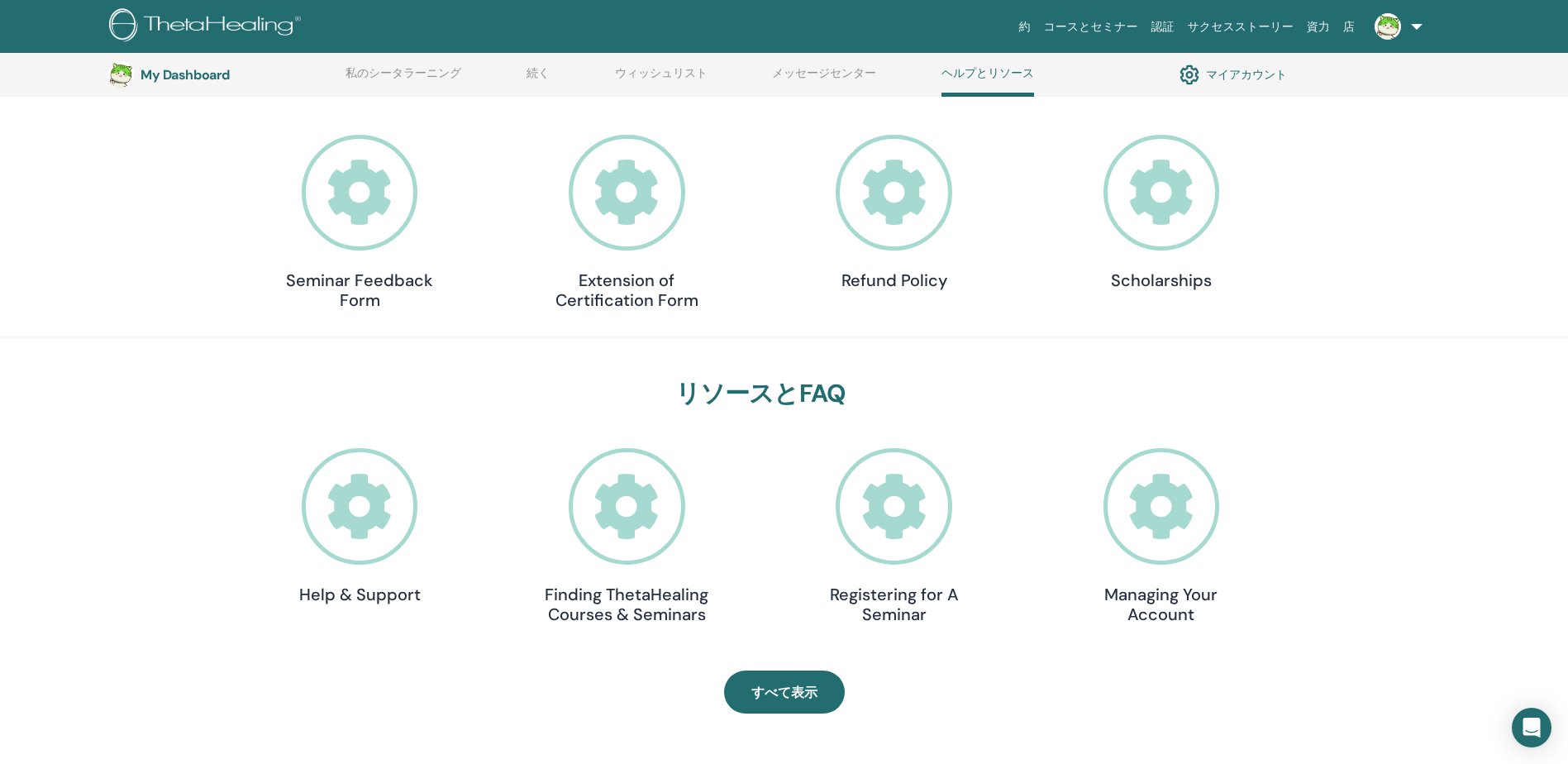 scroll, scrollTop: 0, scrollLeft: 0, axis: both 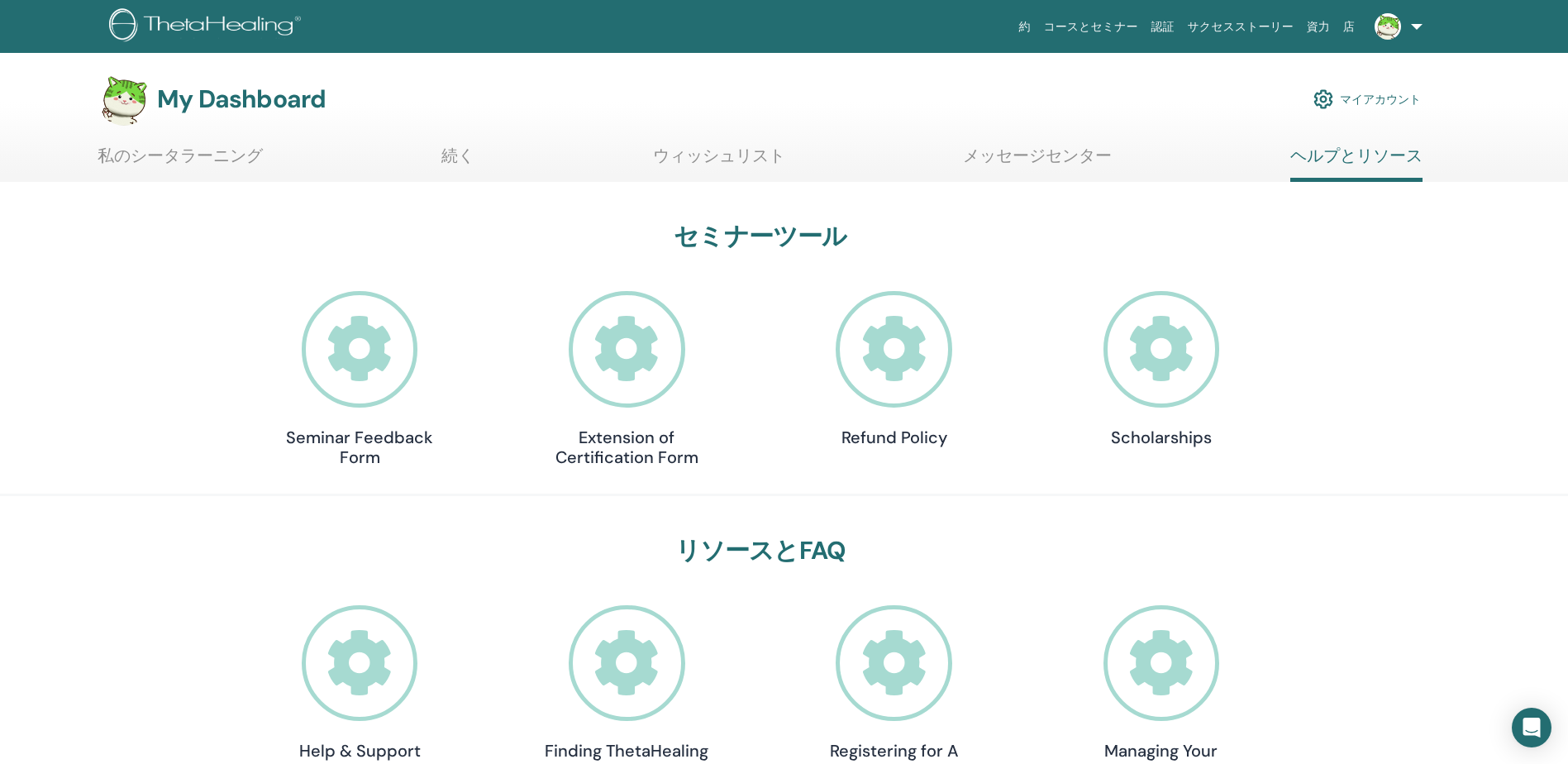 click on "私のシータラーニング" at bounding box center (180, 161) 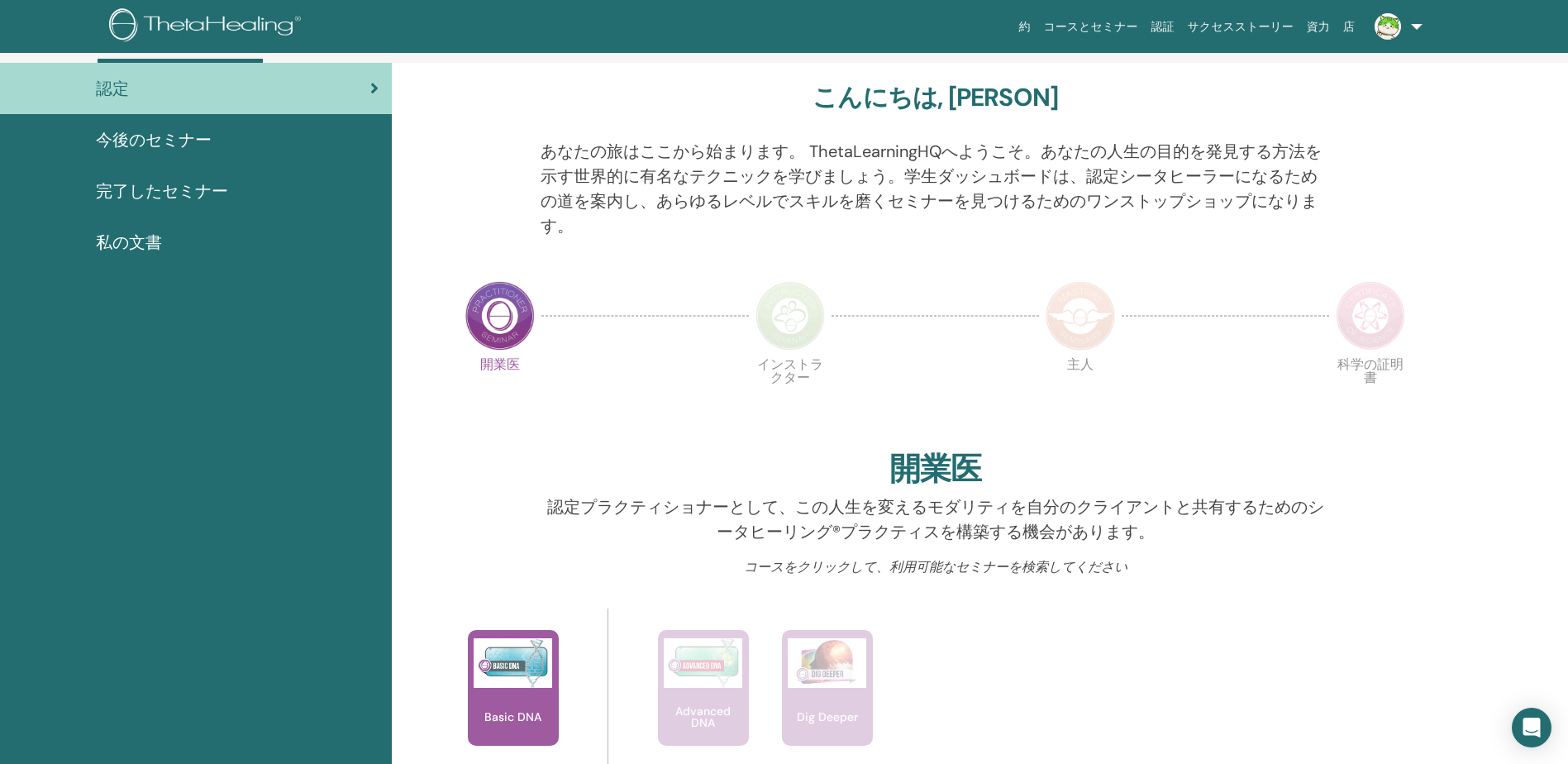scroll, scrollTop: 0, scrollLeft: 0, axis: both 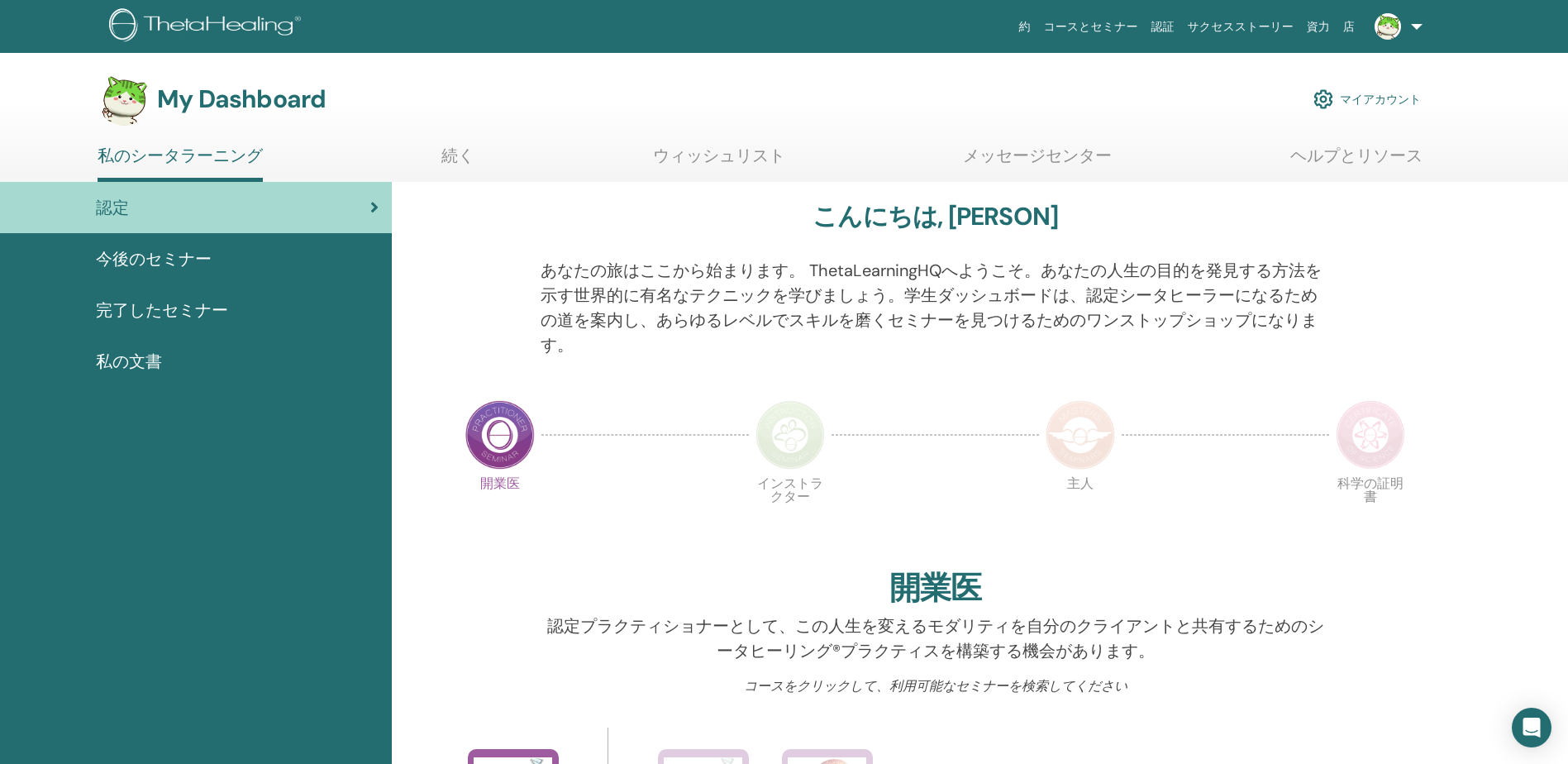 click on "今後のセミナー" at bounding box center [154, 259] 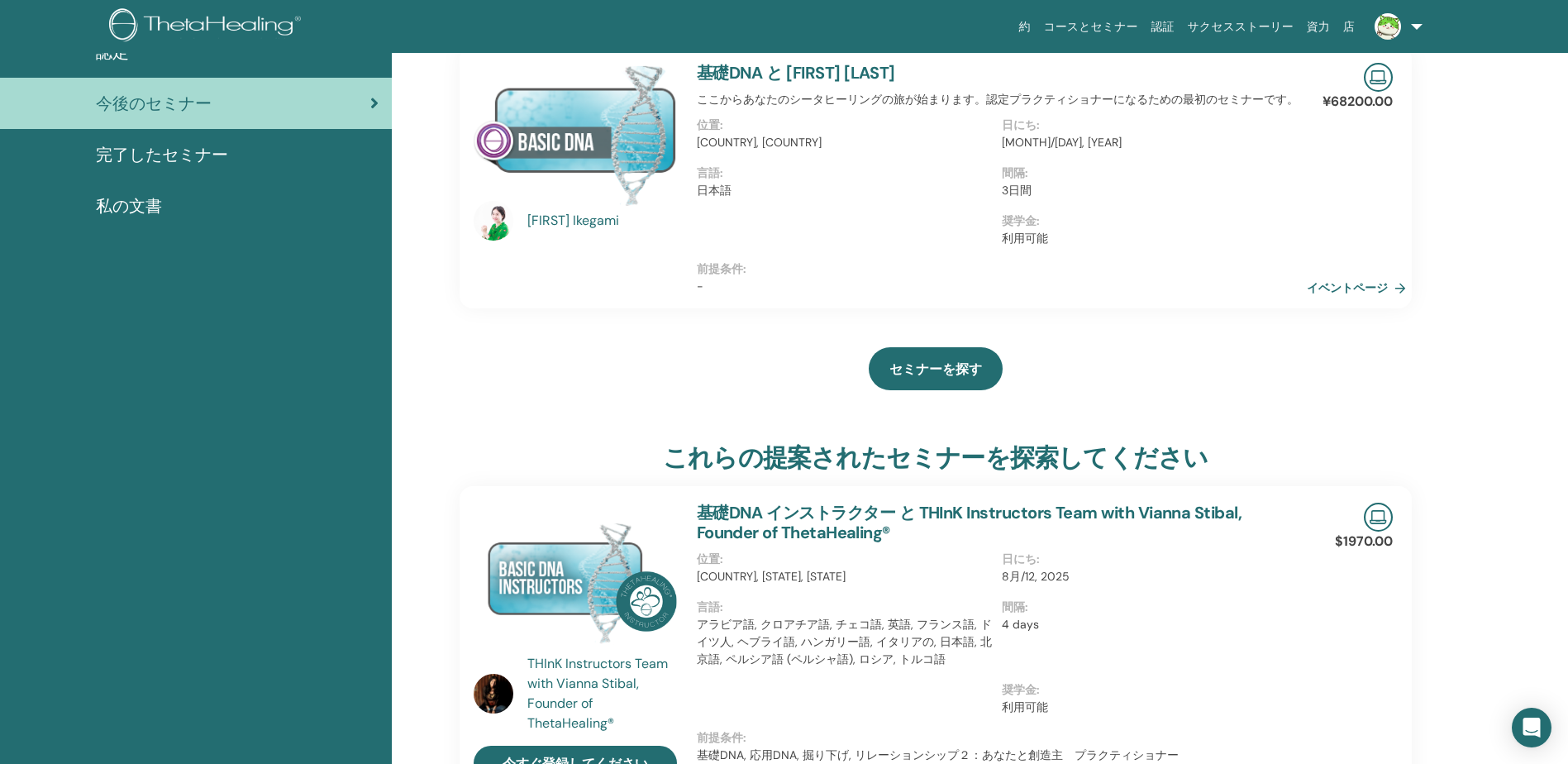 scroll, scrollTop: 0, scrollLeft: 0, axis: both 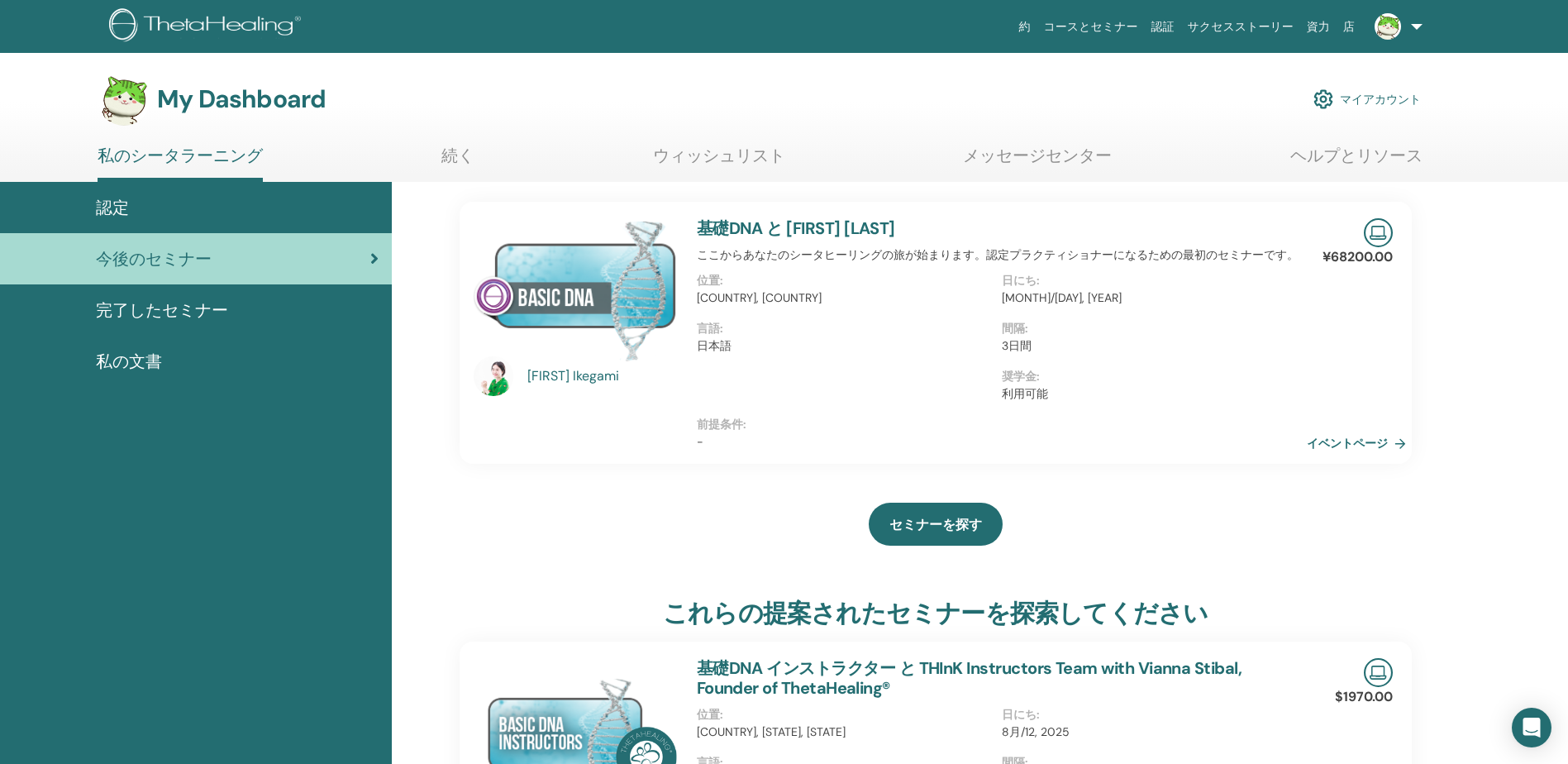 click on "完了したセミナー" at bounding box center (162, 310) 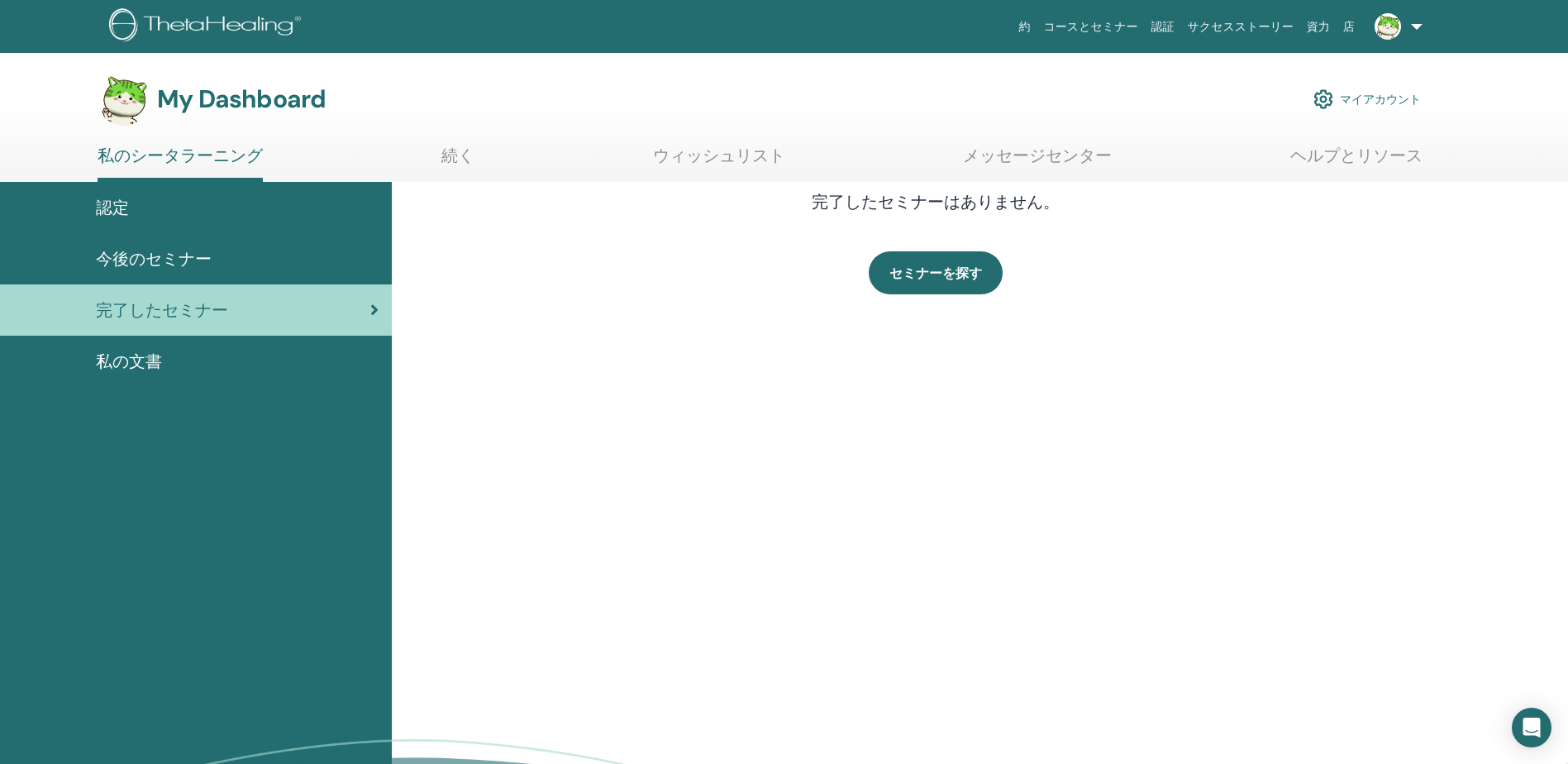 scroll, scrollTop: 0, scrollLeft: 0, axis: both 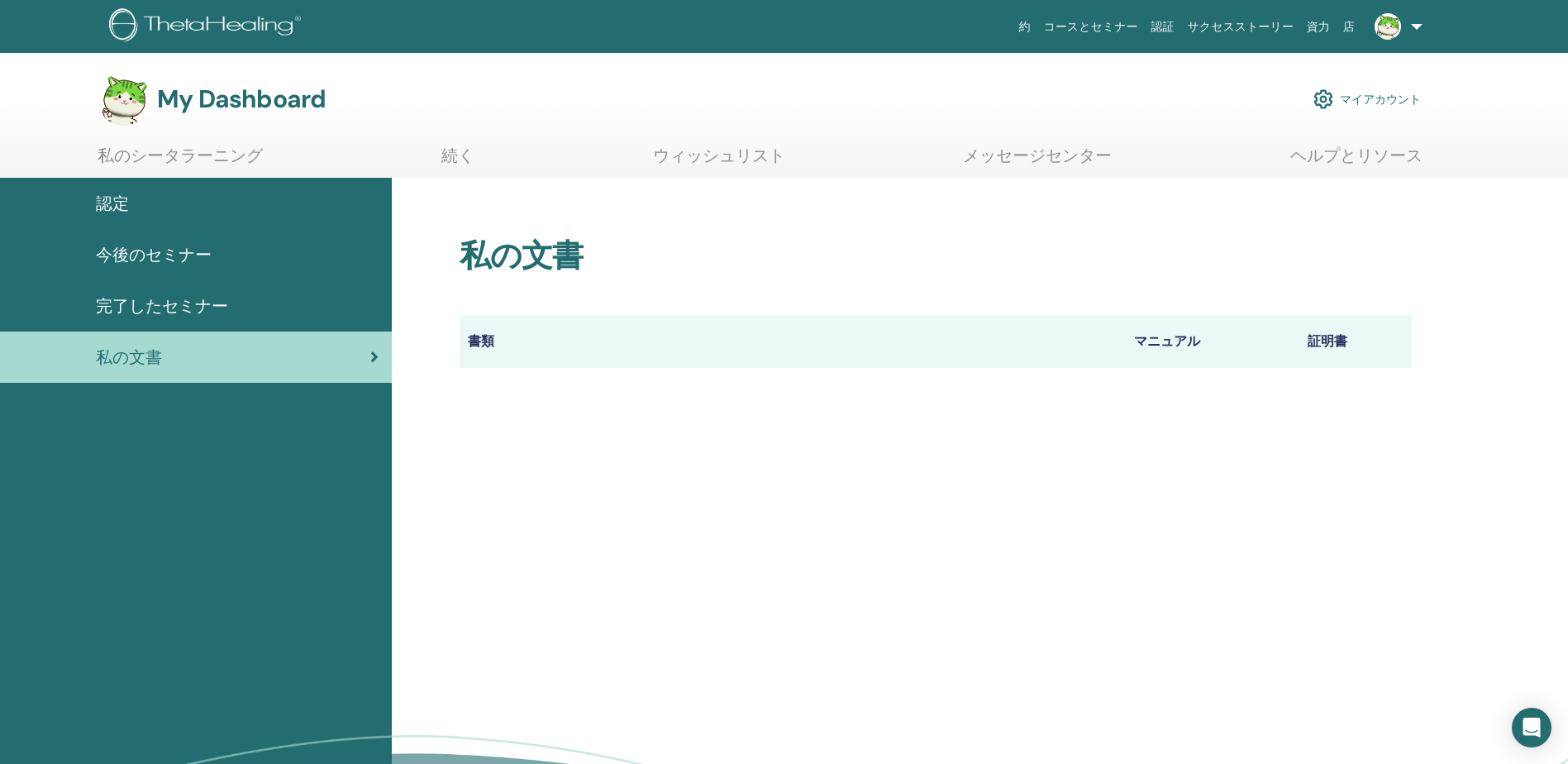 click on "続く" at bounding box center (458, 161) 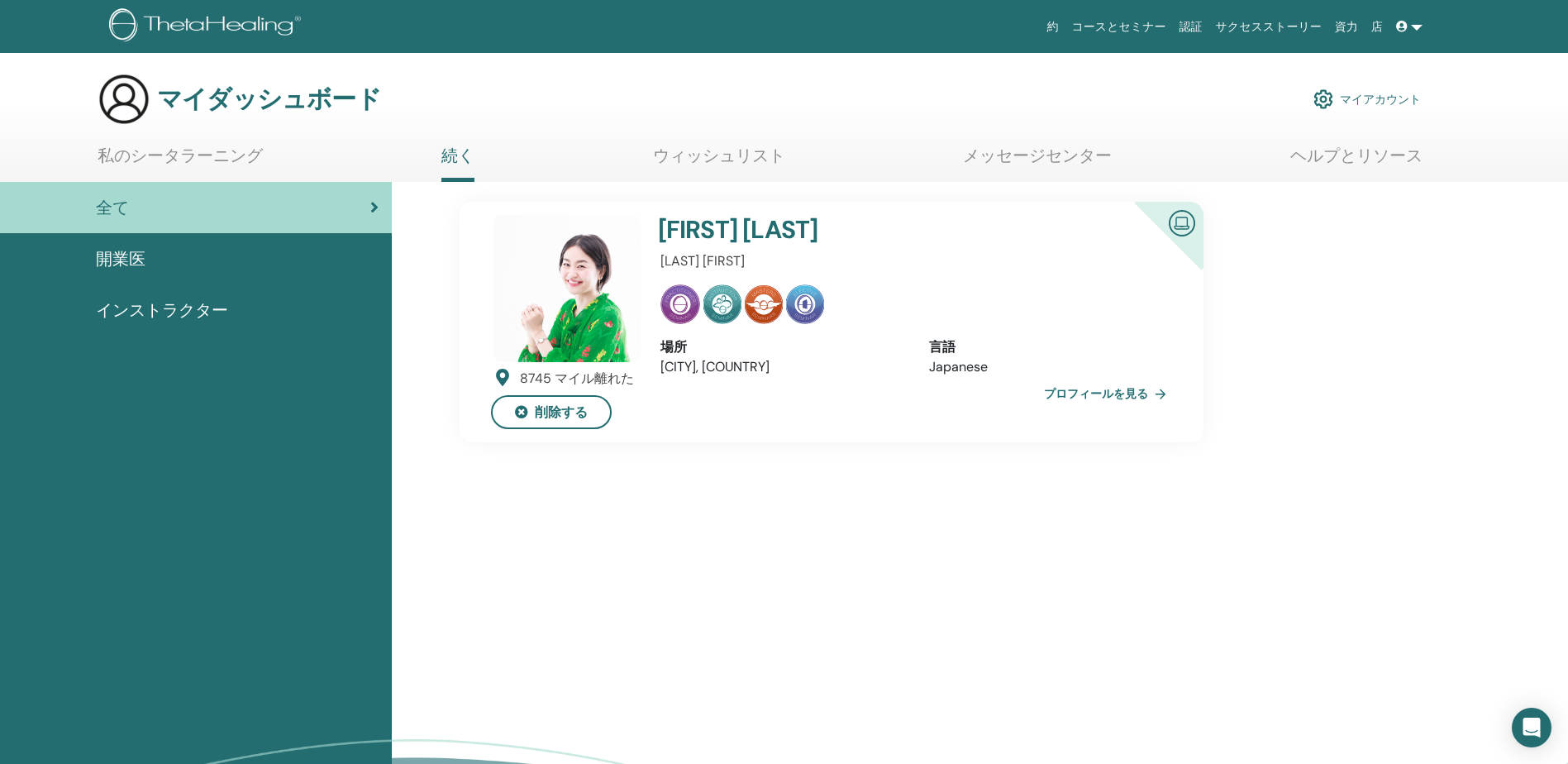scroll, scrollTop: 0, scrollLeft: 0, axis: both 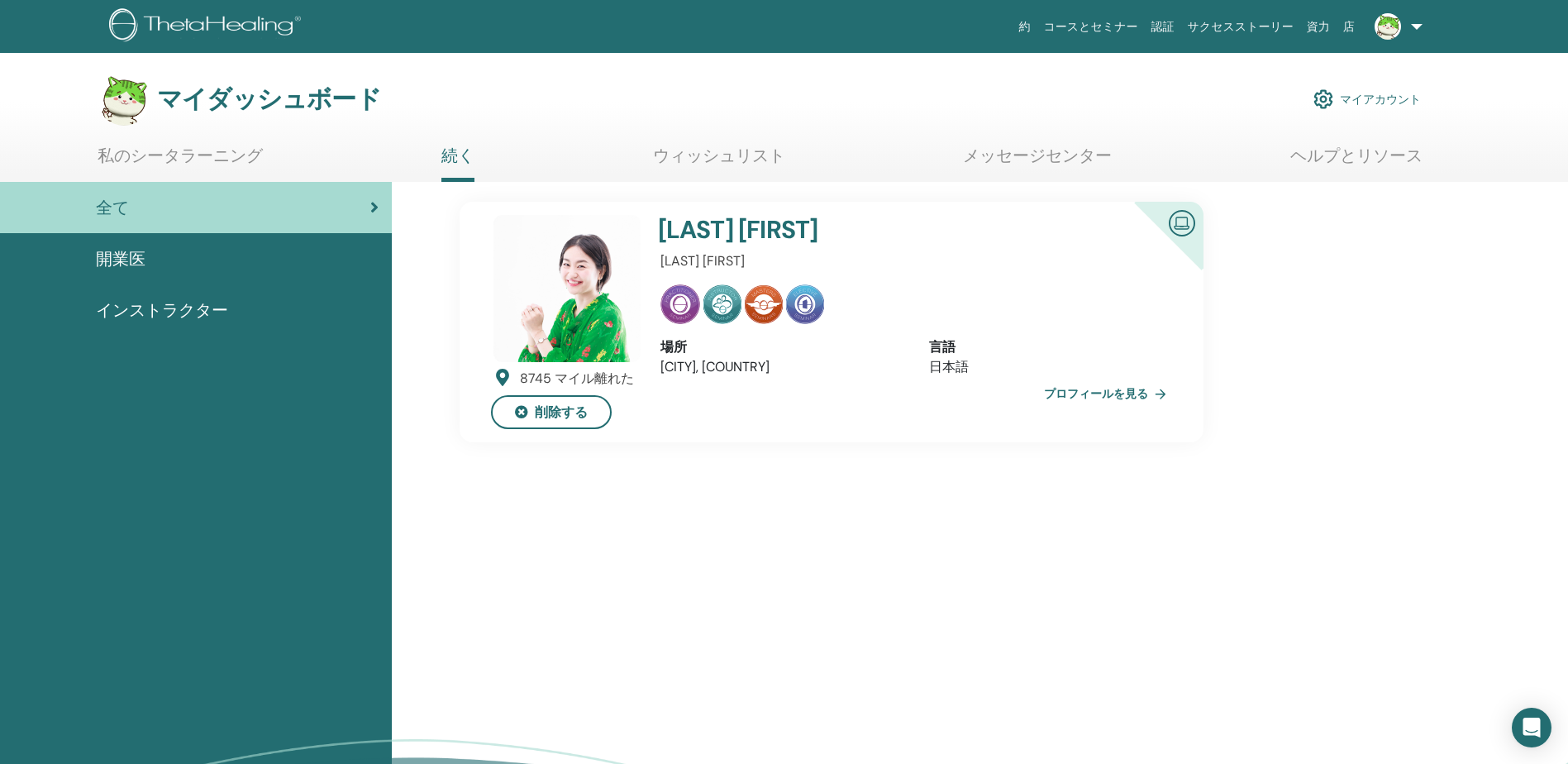 click on "ウィッシュリスト" at bounding box center [719, 161] 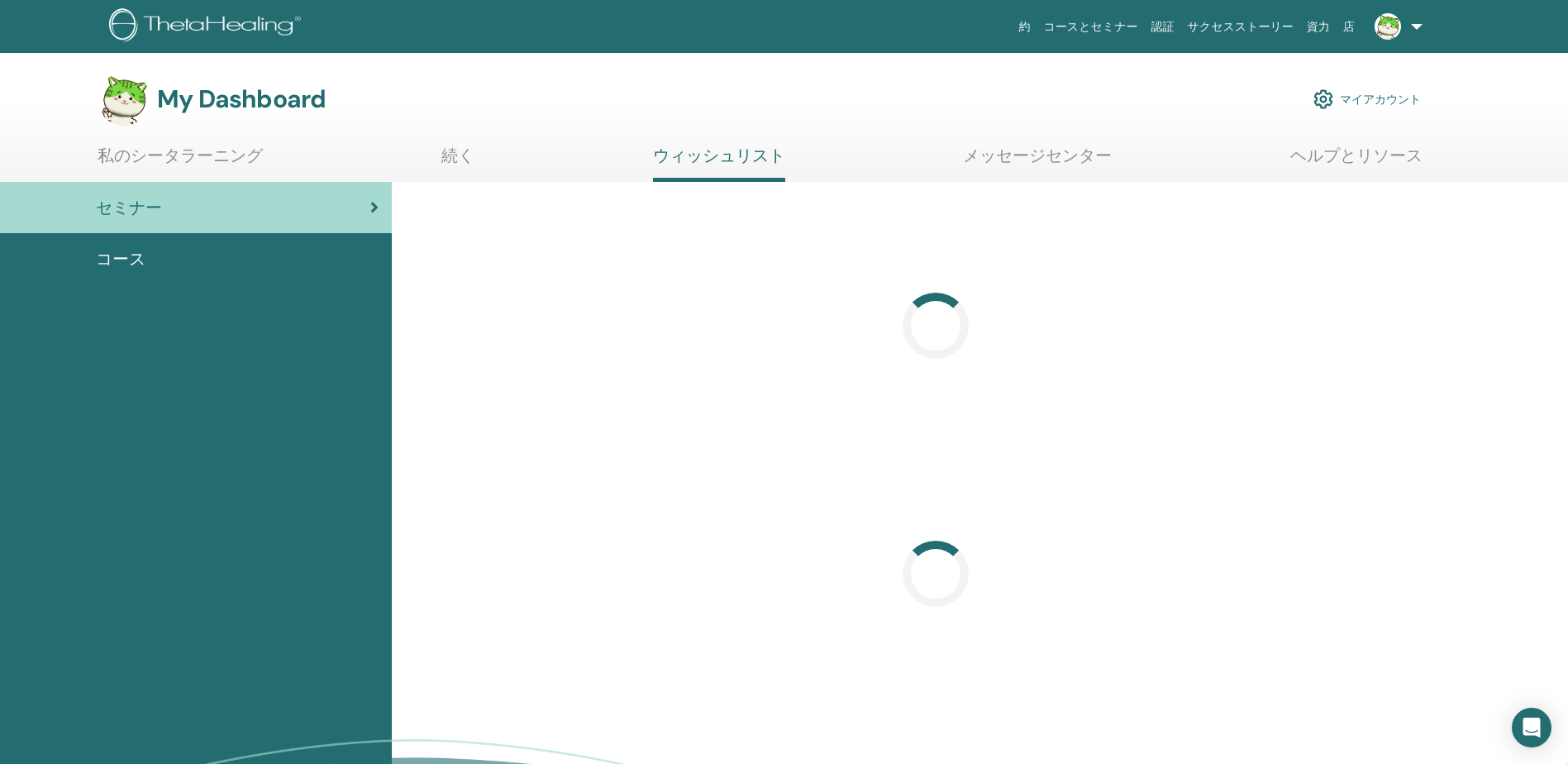 scroll, scrollTop: 0, scrollLeft: 0, axis: both 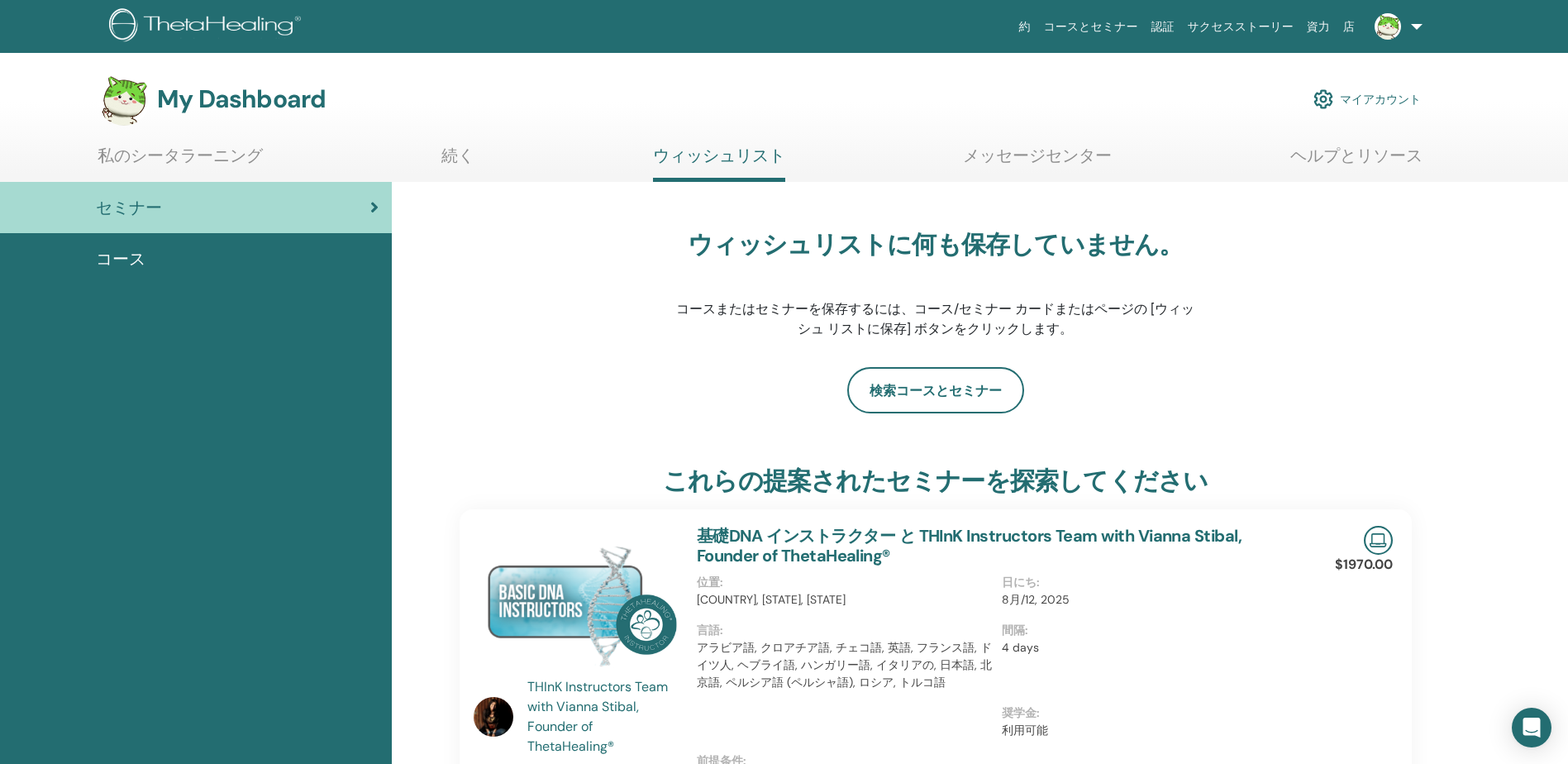 click on "メッセージセンター" at bounding box center (1037, 161) 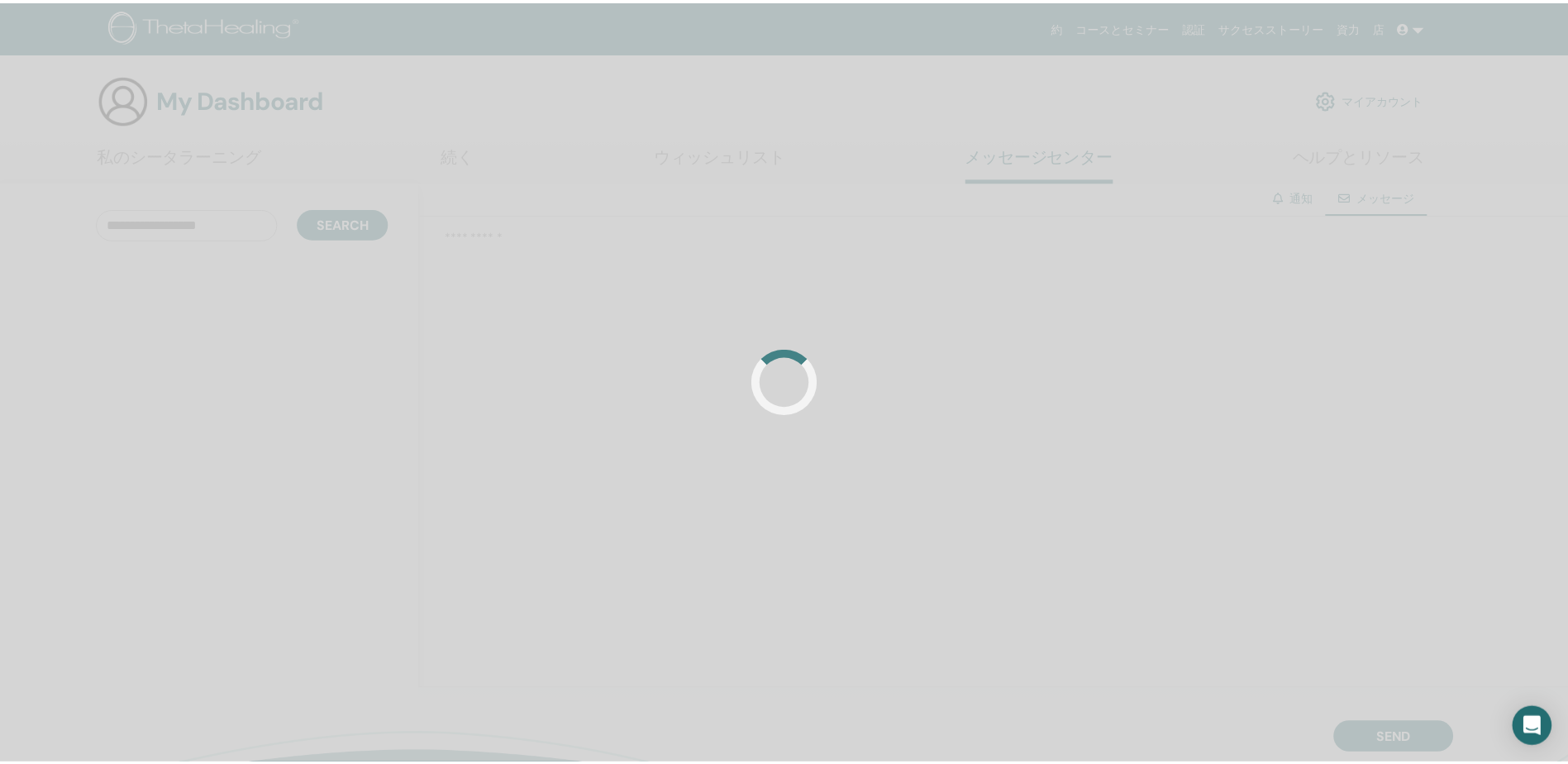 scroll, scrollTop: 0, scrollLeft: 0, axis: both 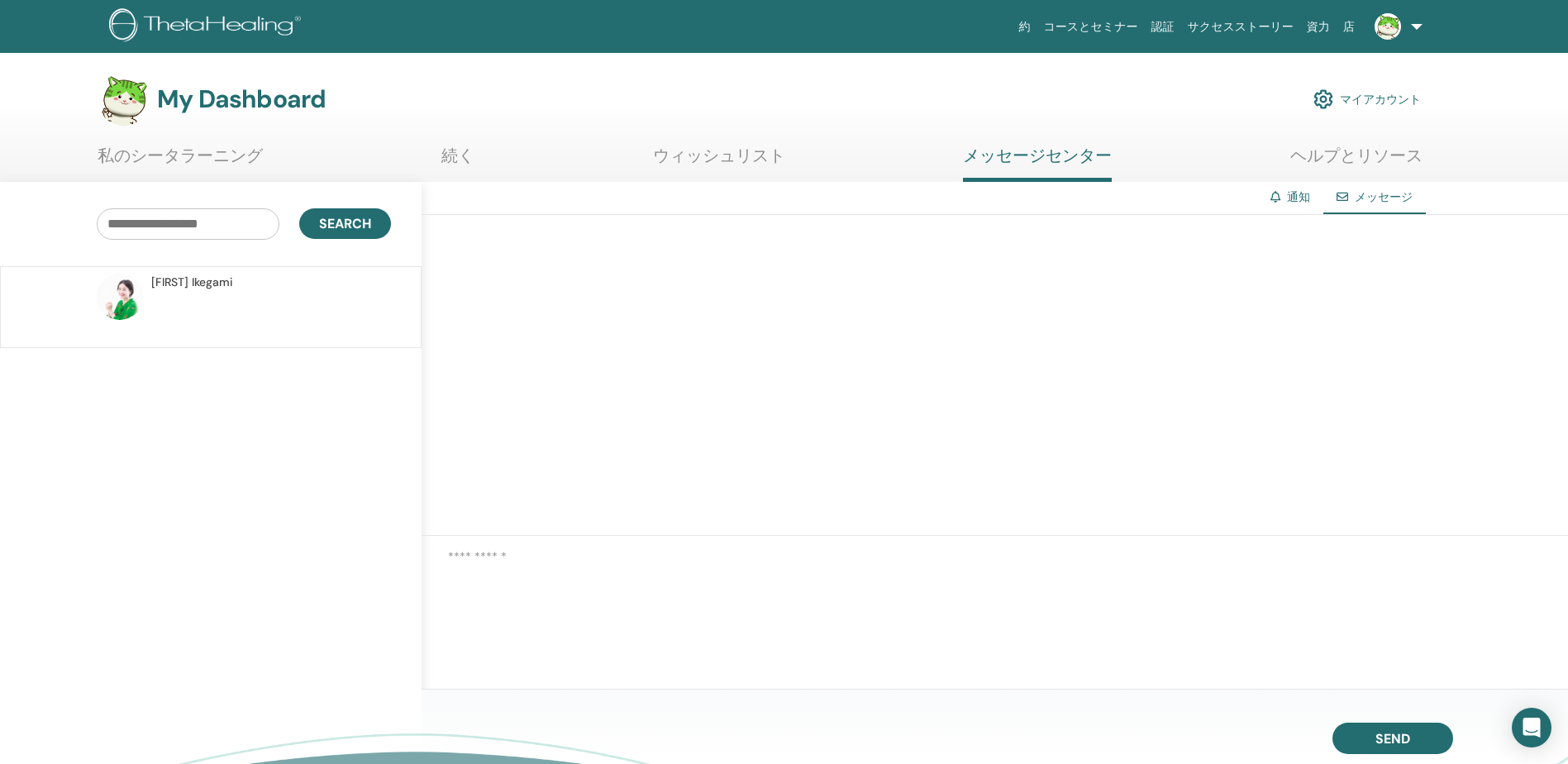 click on "ヘルプとリソース" at bounding box center [1356, 161] 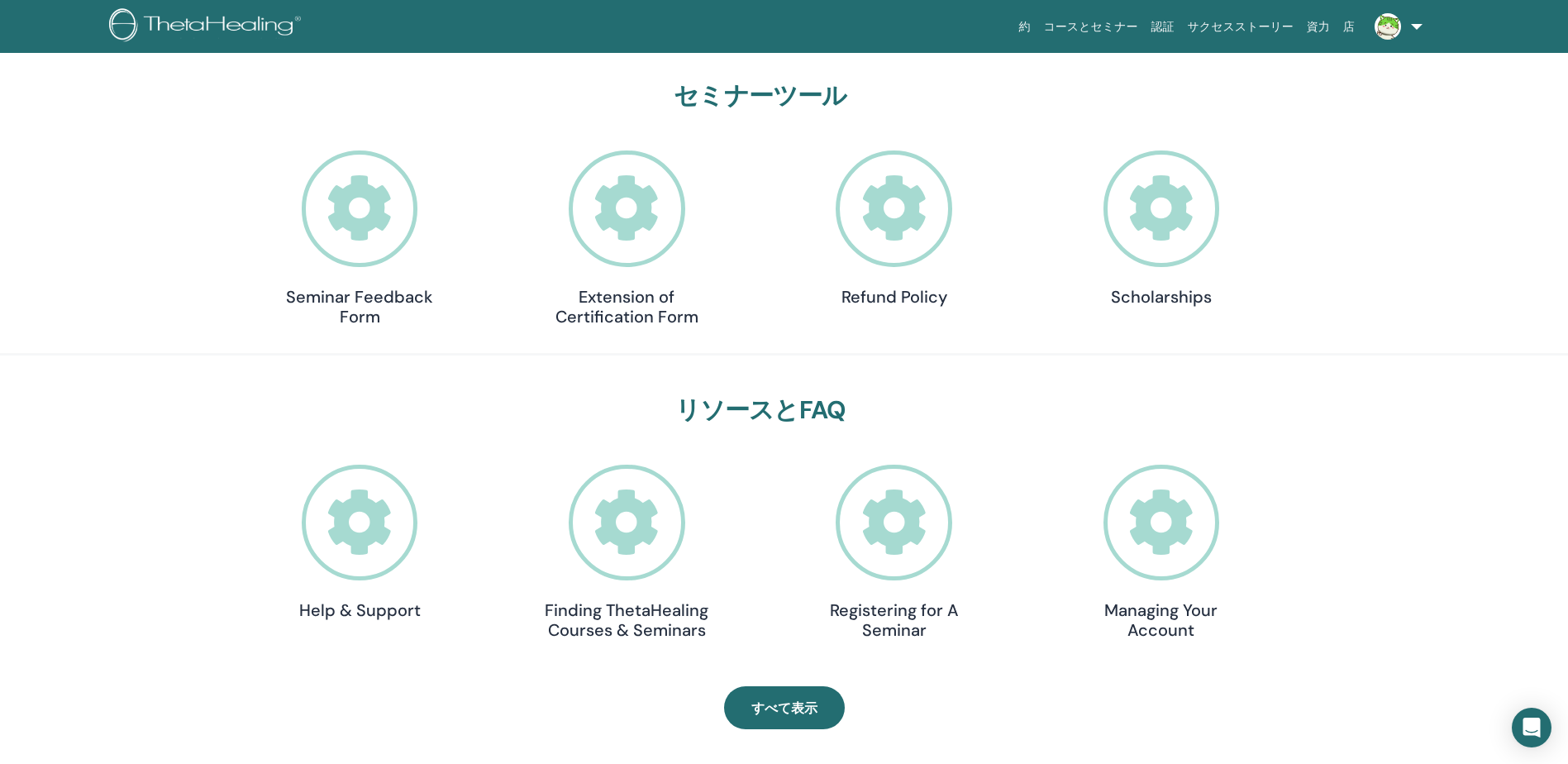 scroll, scrollTop: 0, scrollLeft: 0, axis: both 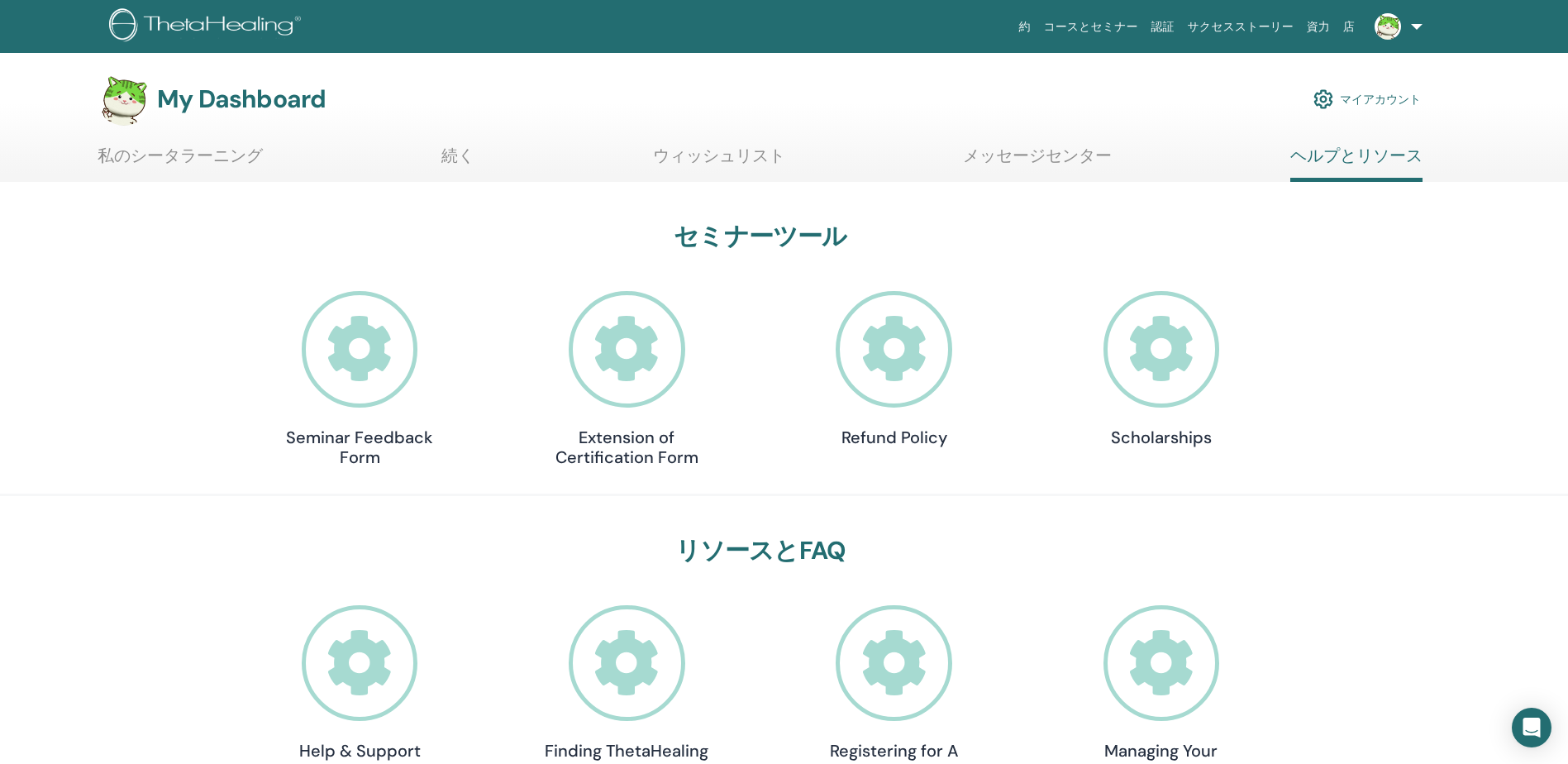 click on "店" at bounding box center (1349, 26) 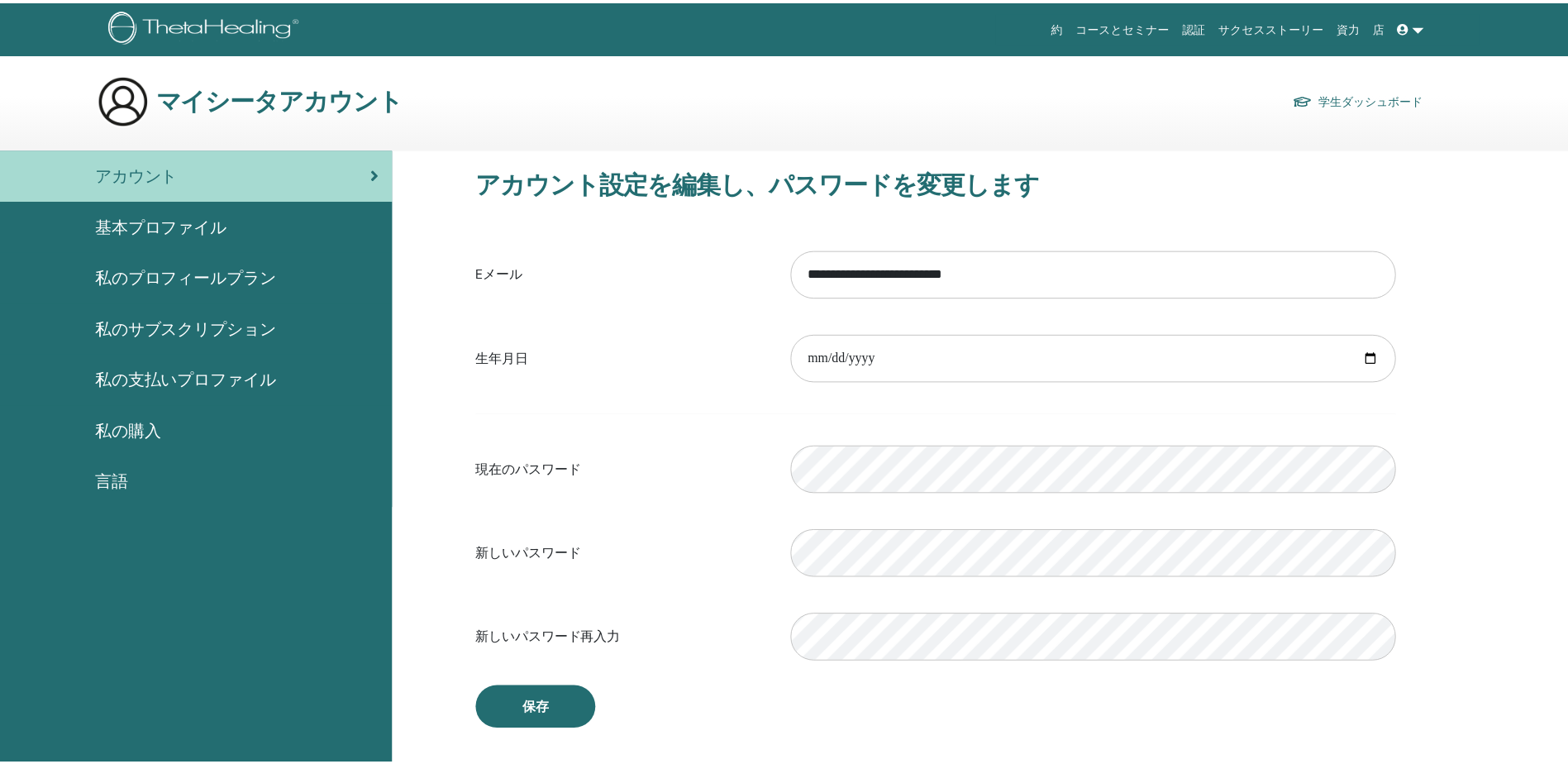 scroll, scrollTop: 0, scrollLeft: 0, axis: both 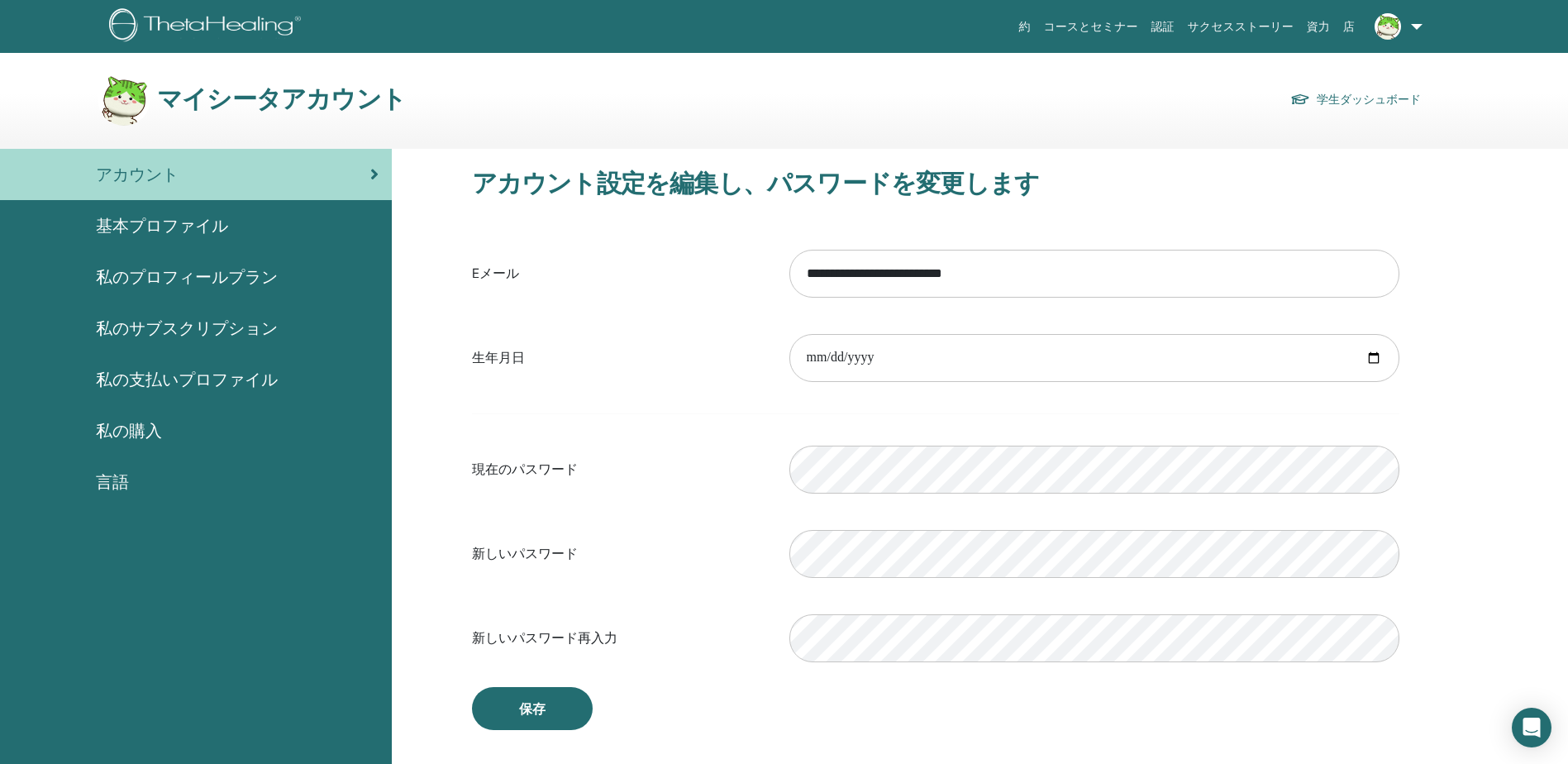 click on "基本プロファイル" at bounding box center (162, 226) 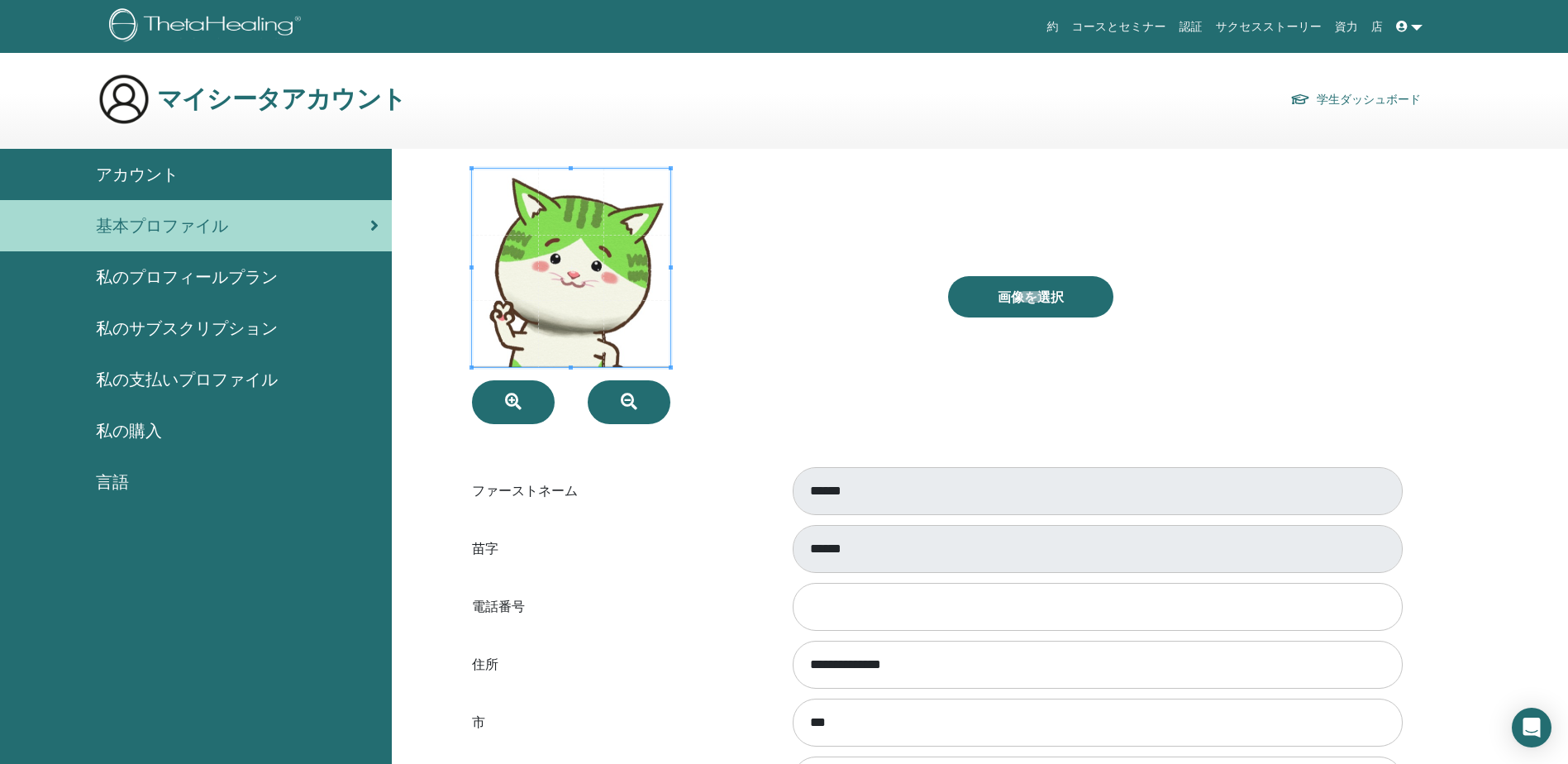 scroll, scrollTop: 0, scrollLeft: 0, axis: both 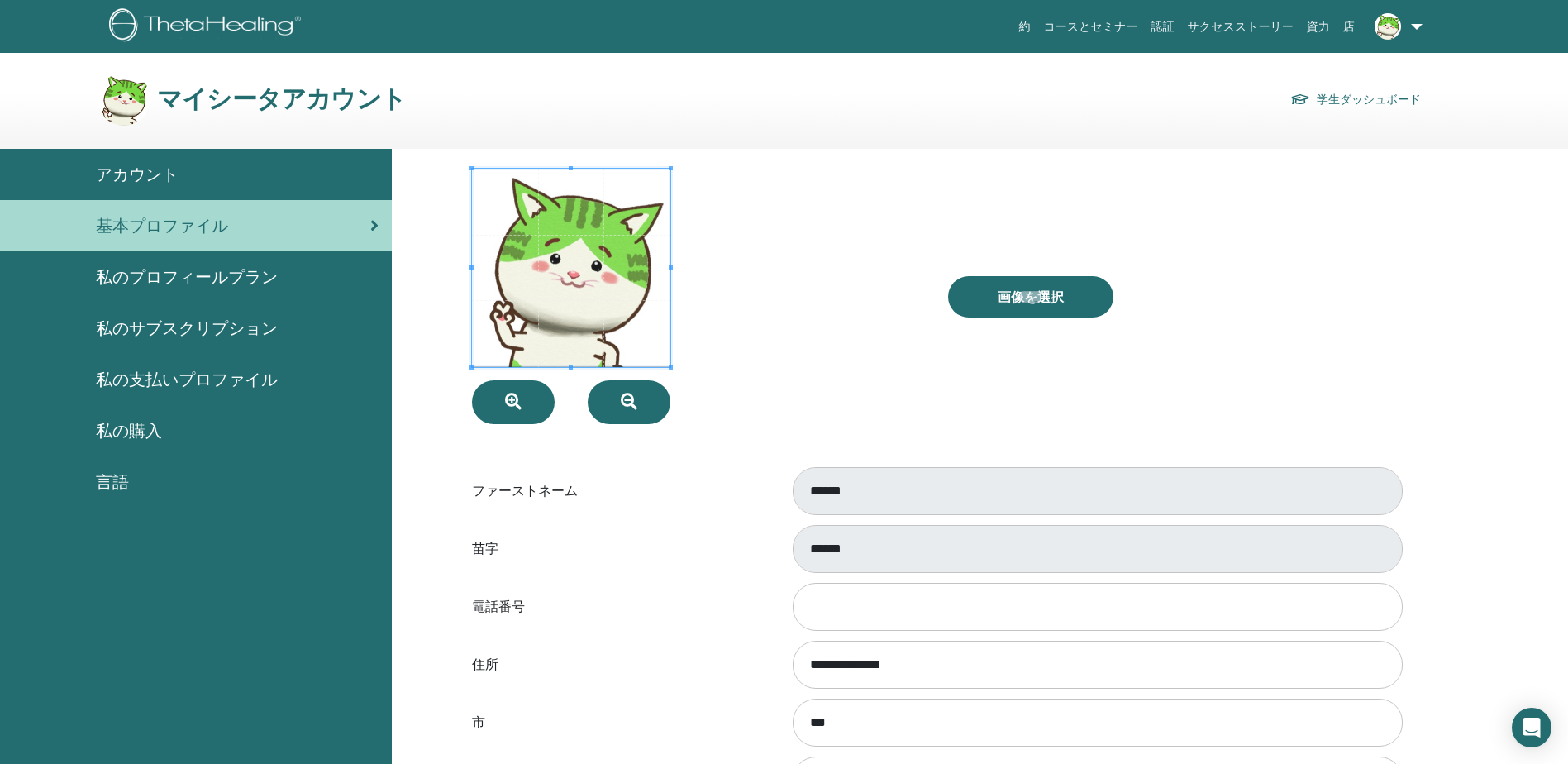 click on "学生ダッシュボード" at bounding box center [1369, 99] 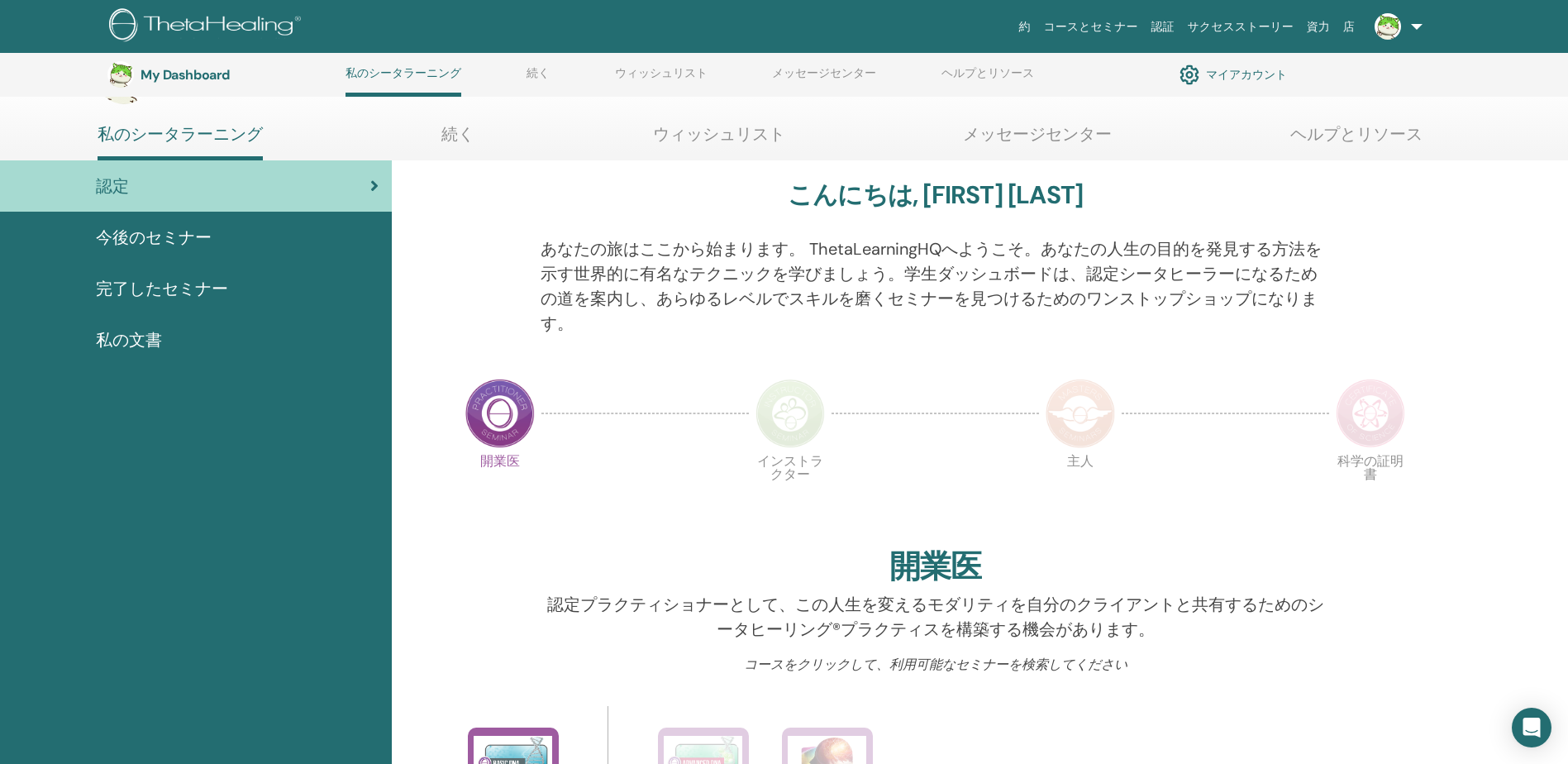 scroll, scrollTop: 292, scrollLeft: 0, axis: vertical 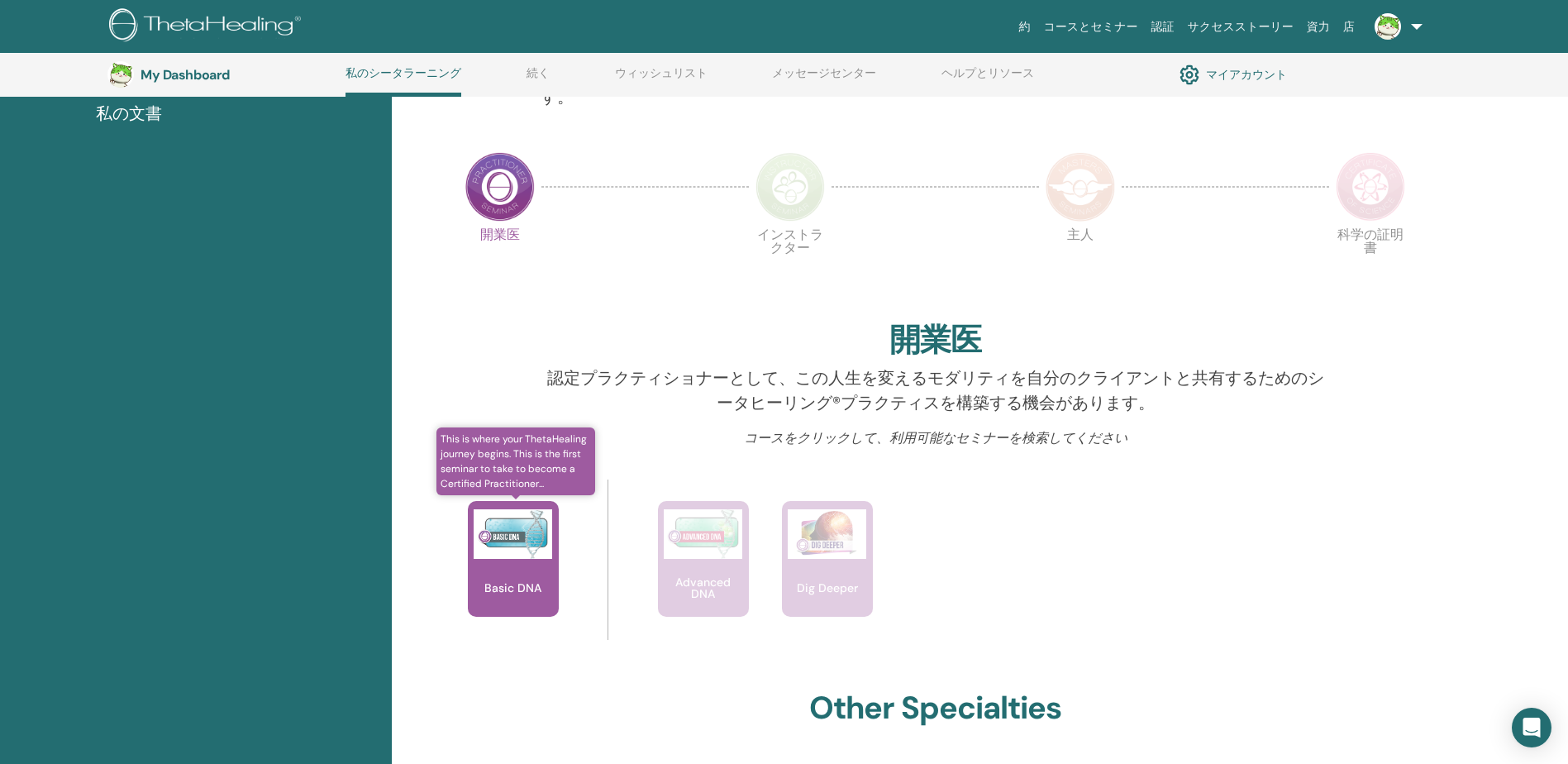 click on "Basic DNA" at bounding box center [512, 588] 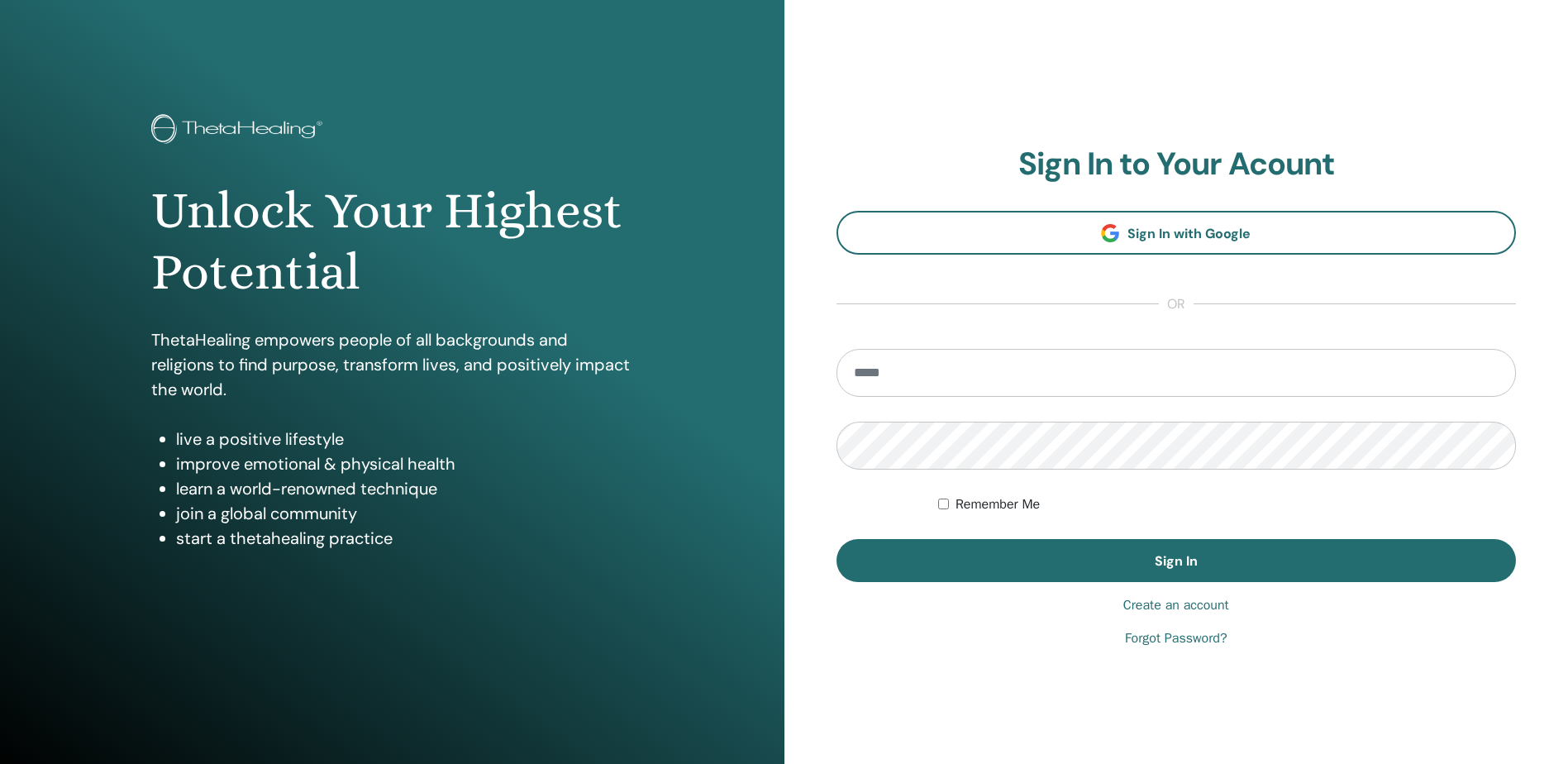 scroll, scrollTop: 0, scrollLeft: 0, axis: both 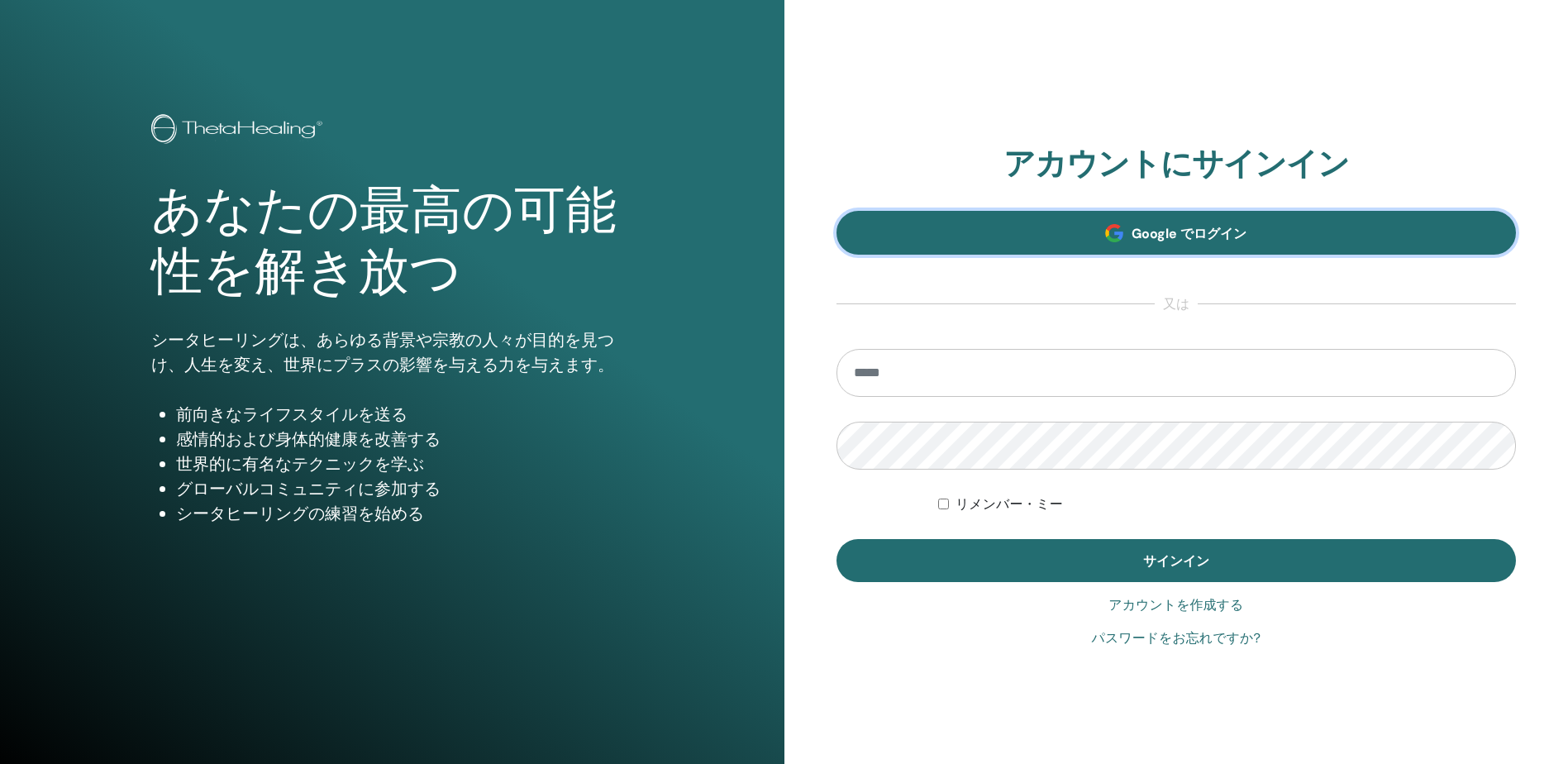 click on "Google でログイン" at bounding box center (1176, 232) 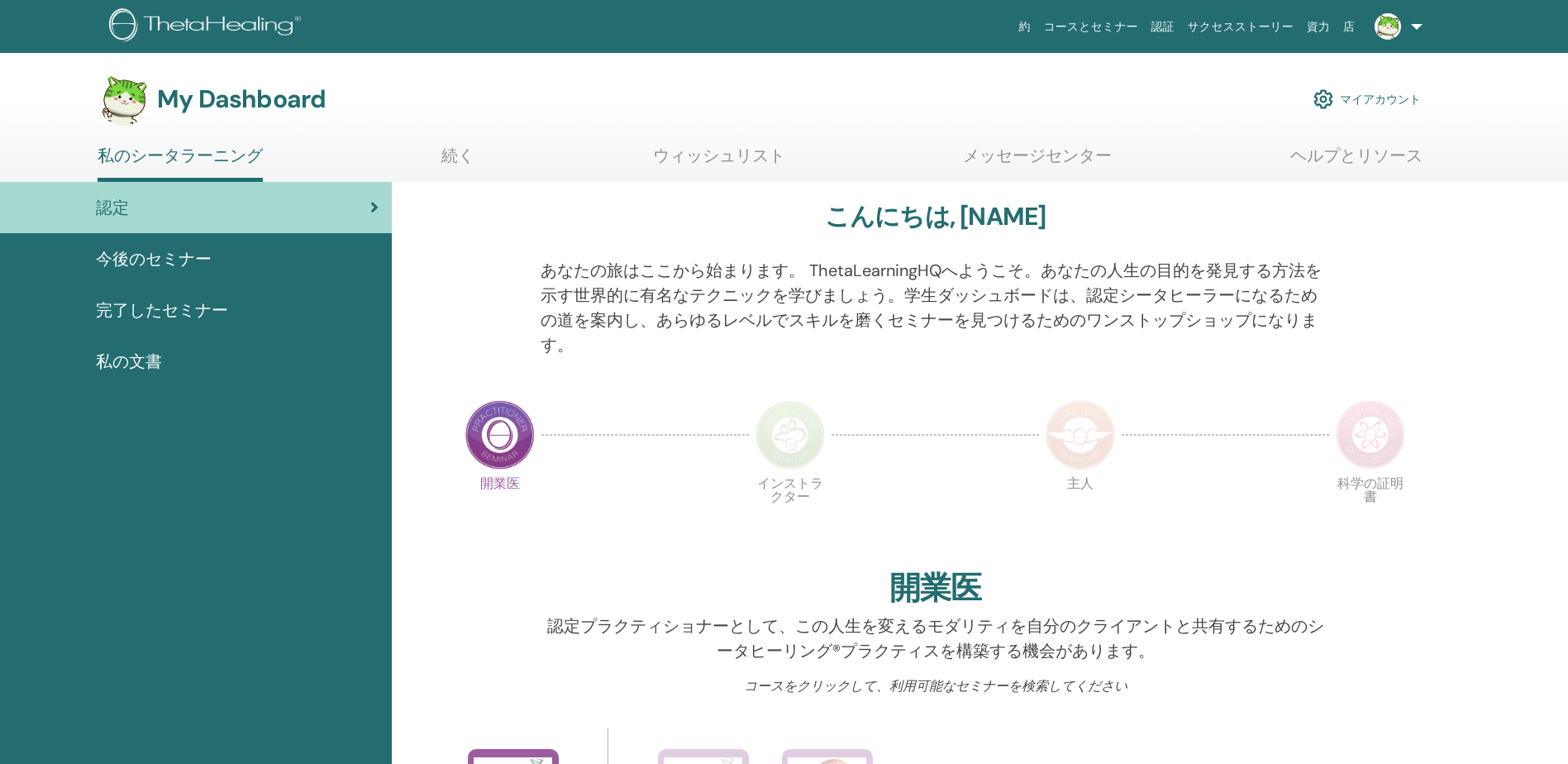 scroll, scrollTop: 0, scrollLeft: 0, axis: both 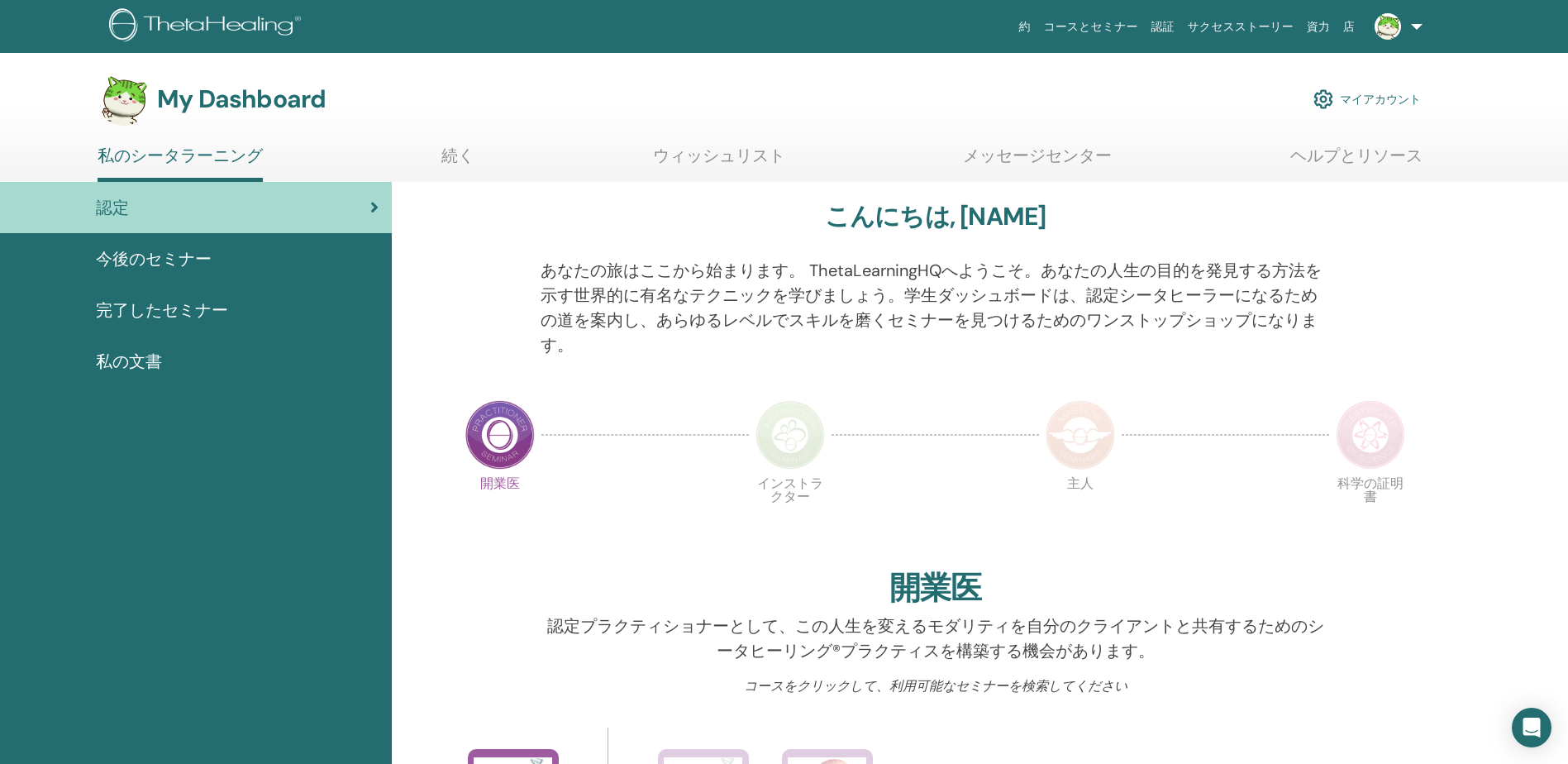 click at bounding box center [1395, 26] 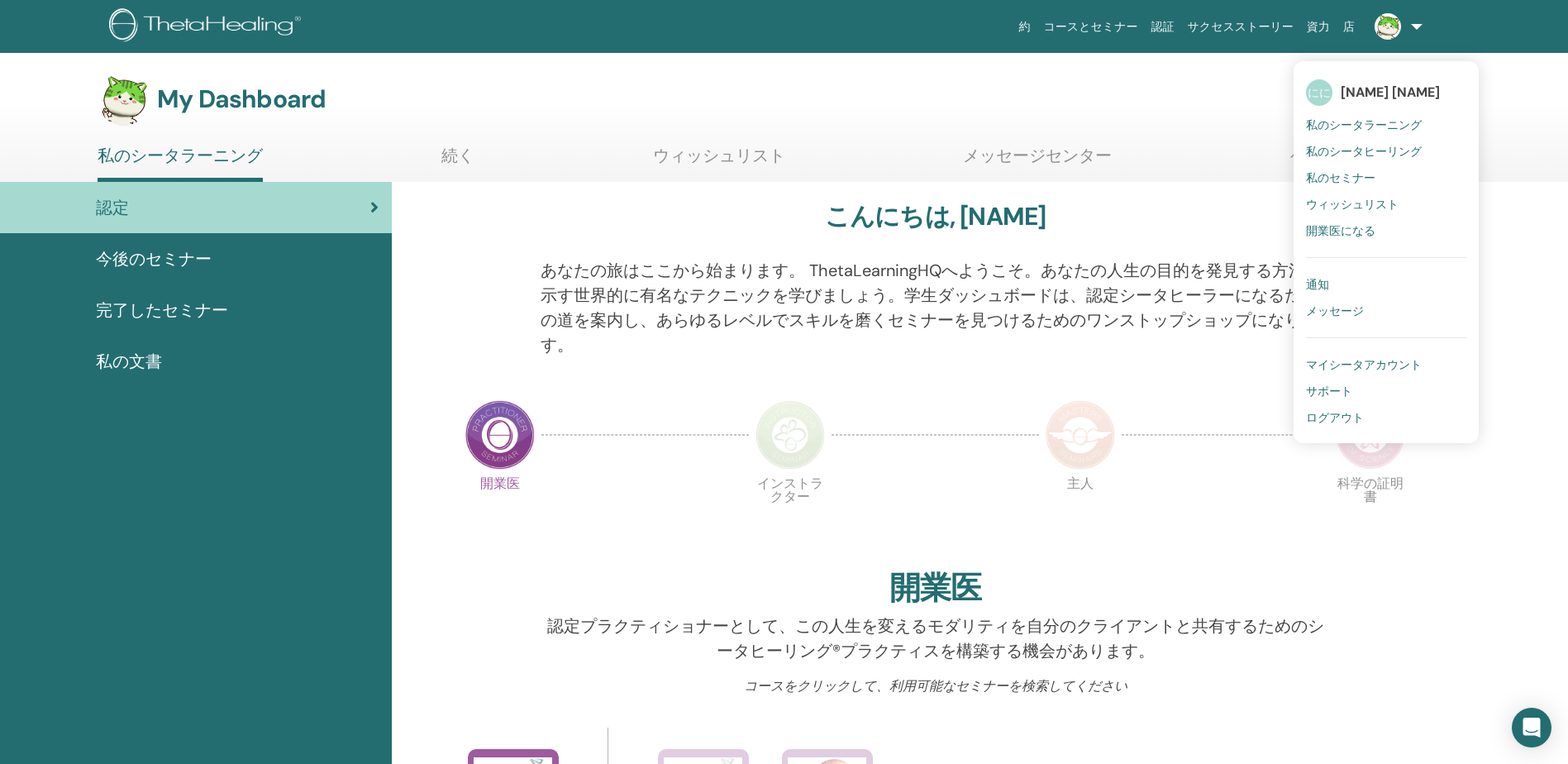 click on "マイシータアカウント" at bounding box center (1364, 365) 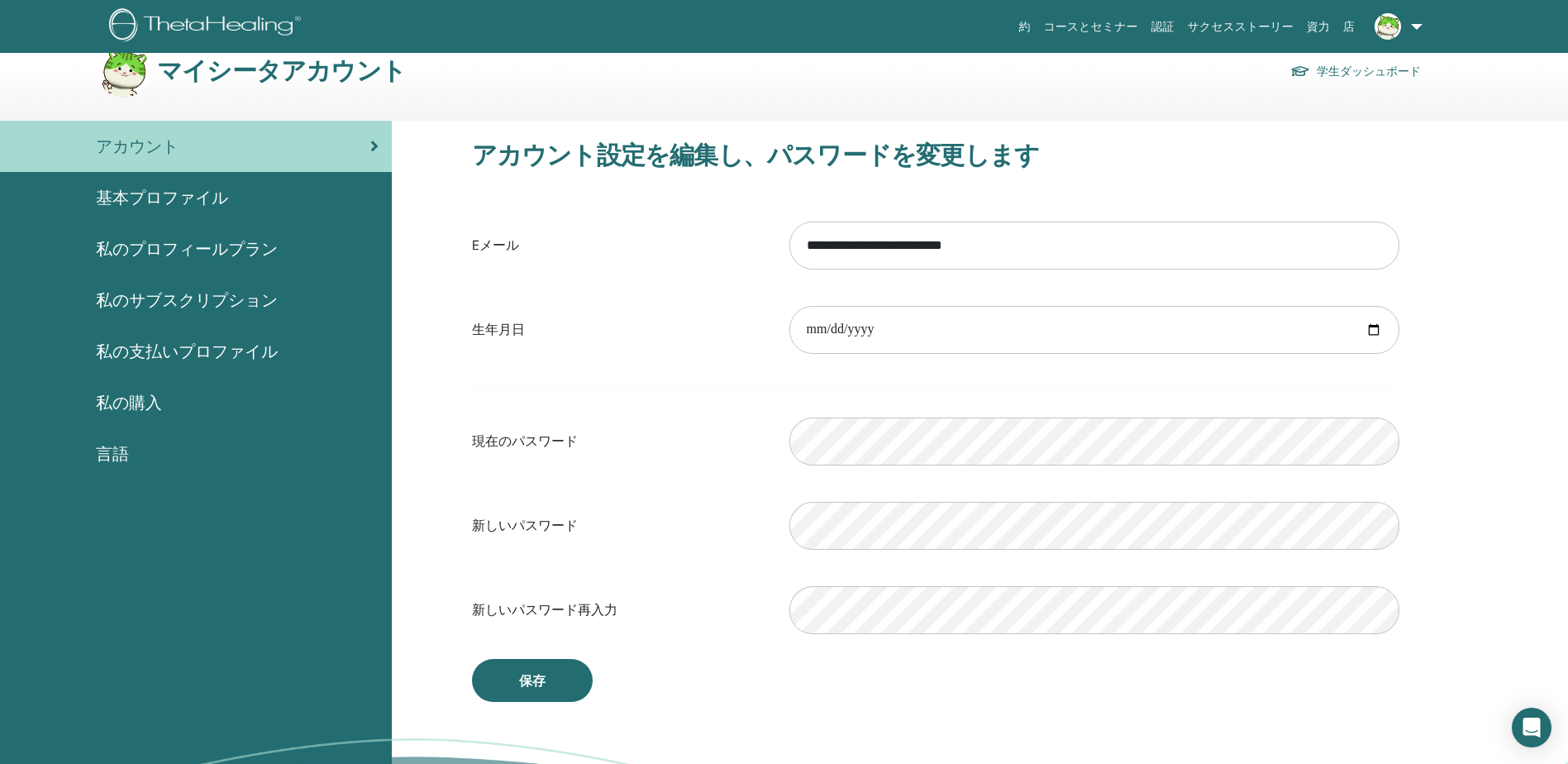 scroll, scrollTop: 0, scrollLeft: 0, axis: both 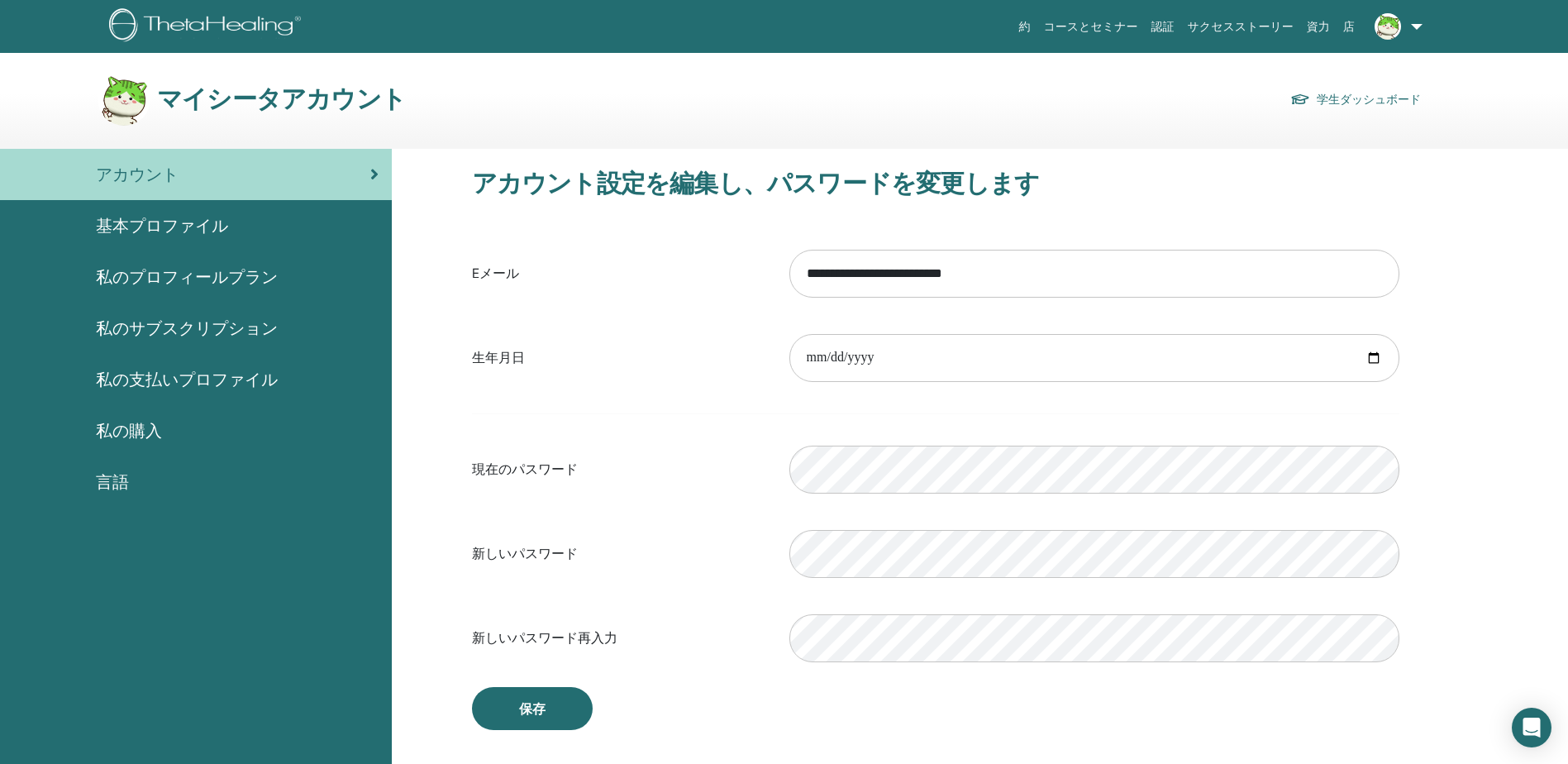 click on "基本プロファイル" at bounding box center (162, 226) 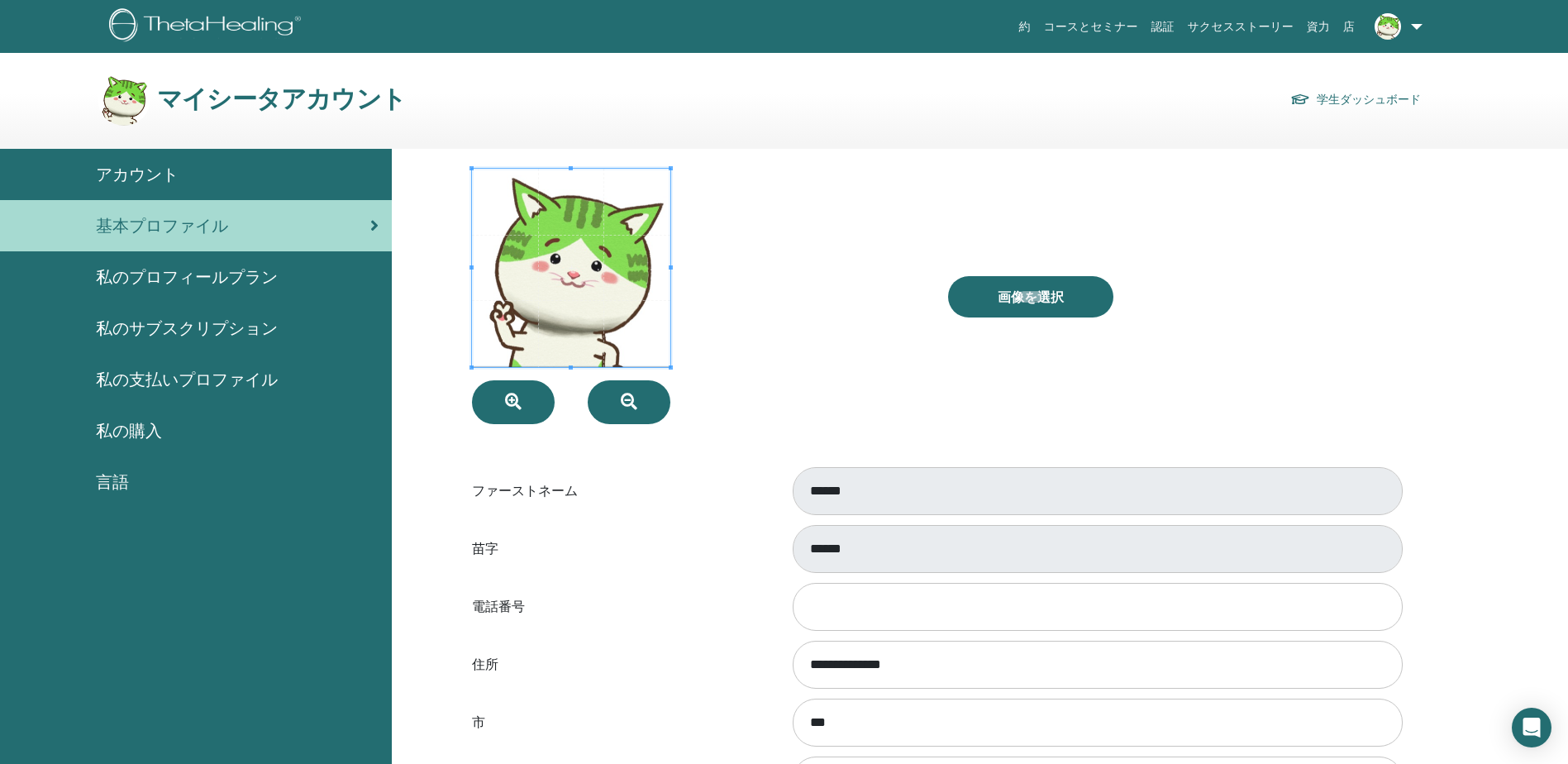 scroll, scrollTop: 0, scrollLeft: 0, axis: both 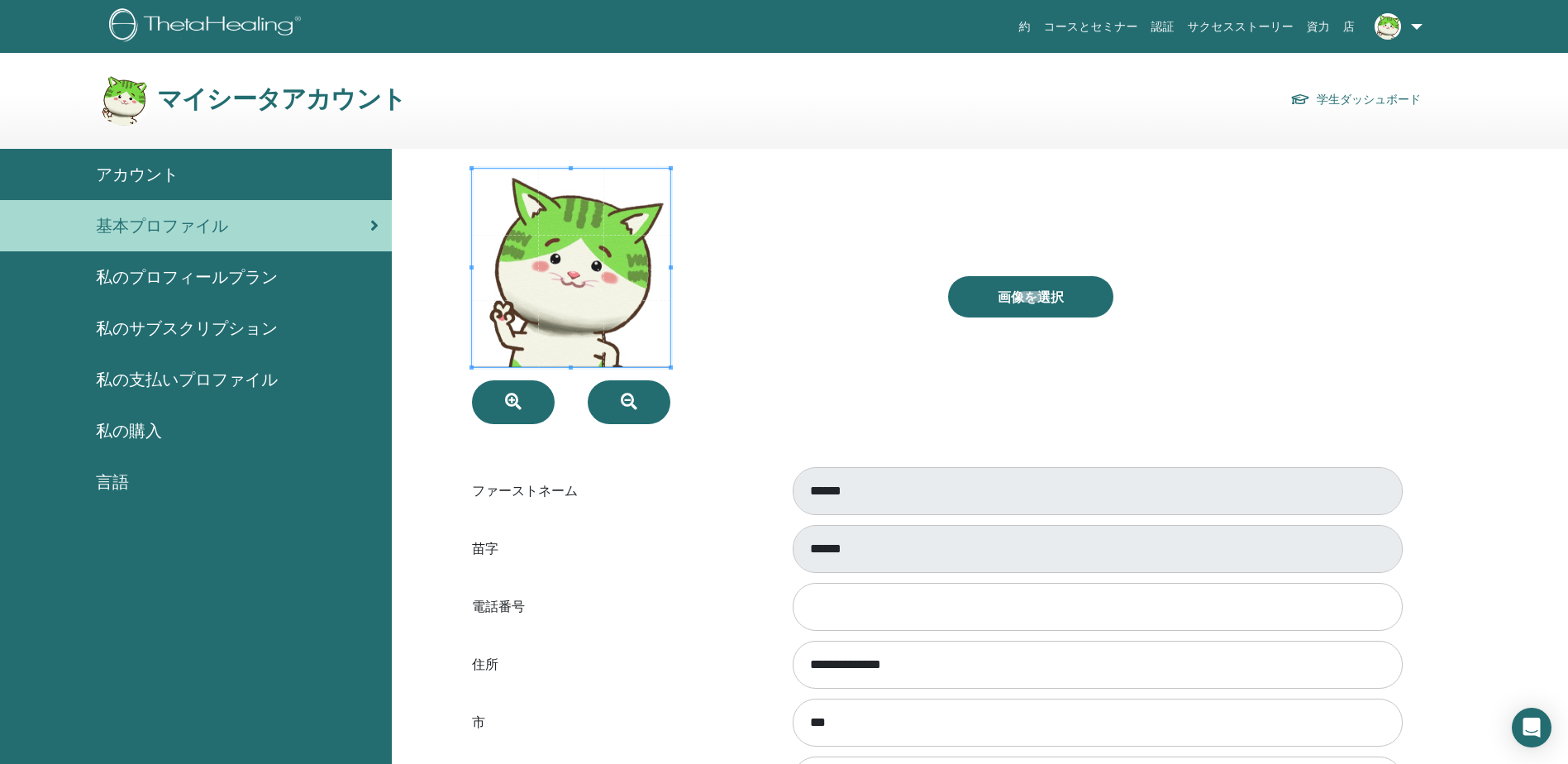 drag, startPoint x: 916, startPoint y: 496, endPoint x: 820, endPoint y: 429, distance: 117.06836 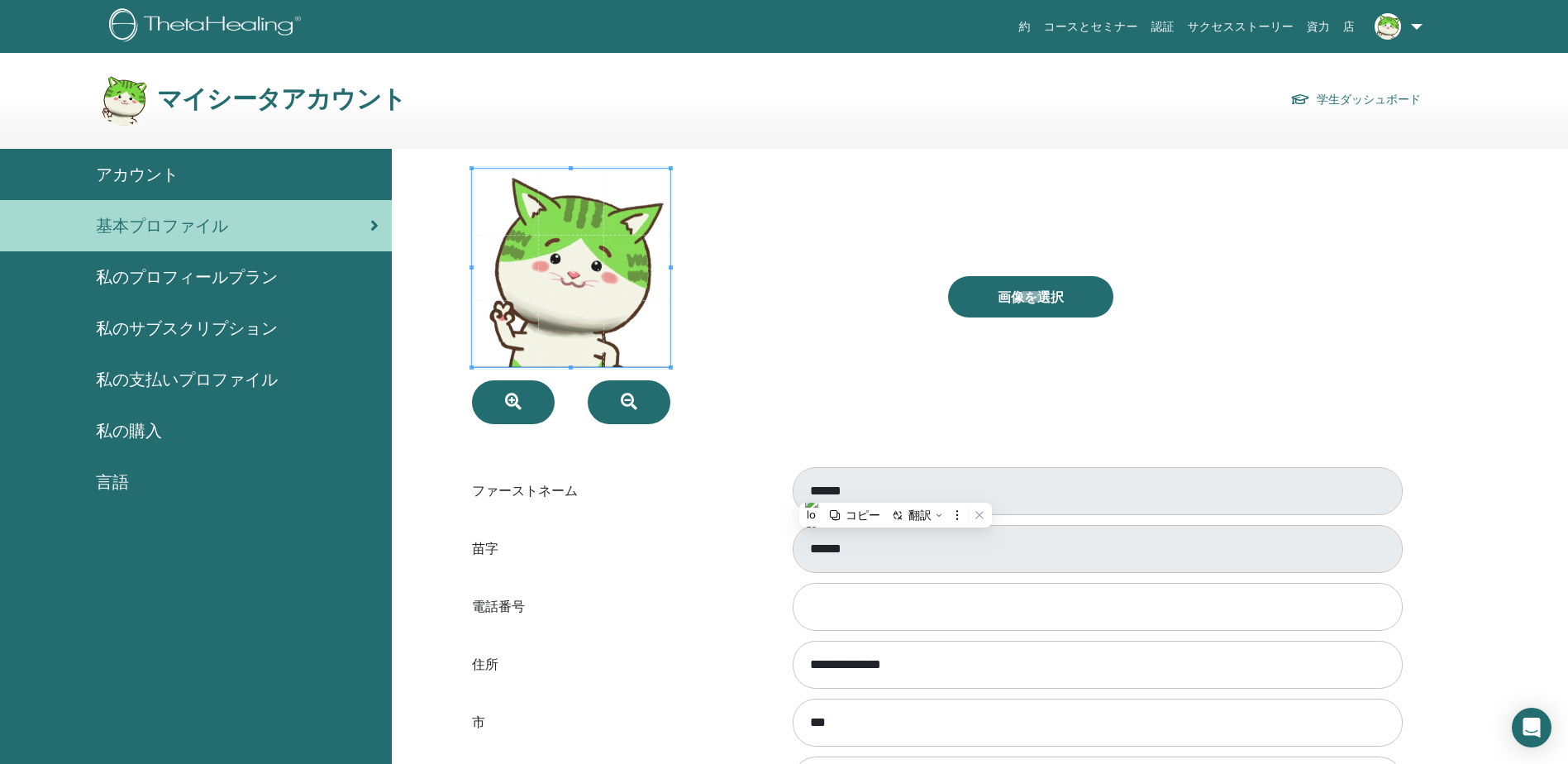 drag, startPoint x: 895, startPoint y: 490, endPoint x: 860, endPoint y: 518, distance: 44.82187 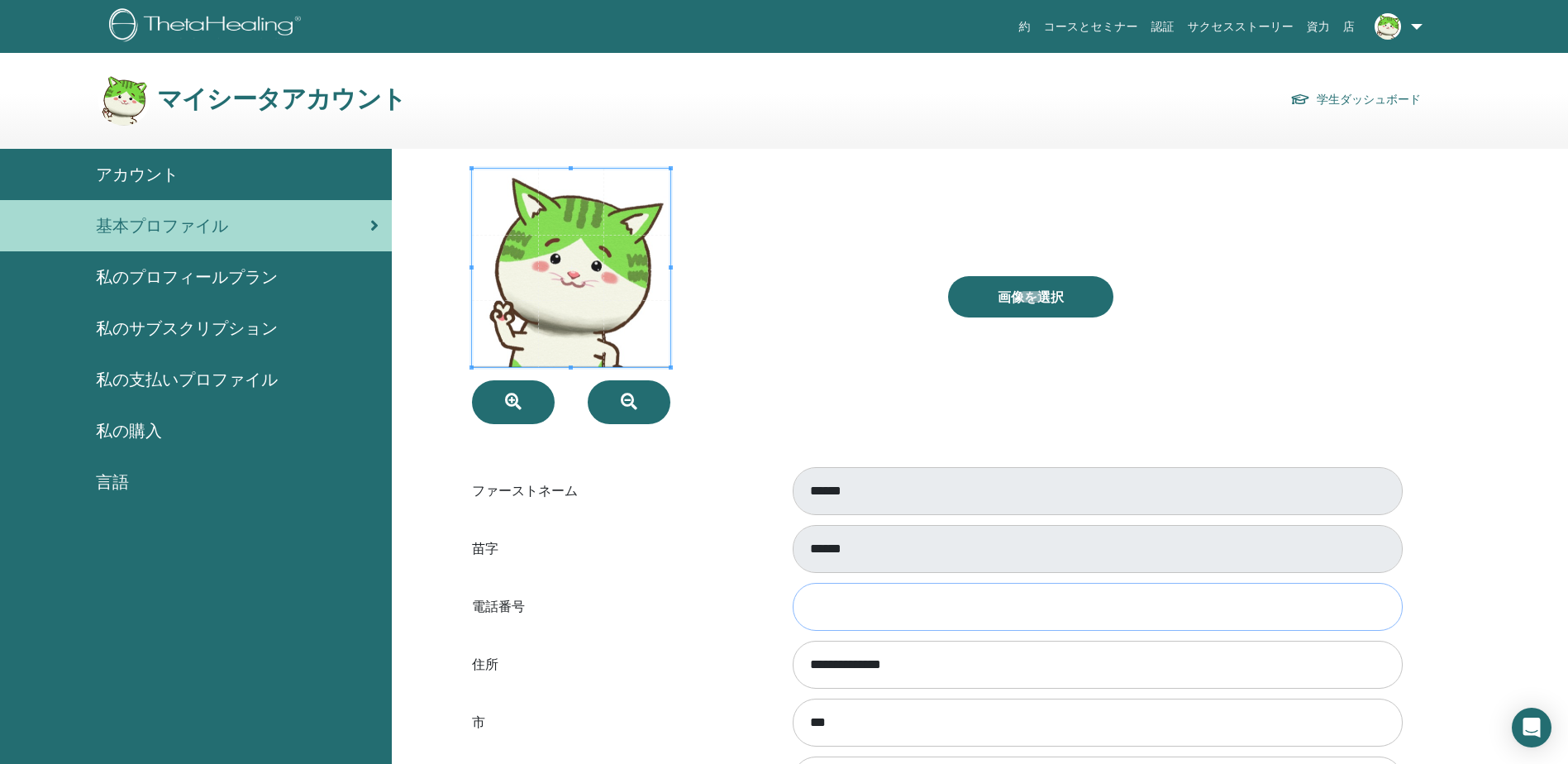 click on "電話番号" at bounding box center [1098, 607] 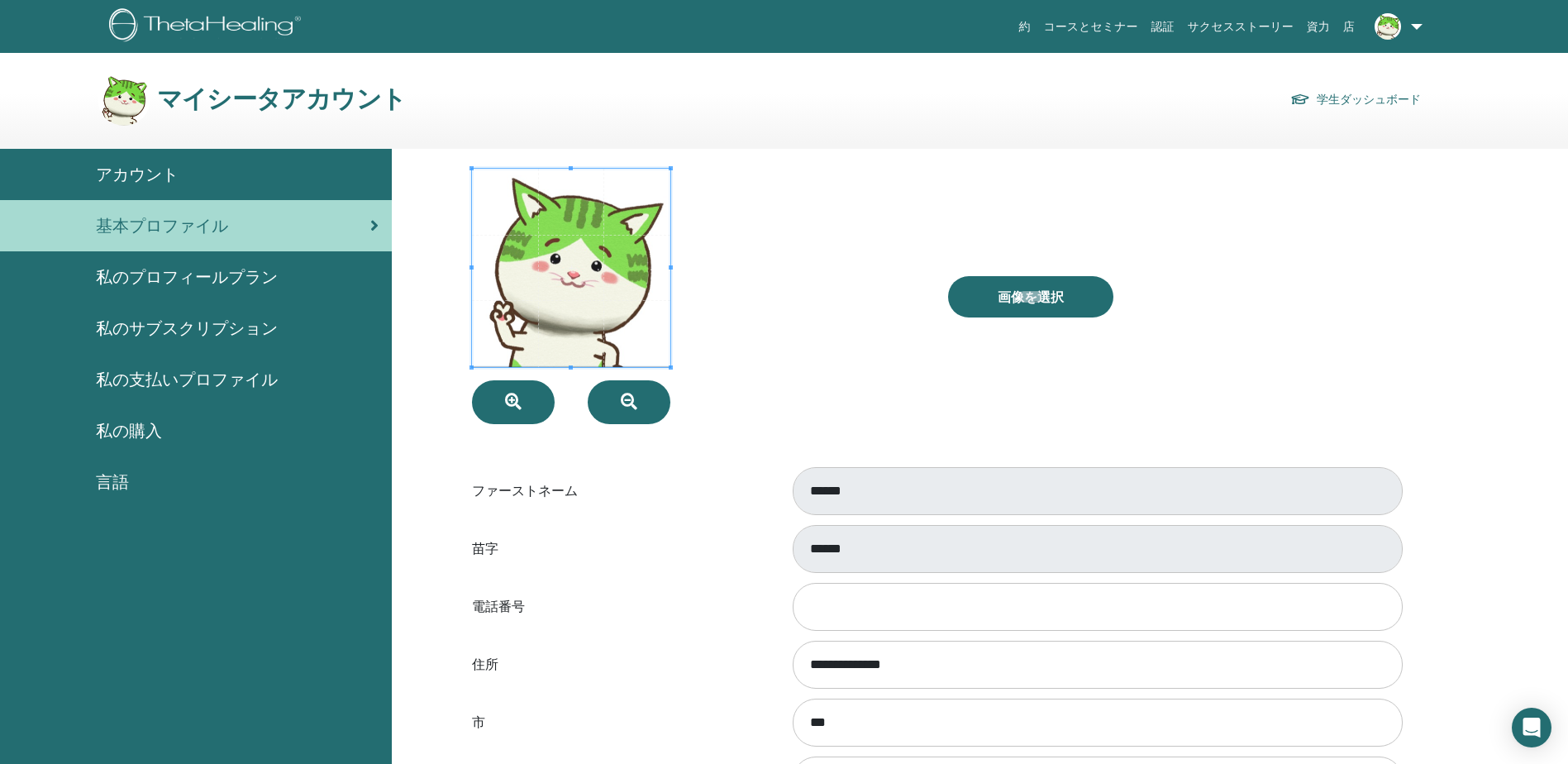 click on "電話番号" at bounding box center (618, 607) 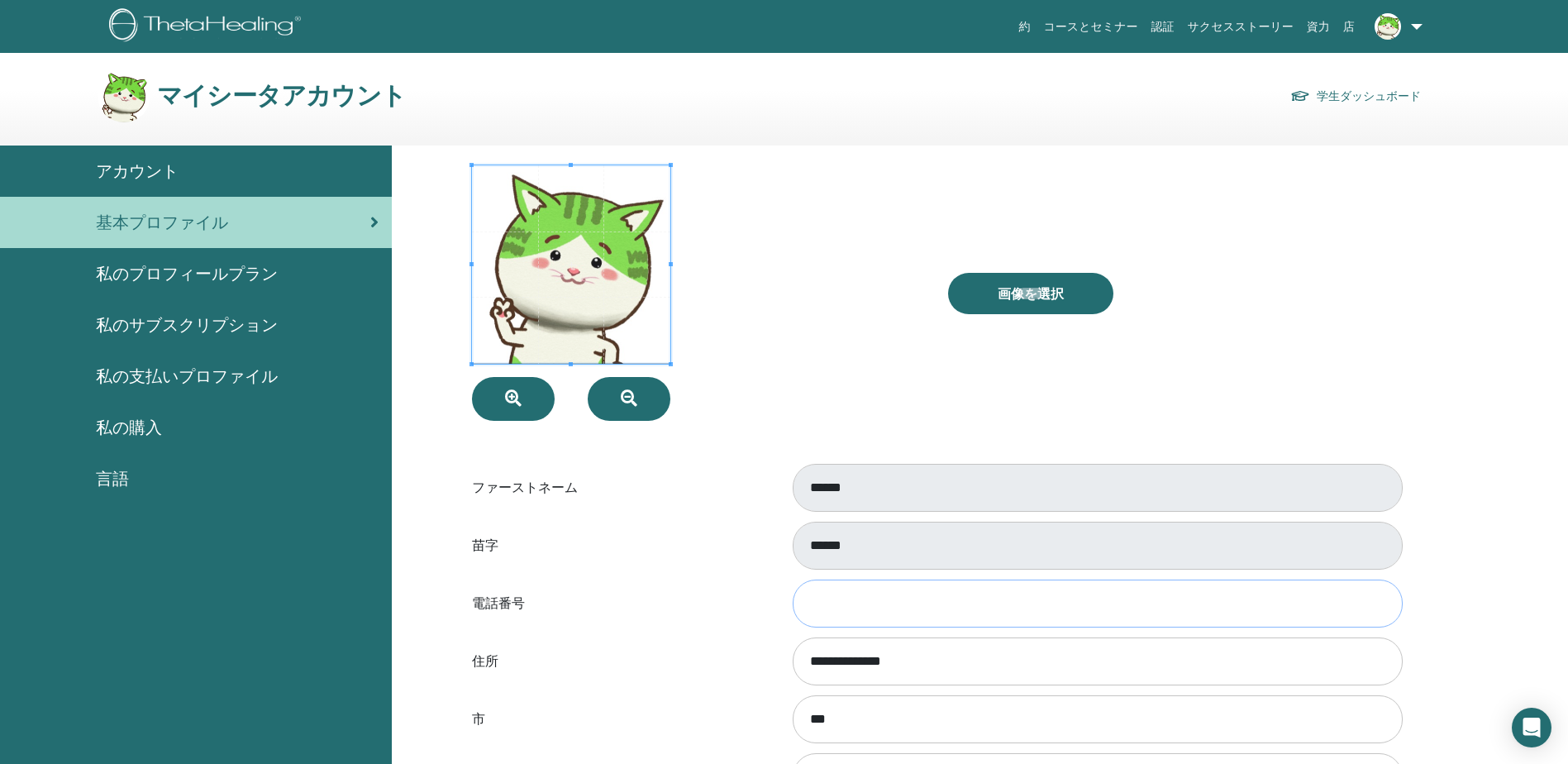 scroll, scrollTop: 0, scrollLeft: 0, axis: both 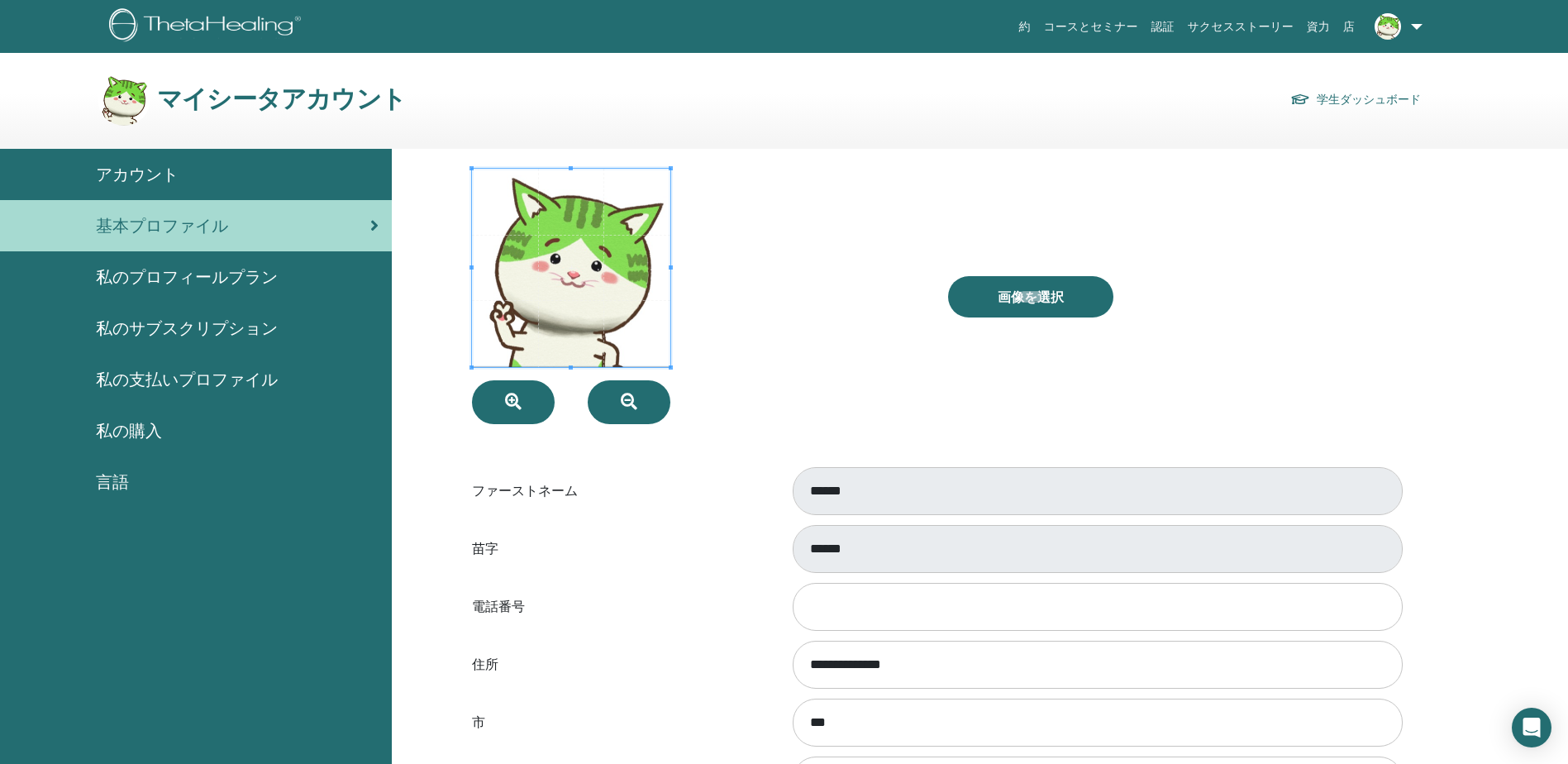click on "私のプロフィールプラン" at bounding box center [187, 277] 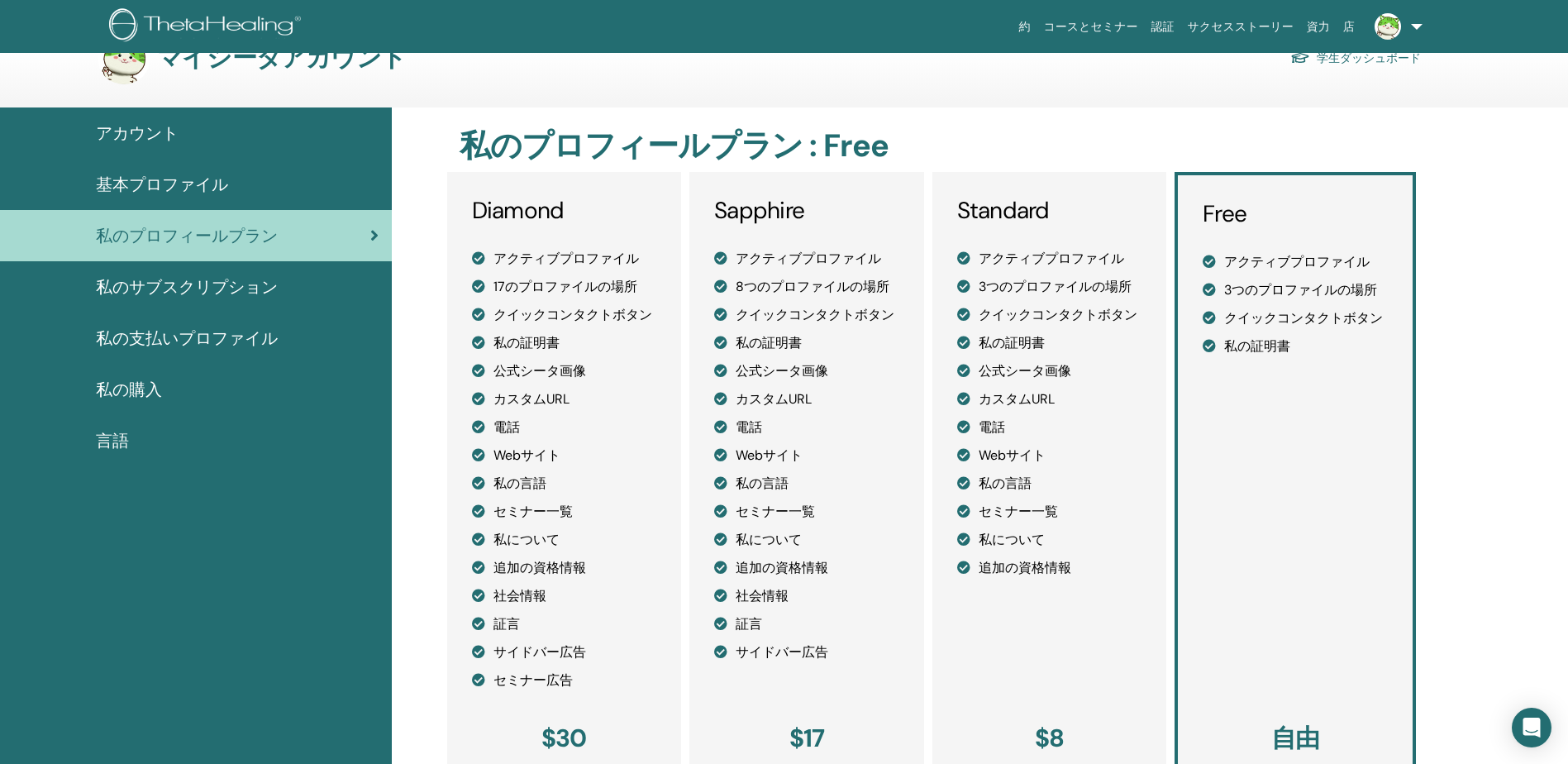 scroll, scrollTop: 0, scrollLeft: 0, axis: both 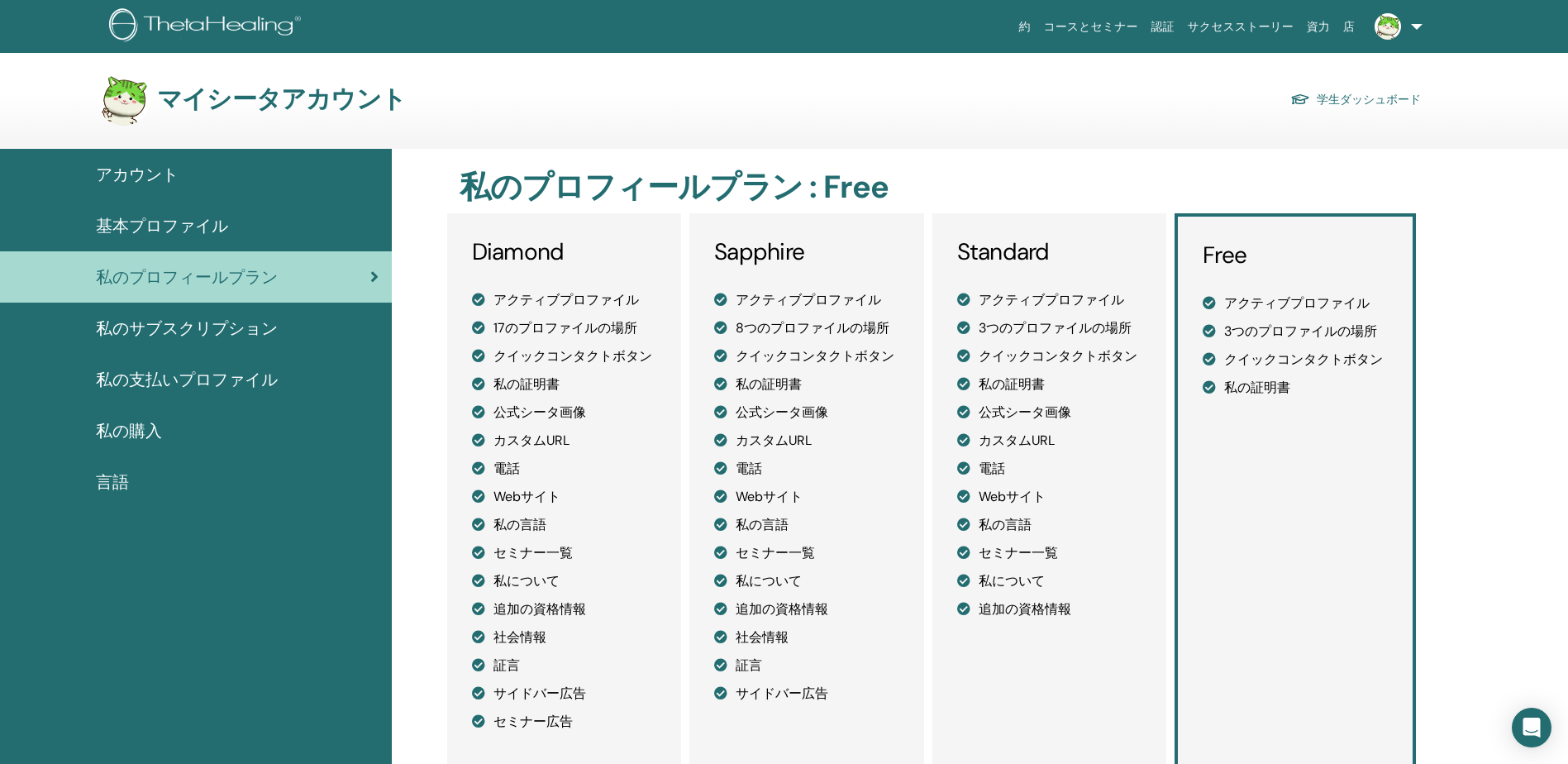 click at bounding box center (1395, 26) 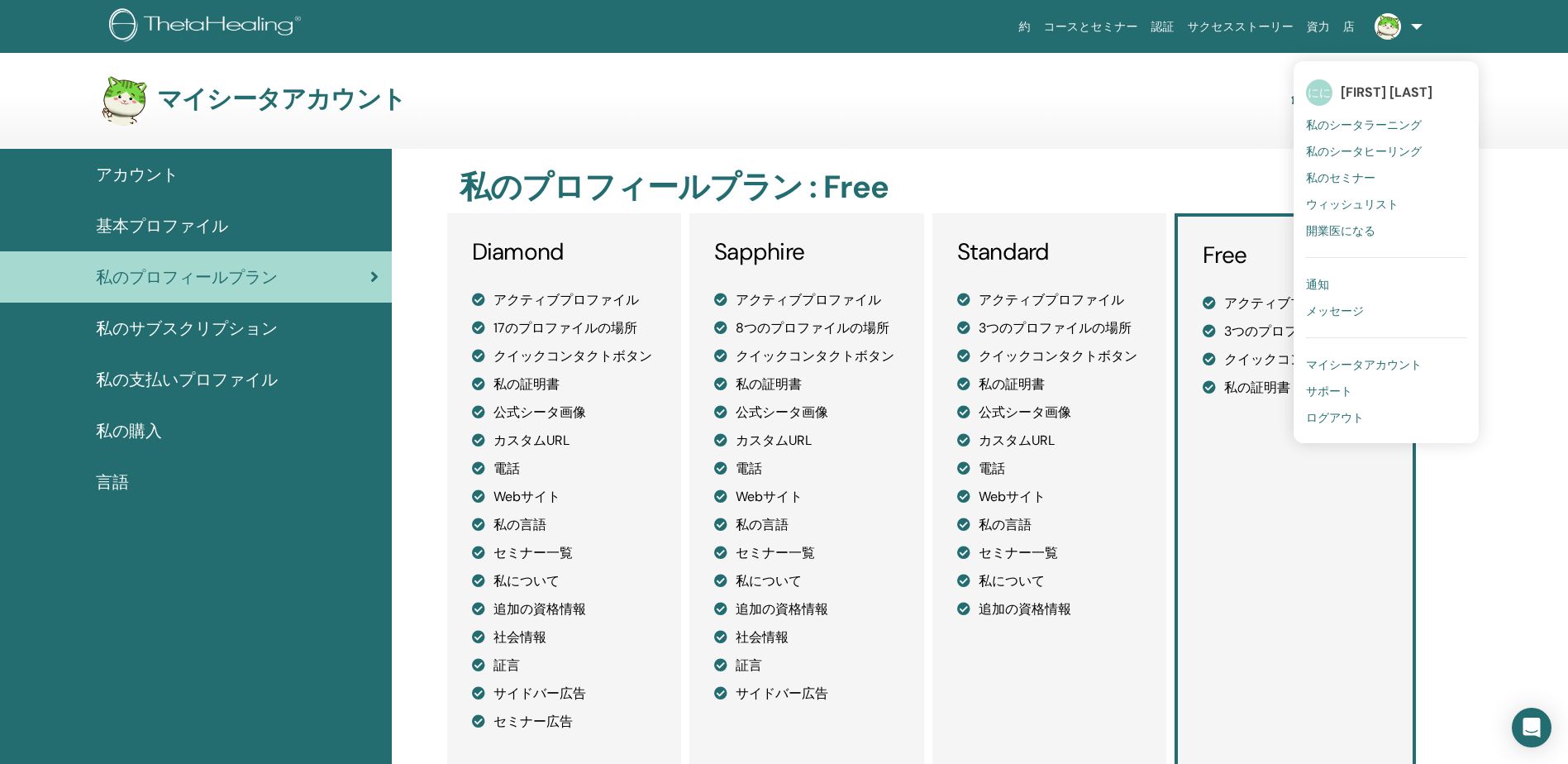 click on "開業医になる" at bounding box center [1341, 231] 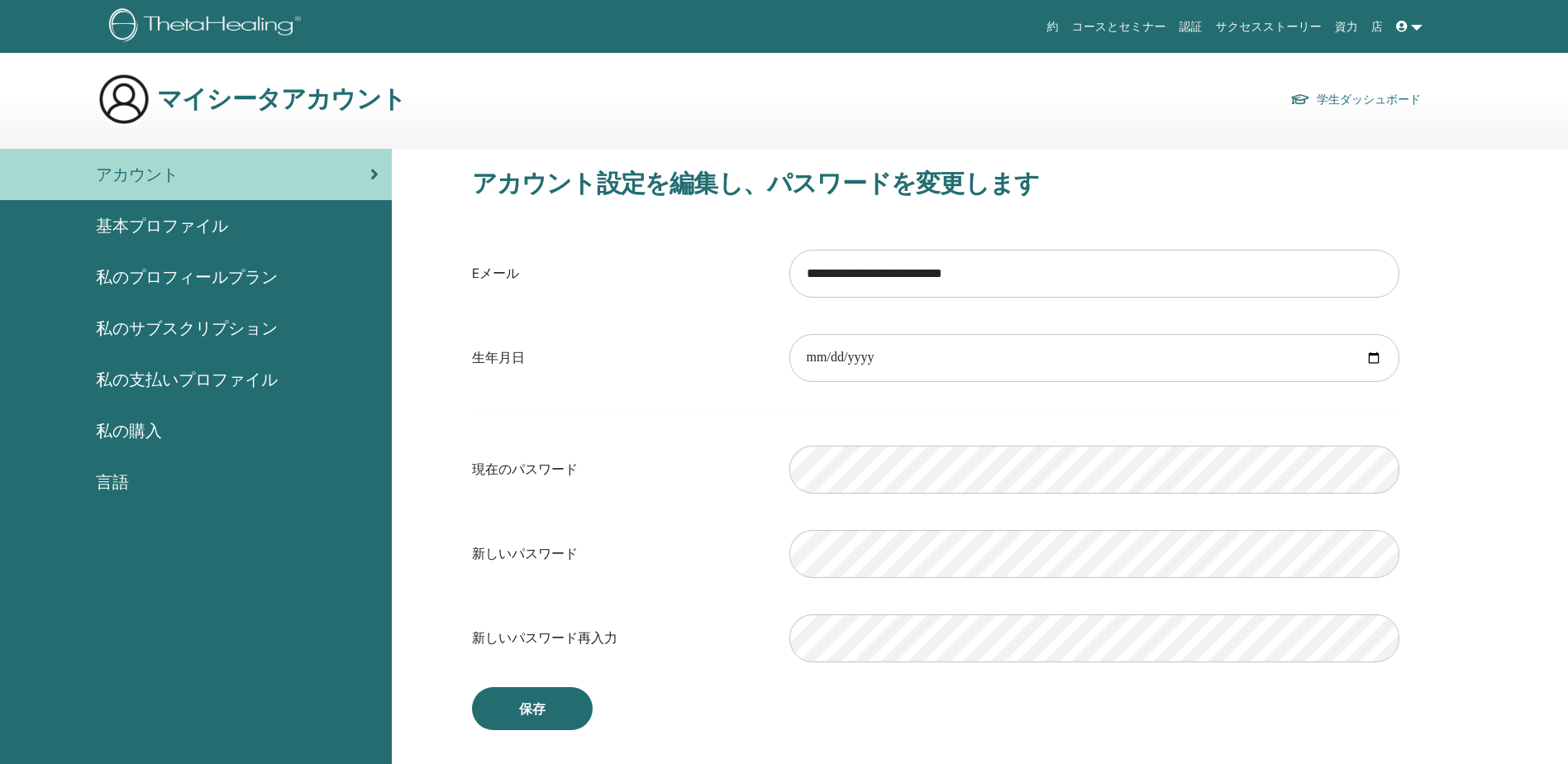 scroll, scrollTop: 0, scrollLeft: 0, axis: both 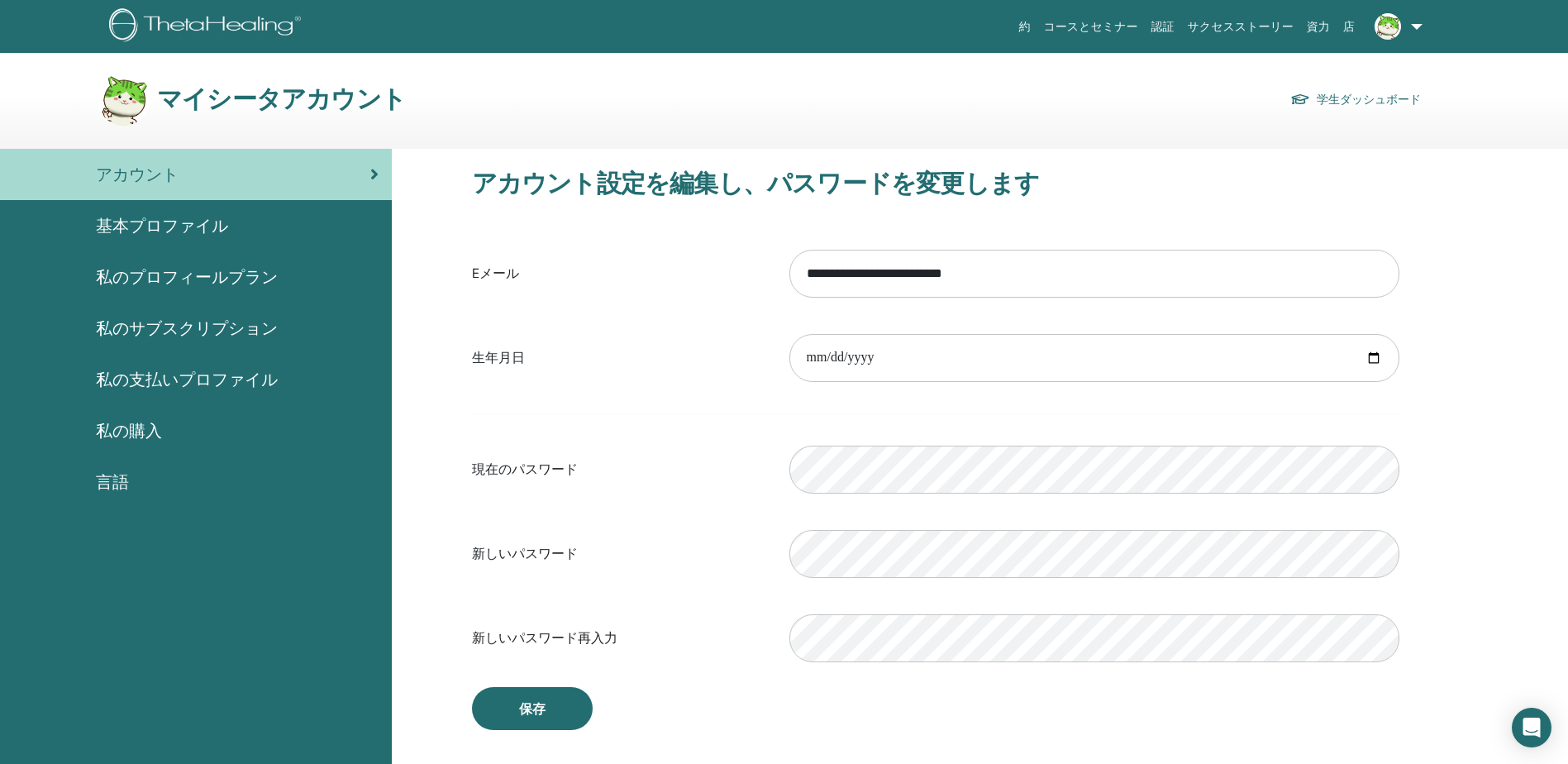 click on "私のプロフィールプラン" at bounding box center (187, 277) 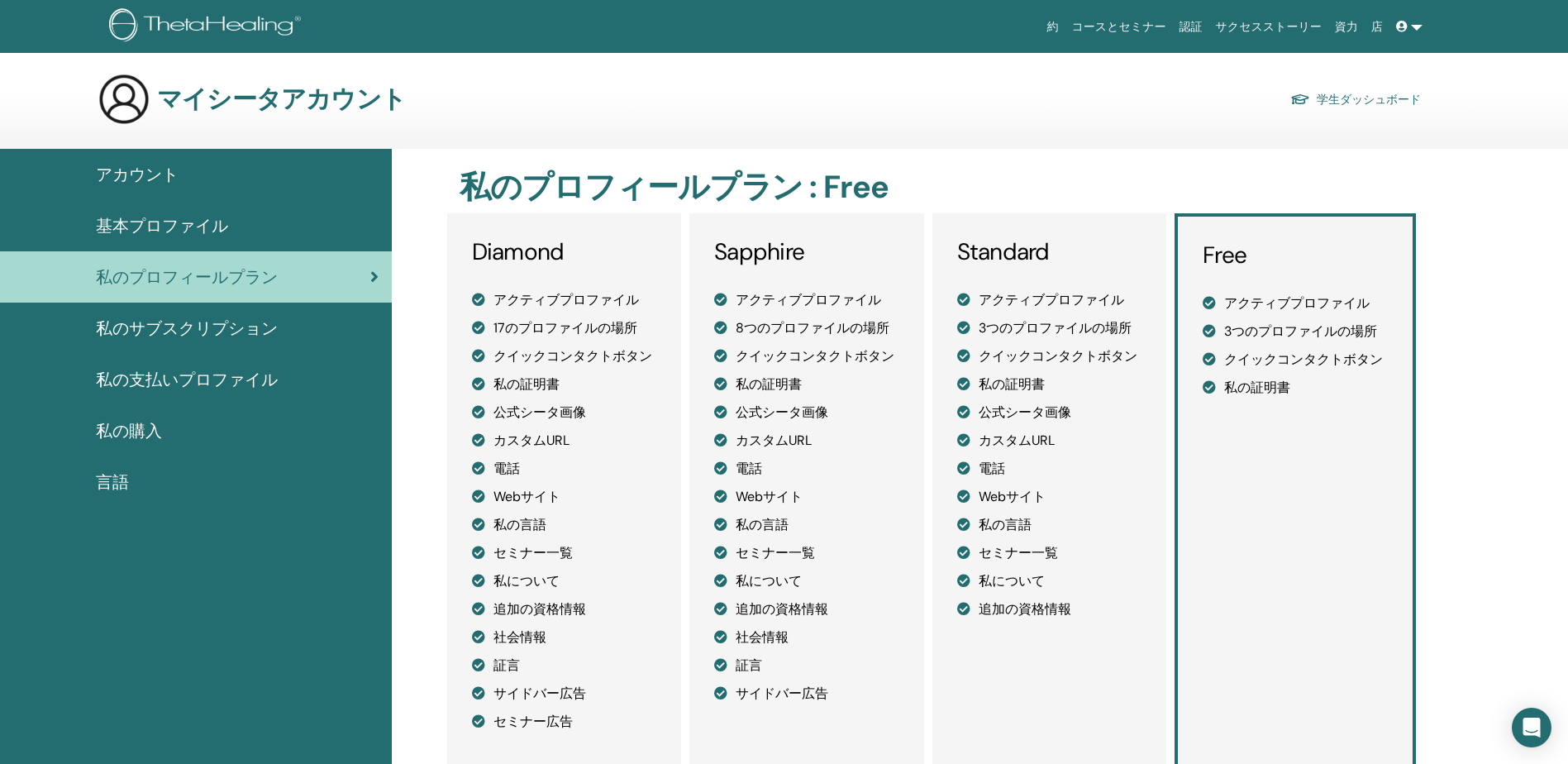 scroll, scrollTop: 0, scrollLeft: 0, axis: both 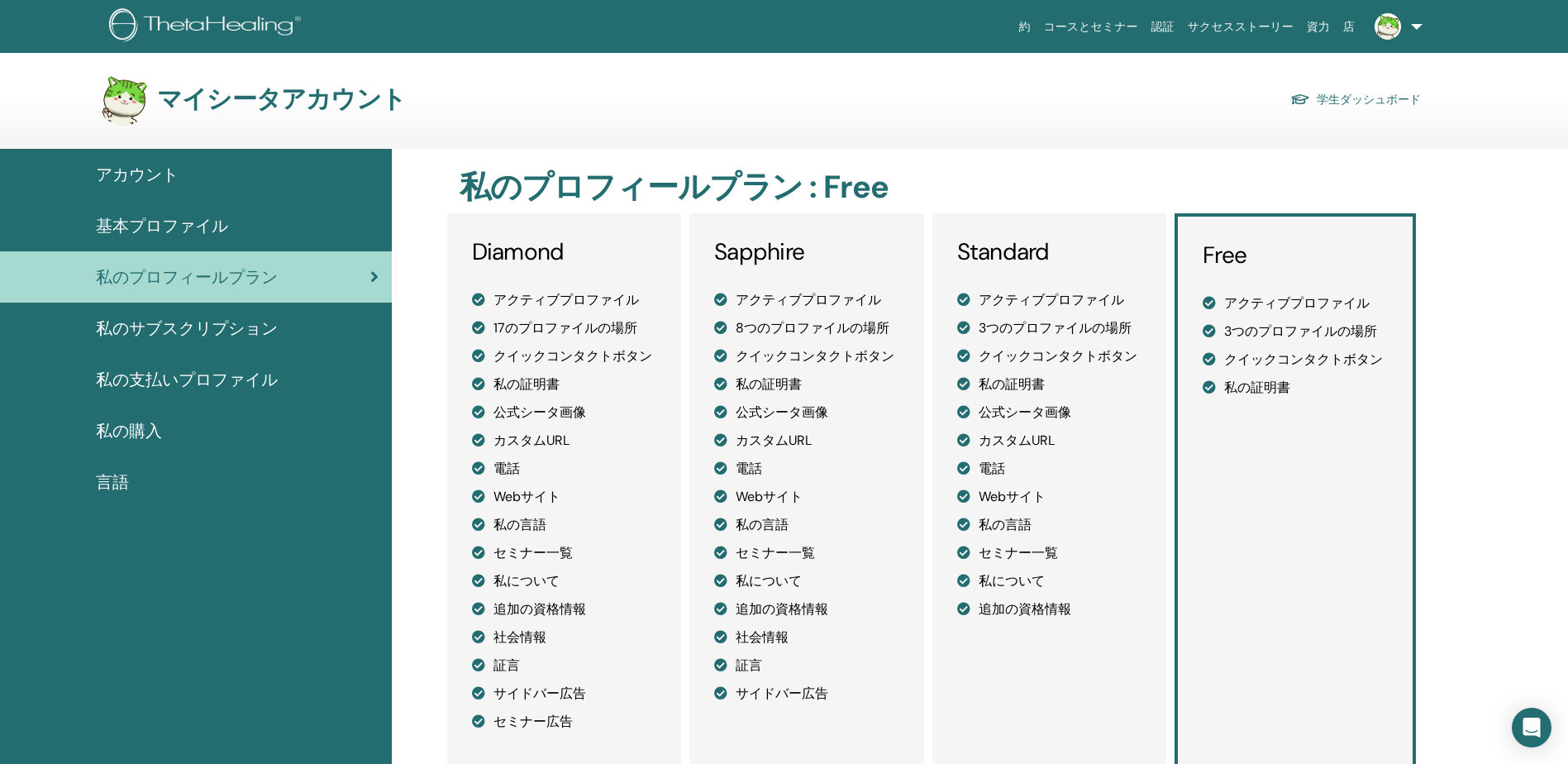 click on "私のサブスクリプション" at bounding box center (187, 328) 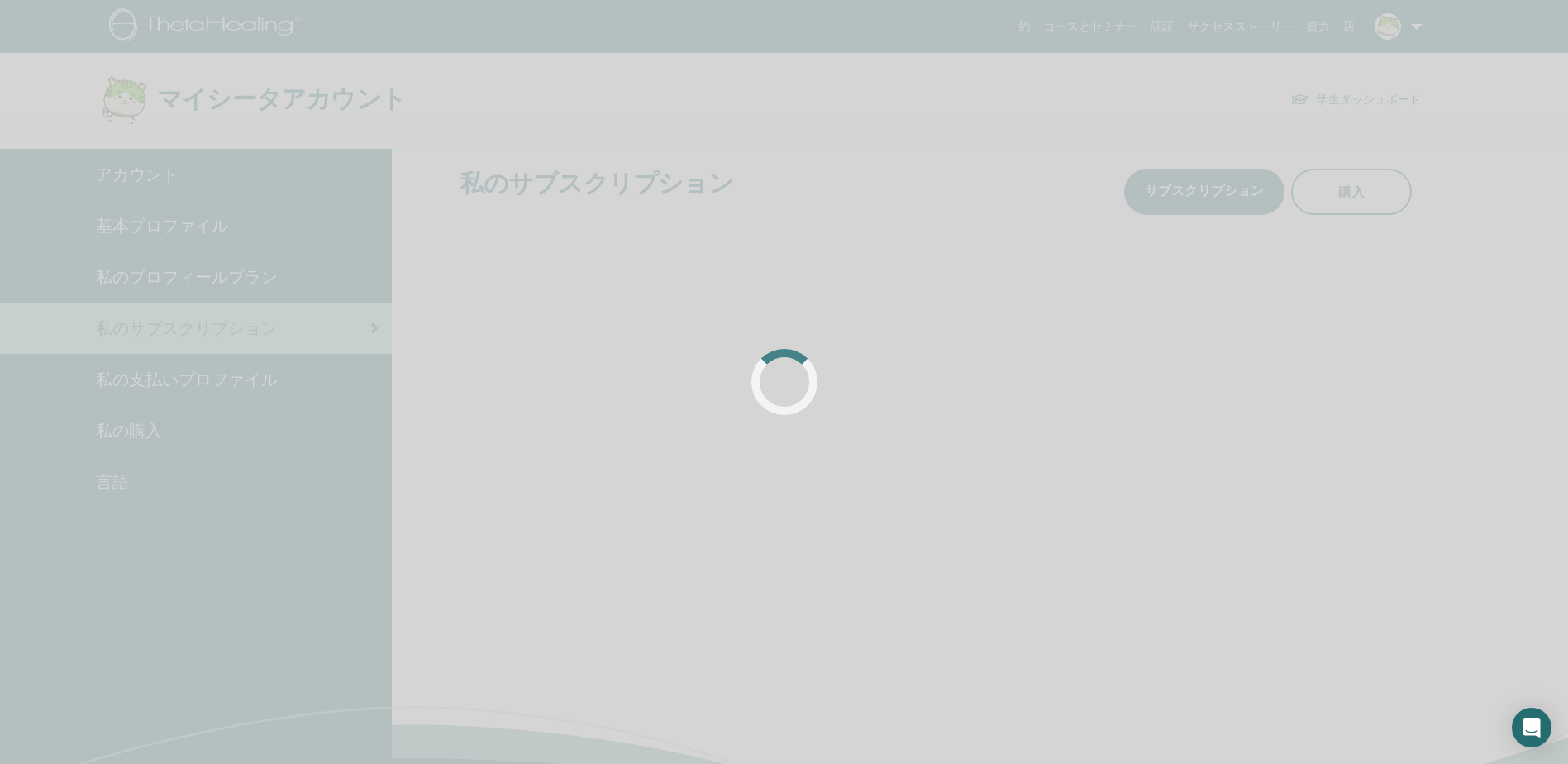 scroll, scrollTop: 0, scrollLeft: 0, axis: both 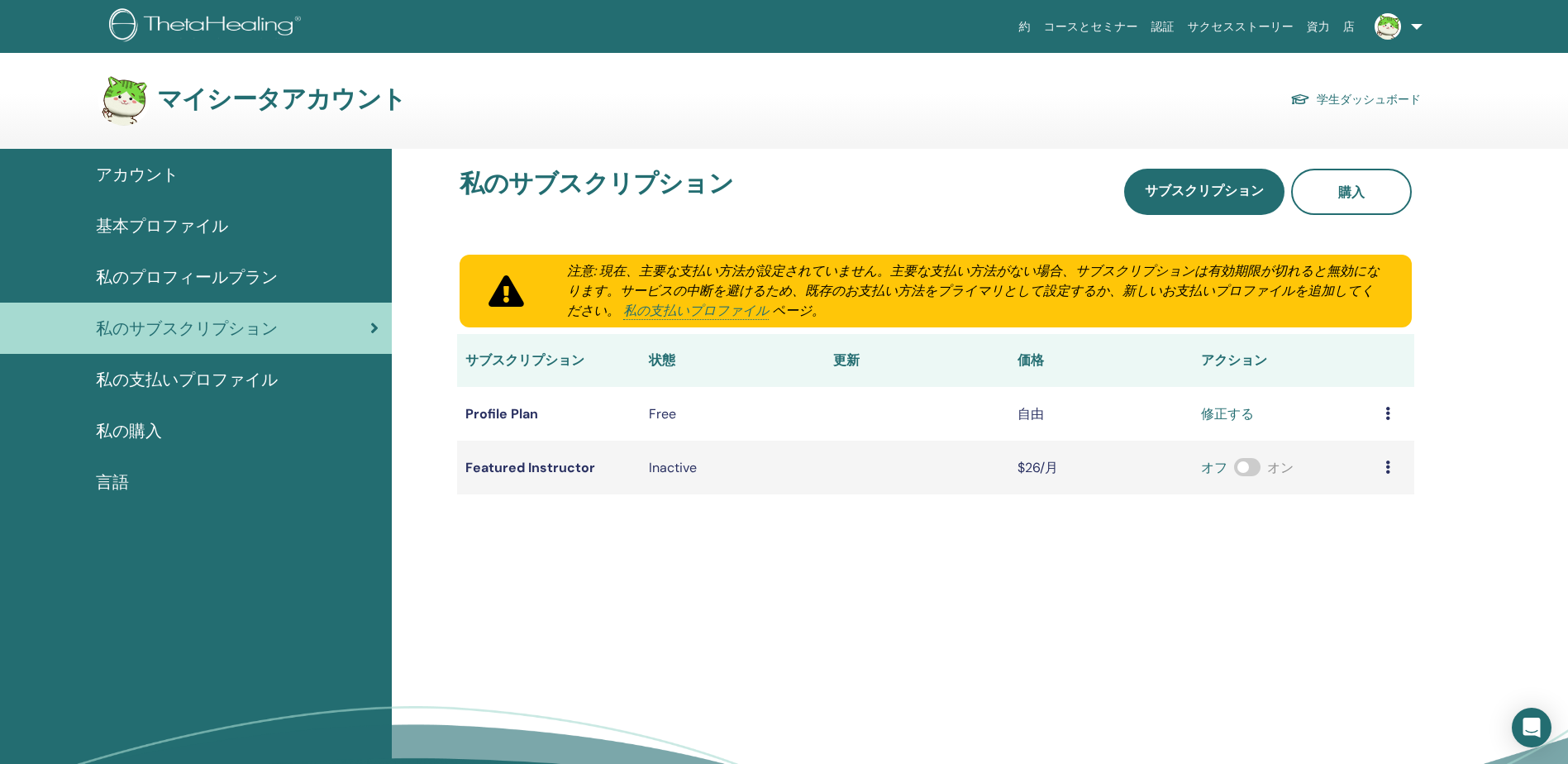 click at bounding box center [1388, 413] 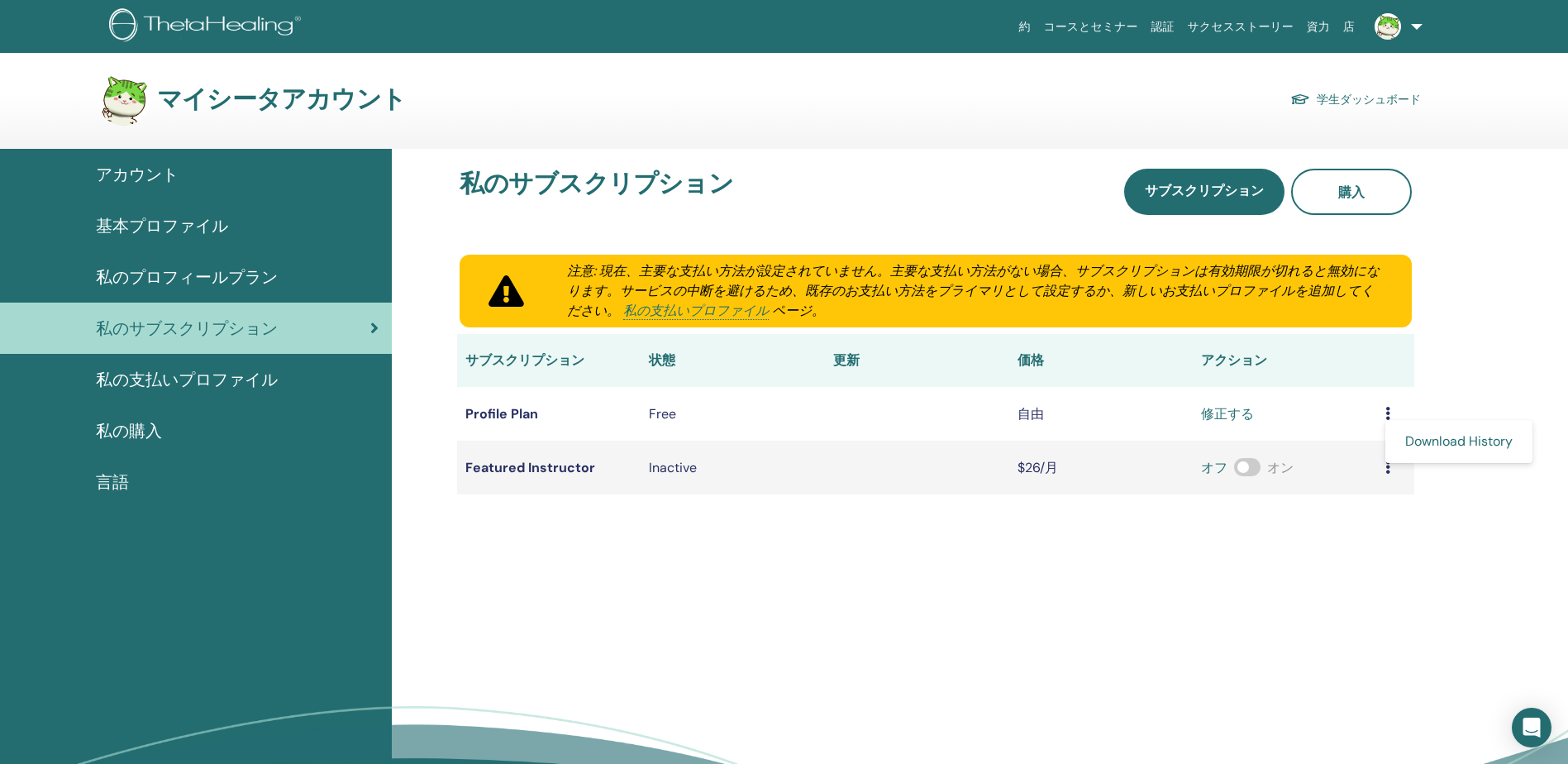 click on "私のサブスクリプション サブスクリプション 購入 注意: 現在、主要な支払い方法が設定されていません。主要な支払い方法がない場合、サブスクリプションは有効期限が切れると無効になります。サービスの中断を避けるため、既存のお支払い方法をプライマリとして設定するか、新しいお支払いプロファイルを追加してください。   私の支払いプロファイル   ページ。 サブスクリプション 状態 更新 価格 アクション Profile Plan Free 自由 修正する Download History Featured Instructor Inactive $26/月 オフ オン" at bounding box center (979, 510) 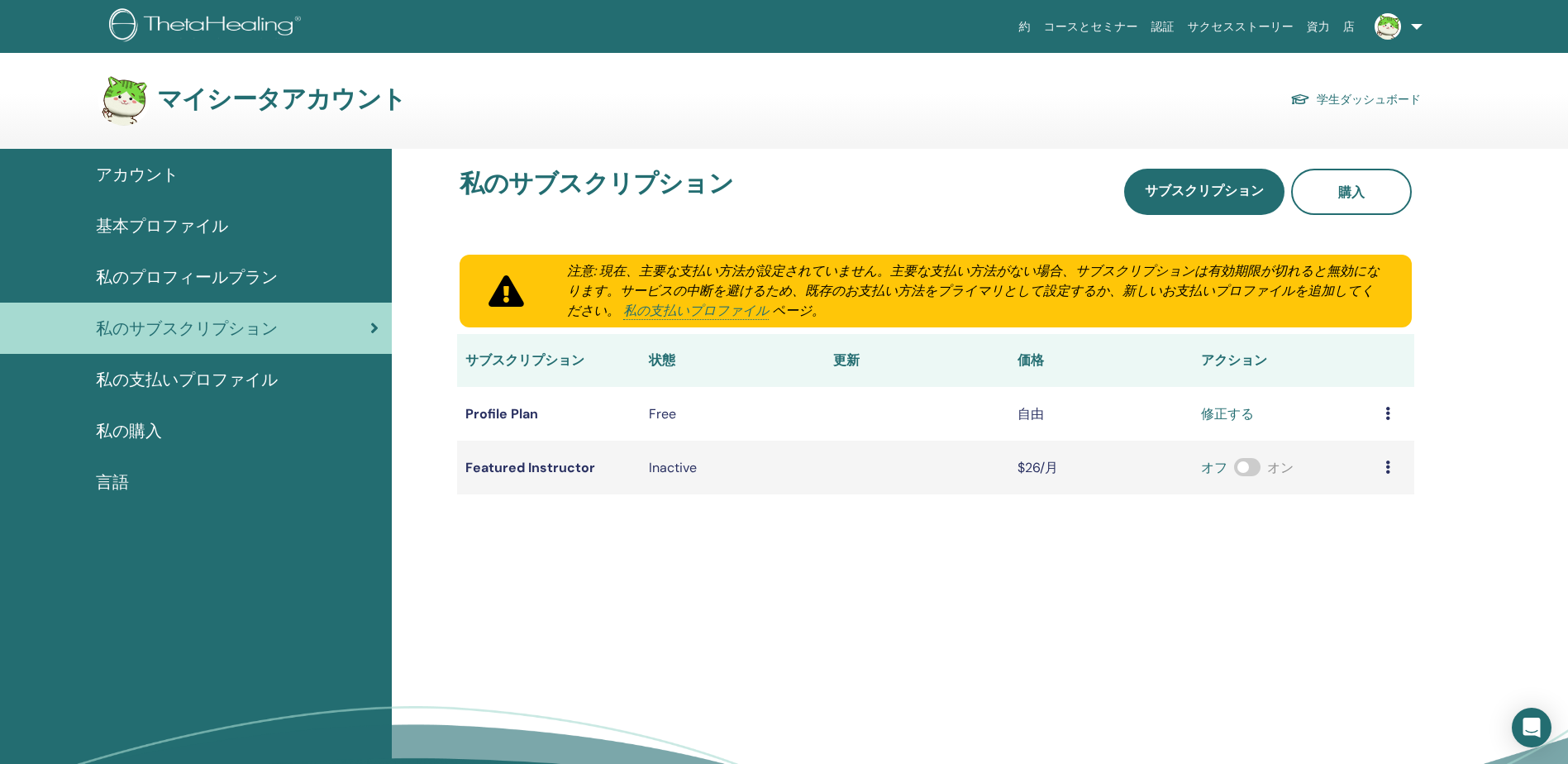 click on "私の支払いプロファイル" at bounding box center (187, 380) 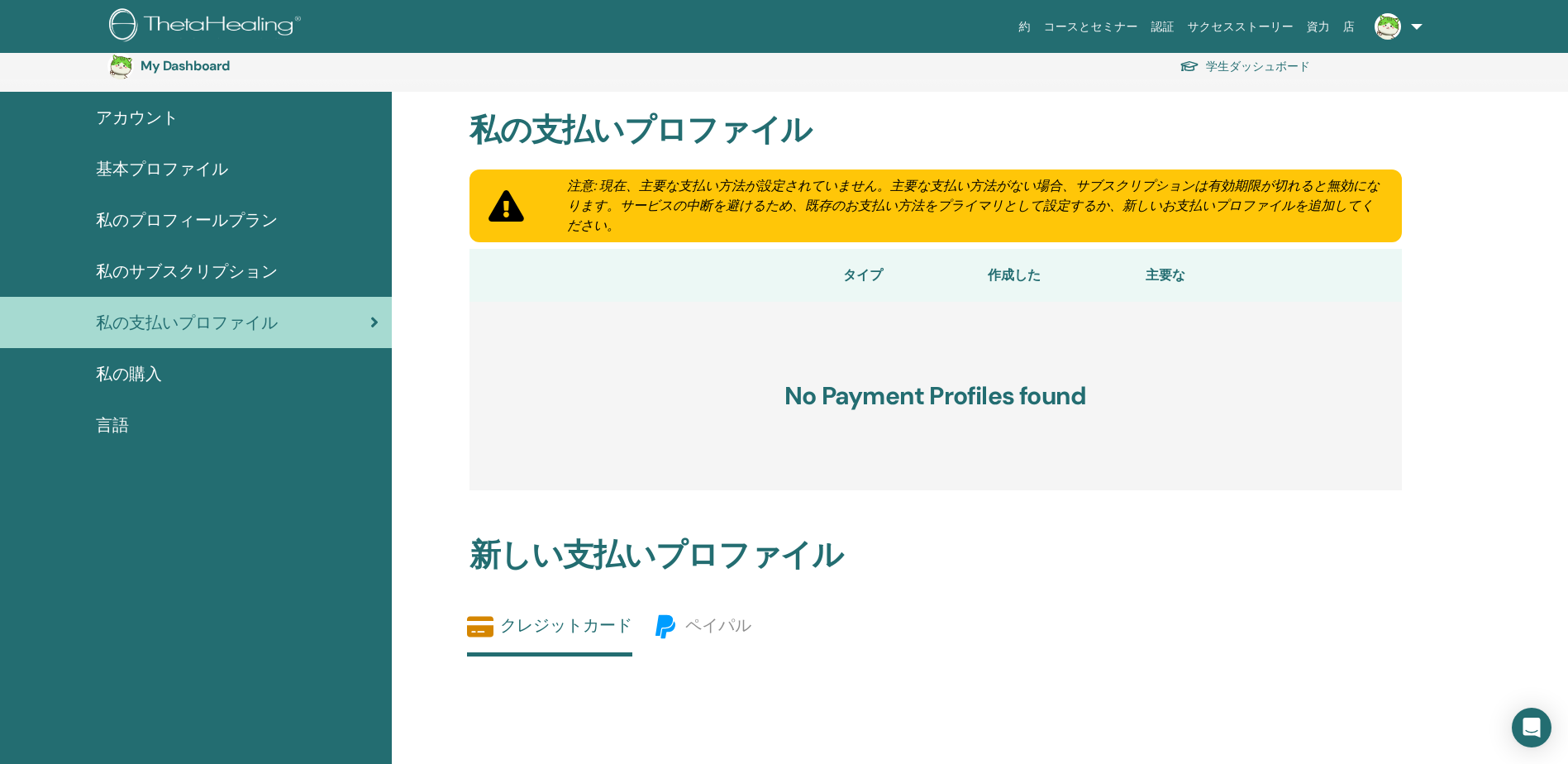 scroll, scrollTop: 83, scrollLeft: 0, axis: vertical 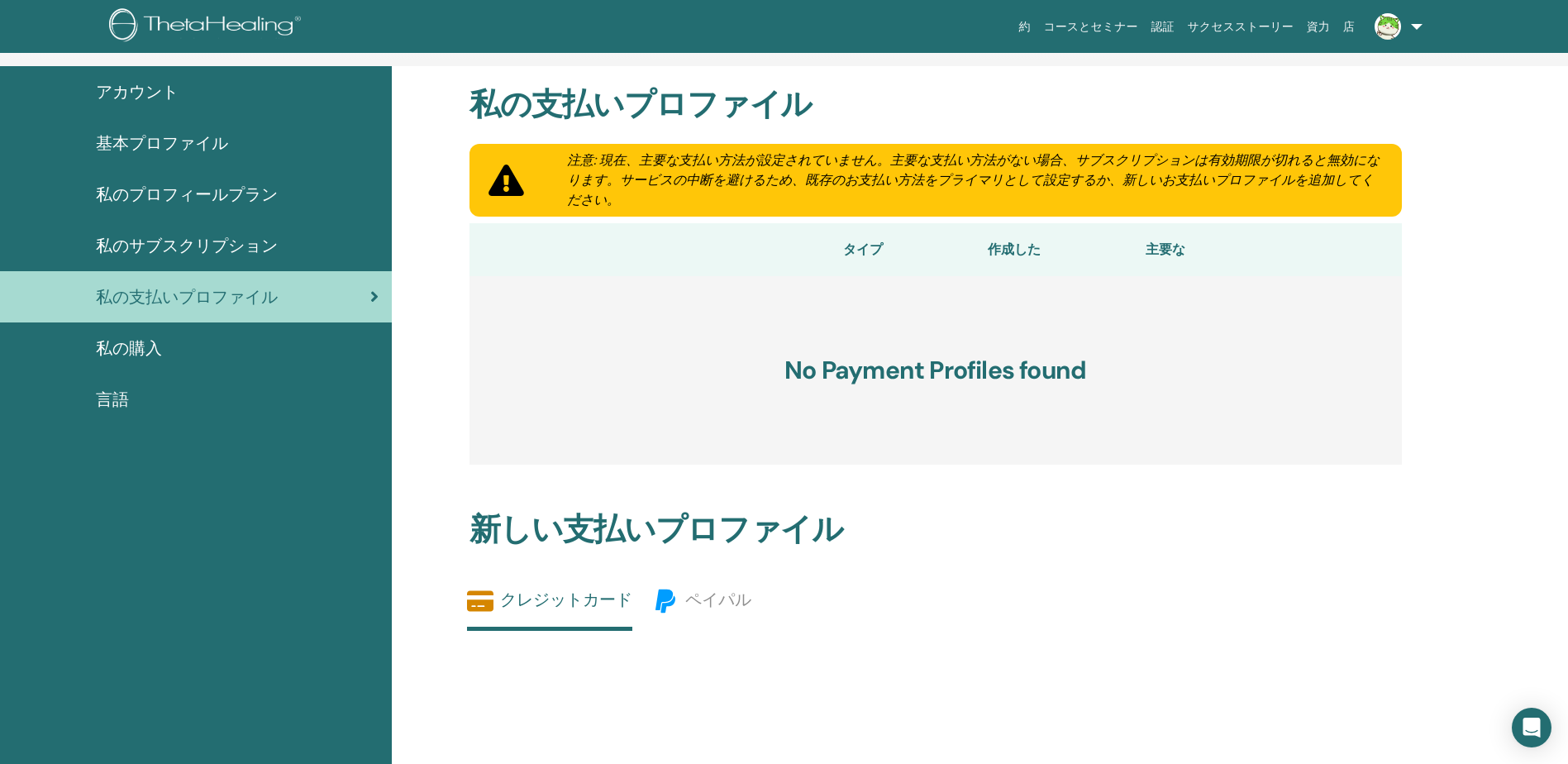 click on "私の購入" at bounding box center [129, 348] 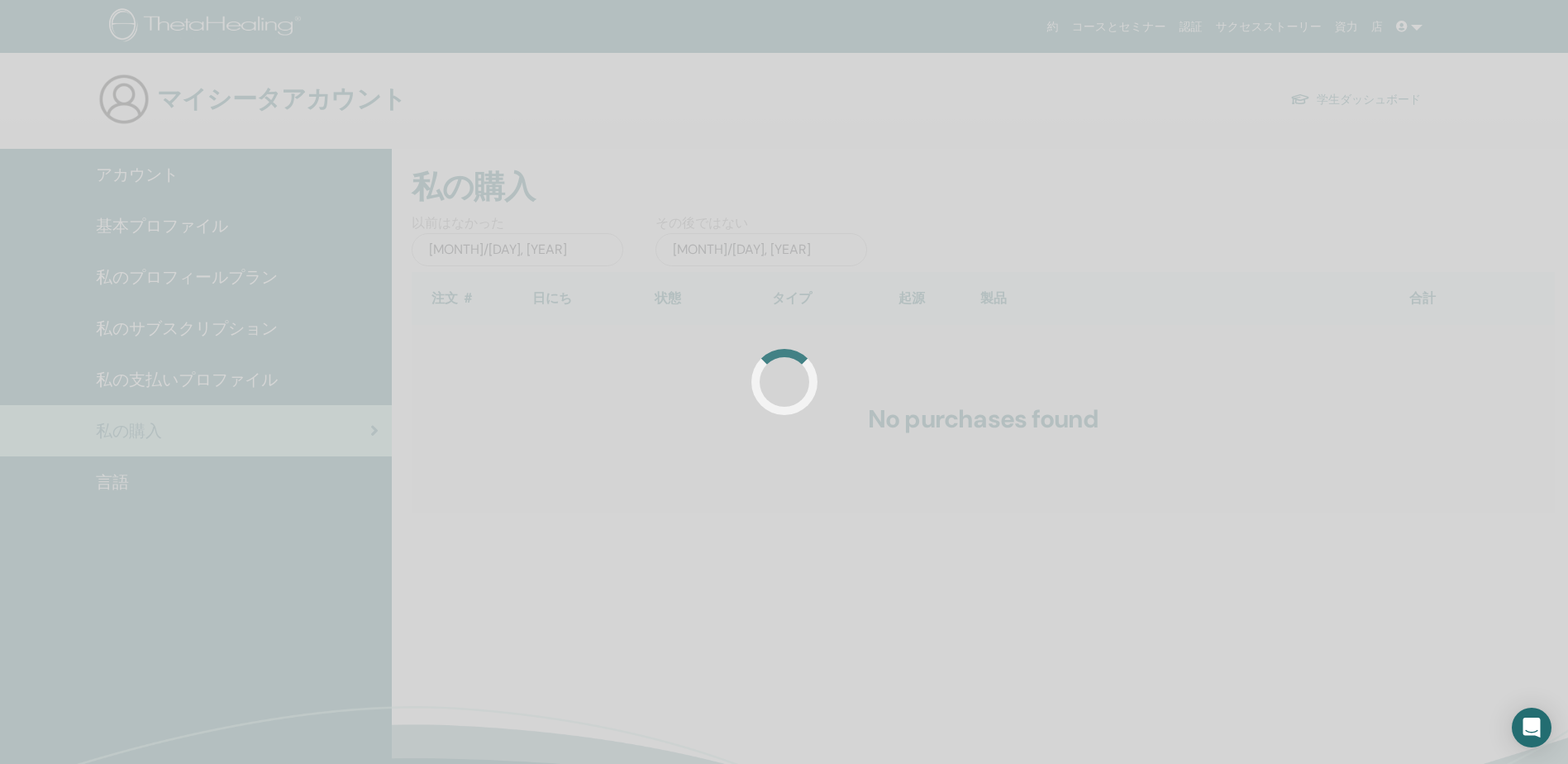 scroll, scrollTop: 0, scrollLeft: 0, axis: both 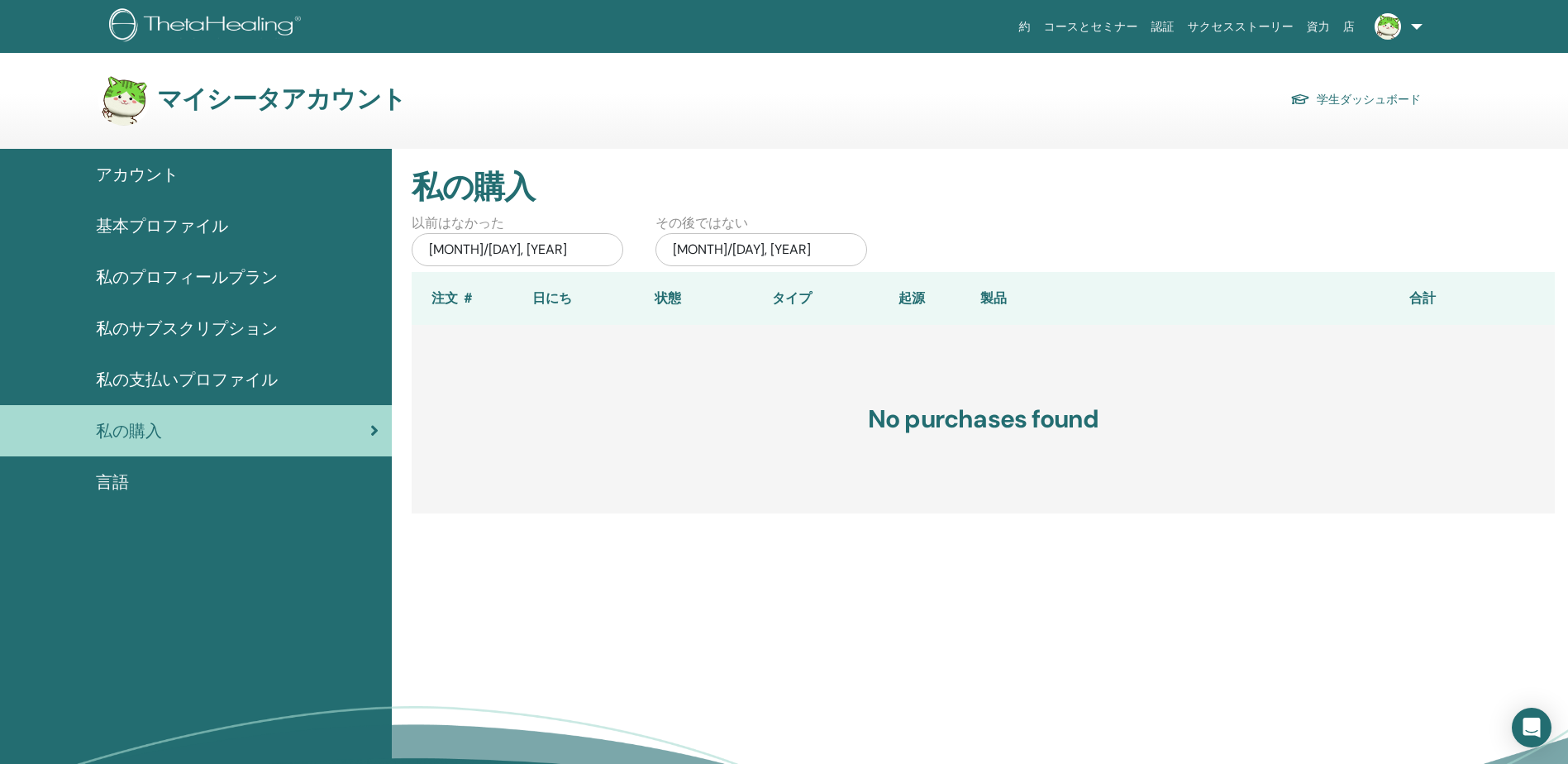 click on "言語" at bounding box center (112, 482) 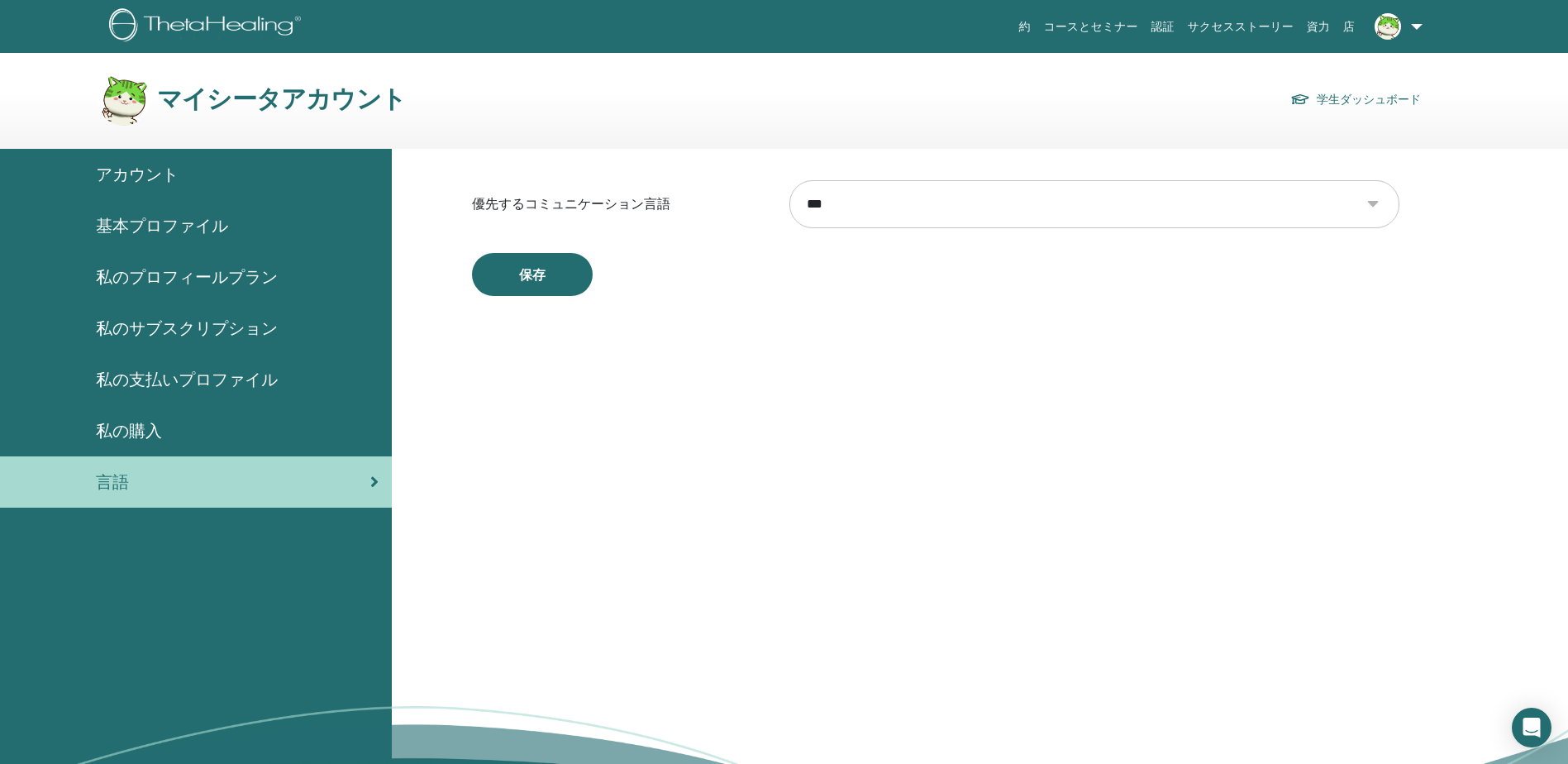 scroll, scrollTop: 0, scrollLeft: 0, axis: both 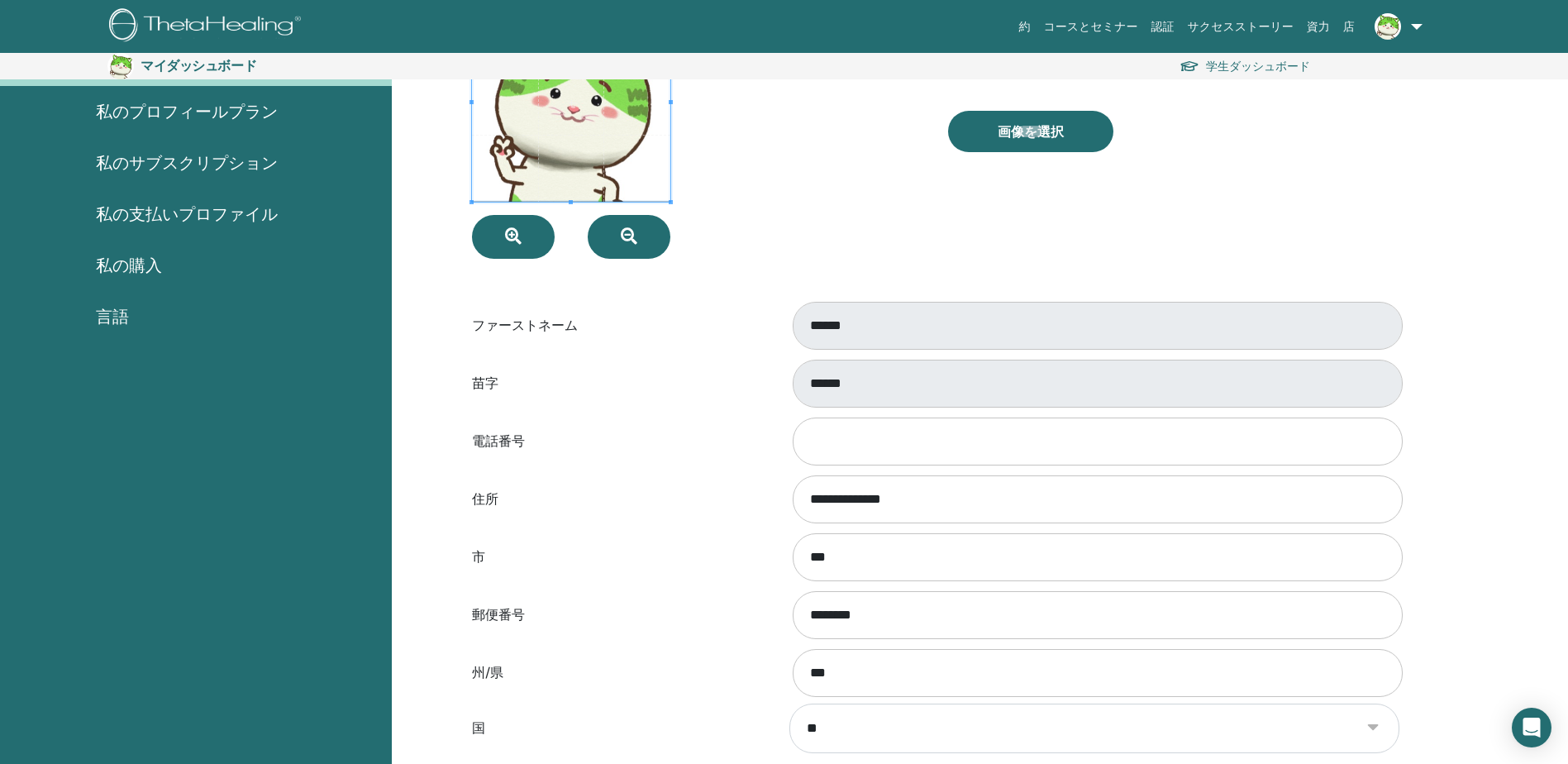 drag, startPoint x: 889, startPoint y: 383, endPoint x: 749, endPoint y: 388, distance: 140.08926 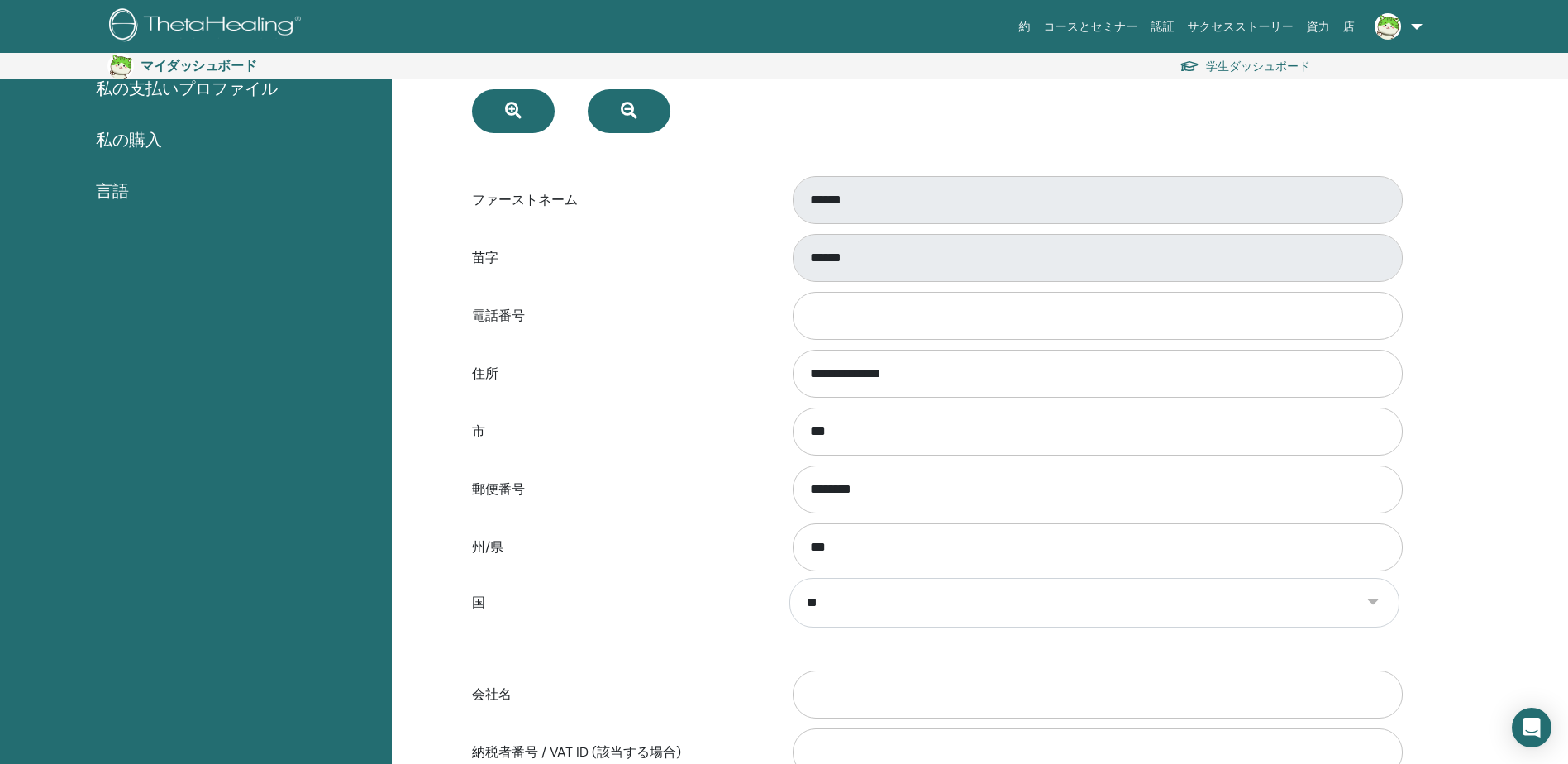 scroll, scrollTop: 275, scrollLeft: 0, axis: vertical 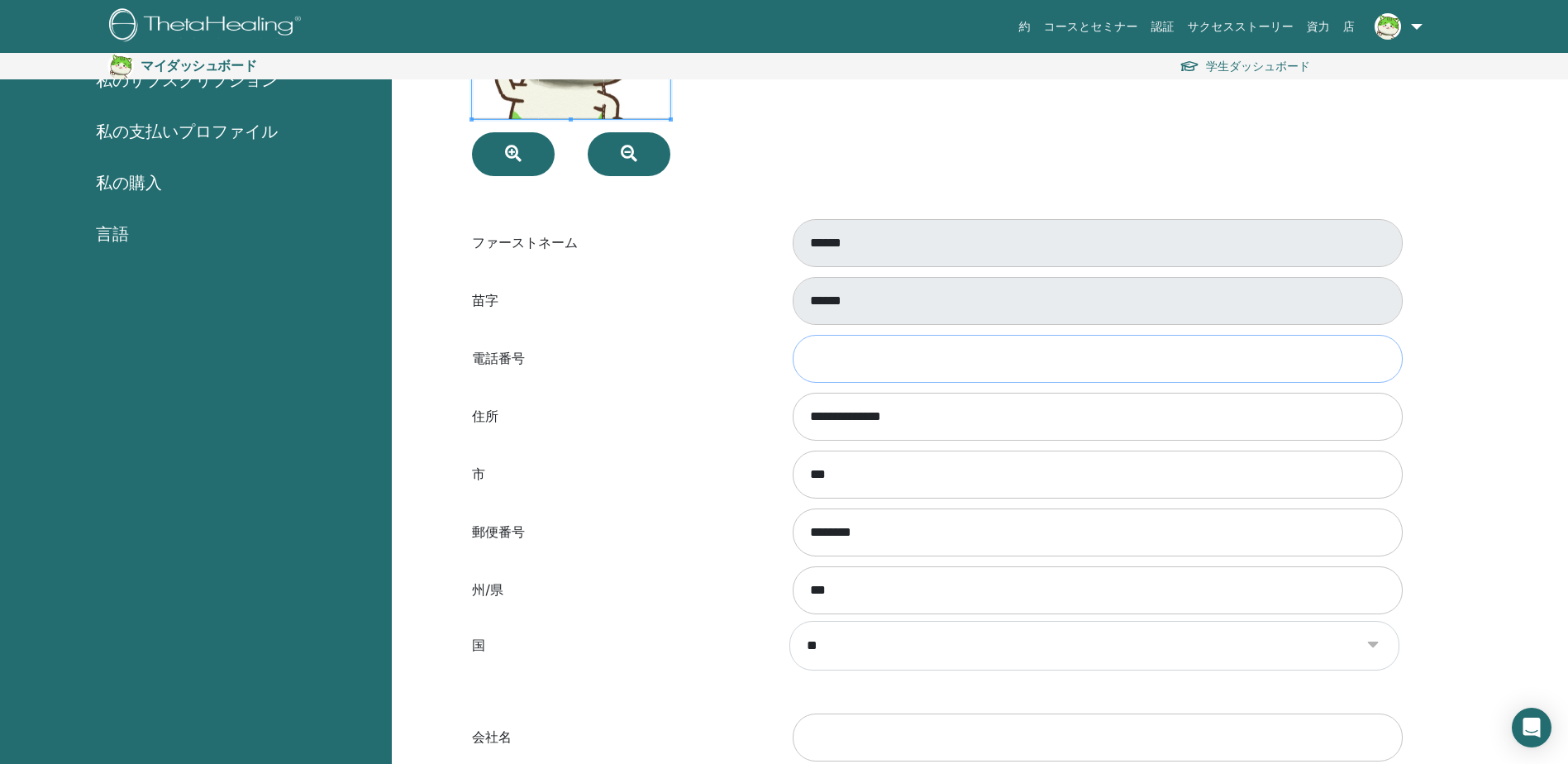 click on "電話番号" at bounding box center [1098, 359] 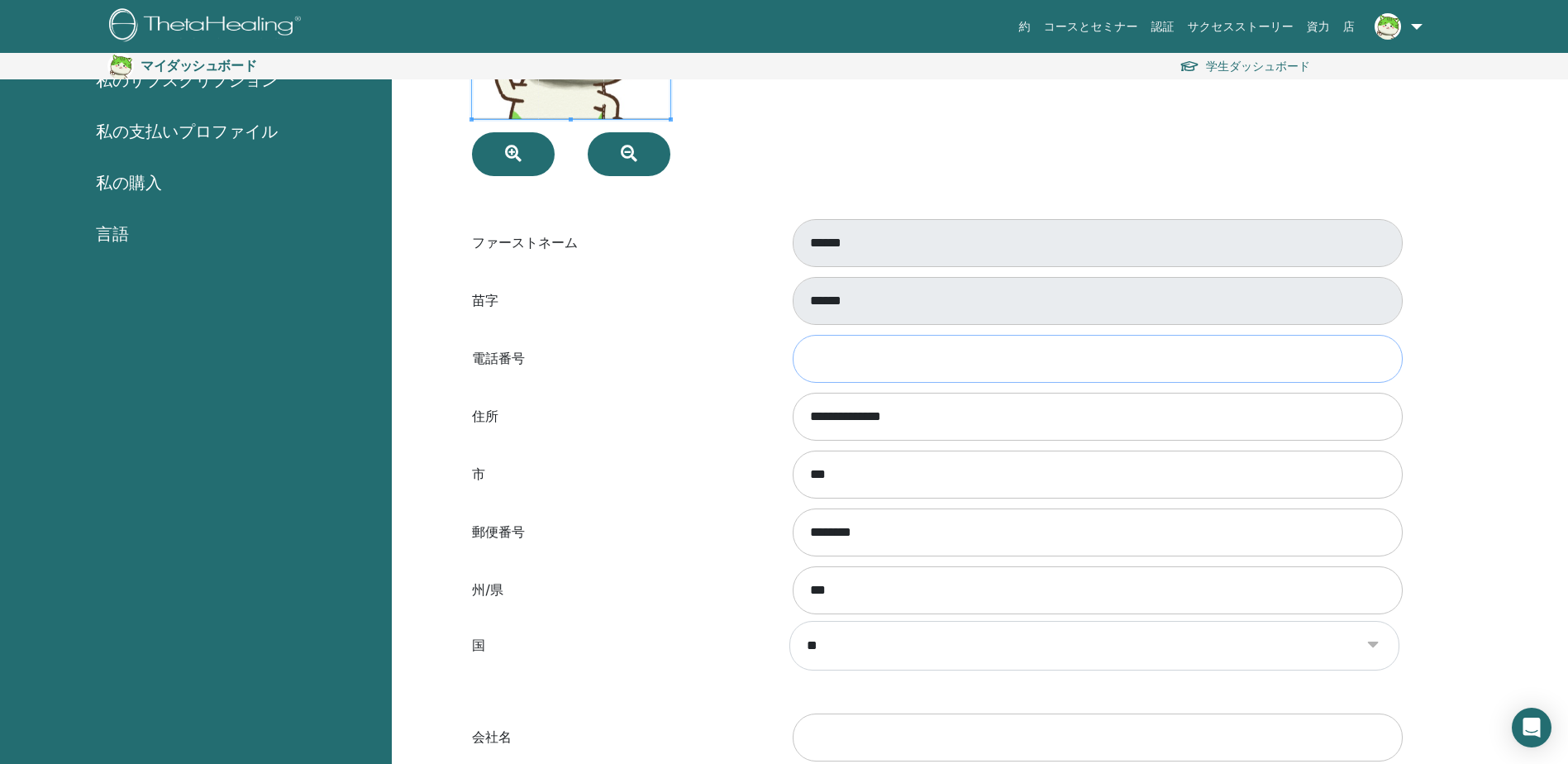 type on "**********" 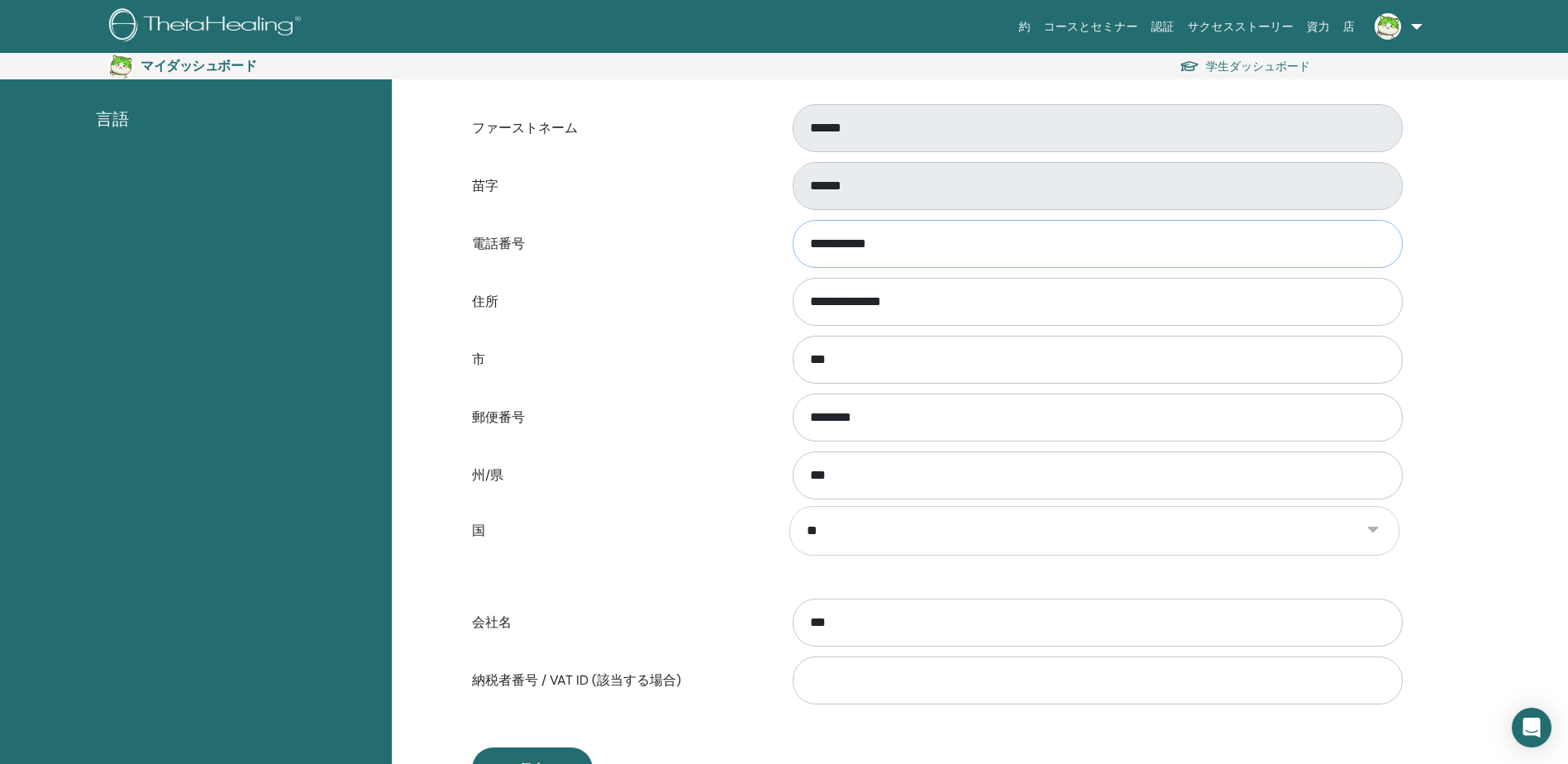 scroll, scrollTop: 440, scrollLeft: 0, axis: vertical 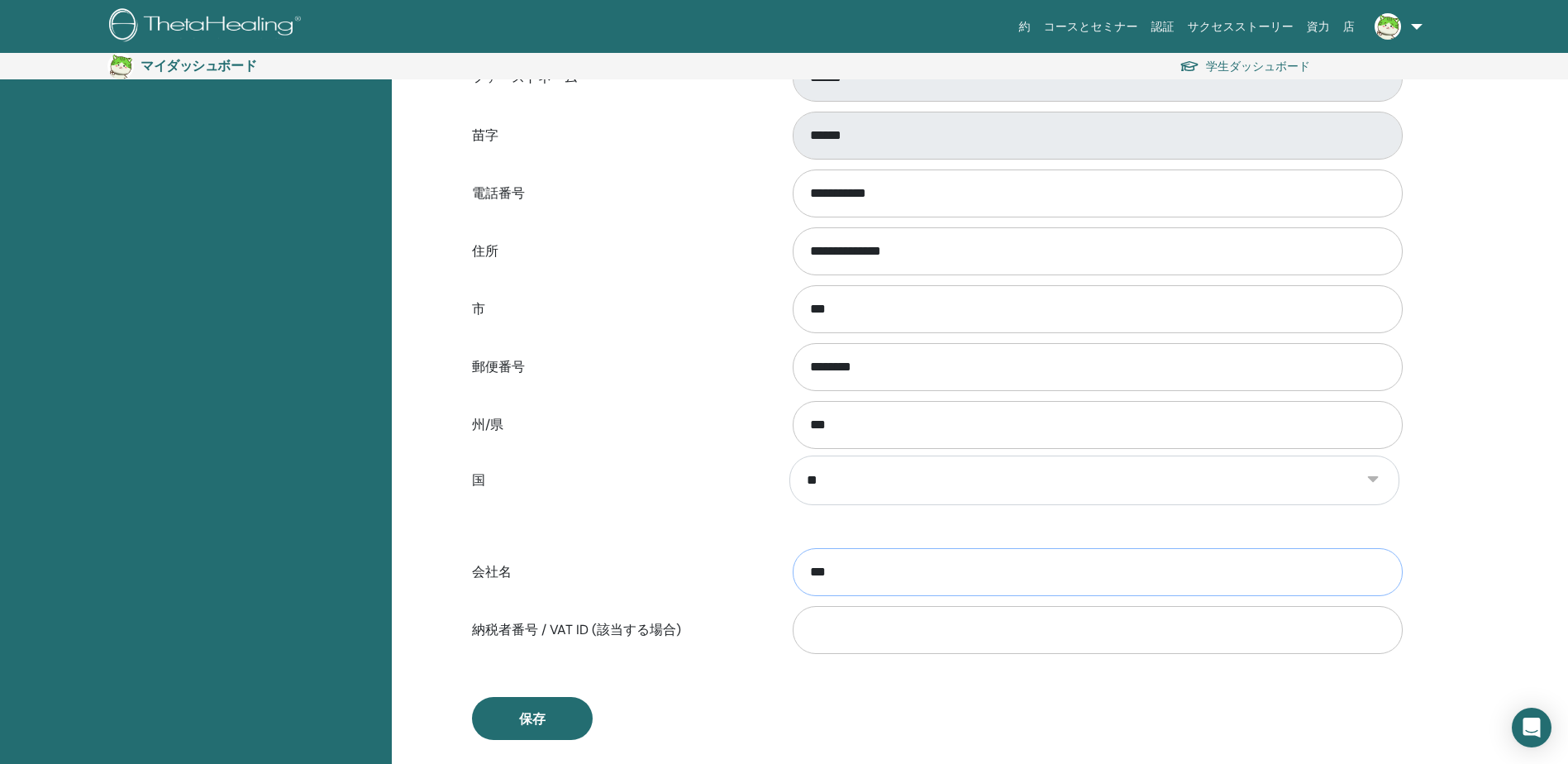 click on "***" at bounding box center [1098, 572] 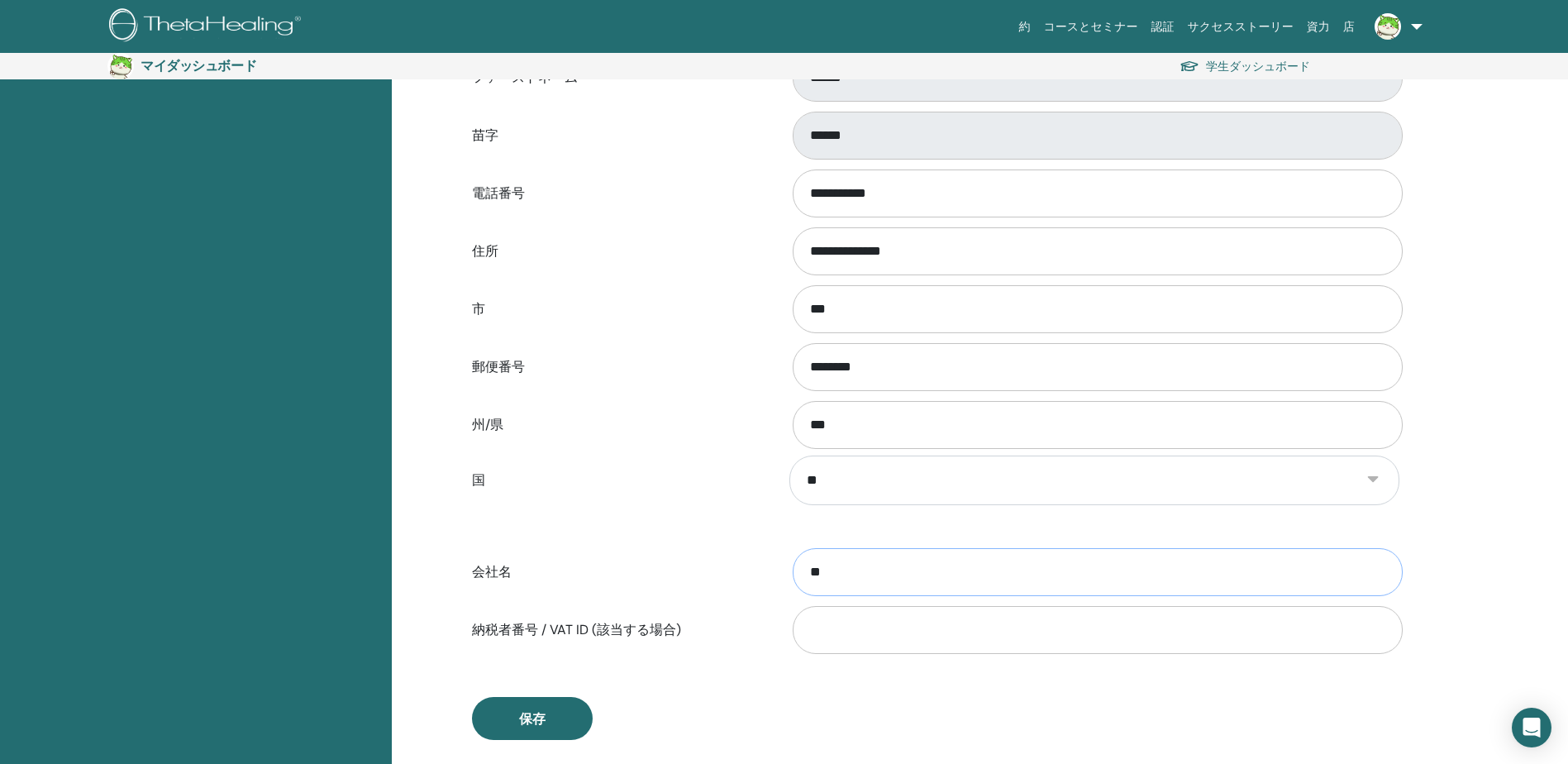 type on "*" 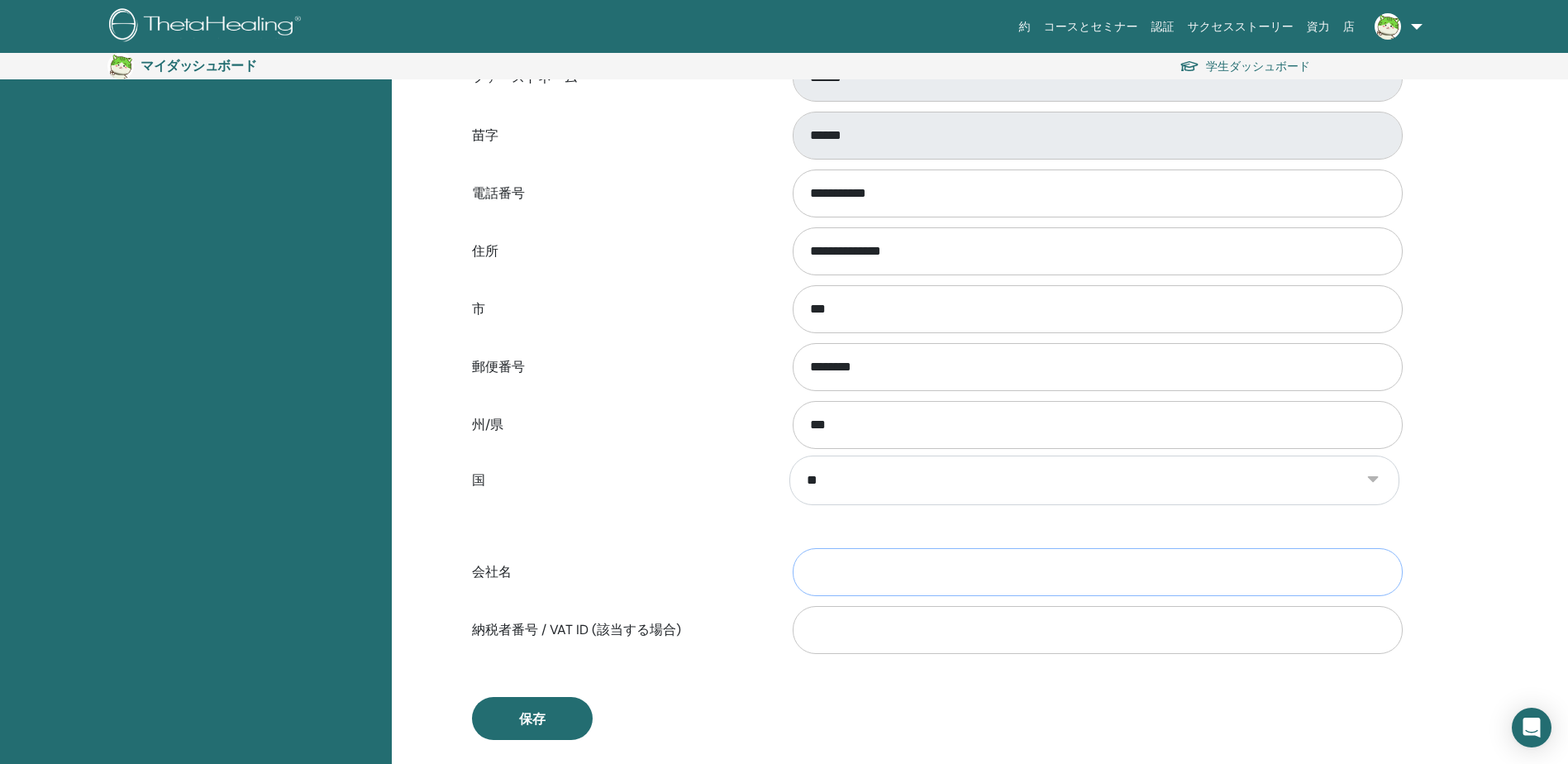type 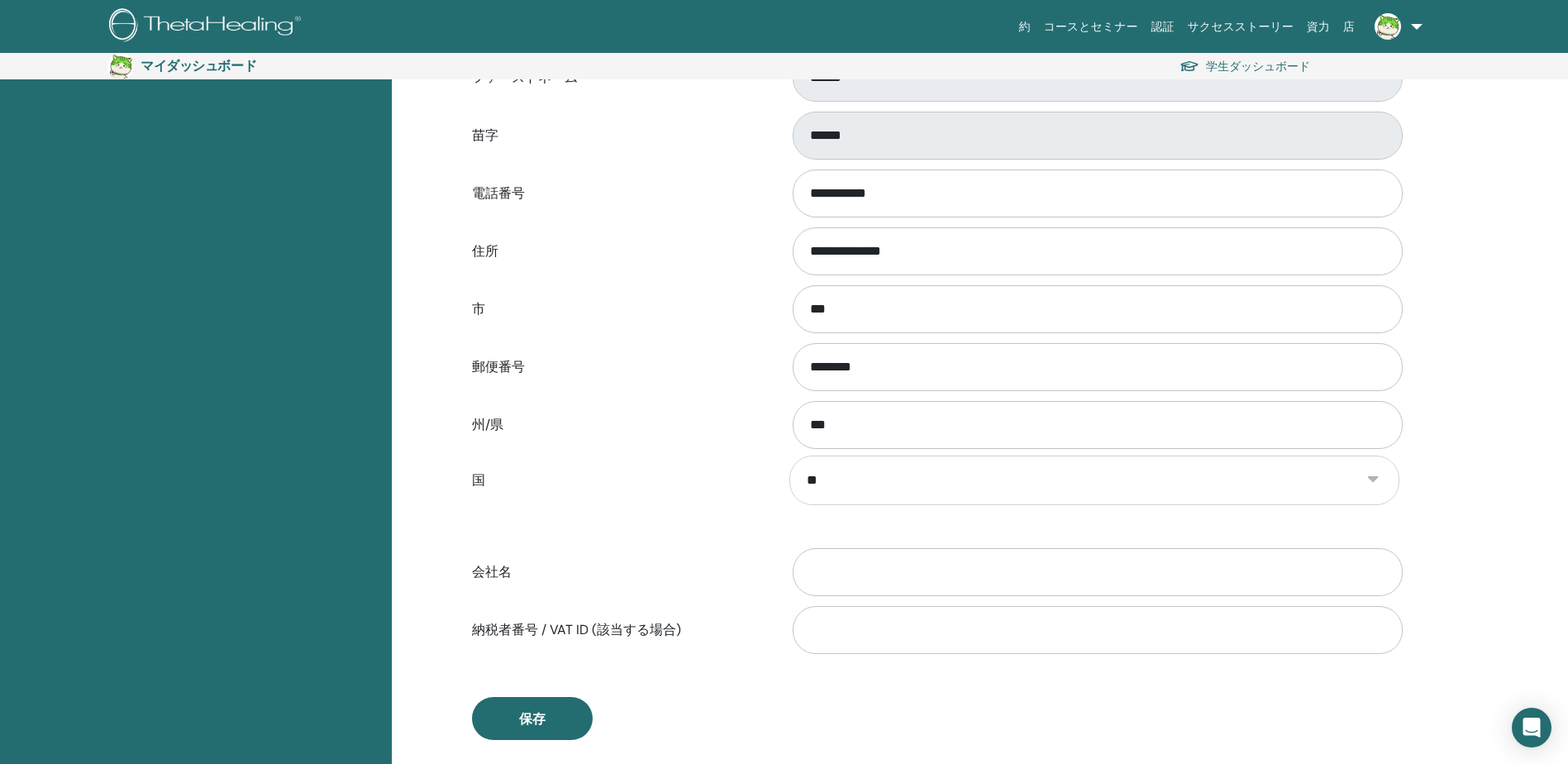 click on "**********" at bounding box center [936, 206] 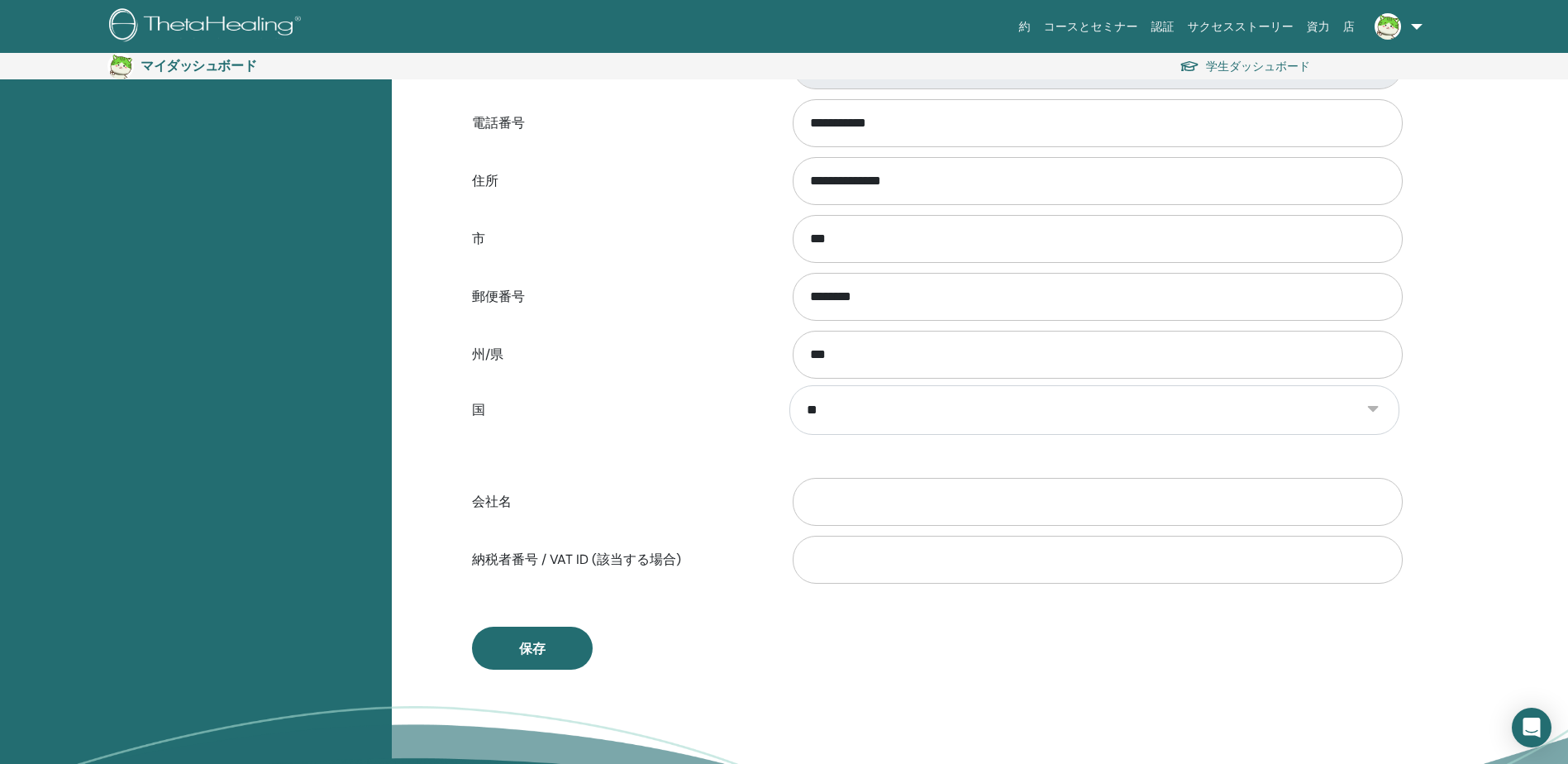 scroll, scrollTop: 605, scrollLeft: 0, axis: vertical 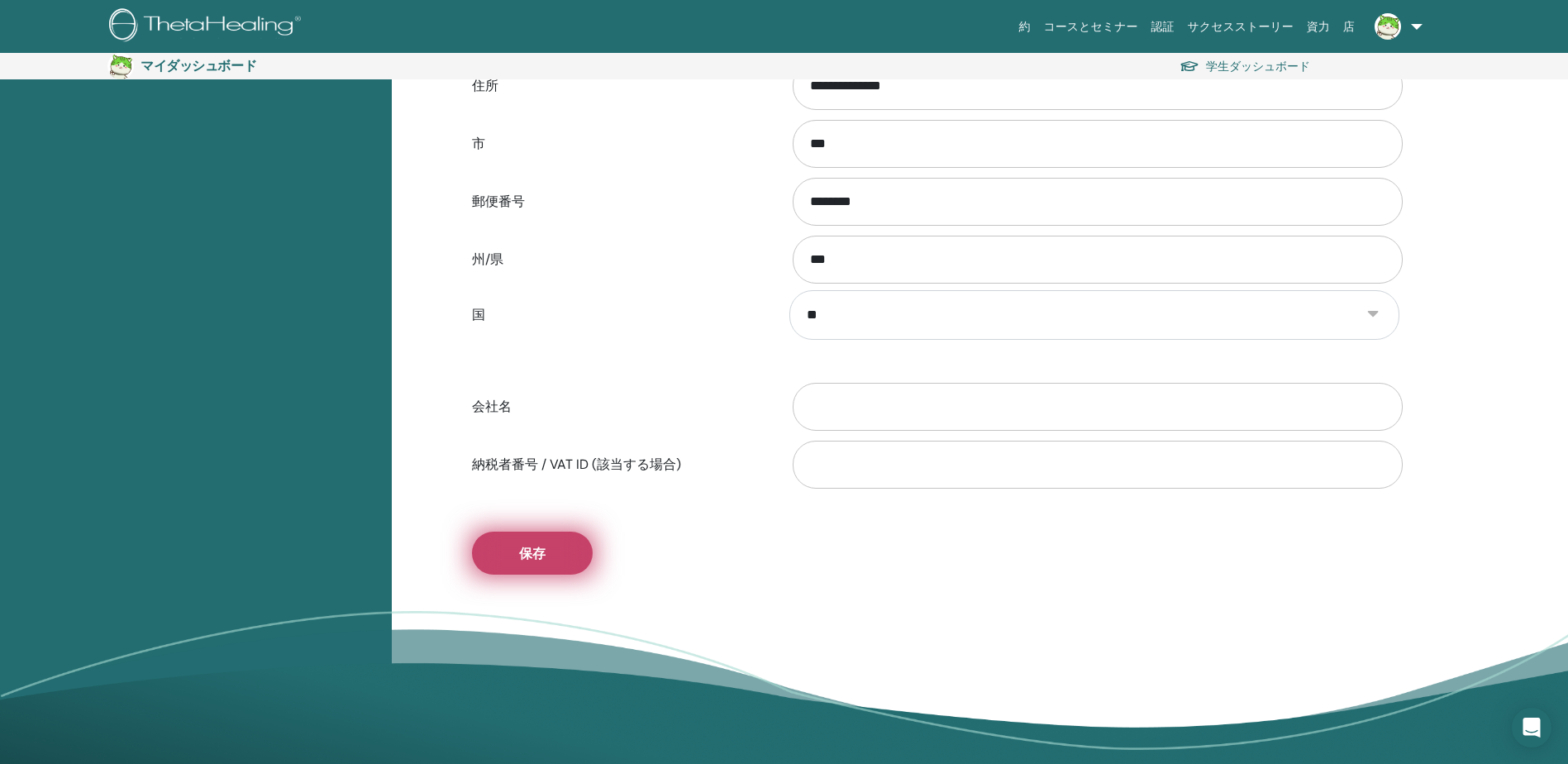 click on "保存" at bounding box center [532, 553] 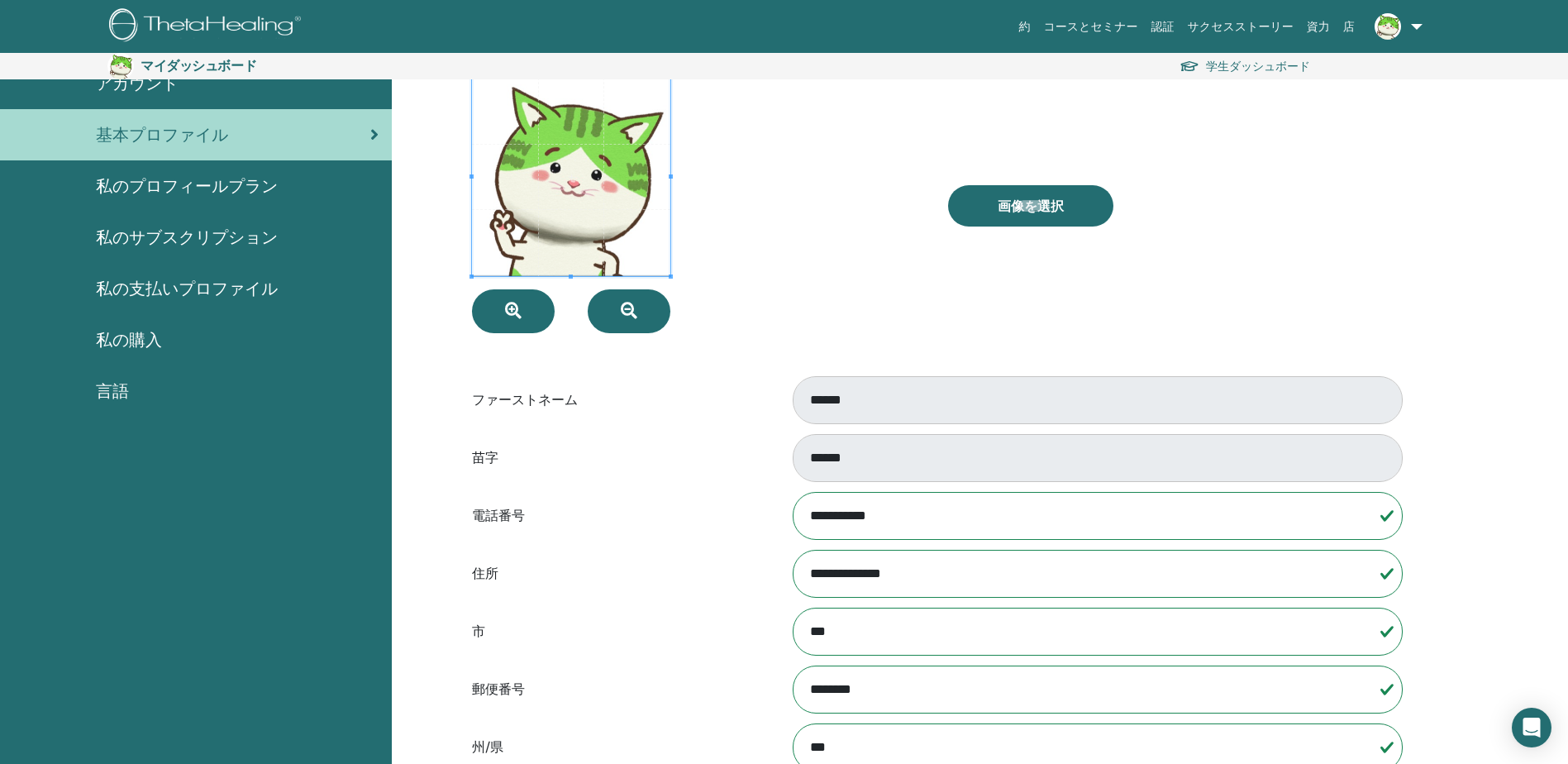 scroll, scrollTop: 83, scrollLeft: 0, axis: vertical 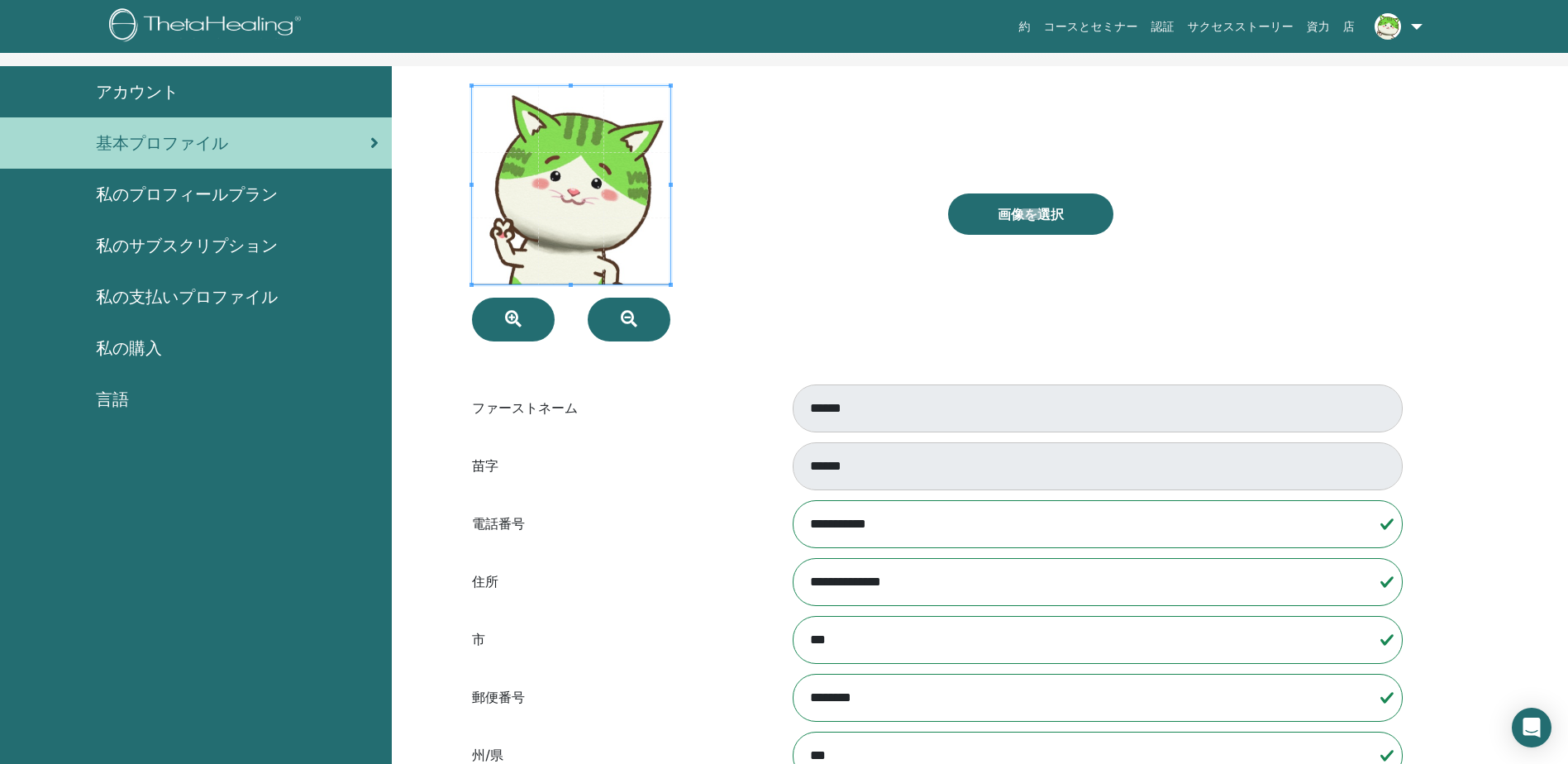 drag, startPoint x: 891, startPoint y: 411, endPoint x: 768, endPoint y: 366, distance: 130.97328 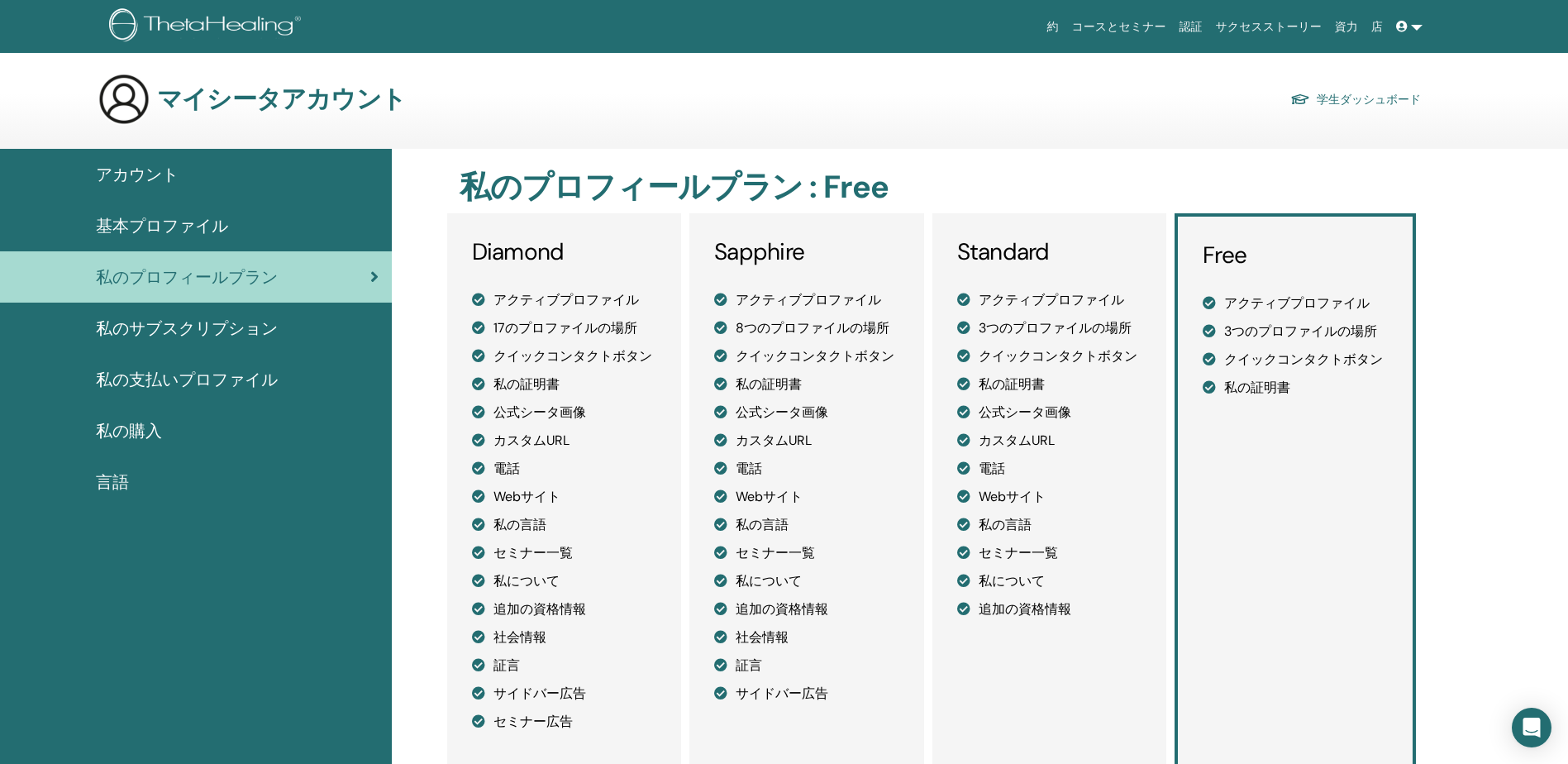 scroll, scrollTop: 0, scrollLeft: 0, axis: both 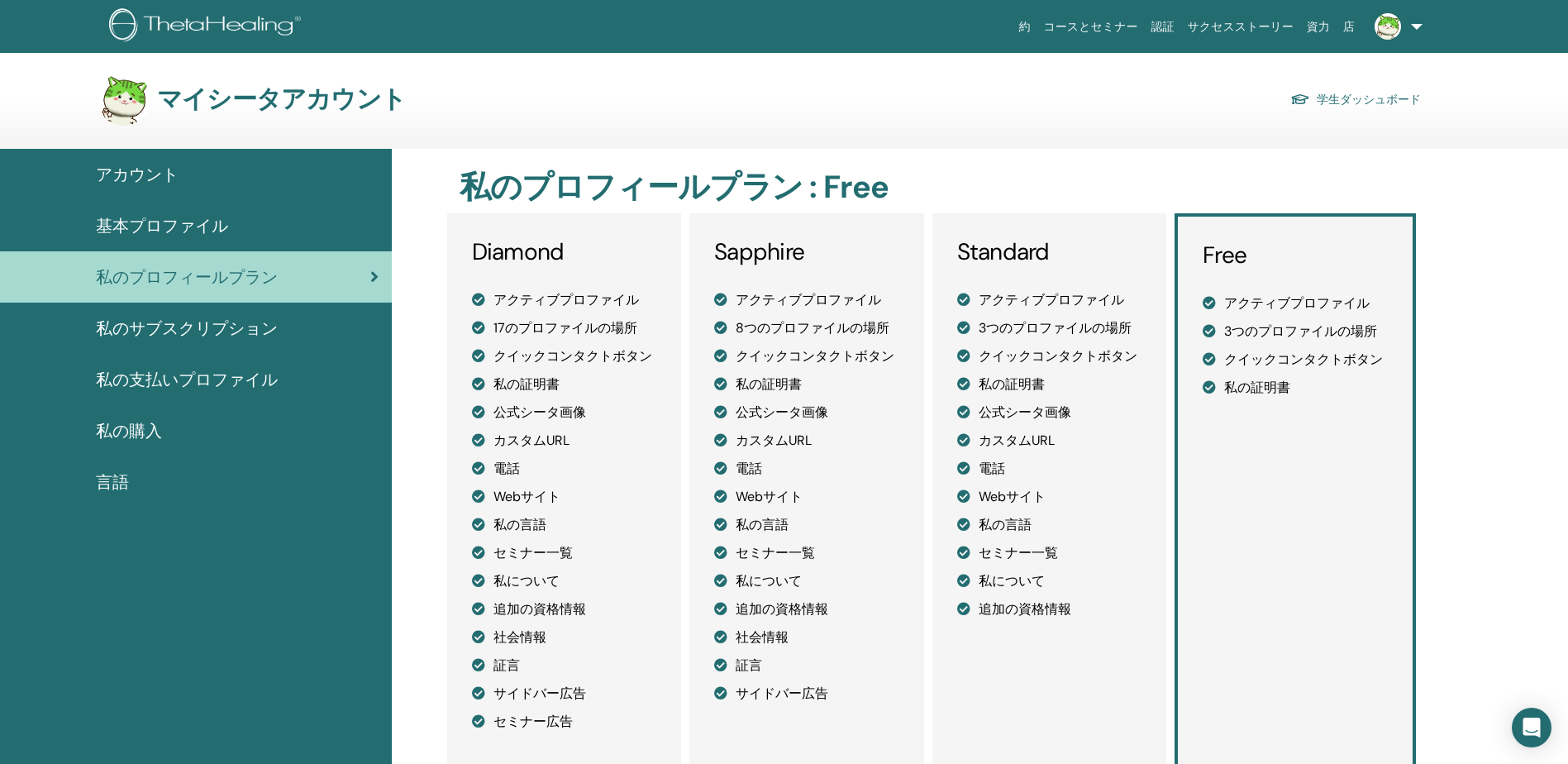 click on "私のサブスクリプション" at bounding box center [187, 328] 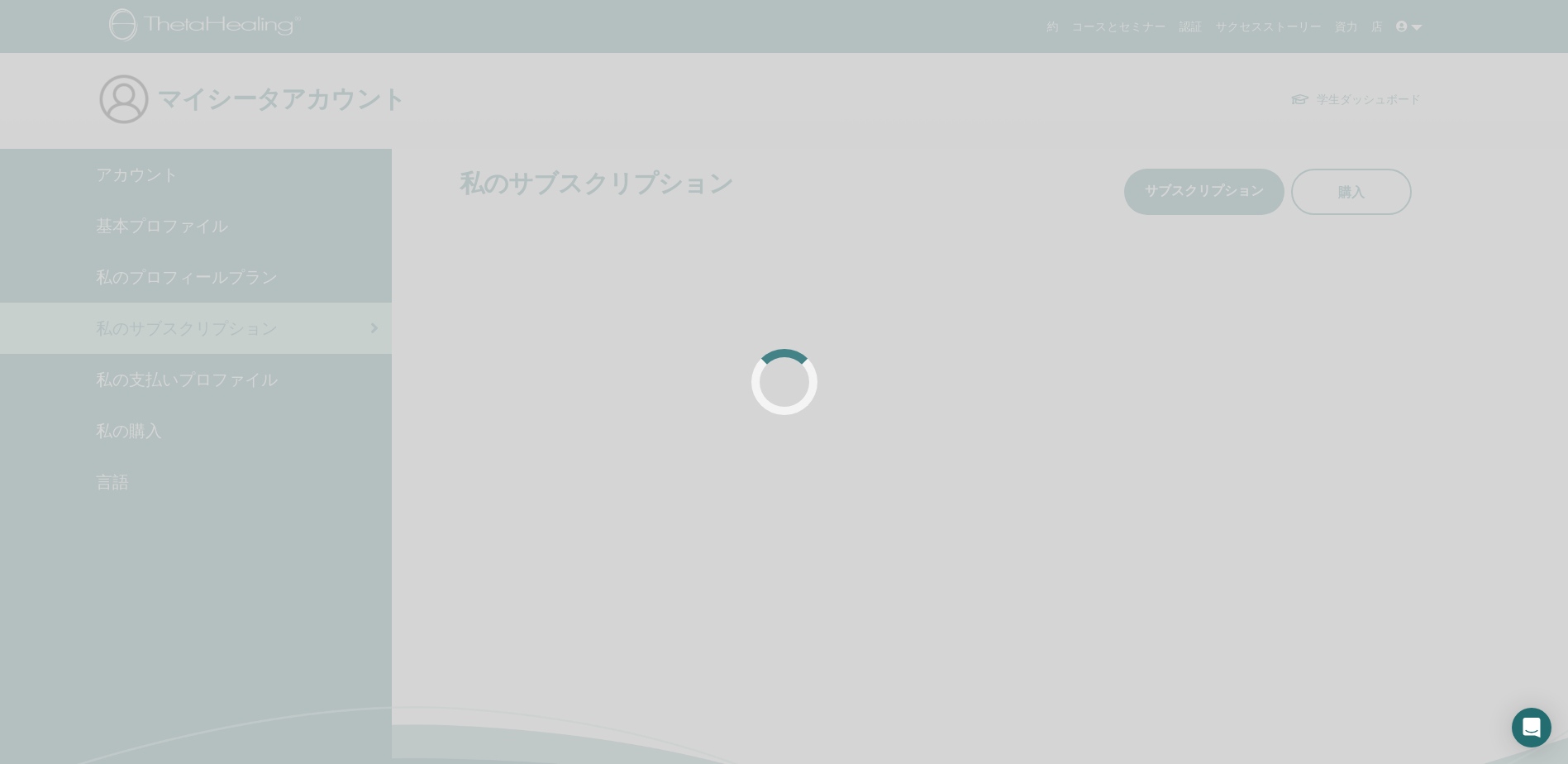 scroll, scrollTop: 0, scrollLeft: 0, axis: both 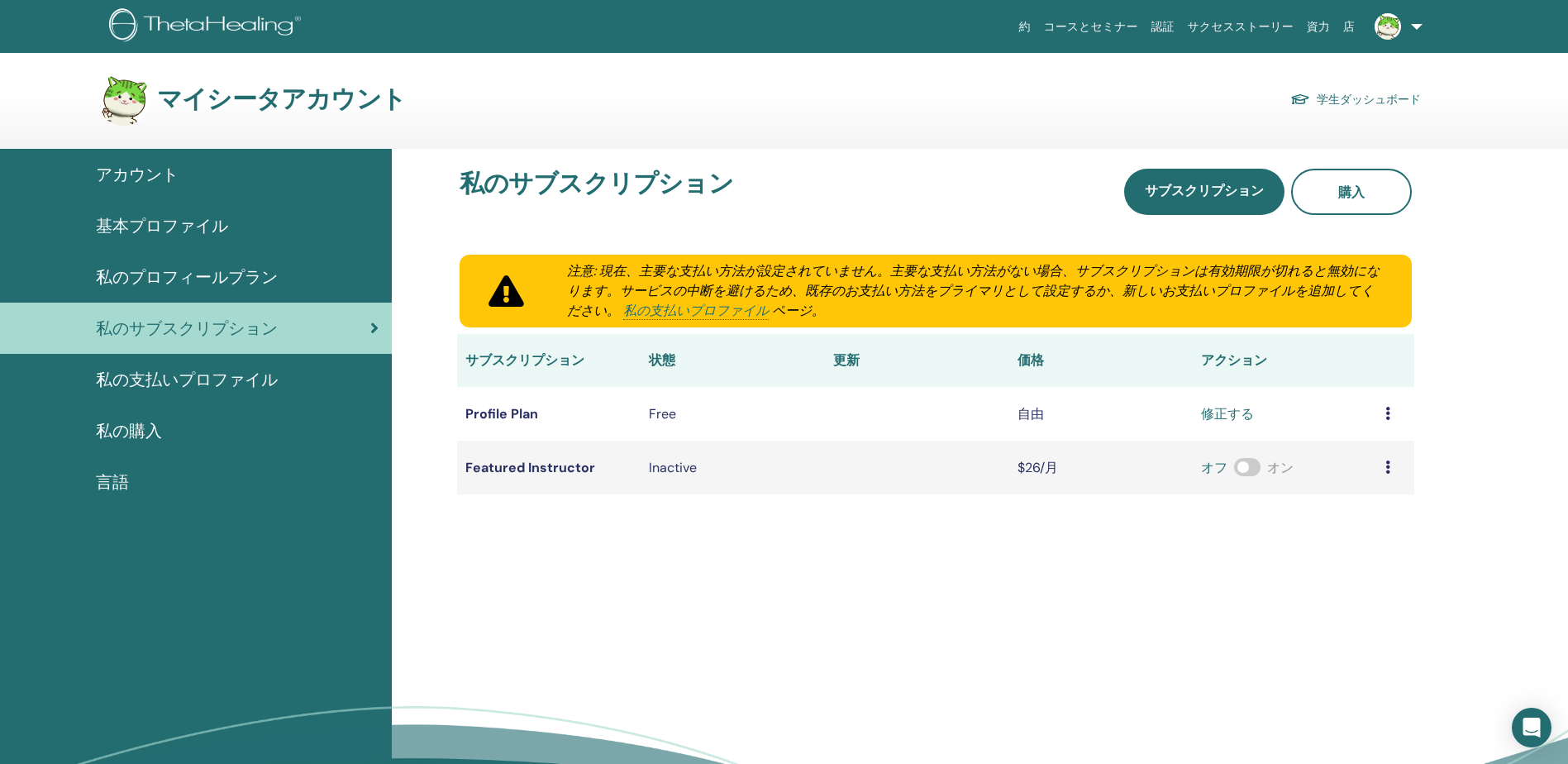 click on "私の購入" at bounding box center [129, 431] 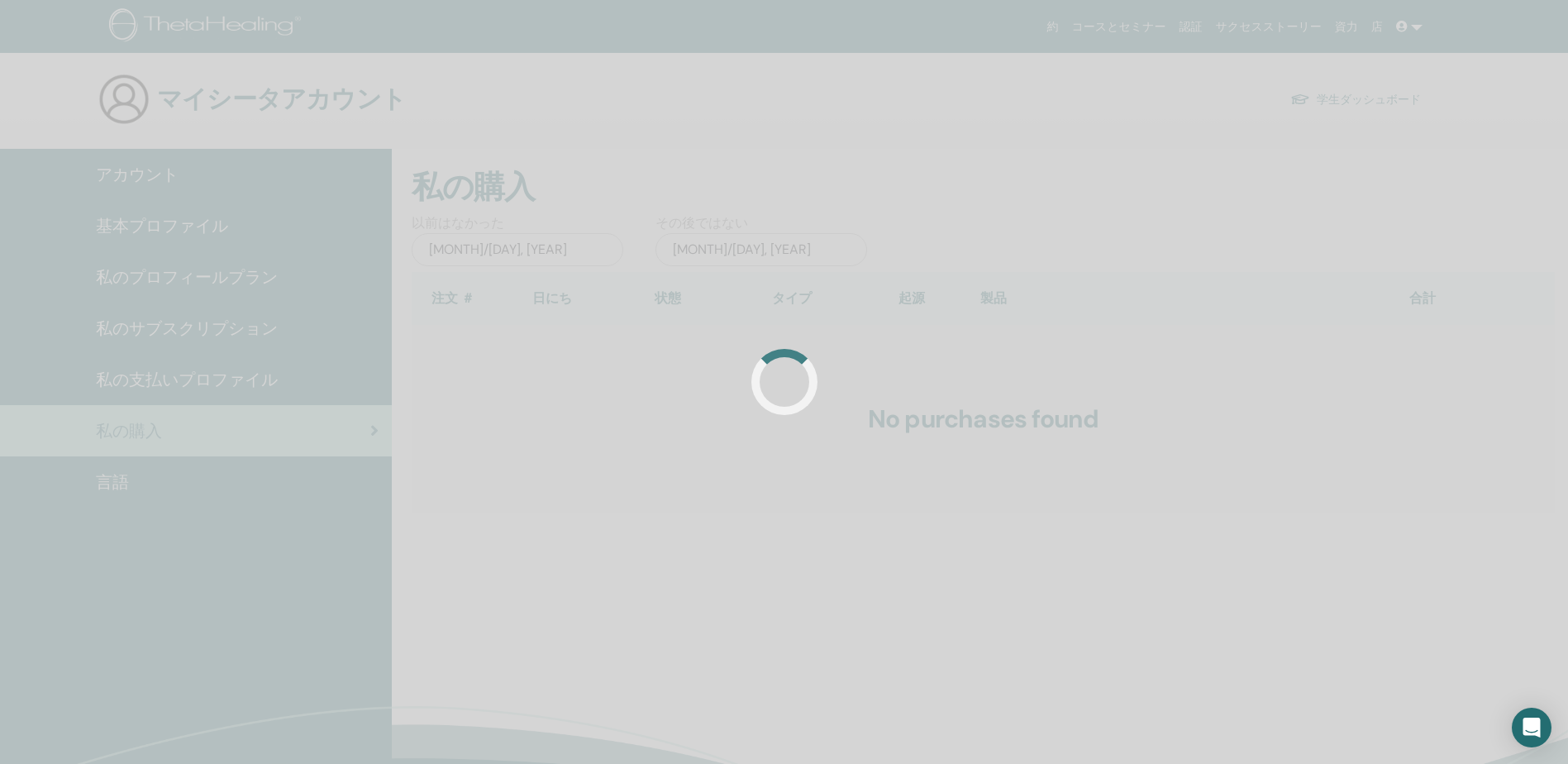 scroll, scrollTop: 0, scrollLeft: 0, axis: both 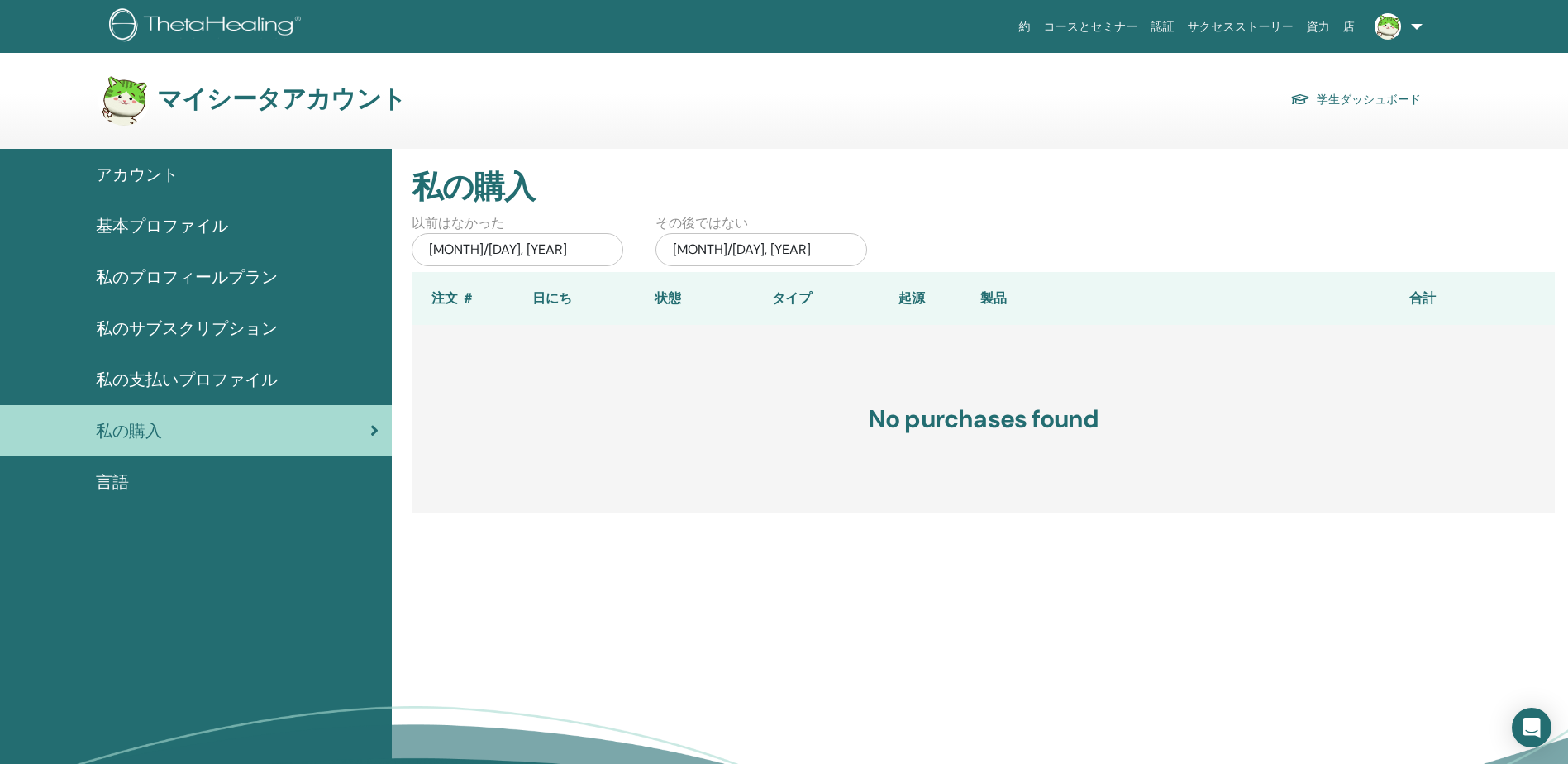 click on "基本プロファイル" at bounding box center (162, 226) 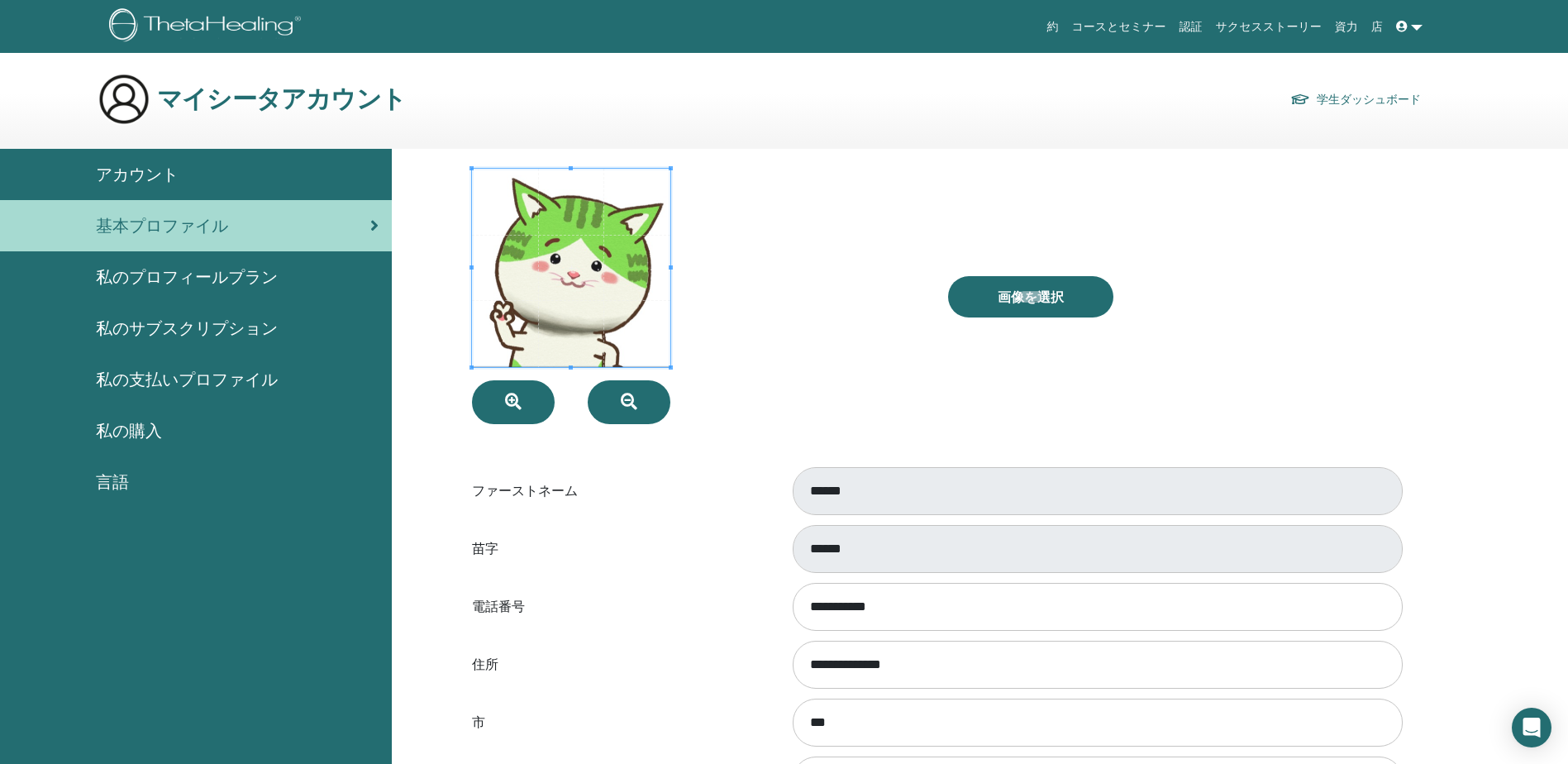 scroll, scrollTop: 0, scrollLeft: 0, axis: both 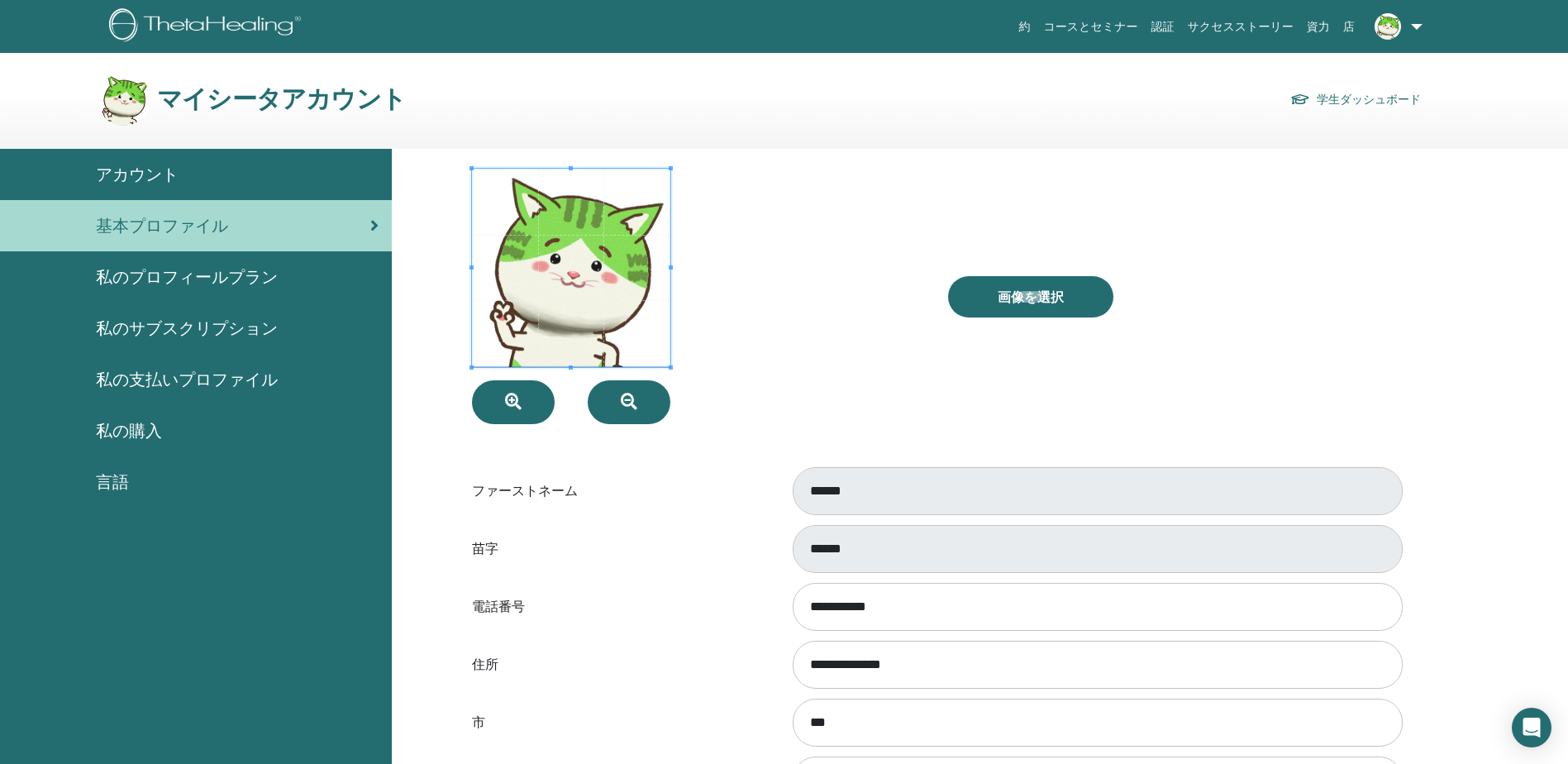 click on "アカウント" at bounding box center (137, 174) 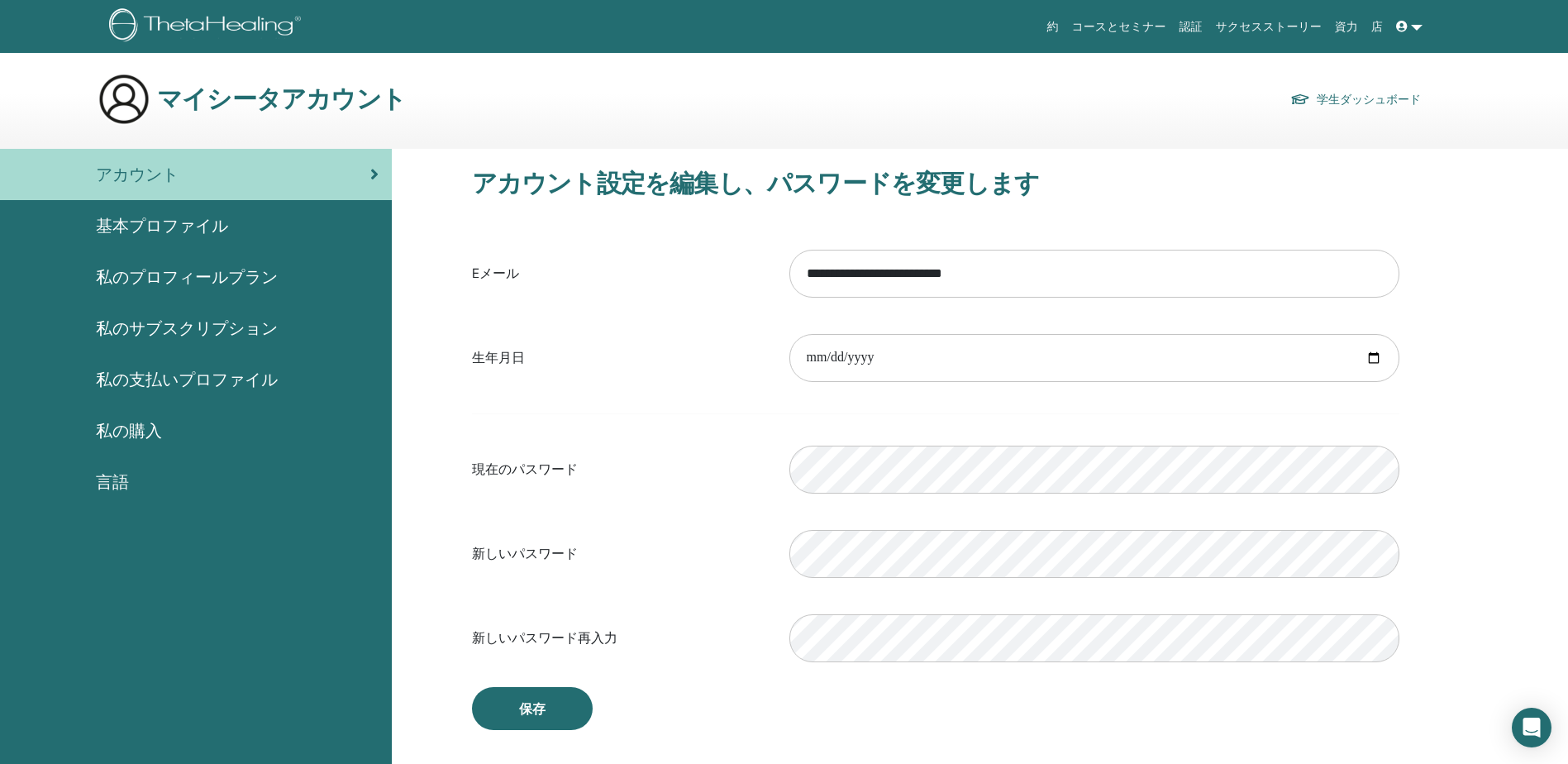 scroll, scrollTop: 0, scrollLeft: 0, axis: both 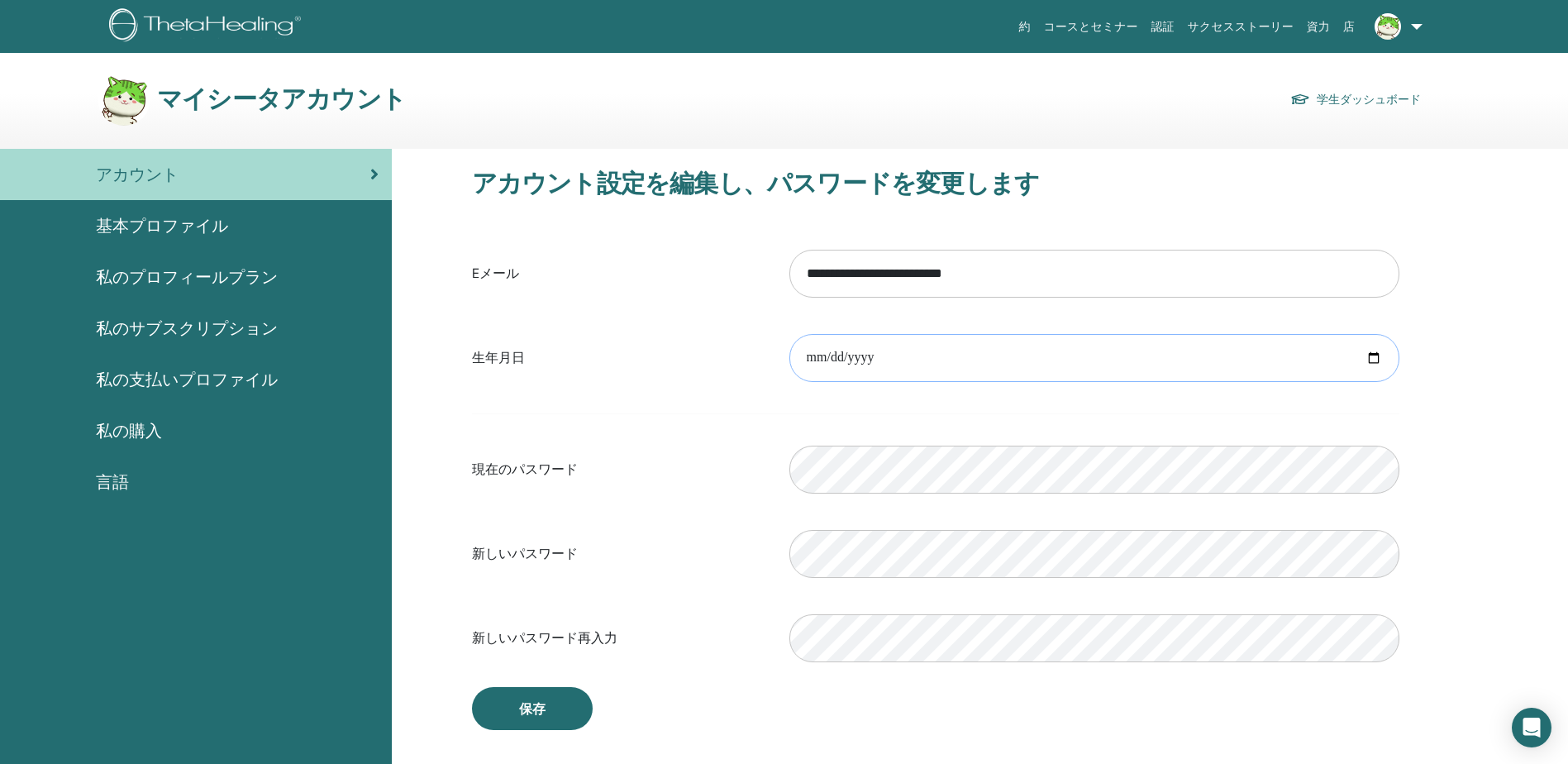 click at bounding box center (1094, 358) 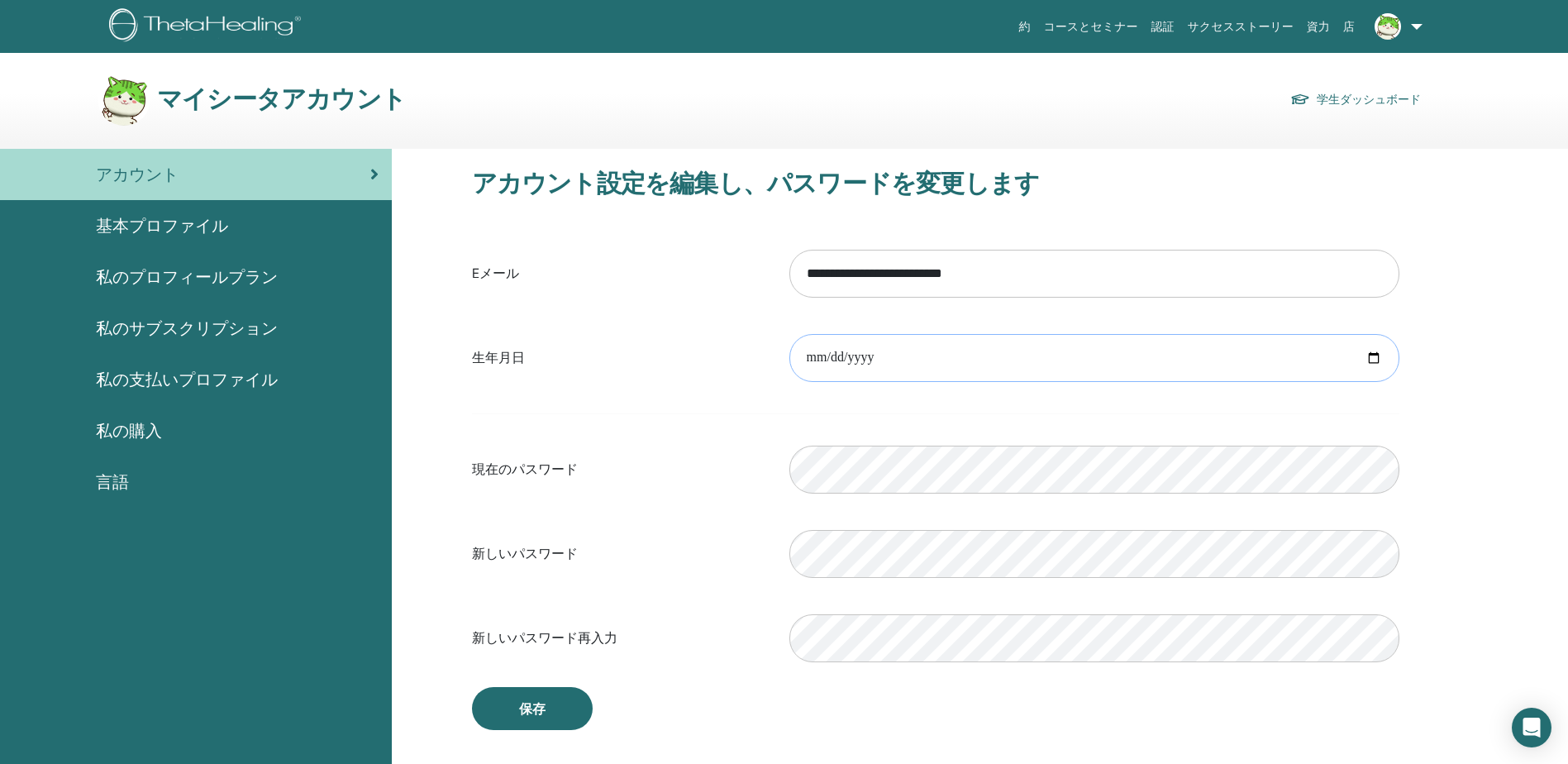 click at bounding box center (1094, 358) 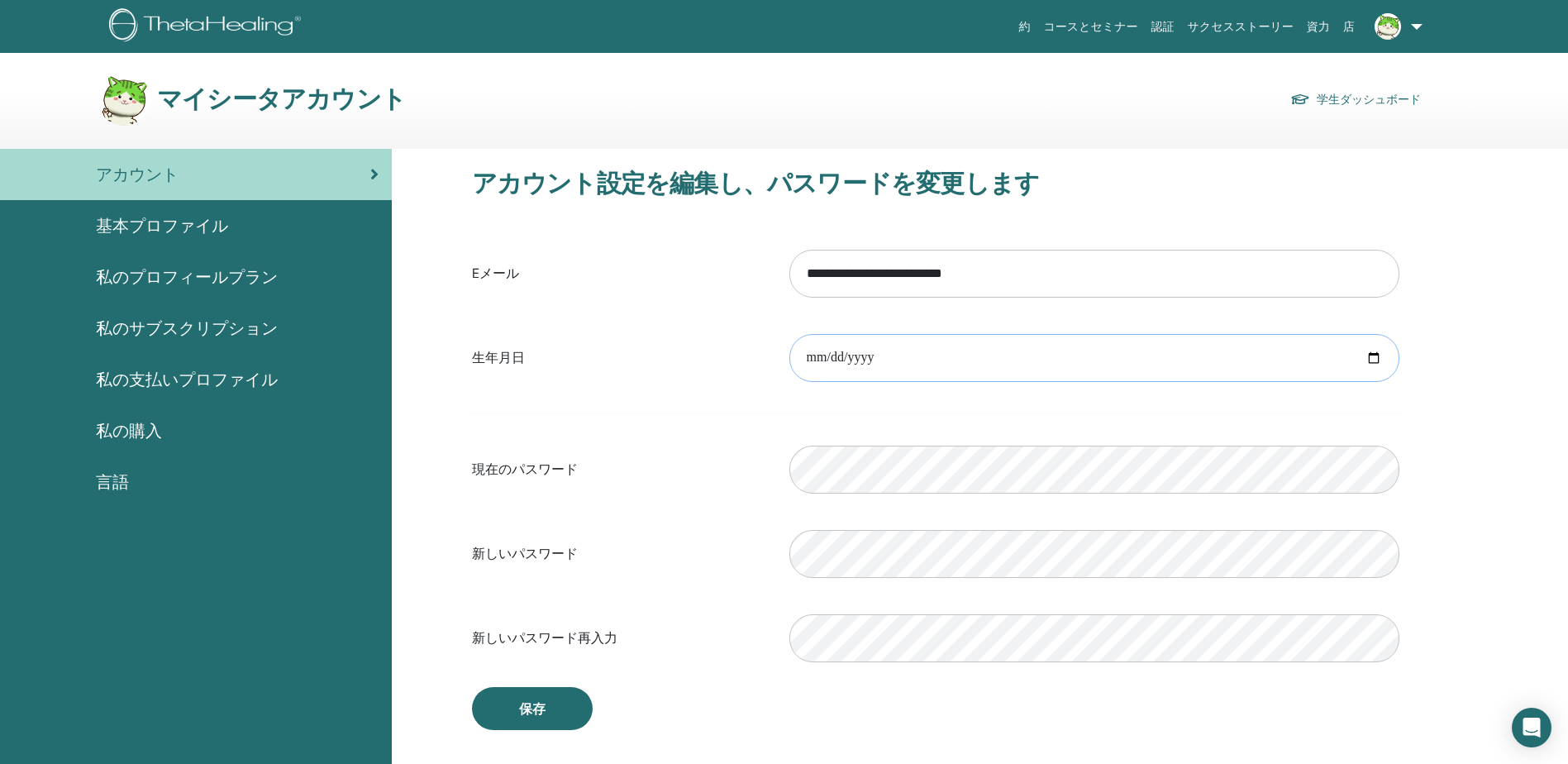 type on "**********" 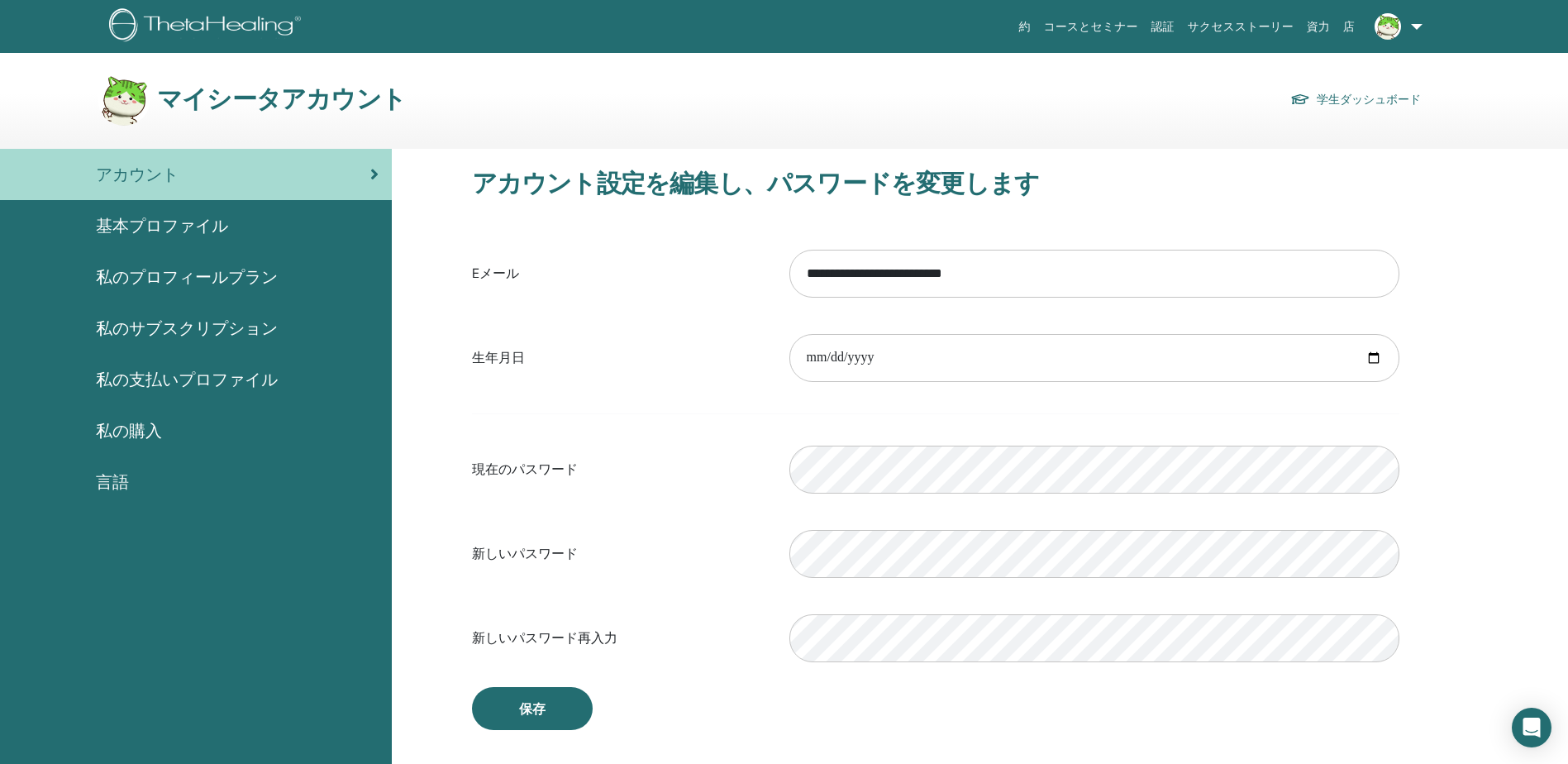 click on "**********" at bounding box center (936, 456) 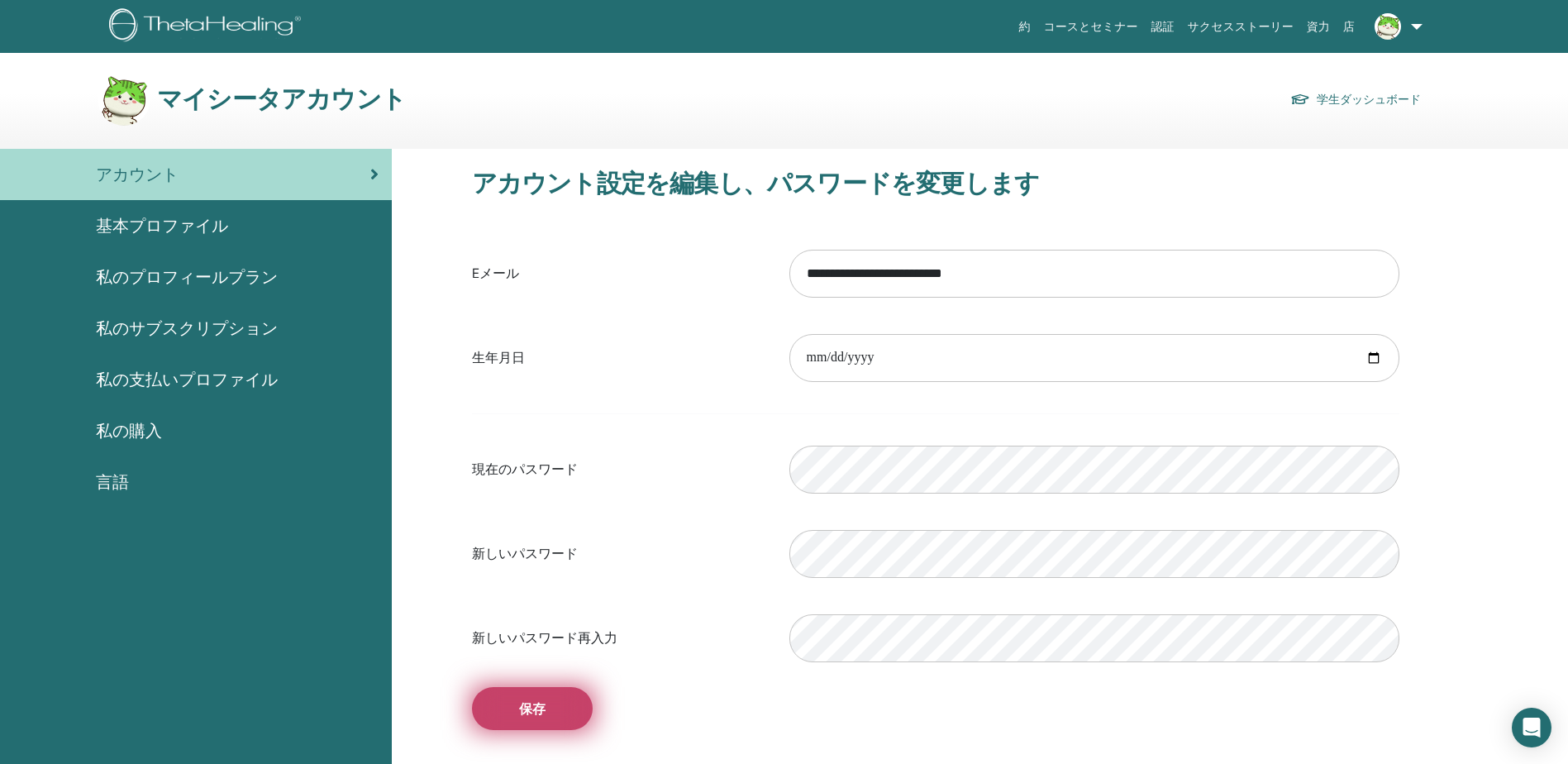 click on "保存" at bounding box center [532, 709] 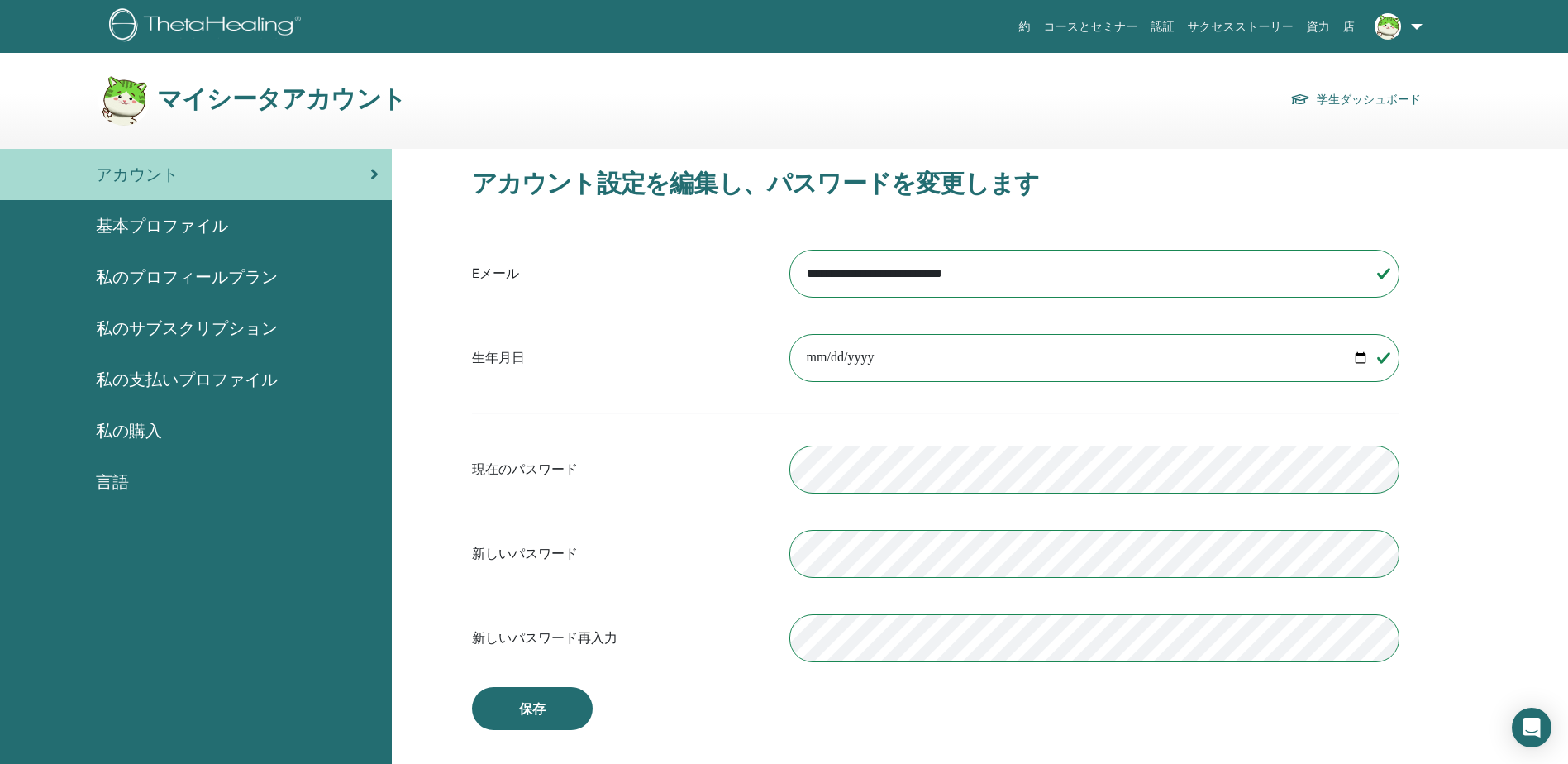 click on "**********" at bounding box center (936, 456) 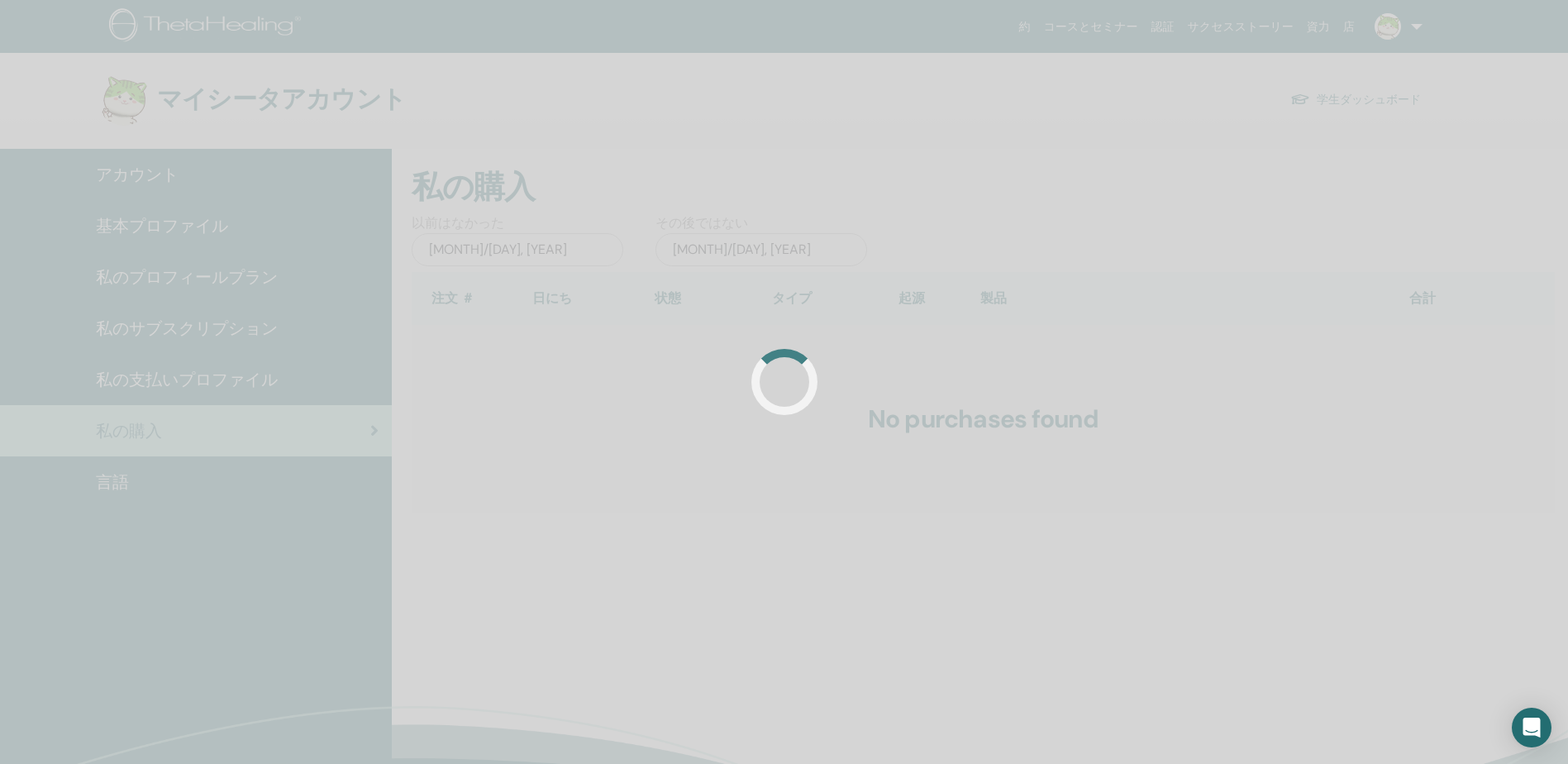 scroll, scrollTop: 0, scrollLeft: 0, axis: both 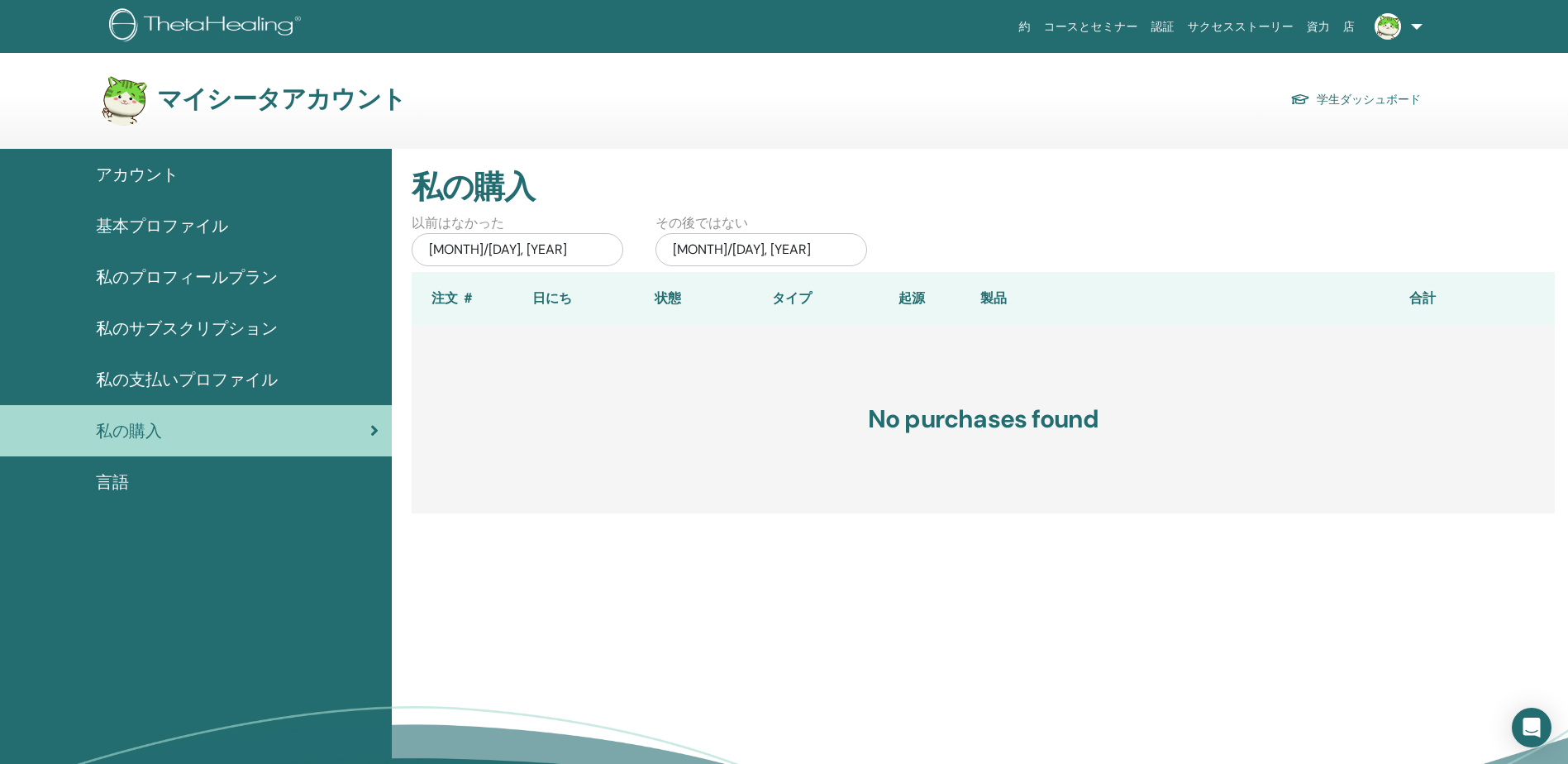click on "私のプロフィールプラン" at bounding box center (187, 277) 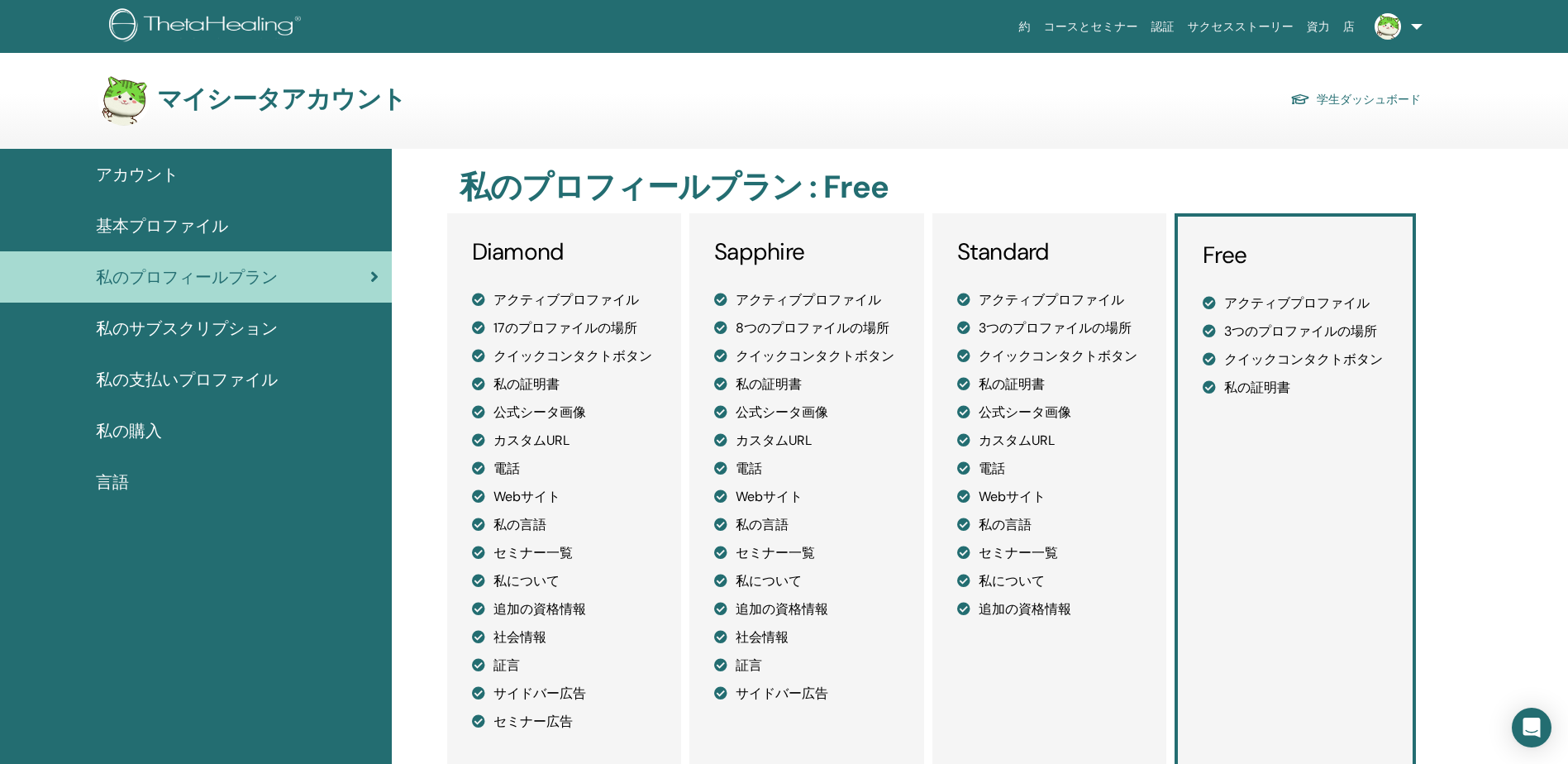 scroll, scrollTop: 0, scrollLeft: 0, axis: both 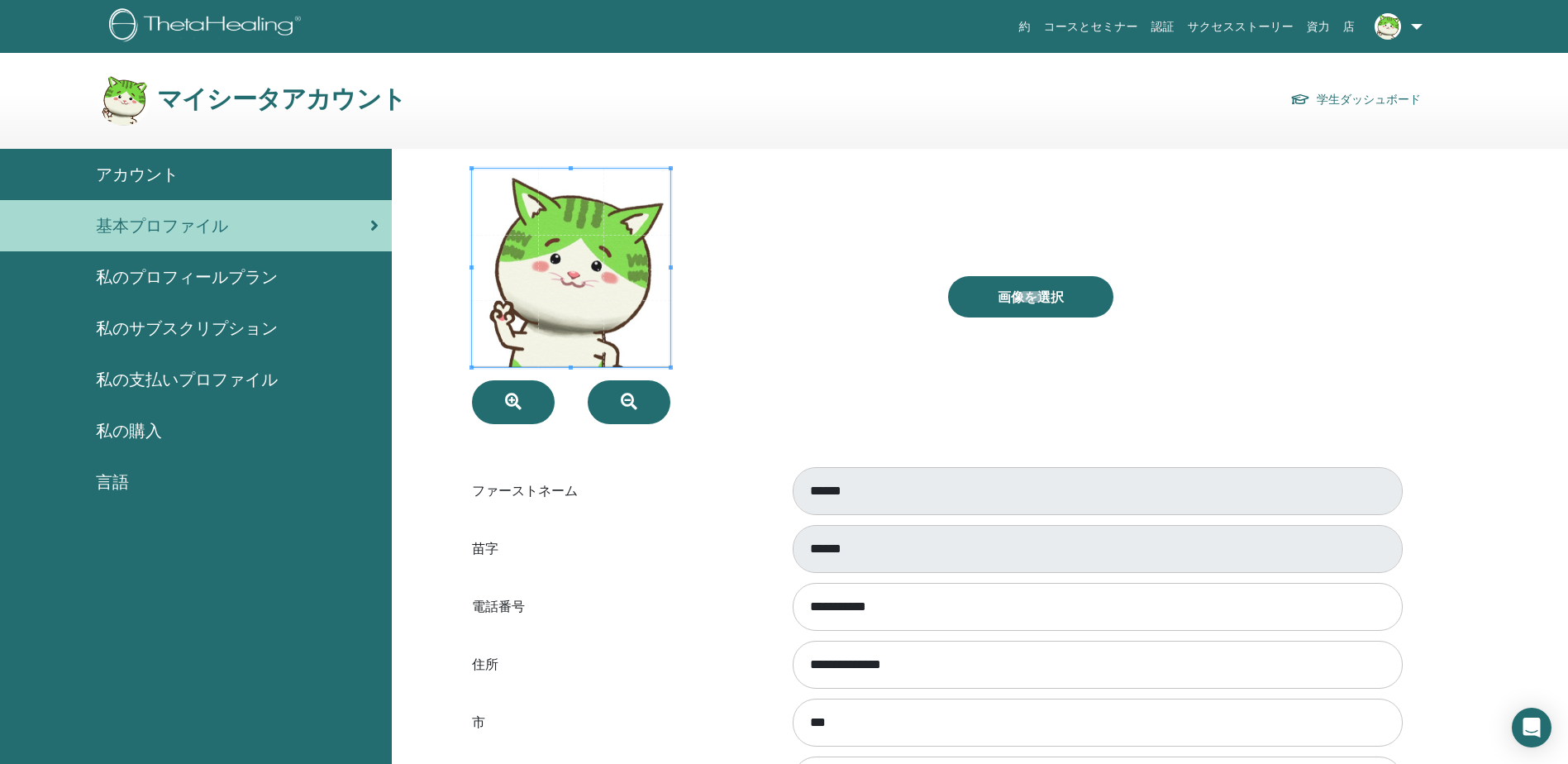 click on "アカウント" at bounding box center (137, 174) 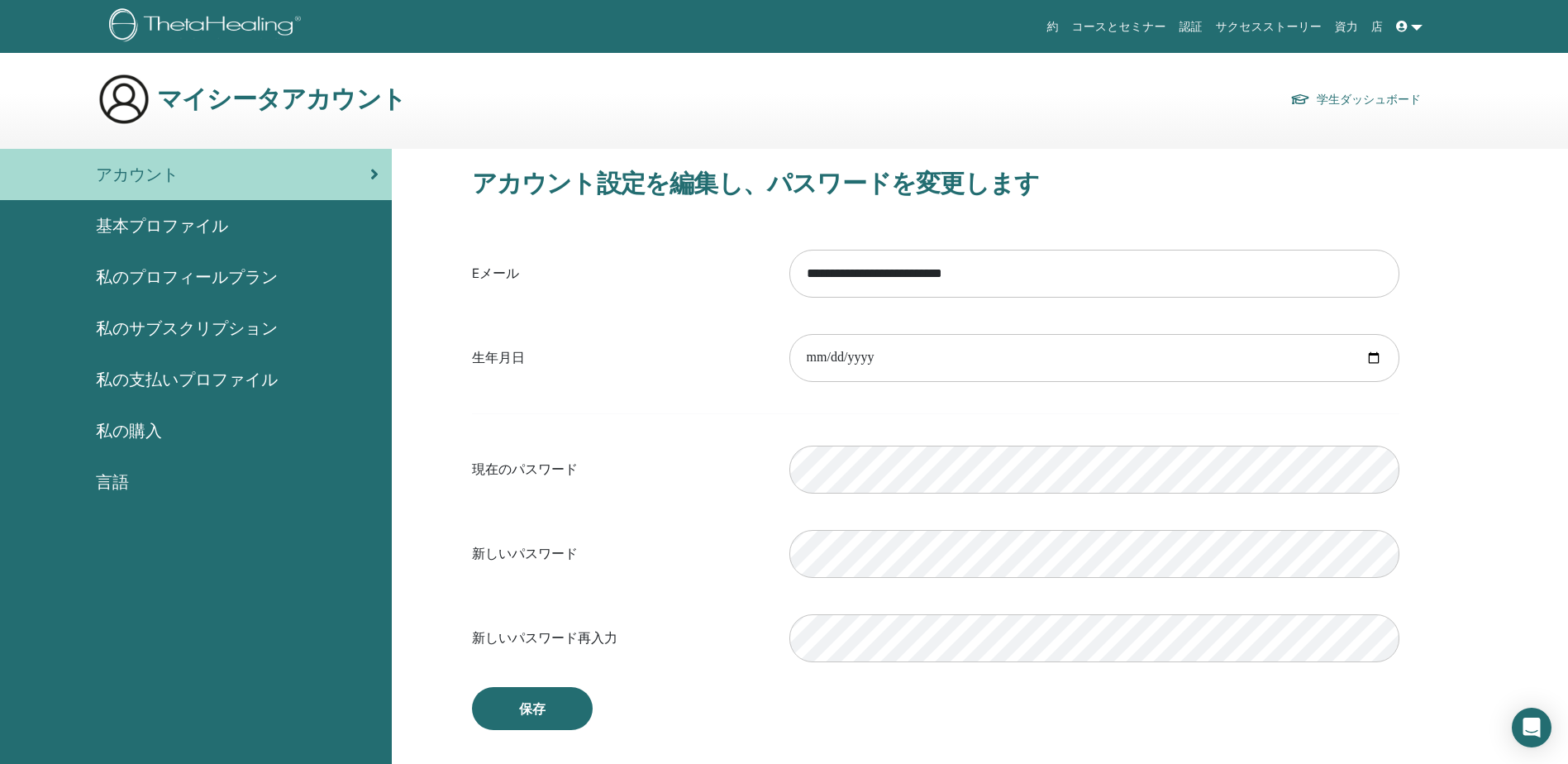 scroll, scrollTop: 0, scrollLeft: 0, axis: both 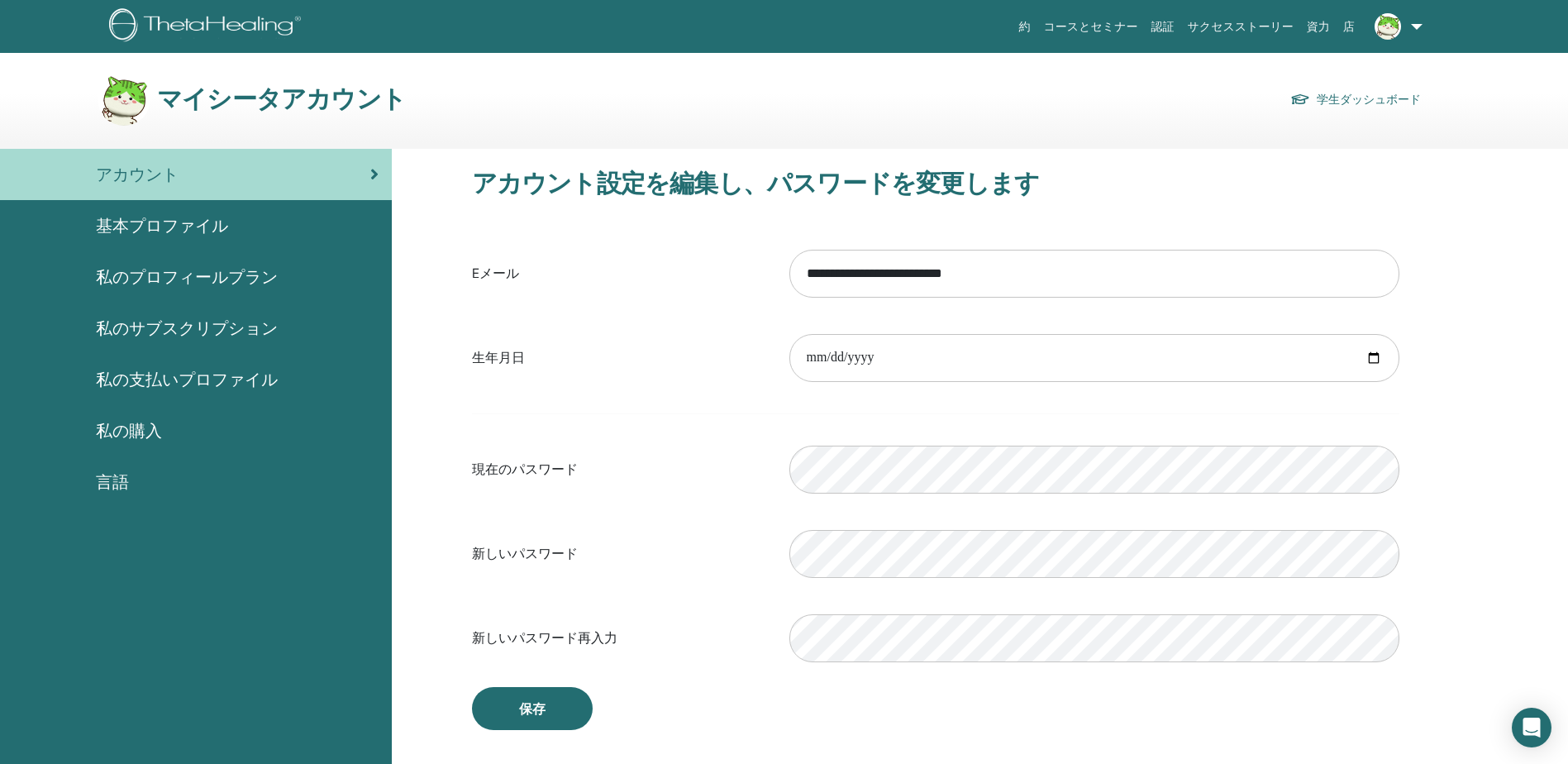 click at bounding box center (1388, 26) 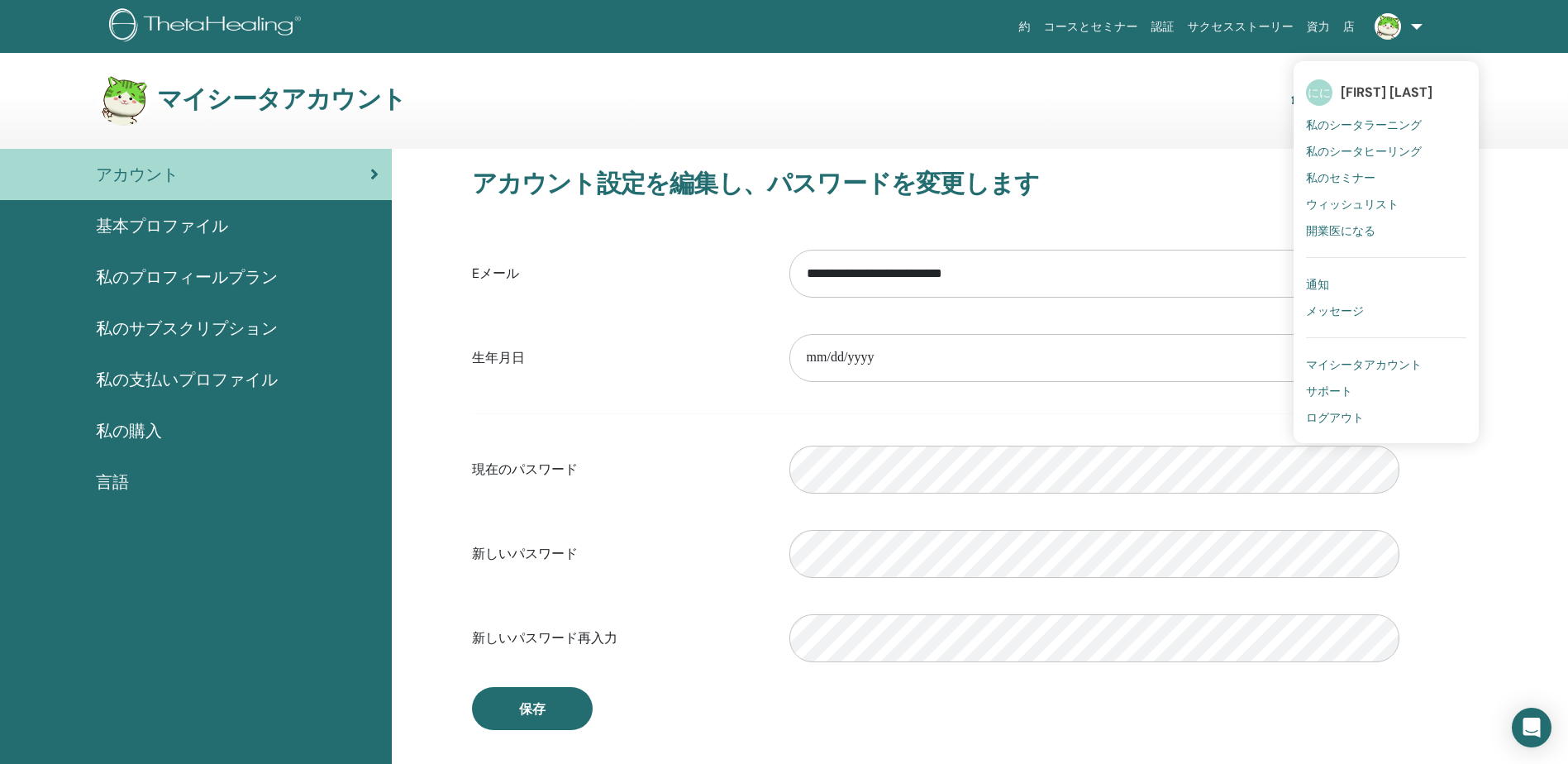 click on "基本プロファイル" at bounding box center (162, 226) 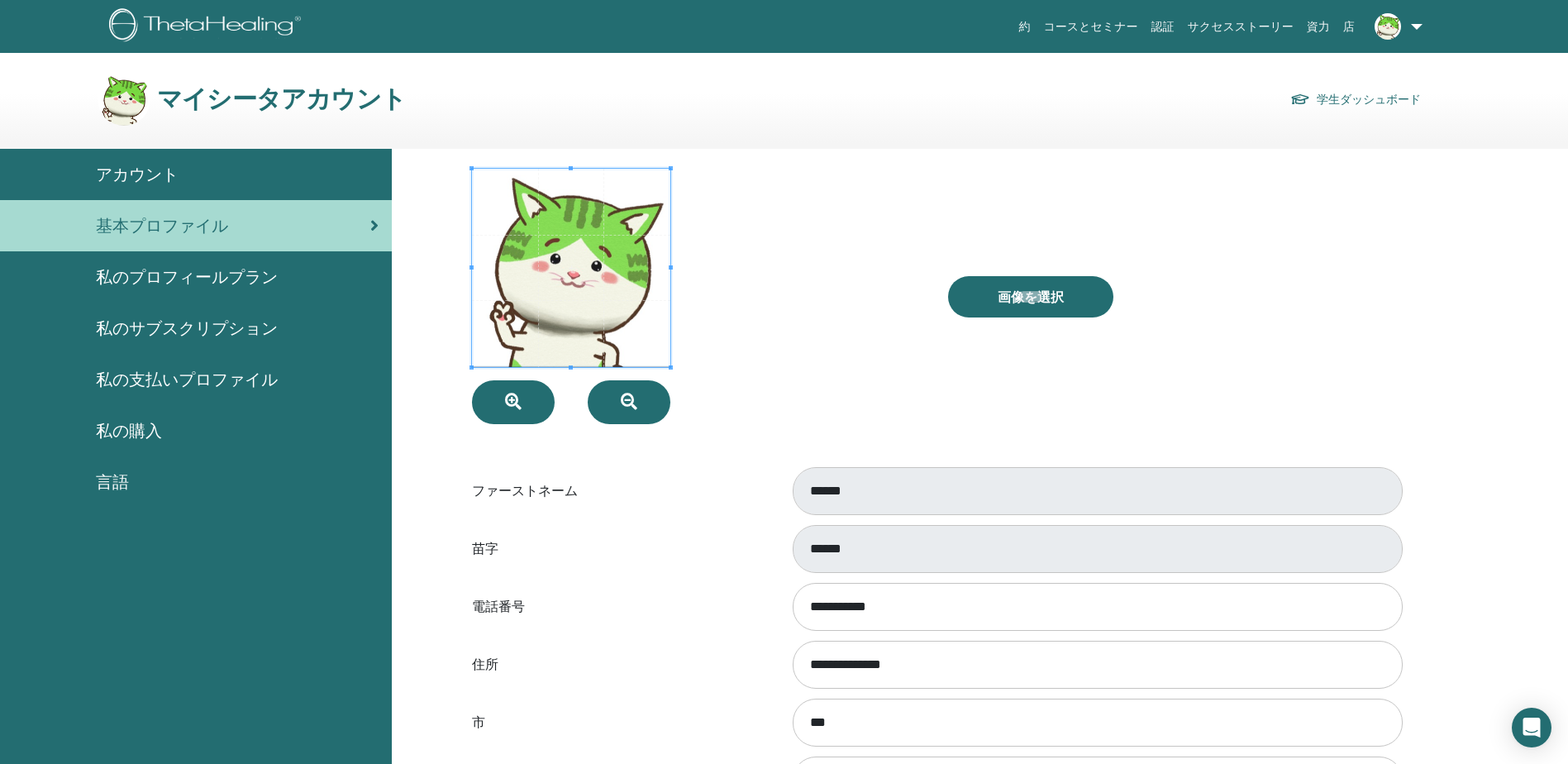 scroll, scrollTop: 0, scrollLeft: 0, axis: both 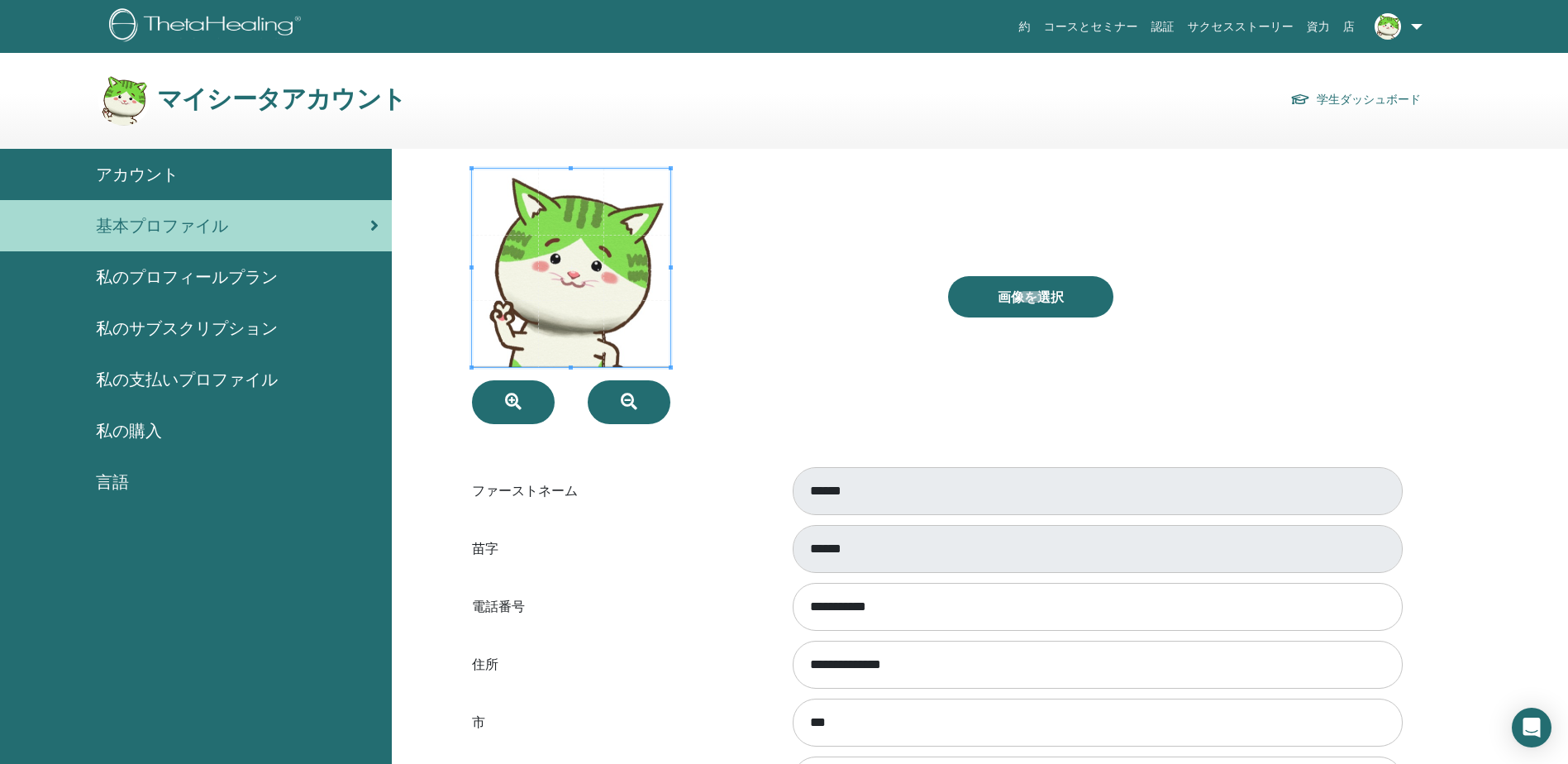 click at bounding box center (1388, 26) 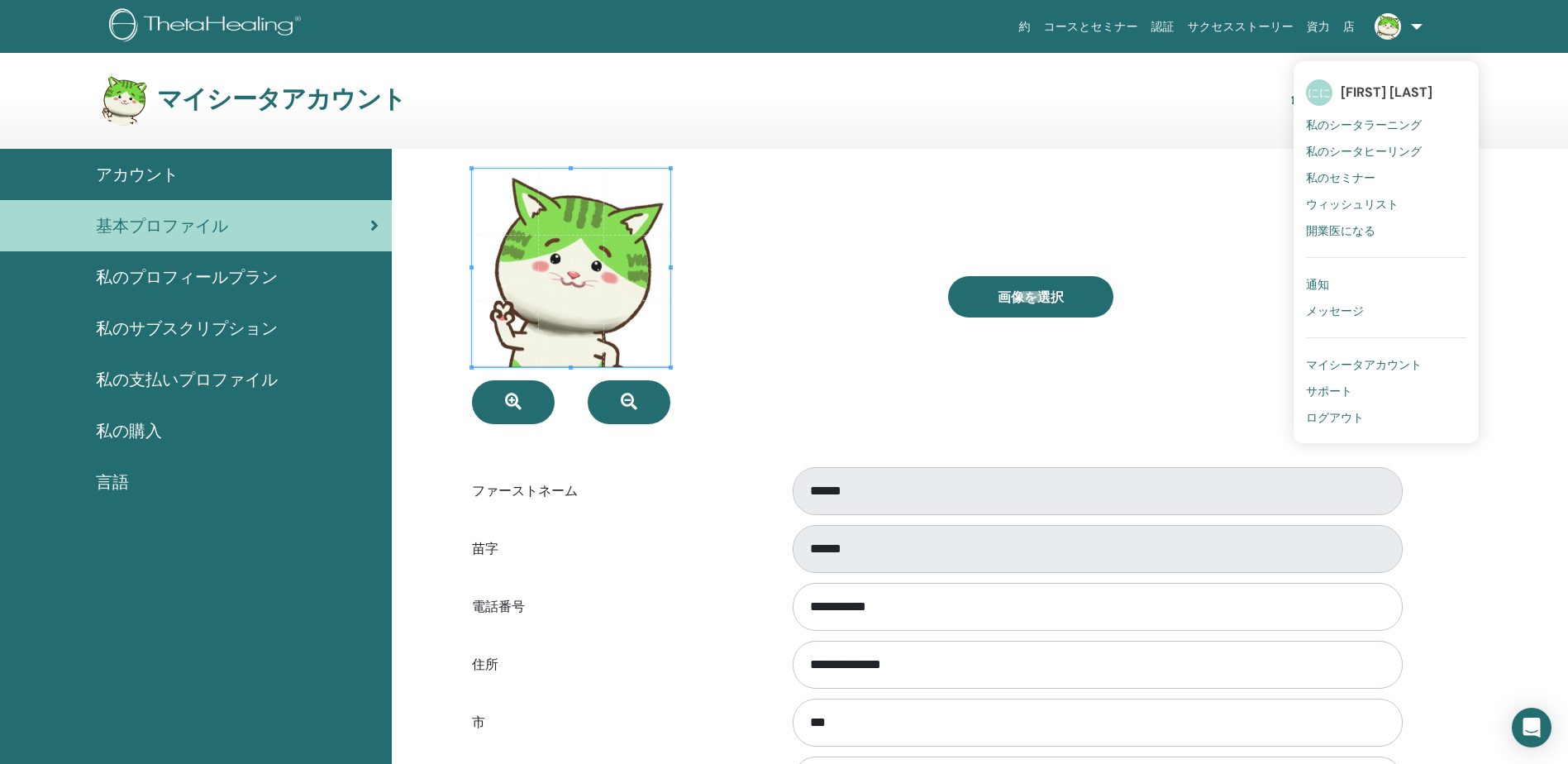 click on "サポート" at bounding box center [1329, 391] 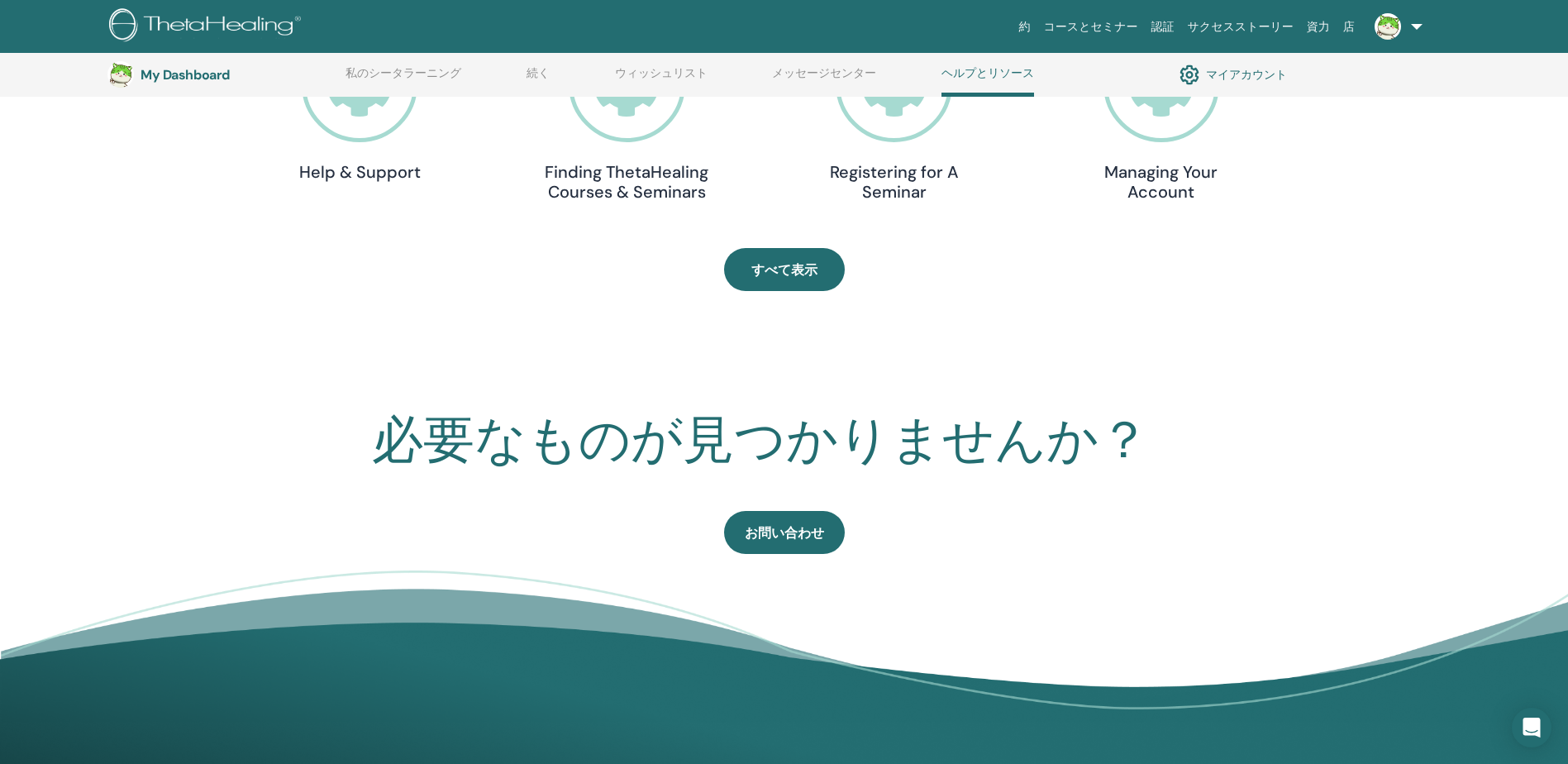 scroll, scrollTop: 209, scrollLeft: 0, axis: vertical 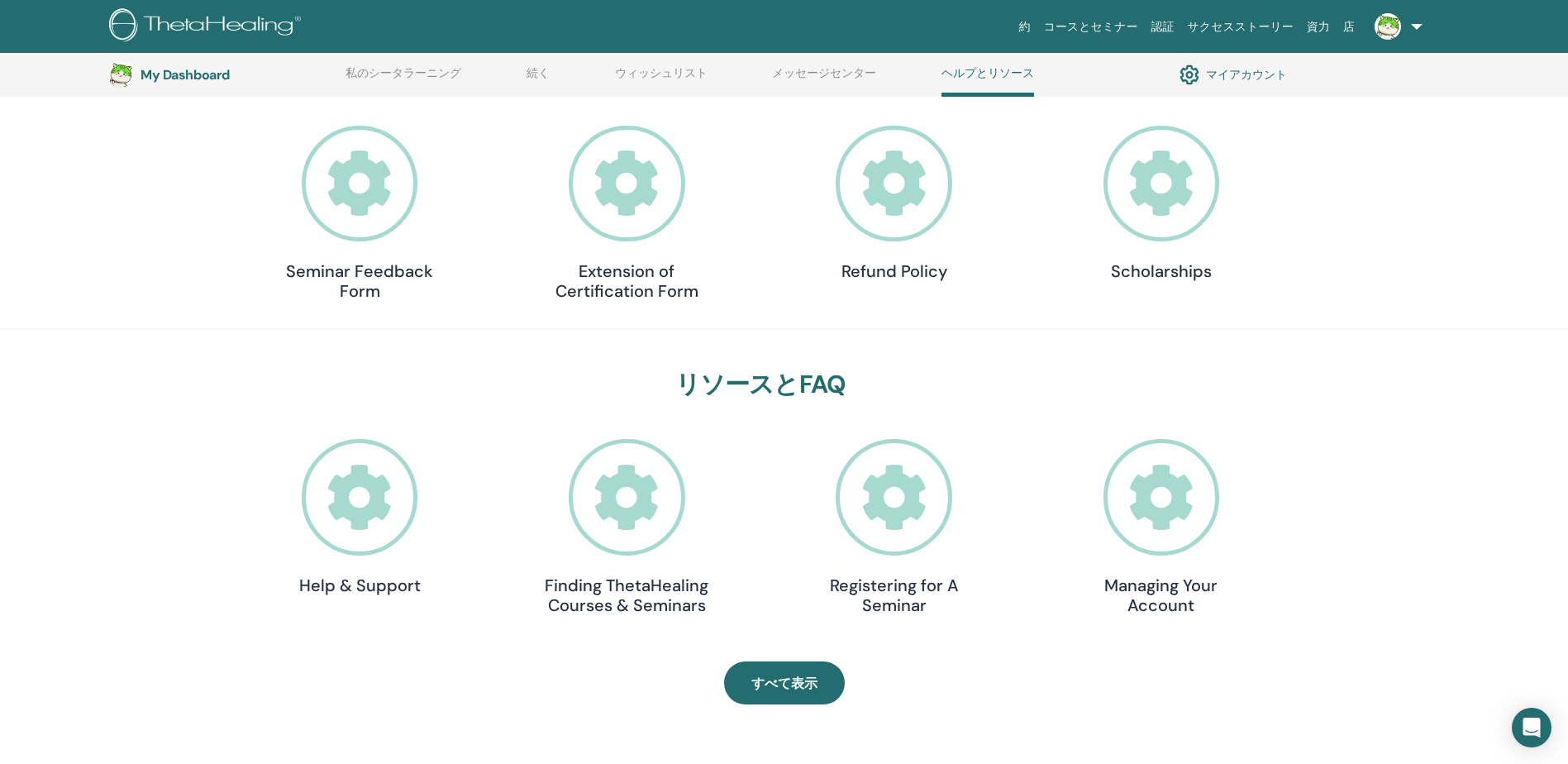click at bounding box center [1388, 26] 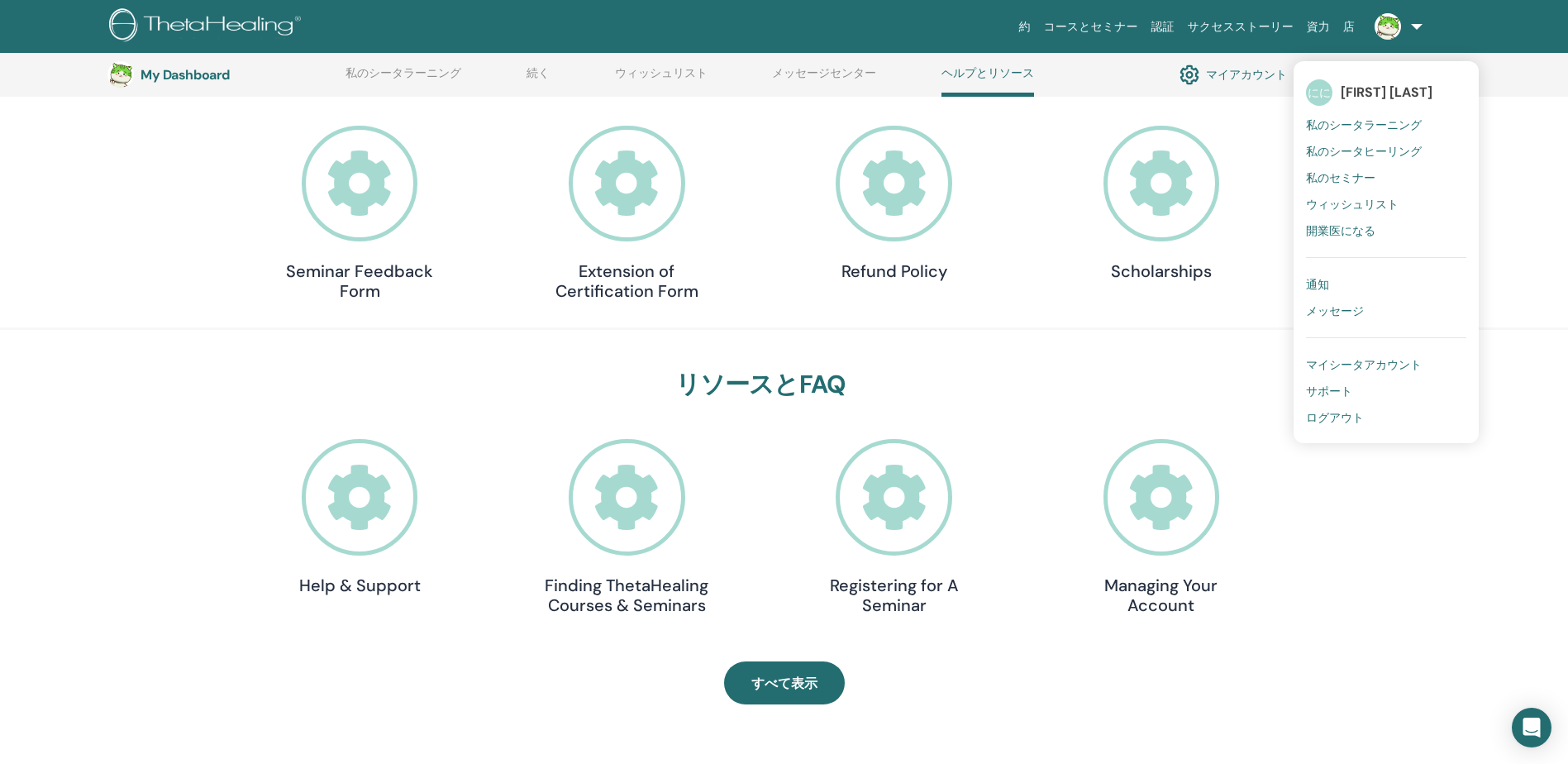 click on "[FIRST] [LAST]" at bounding box center [1386, 92] 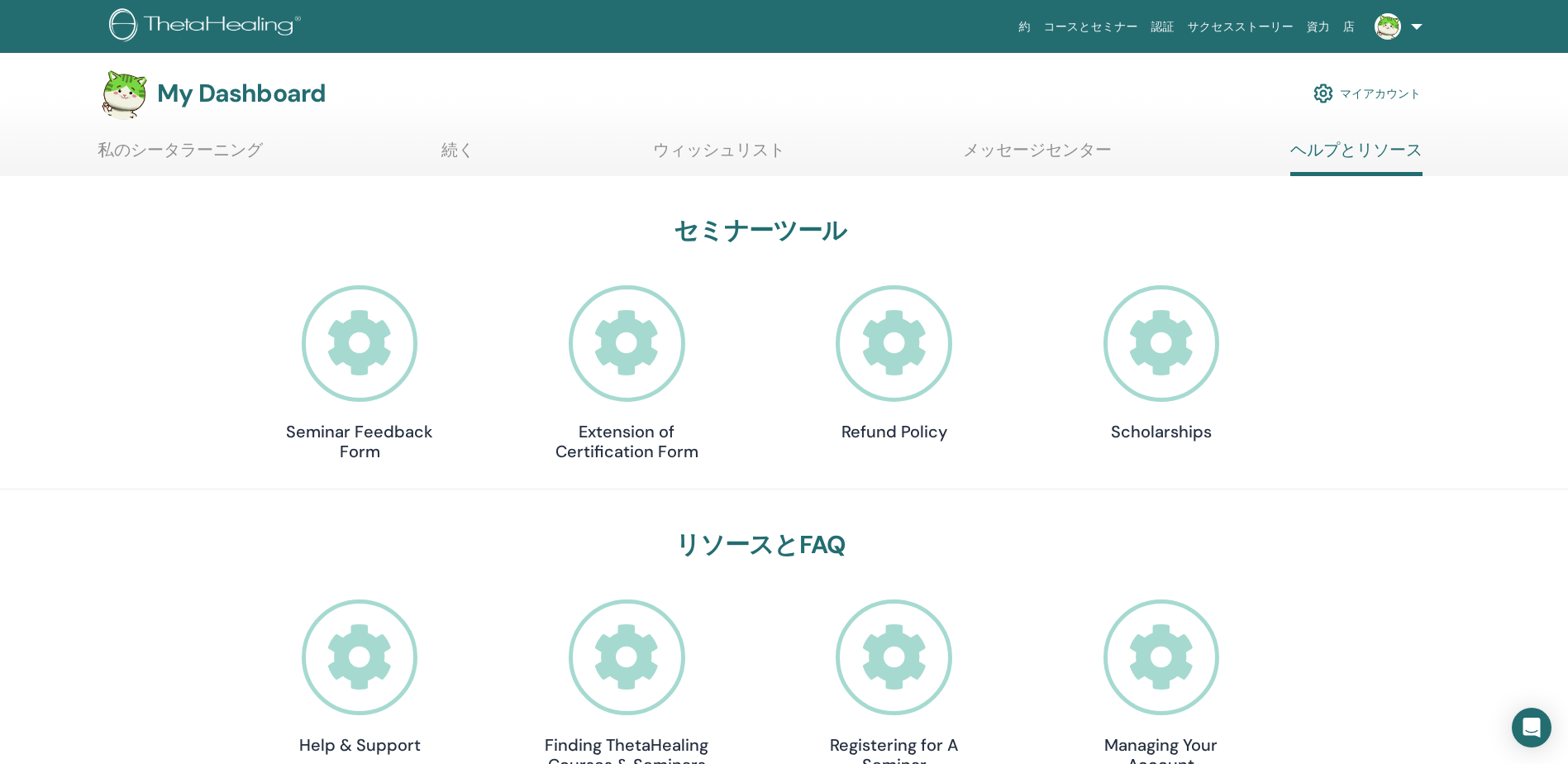 scroll, scrollTop: 0, scrollLeft: 0, axis: both 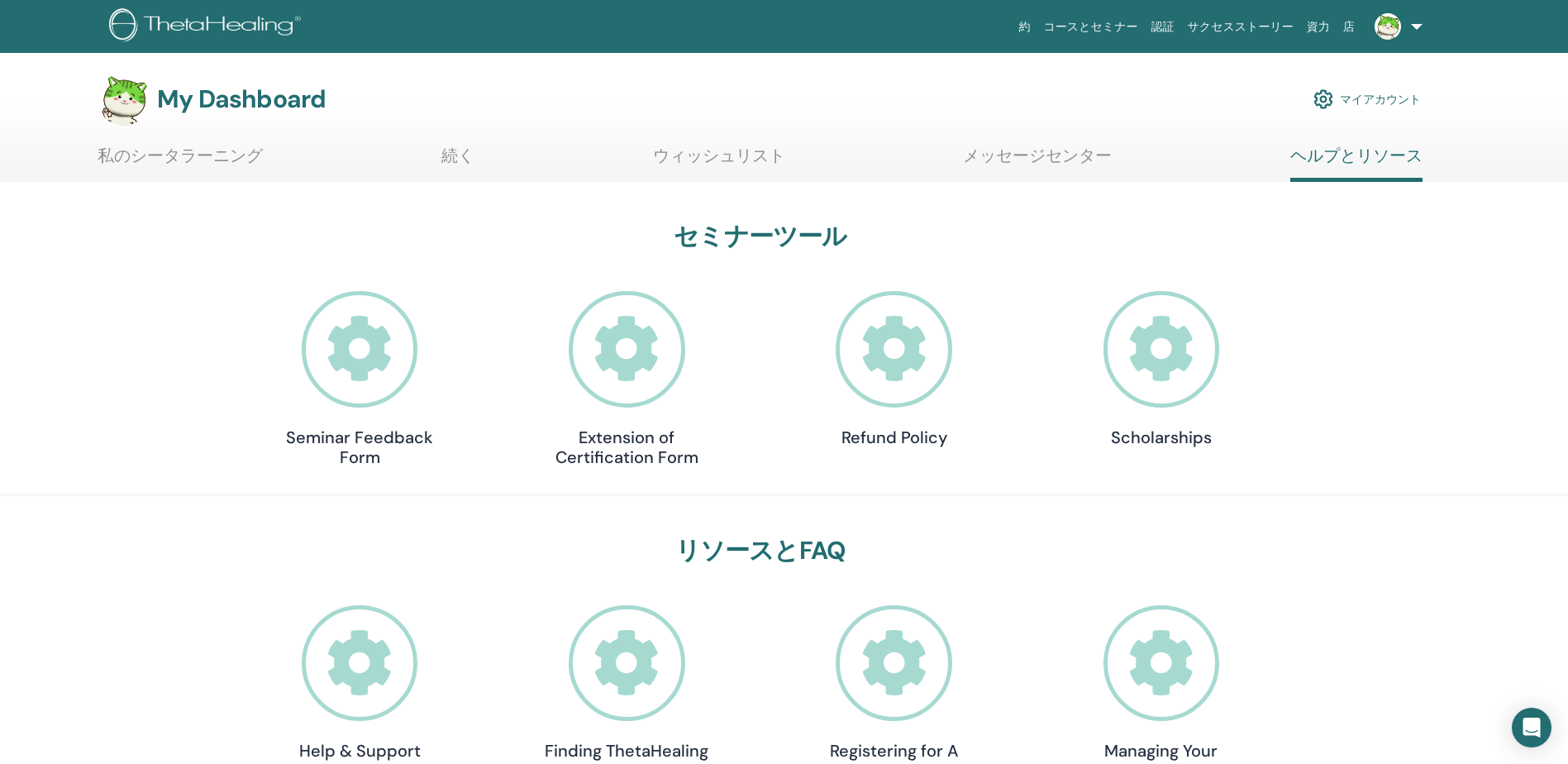 click at bounding box center [1388, 26] 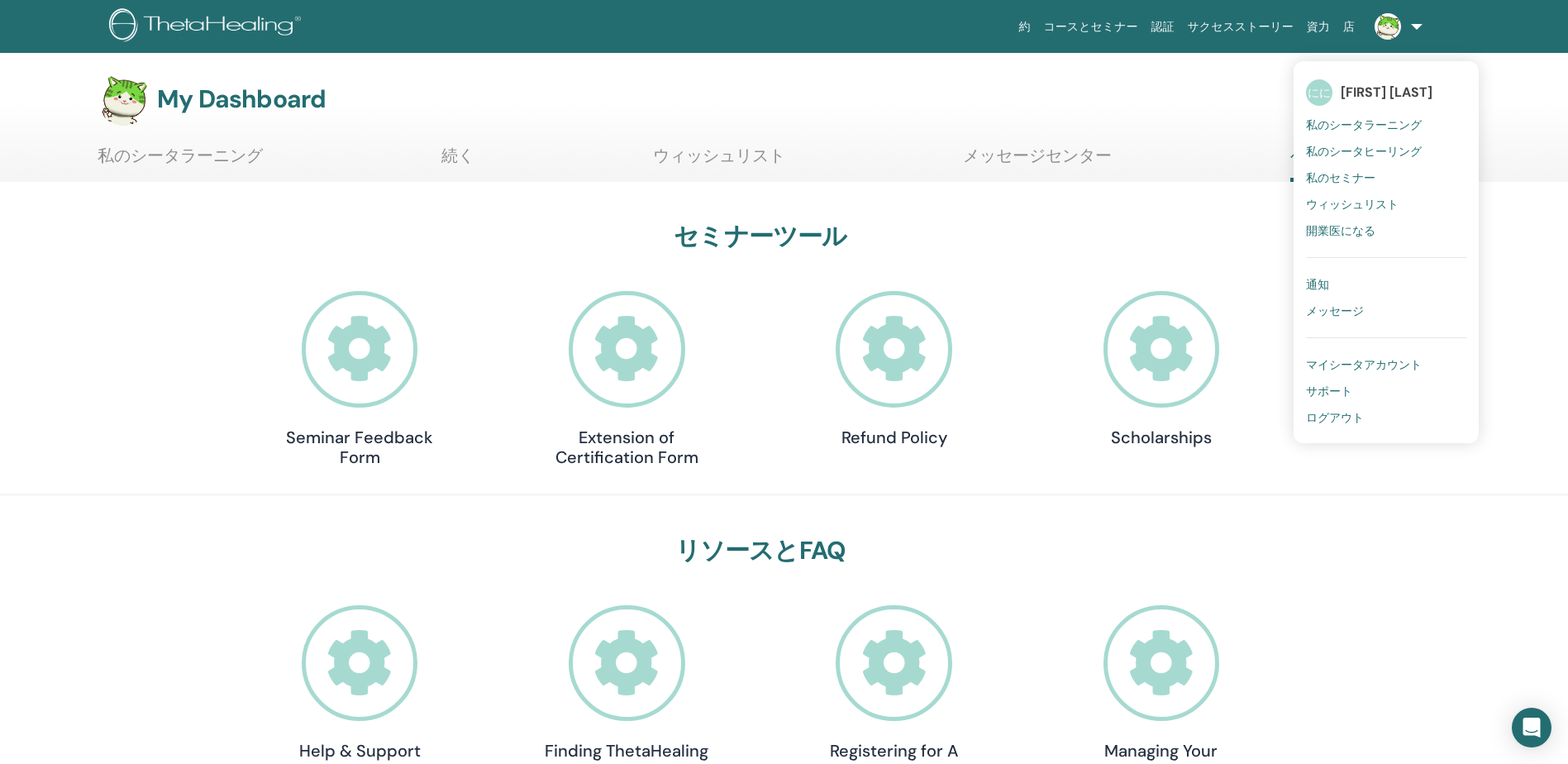 click on "My Dashboard
マイアカウント" at bounding box center [759, 99] 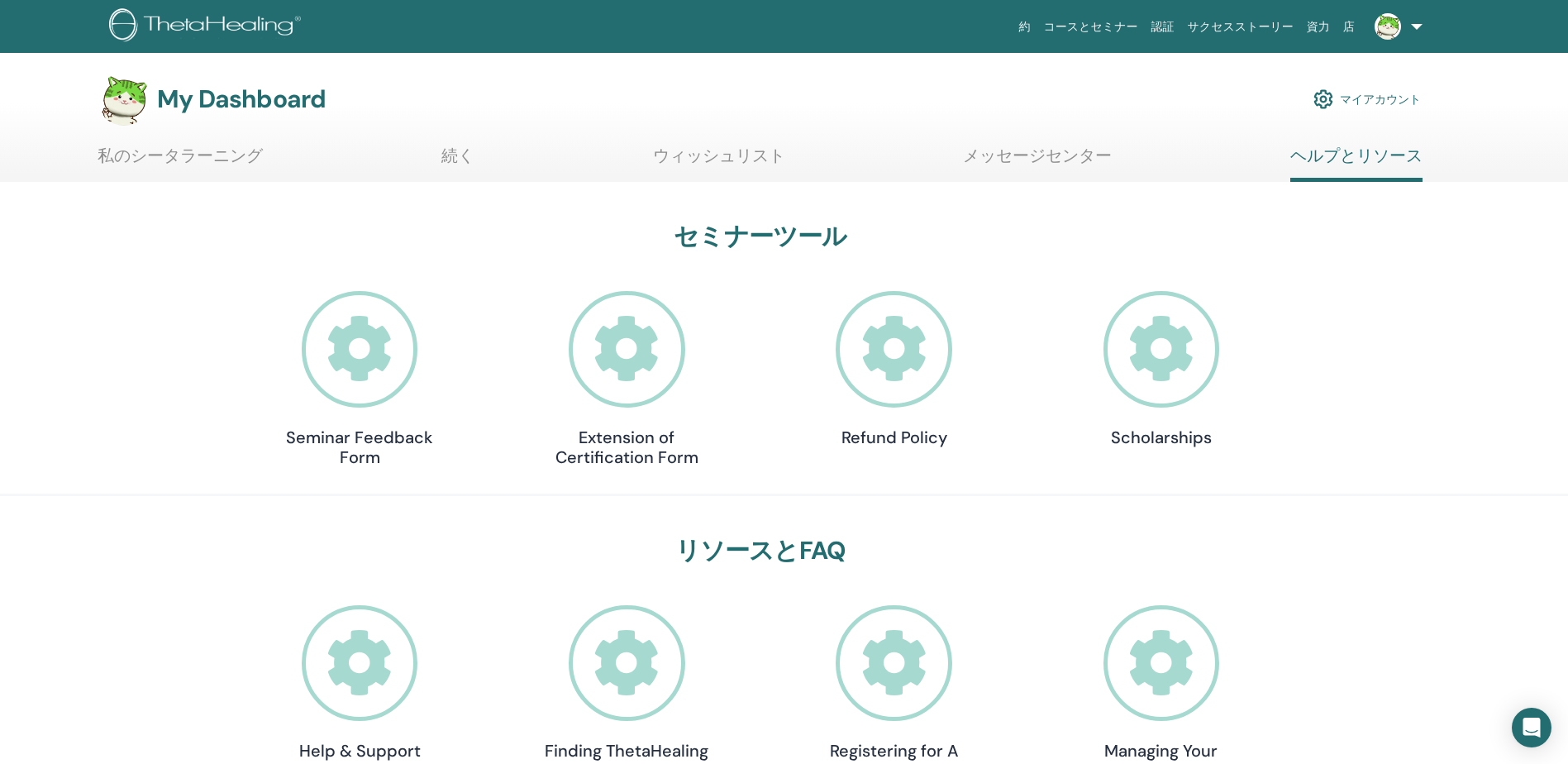 click on "マイアカウント" at bounding box center [1367, 99] 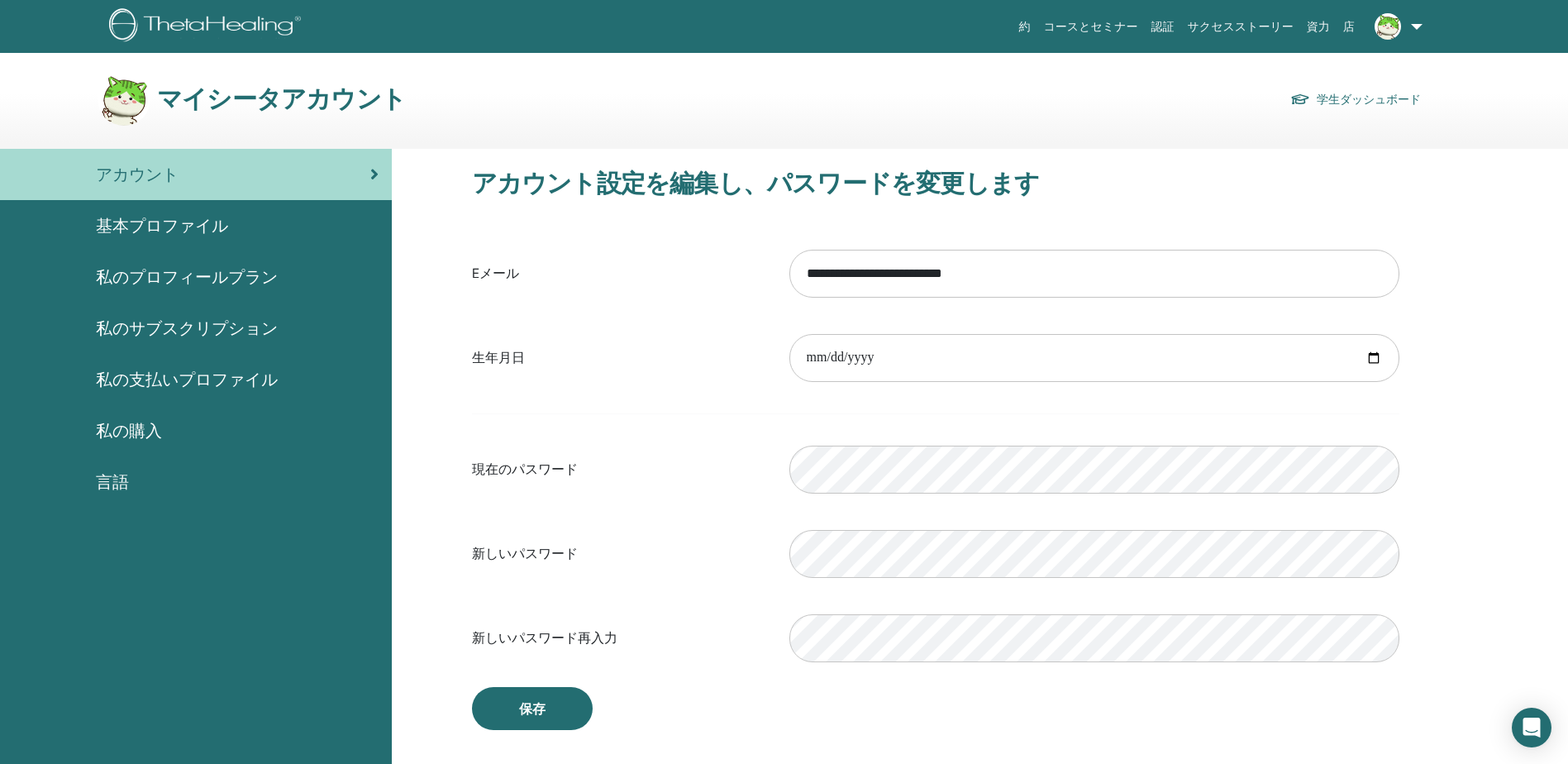 scroll, scrollTop: 0, scrollLeft: 0, axis: both 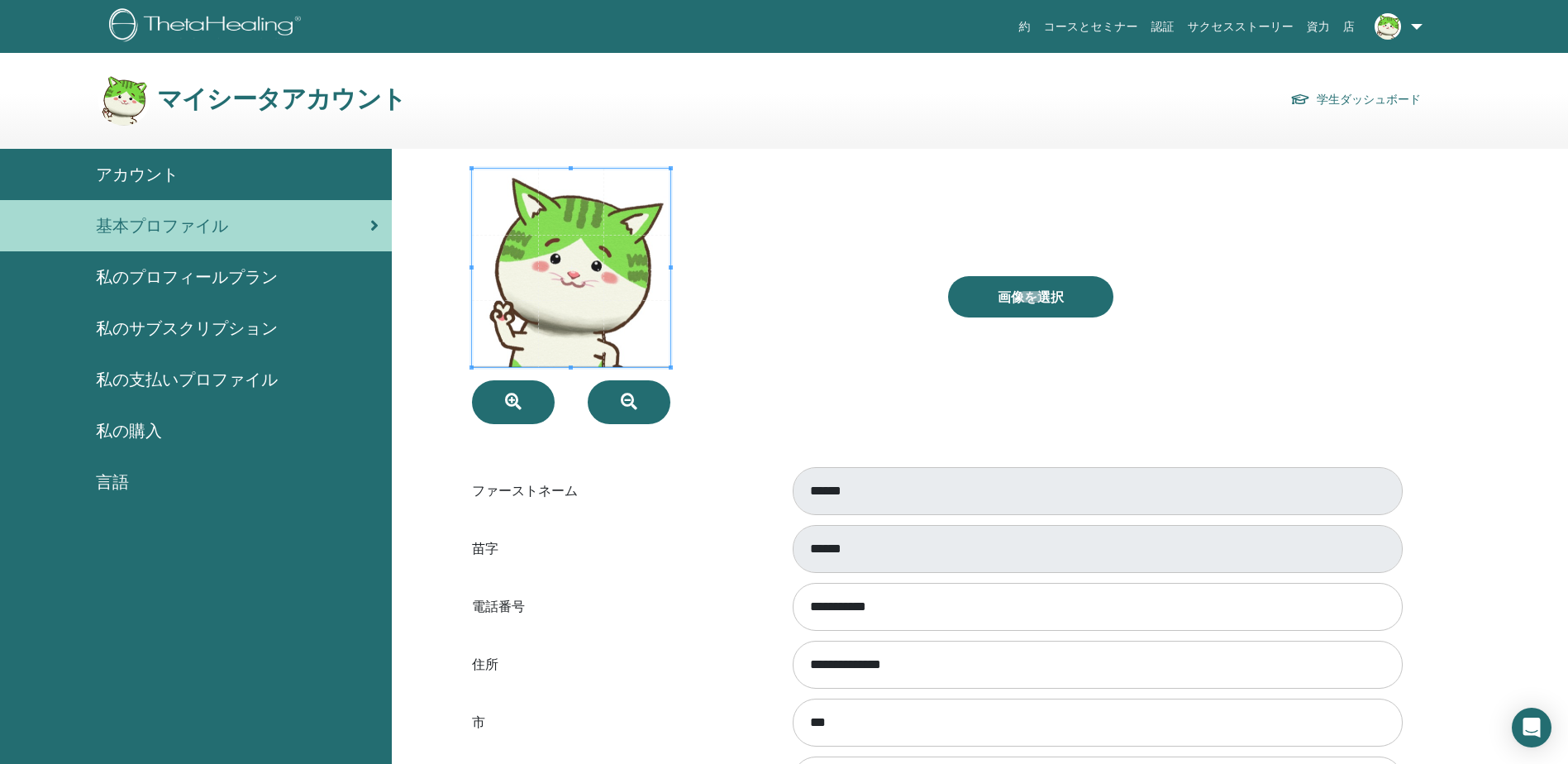 click on "マイシータアカウント
学生ダッシュボード" at bounding box center [759, 99] 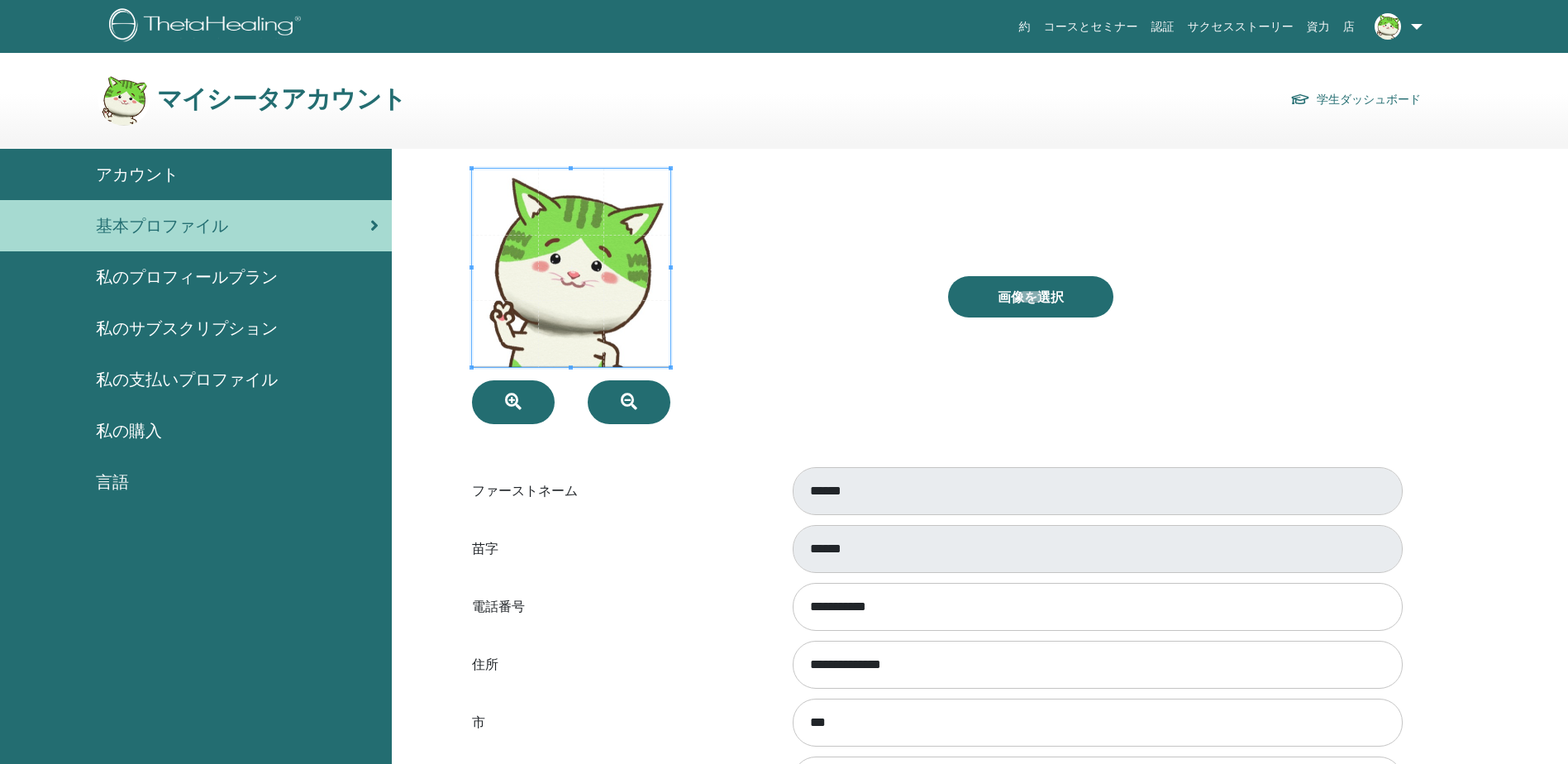 scroll, scrollTop: 0, scrollLeft: 0, axis: both 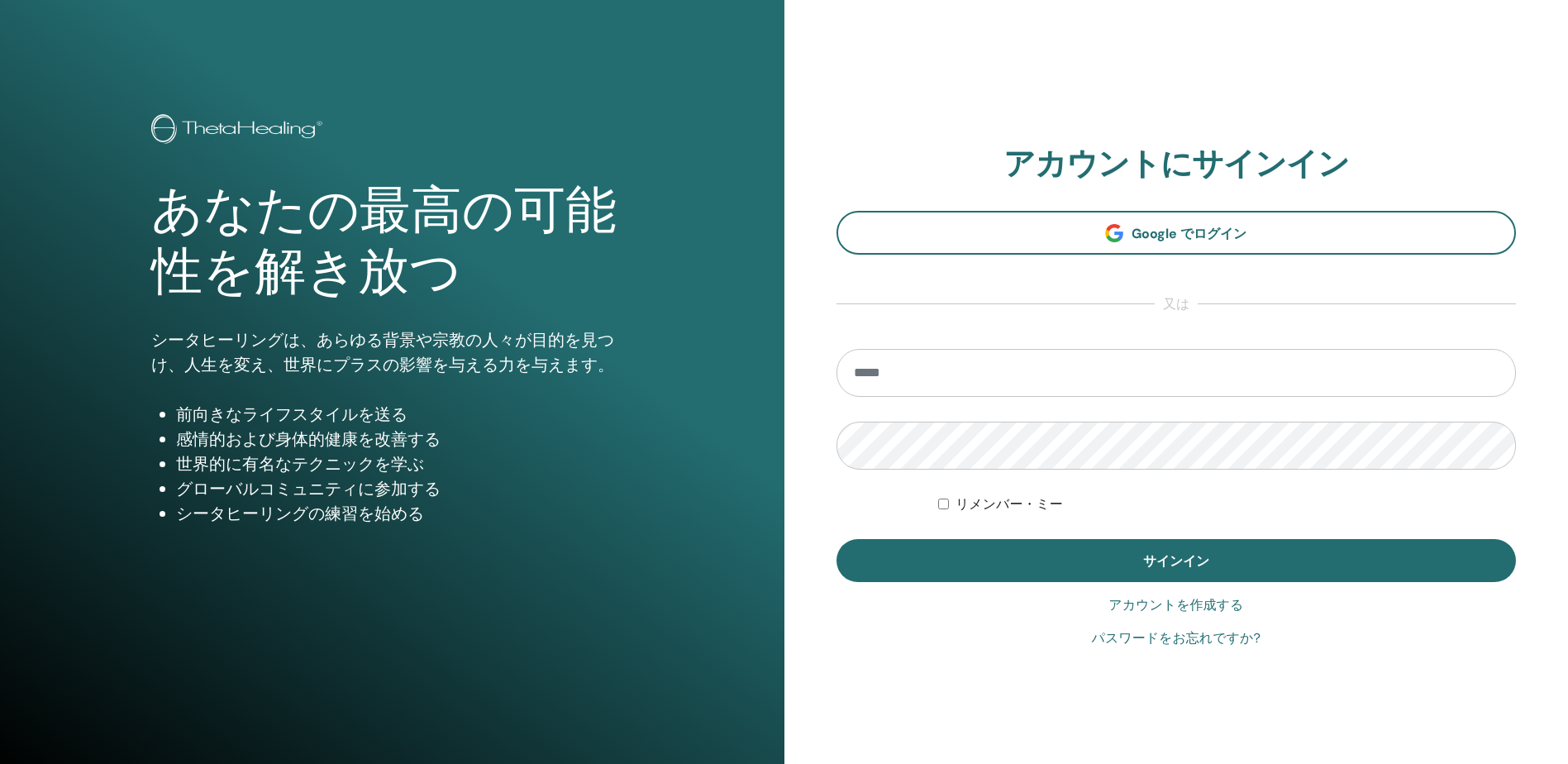 click at bounding box center (1176, 373) 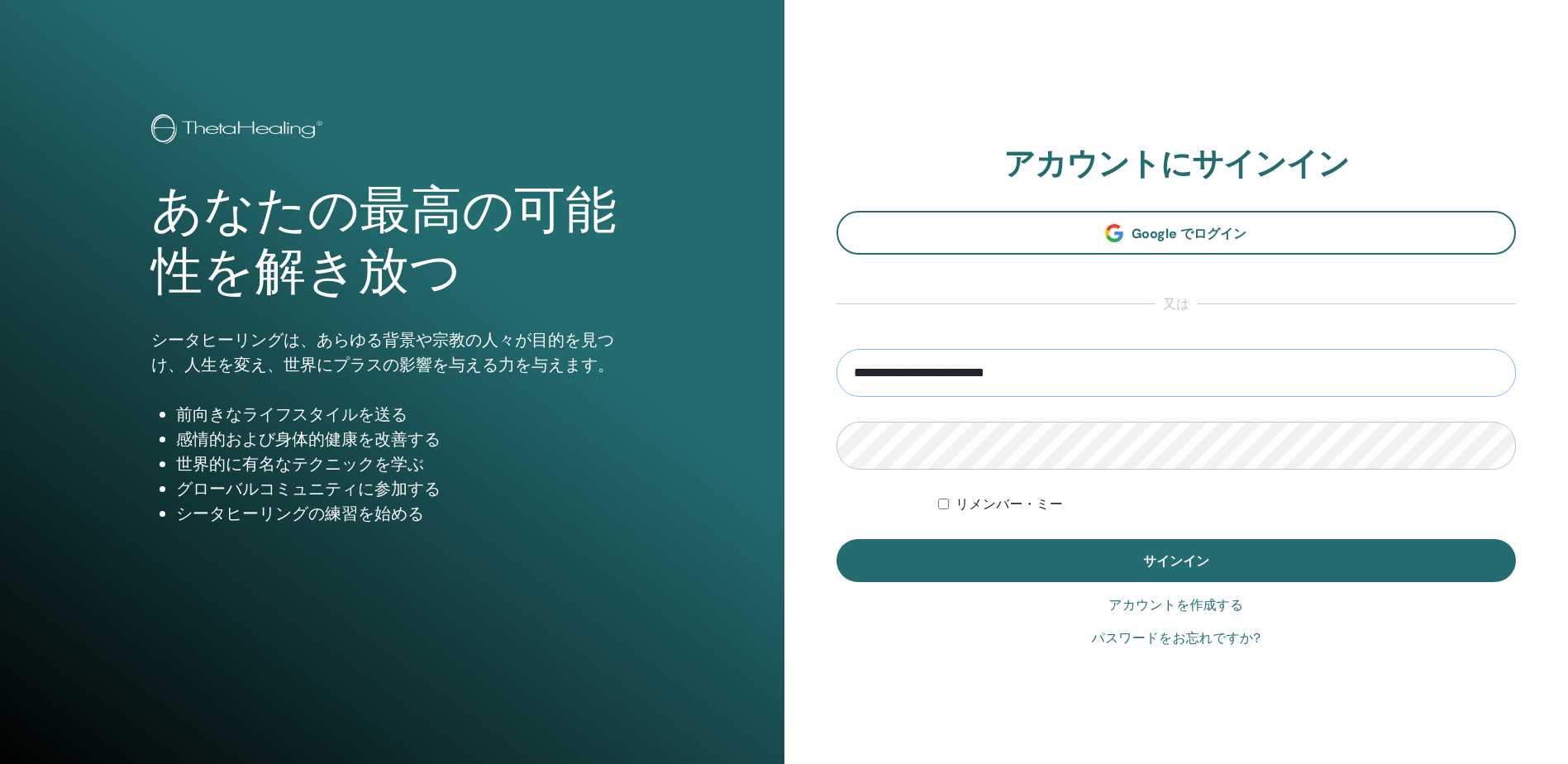 click on "**********" at bounding box center [1176, 373] 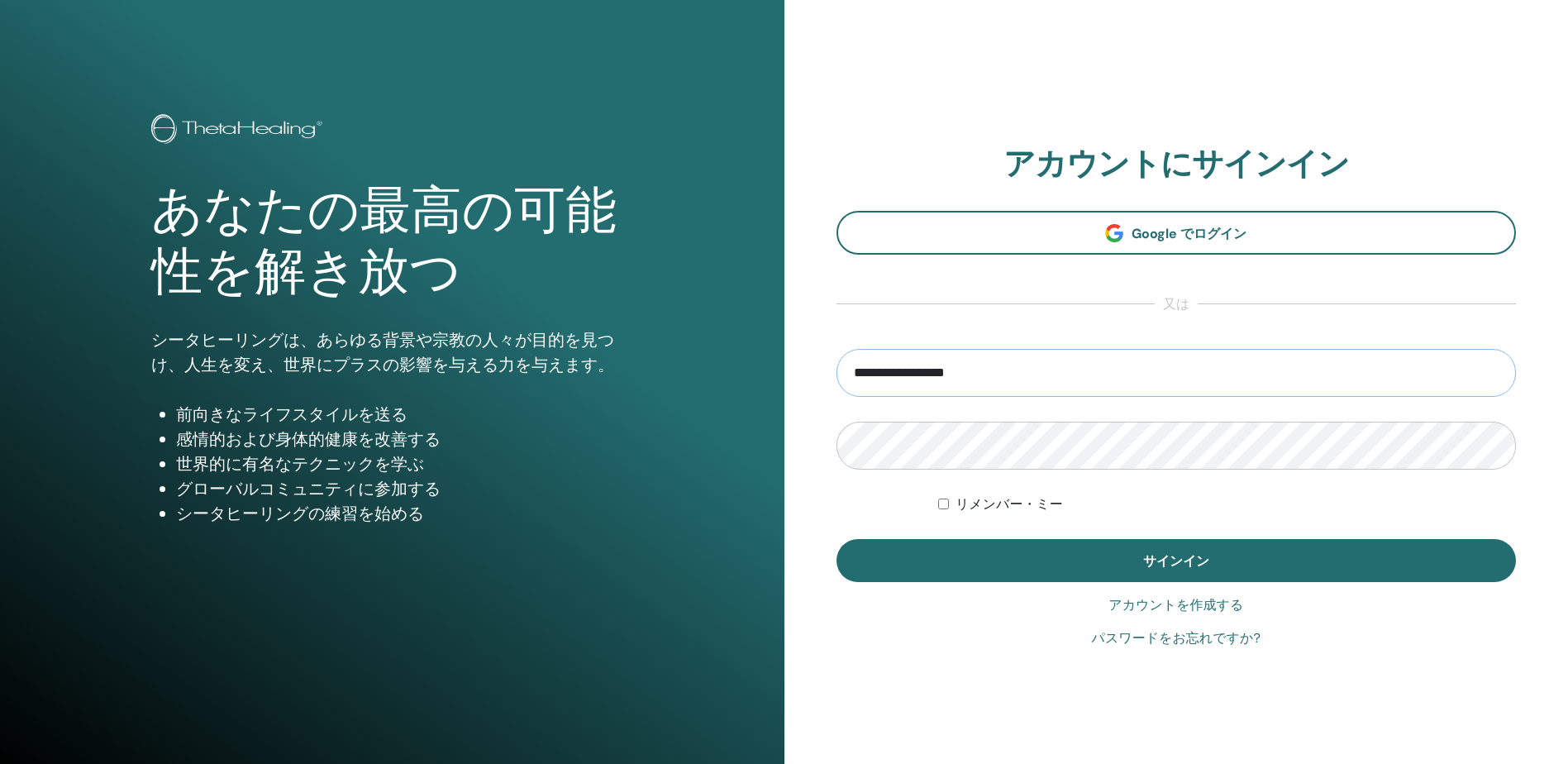 click on "**********" at bounding box center (1176, 373) 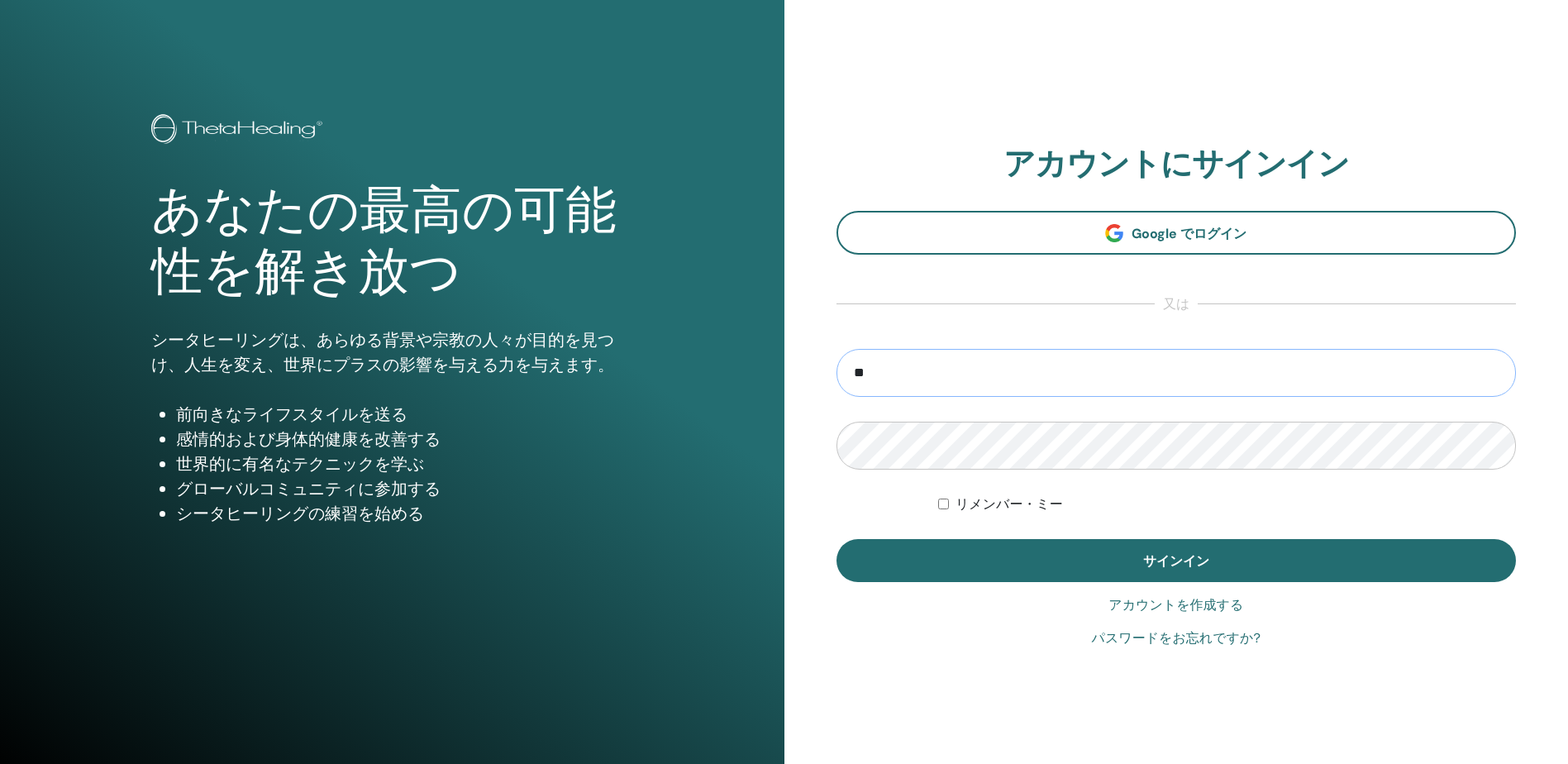 type on "*" 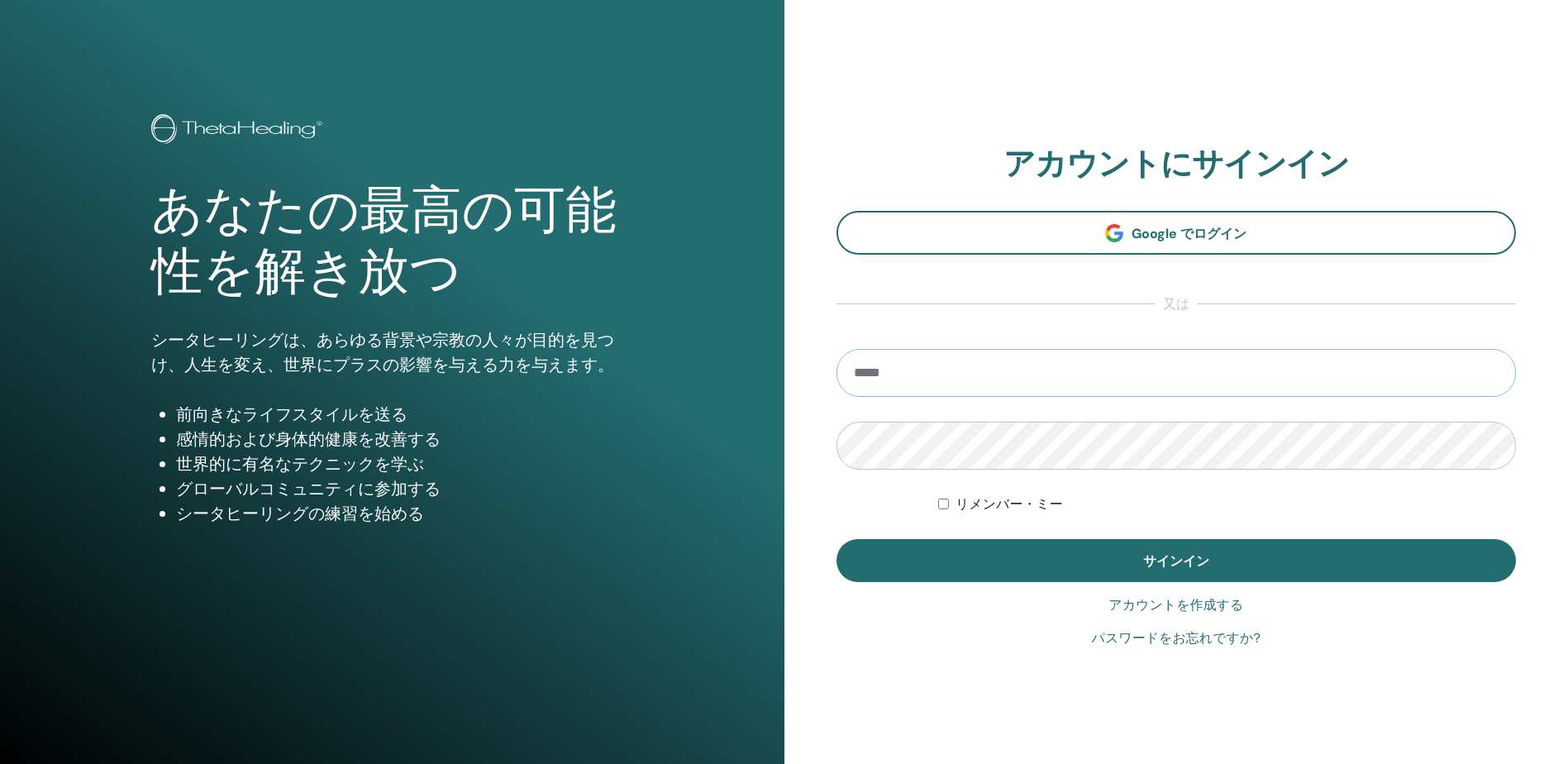 click at bounding box center [1176, 373] 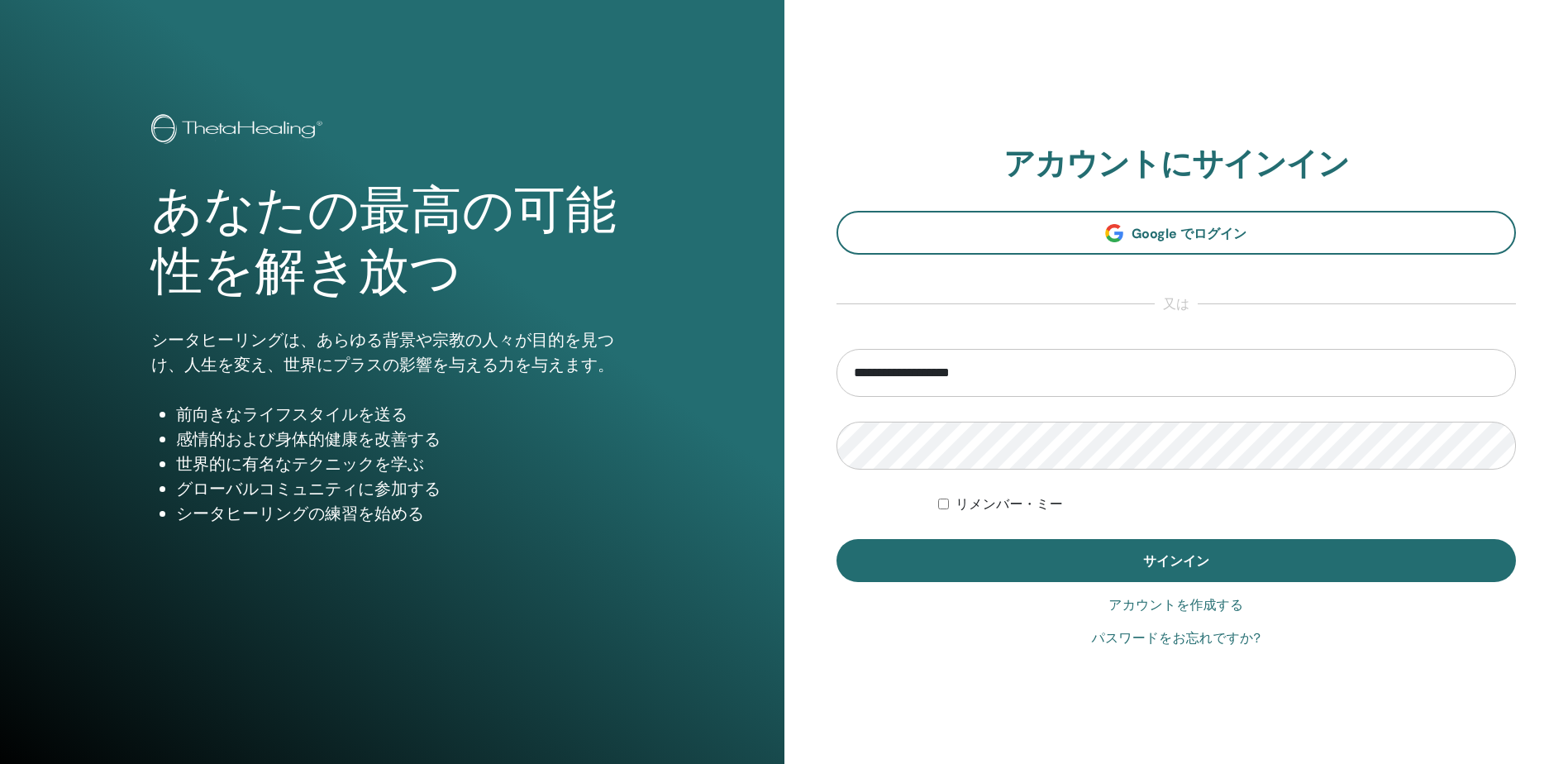 click on "アカウントを作成する" at bounding box center [1175, 605] 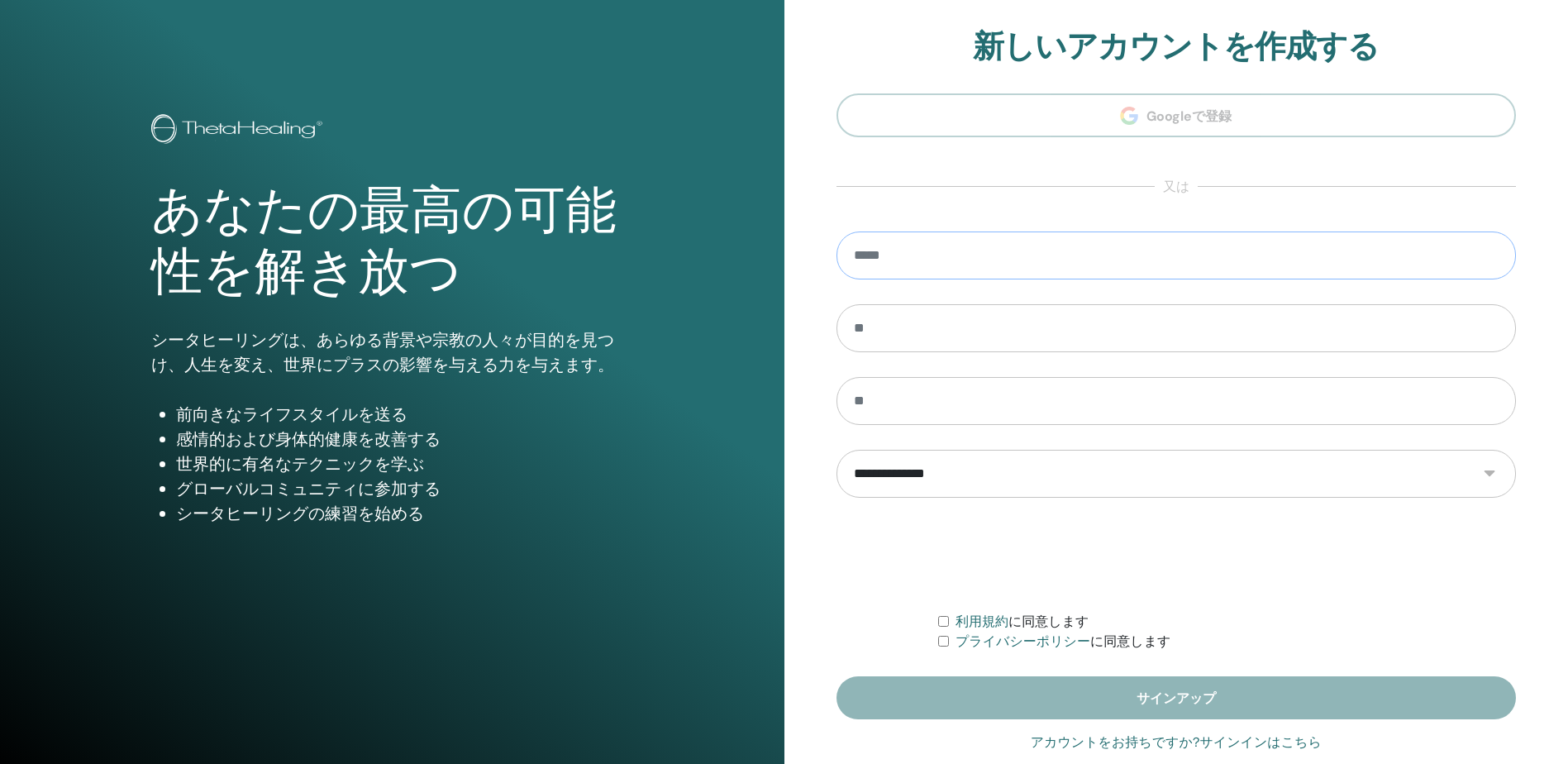 click at bounding box center [1176, 255] 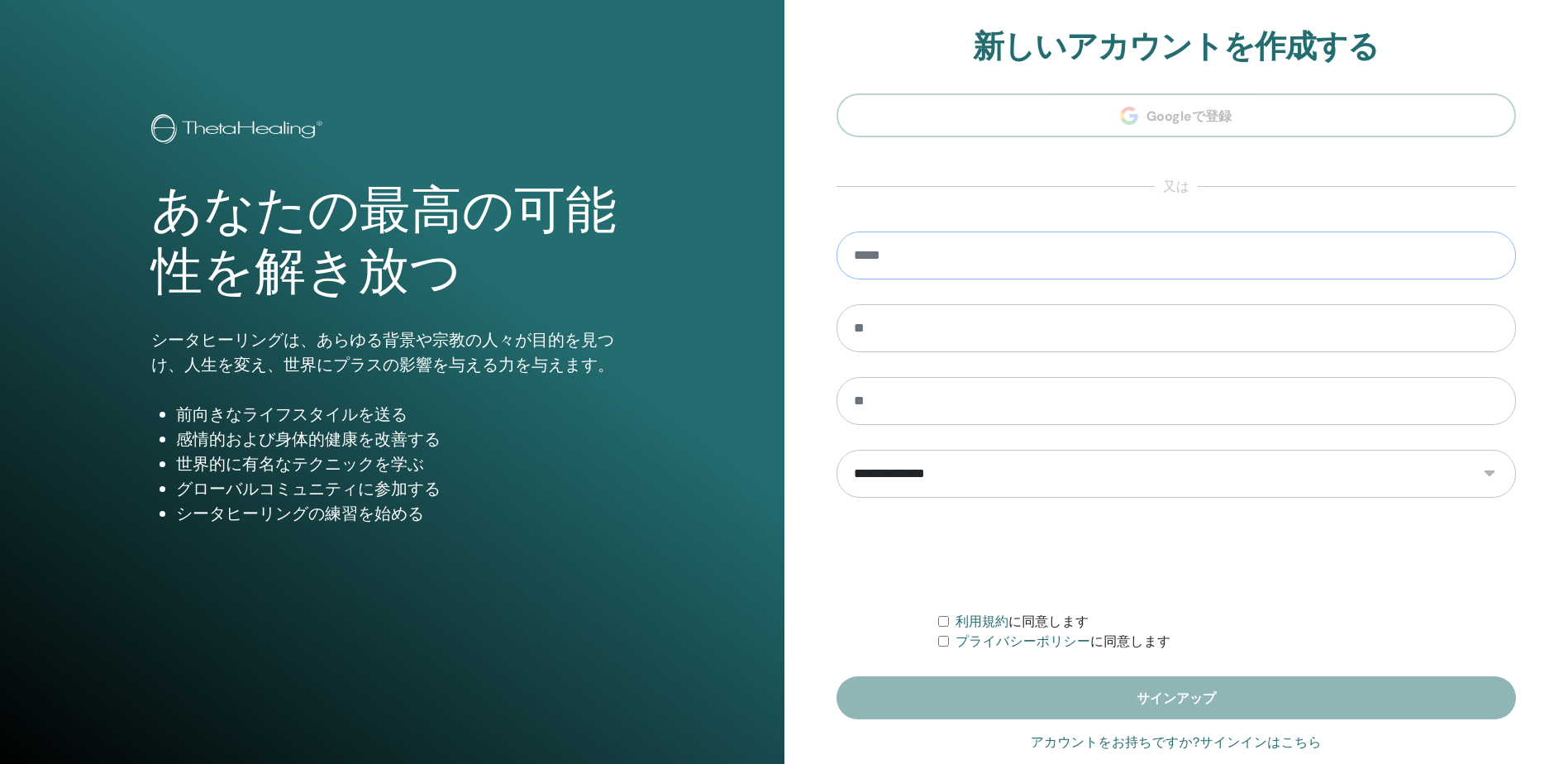 type on "**********" 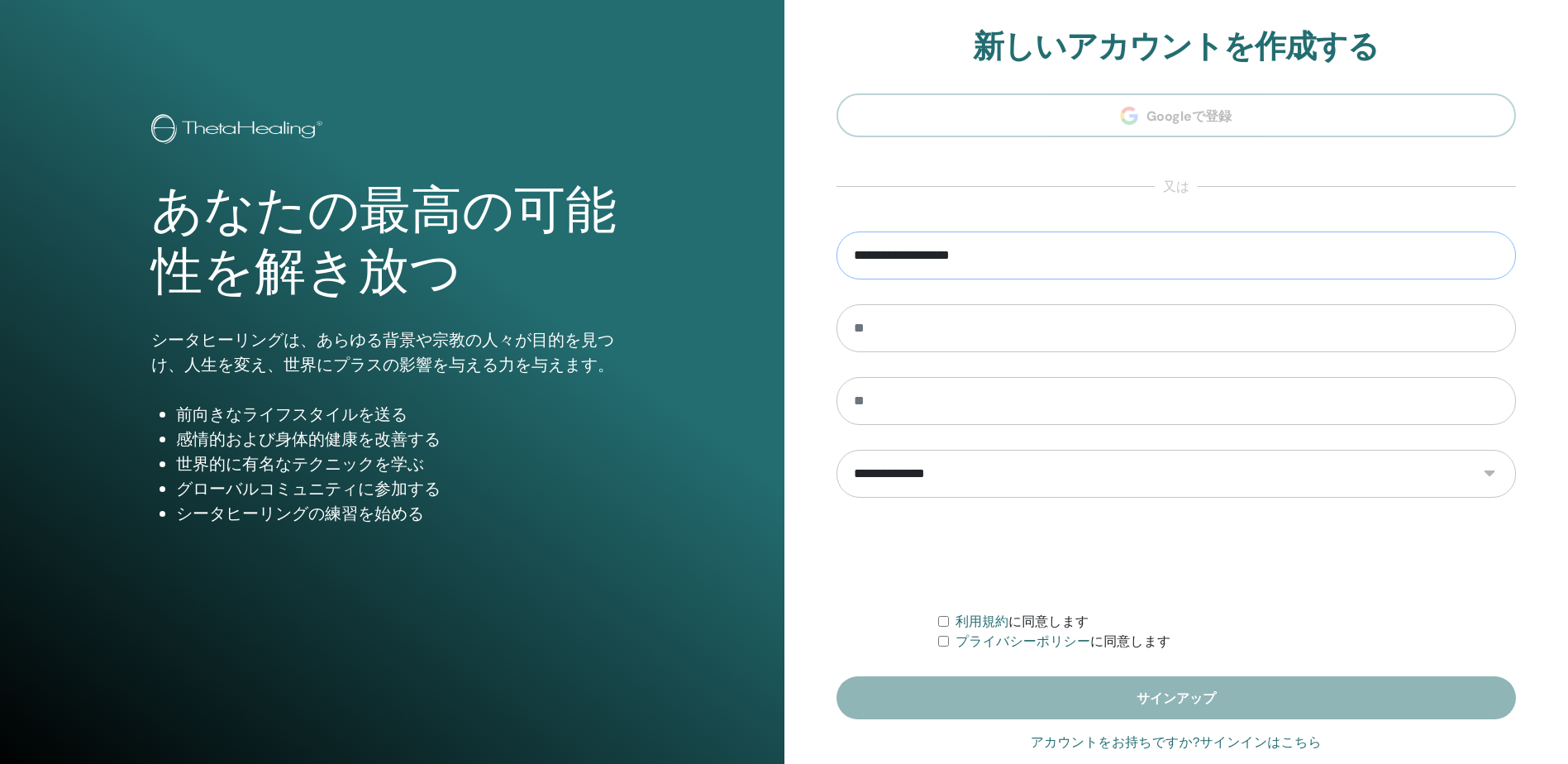 type on "*********" 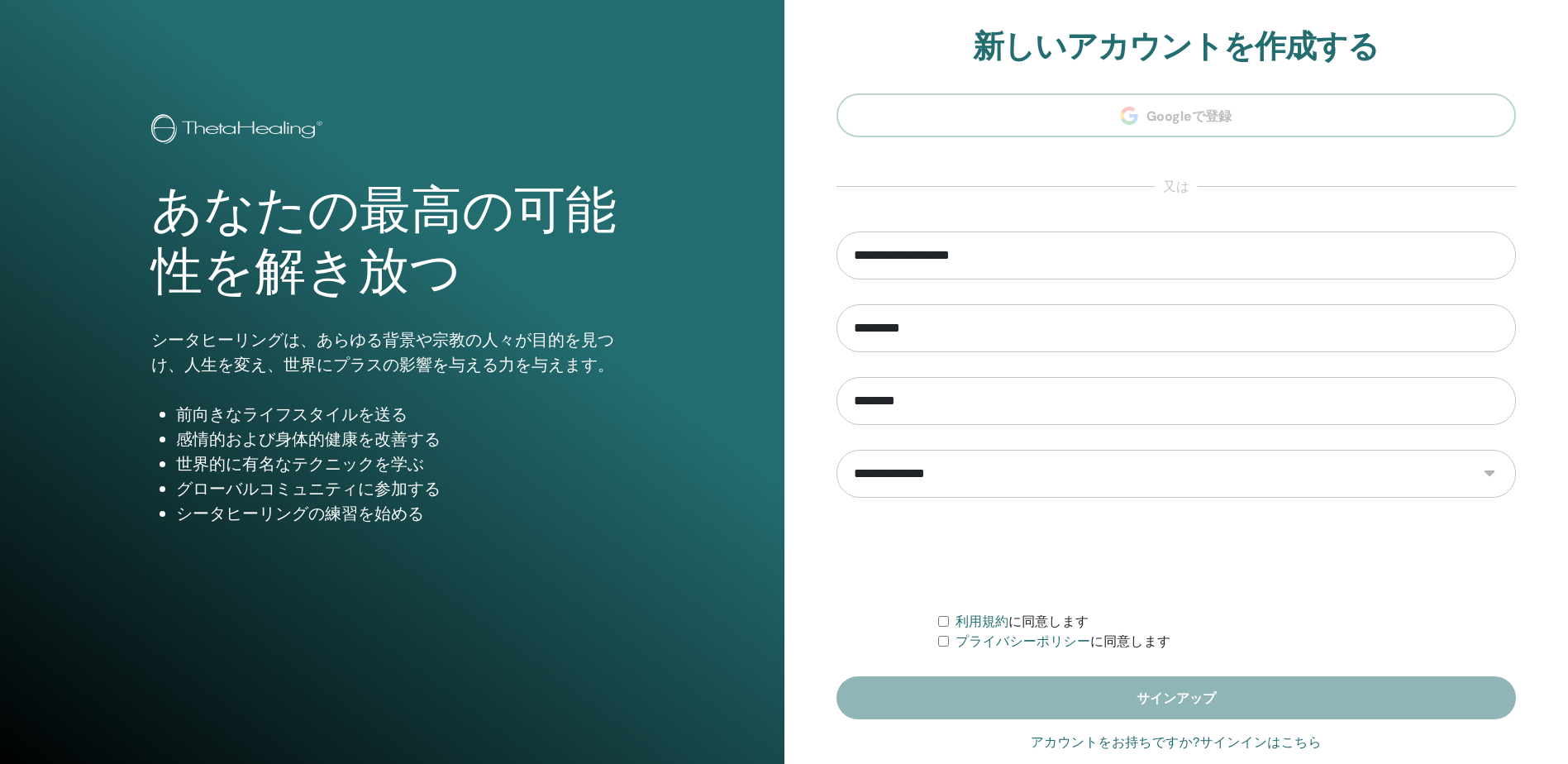 click on "**********" at bounding box center (1176, 474) 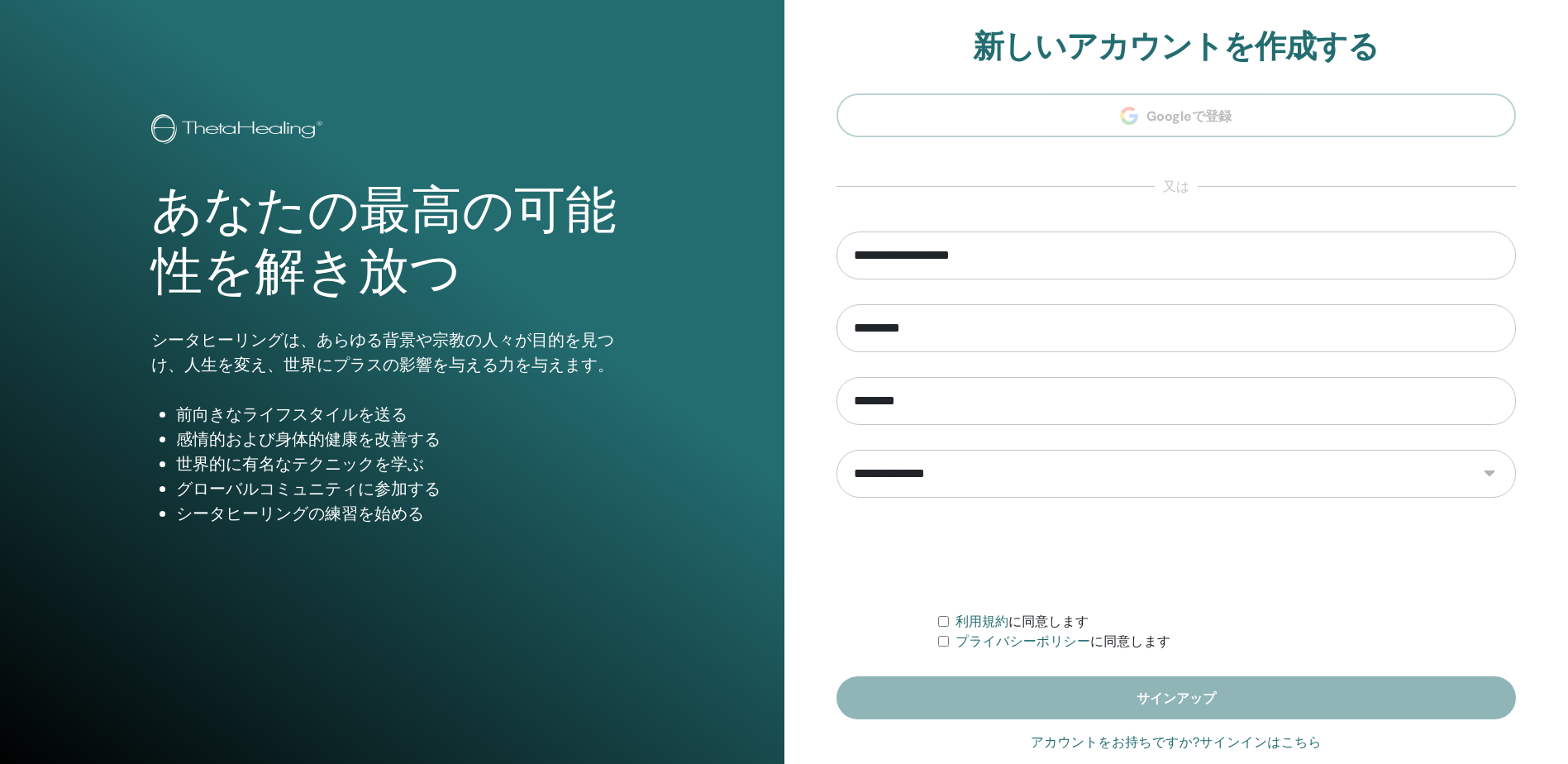 select on "***" 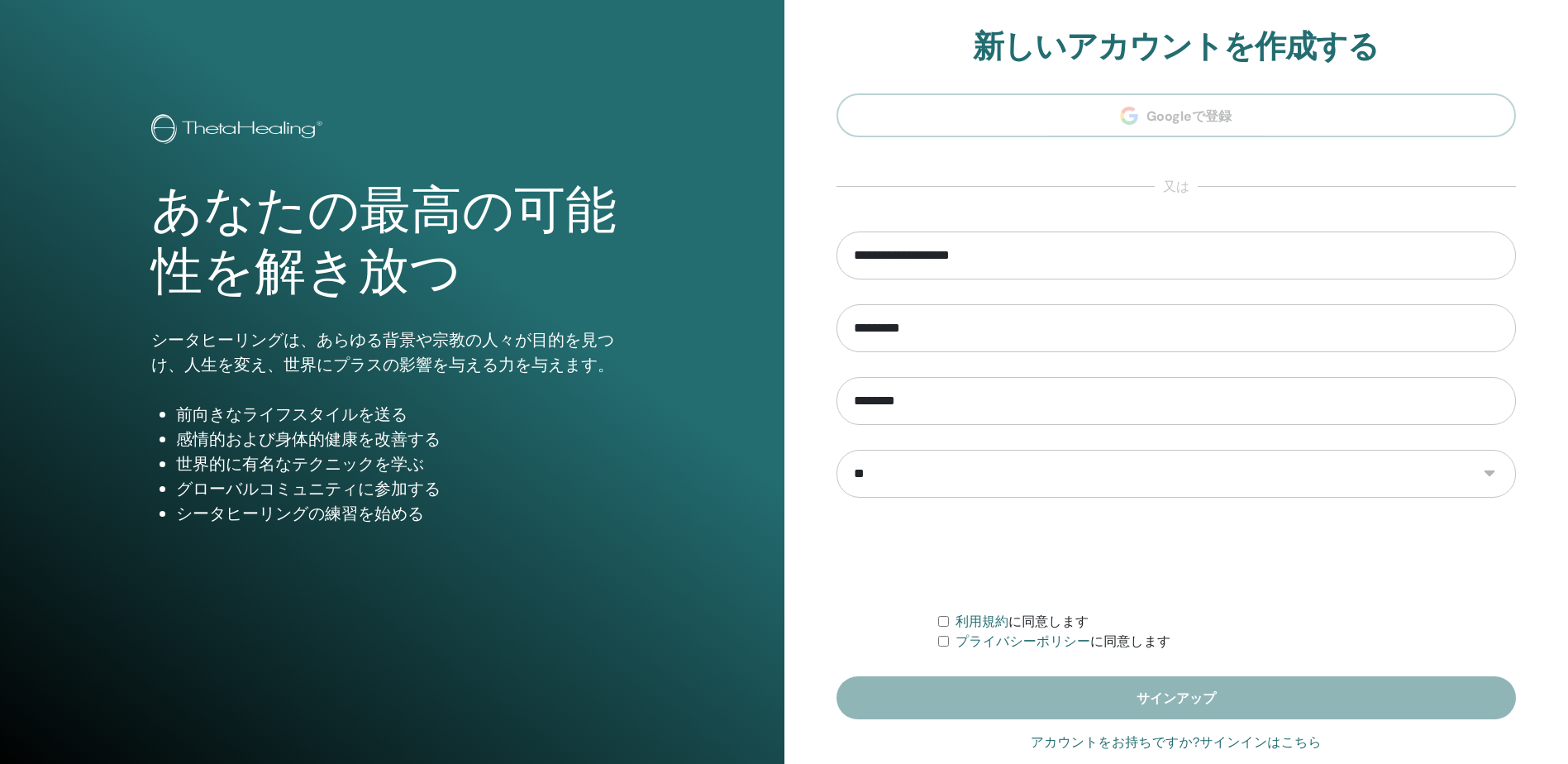 click on "**********" at bounding box center (1176, 474) 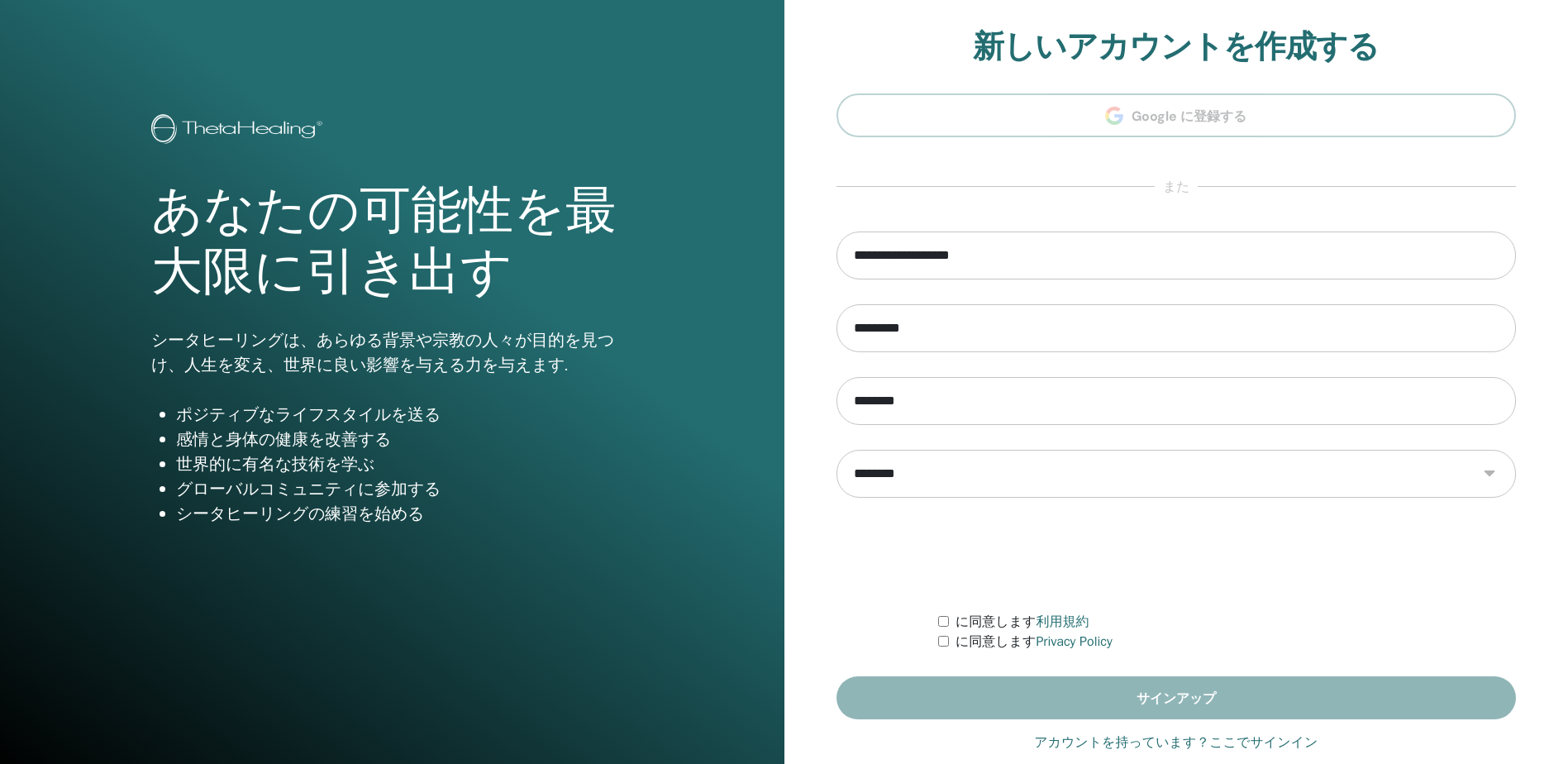 scroll, scrollTop: 0, scrollLeft: 0, axis: both 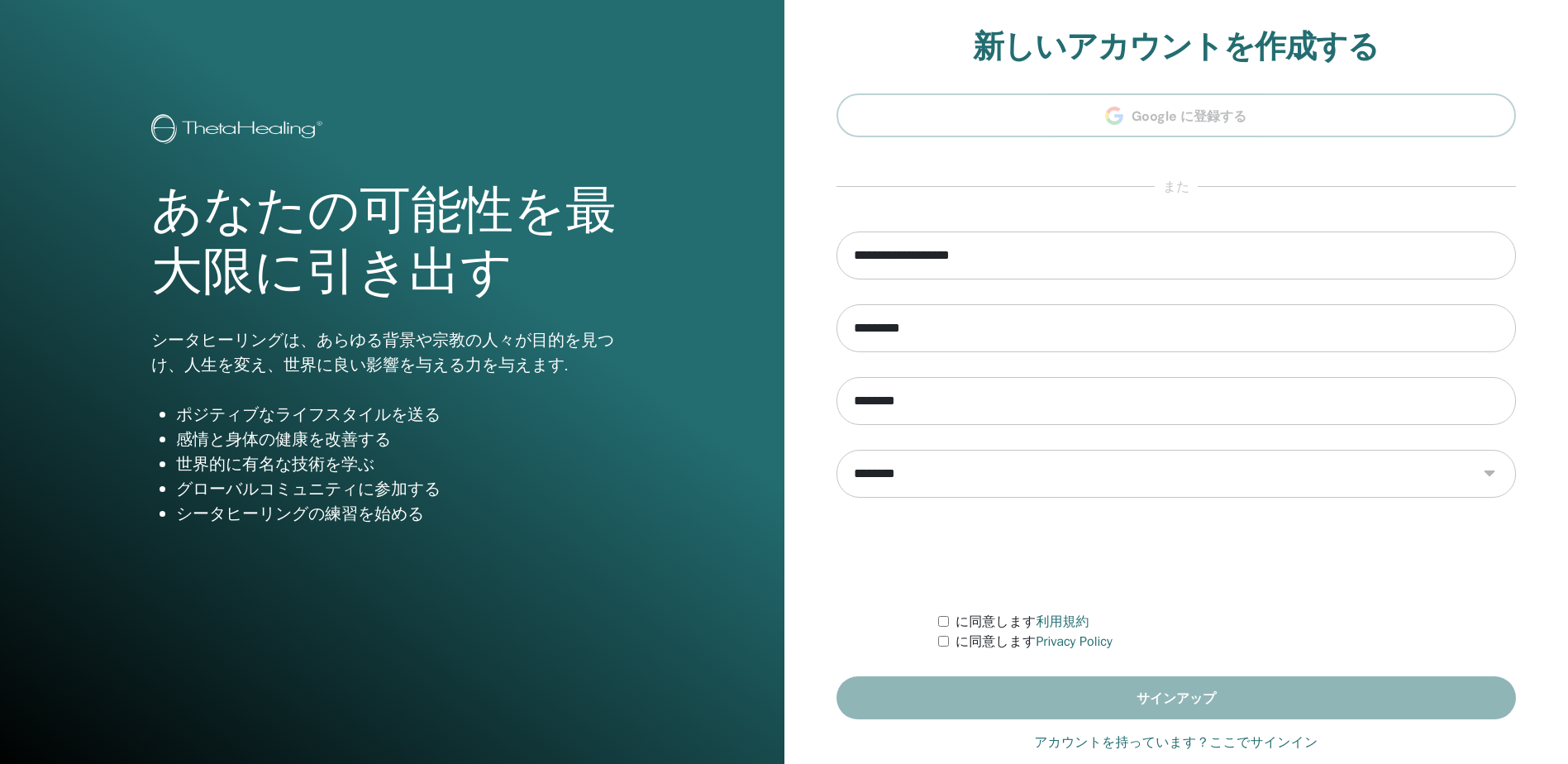 click on "**********" at bounding box center (1176, 474) 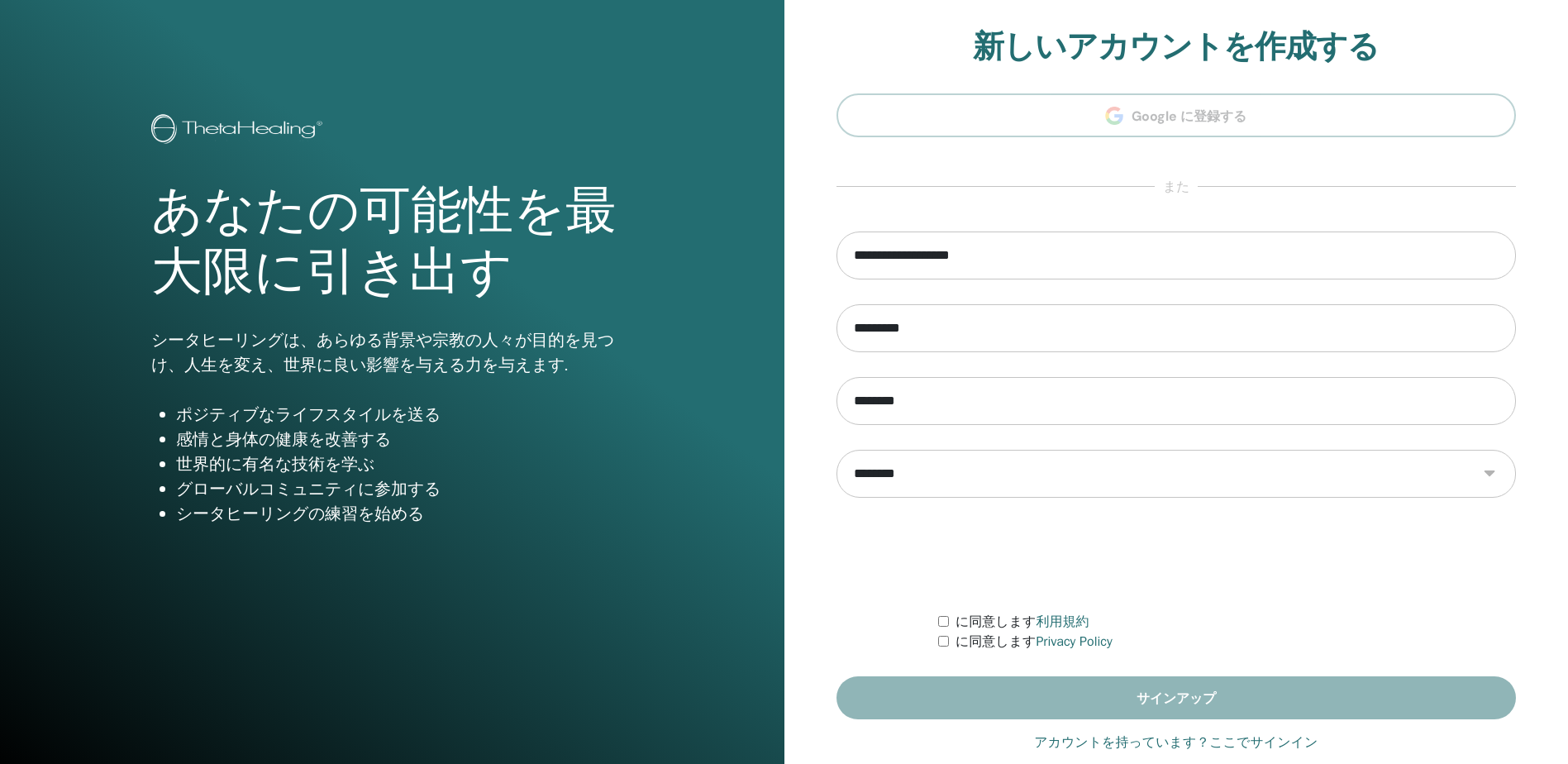 click on "あなたの可能性を最大限に引き出す
[BRAND]は、あらゆる背景や宗教の人々が目的を見つけ、人生を変え、世界に良い影響を与える力を与えます.
ポジティブなライフスタイルを送る
感情と身体の健康を改善する
世界的に有名な技術を学ぶ
グローバルコミュニティに参加する
[BRAND]の練習を始める" at bounding box center (392, 397) 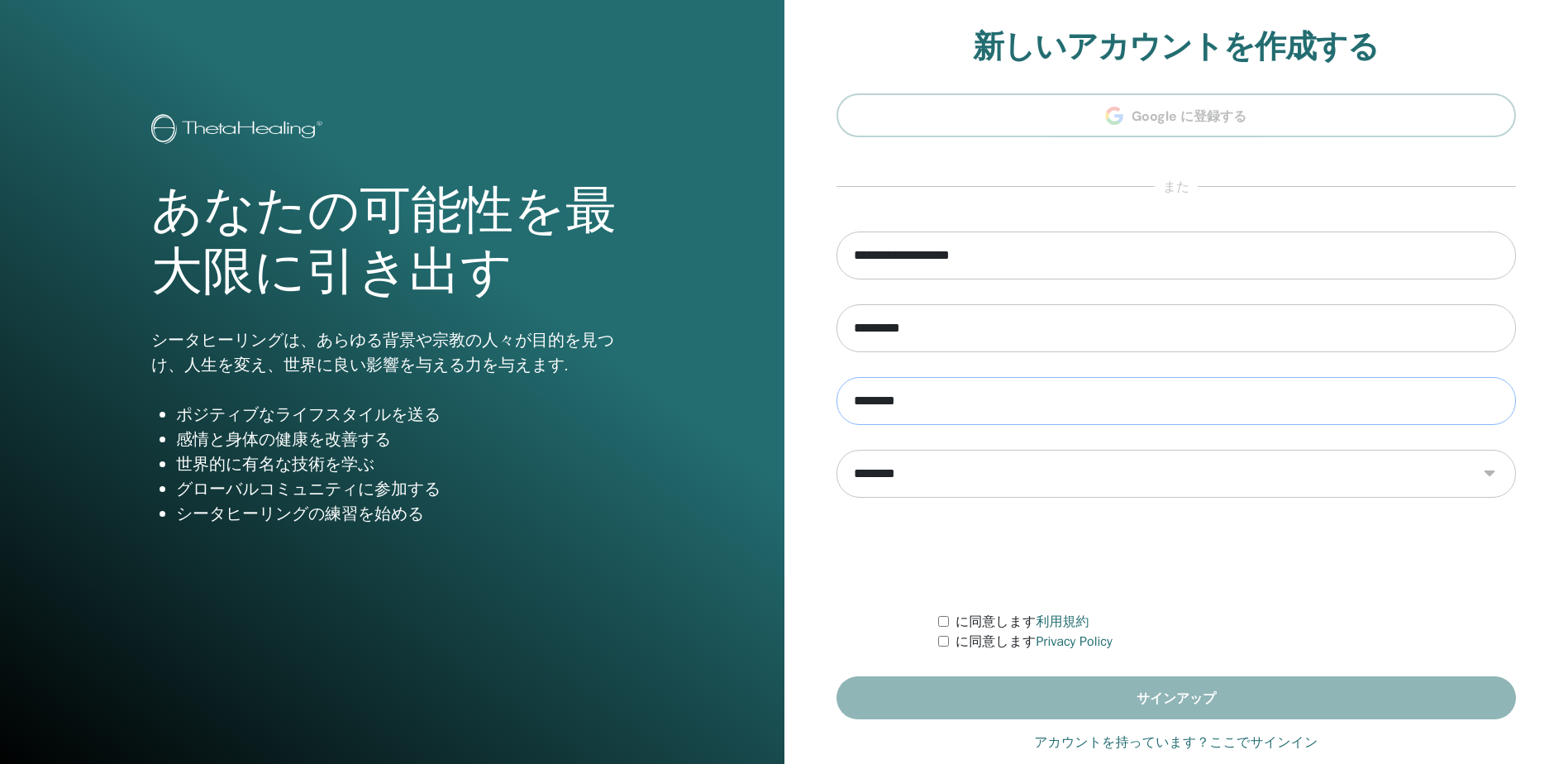 type on "**" 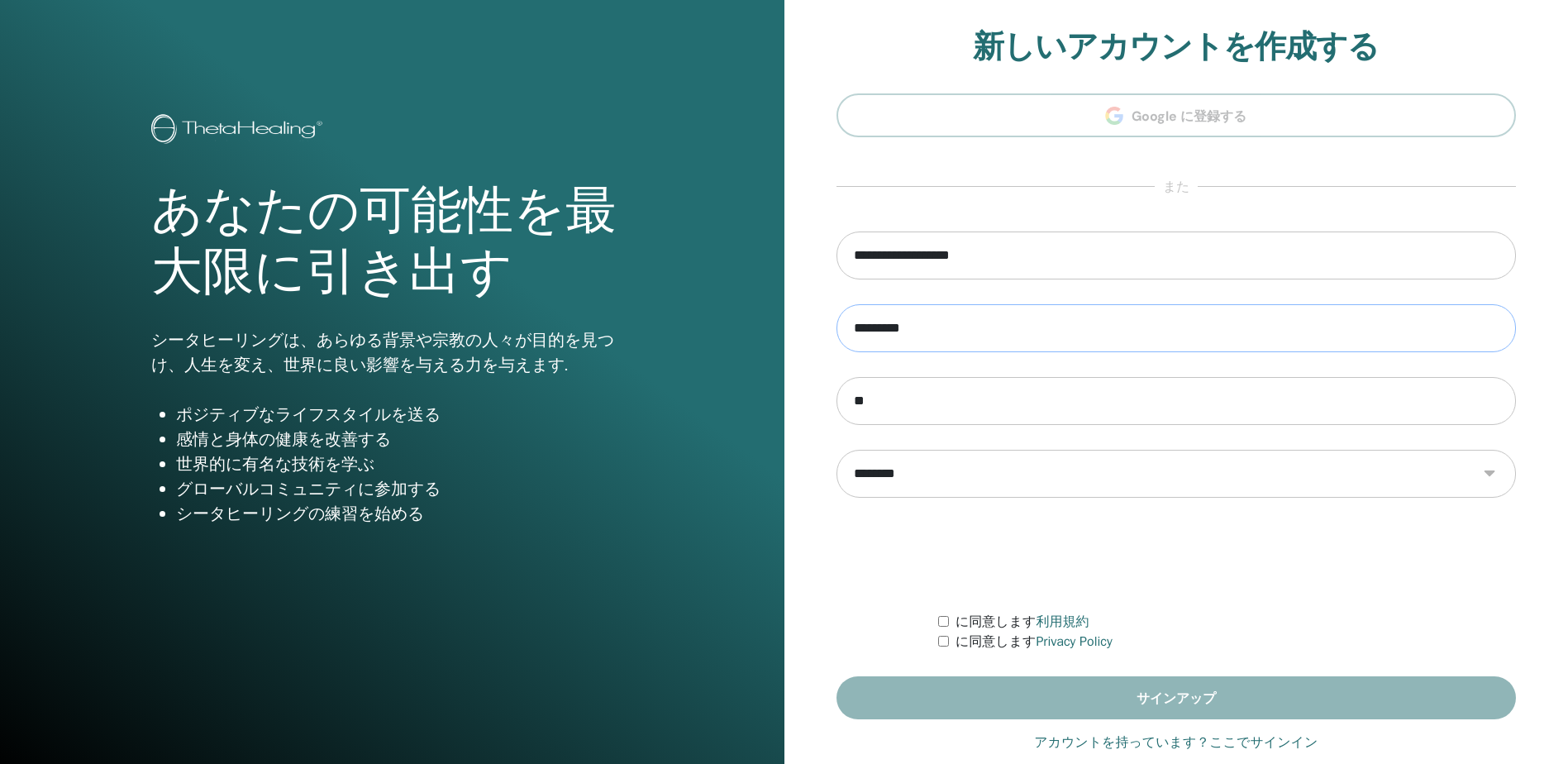 click on "*********" at bounding box center [1176, 328] 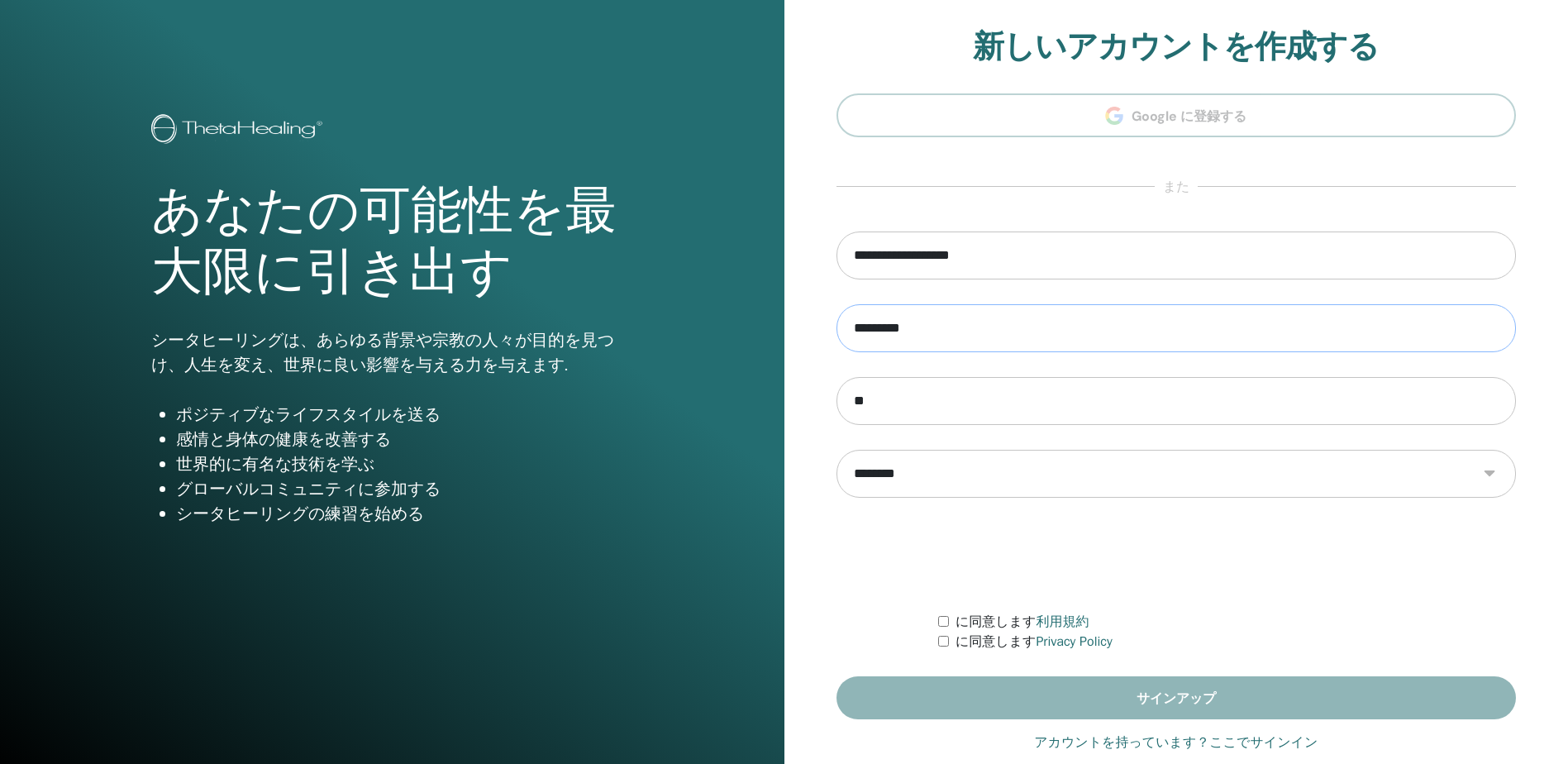 type on "**" 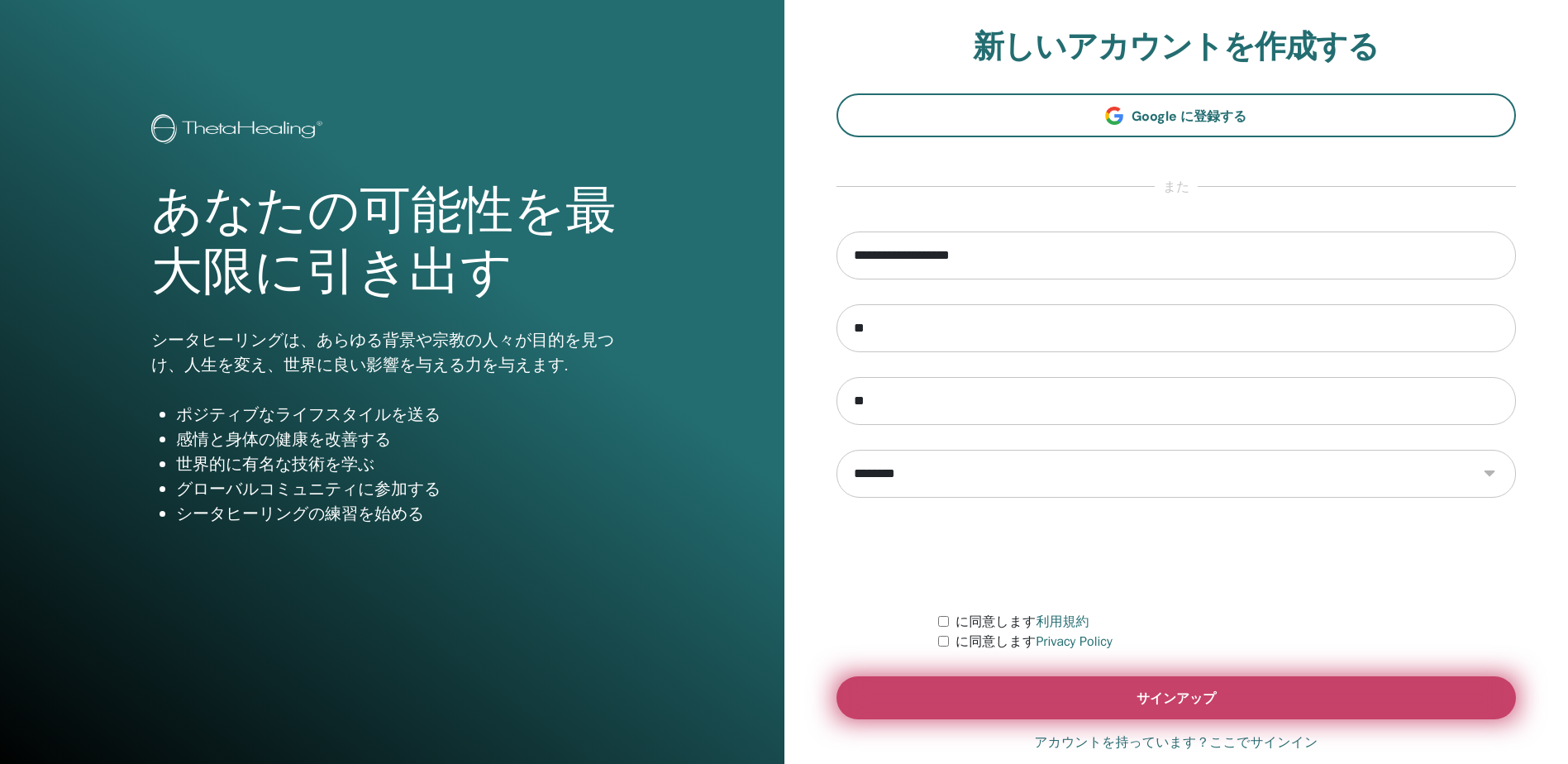 click on "サインアップ" at bounding box center (1176, 698) 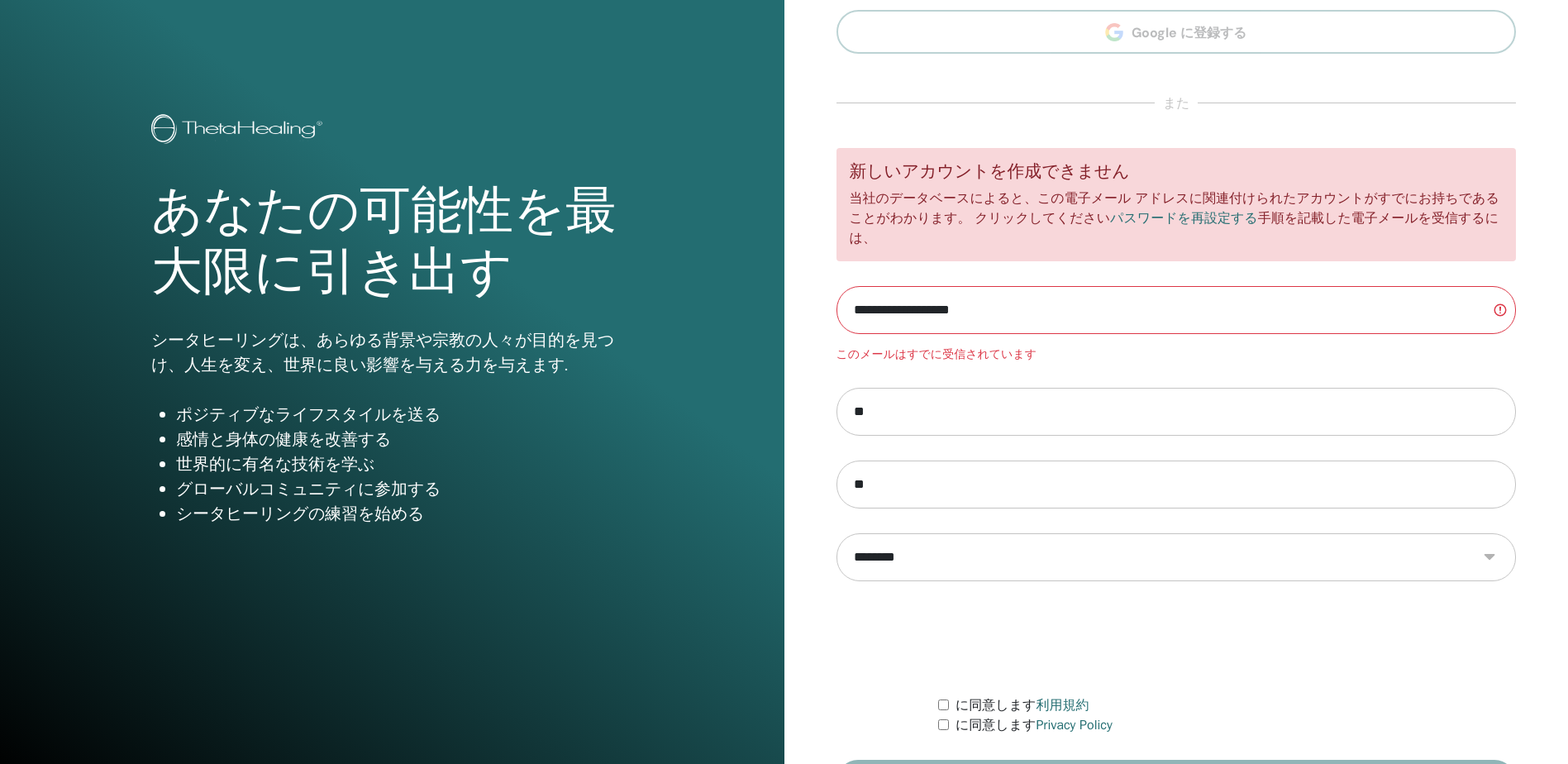 scroll, scrollTop: 0, scrollLeft: 0, axis: both 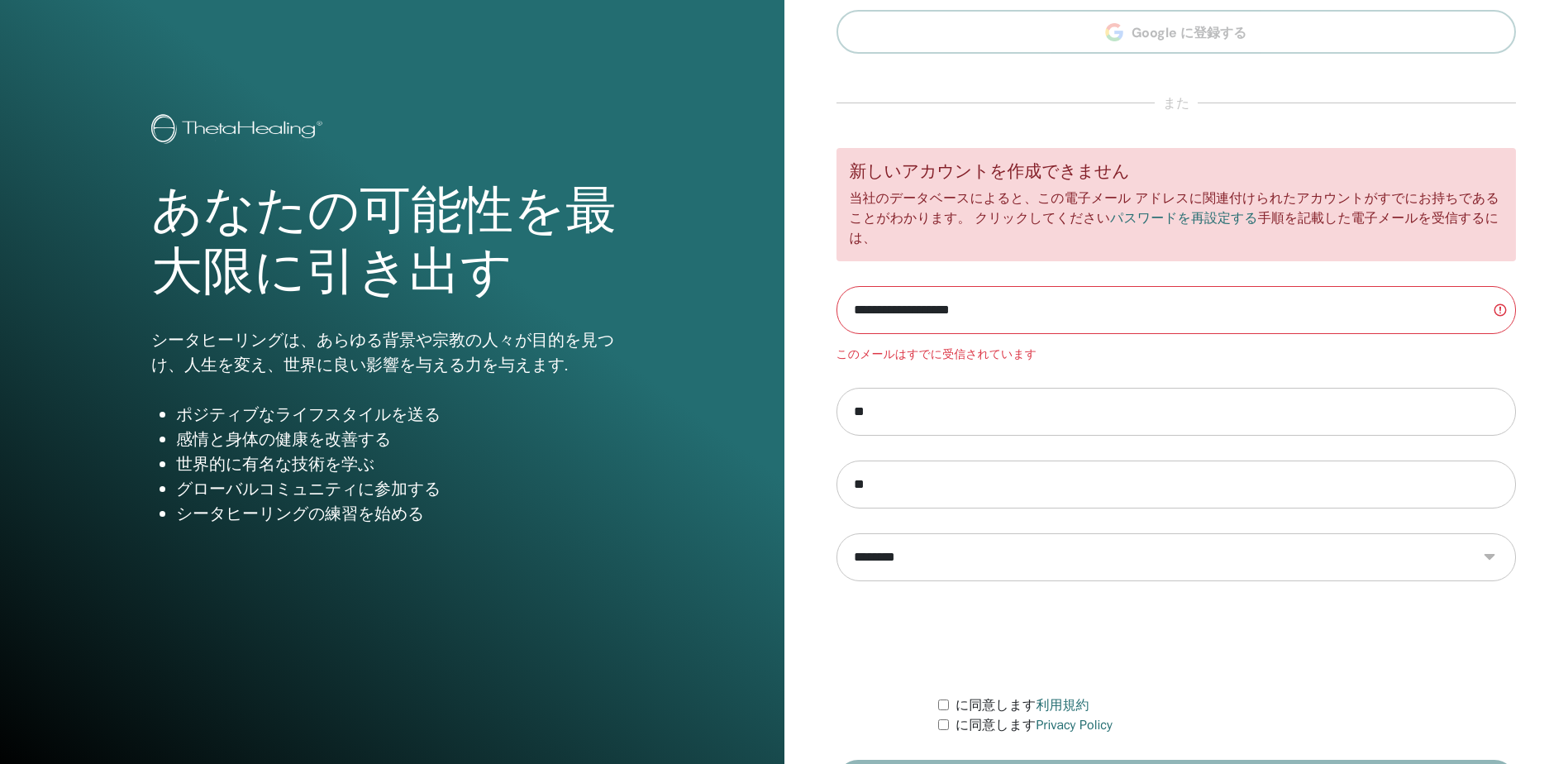click on "パスワードを再設定する" at bounding box center (1184, 218) 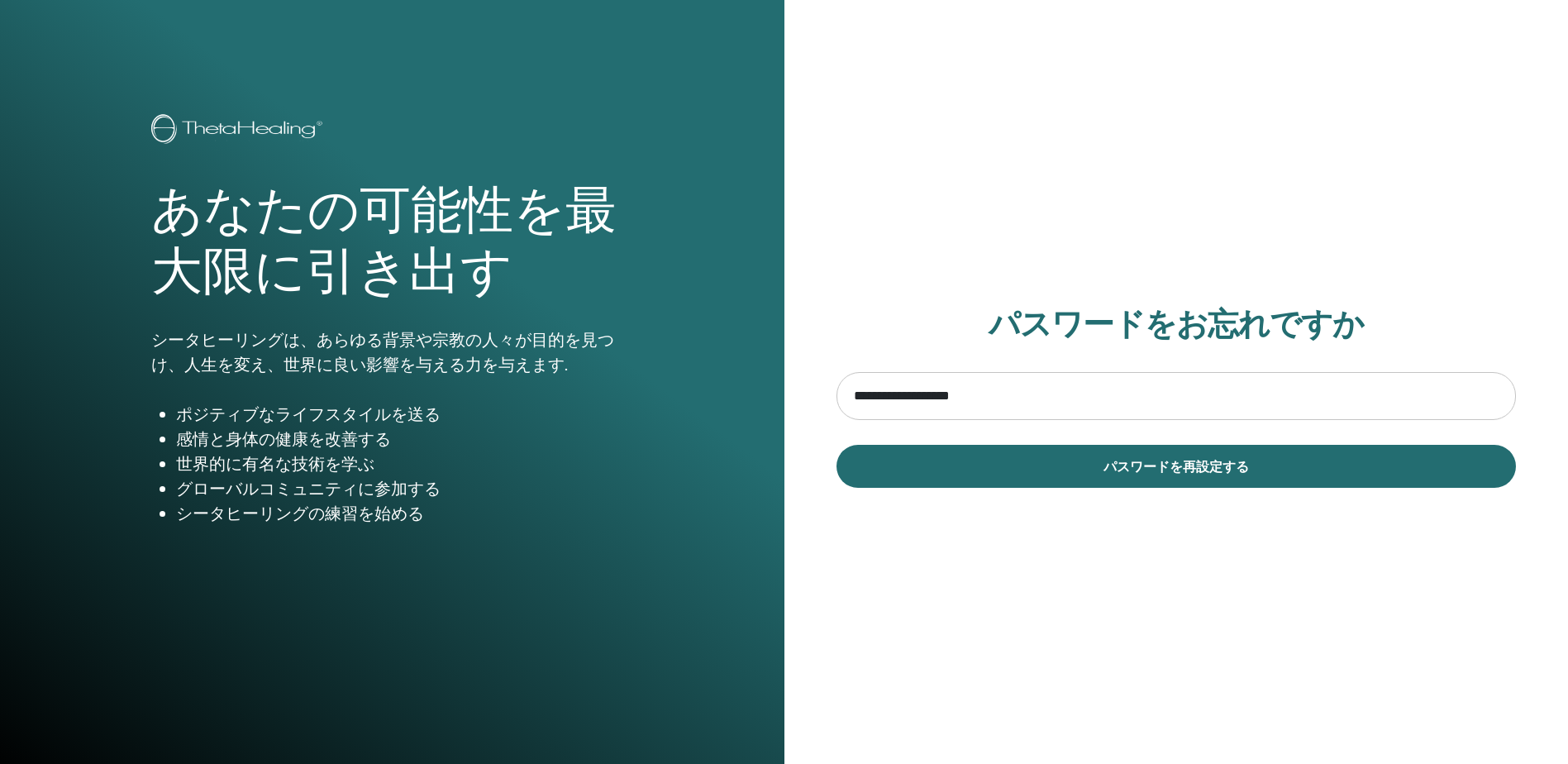scroll, scrollTop: 0, scrollLeft: 0, axis: both 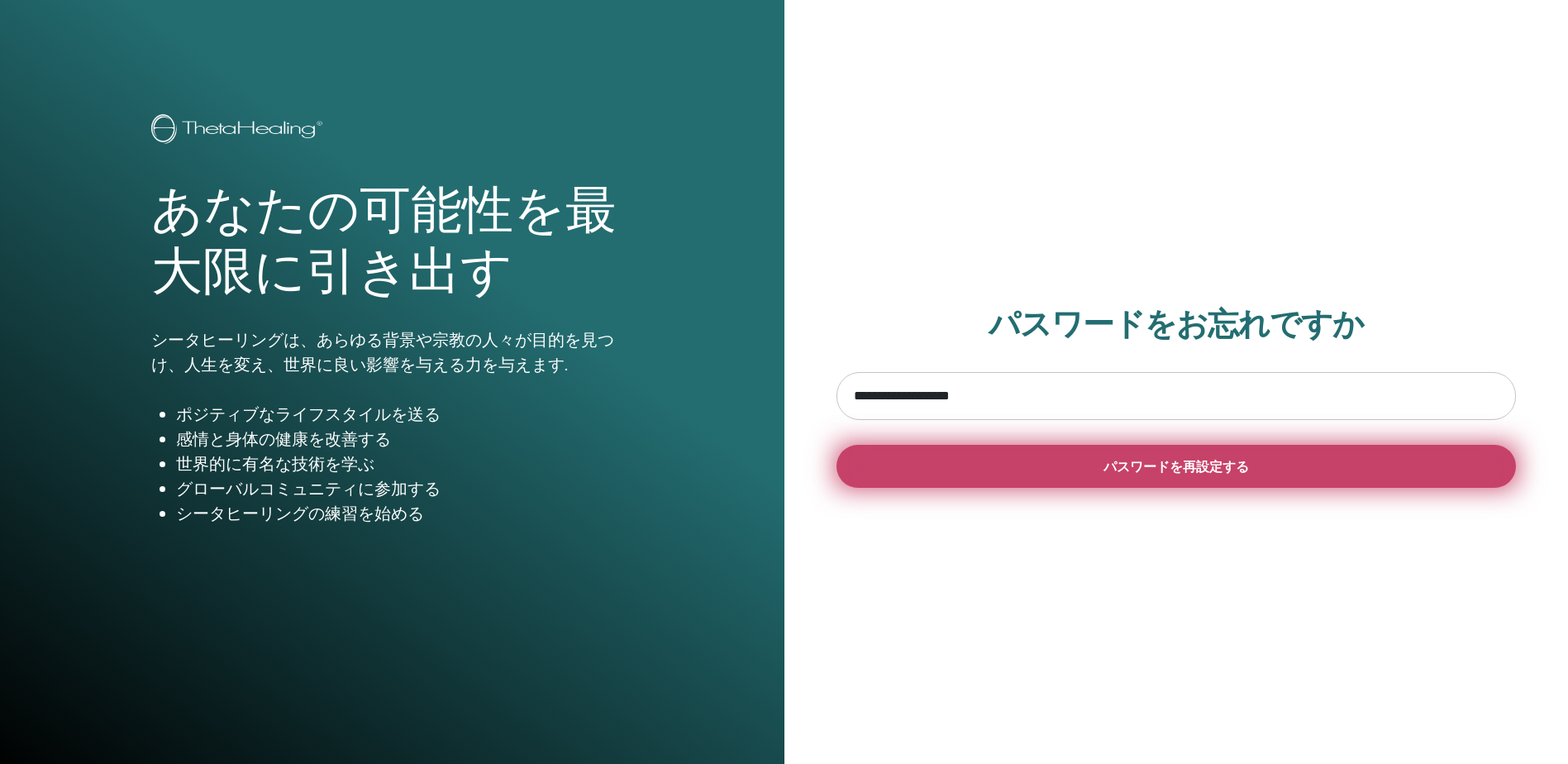 click on "パスワードを再設定する" at bounding box center [1176, 466] 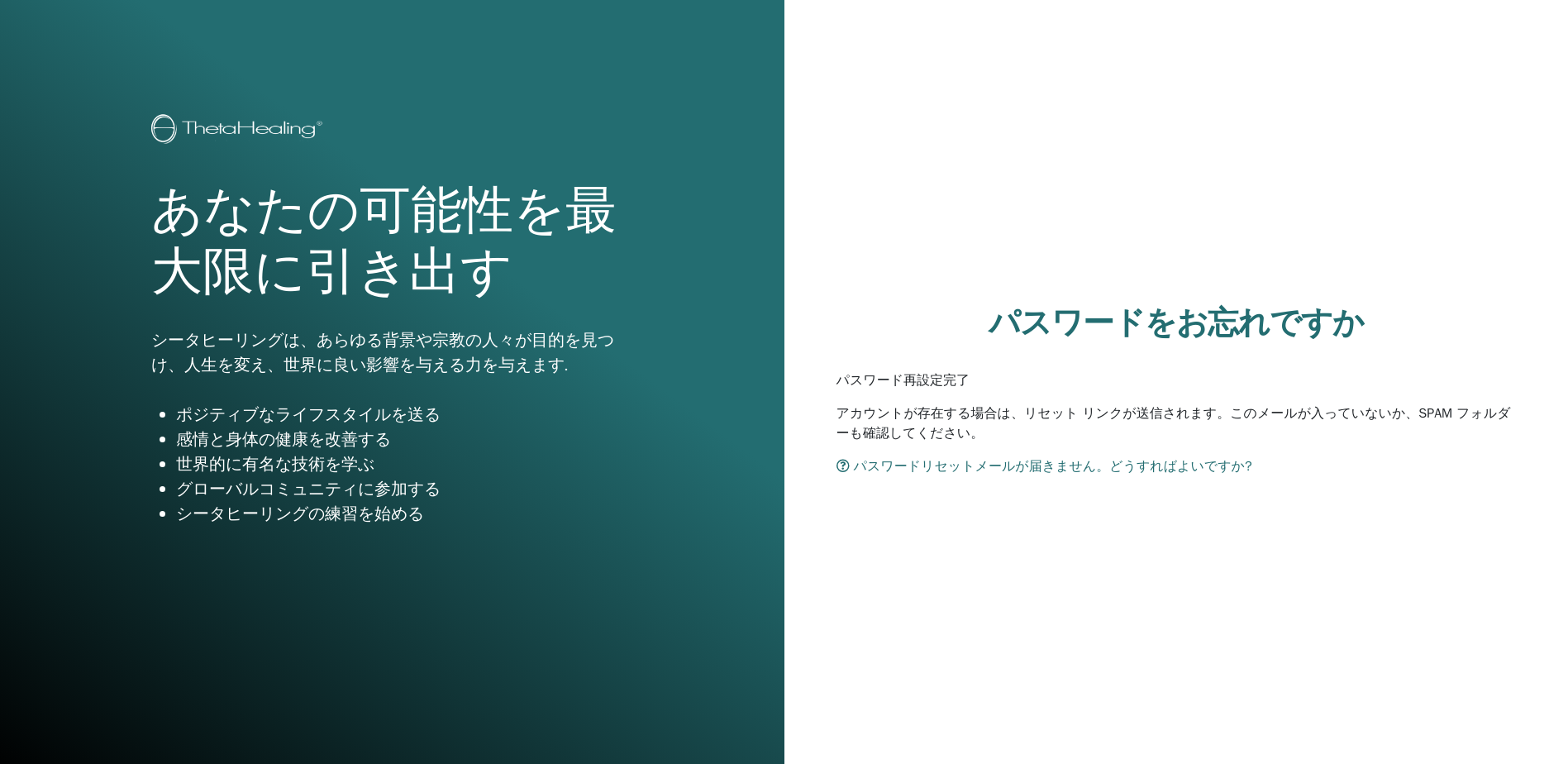 scroll, scrollTop: 0, scrollLeft: 0, axis: both 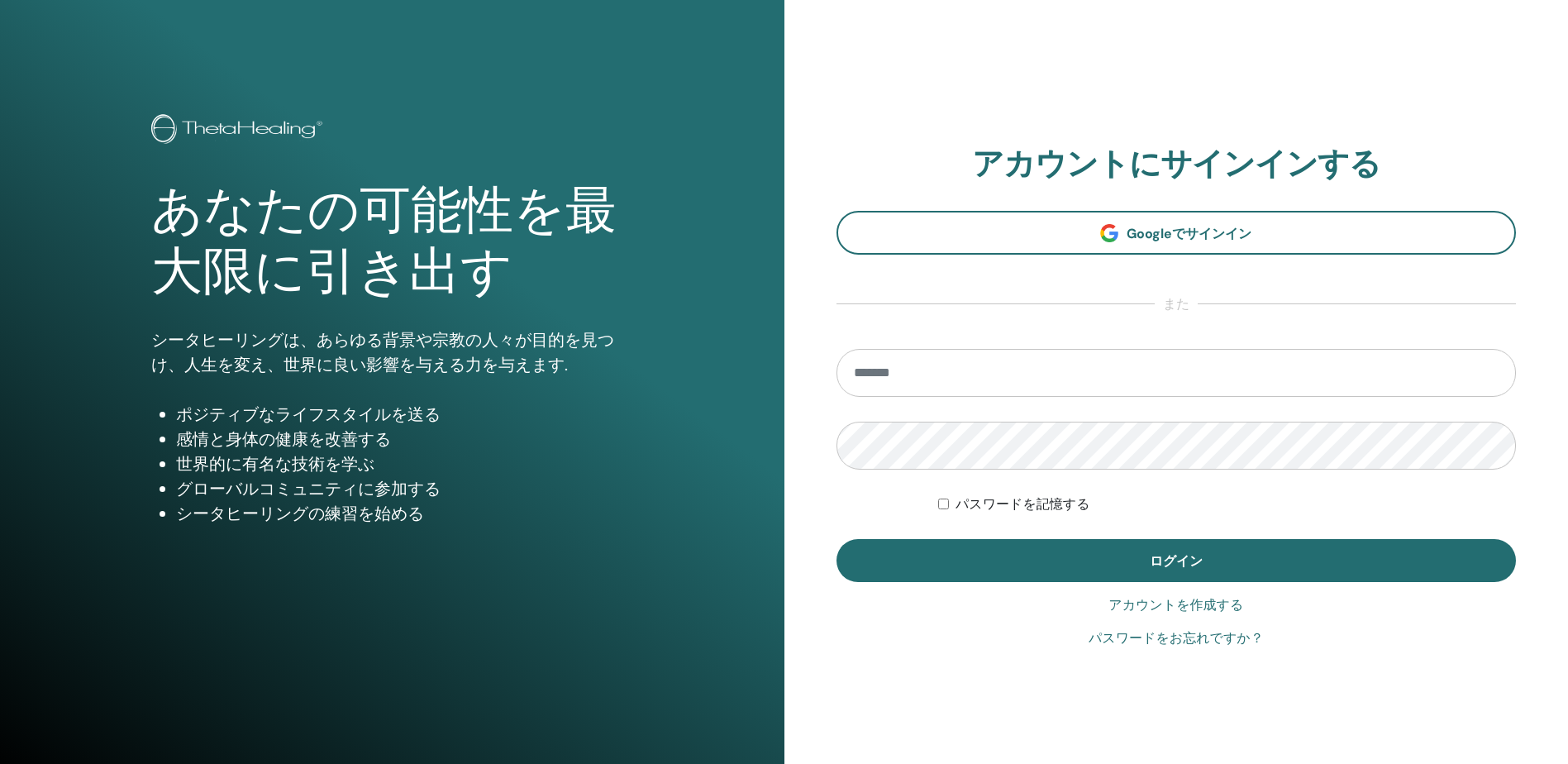 click at bounding box center [1176, 373] 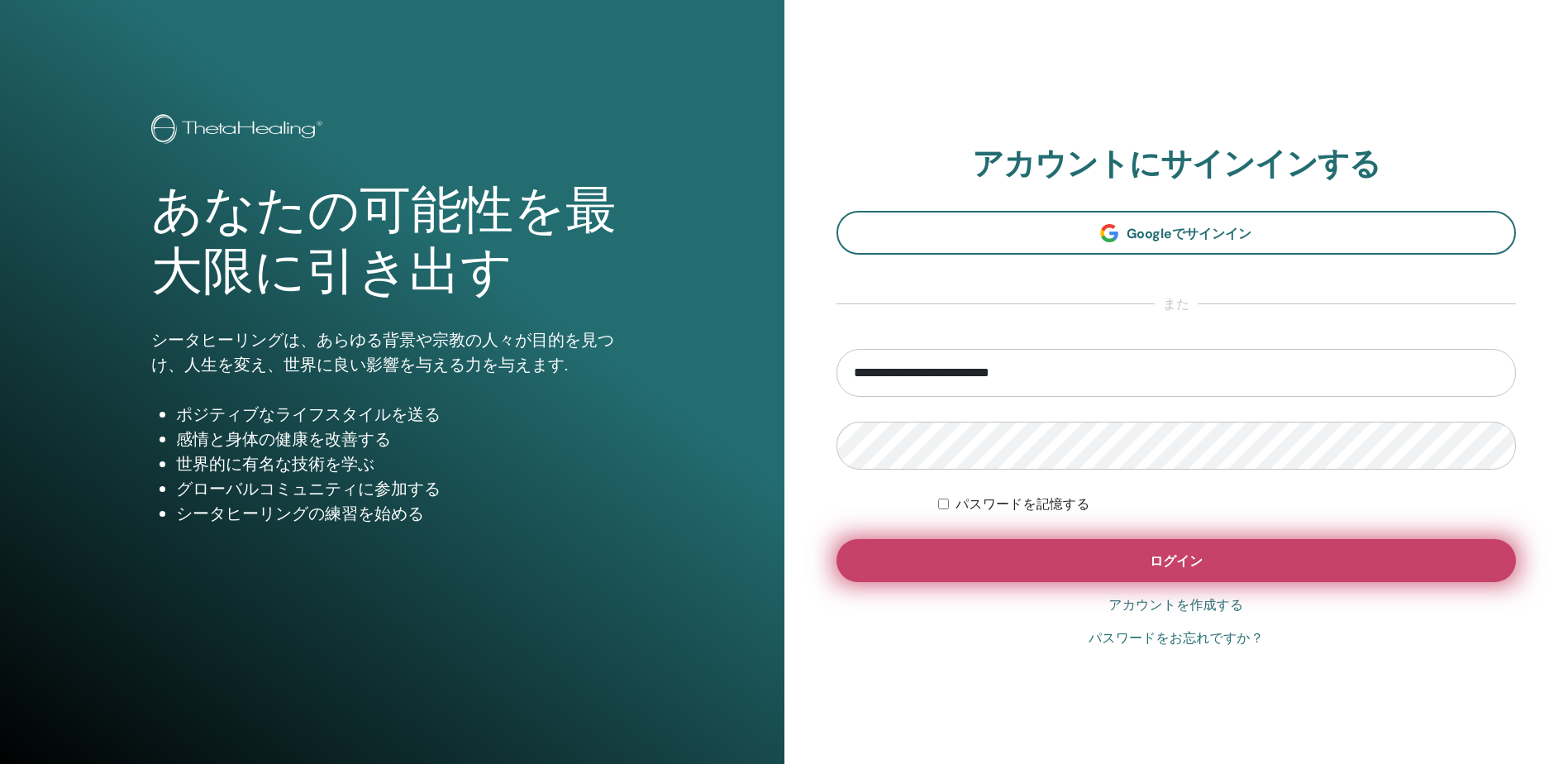 click on "ログイン" at bounding box center [1176, 561] 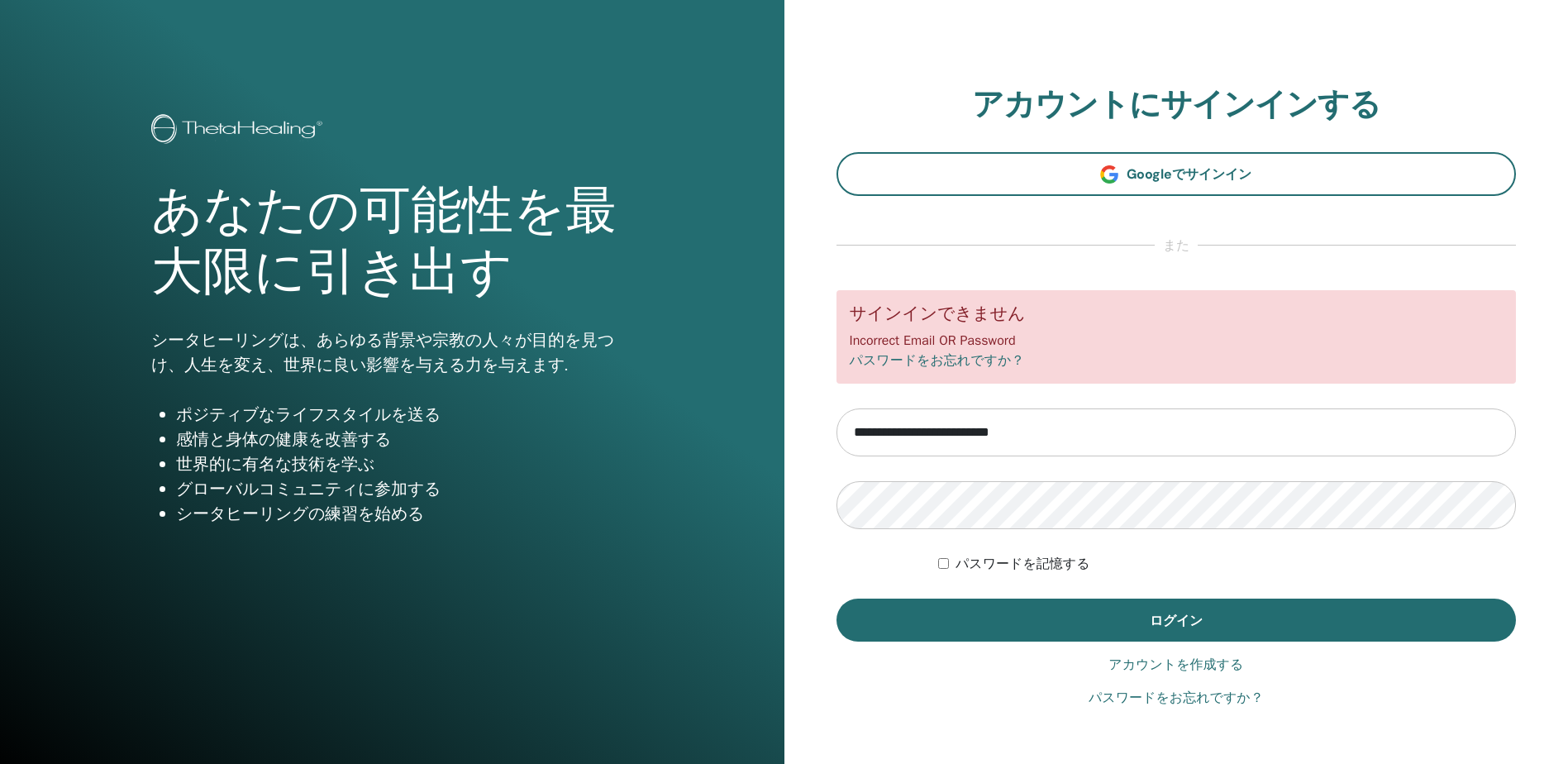 scroll, scrollTop: 0, scrollLeft: 0, axis: both 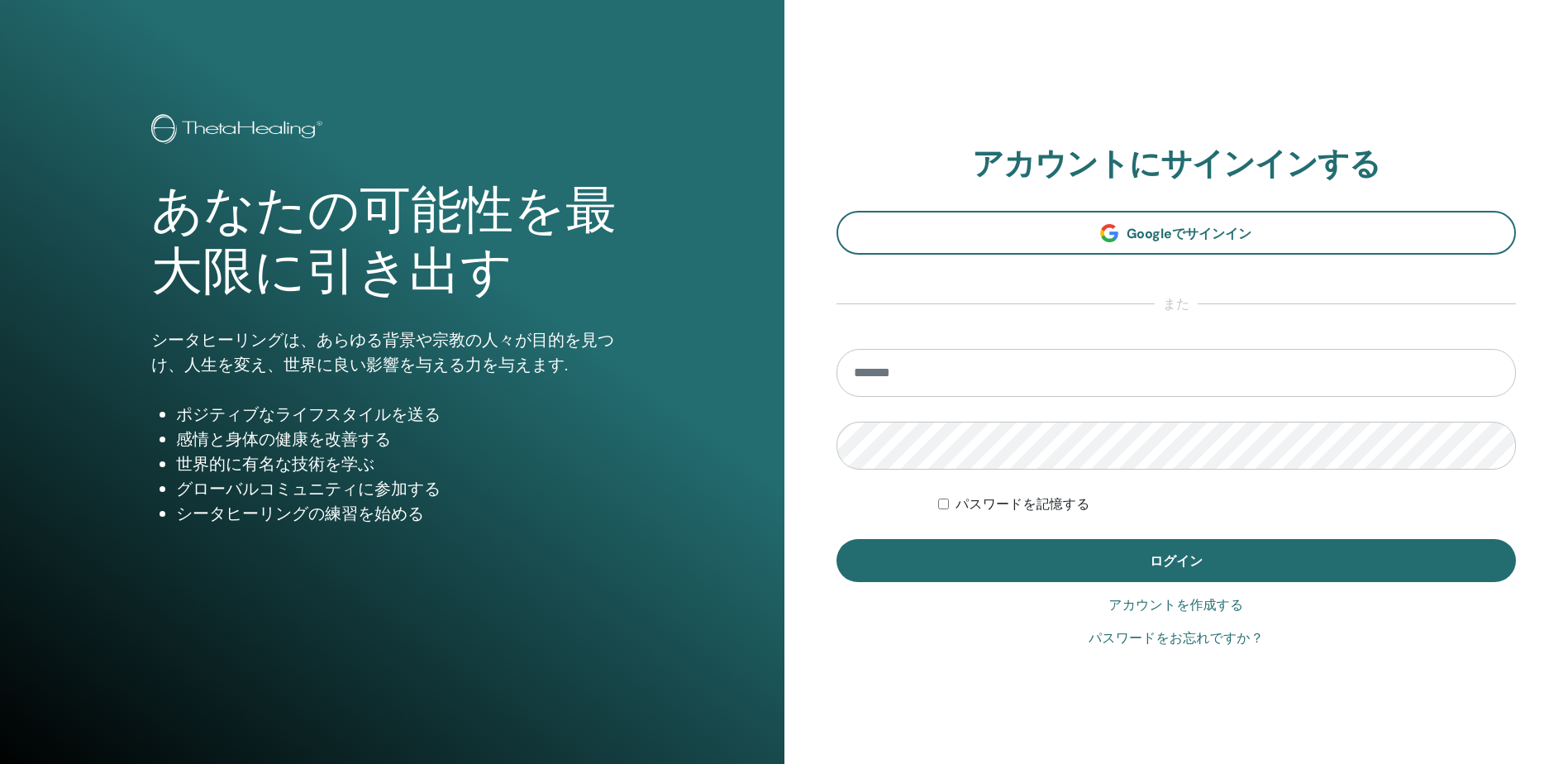click at bounding box center [1176, 373] 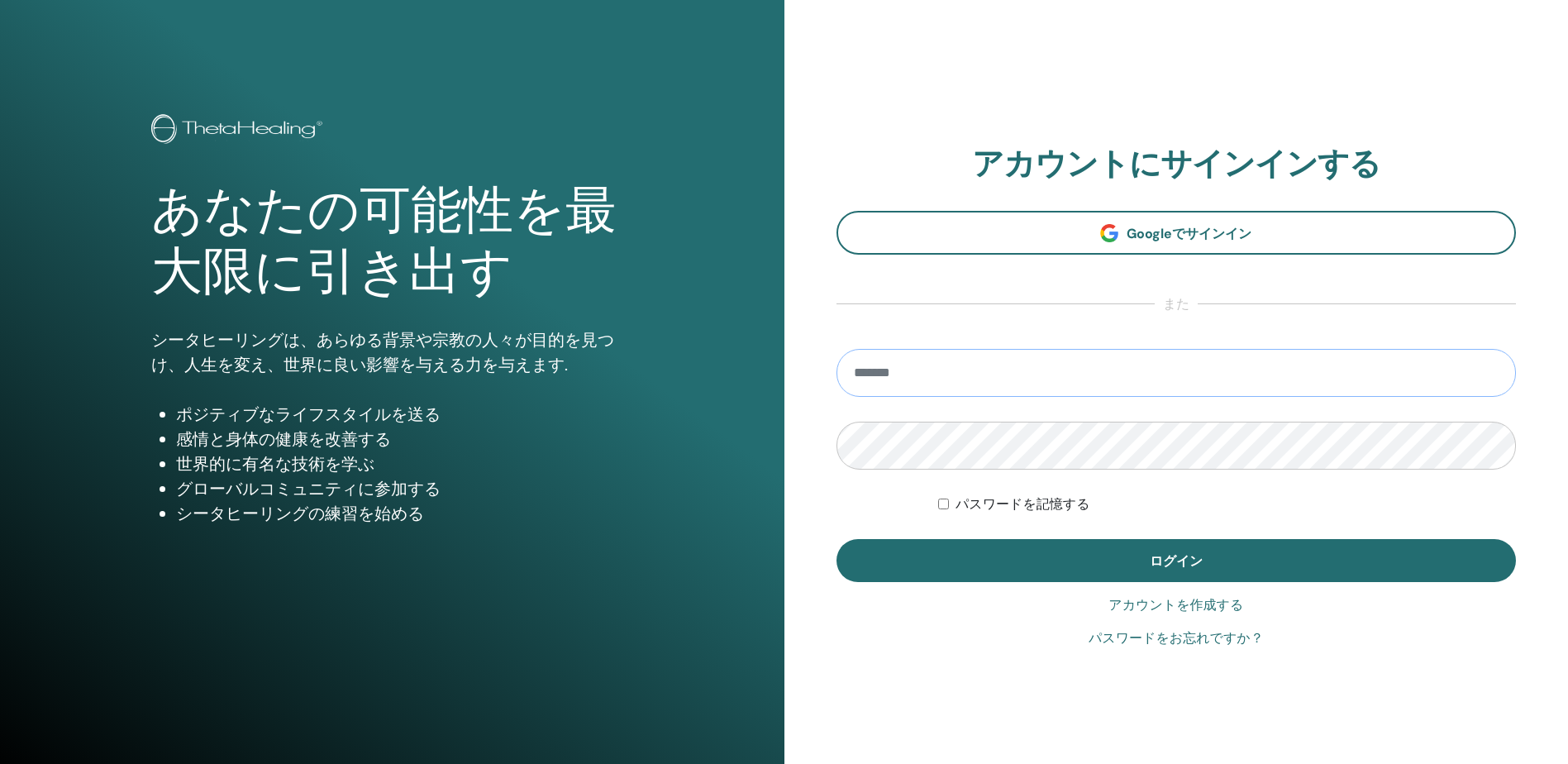 click at bounding box center (1176, 373) 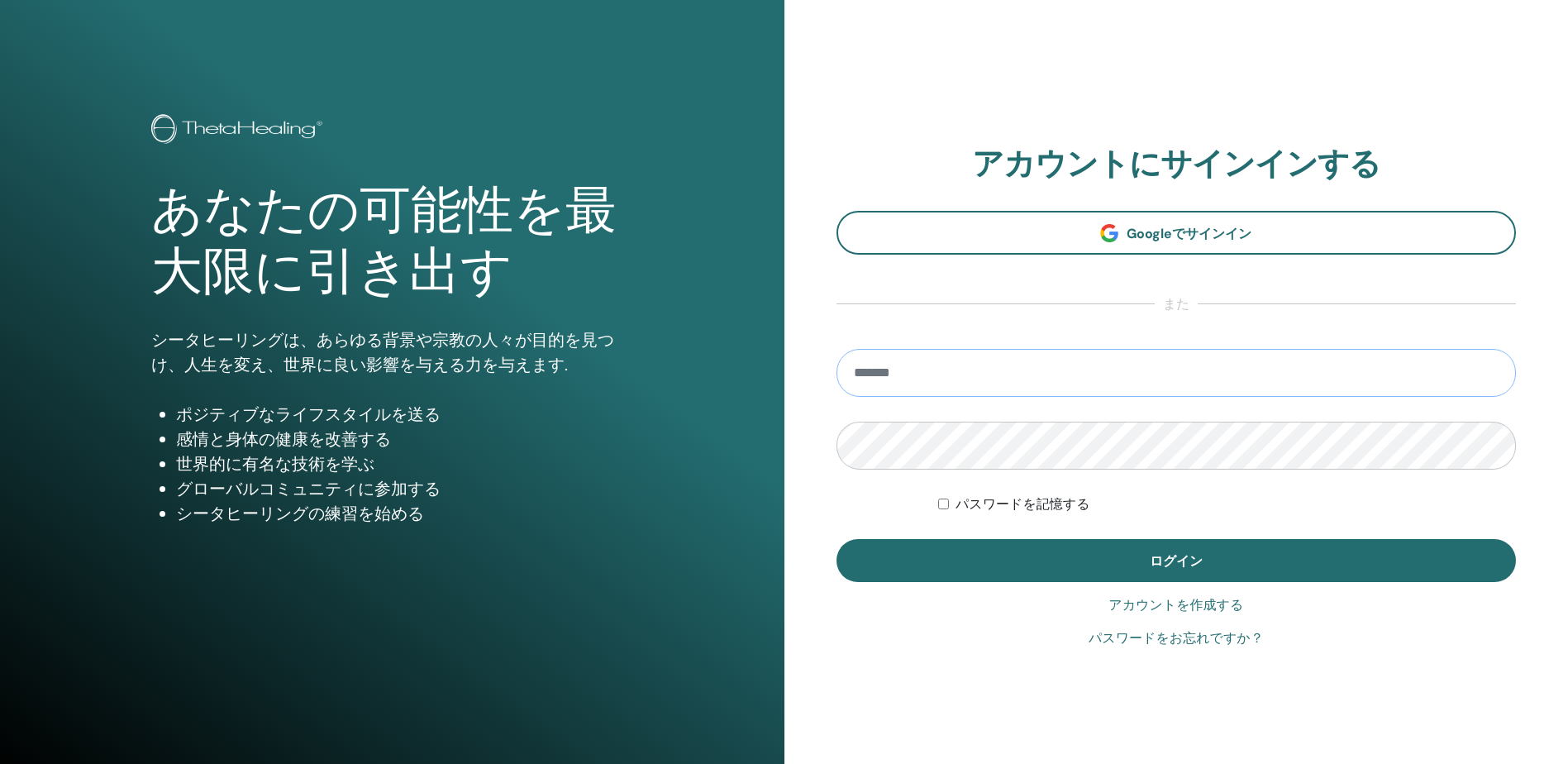 type on "**********" 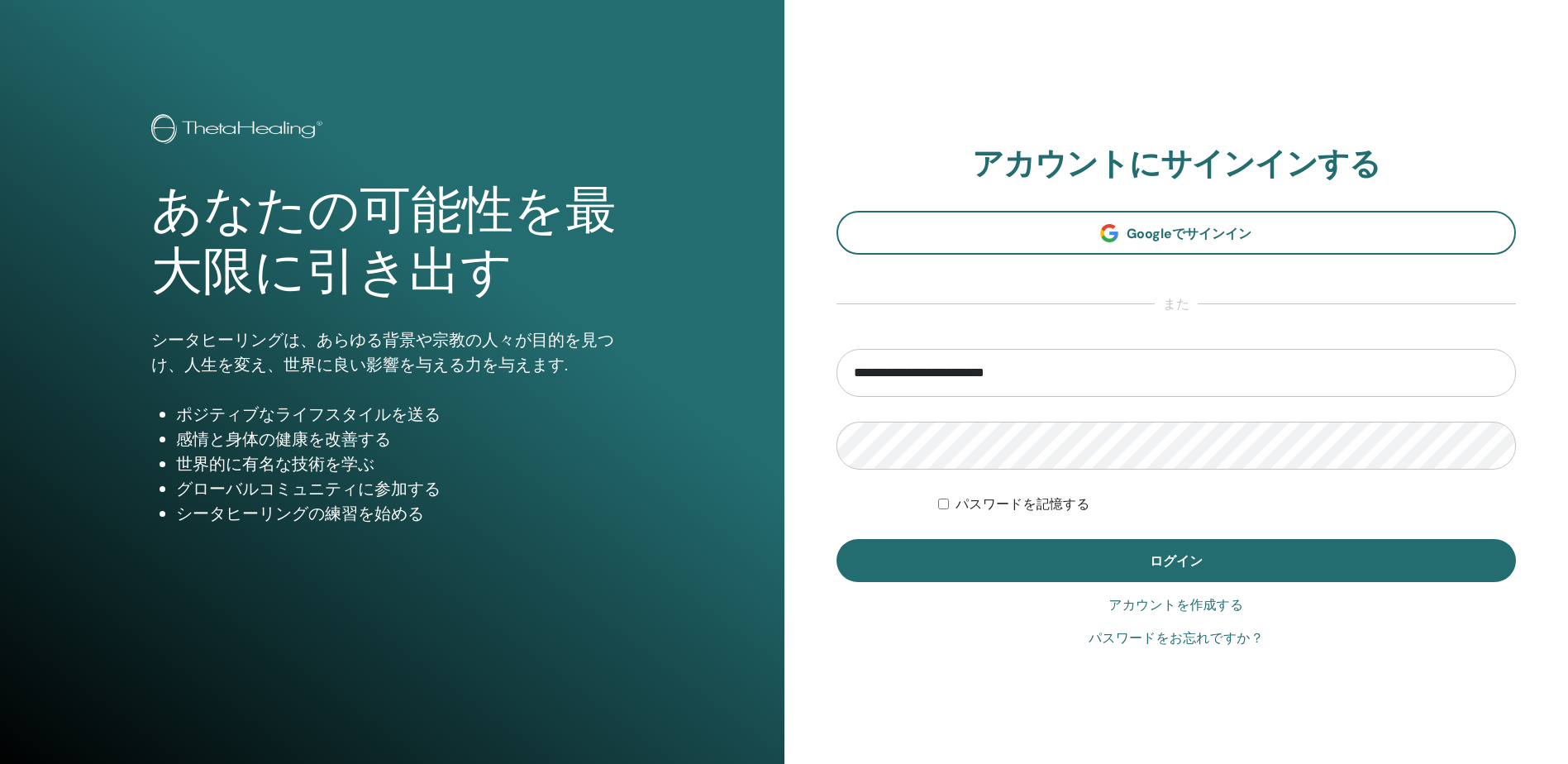 click on "アカウントを作成する" at bounding box center [1175, 605] 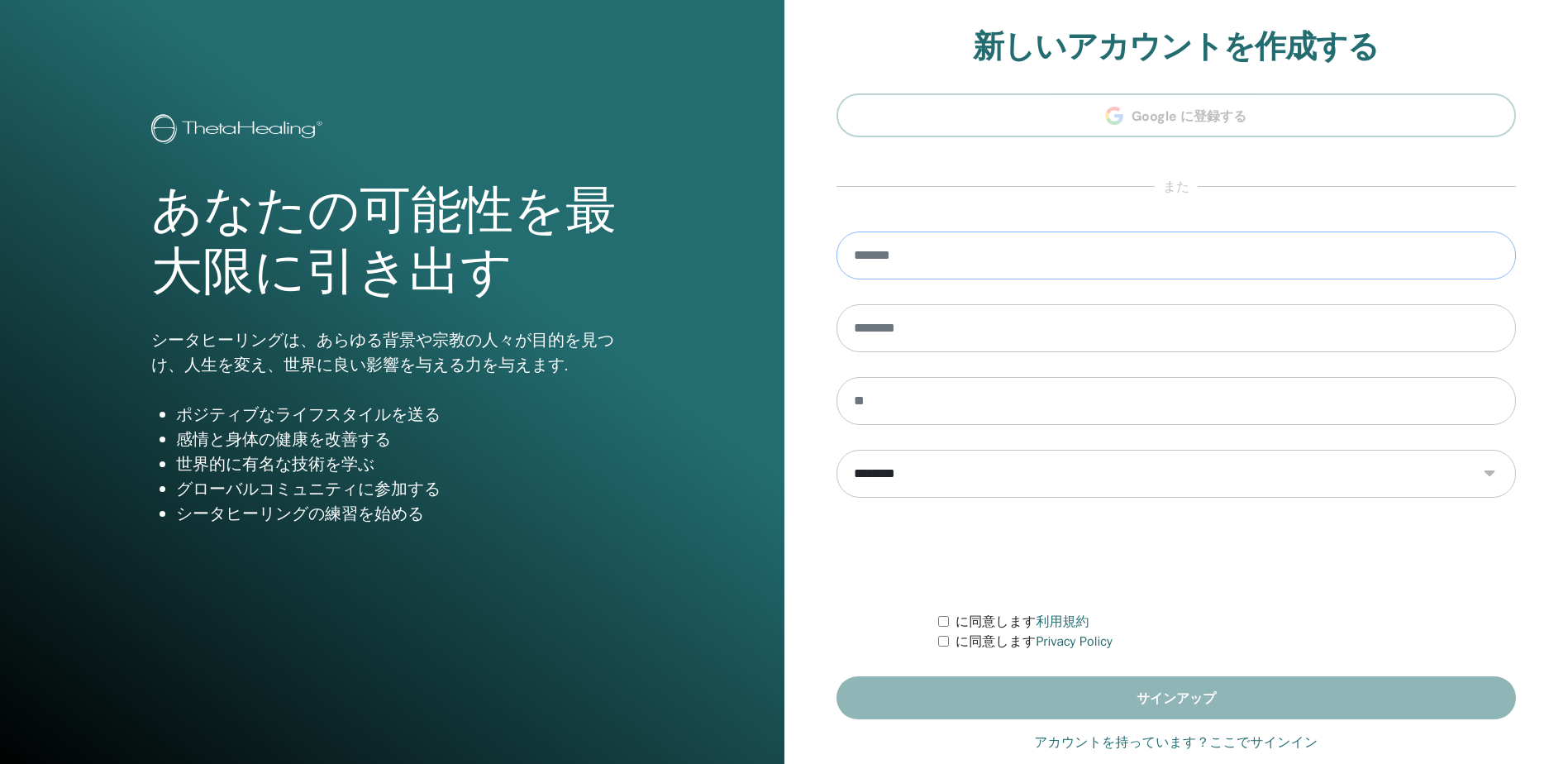 click at bounding box center [1176, 255] 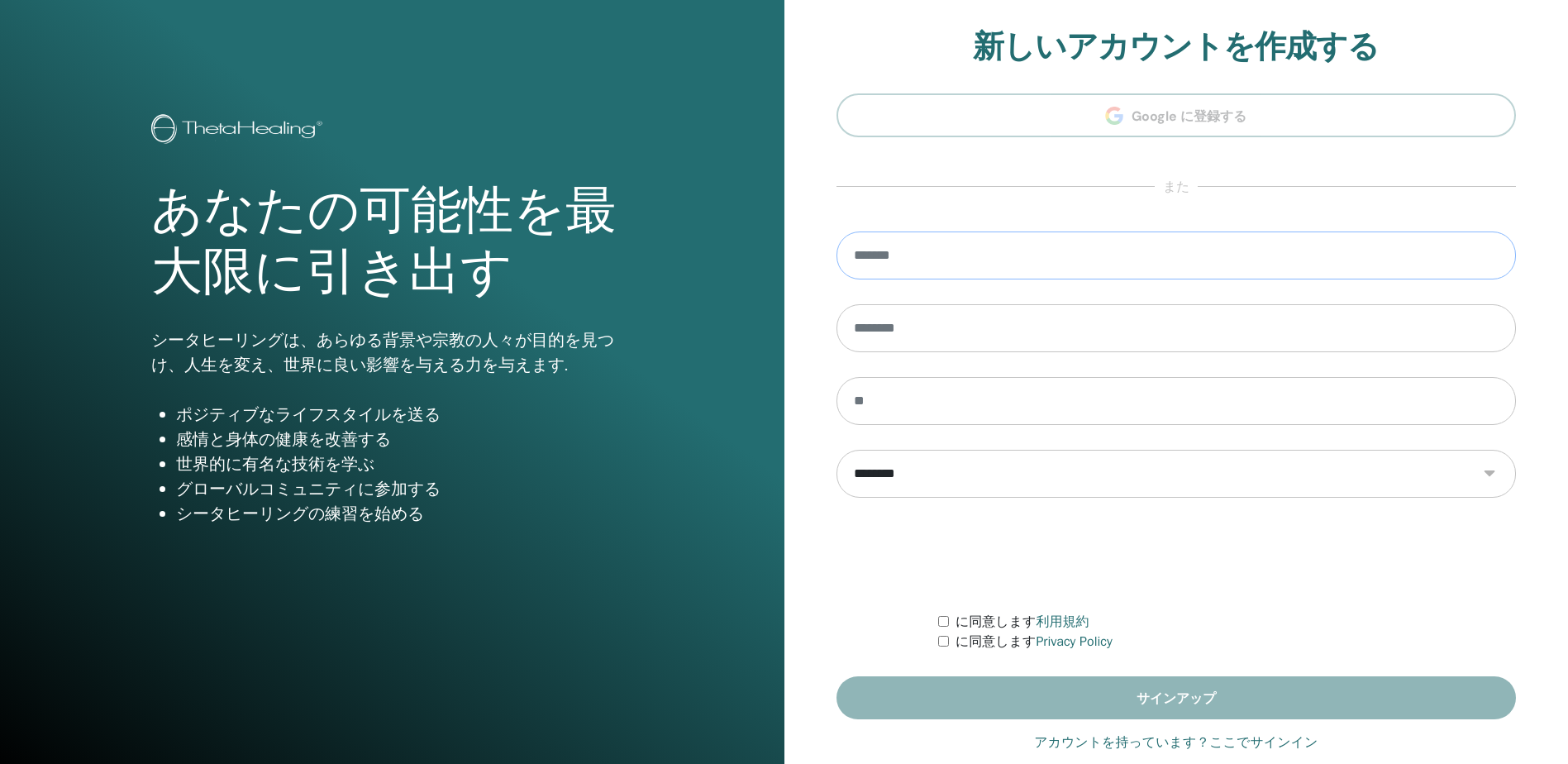 type on "**********" 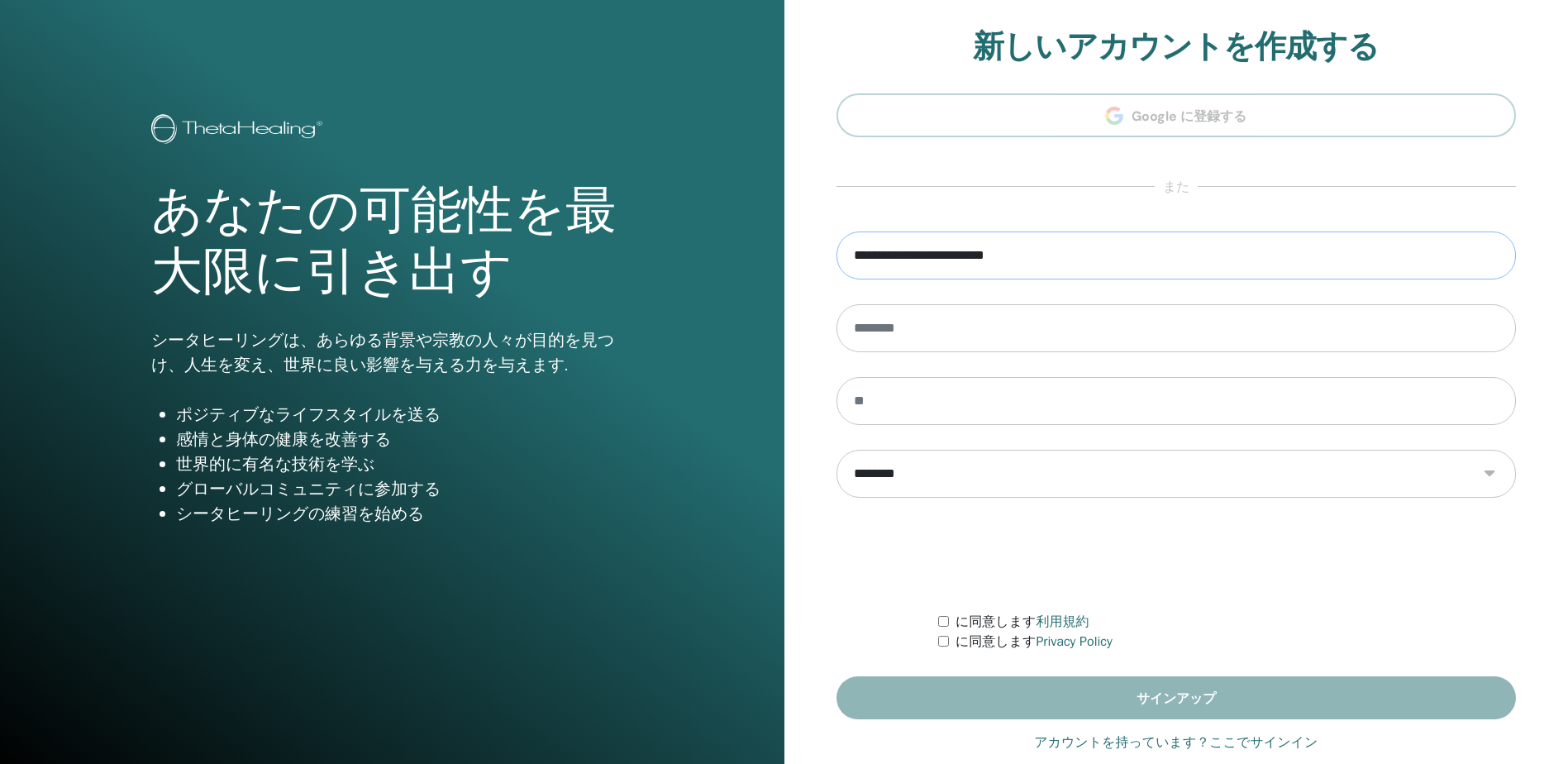 type on "****" 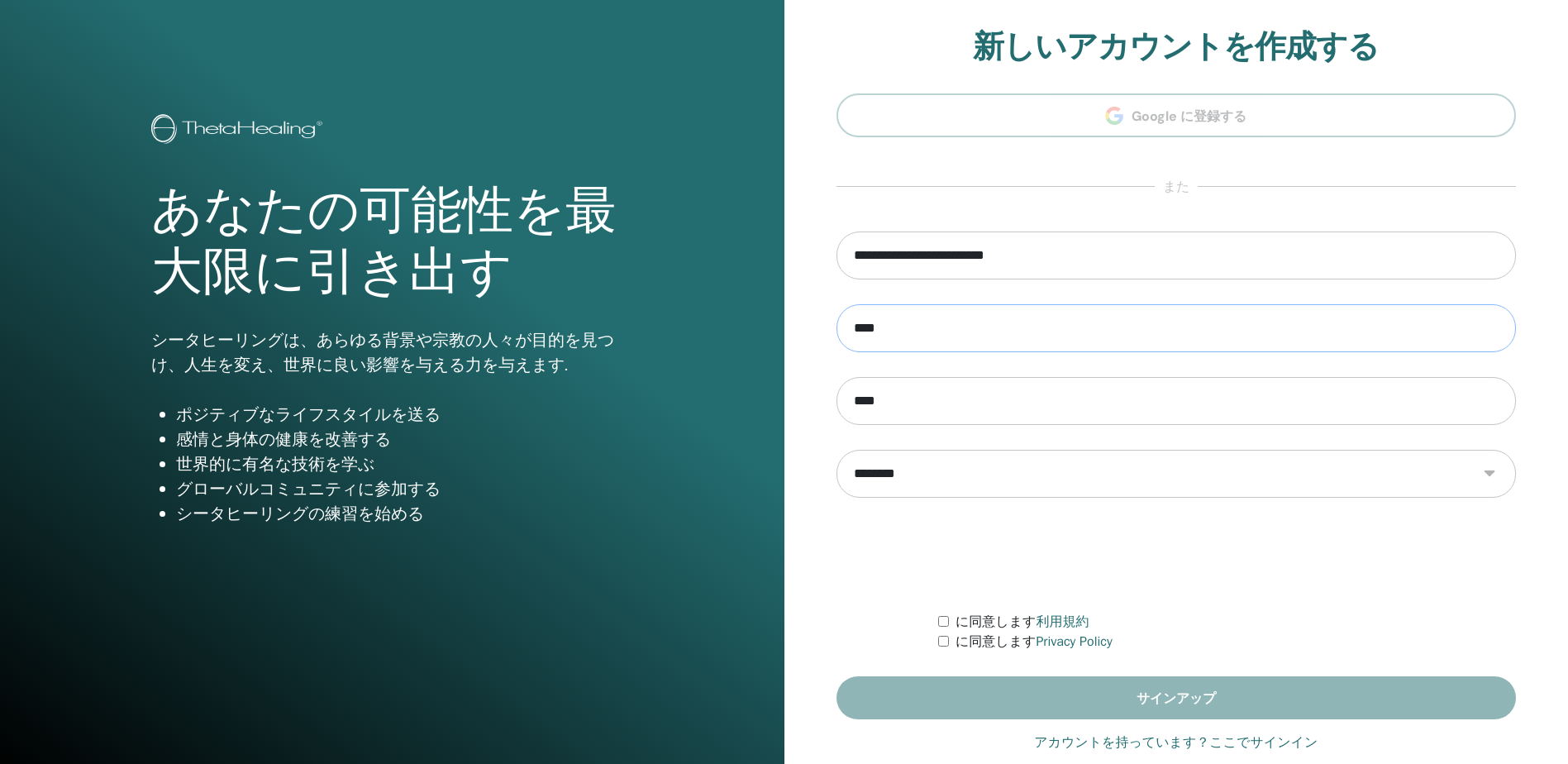 click on "****" at bounding box center (1176, 328) 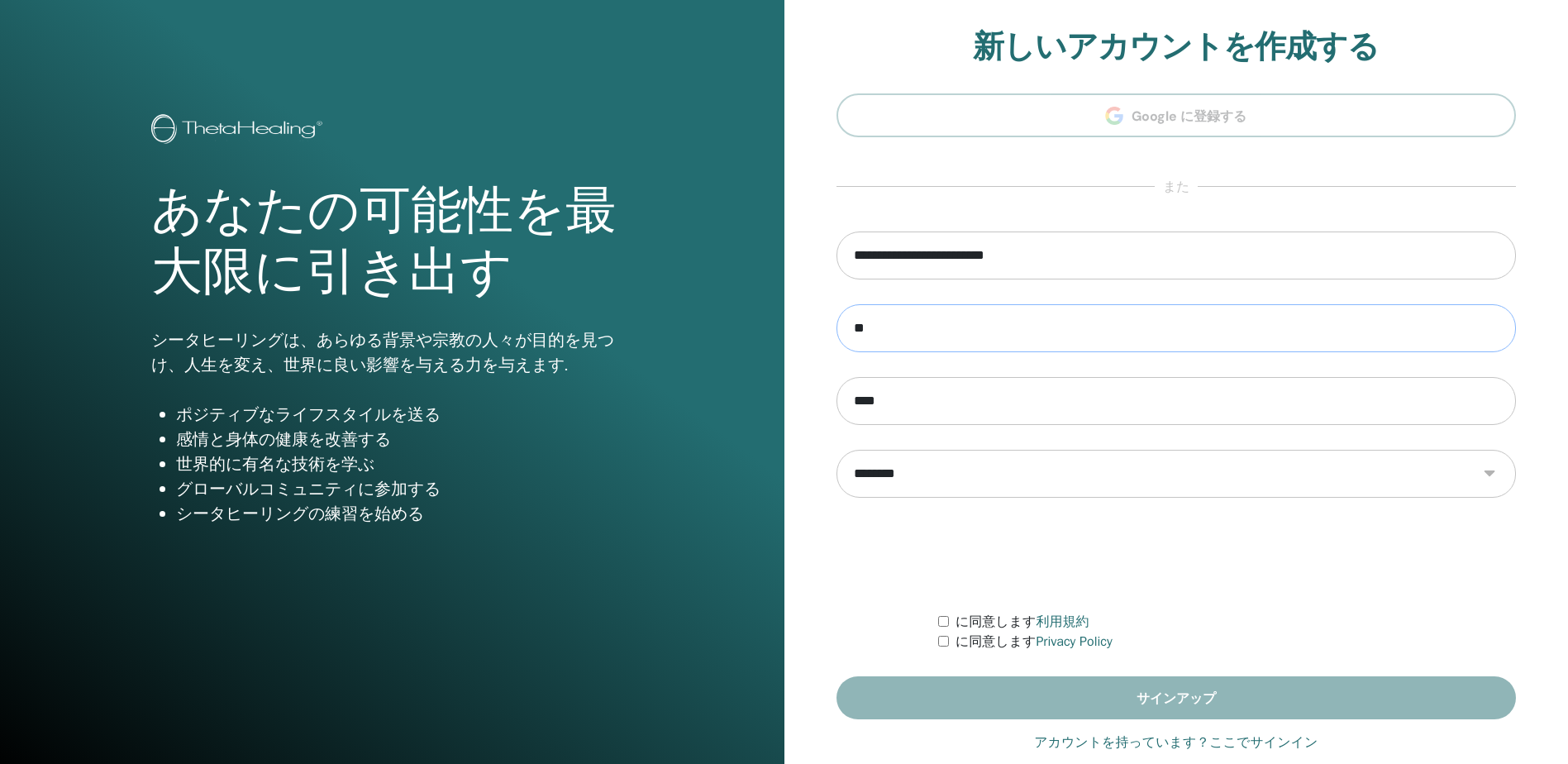 type on "*" 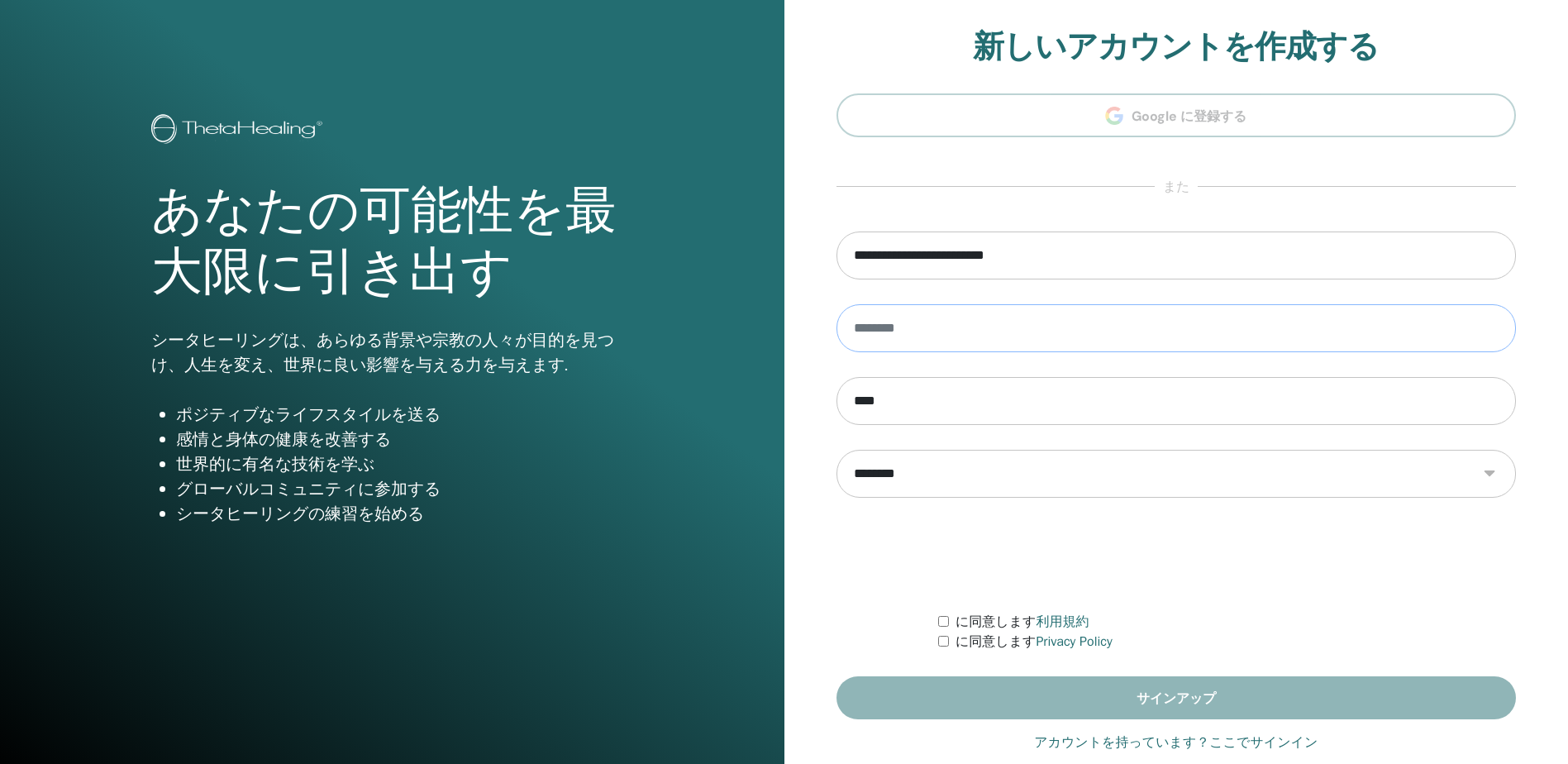 type 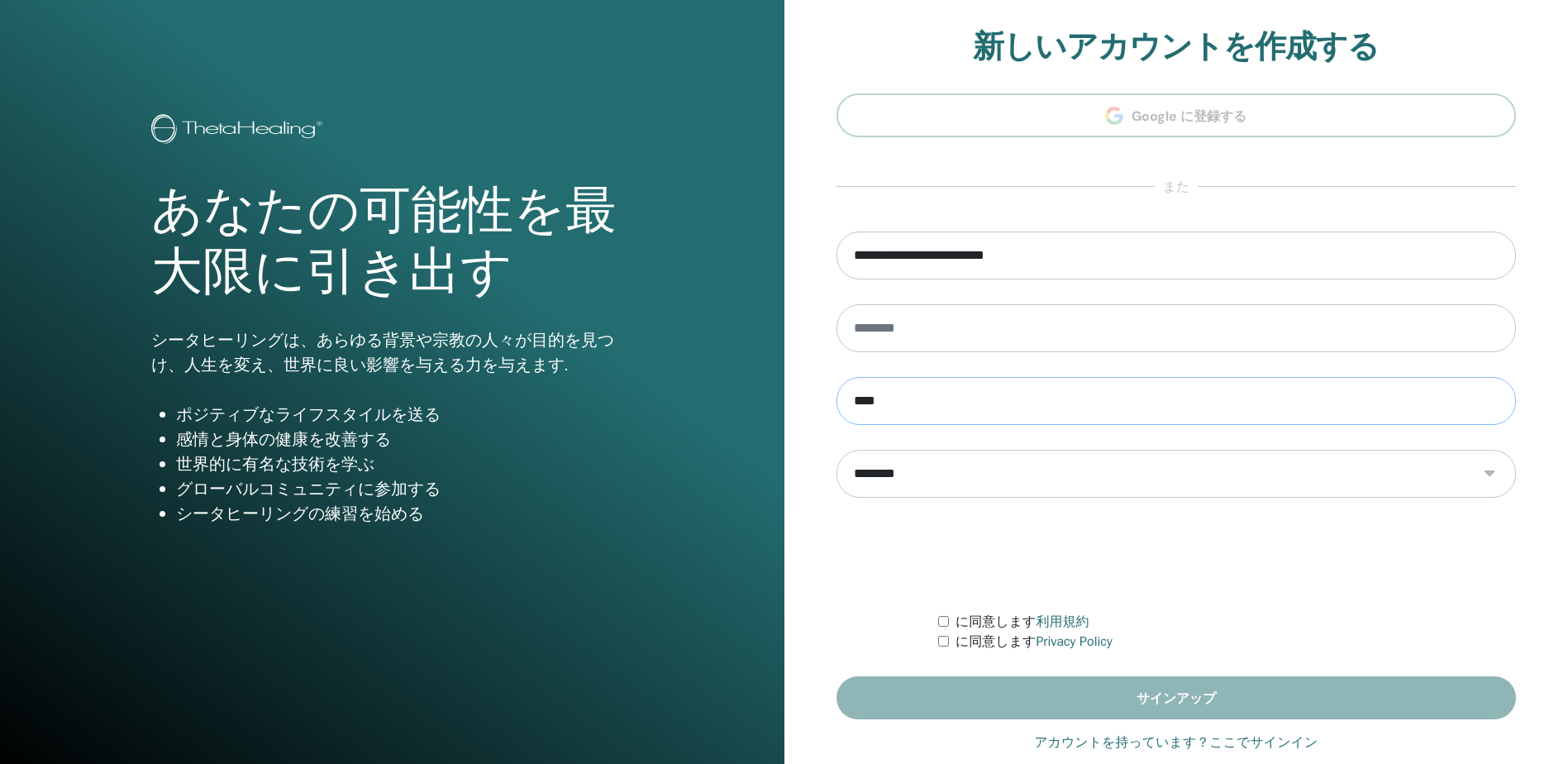 click on "****" at bounding box center [1176, 401] 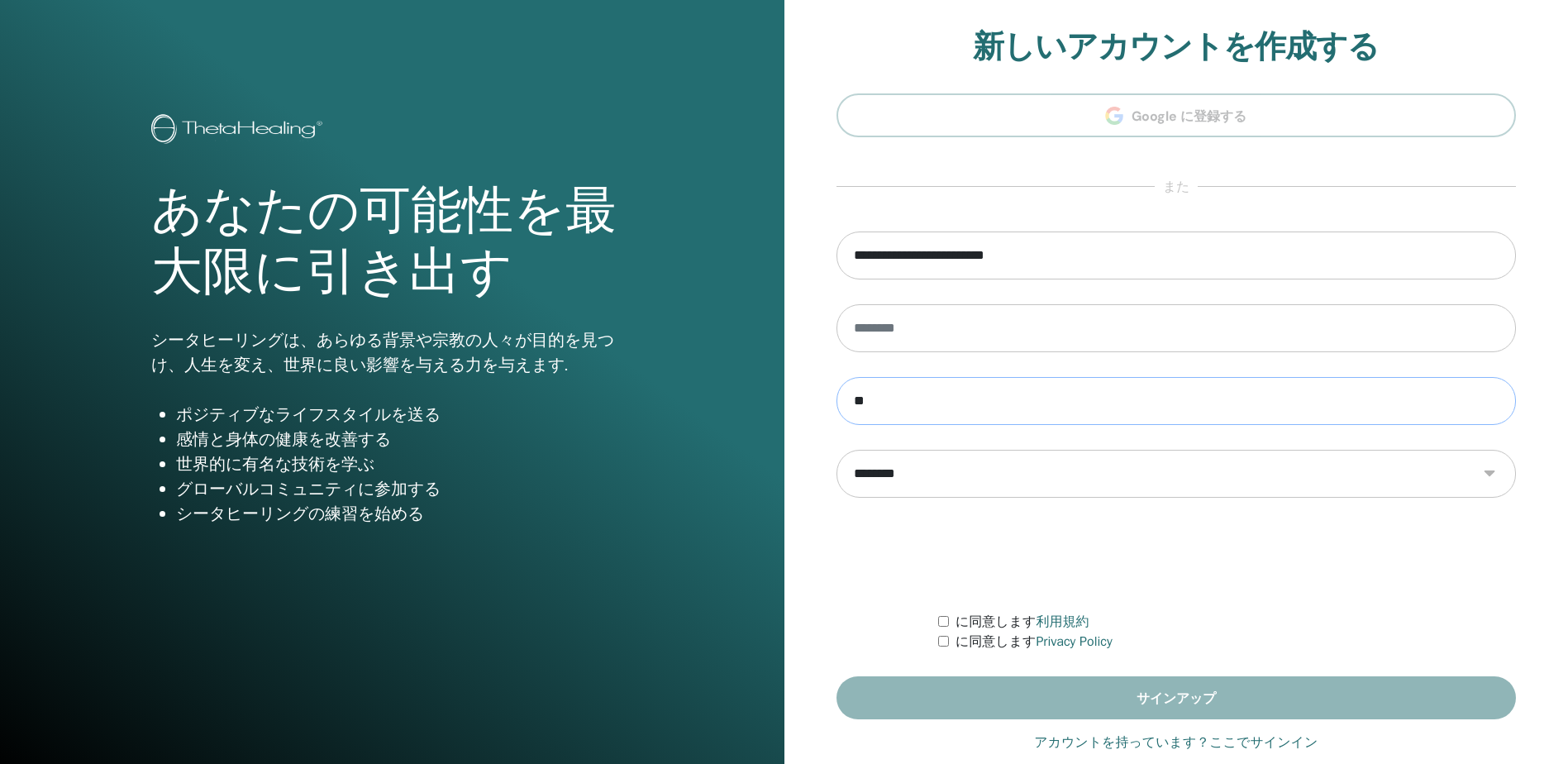 type on "*" 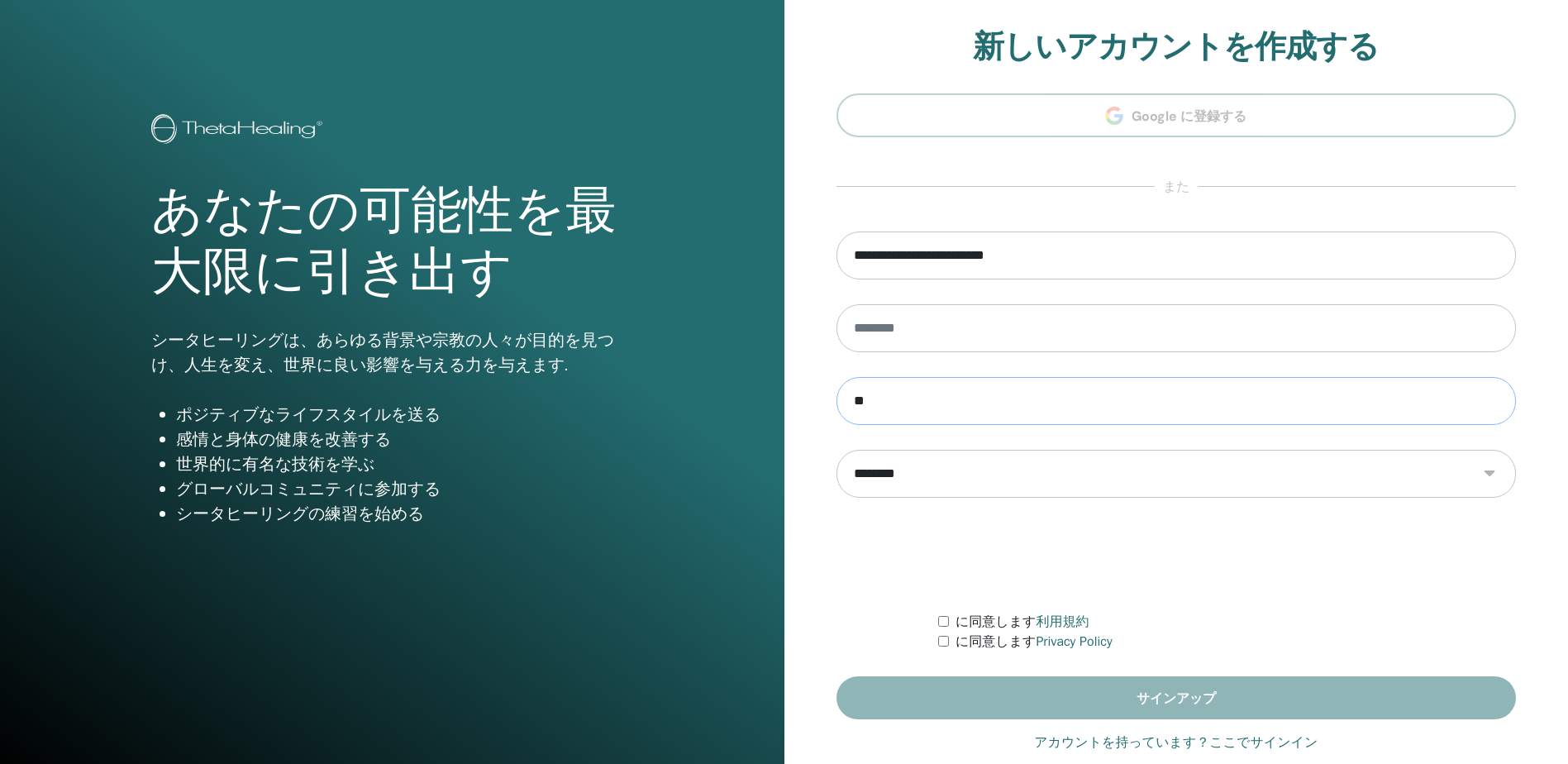 type on "**" 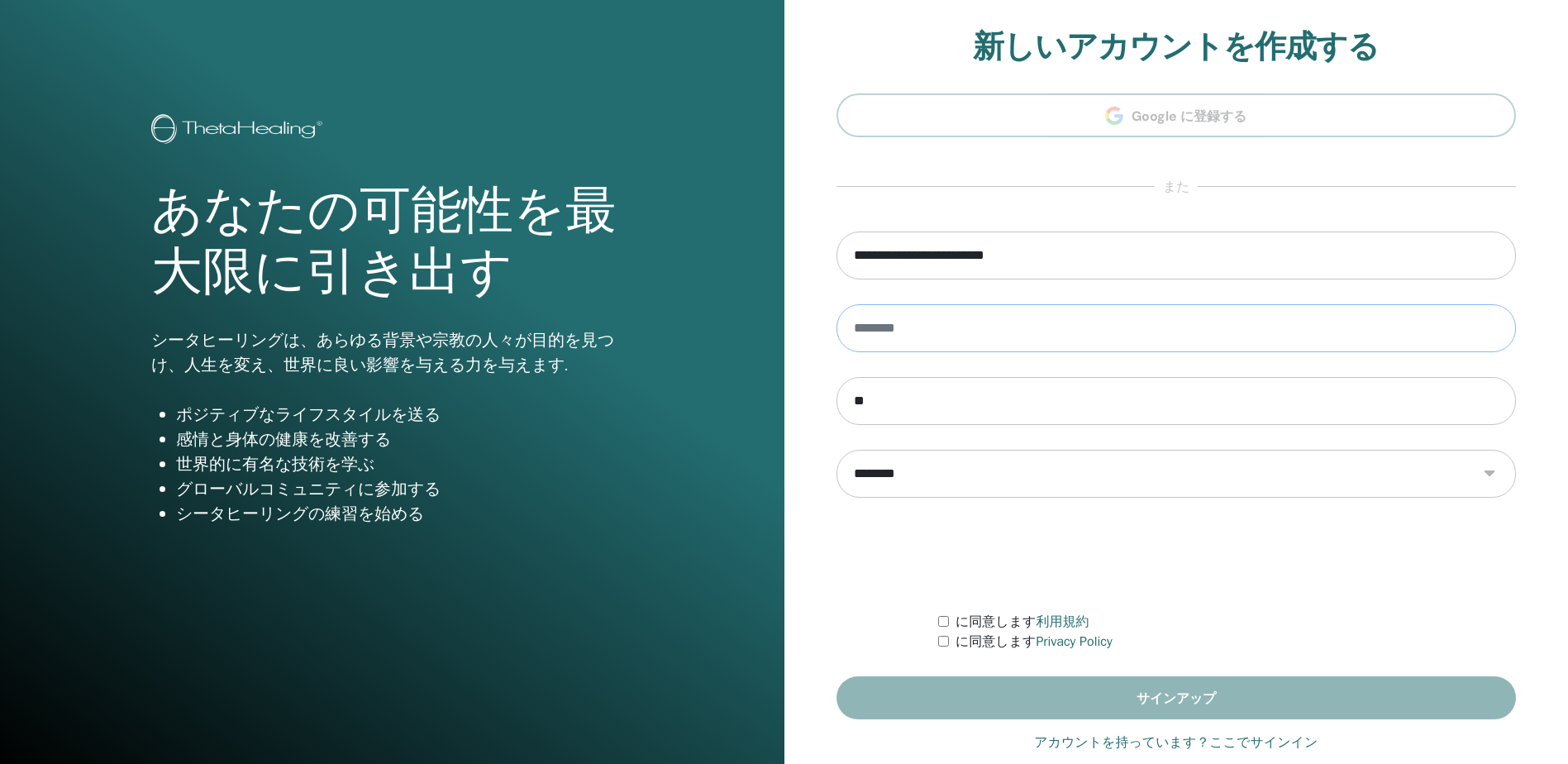 click at bounding box center [1176, 328] 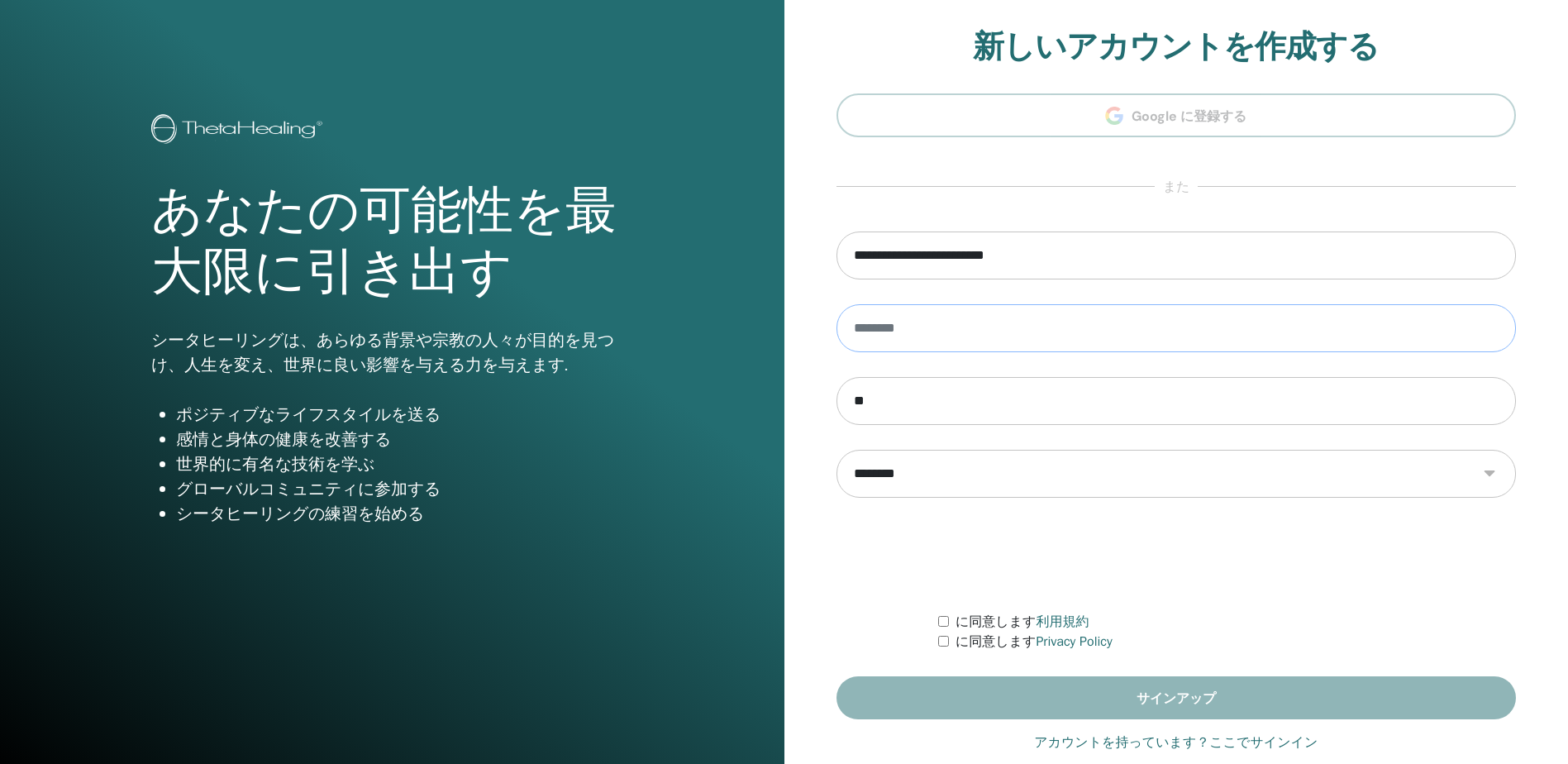 type on "**" 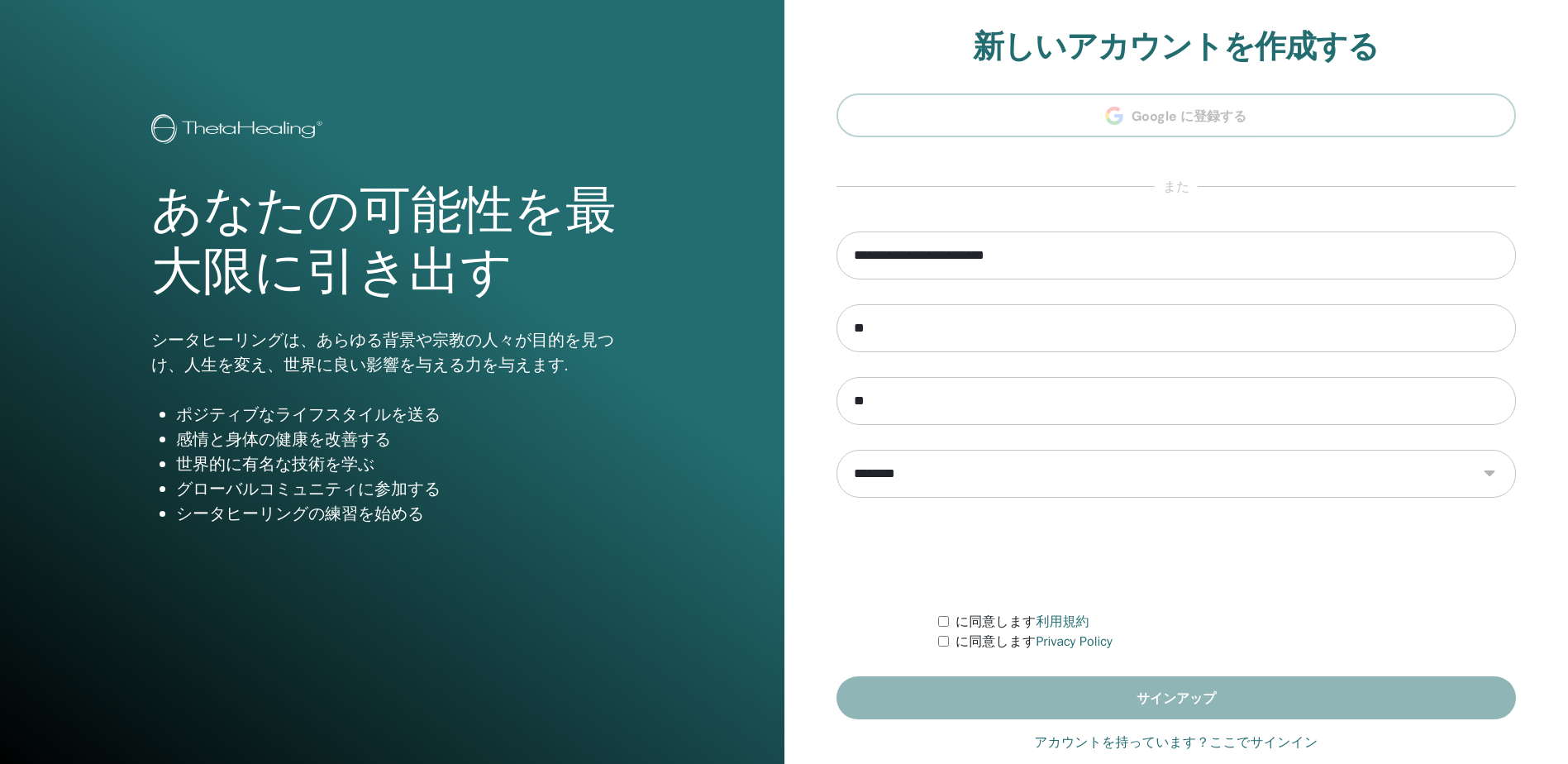 click on "**********" at bounding box center (1176, 474) 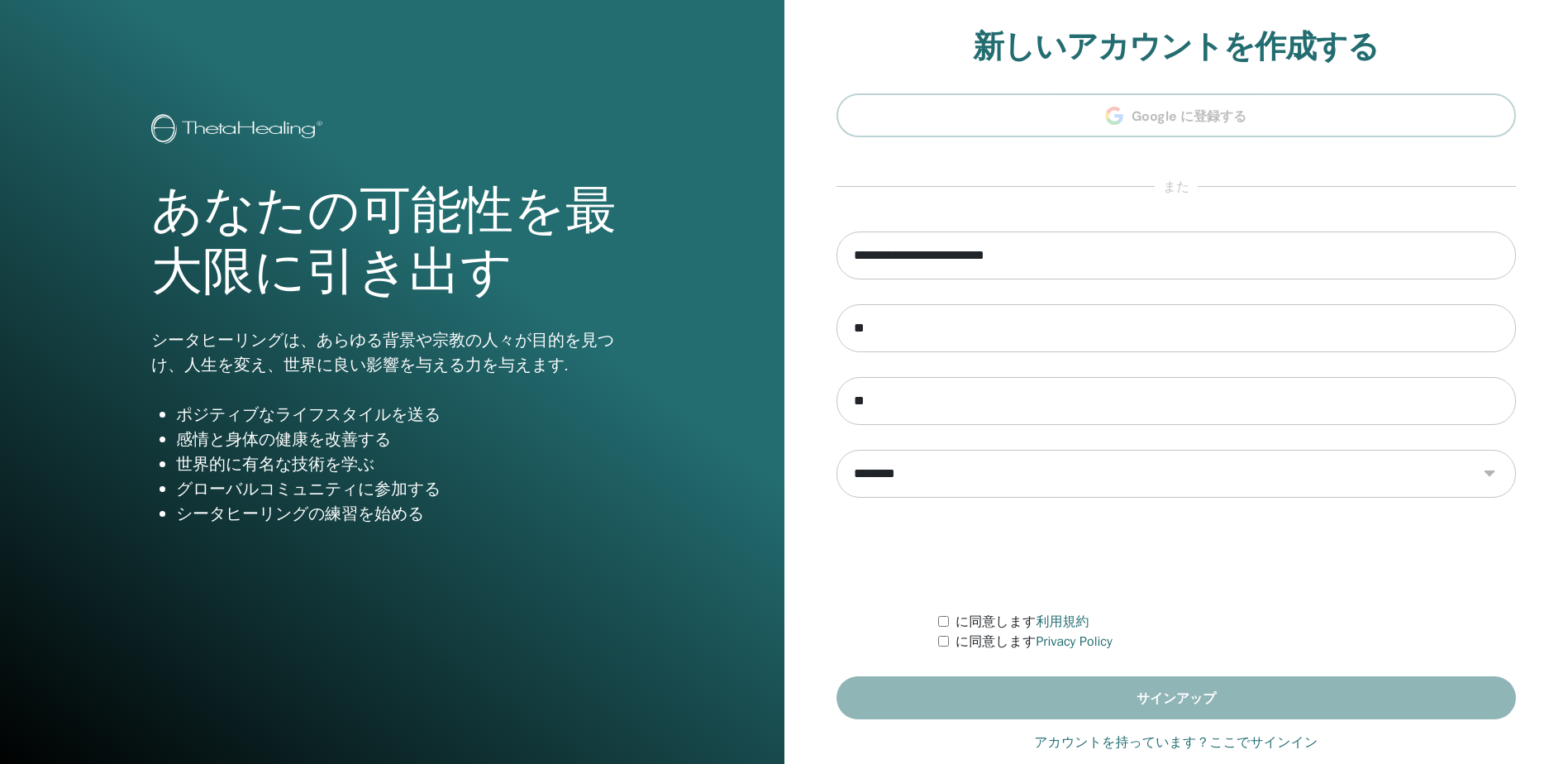 click on "**********" at bounding box center [1176, 474] 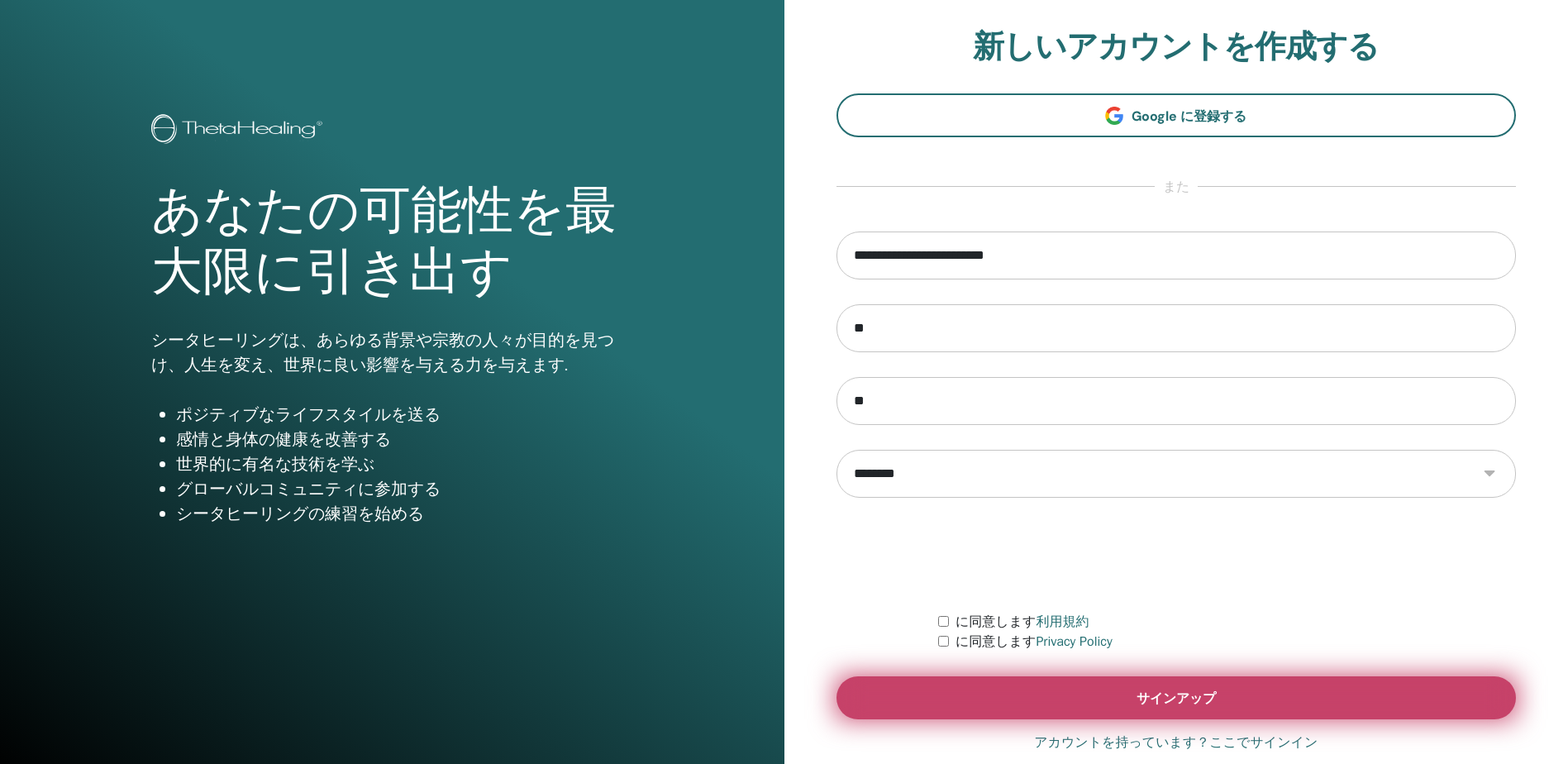 click on "サインアップ" at bounding box center [1176, 698] 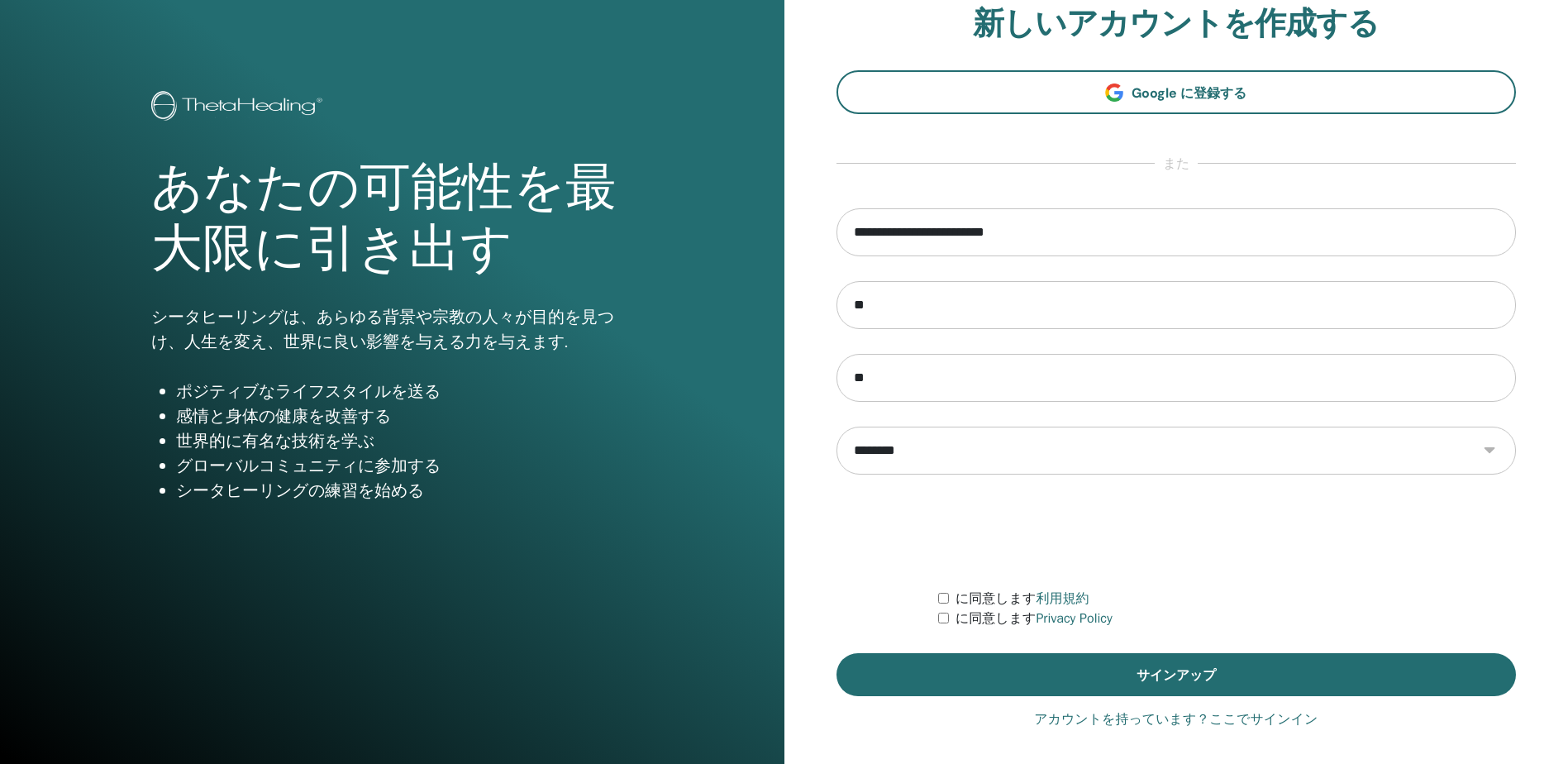 scroll, scrollTop: 30, scrollLeft: 0, axis: vertical 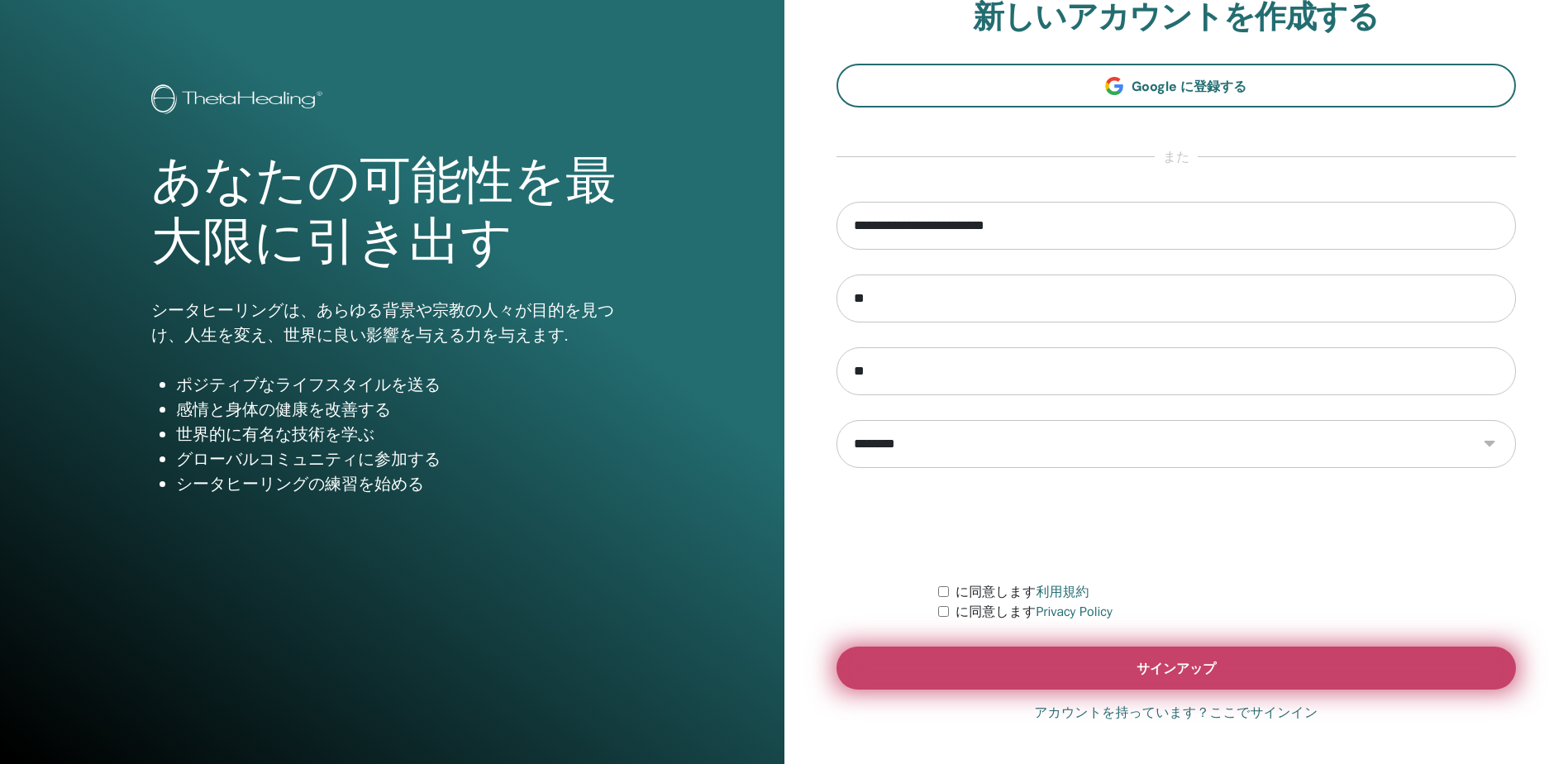 click on "サインアップ" at bounding box center [1176, 668] 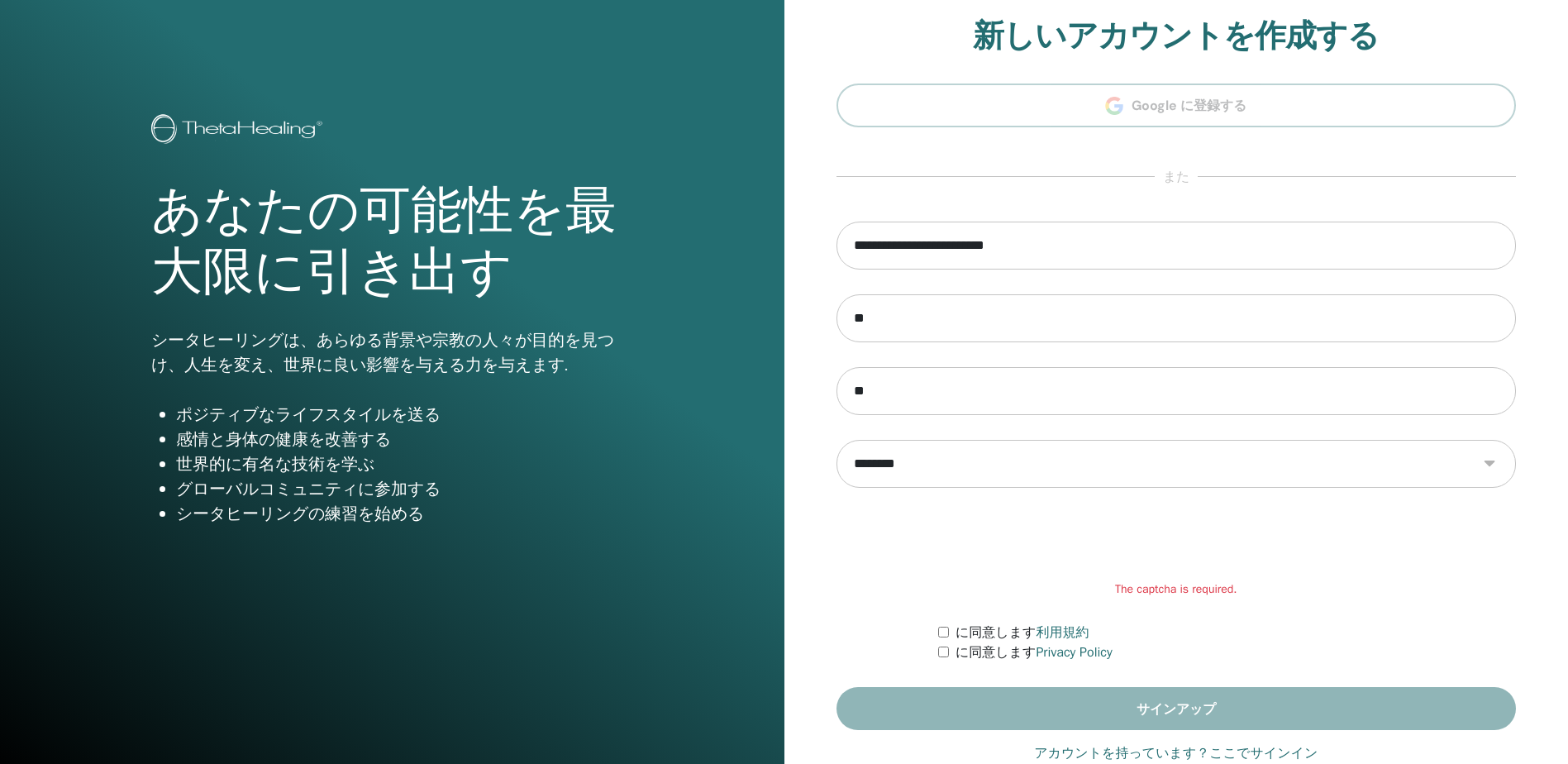 scroll, scrollTop: 0, scrollLeft: 0, axis: both 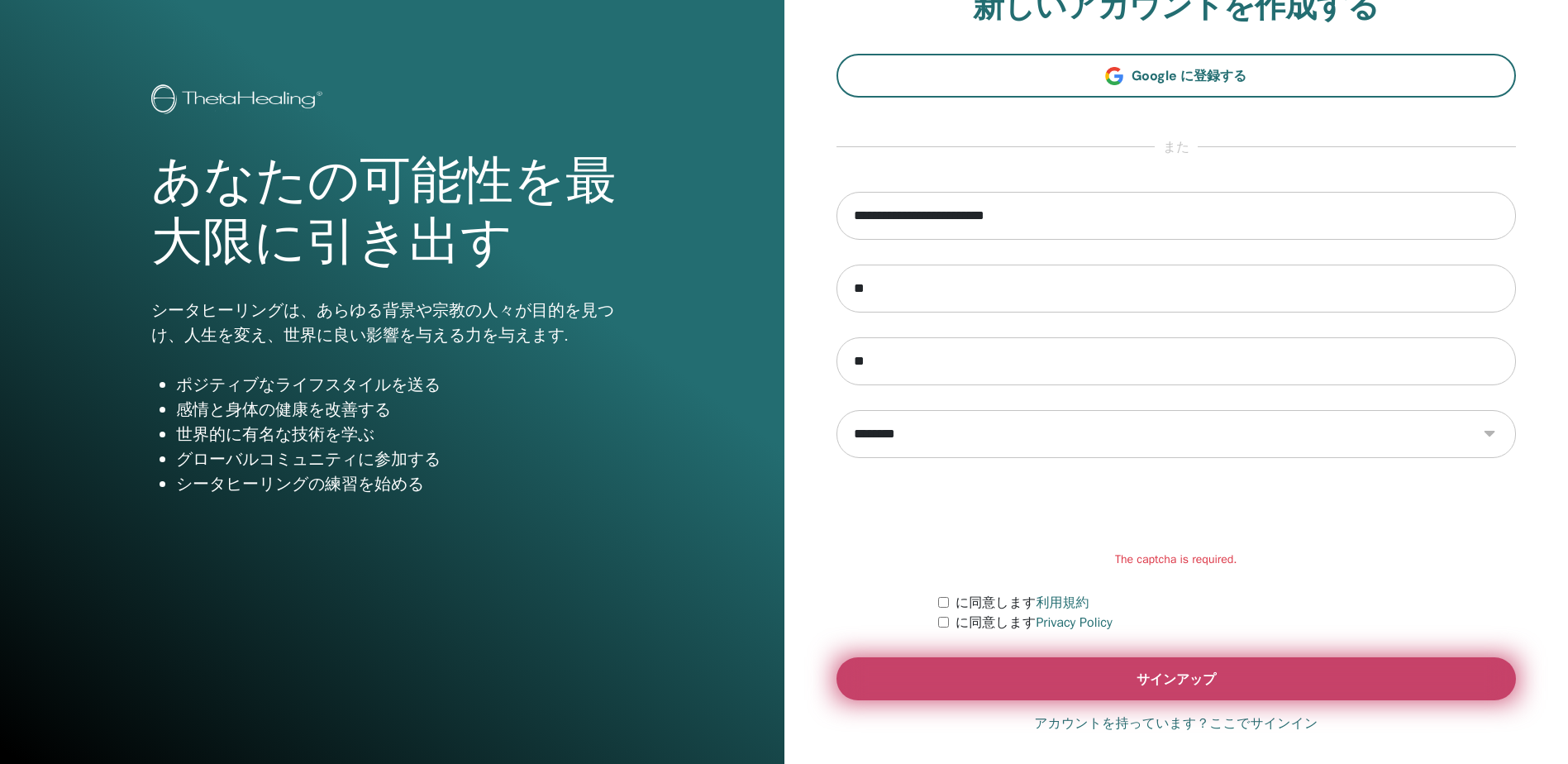 click on "サインアップ" at bounding box center [1176, 679] 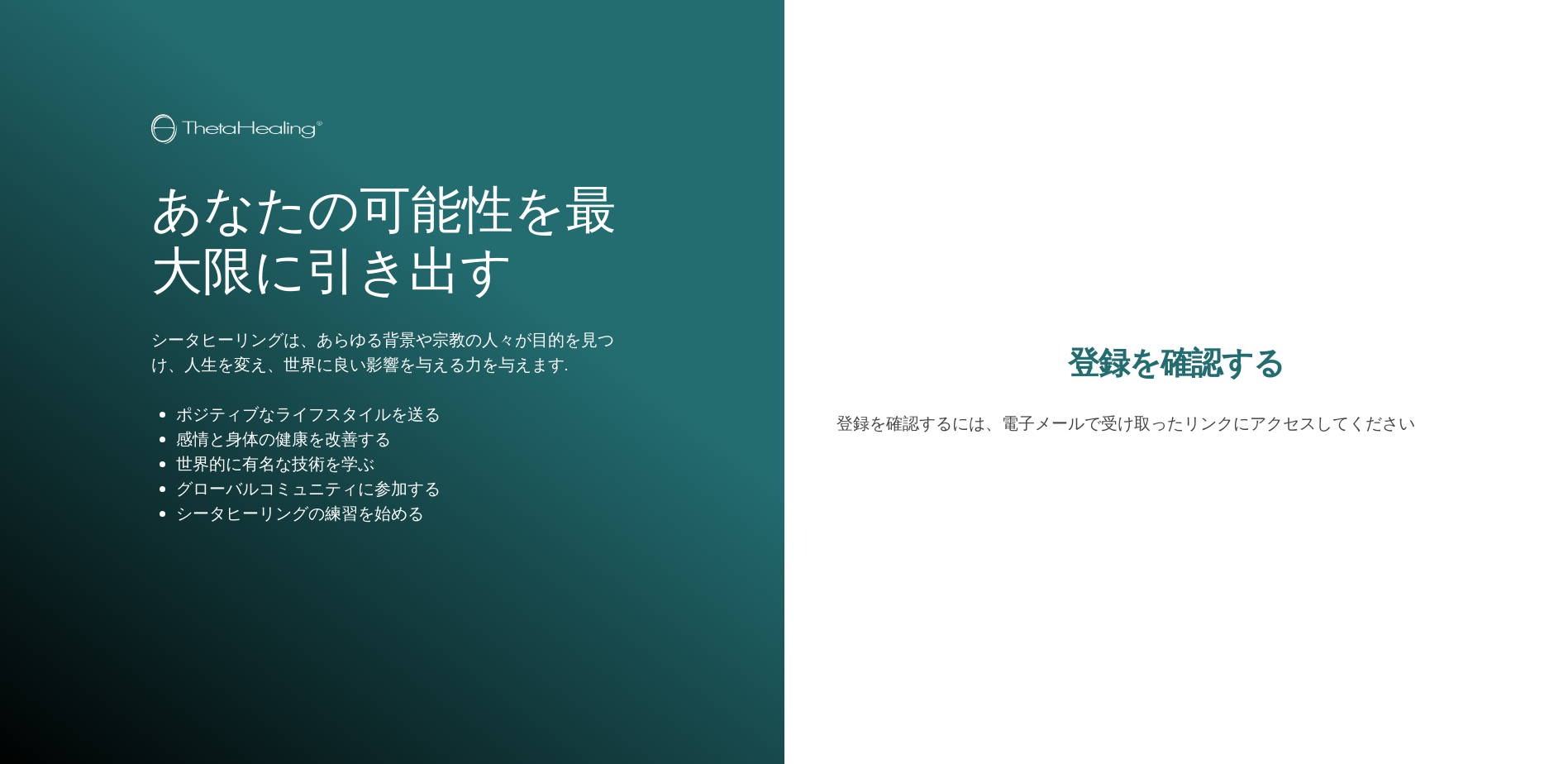scroll, scrollTop: 0, scrollLeft: 0, axis: both 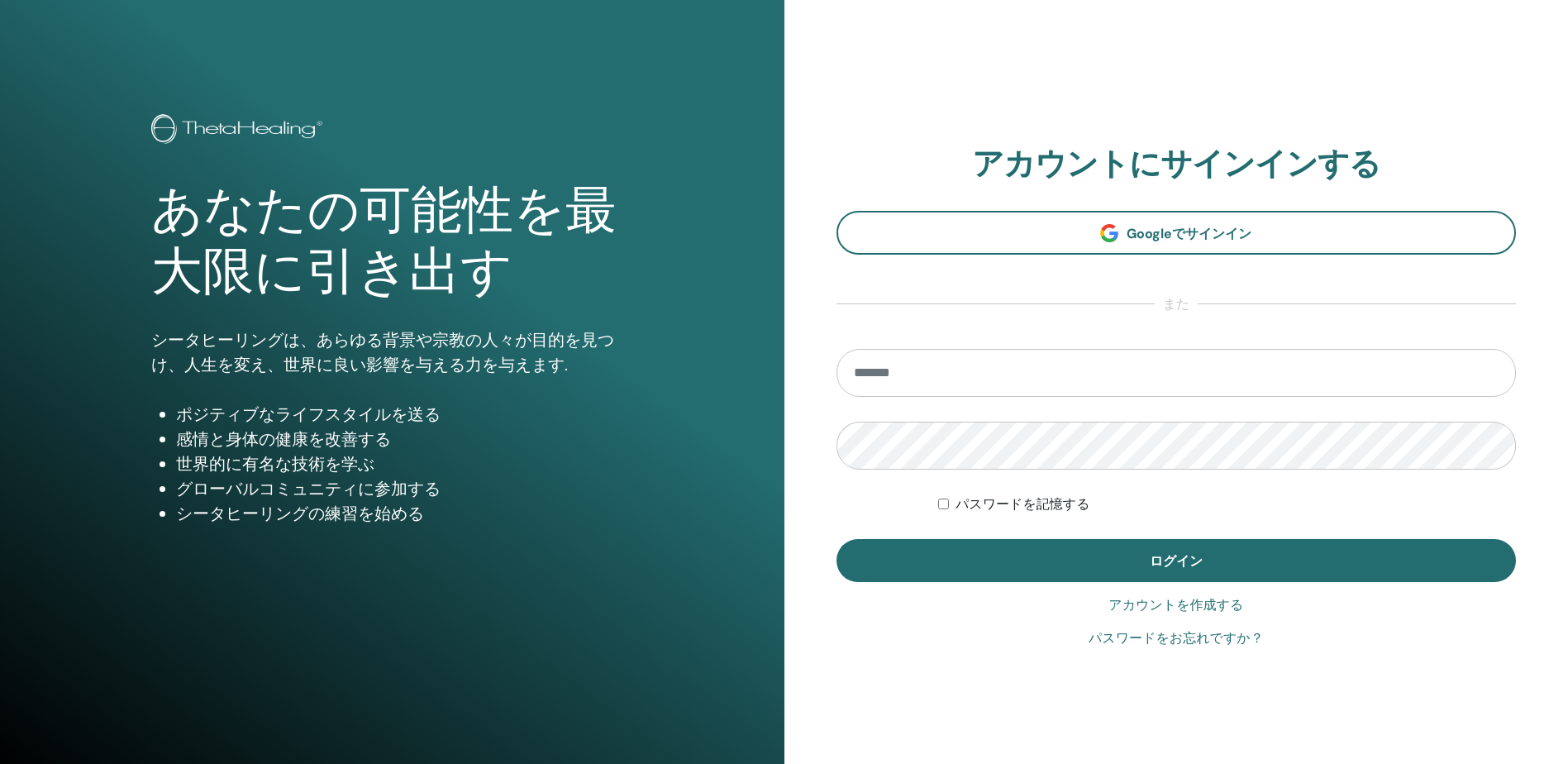 type on "**********" 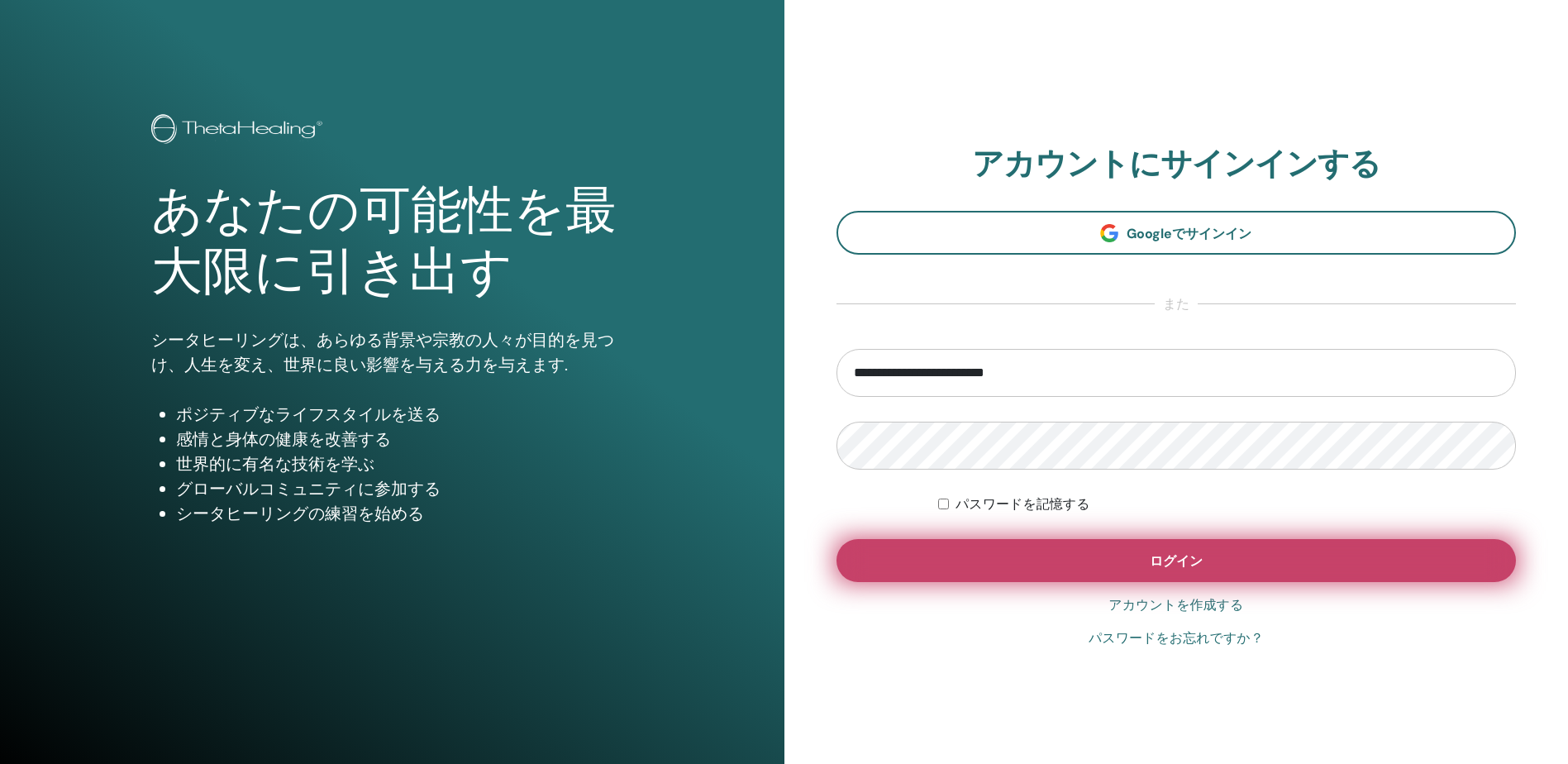 click on "ログイン" at bounding box center [1176, 561] 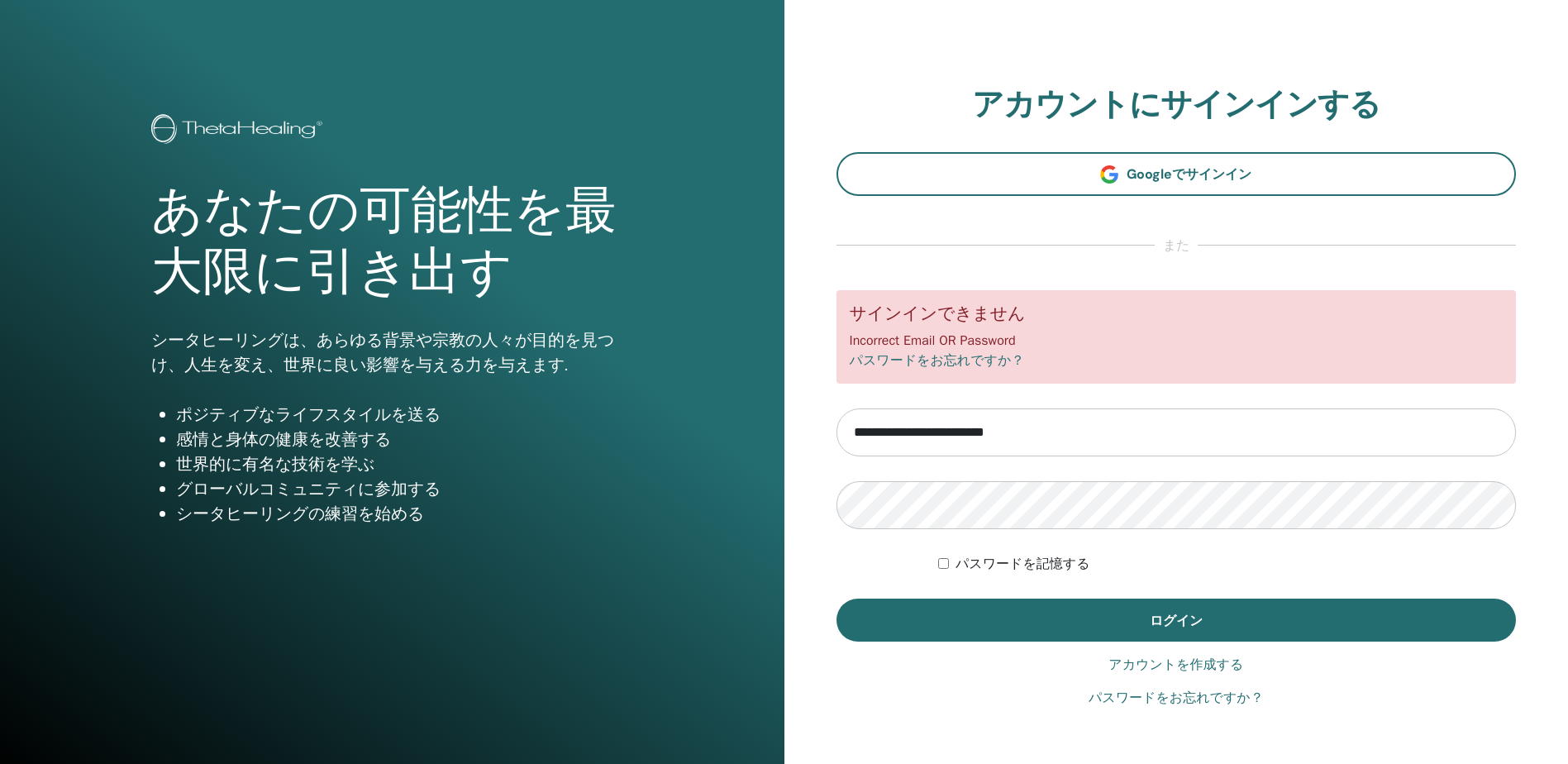scroll, scrollTop: 0, scrollLeft: 0, axis: both 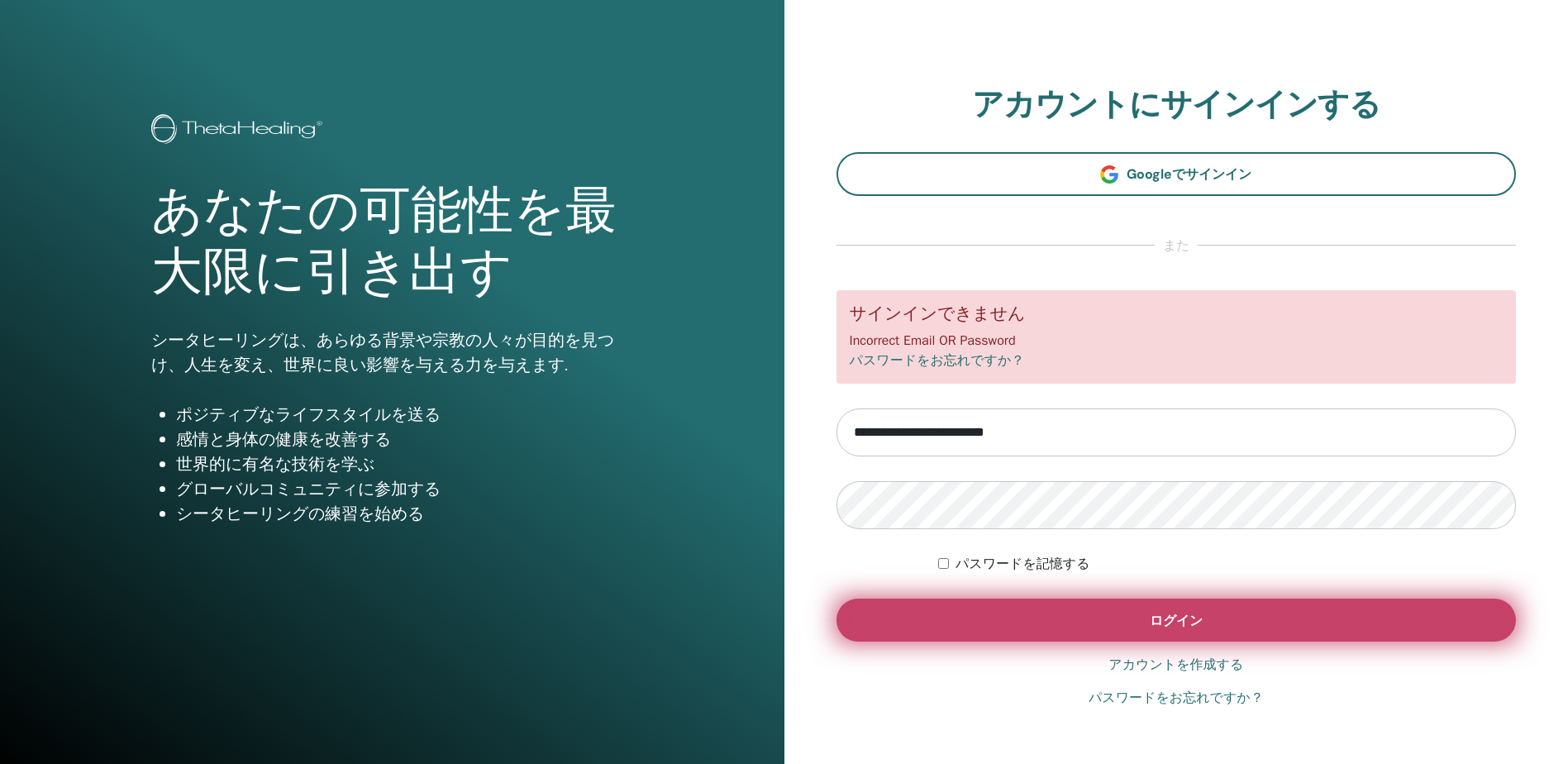click on "ログイン" at bounding box center (1176, 620) 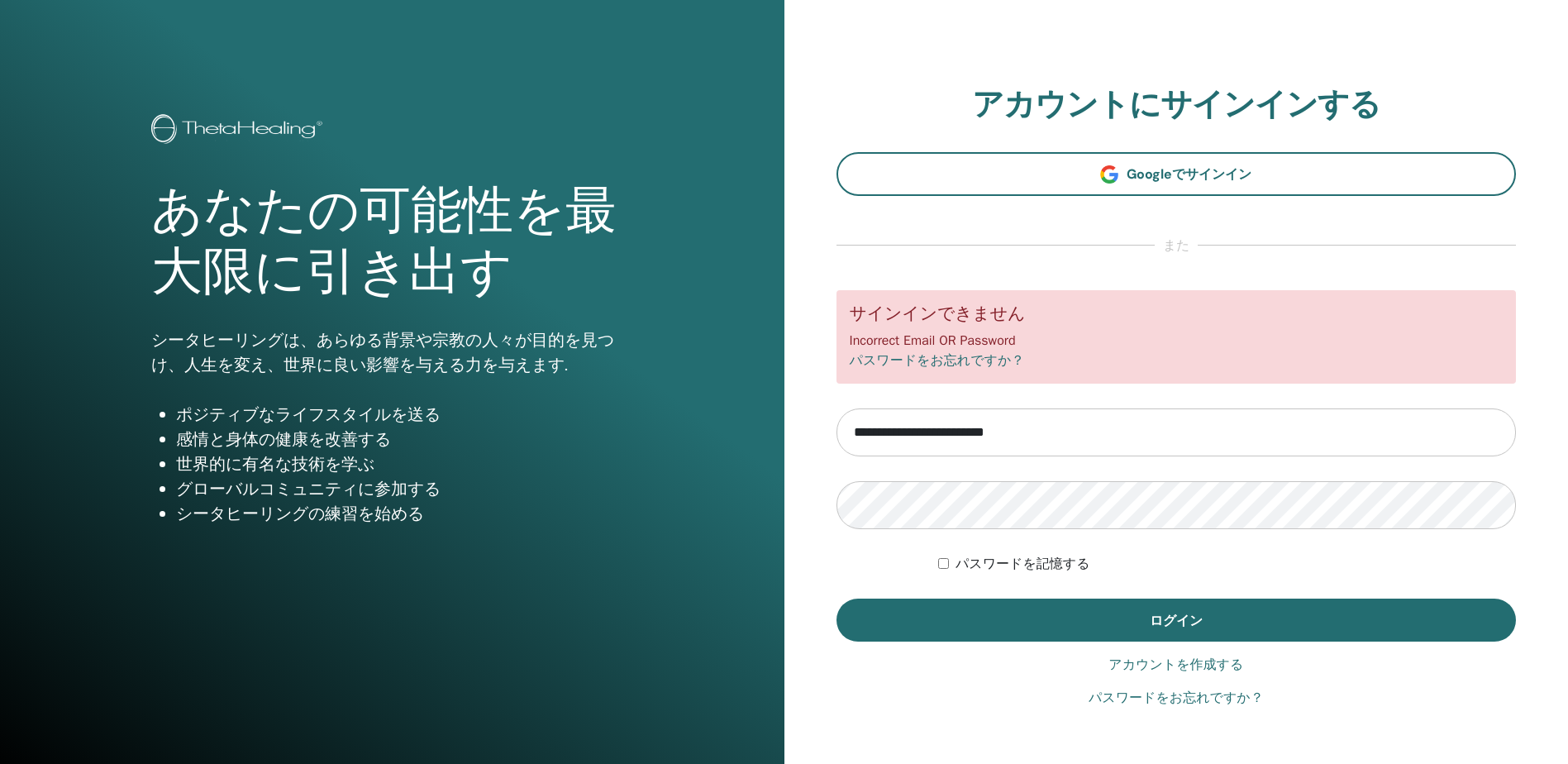 scroll, scrollTop: 0, scrollLeft: 0, axis: both 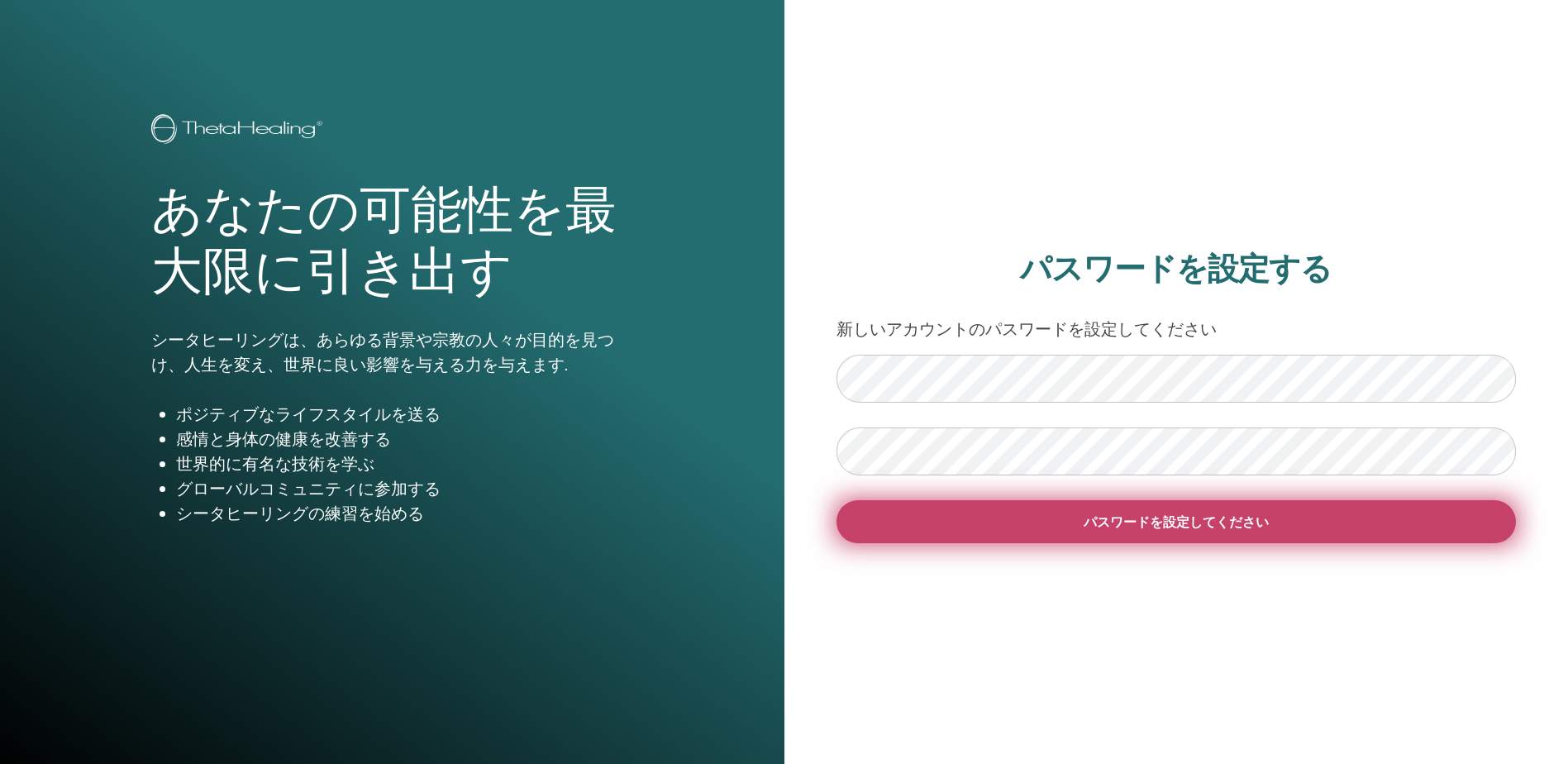 click on "パスワードを設定してください" at bounding box center (1176, 522) 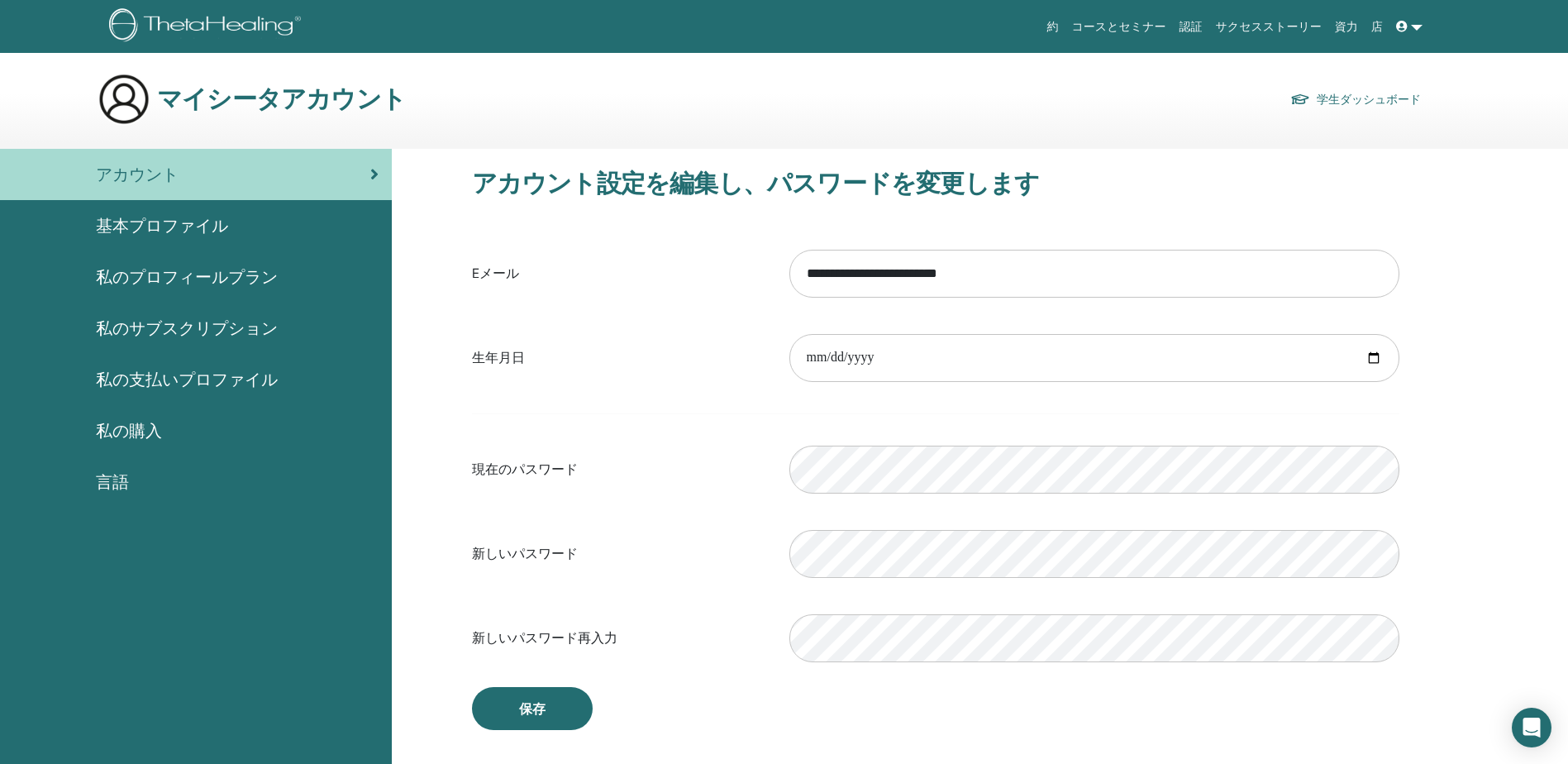 scroll, scrollTop: 0, scrollLeft: 0, axis: both 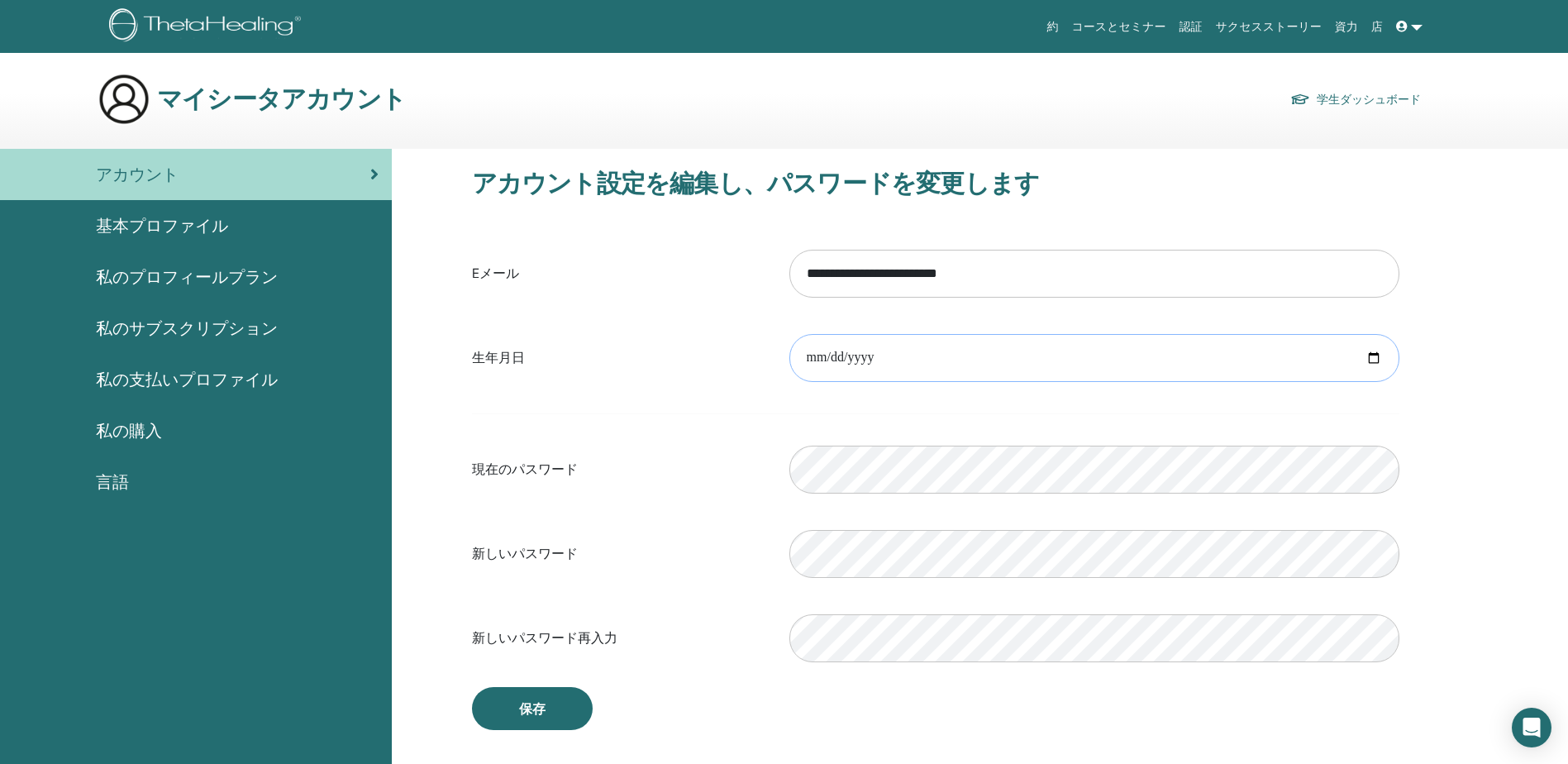 click at bounding box center [1094, 358] 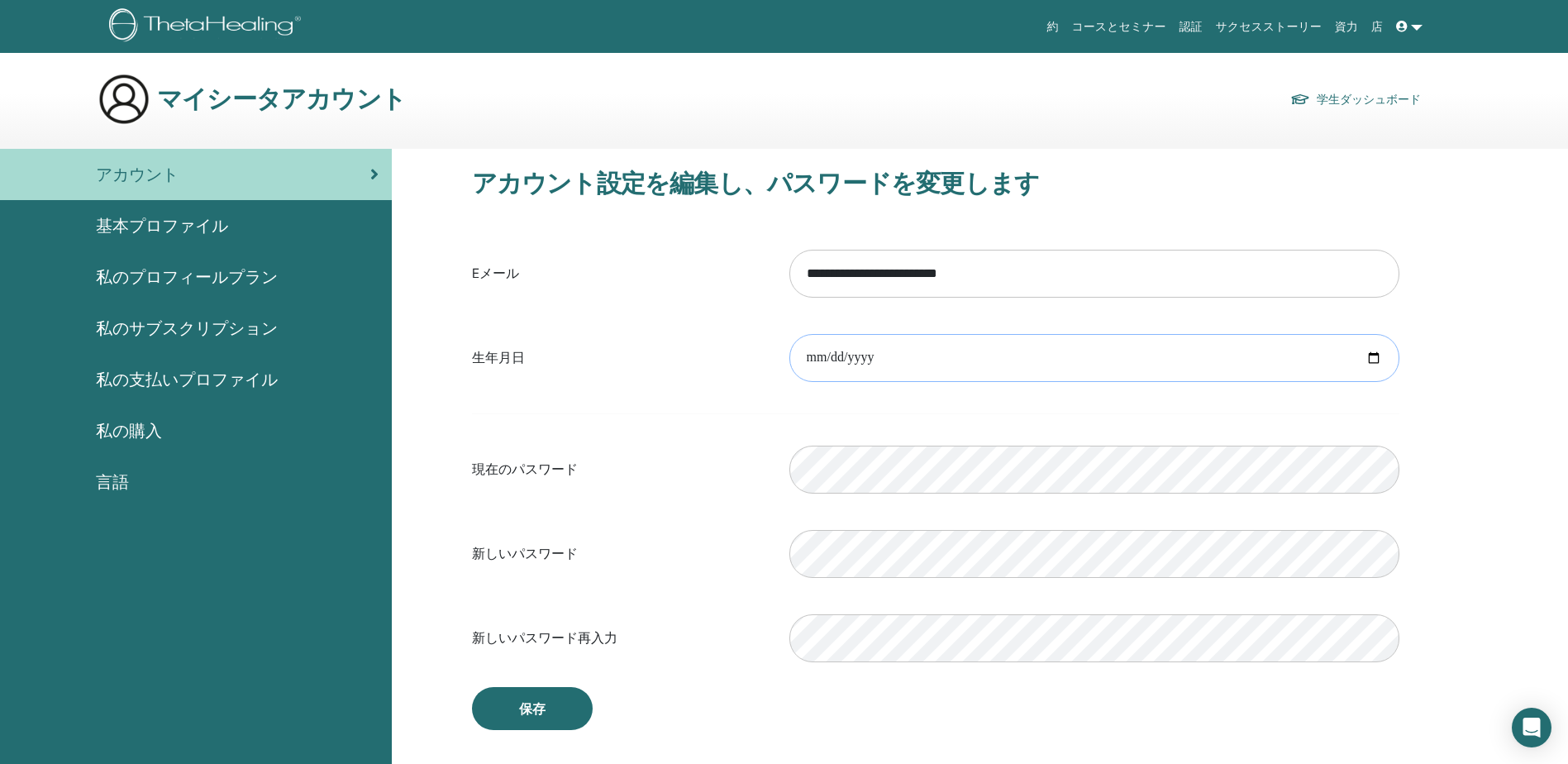 click at bounding box center (1094, 358) 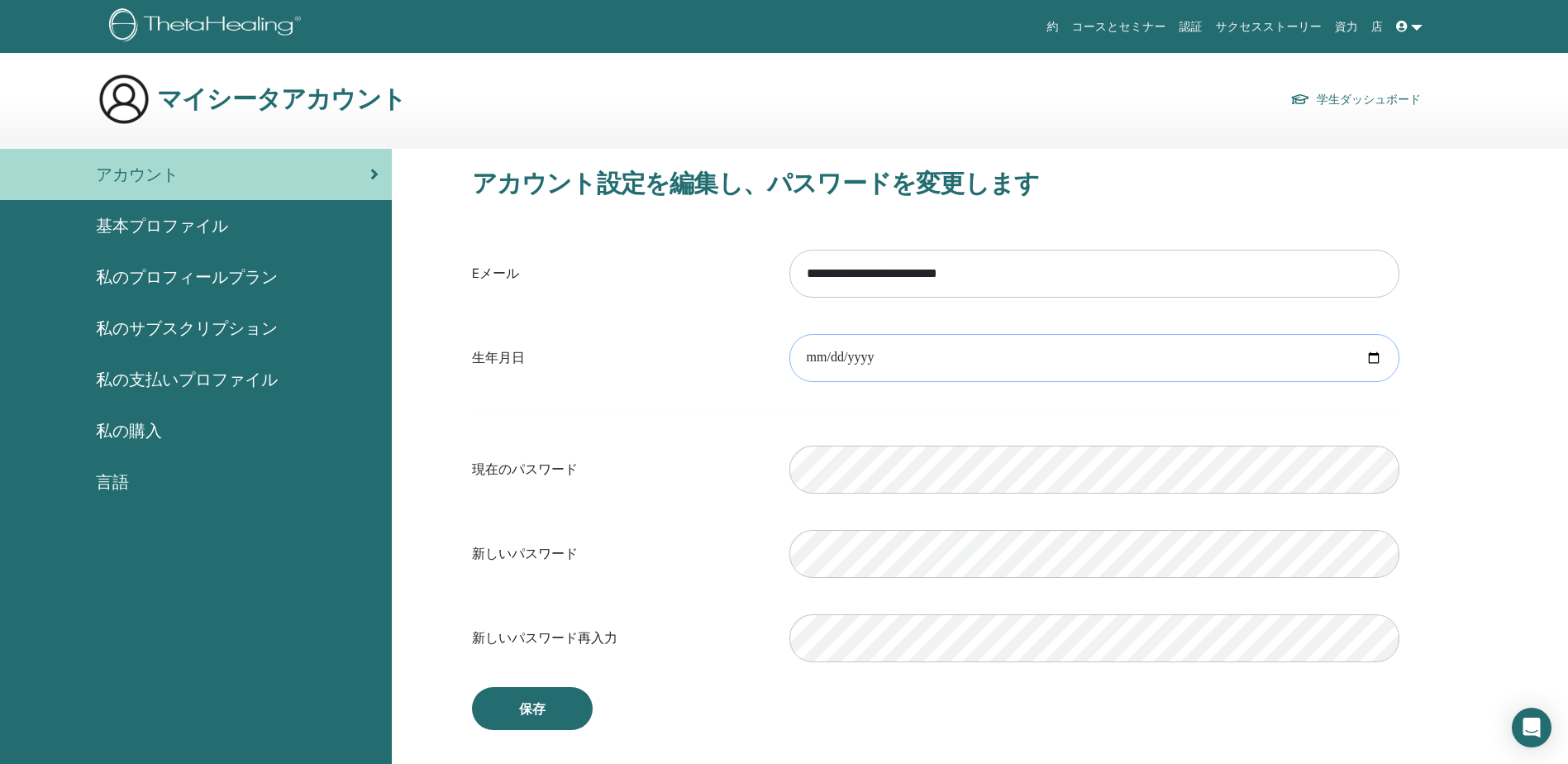 type on "**********" 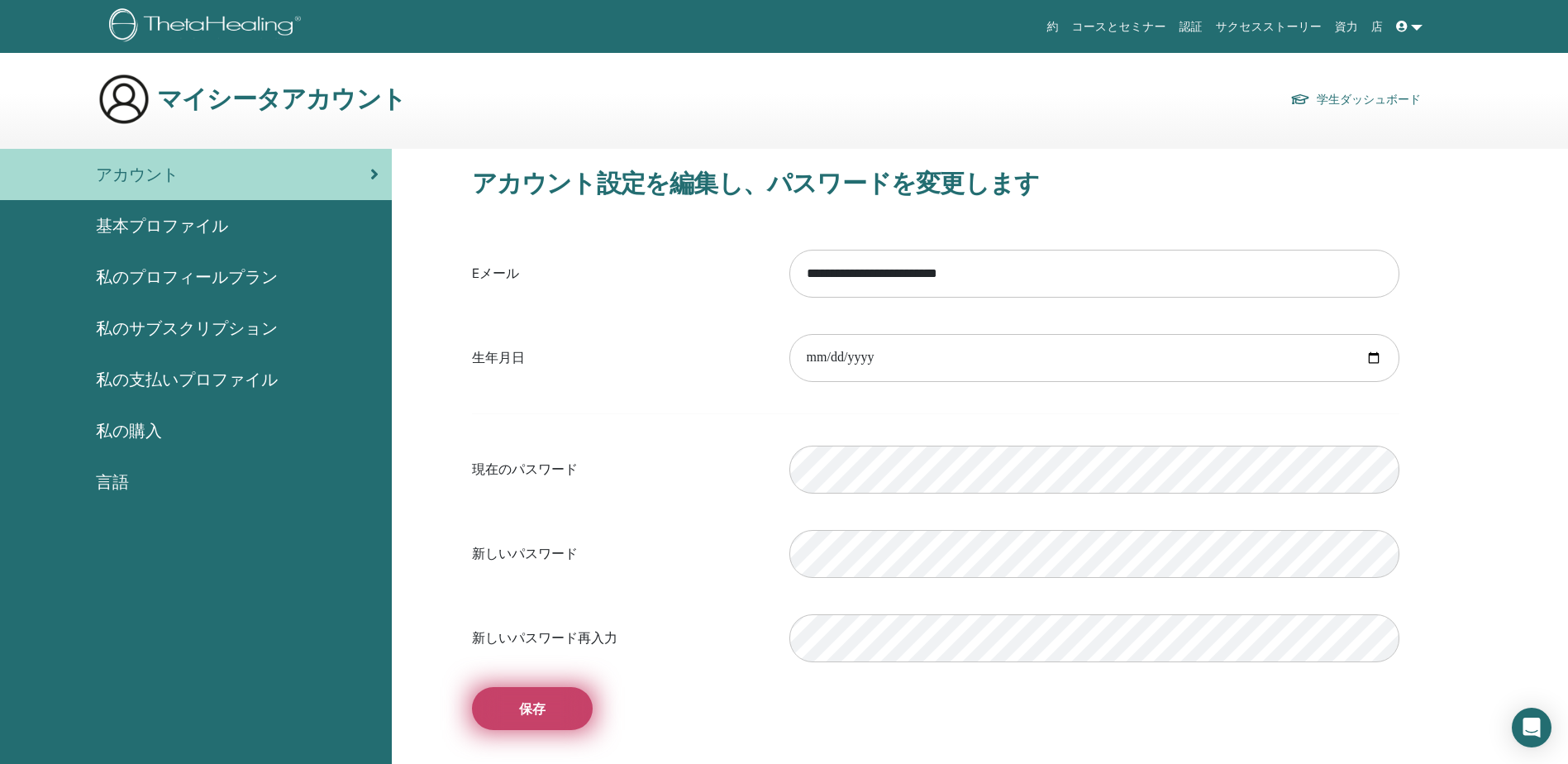 click on "保存" at bounding box center (532, 709) 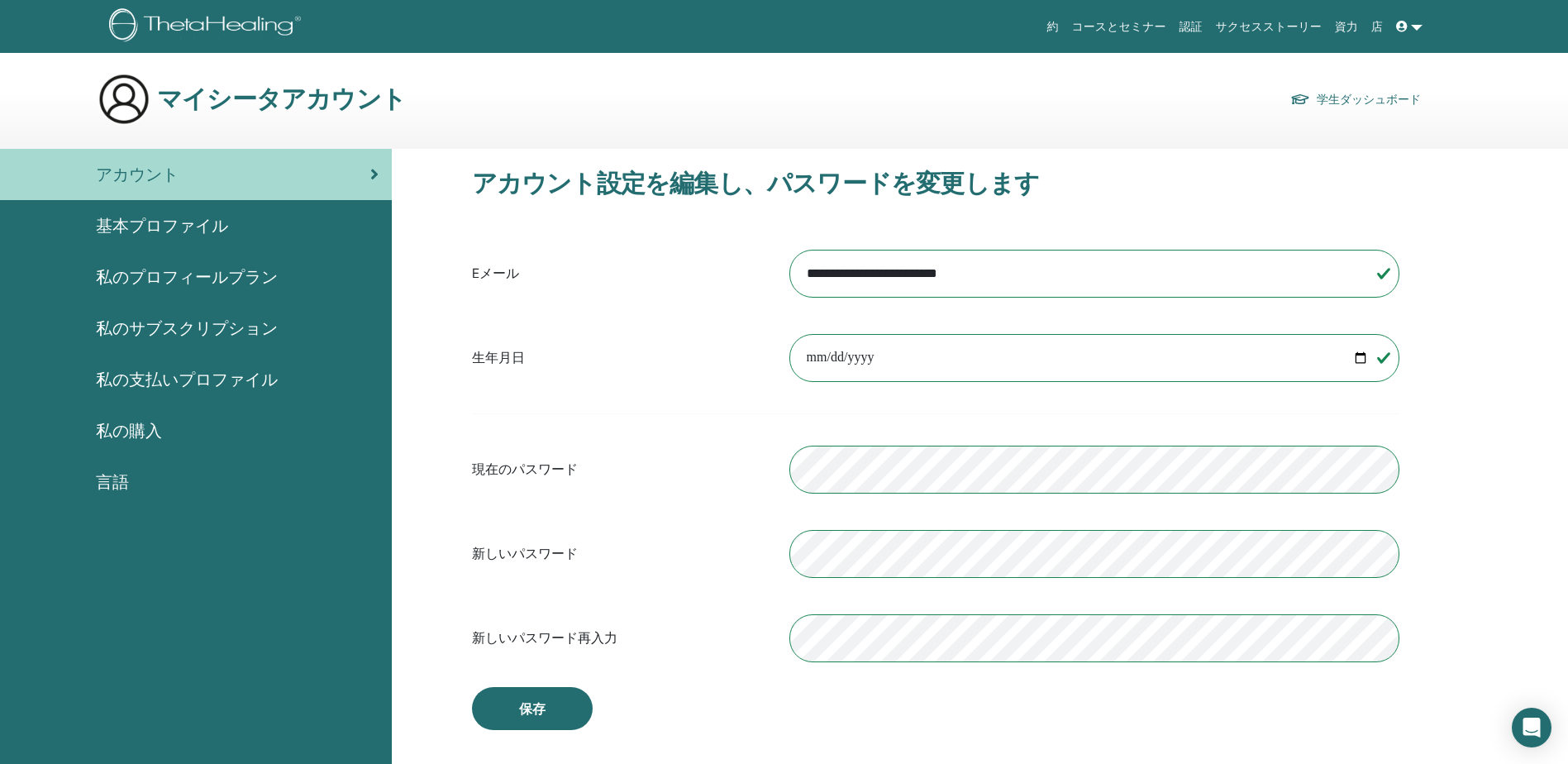 click on "基本プロファイル" at bounding box center [162, 226] 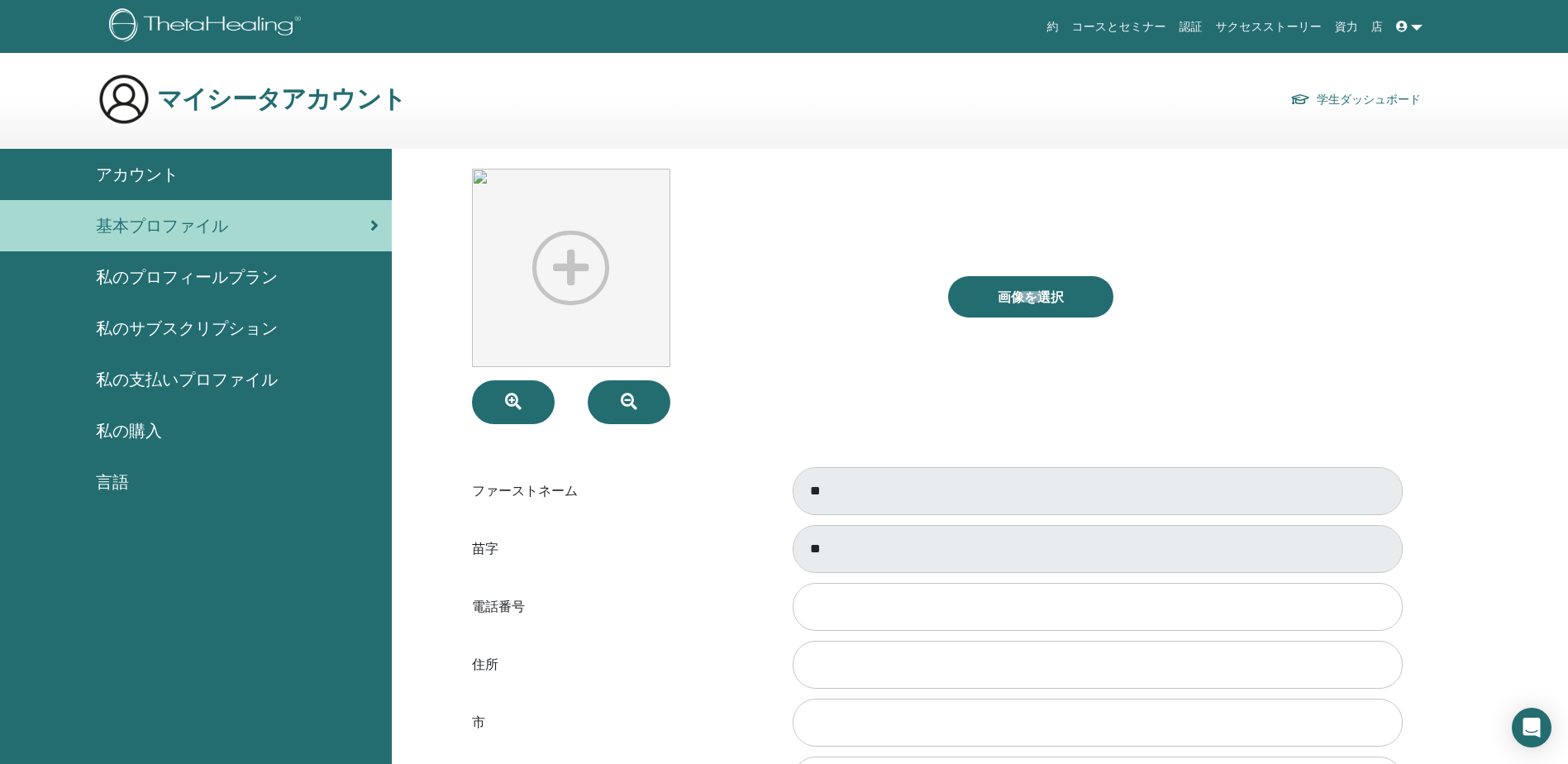scroll, scrollTop: 0, scrollLeft: 0, axis: both 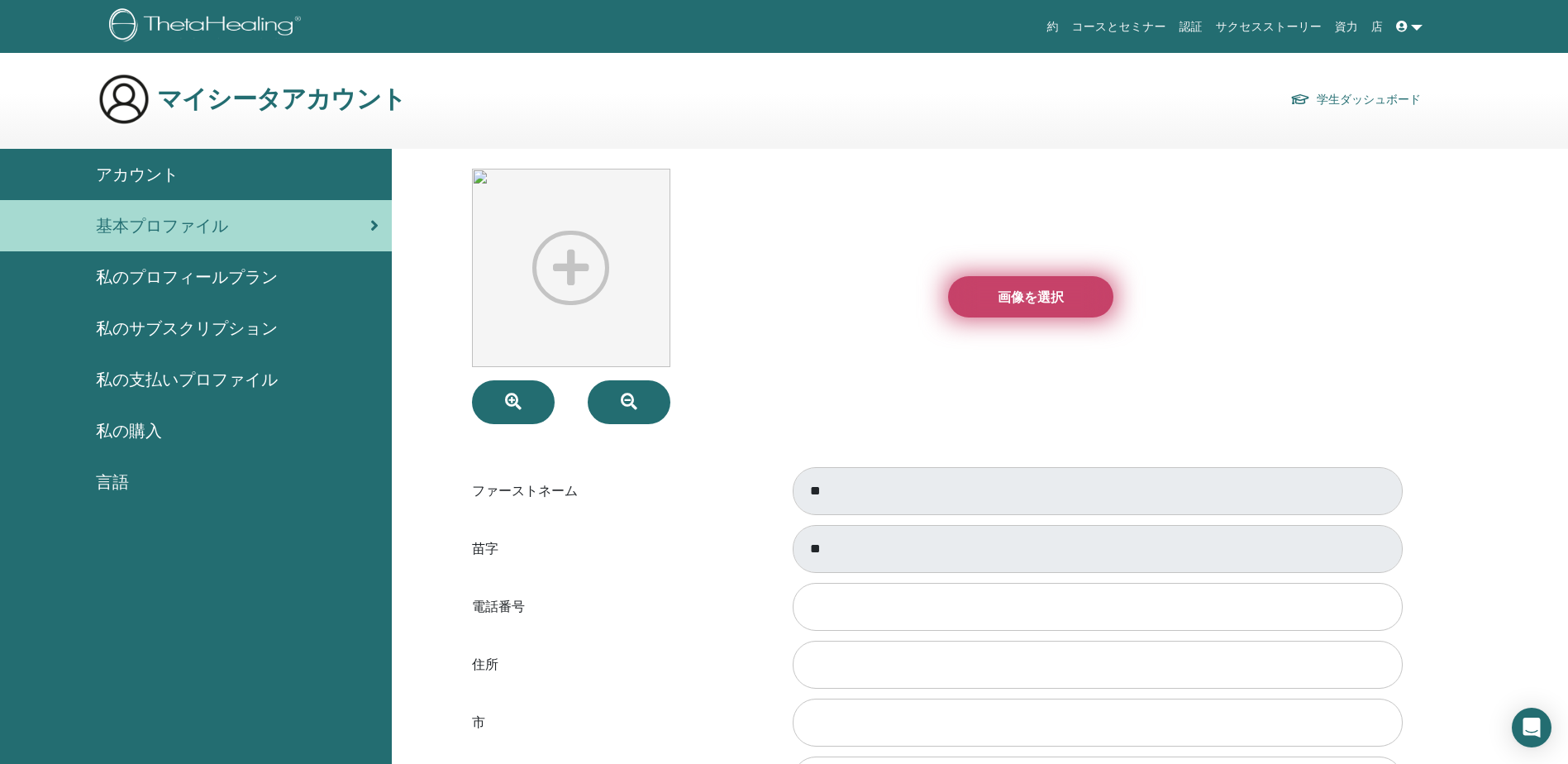 click on "画像を選択" at bounding box center [1031, 297] 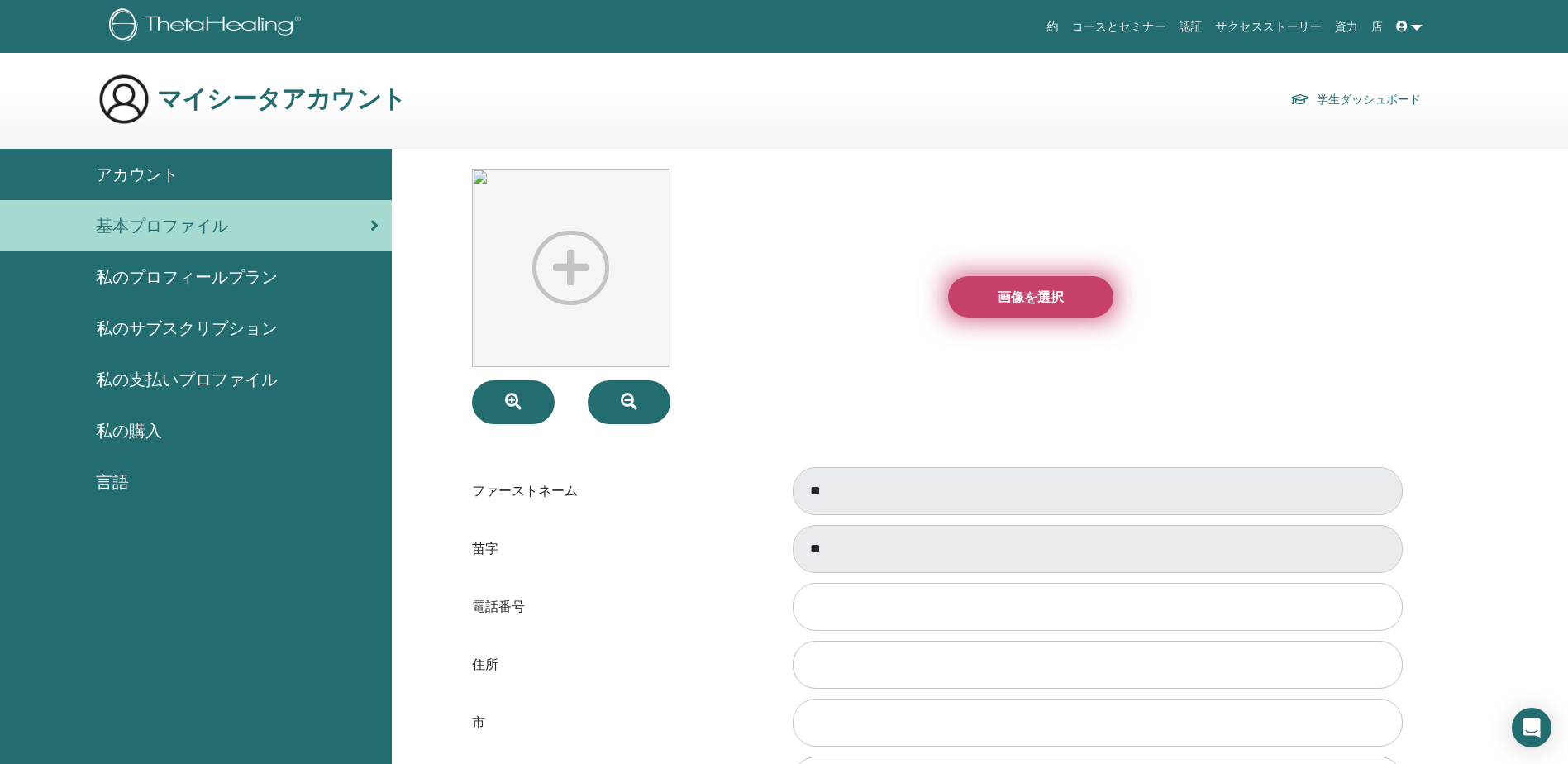 type on "**********" 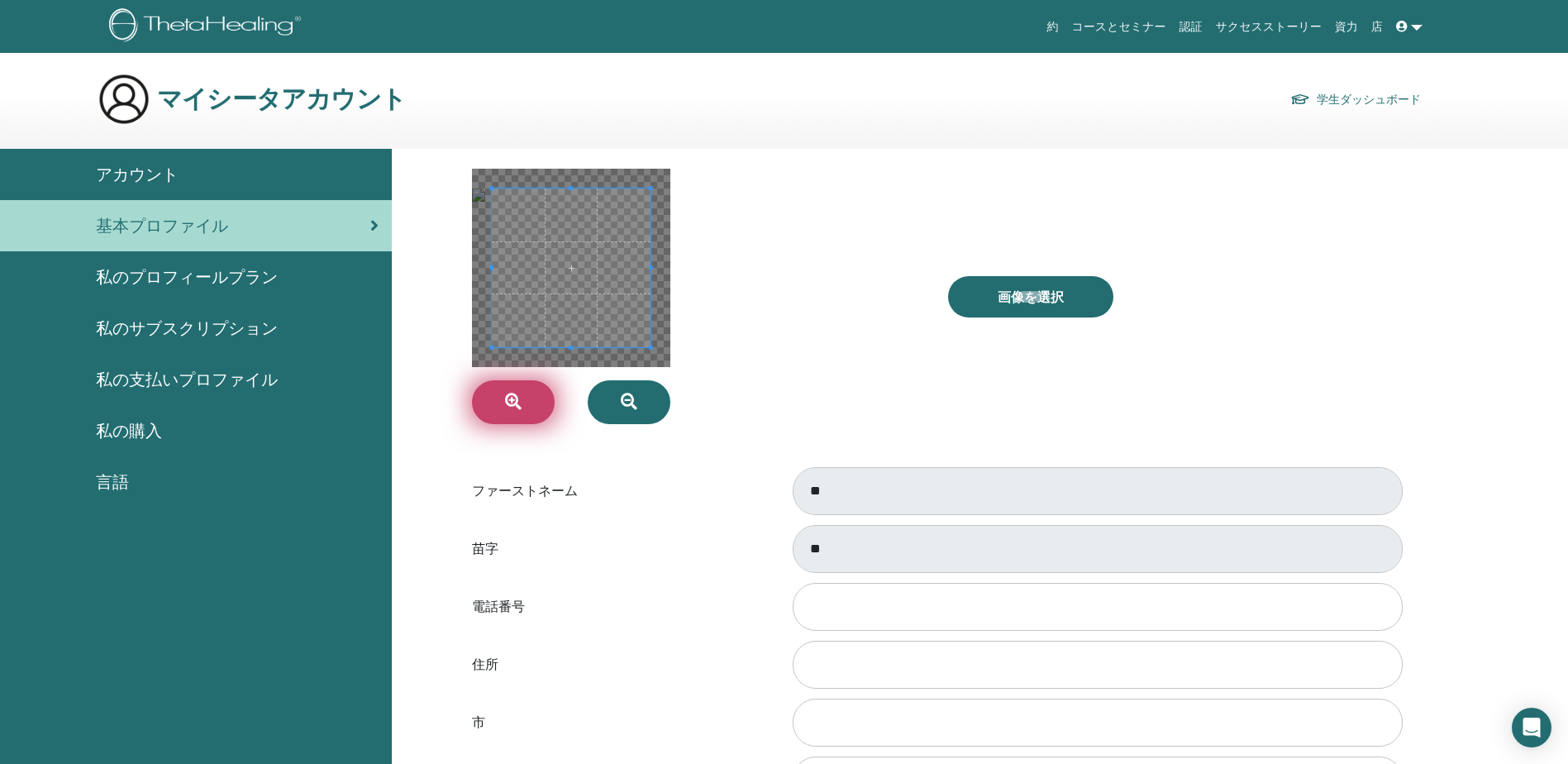 click at bounding box center (513, 402) 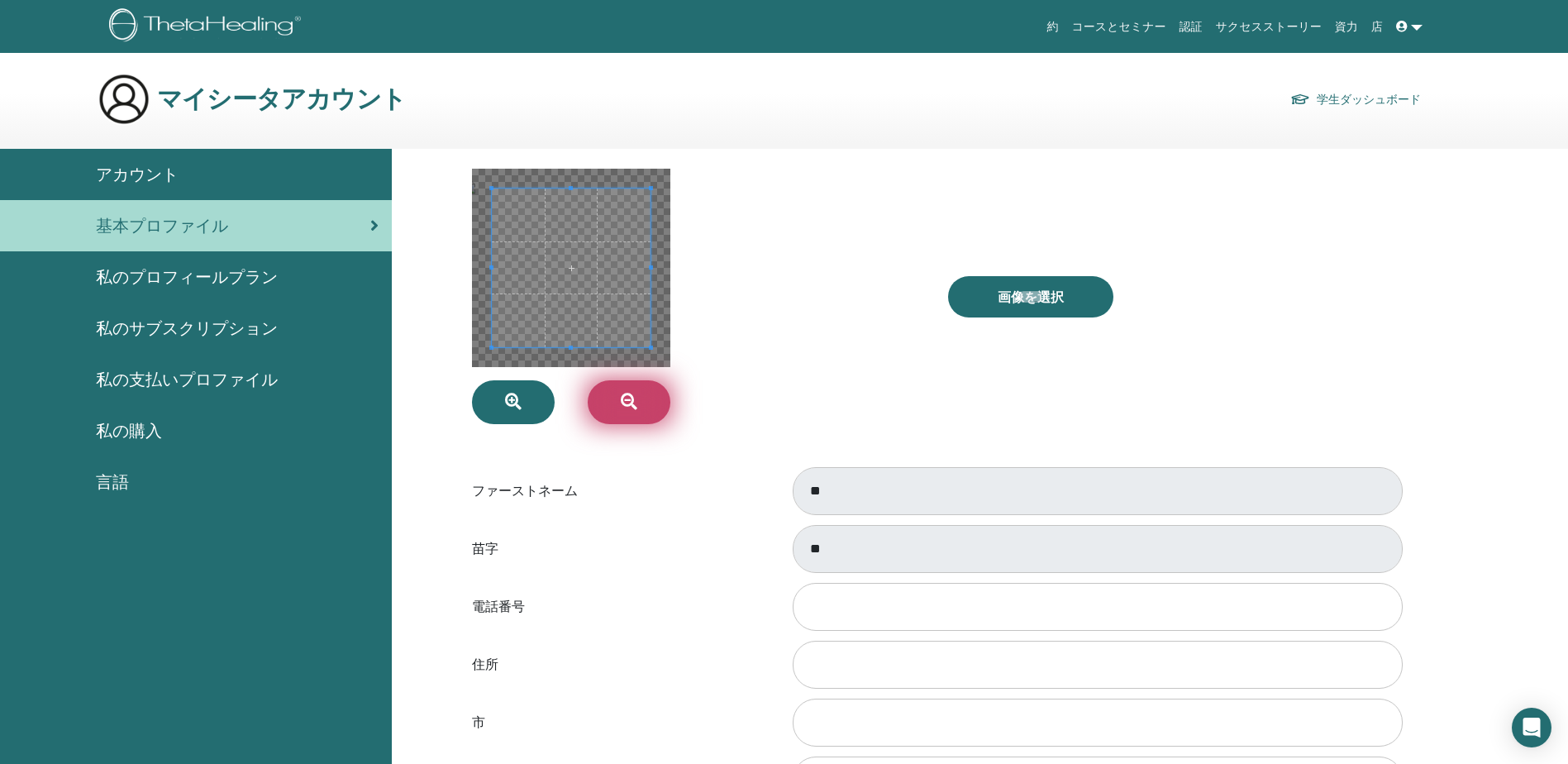 click at bounding box center (629, 402) 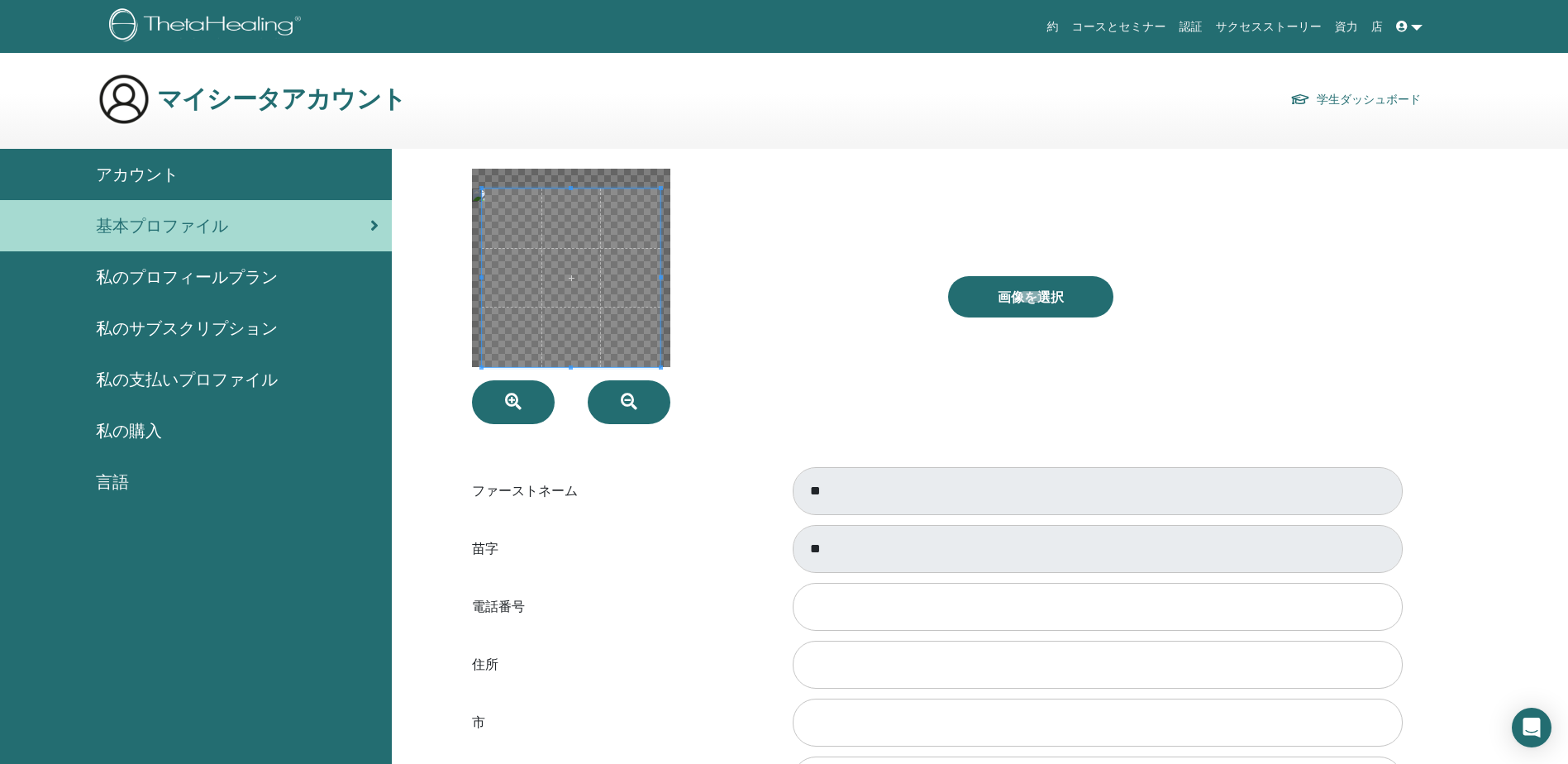 click on "画像を選択
ファーストネーム
**
苗字
**
電話番号
住所
市
郵便番号
州/県
国
*******" at bounding box center (936, 661) 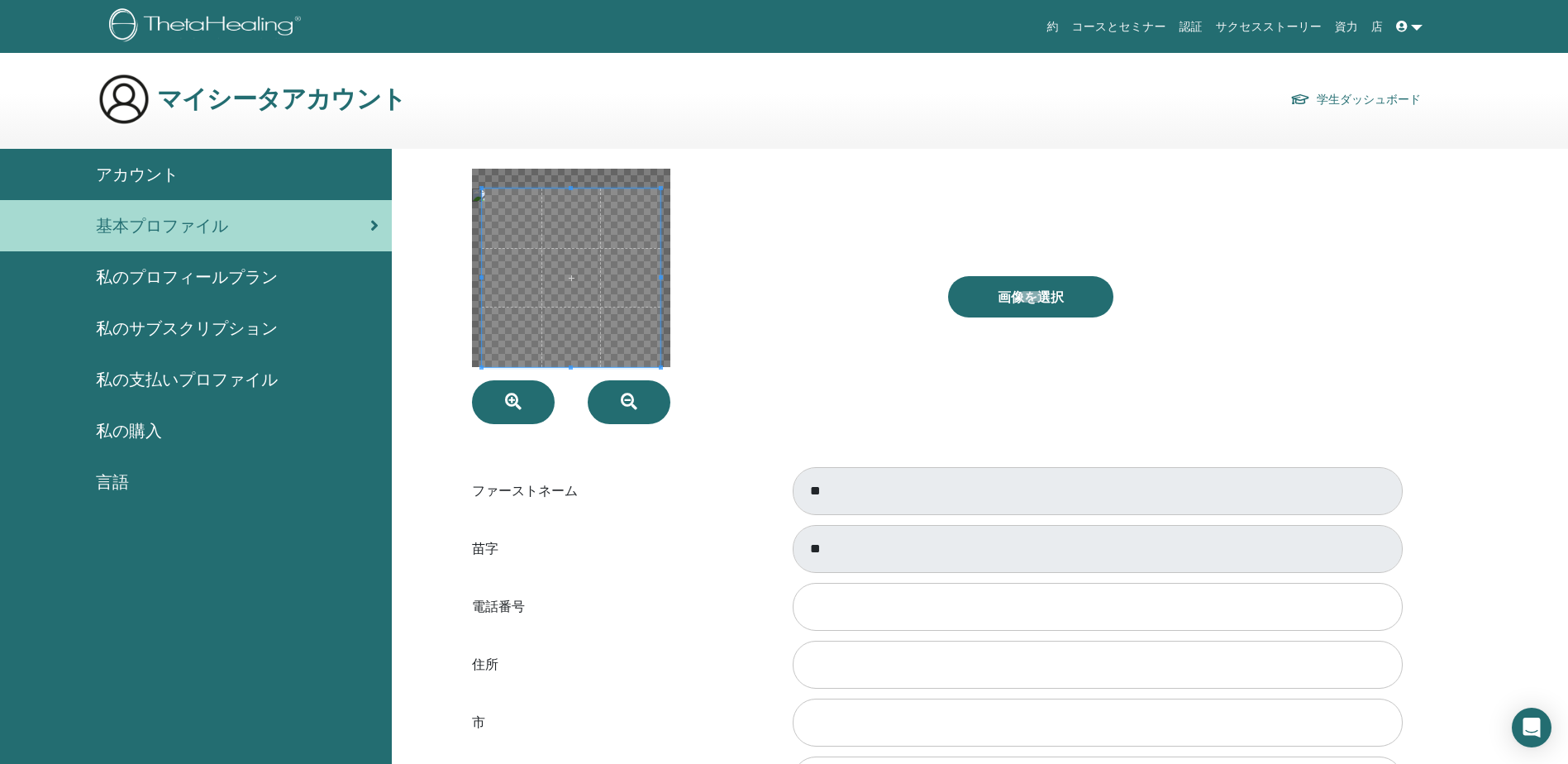 click at bounding box center [698, 296] 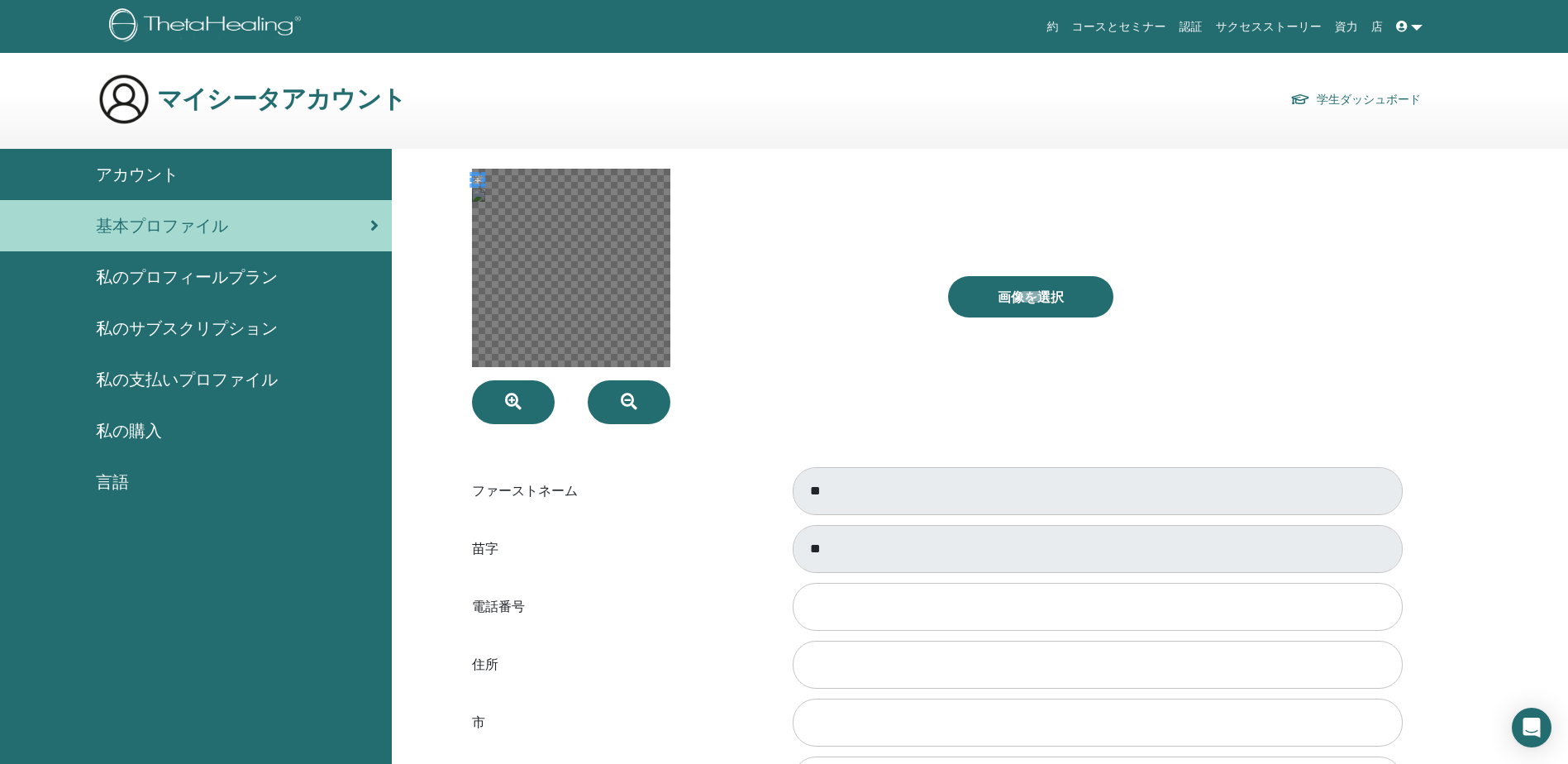click at bounding box center [571, 268] 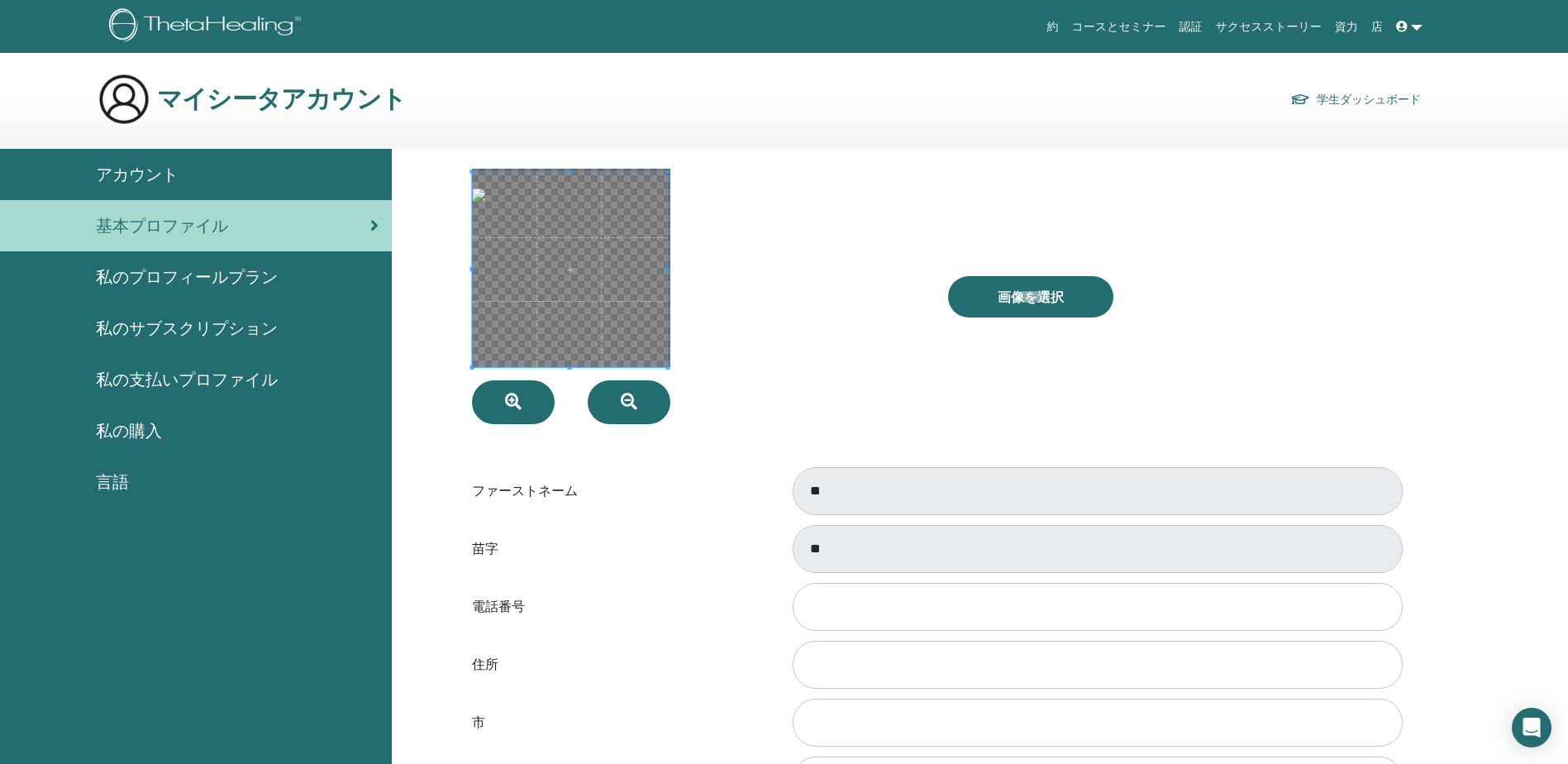 click at bounding box center (698, 296) 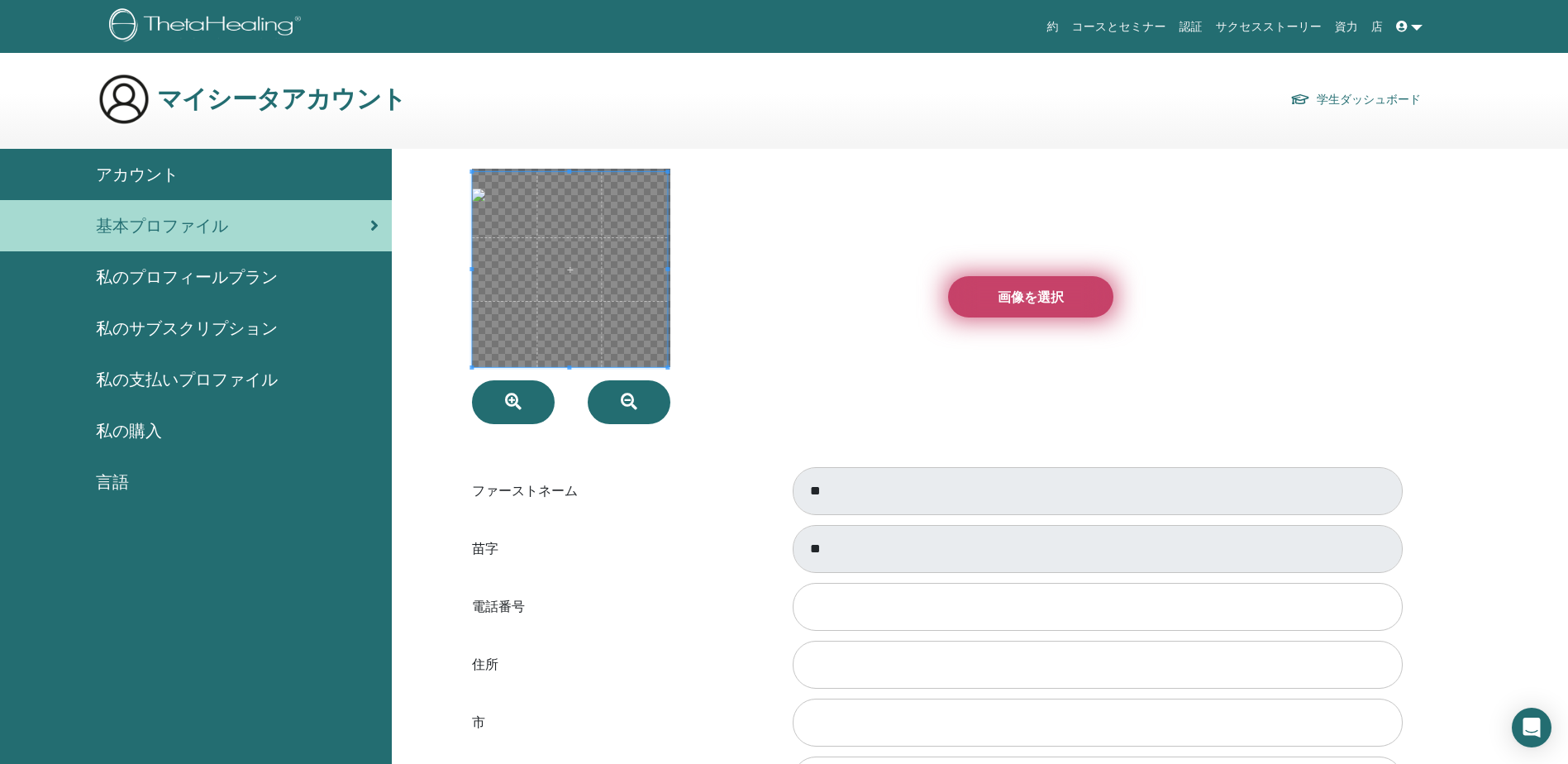 click on "画像を選択" at bounding box center [1031, 297] 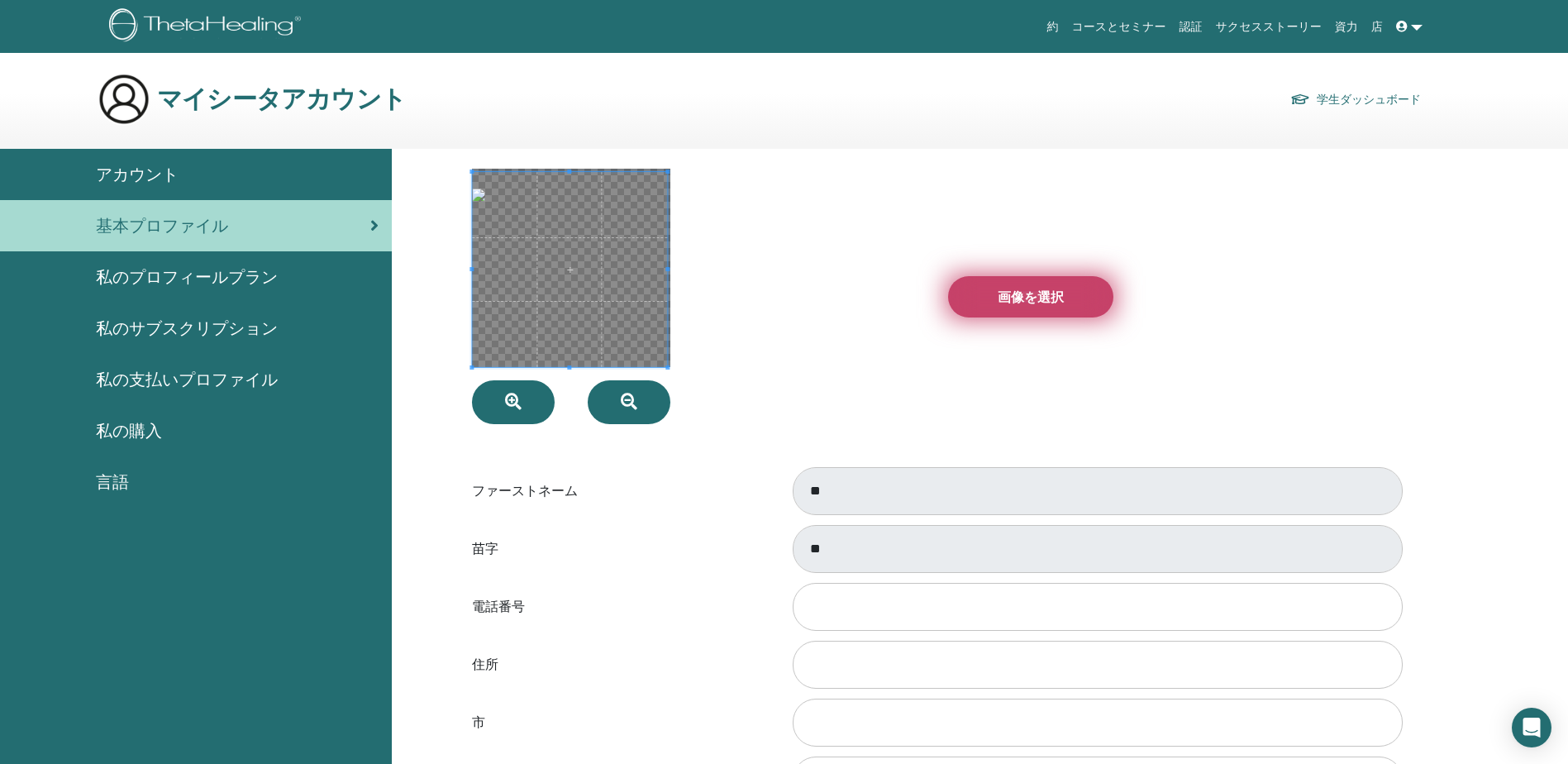 click on "画像を選択" at bounding box center (1031, 297) 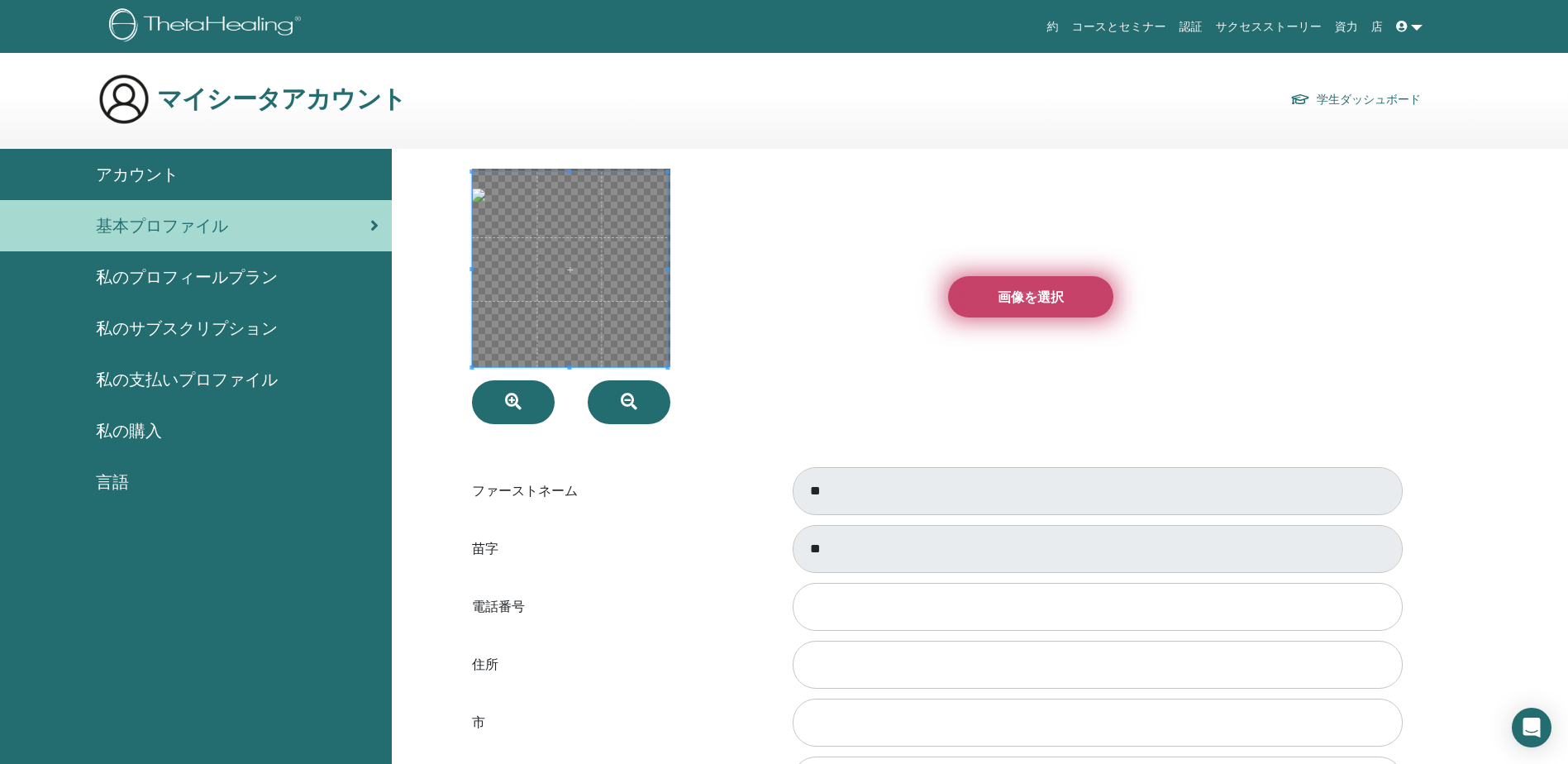 type on "**********" 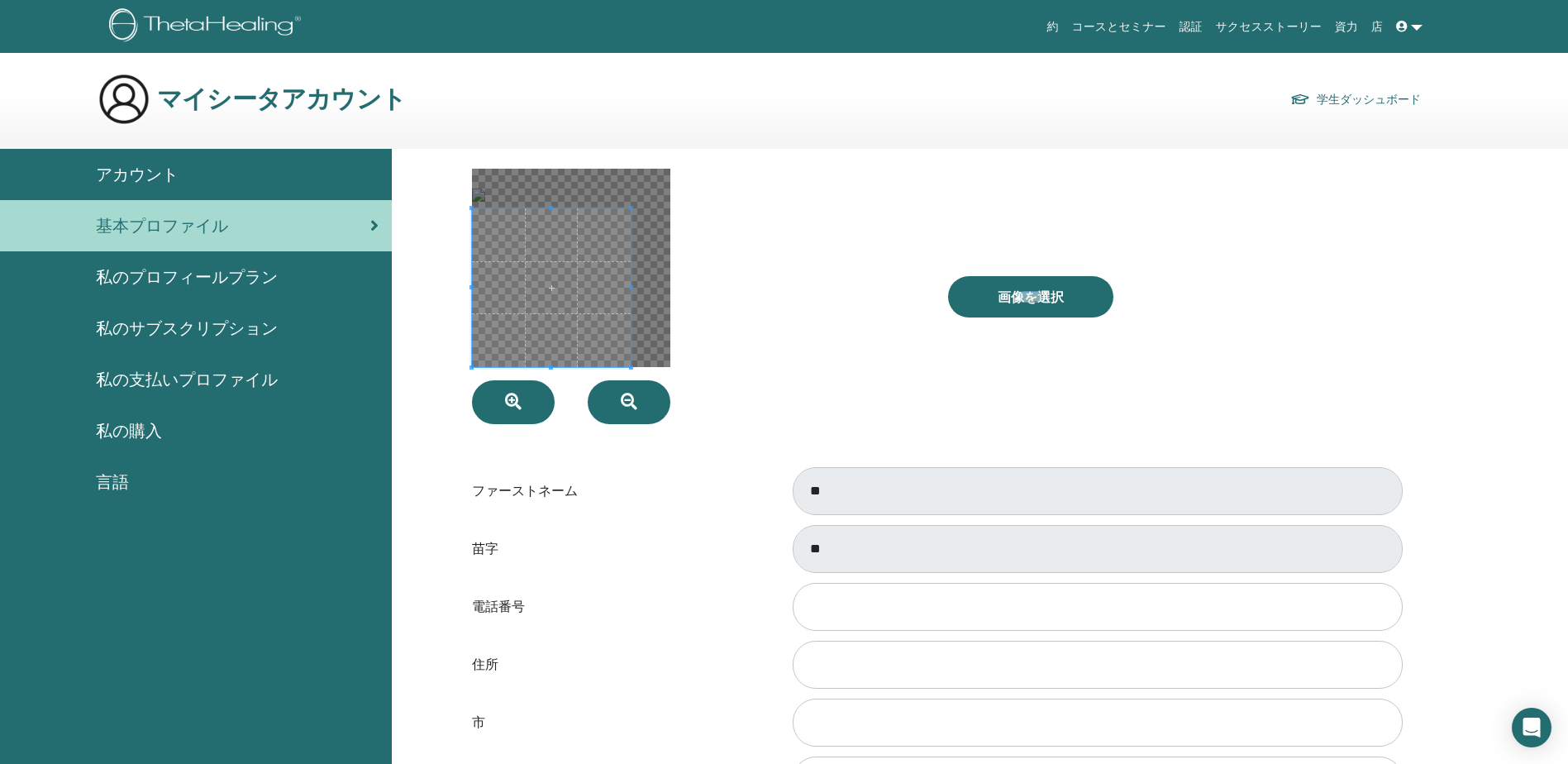click at bounding box center (698, 296) 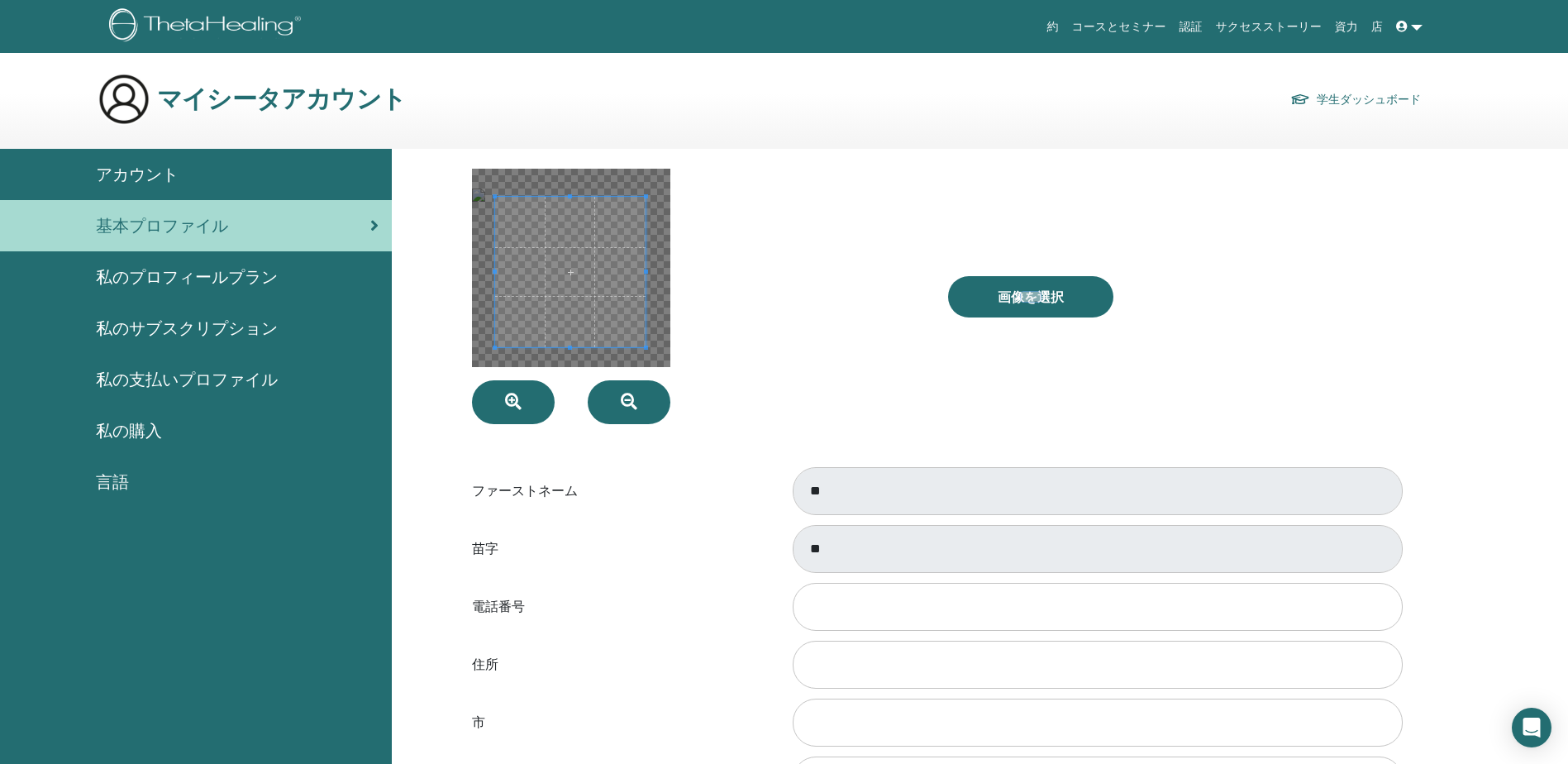 click at bounding box center (570, 272) 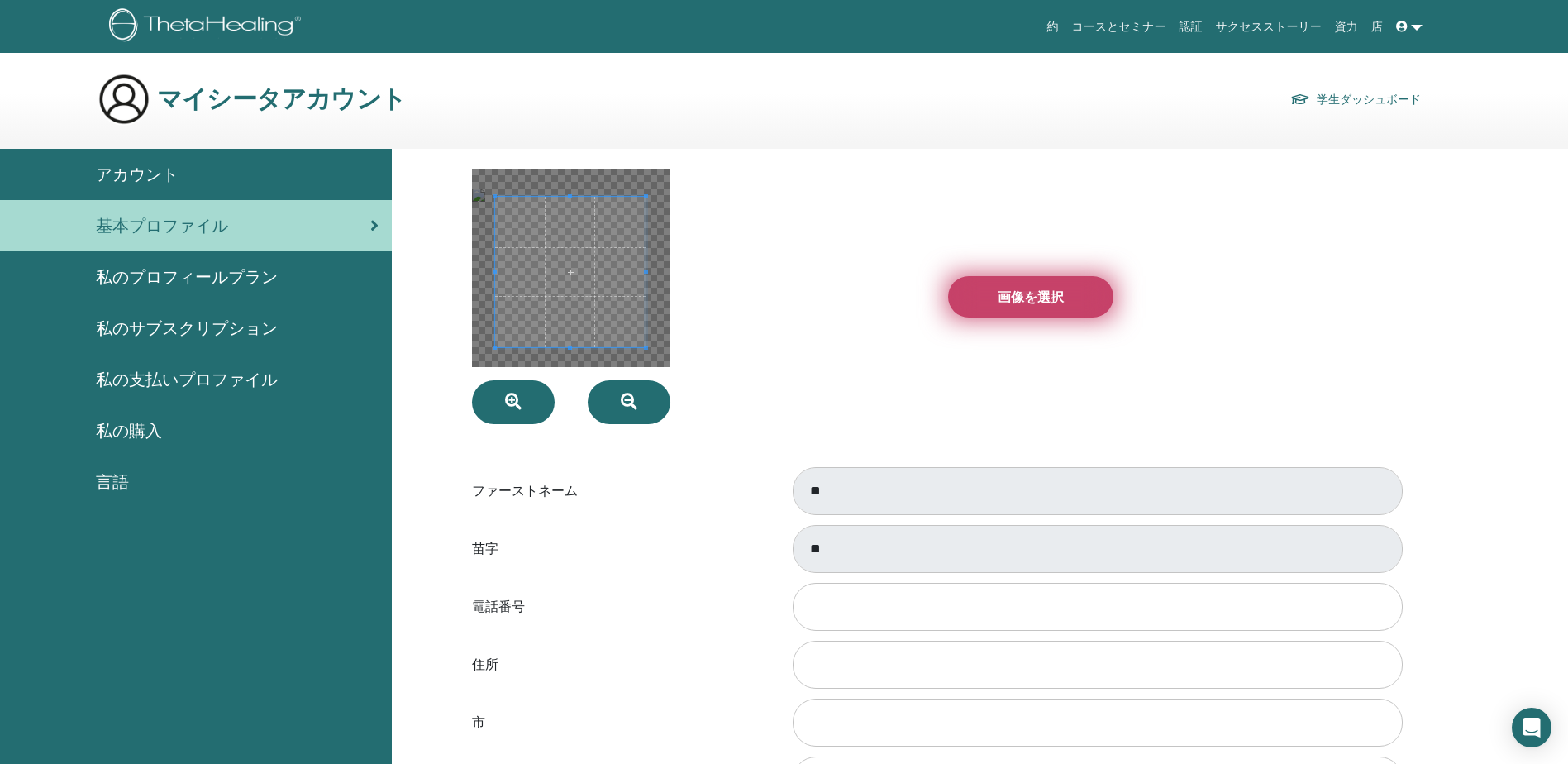 click on "画像を選択" at bounding box center (1031, 297) 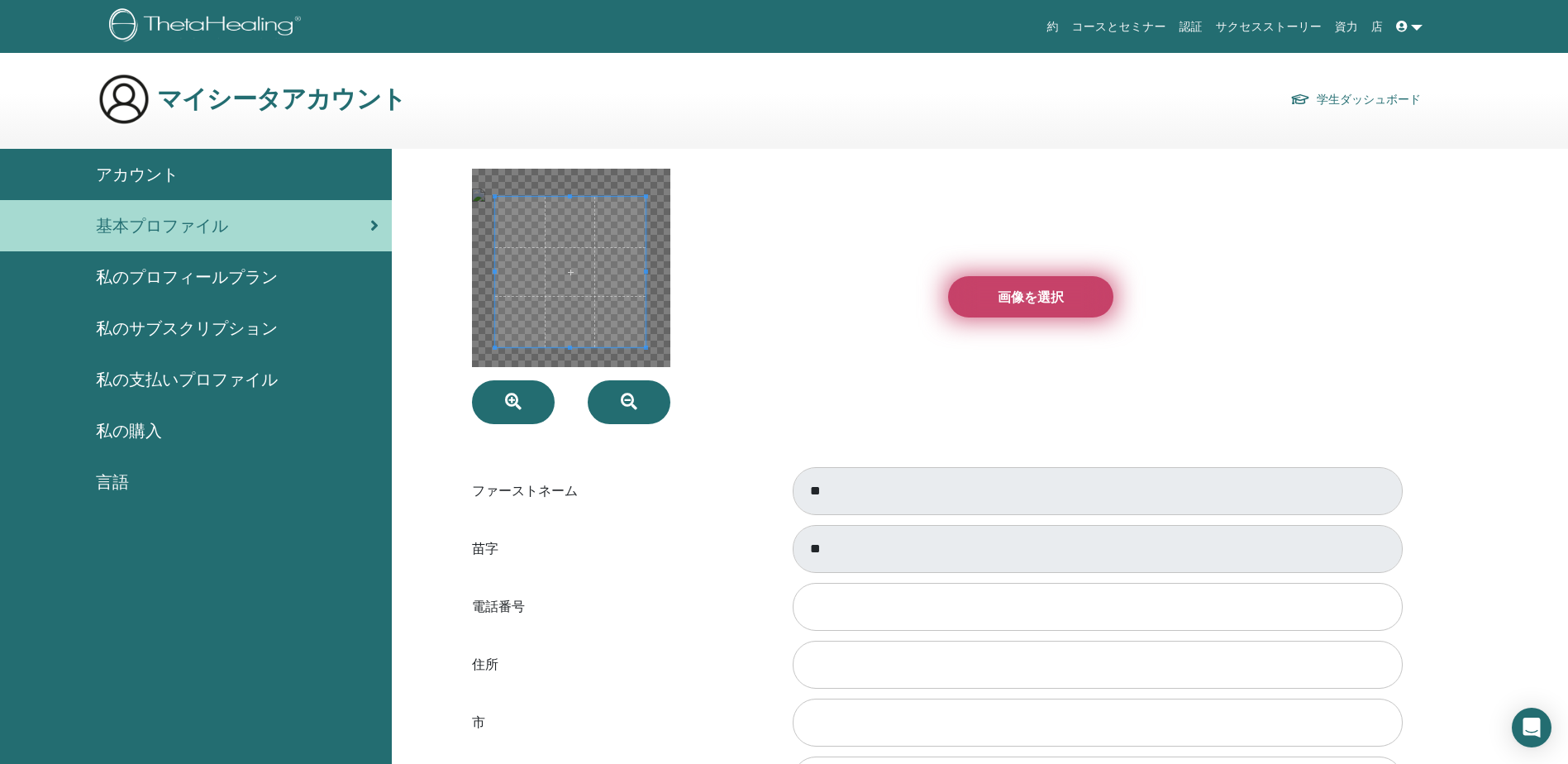 click on "画像を選択" at bounding box center (1031, 297) 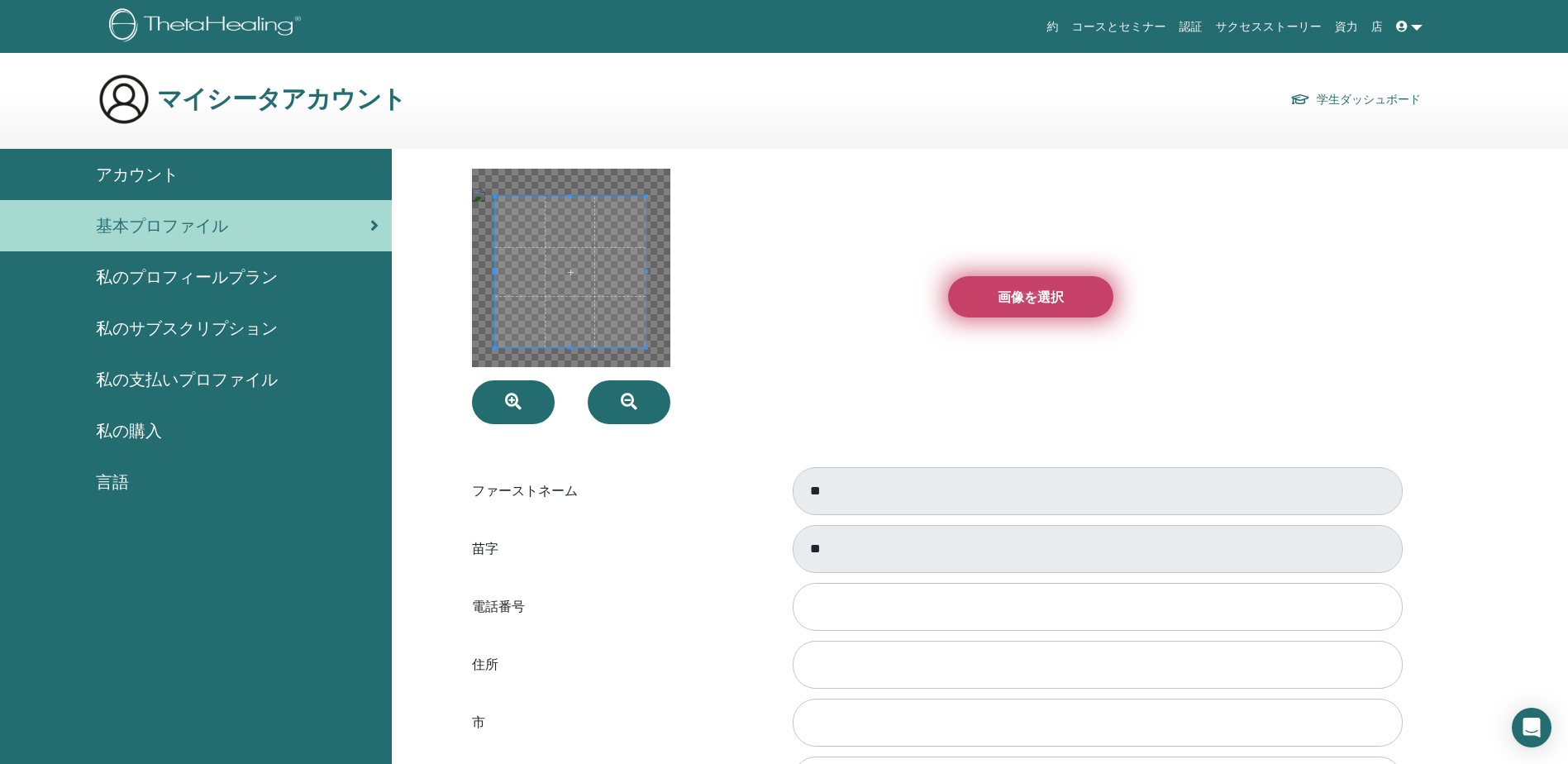 type on "**********" 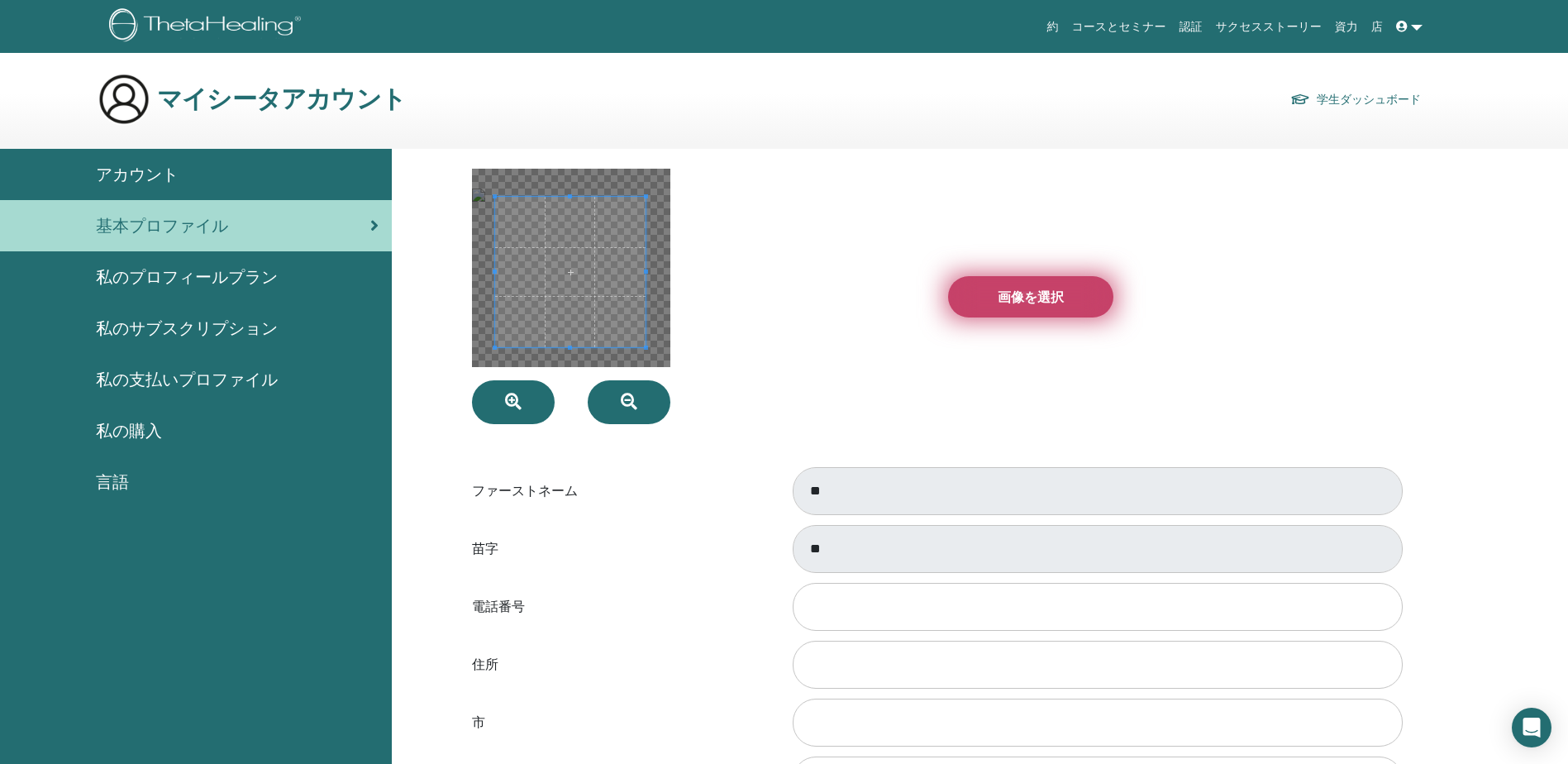 type 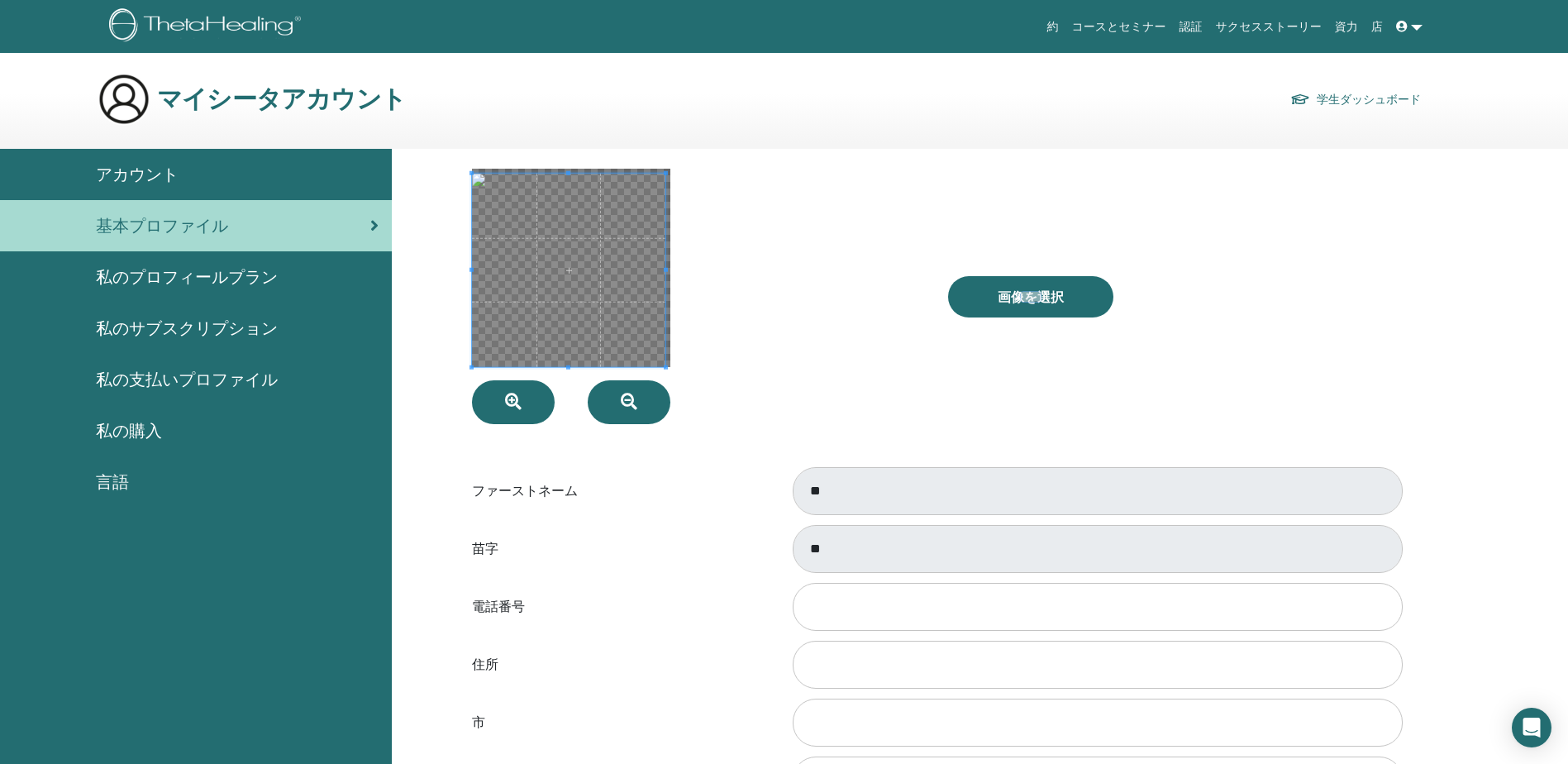 click at bounding box center [698, 296] 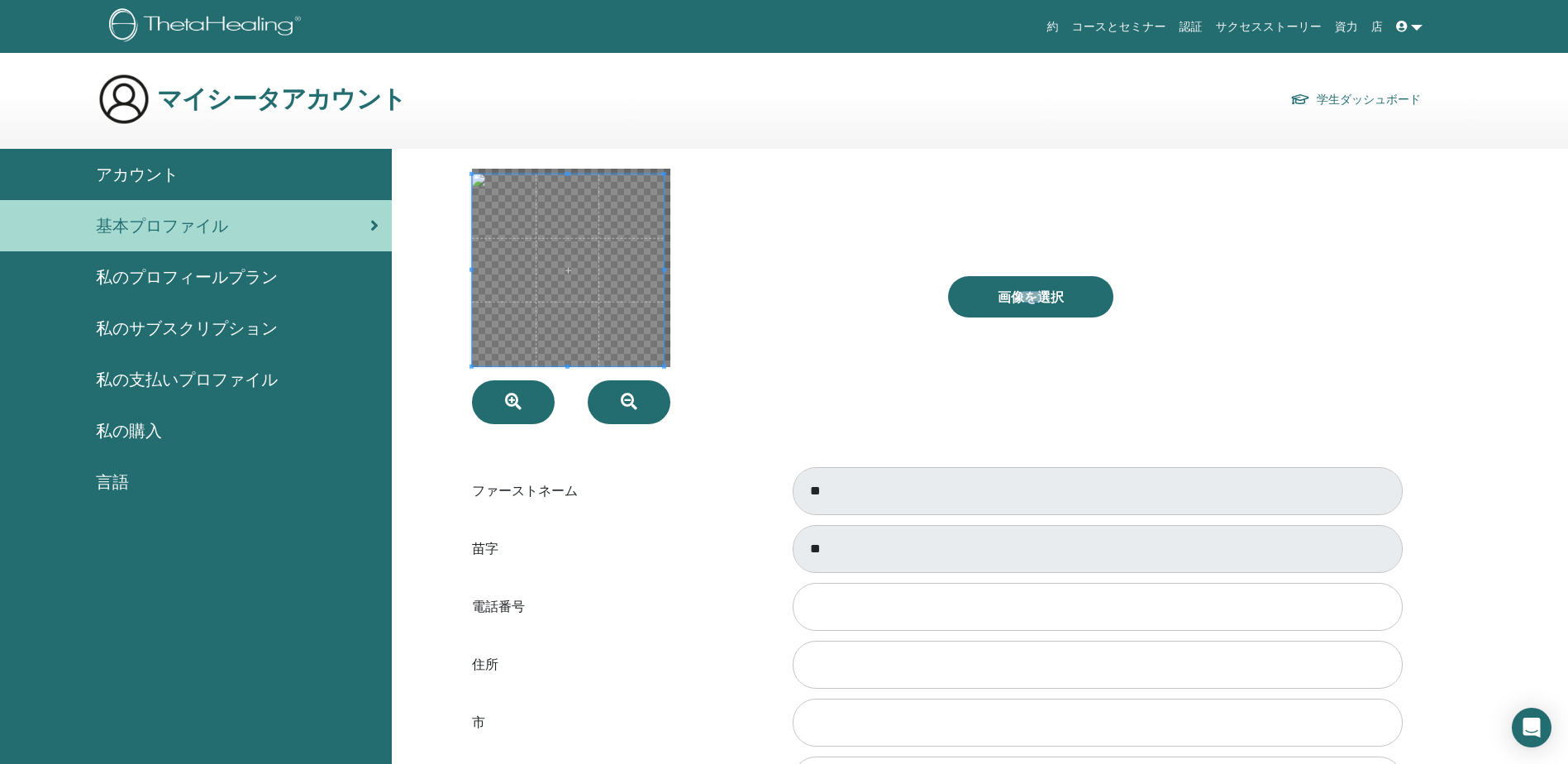 click at bounding box center [664, 270] 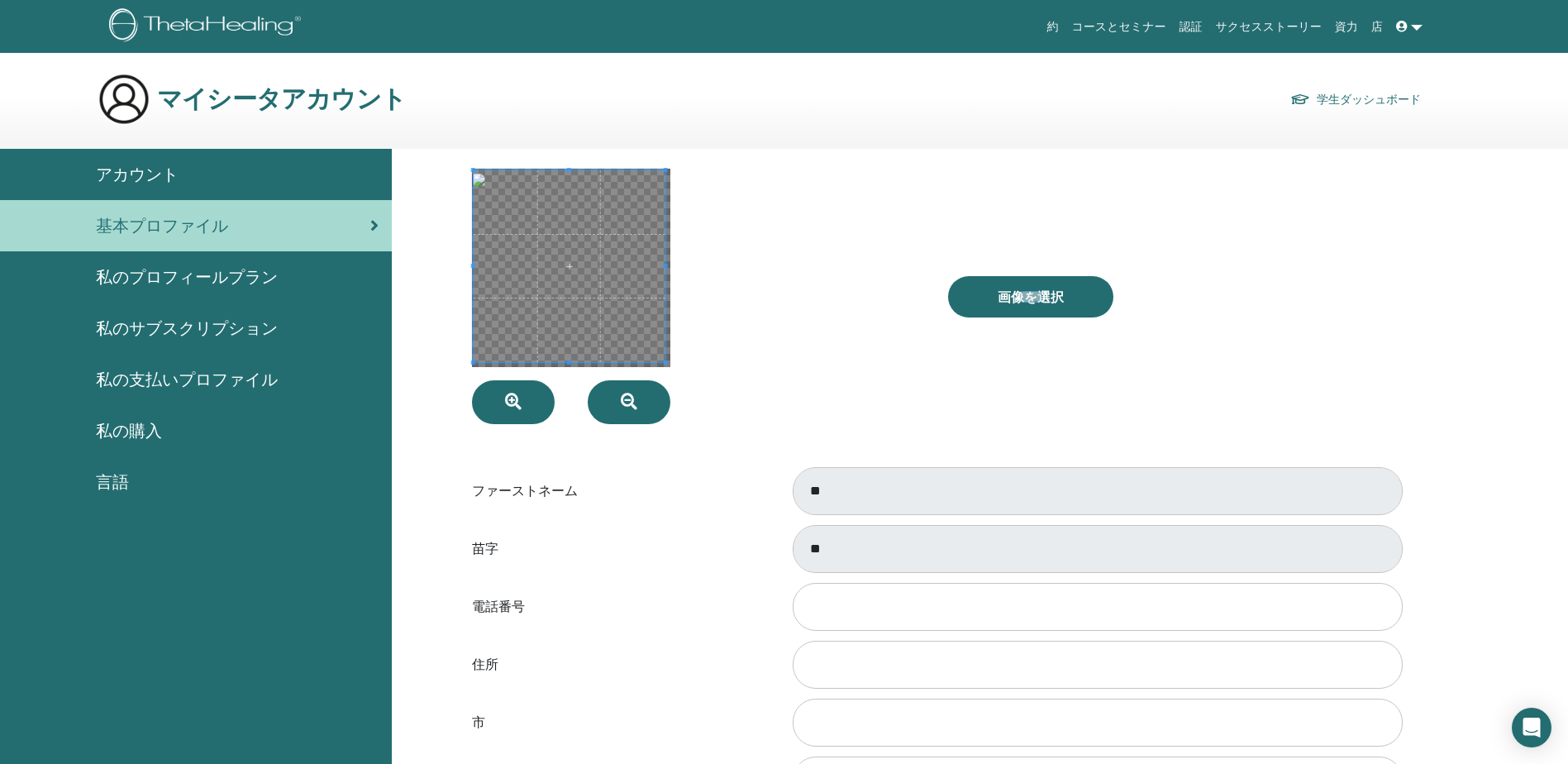 click at bounding box center [569, 266] 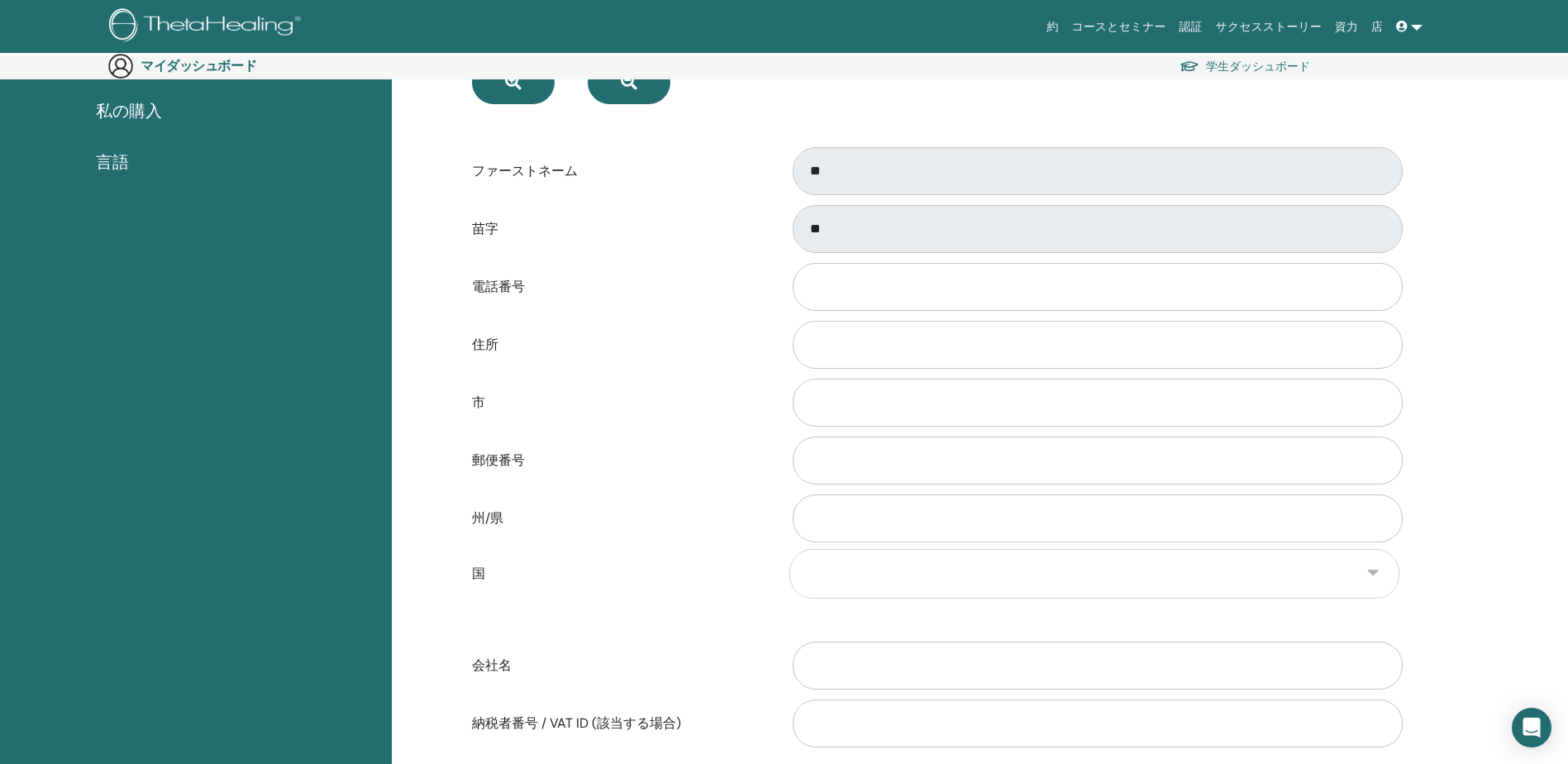 scroll, scrollTop: 357, scrollLeft: 0, axis: vertical 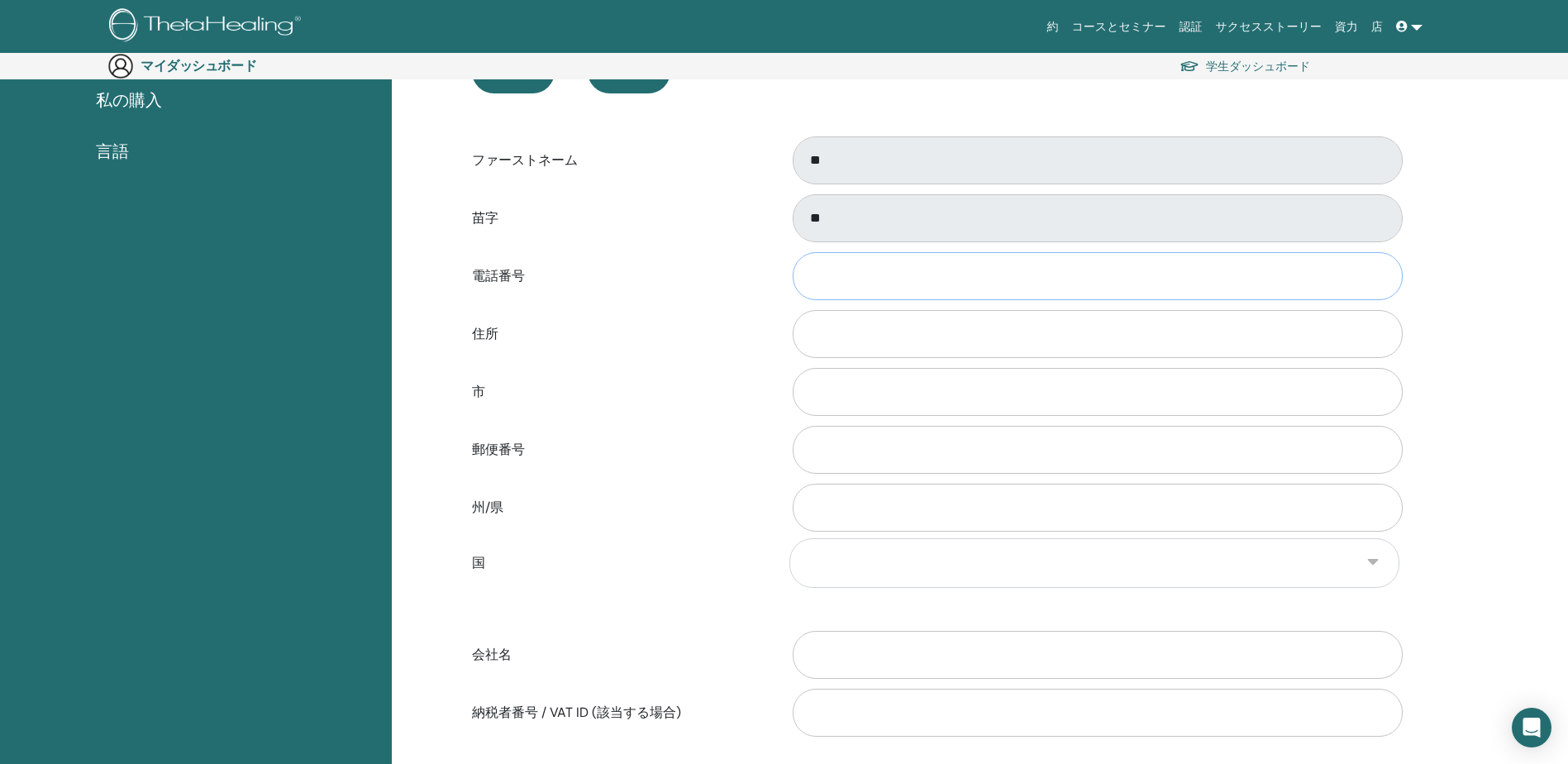 click on "電話番号" at bounding box center [1098, 276] 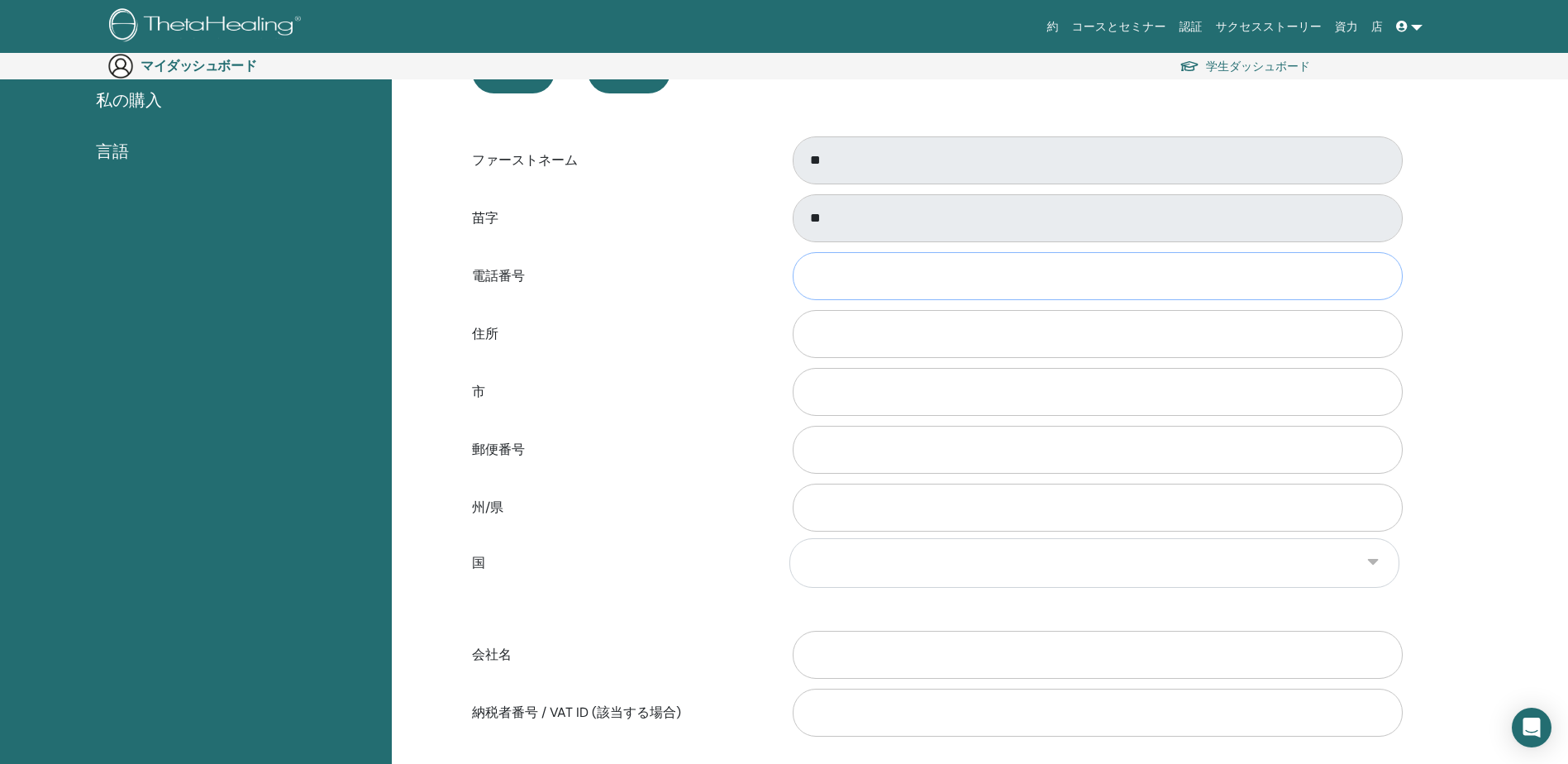 type on "**********" 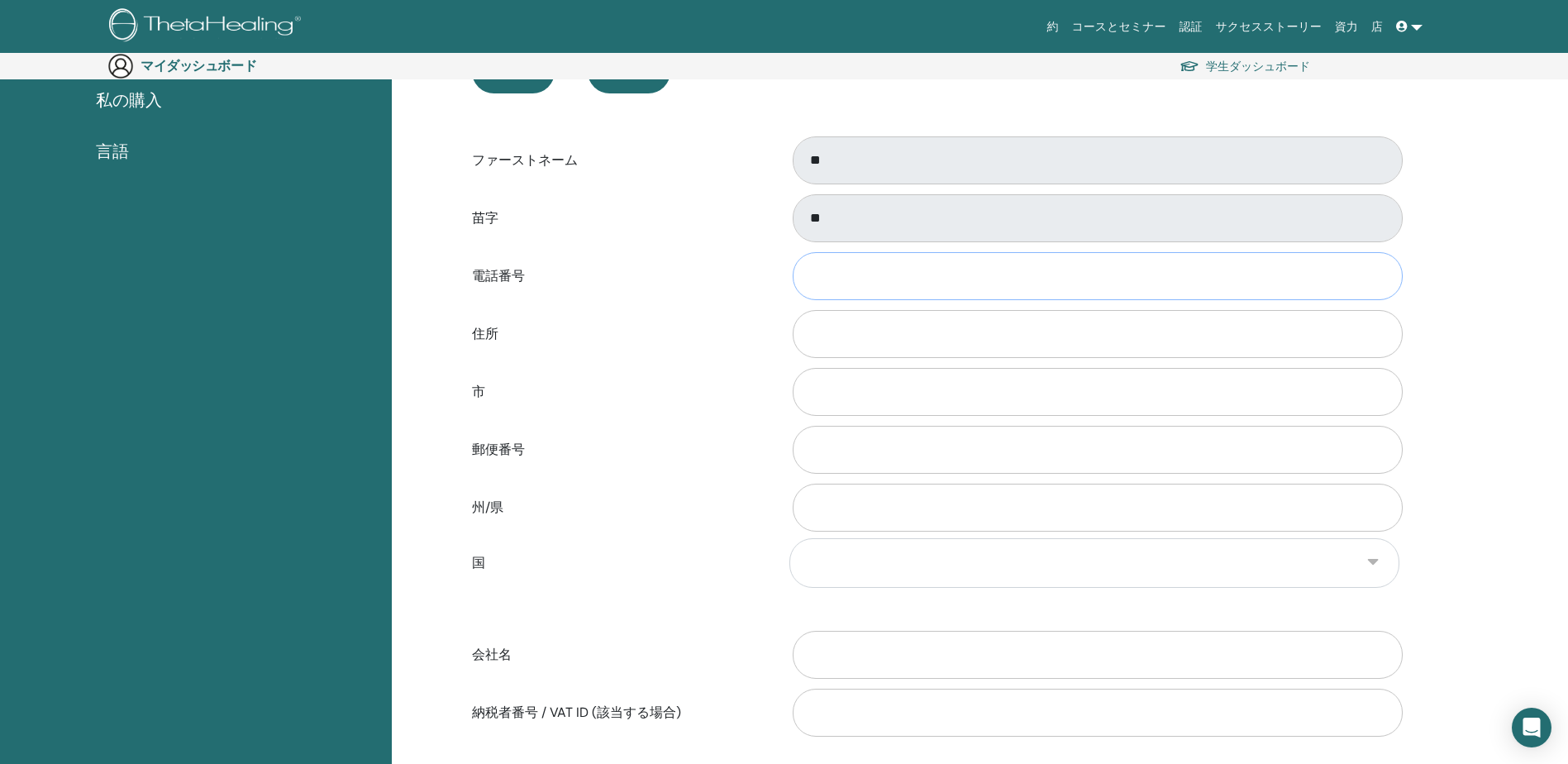 type on "******" 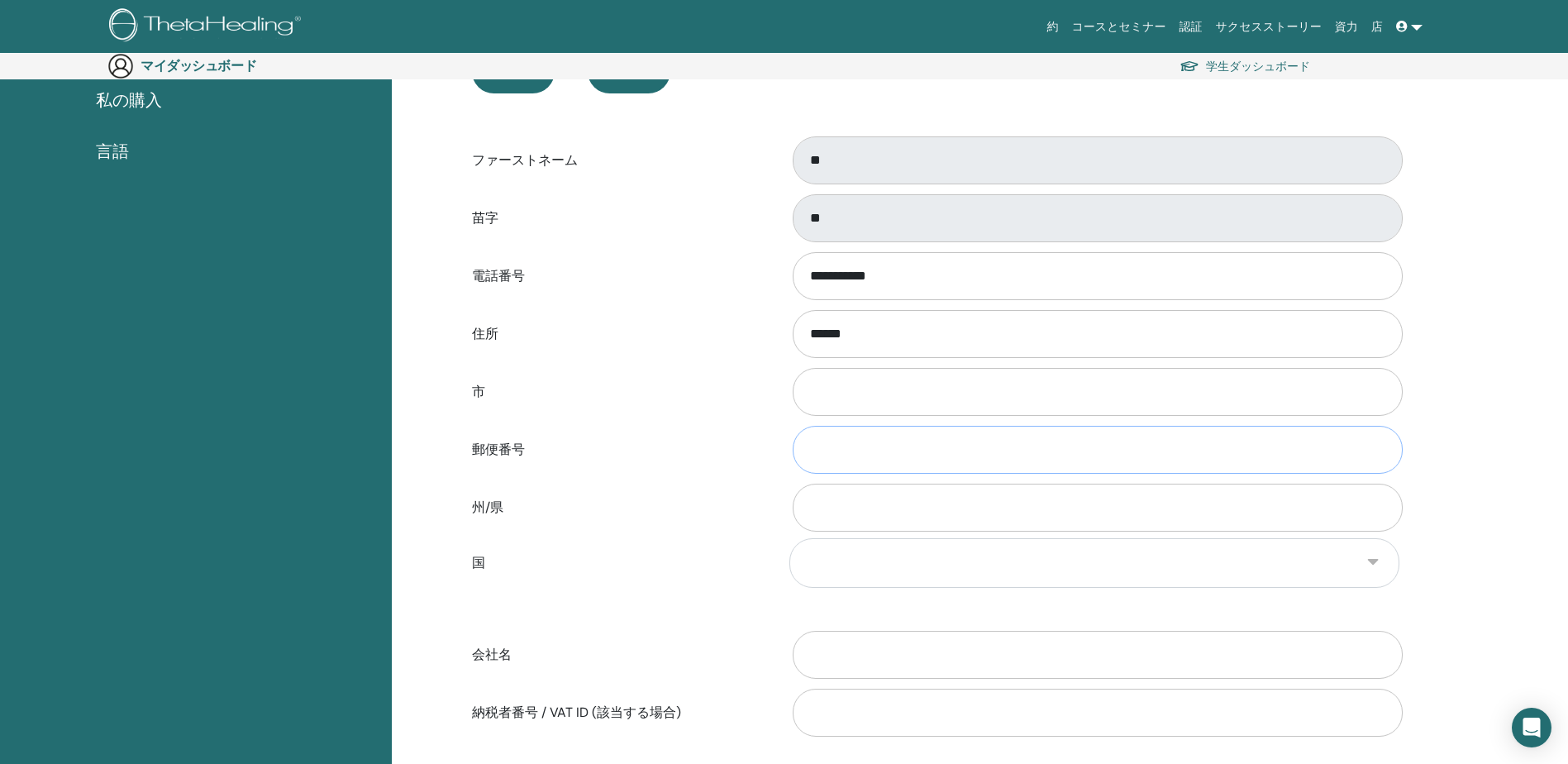 type on "**********" 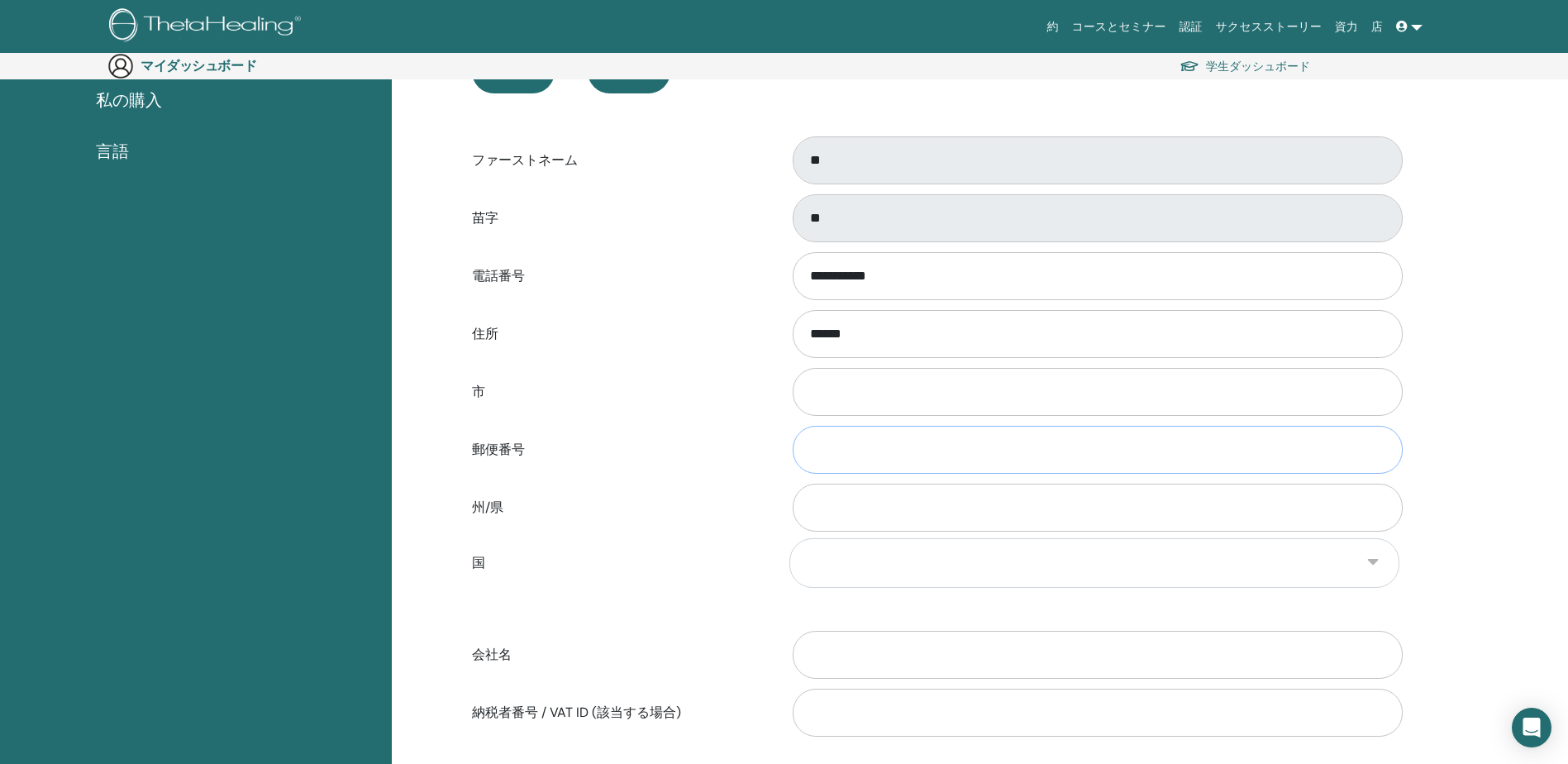 type on "***" 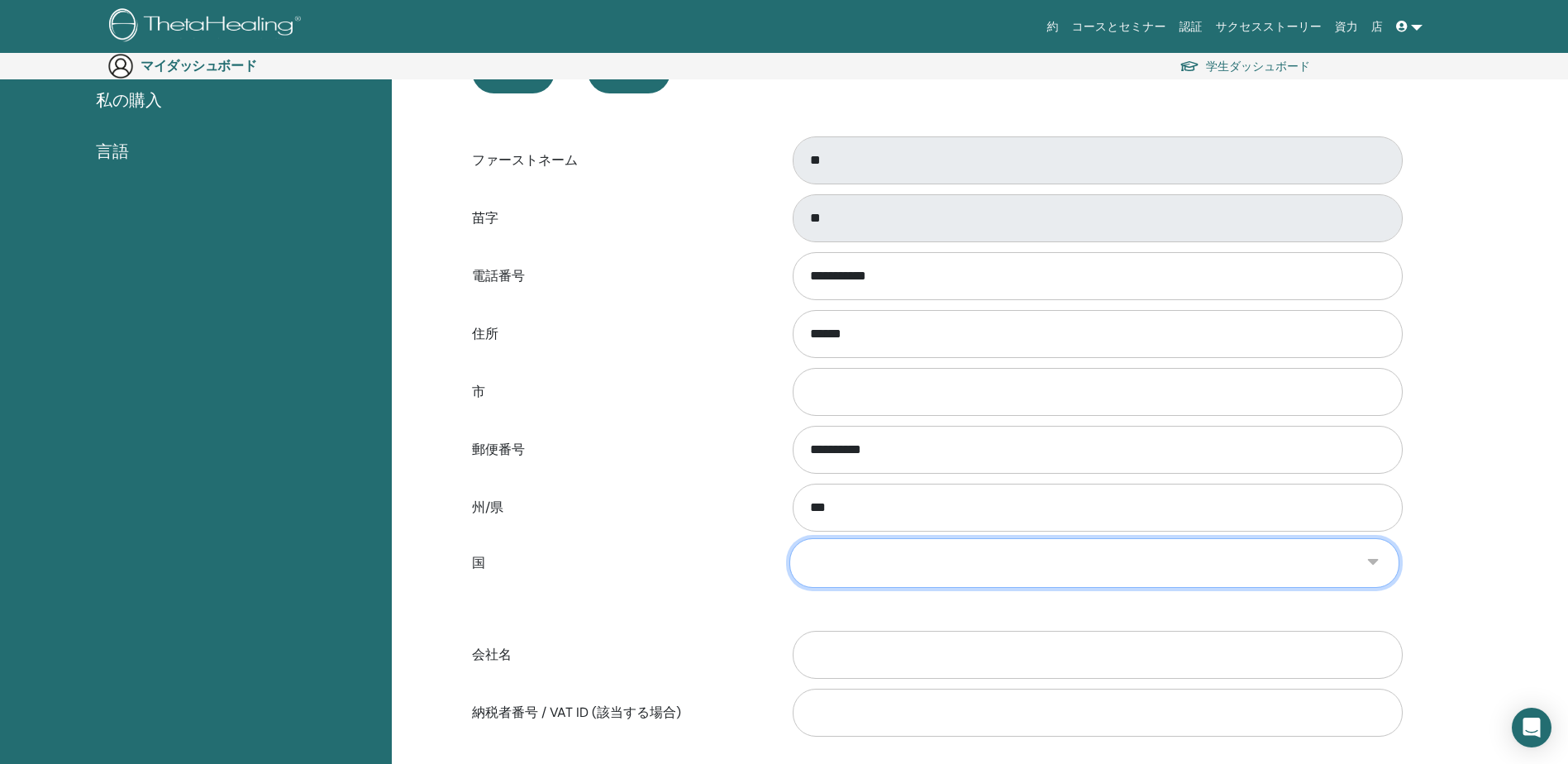 select on "**" 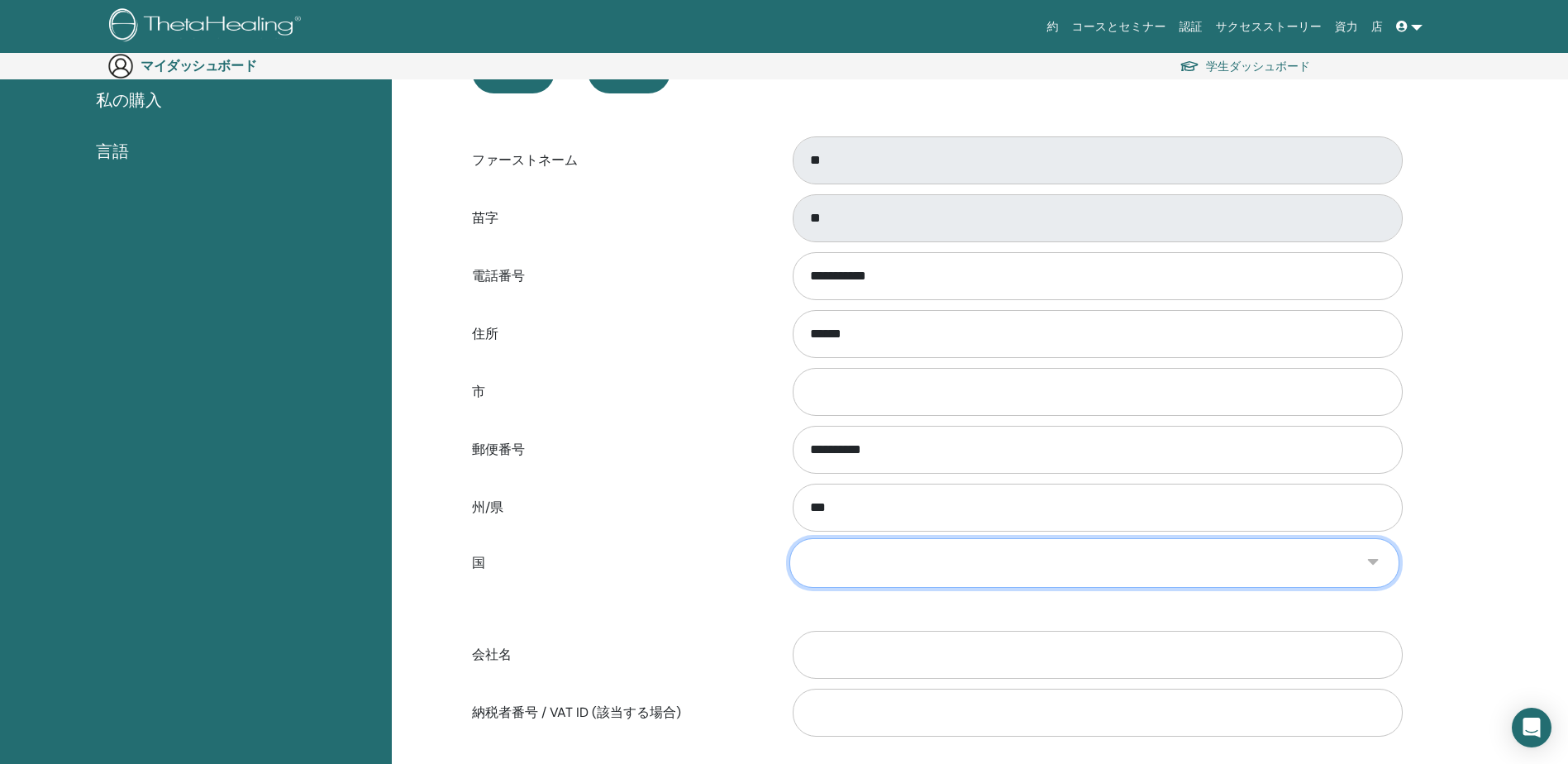 type on "***" 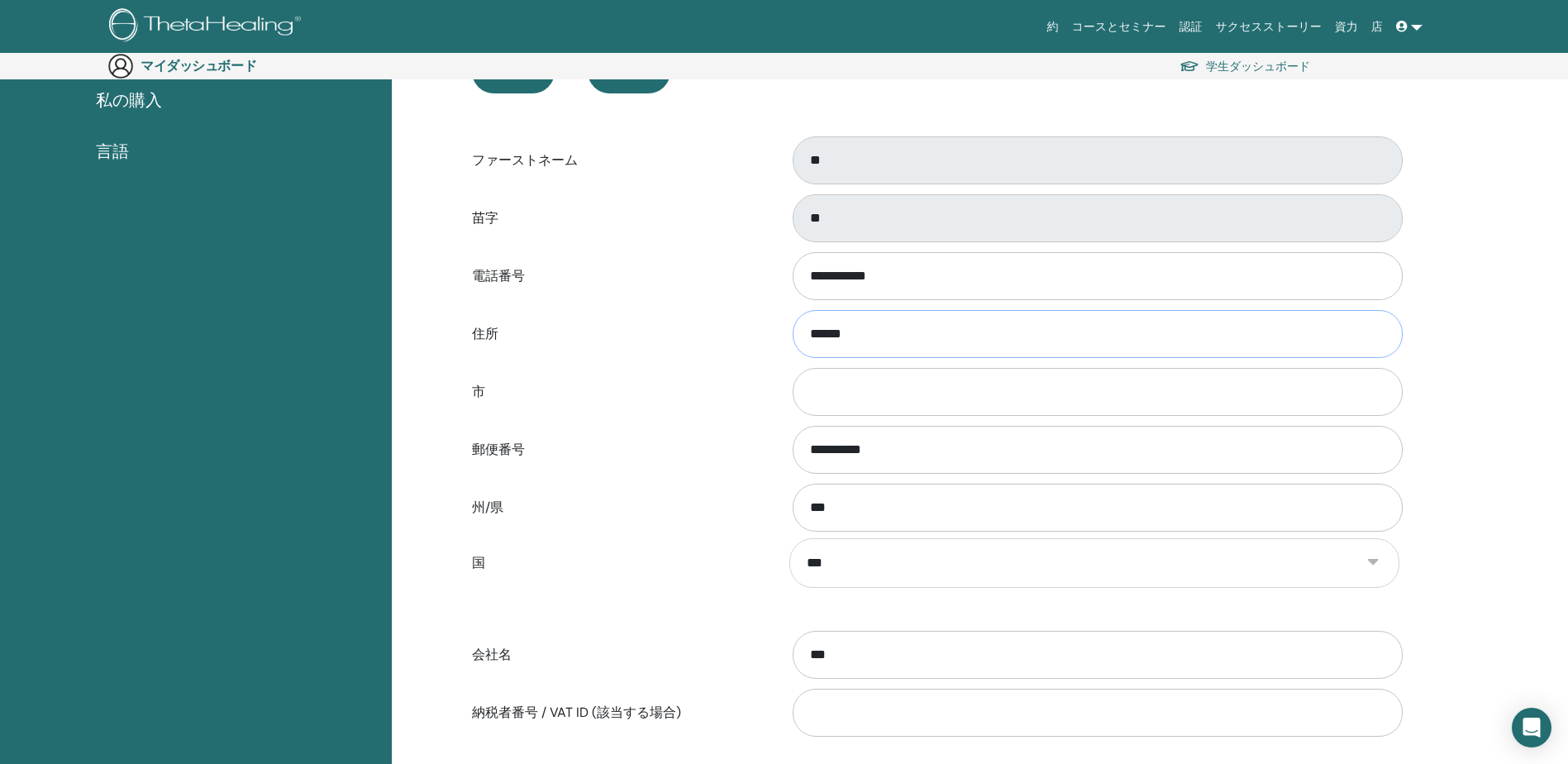 click on "******" at bounding box center [1098, 334] 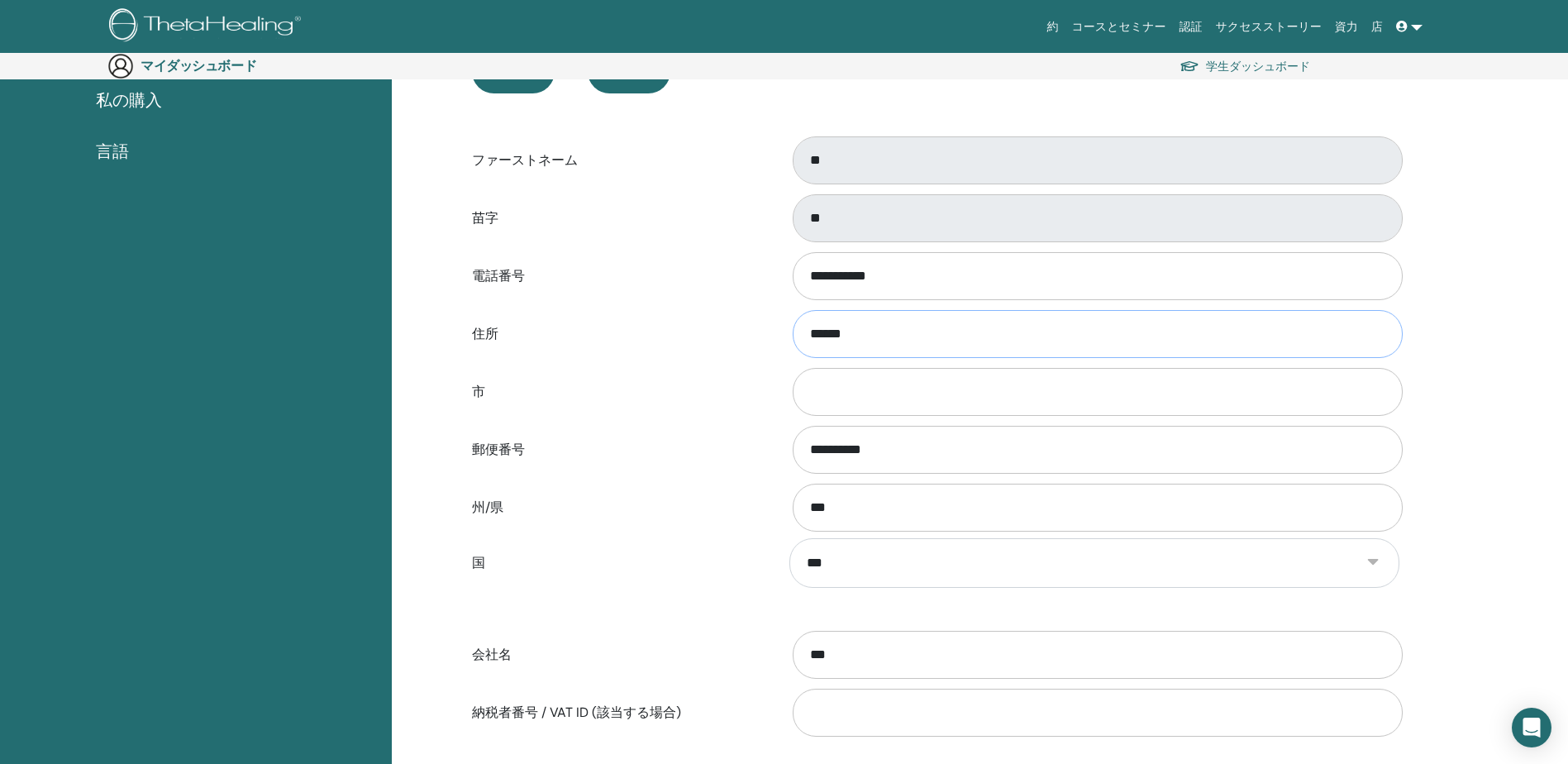 click on "******" at bounding box center [1098, 334] 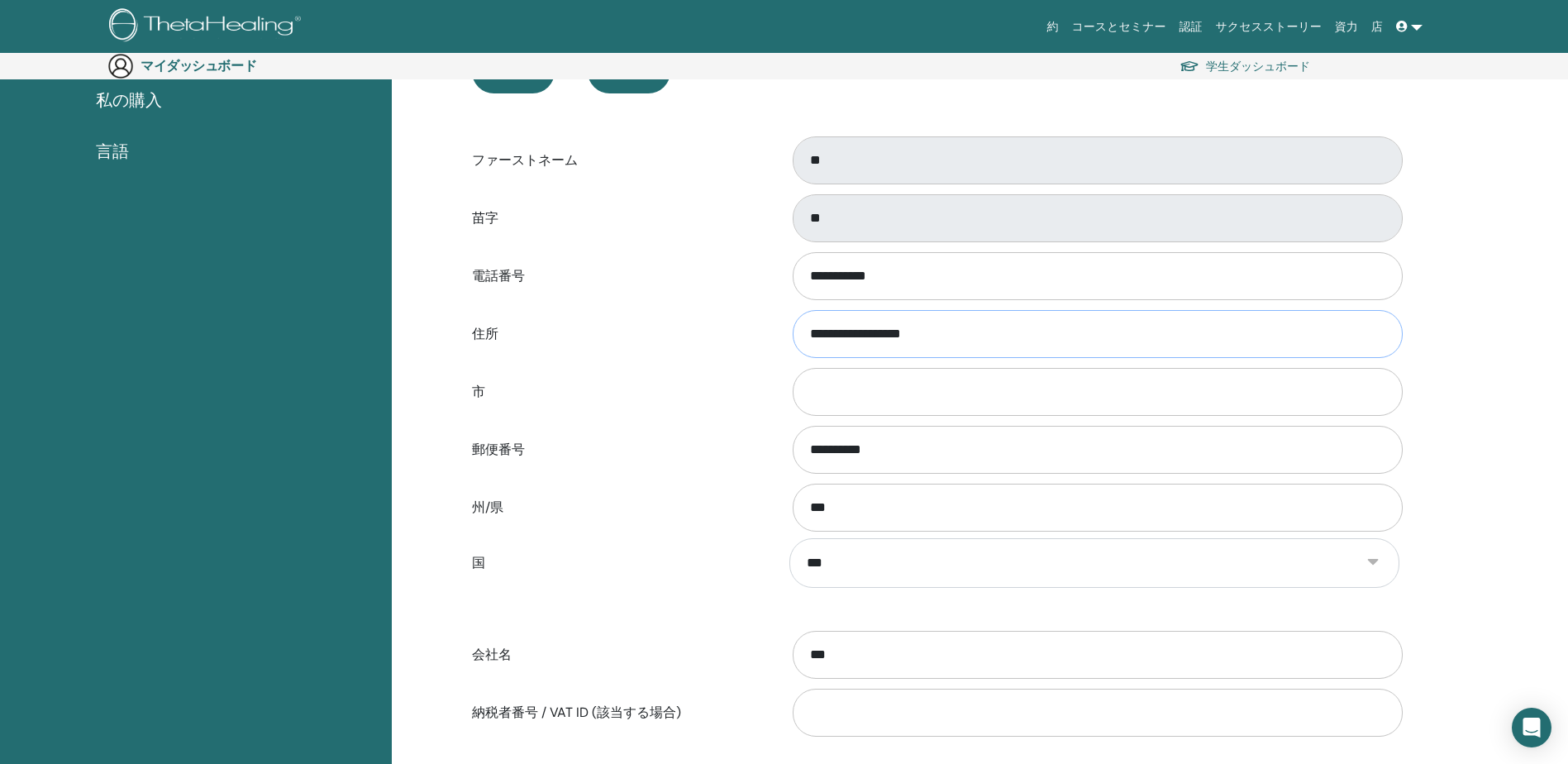 drag, startPoint x: 846, startPoint y: 332, endPoint x: 860, endPoint y: 339, distance: 15.652476 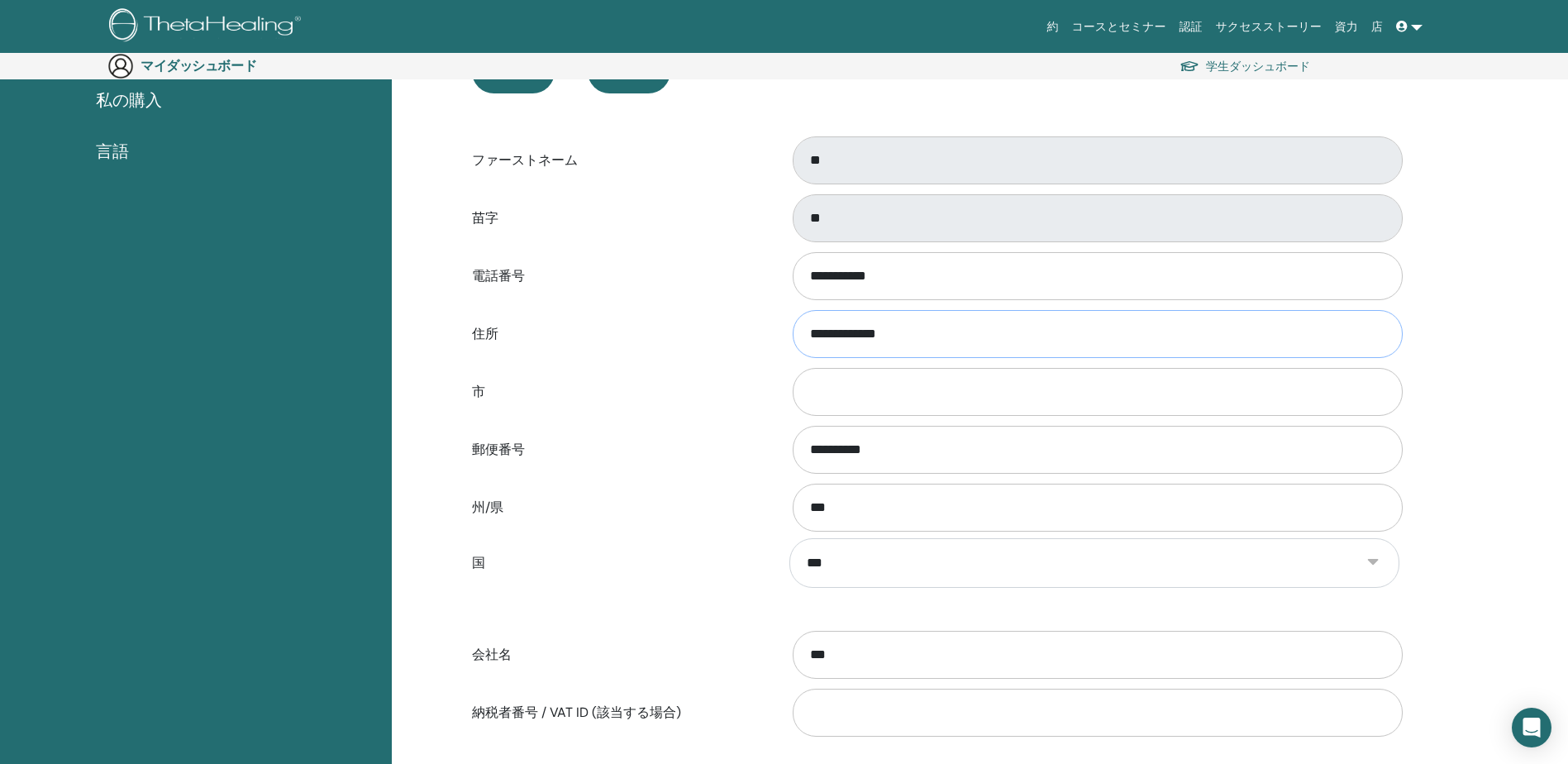 type on "**********" 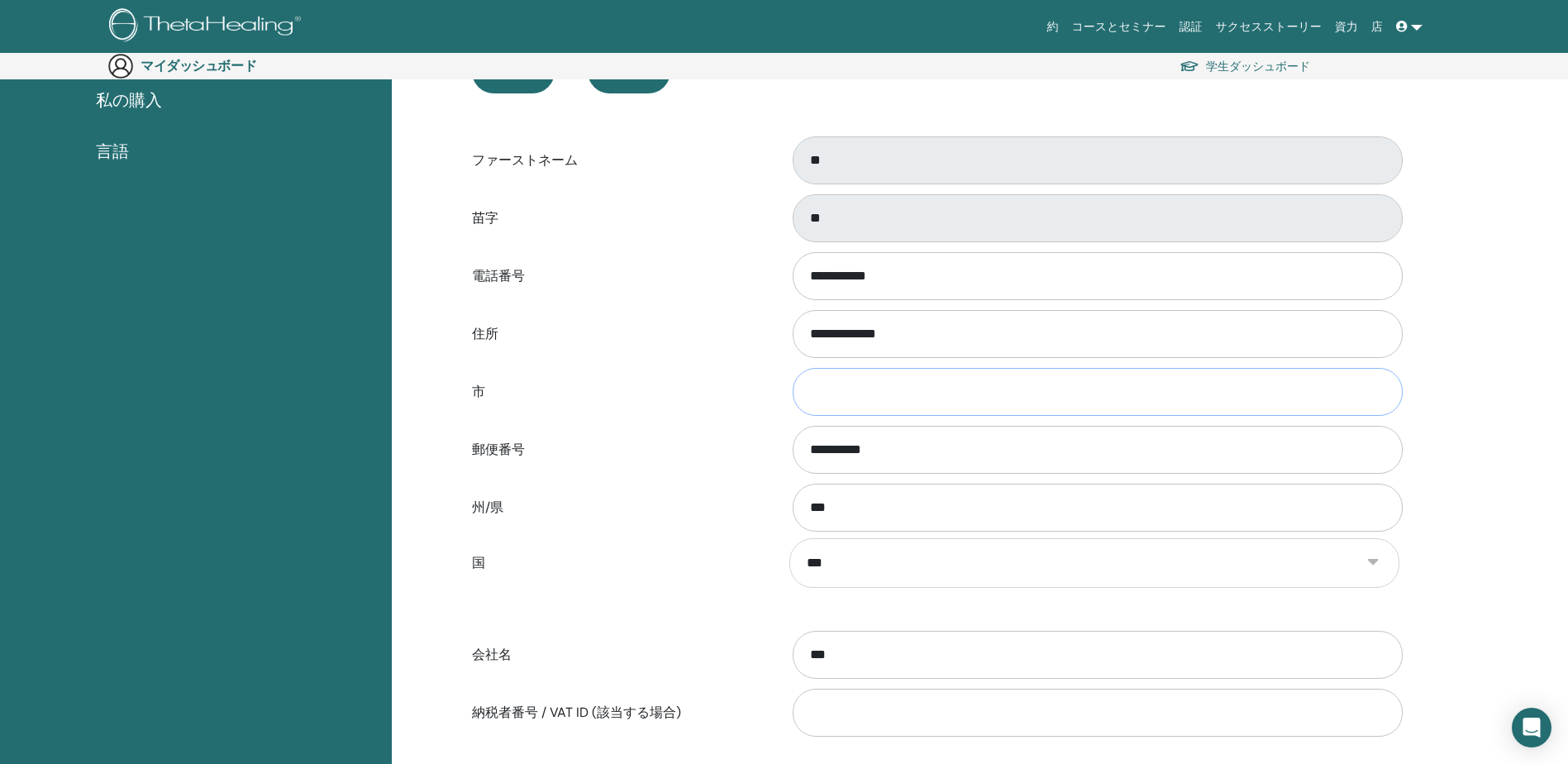 click on "市" at bounding box center (1098, 392) 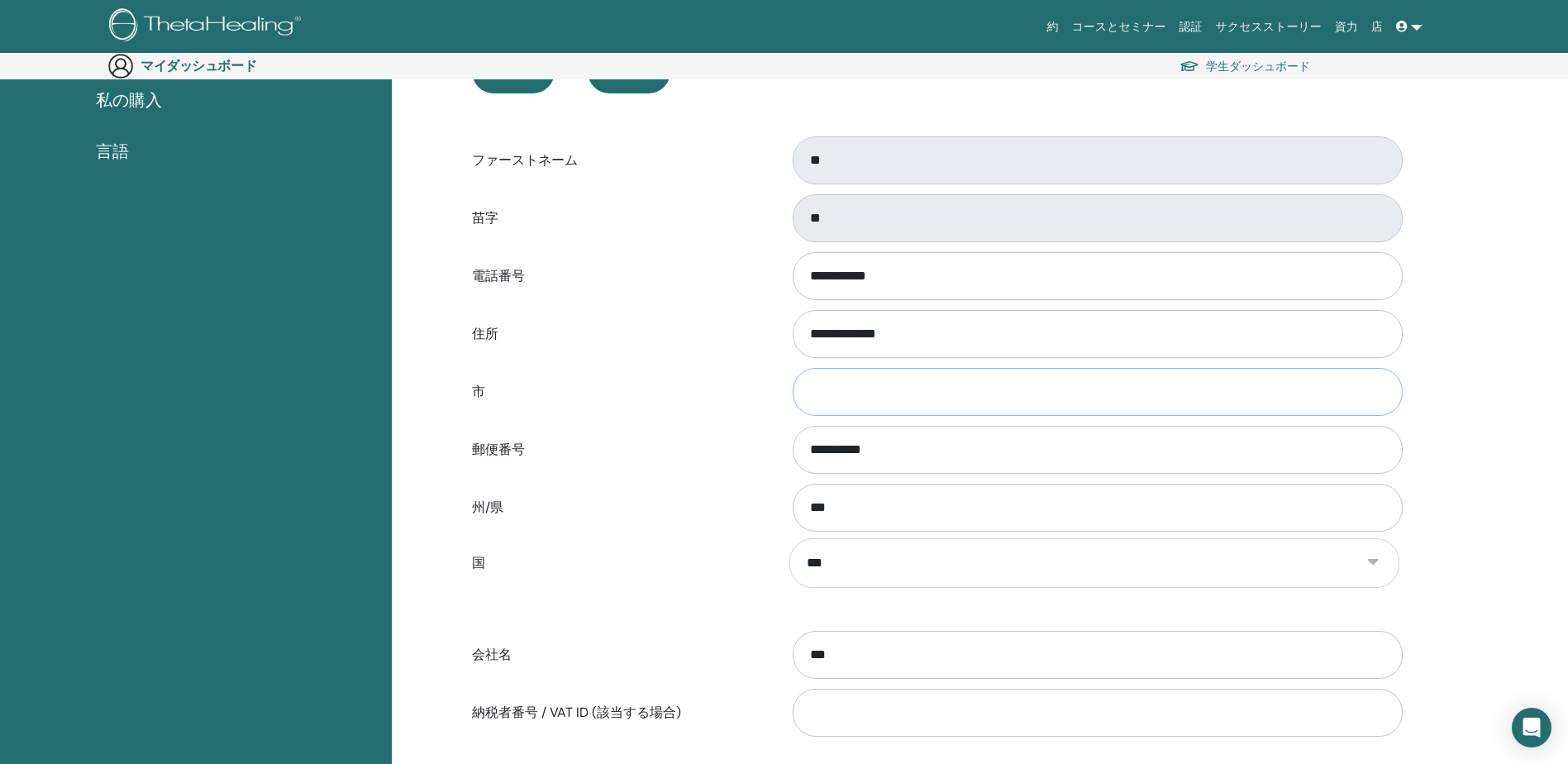 type on "***" 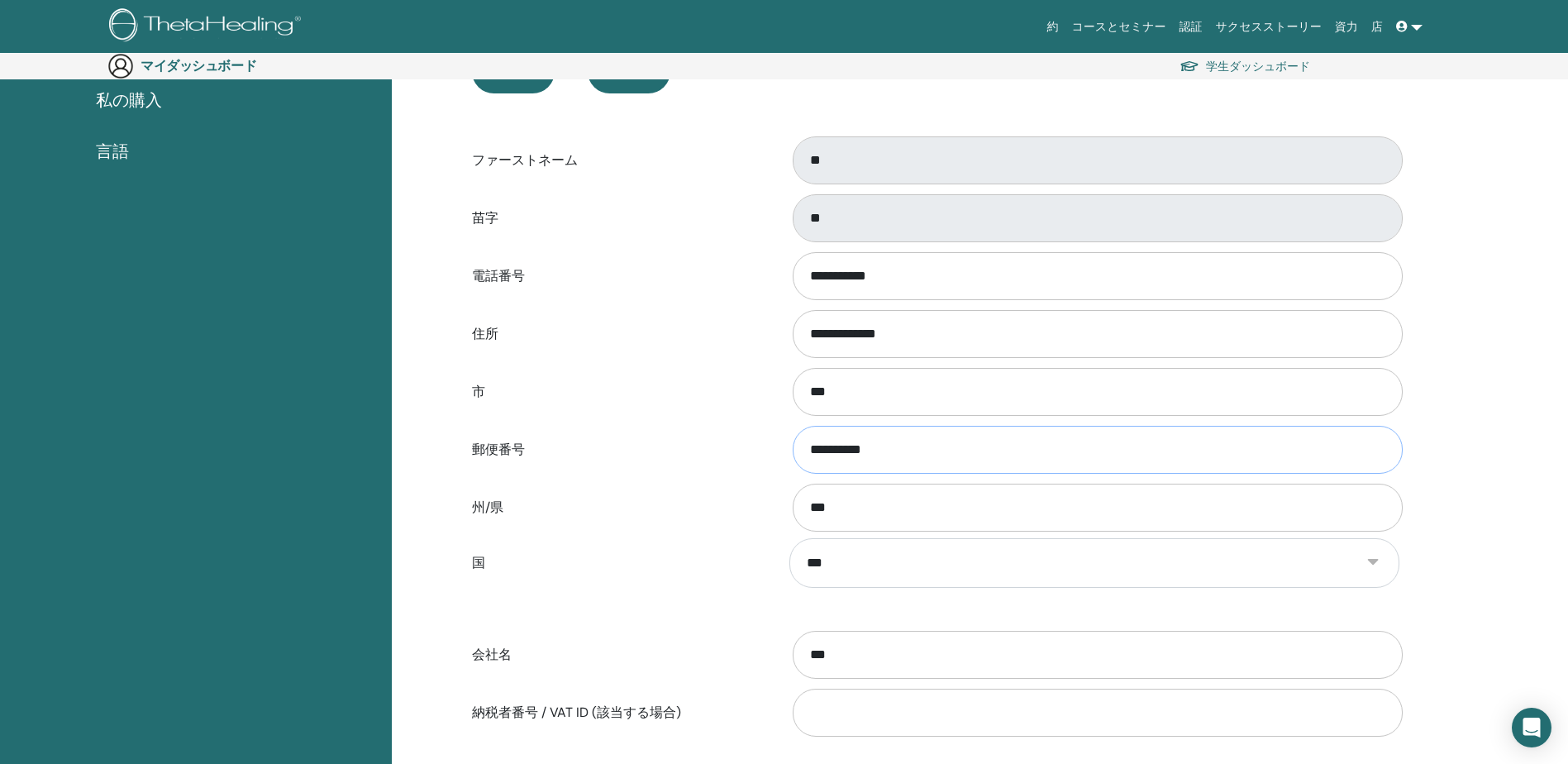 click on "**********" at bounding box center (1098, 450) 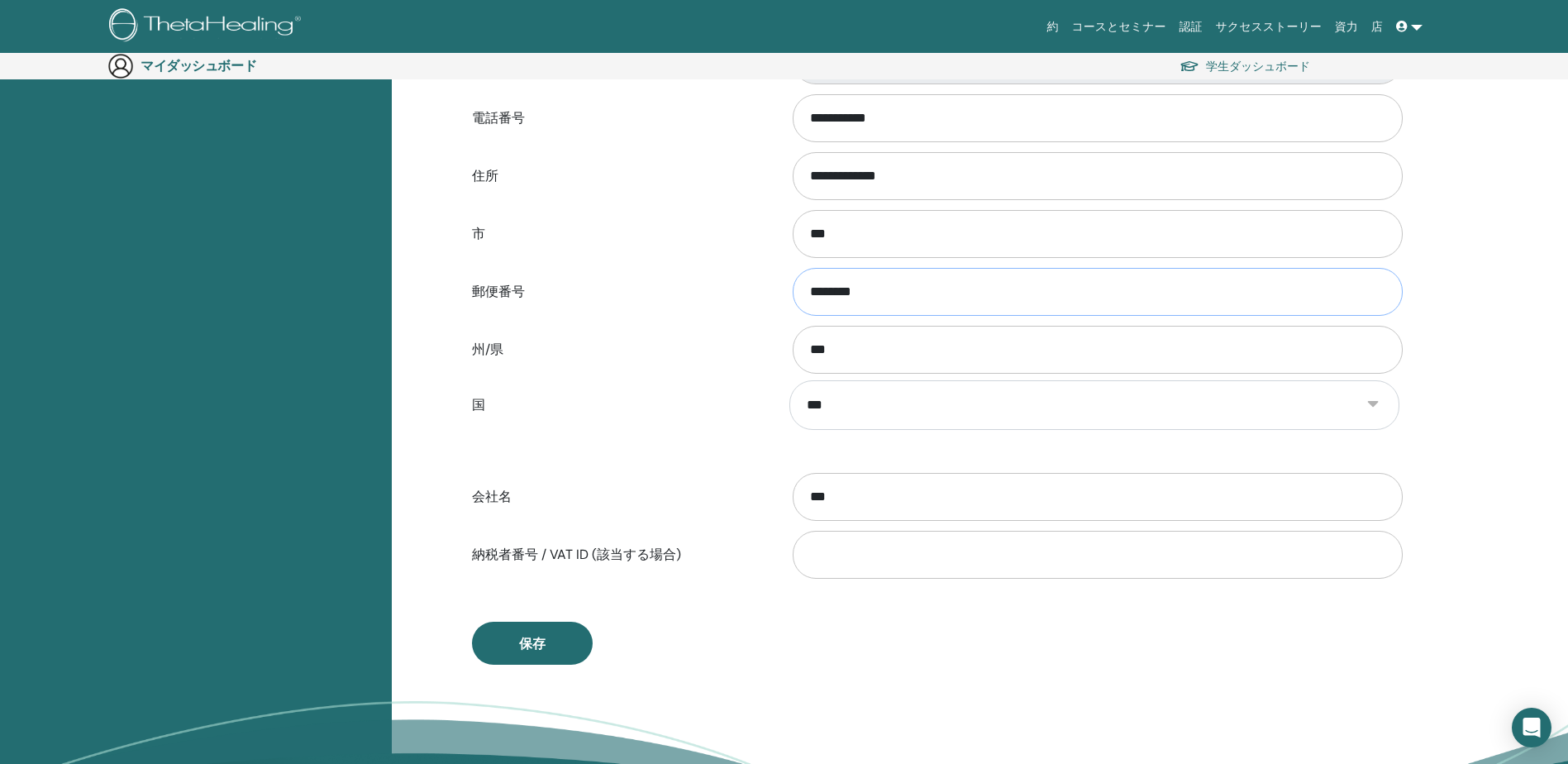 scroll, scrollTop: 523, scrollLeft: 0, axis: vertical 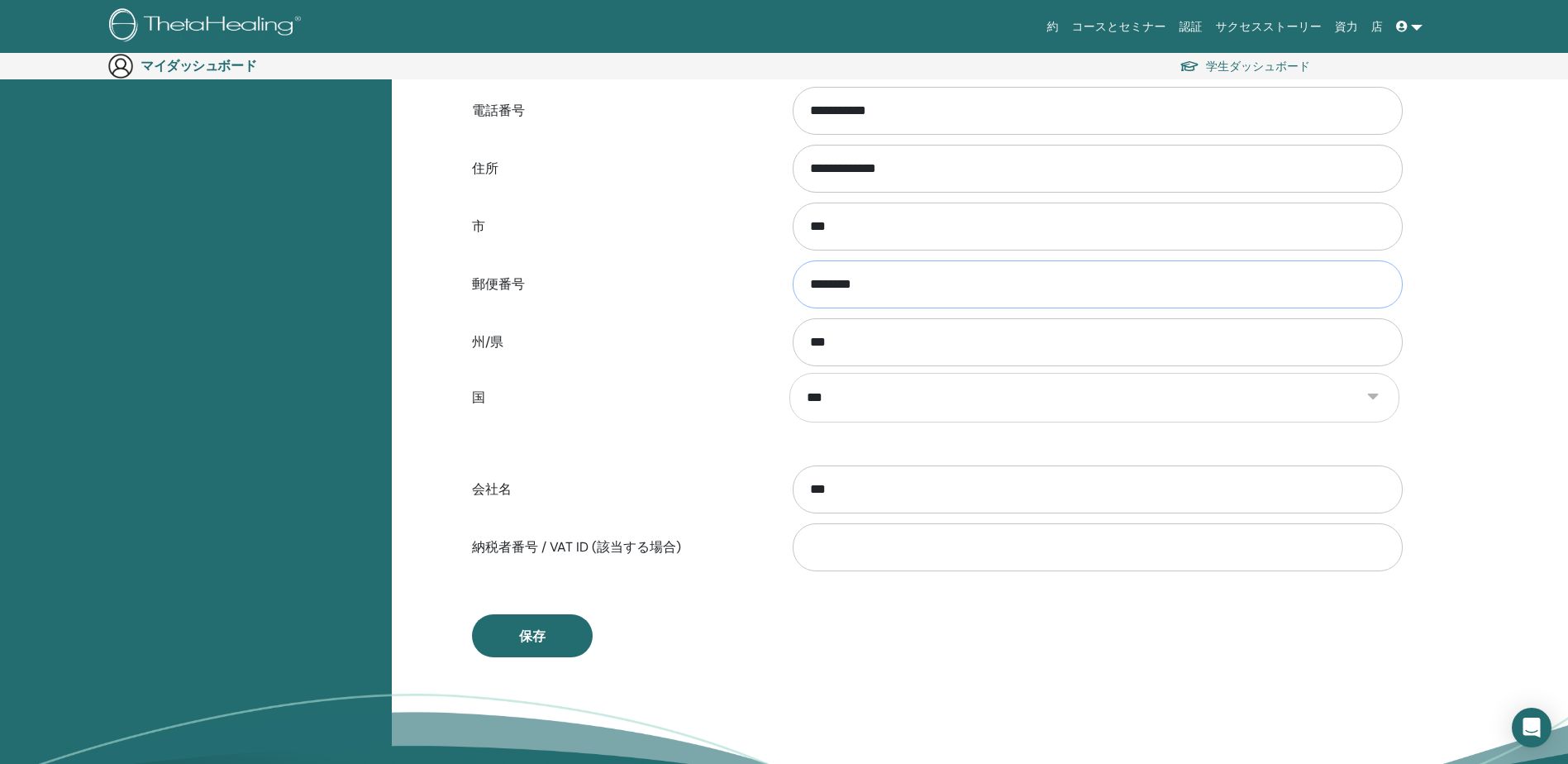 type on "********" 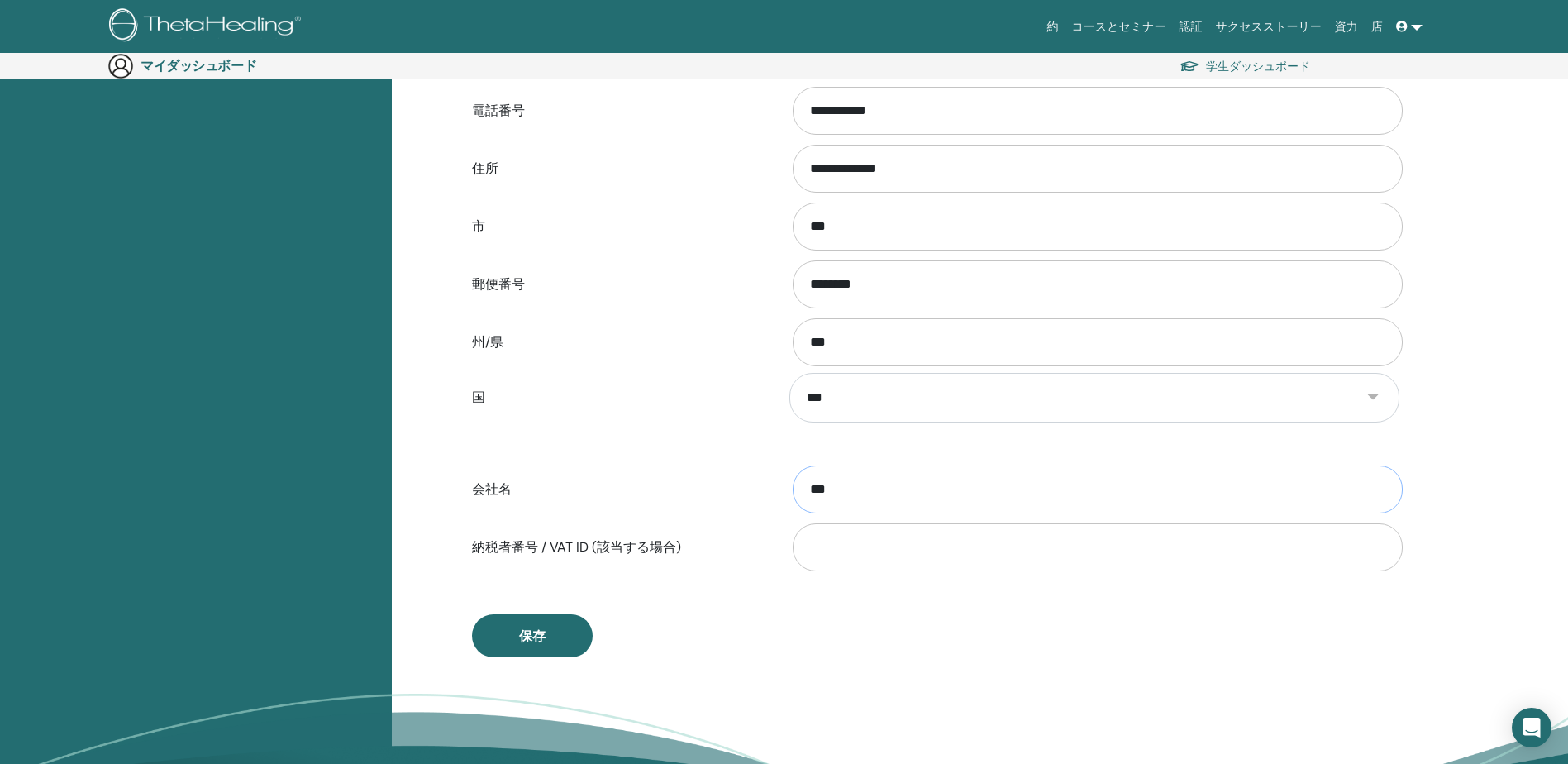 click on "***" at bounding box center (1098, 489) 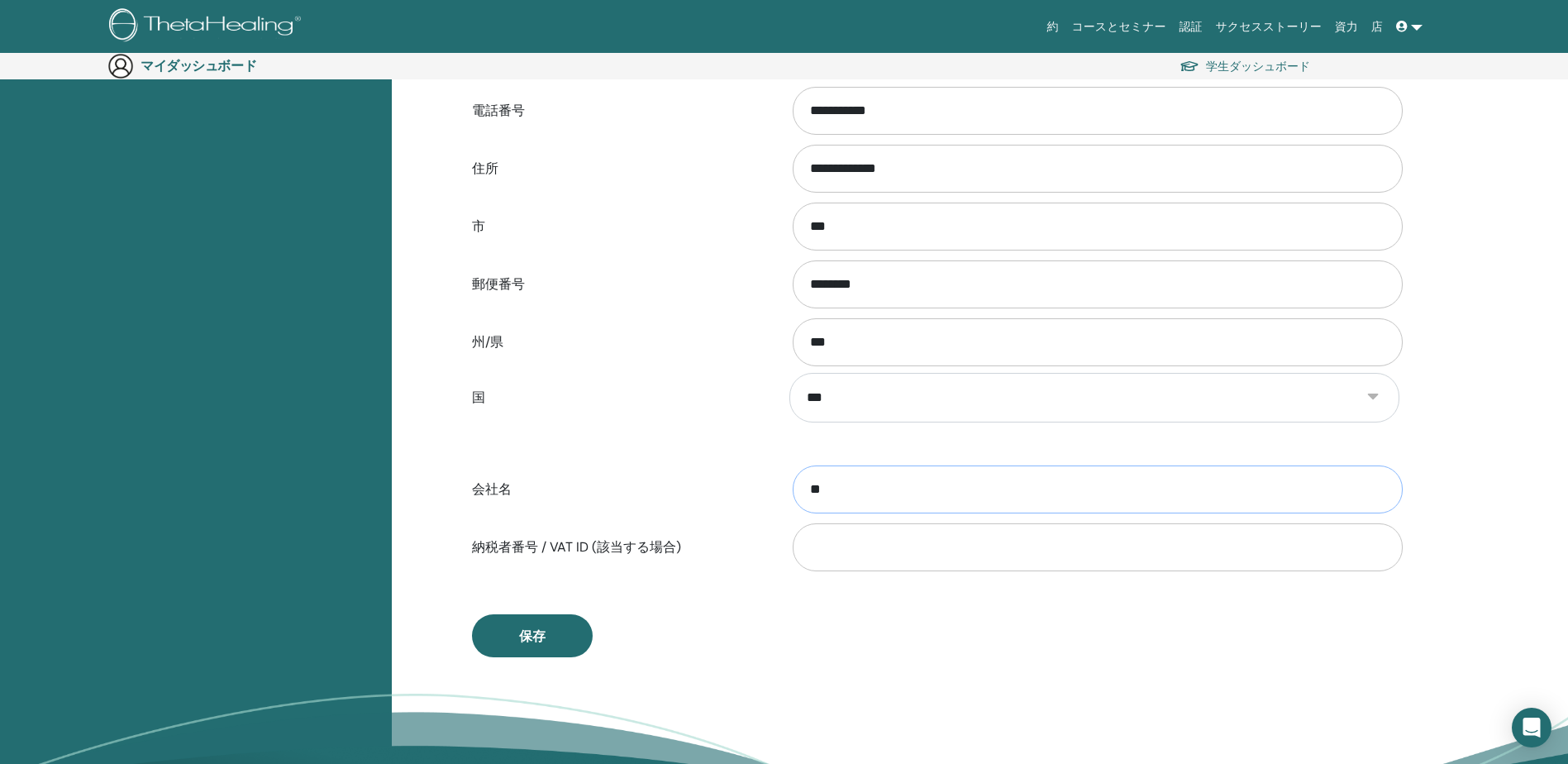 type on "*" 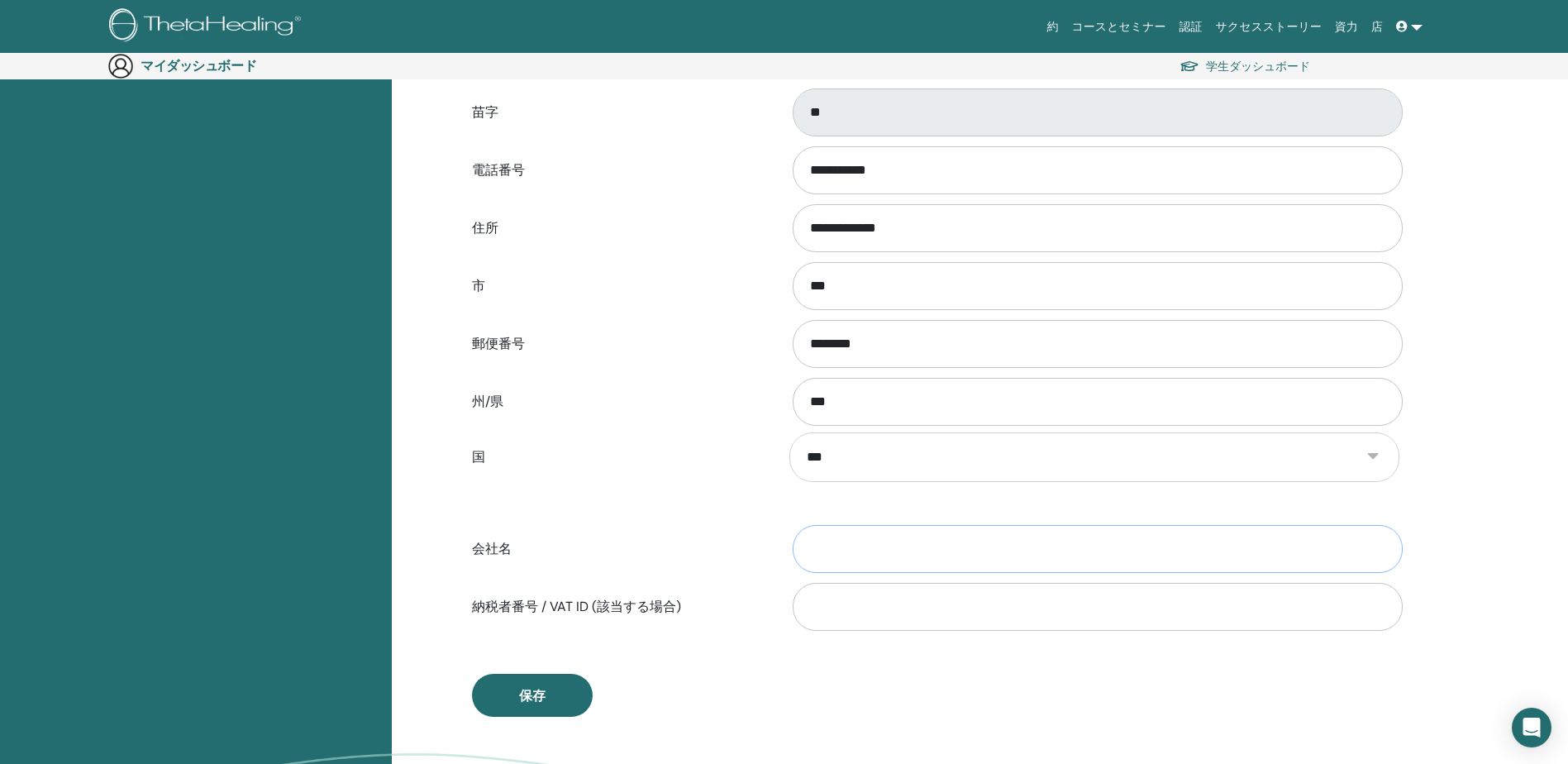 scroll, scrollTop: 605, scrollLeft: 0, axis: vertical 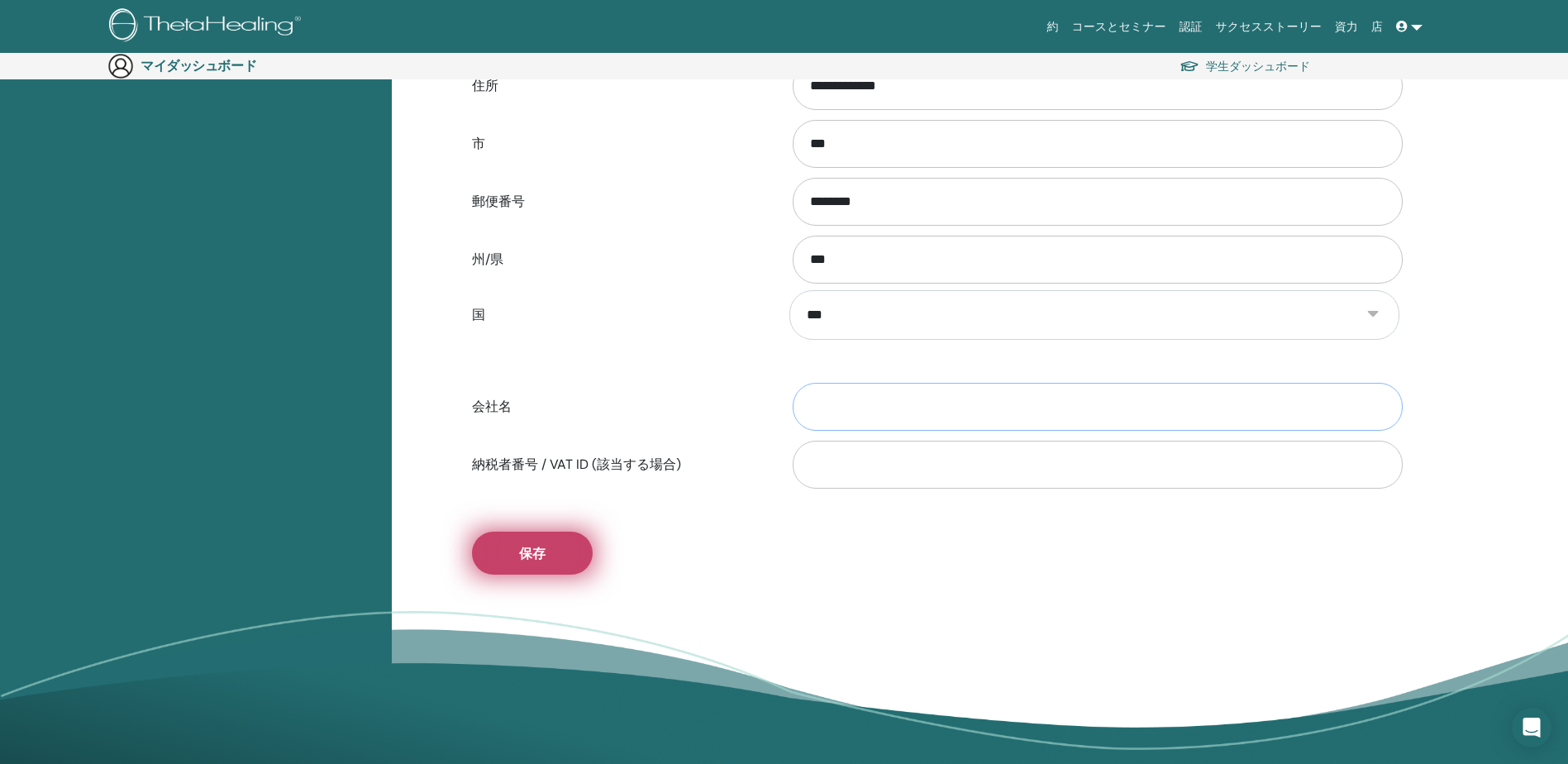 type 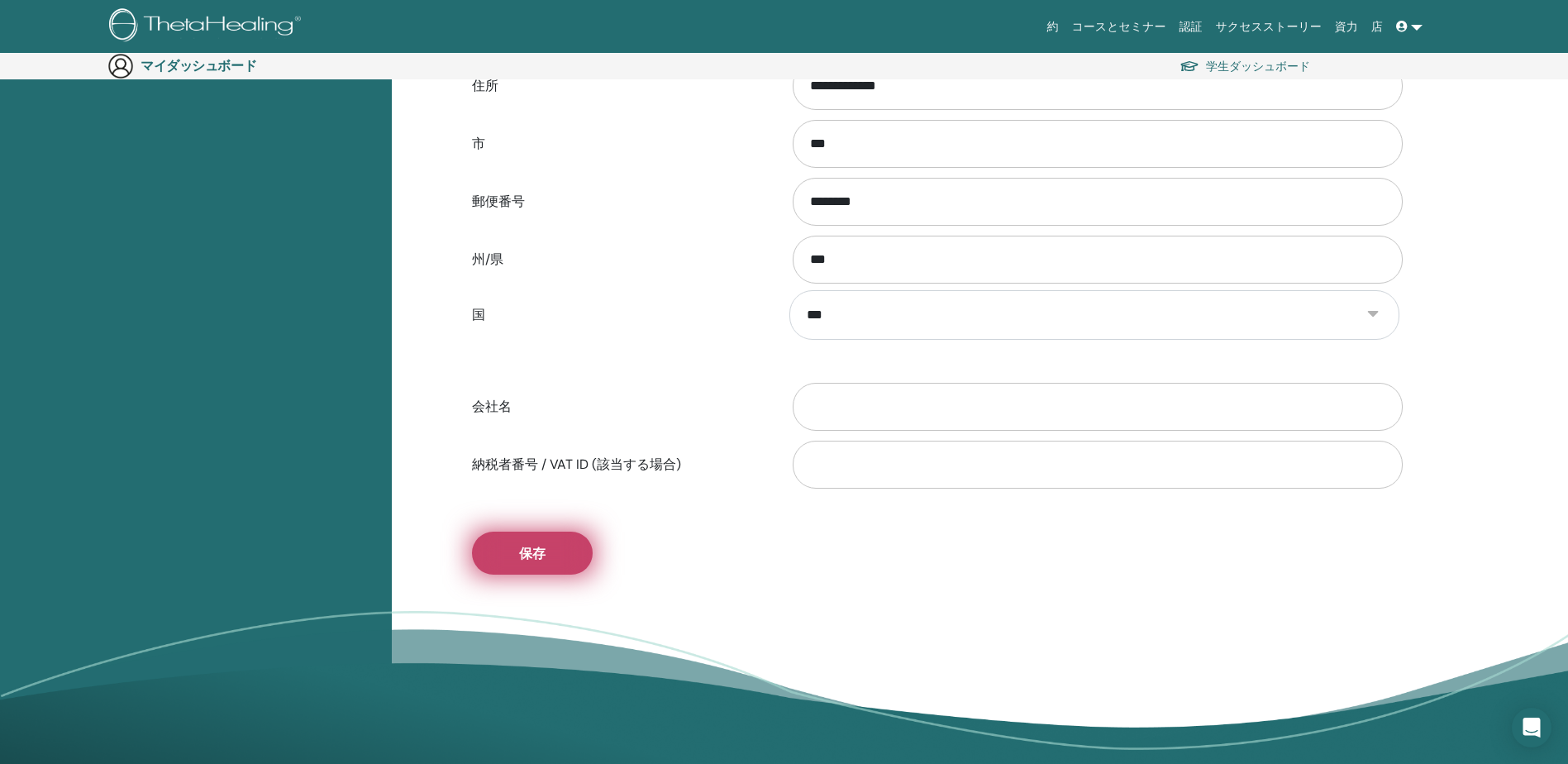 click on "保存" at bounding box center [532, 553] 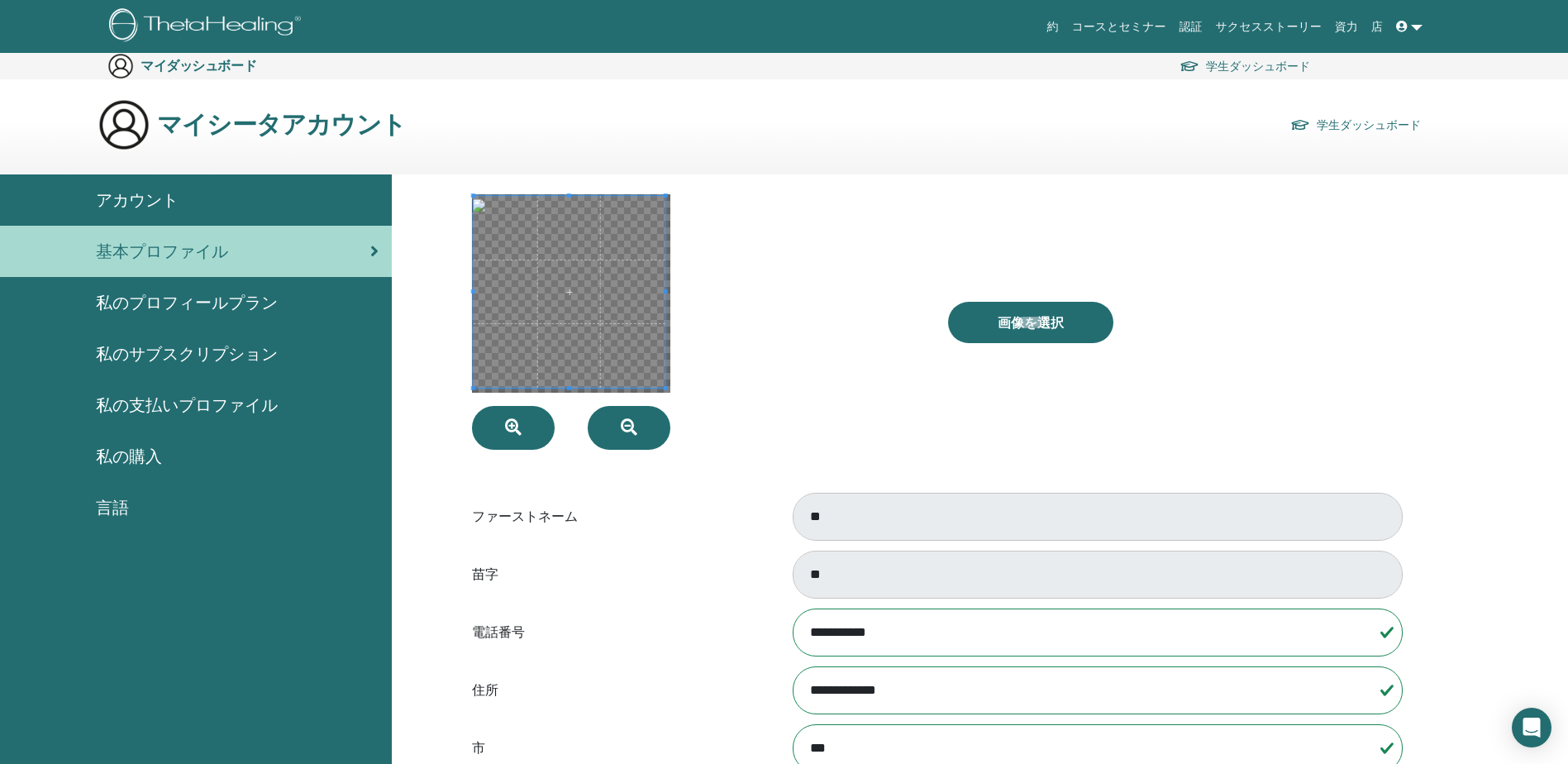 scroll, scrollTop: 0, scrollLeft: 0, axis: both 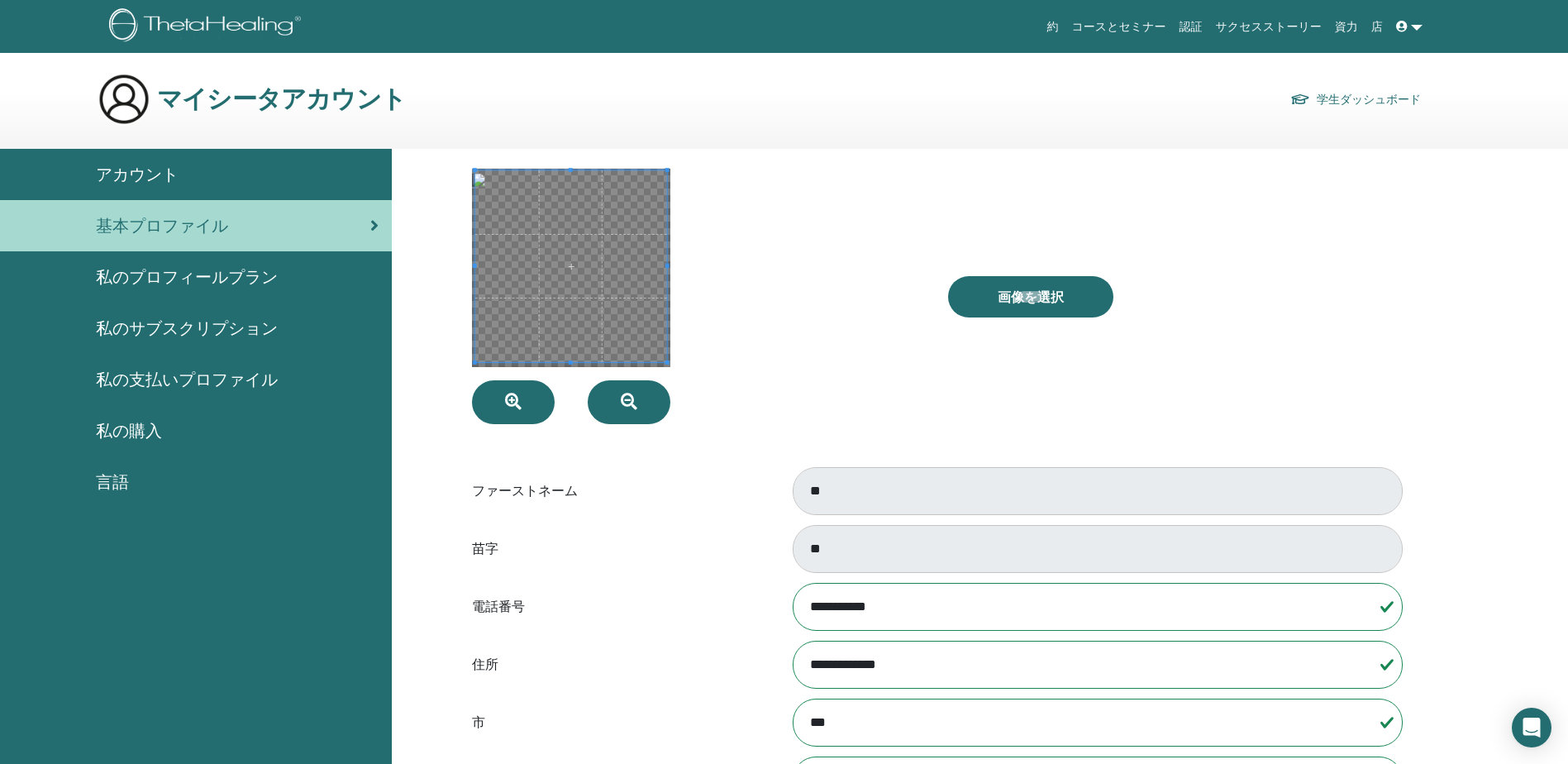 click at bounding box center [570, 266] 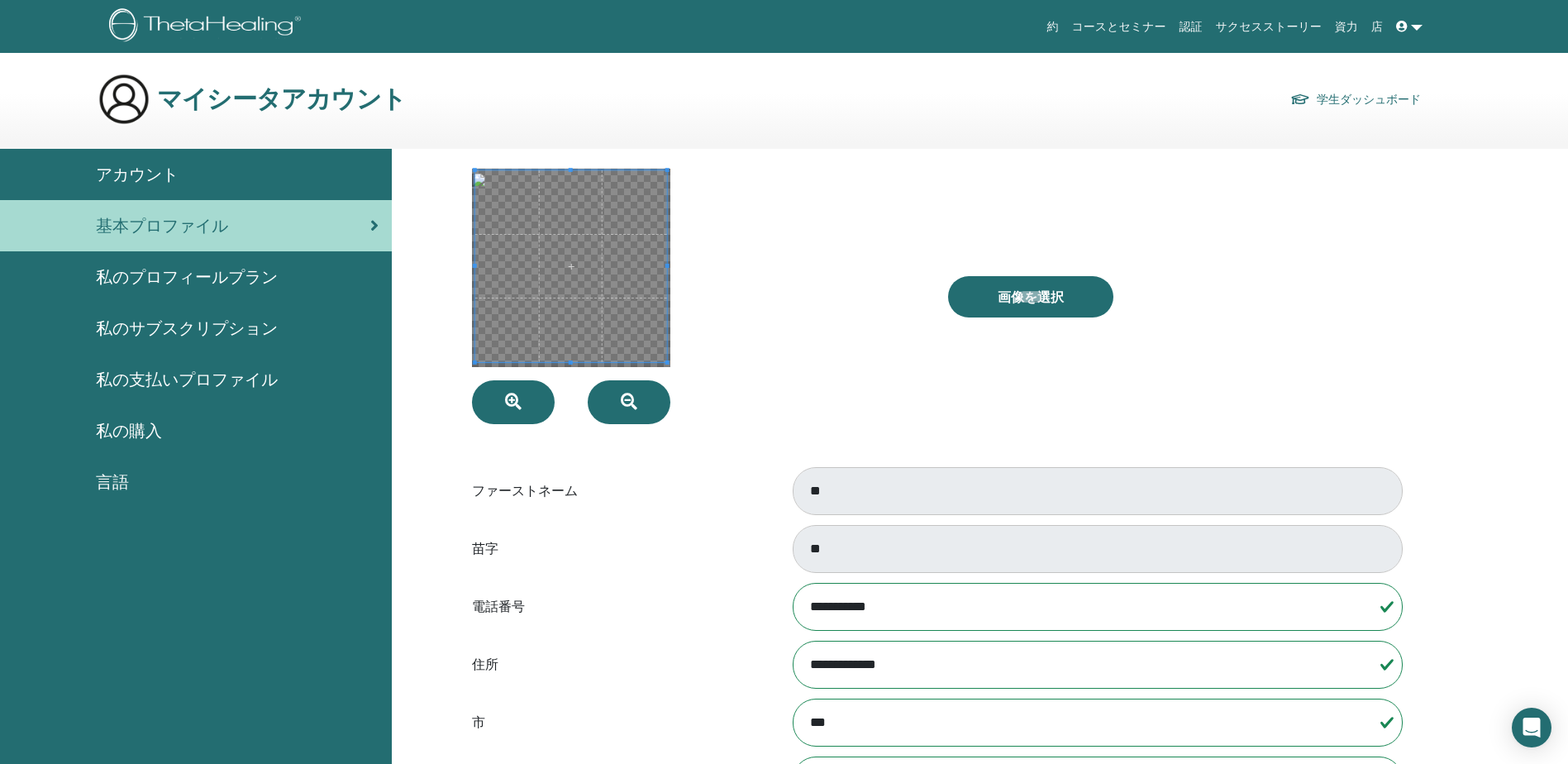 click at bounding box center (1402, 26) 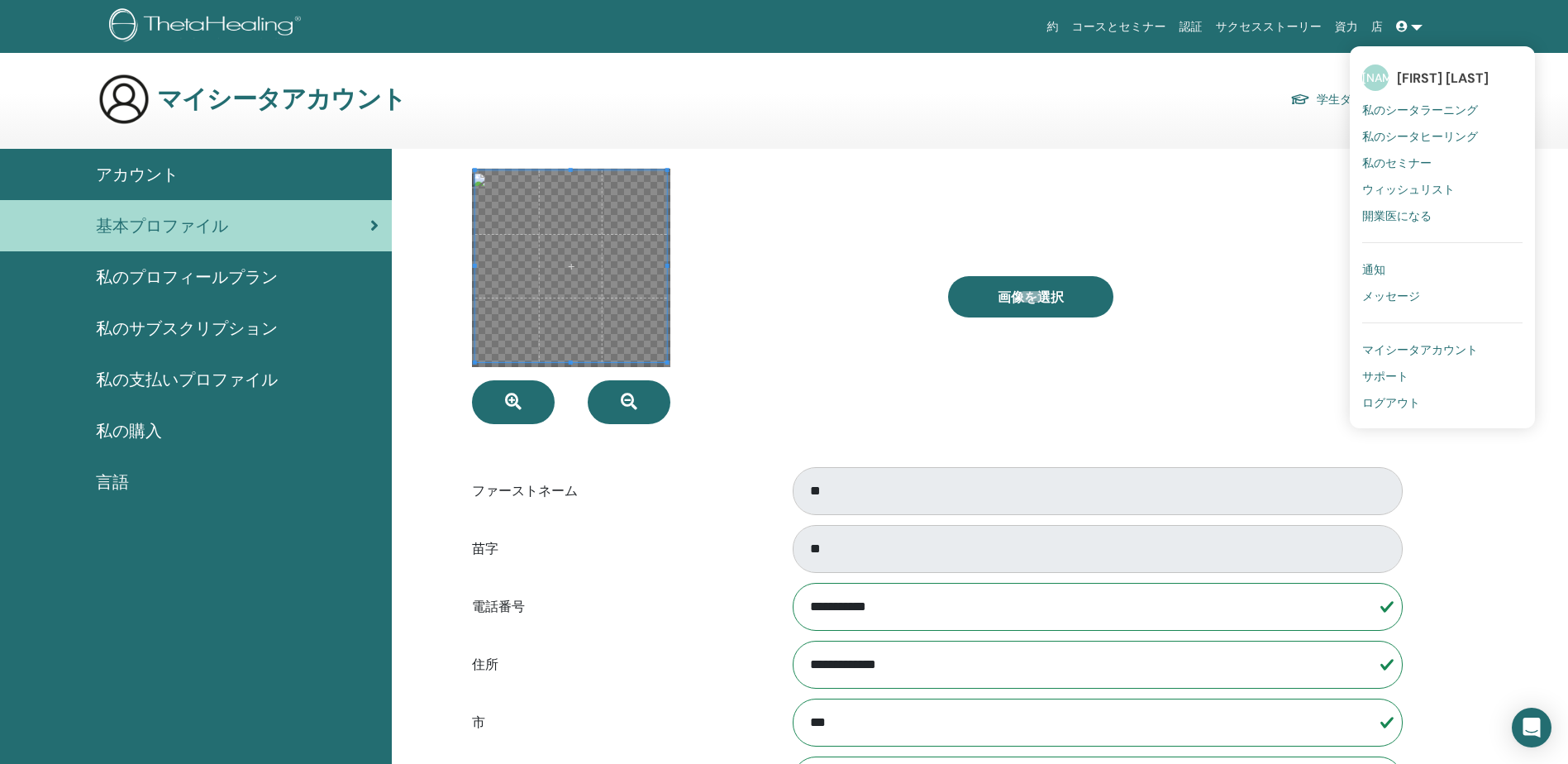 click on "**********" at bounding box center [936, 661] 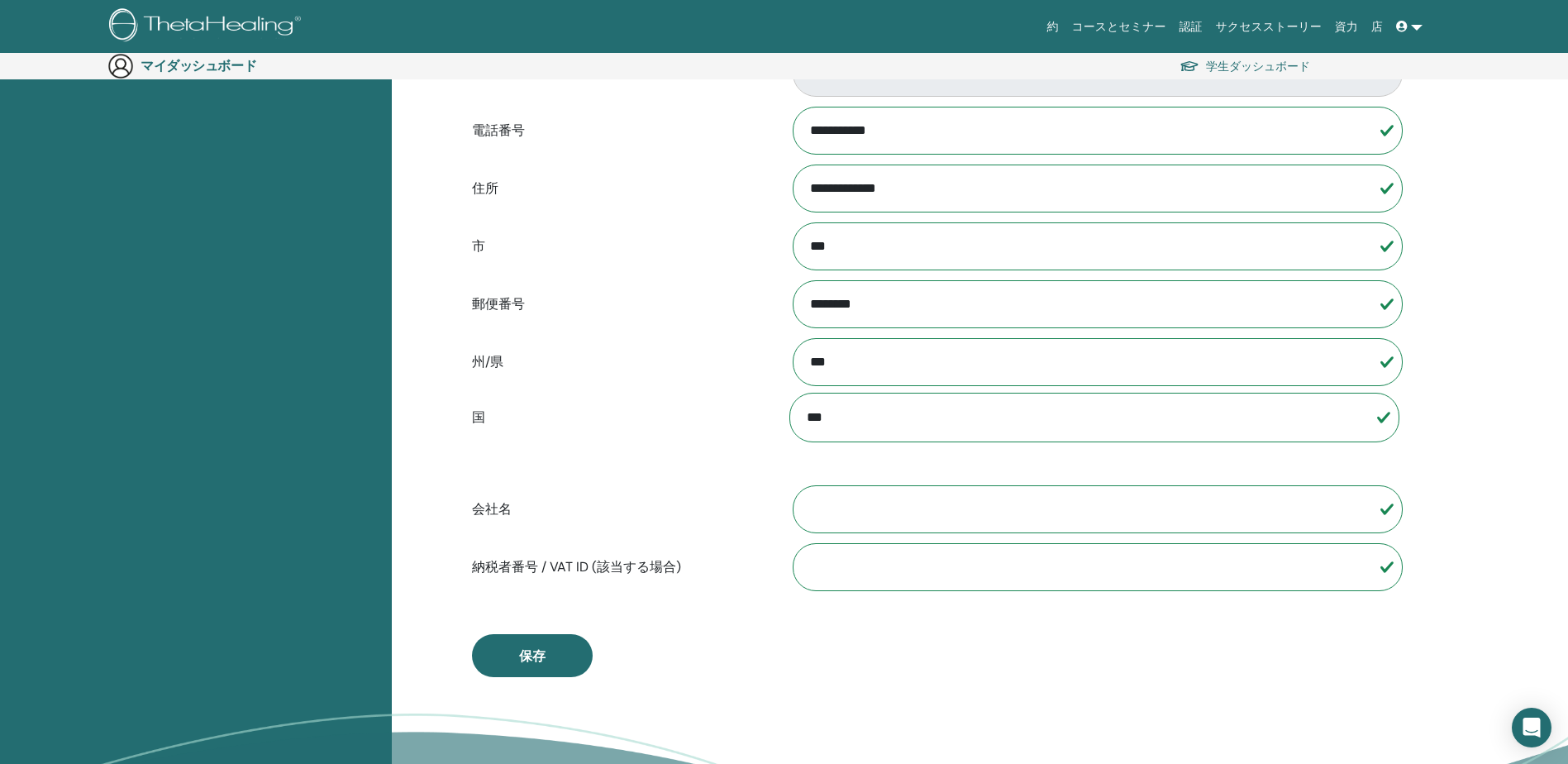 scroll, scrollTop: 688, scrollLeft: 0, axis: vertical 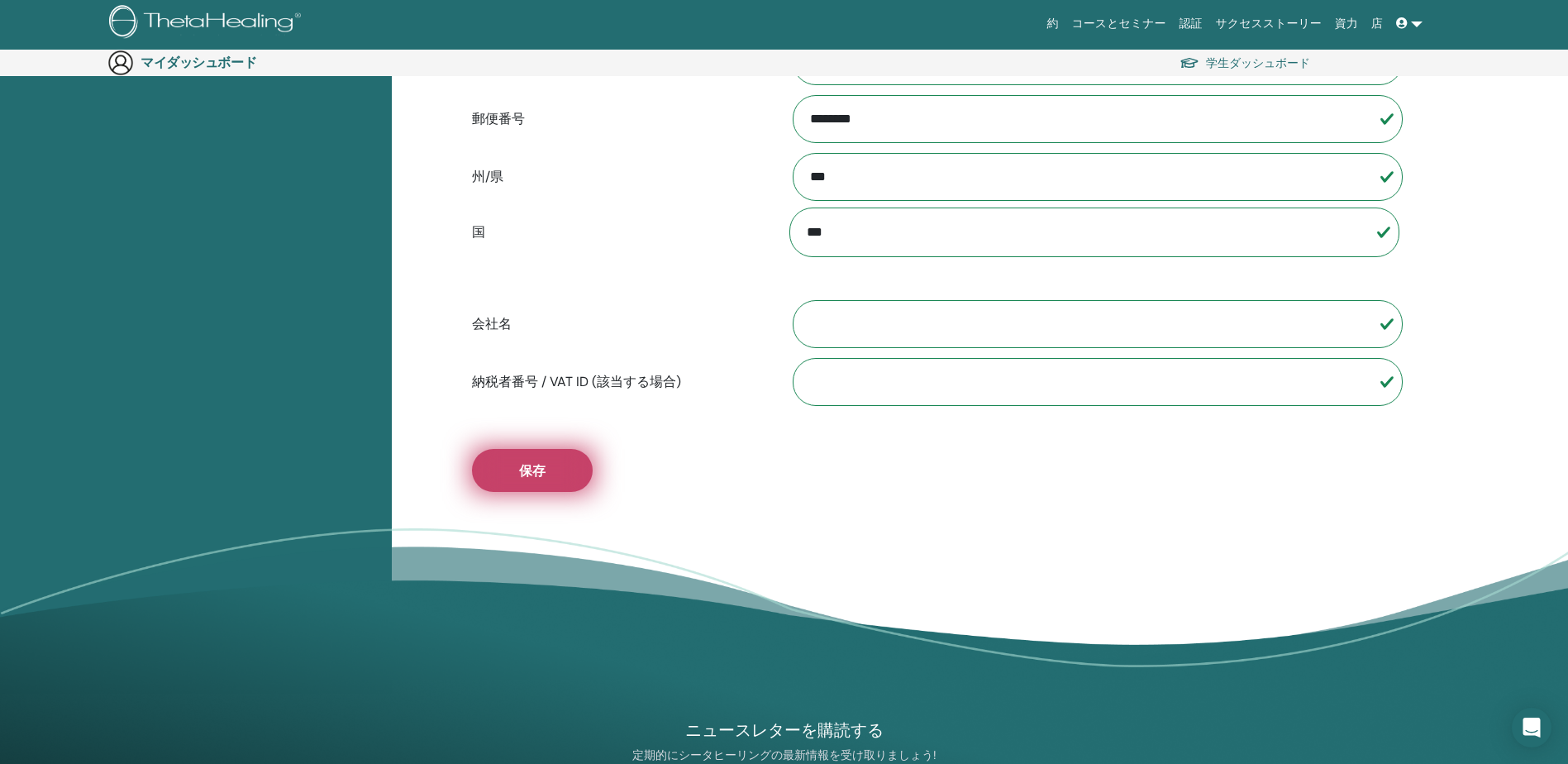 click on "保存" at bounding box center (532, 470) 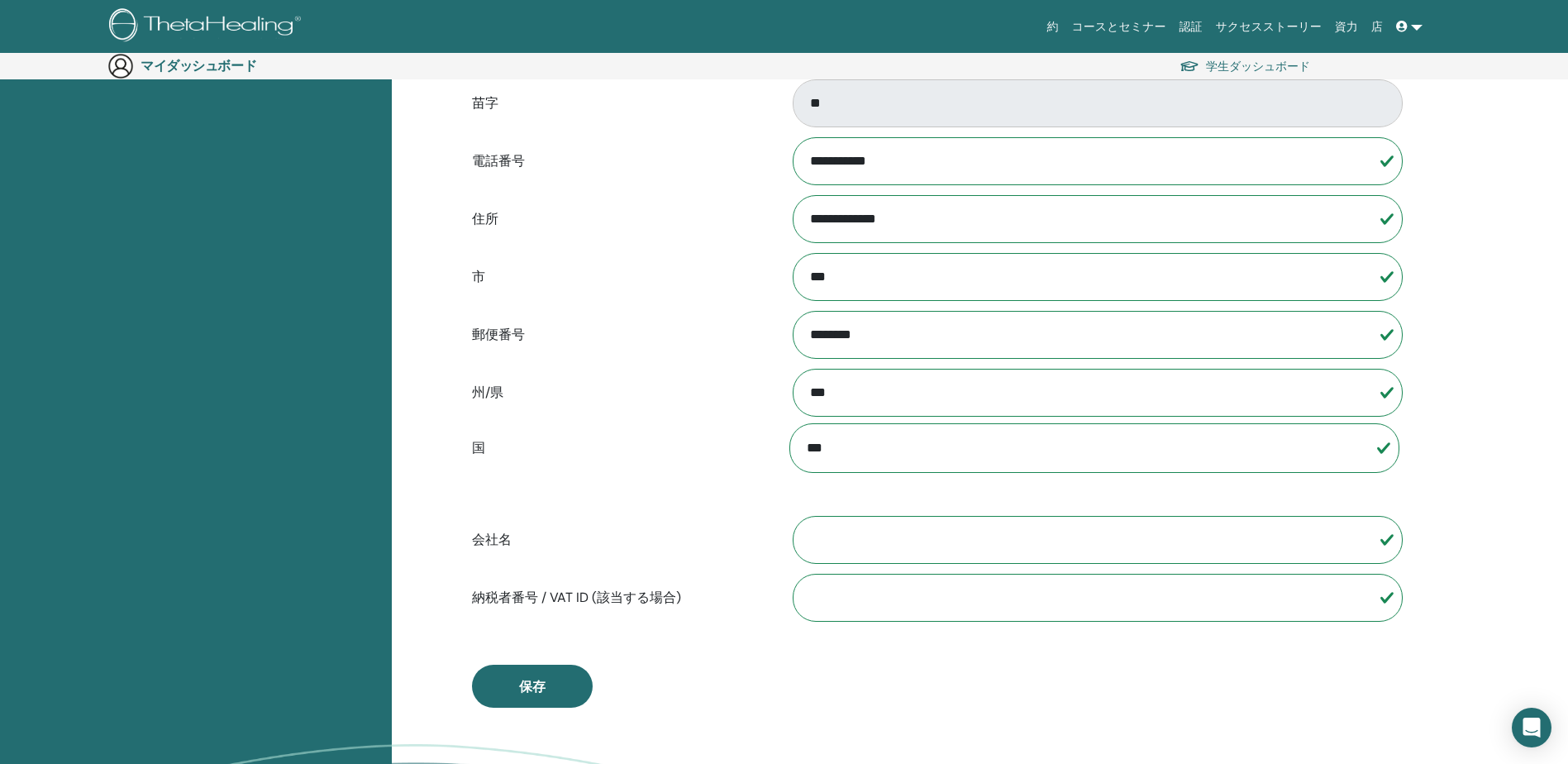 scroll, scrollTop: 440, scrollLeft: 0, axis: vertical 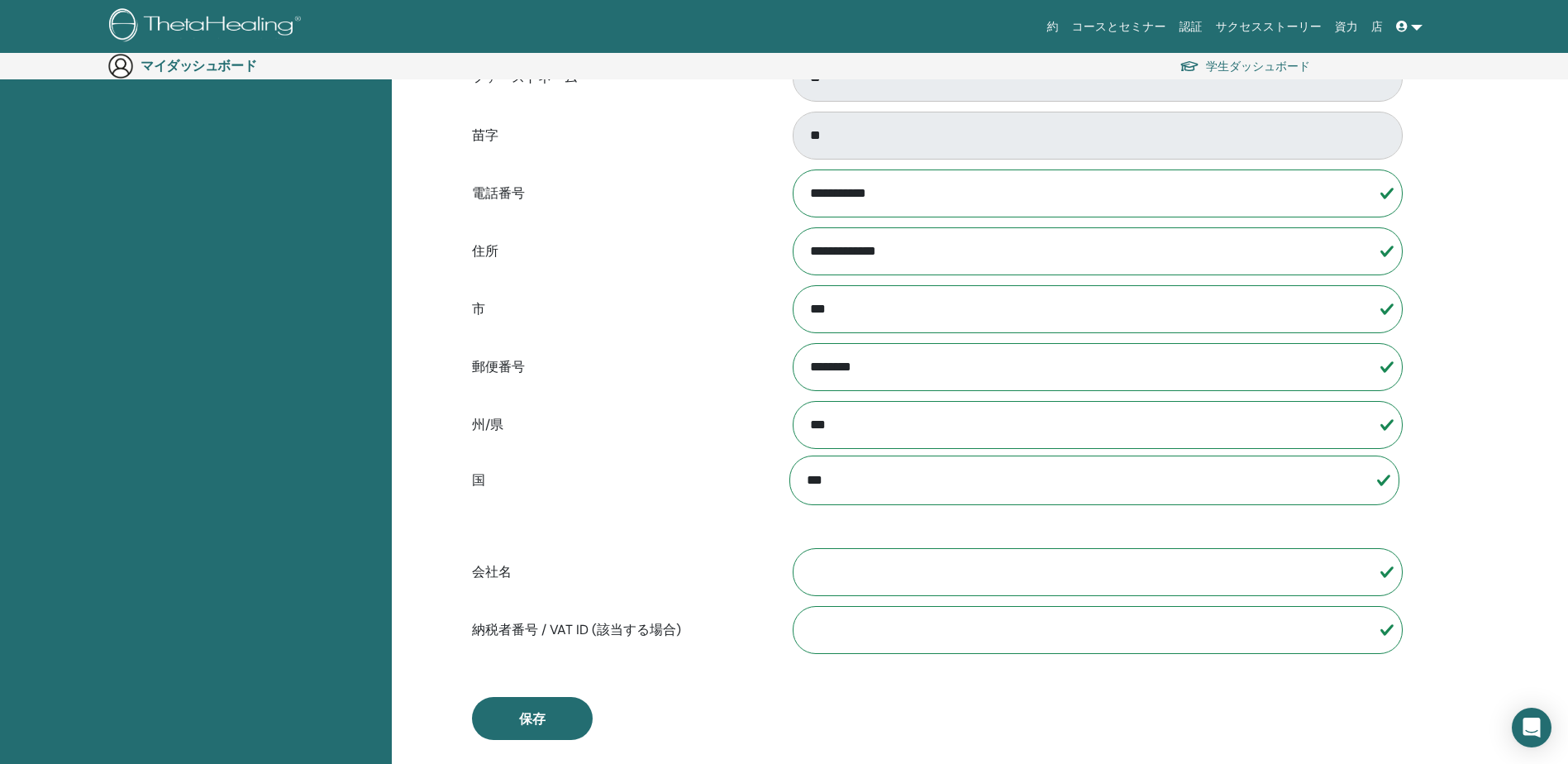 click at bounding box center (1402, 26) 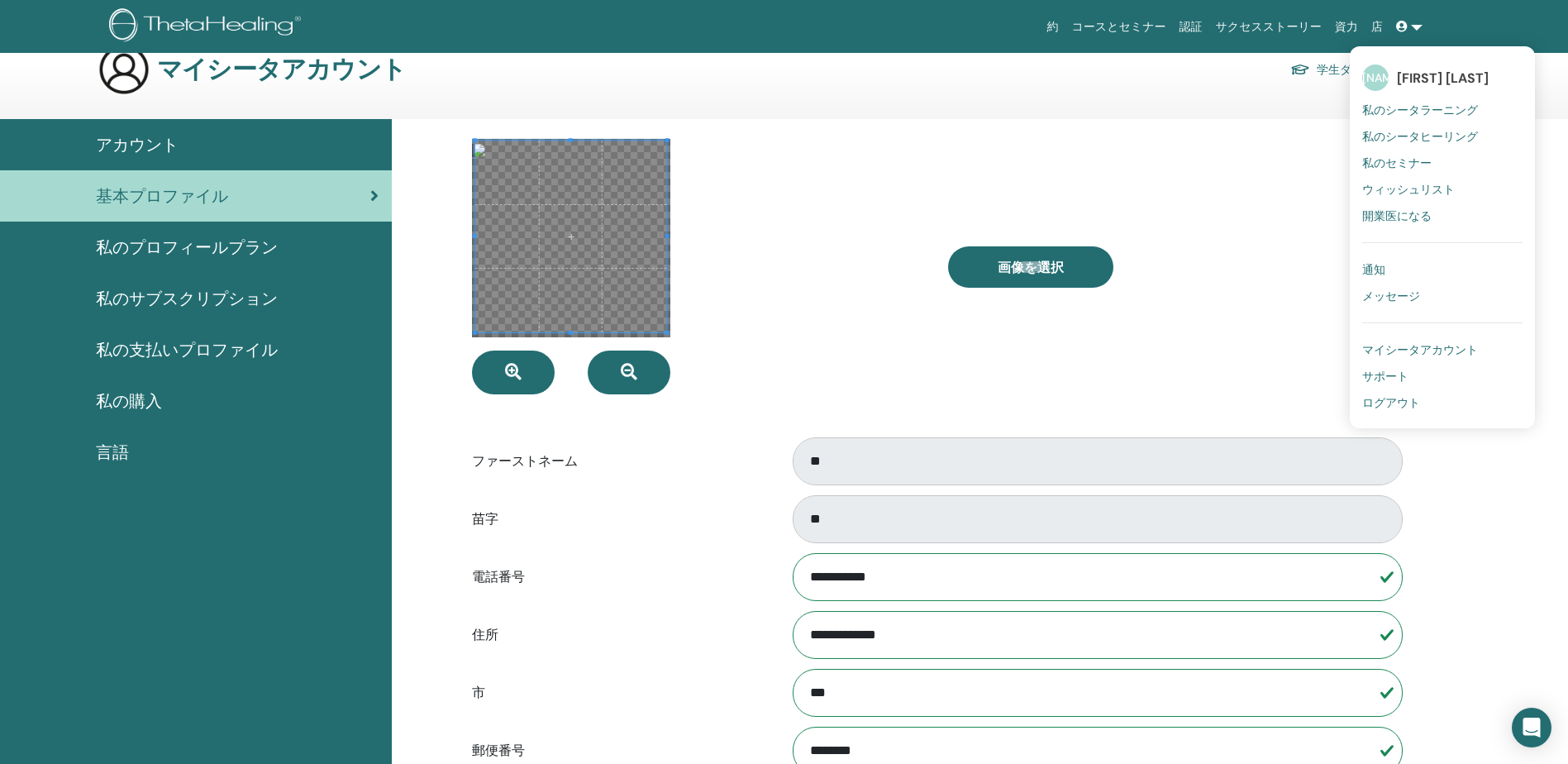 scroll, scrollTop: 0, scrollLeft: 0, axis: both 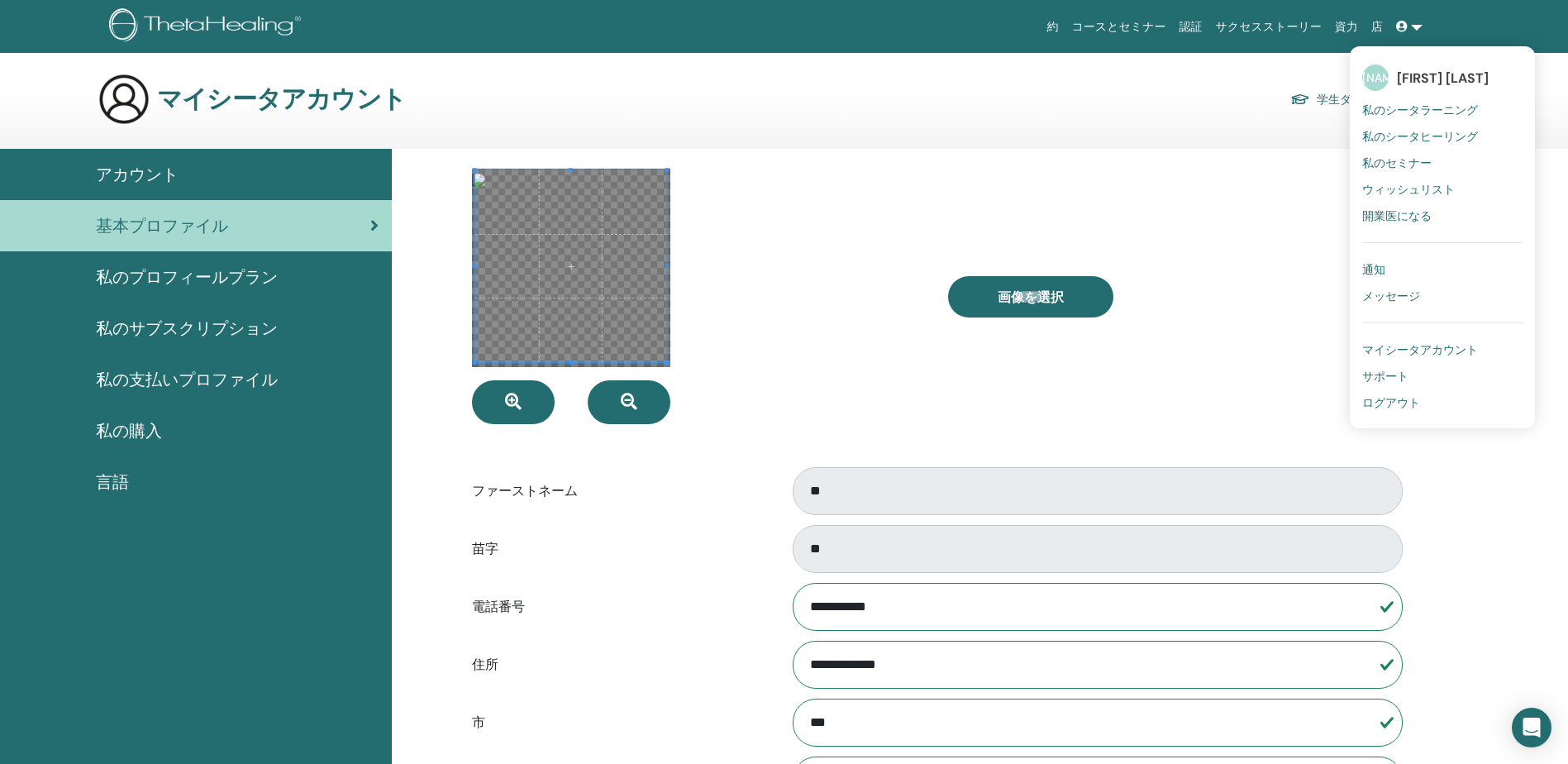 click on "画像を選択" at bounding box center [1174, 296] 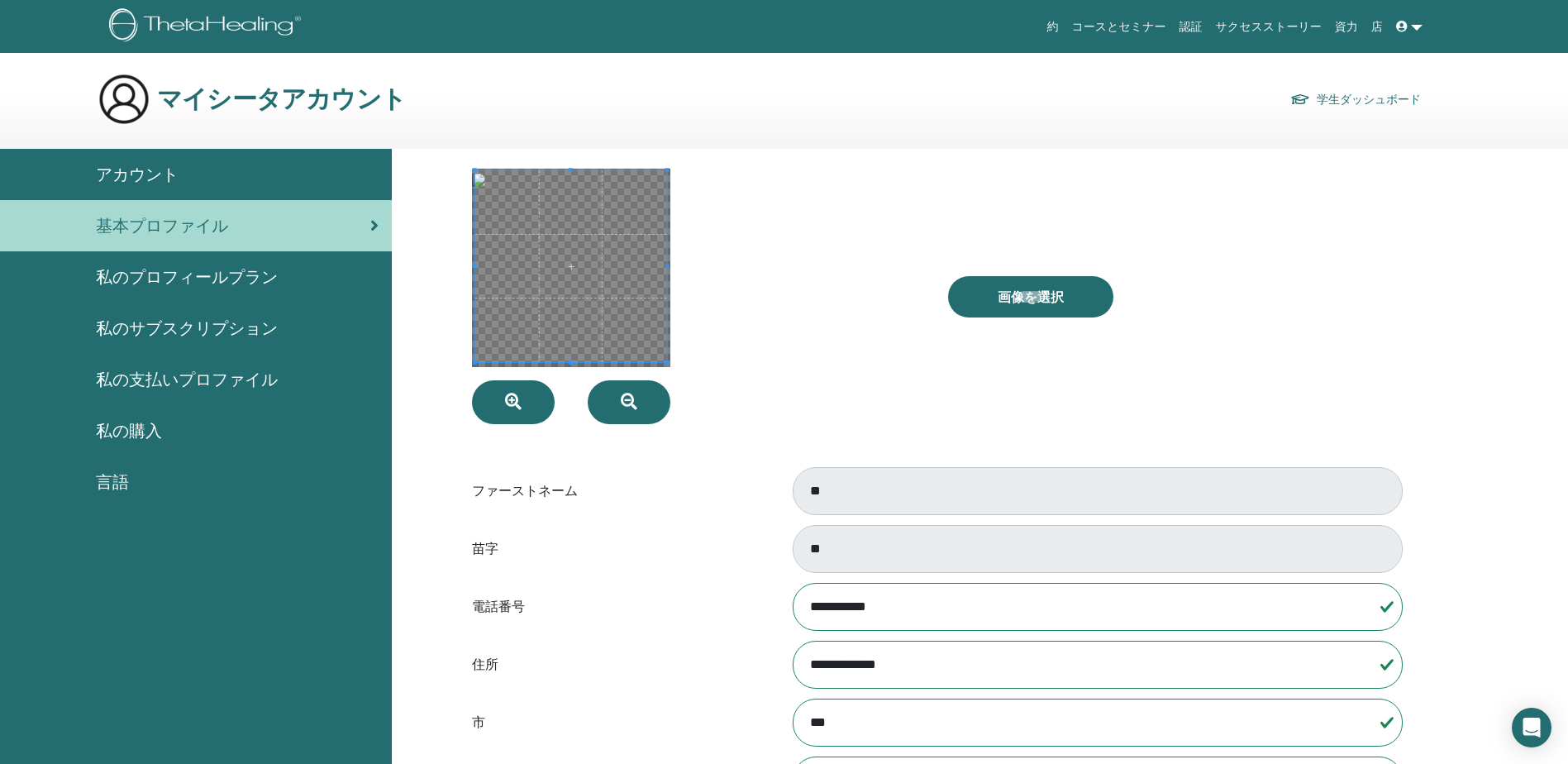 click at bounding box center (1402, 26) 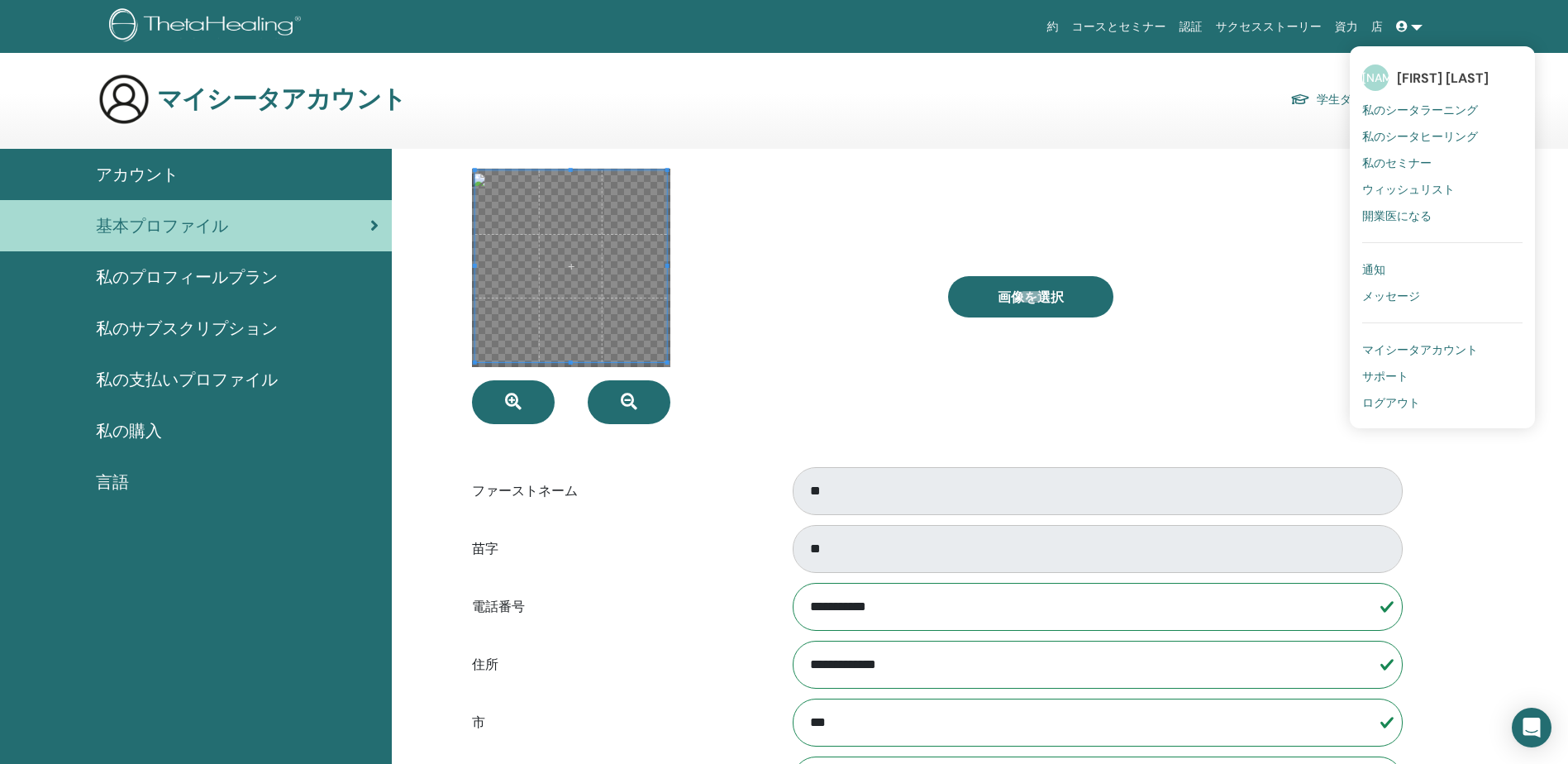 click on "通知" at bounding box center [1374, 270] 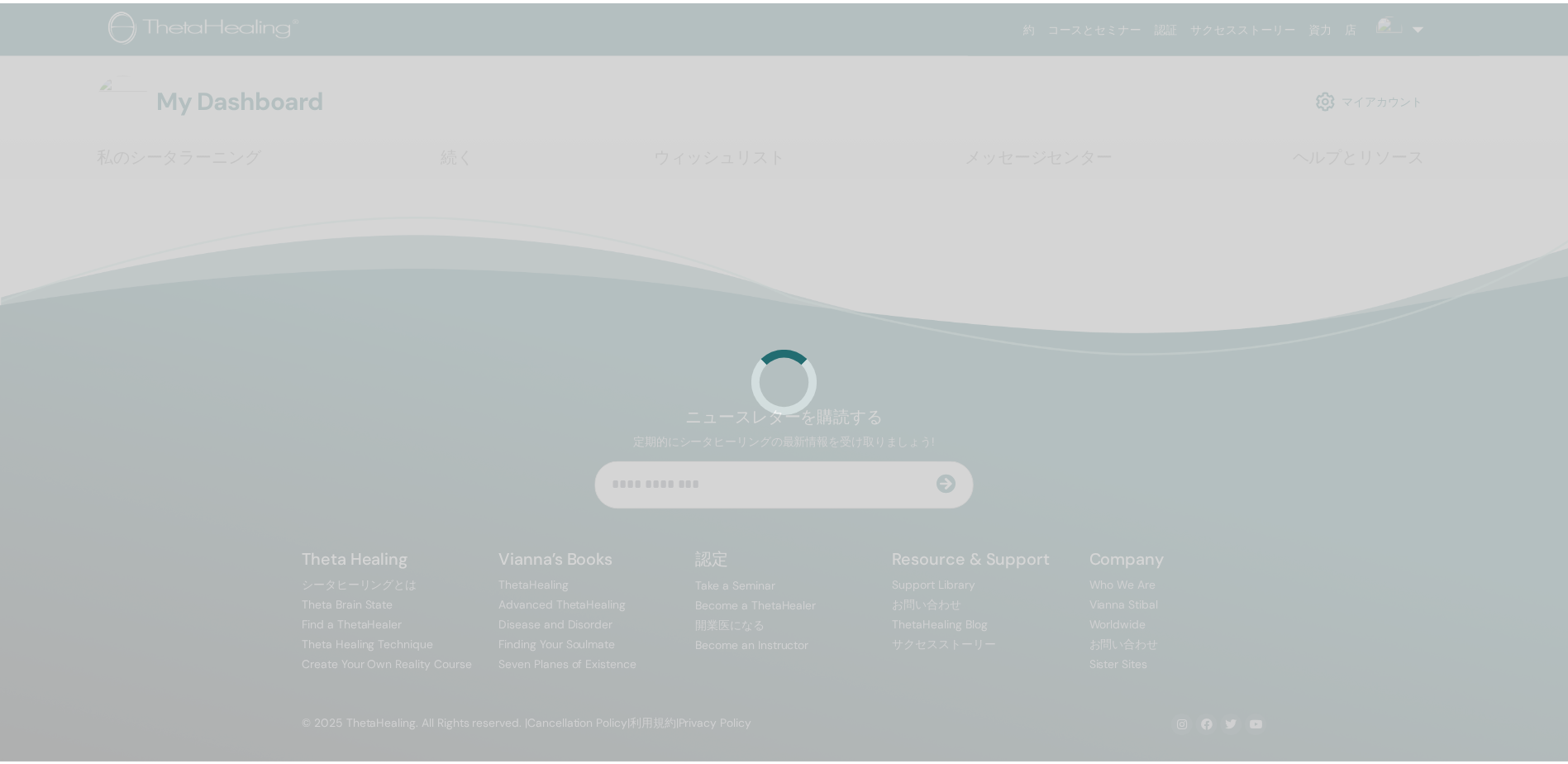 scroll, scrollTop: 0, scrollLeft: 0, axis: both 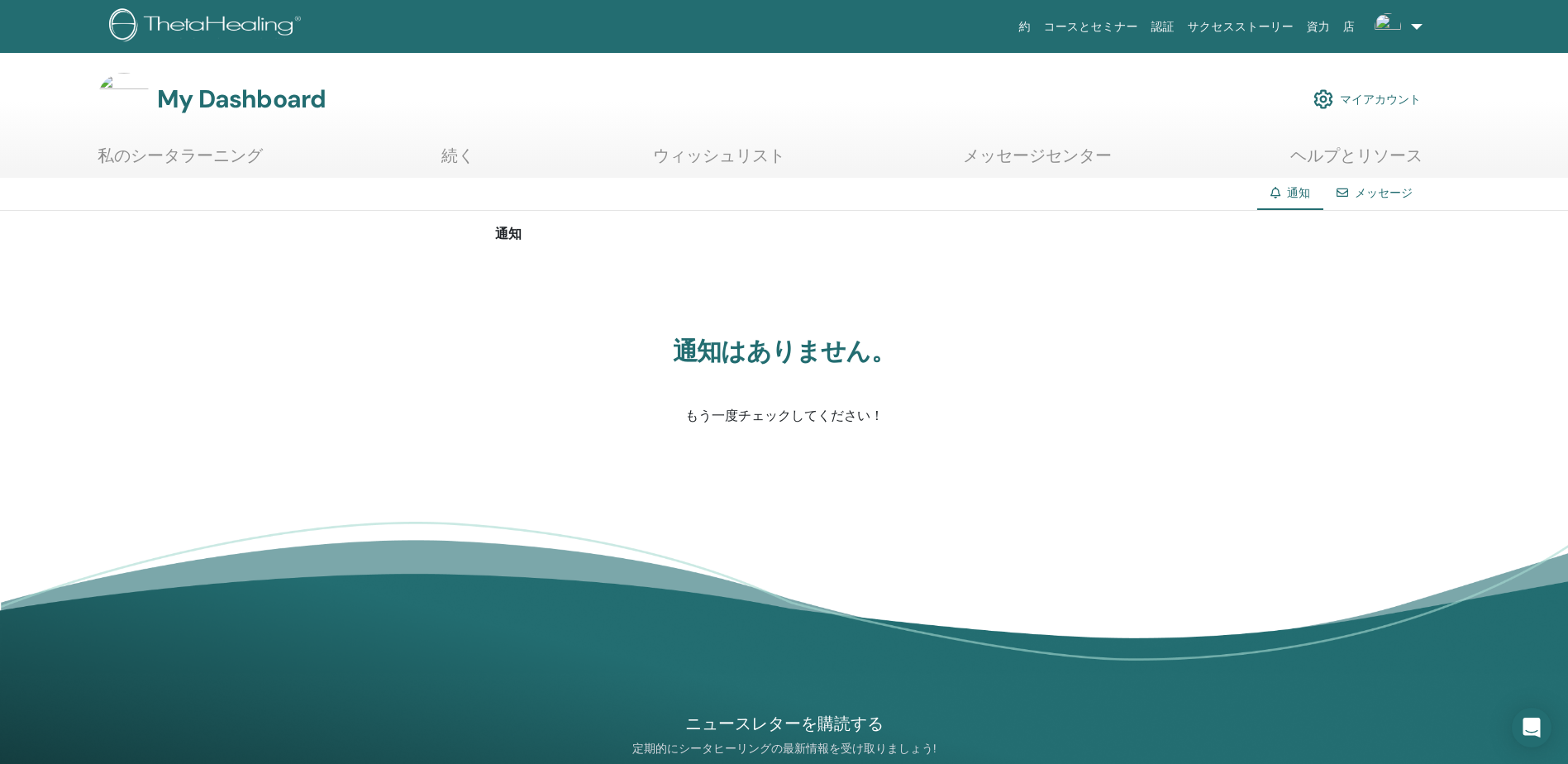 click at bounding box center (1395, 26) 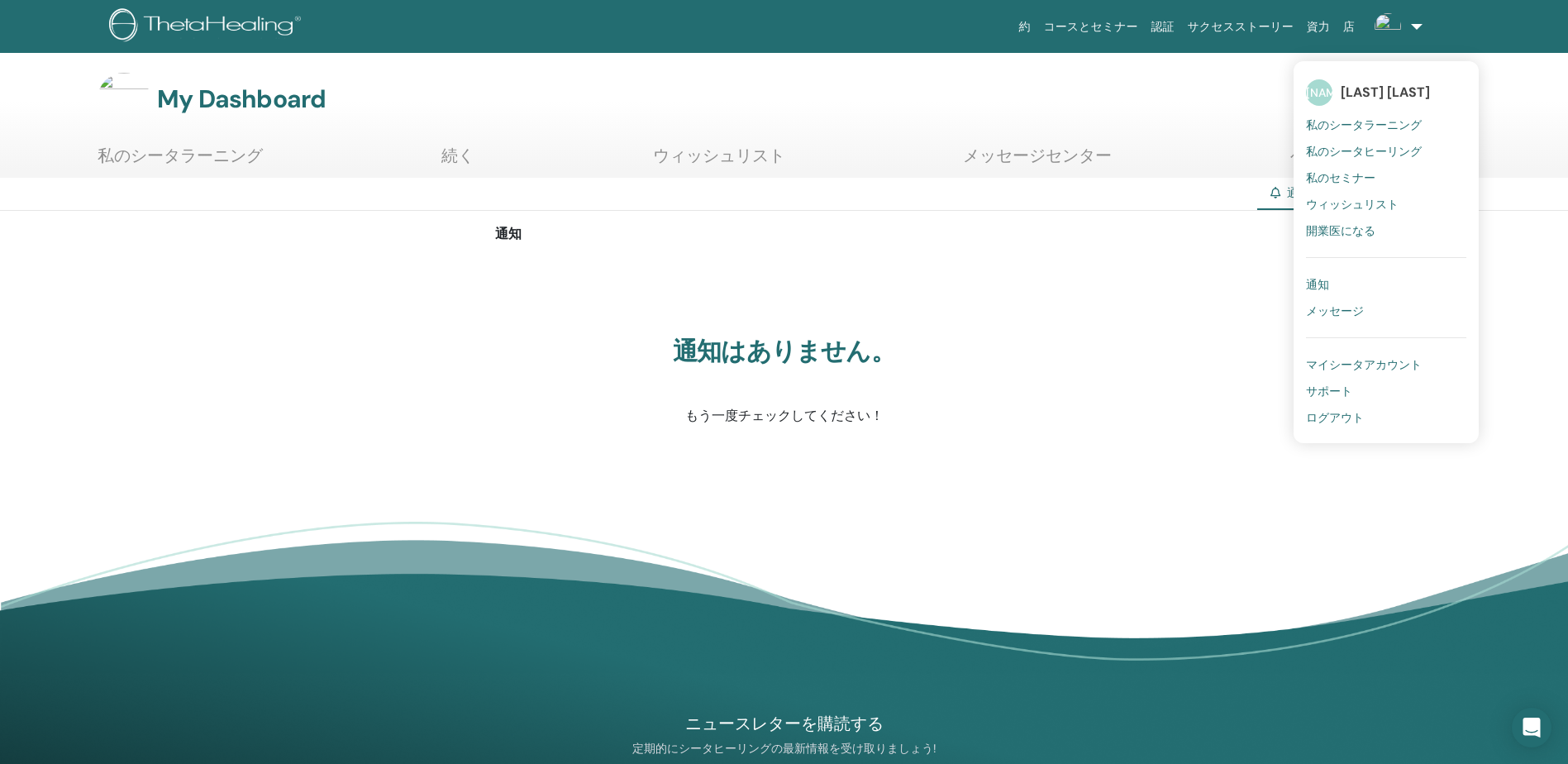 click on "マイシータアカウント" at bounding box center [1364, 365] 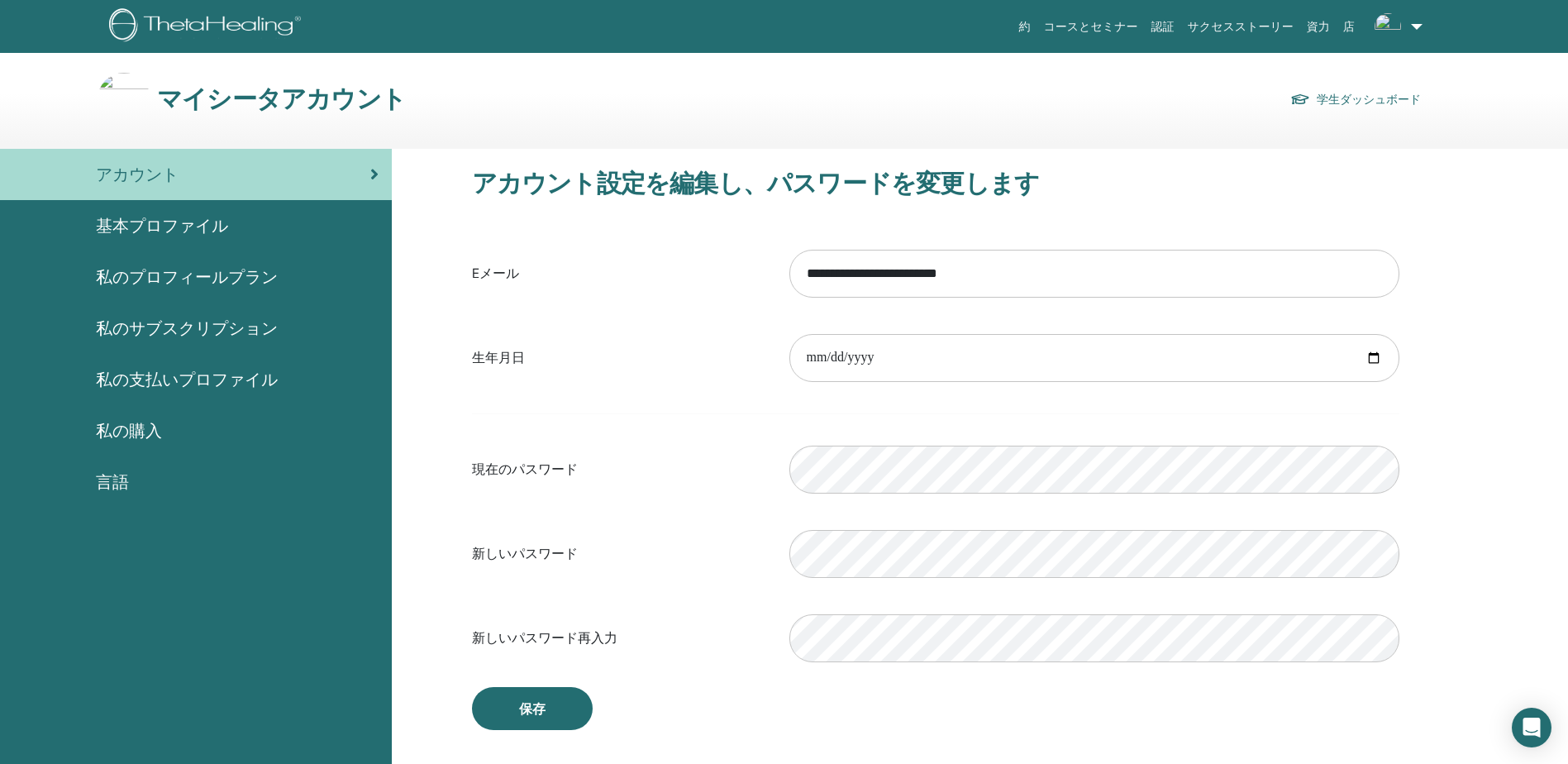 scroll, scrollTop: 0, scrollLeft: 0, axis: both 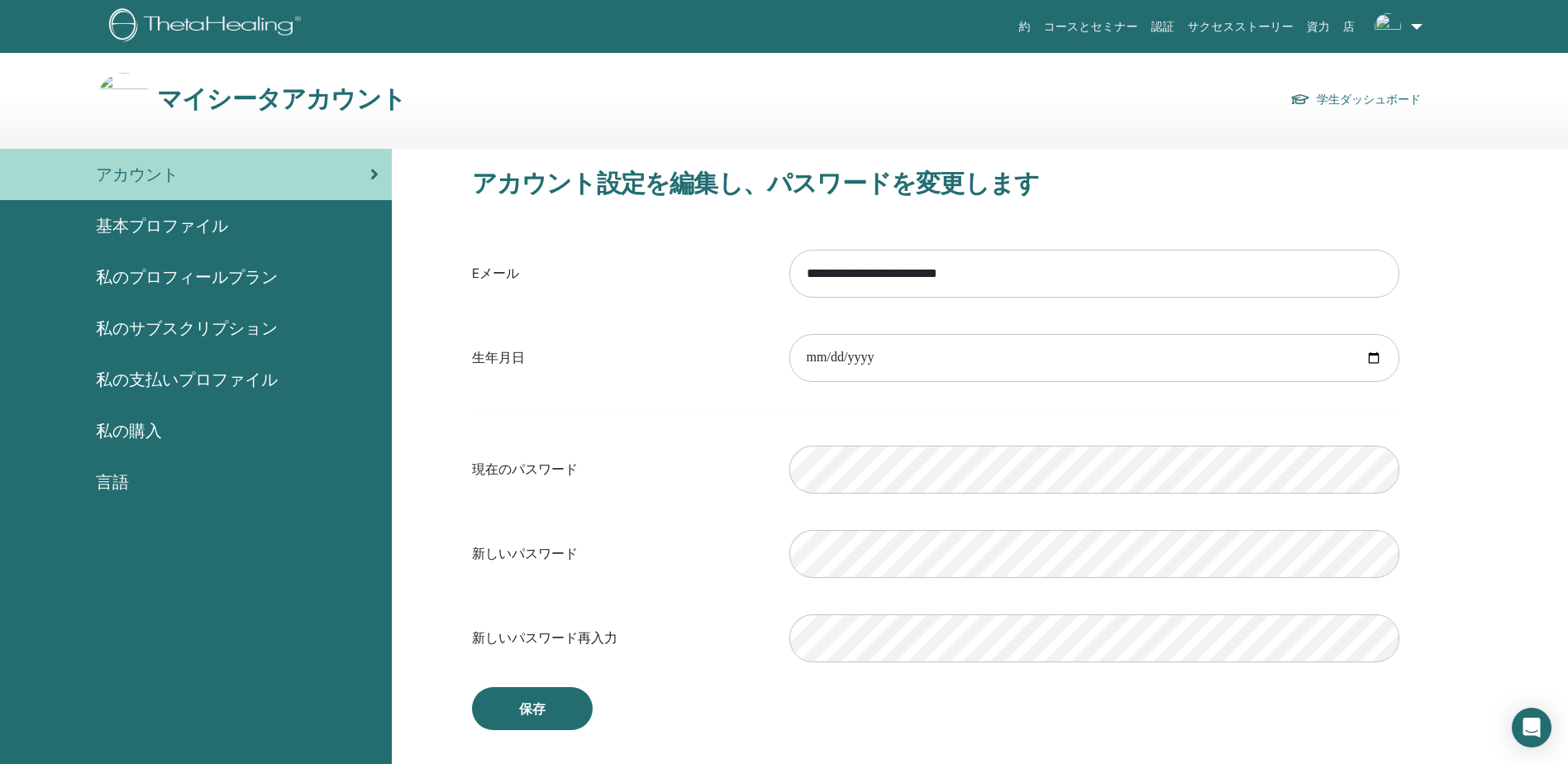 click on "基本プロファイル" at bounding box center [162, 226] 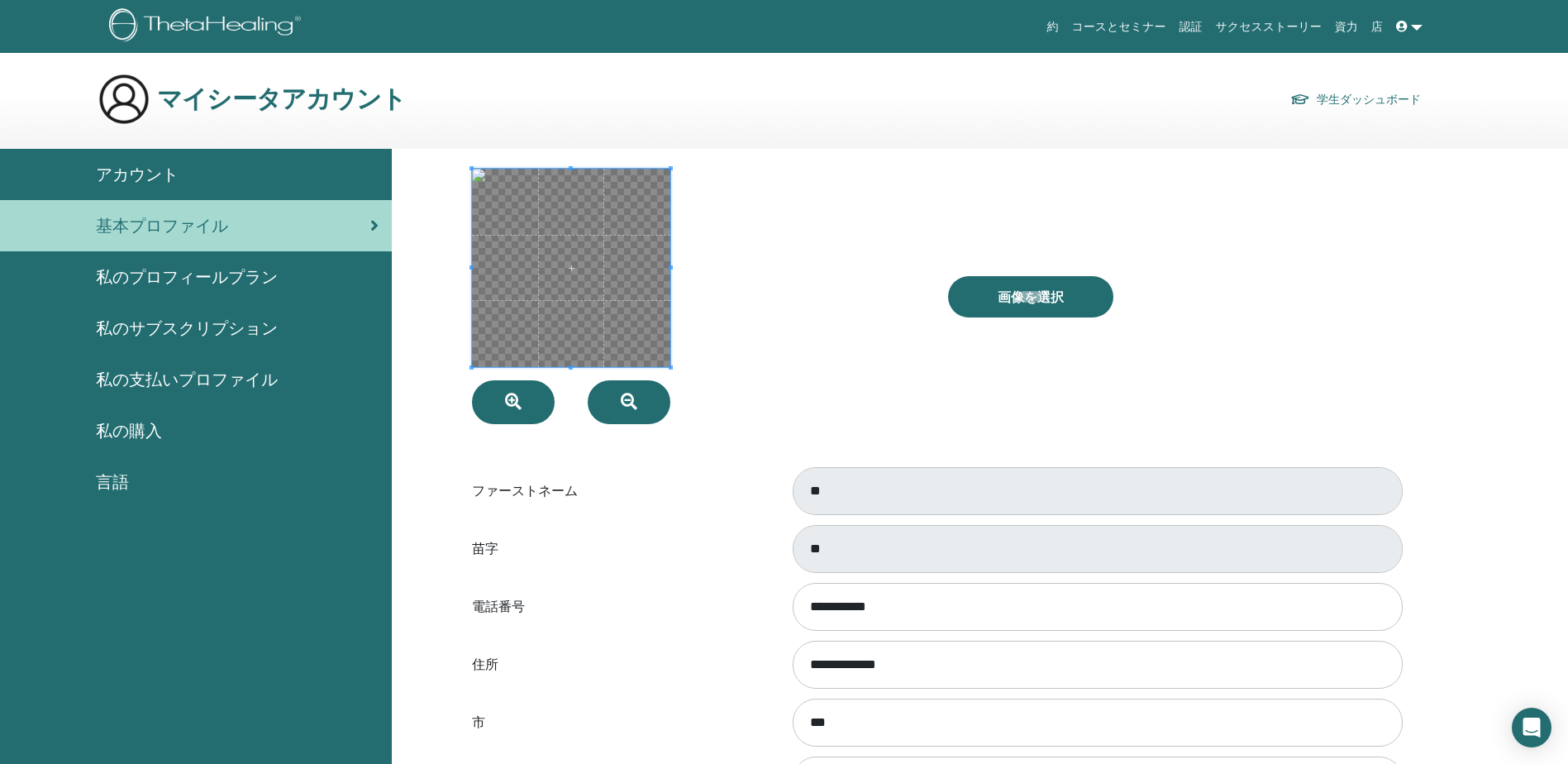scroll, scrollTop: 0, scrollLeft: 0, axis: both 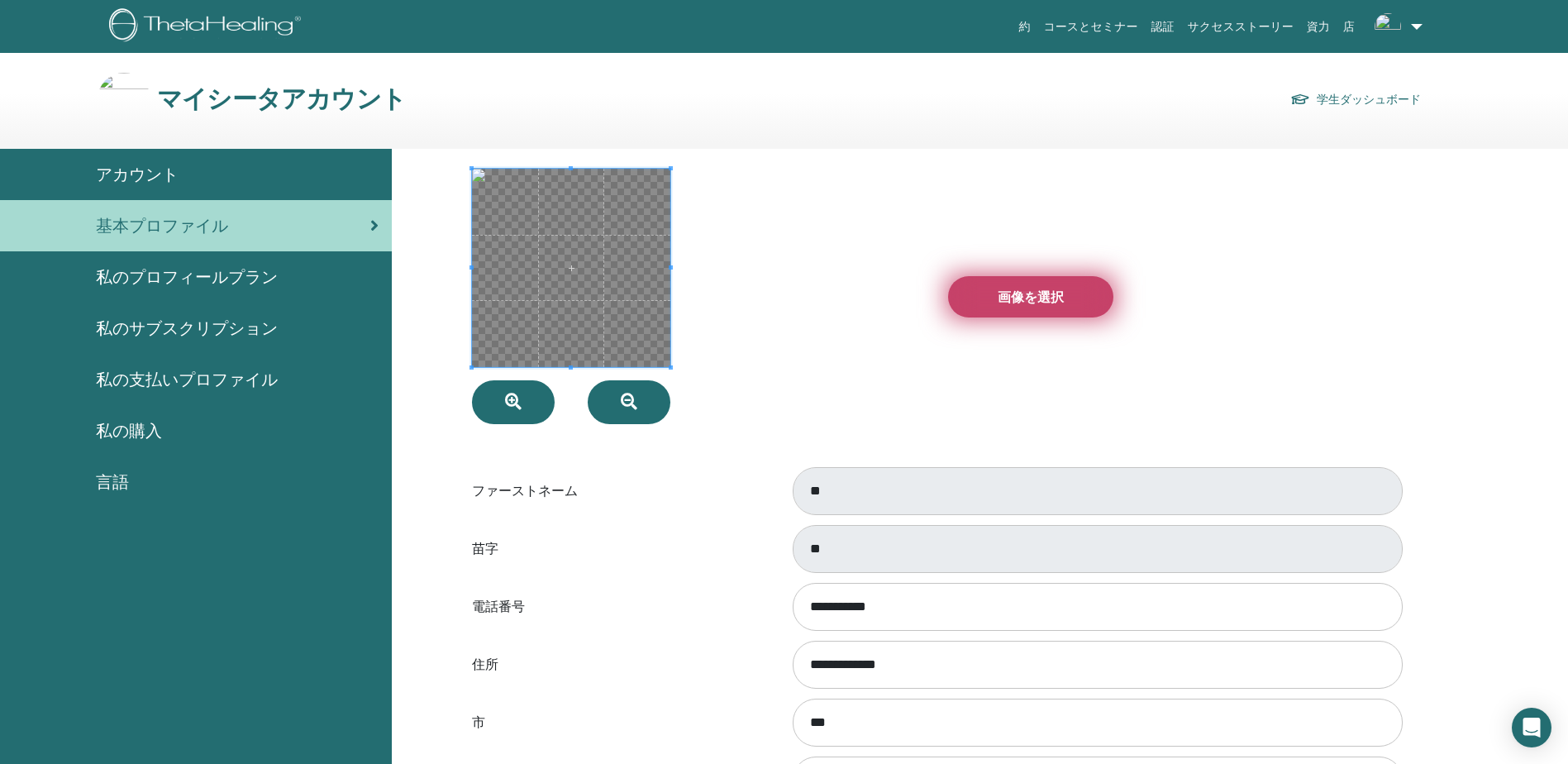 click on "画像を選択" at bounding box center [1031, 297] 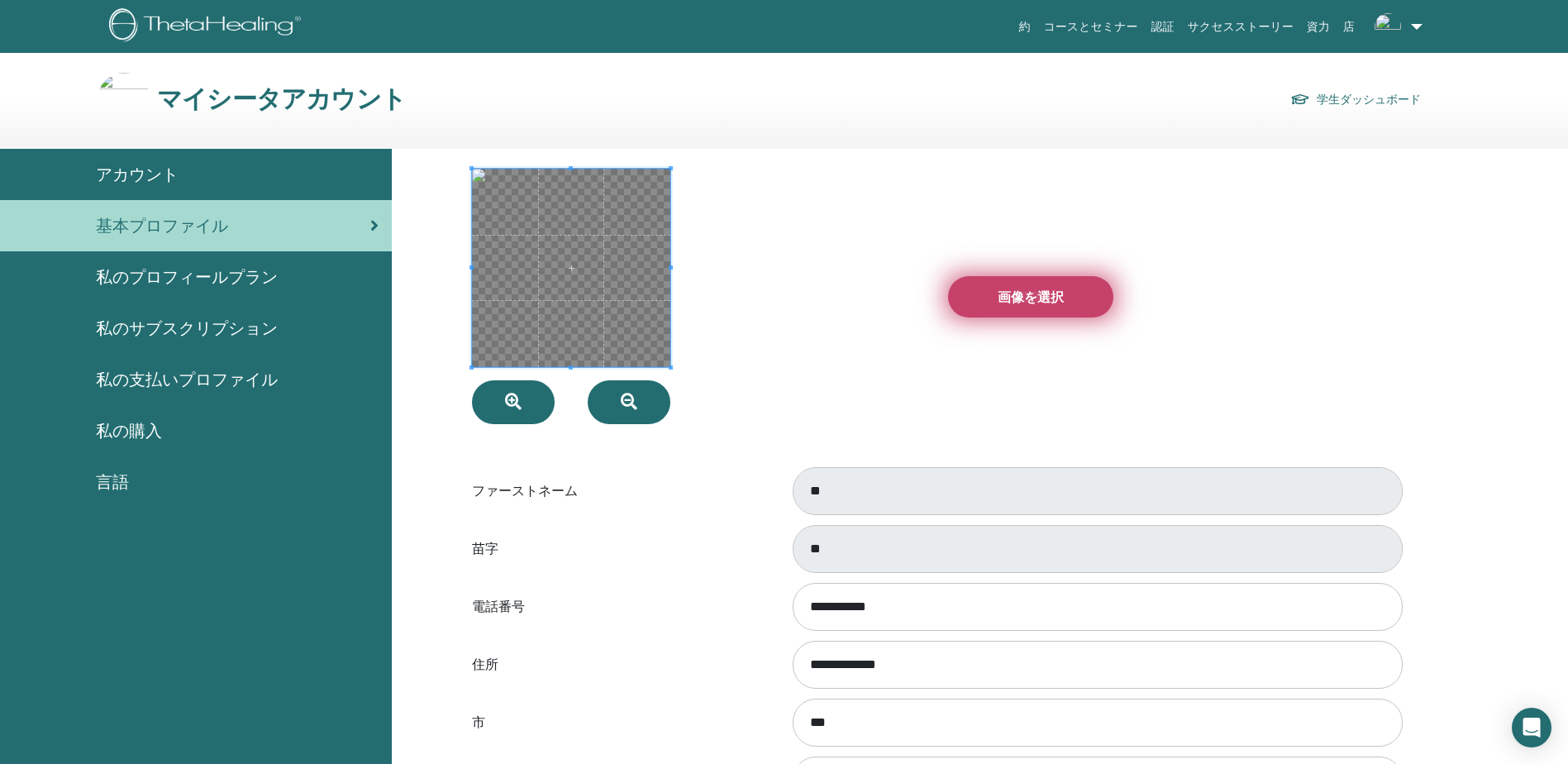 type on "**********" 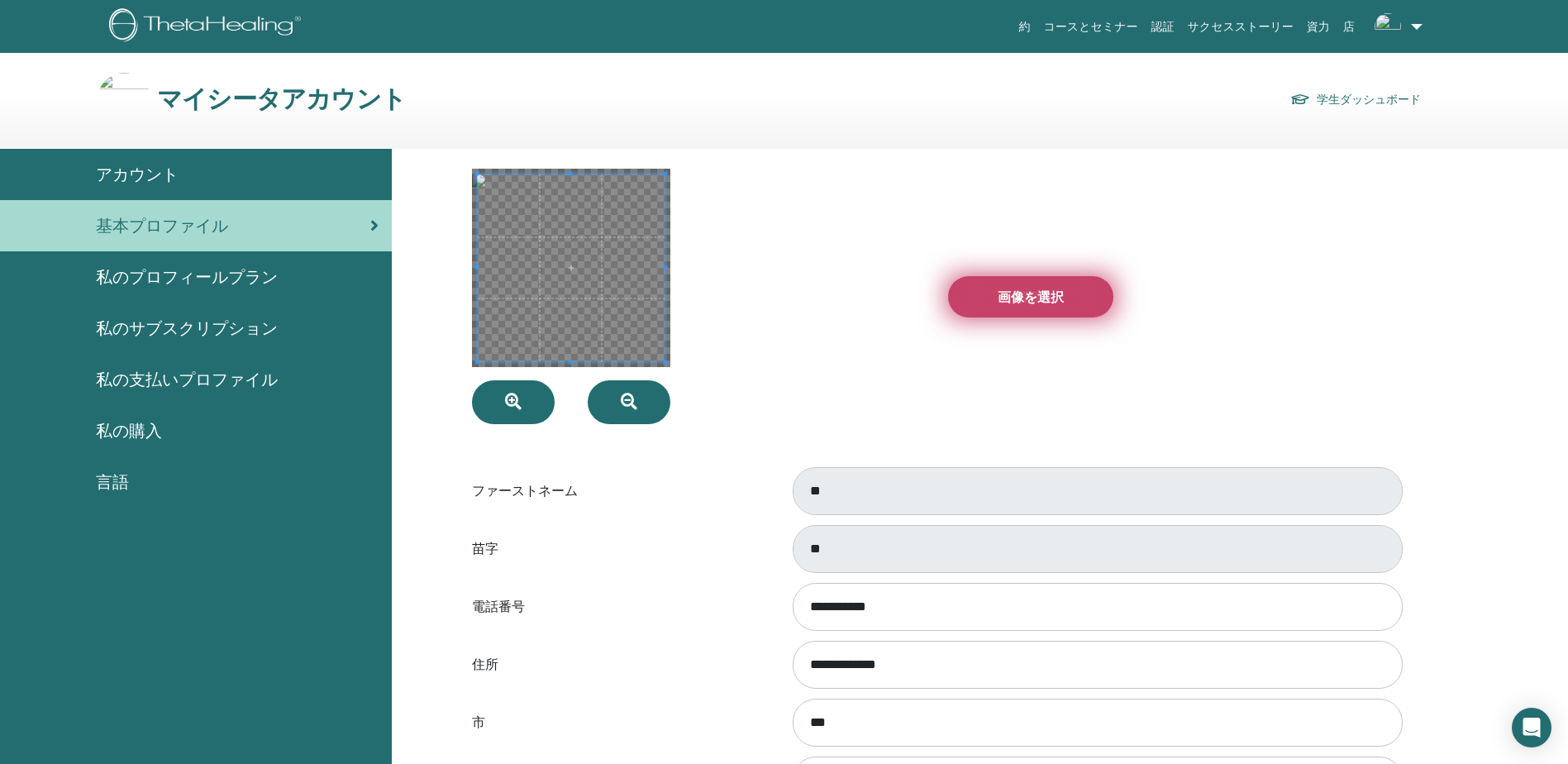 click on "画像を選択" at bounding box center (1031, 297) 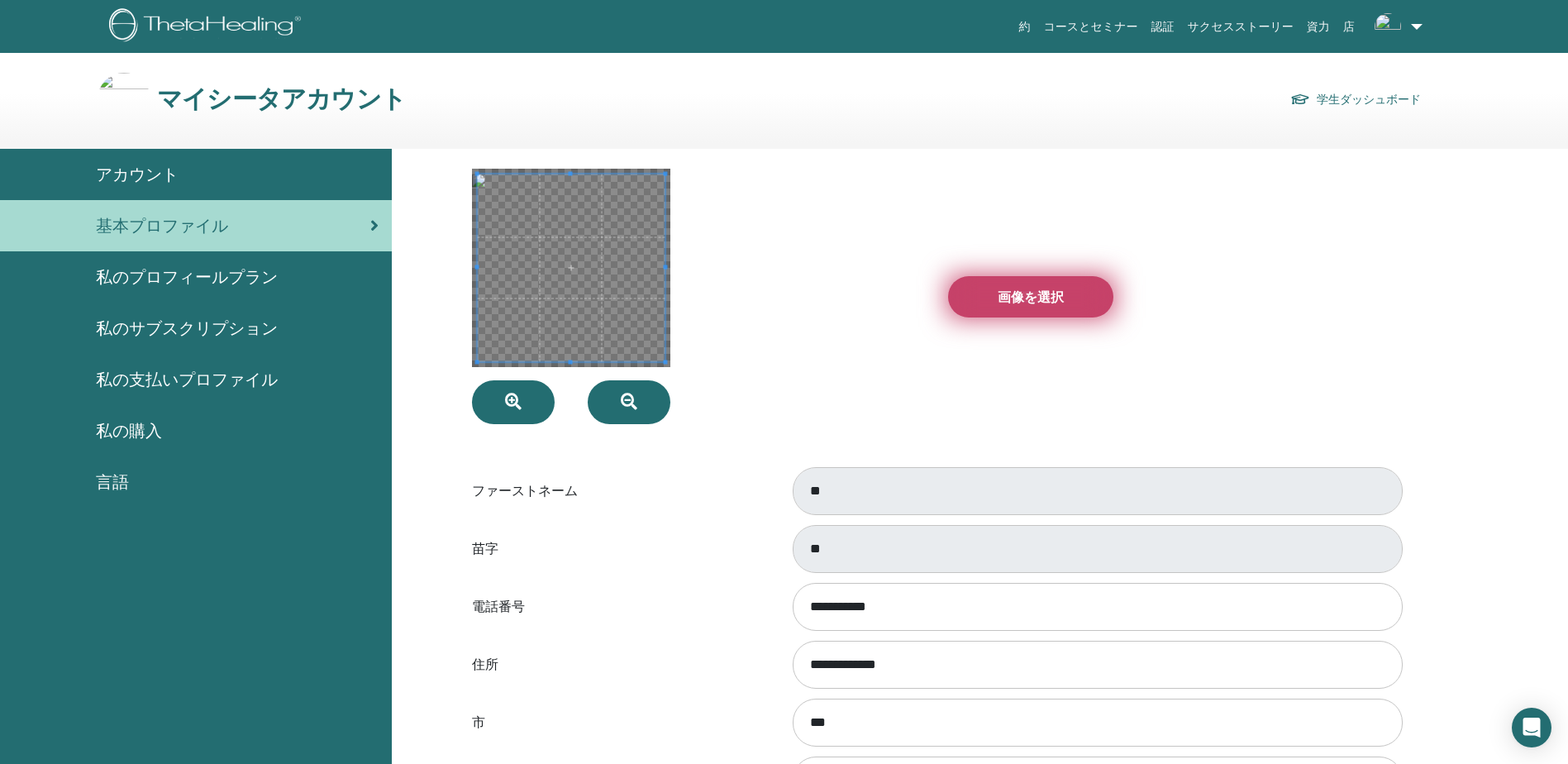click on "画像を選択" at bounding box center [1031, 297] 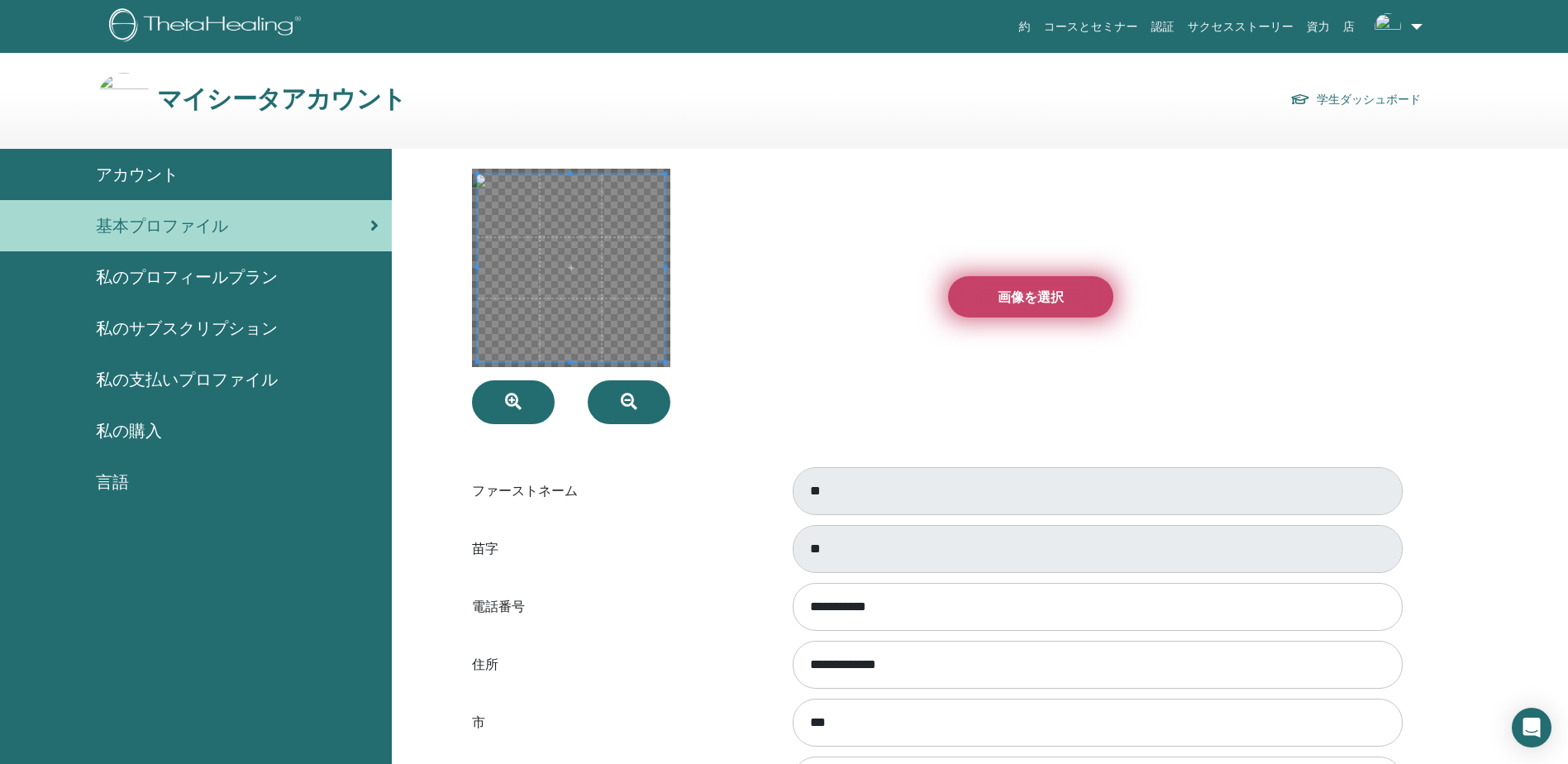 type on "**********" 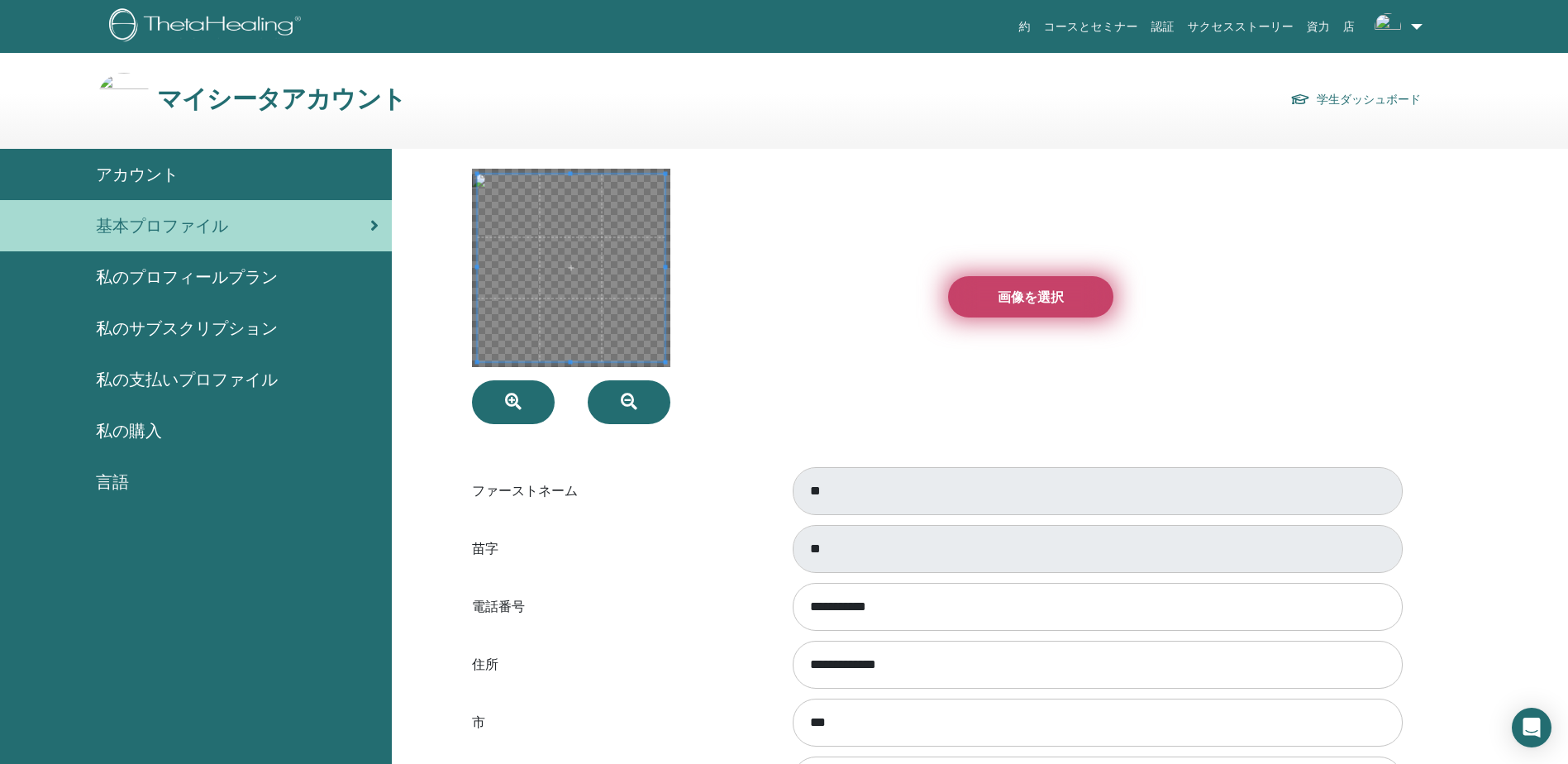 type 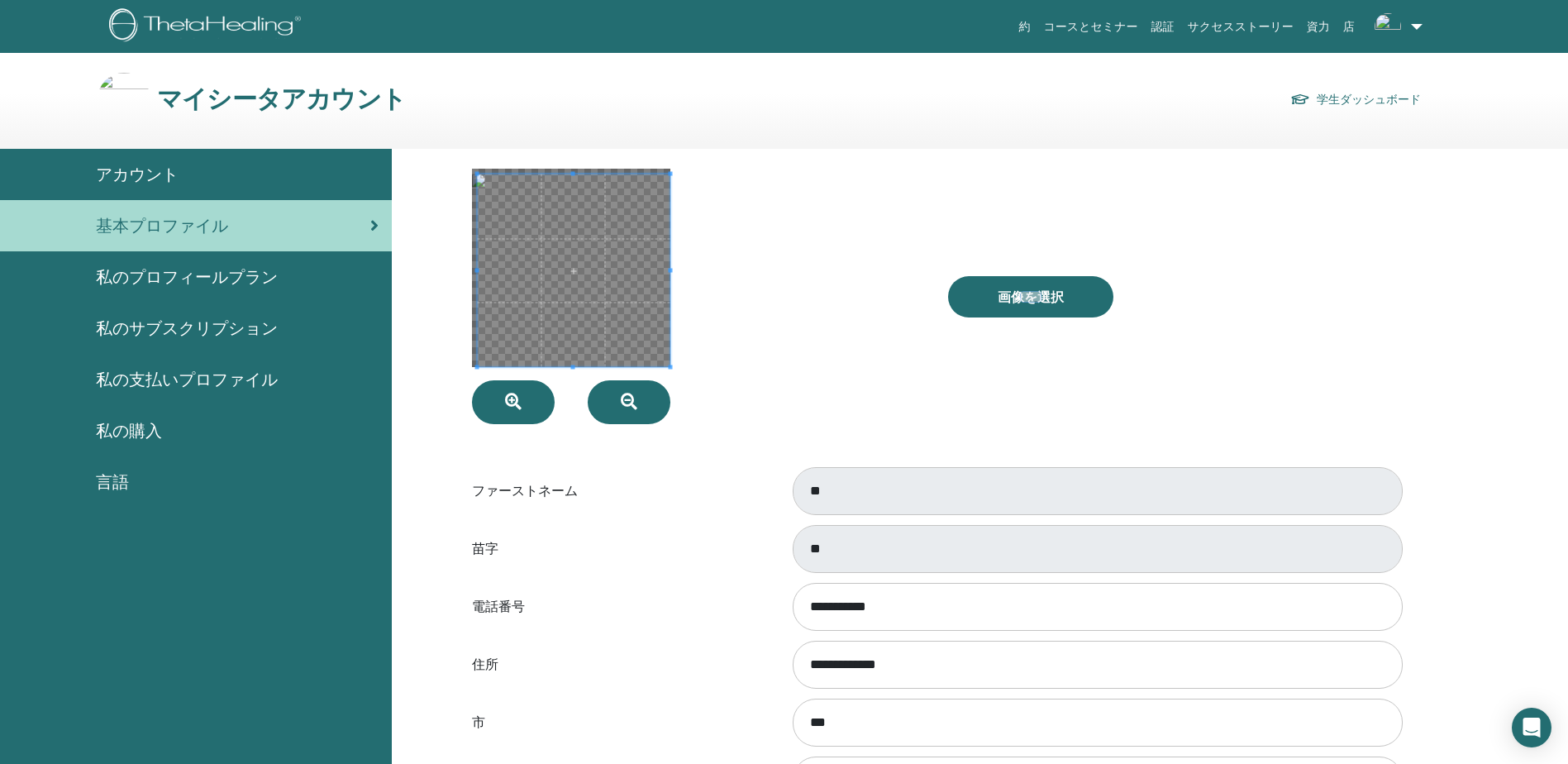 click at bounding box center (670, 367) 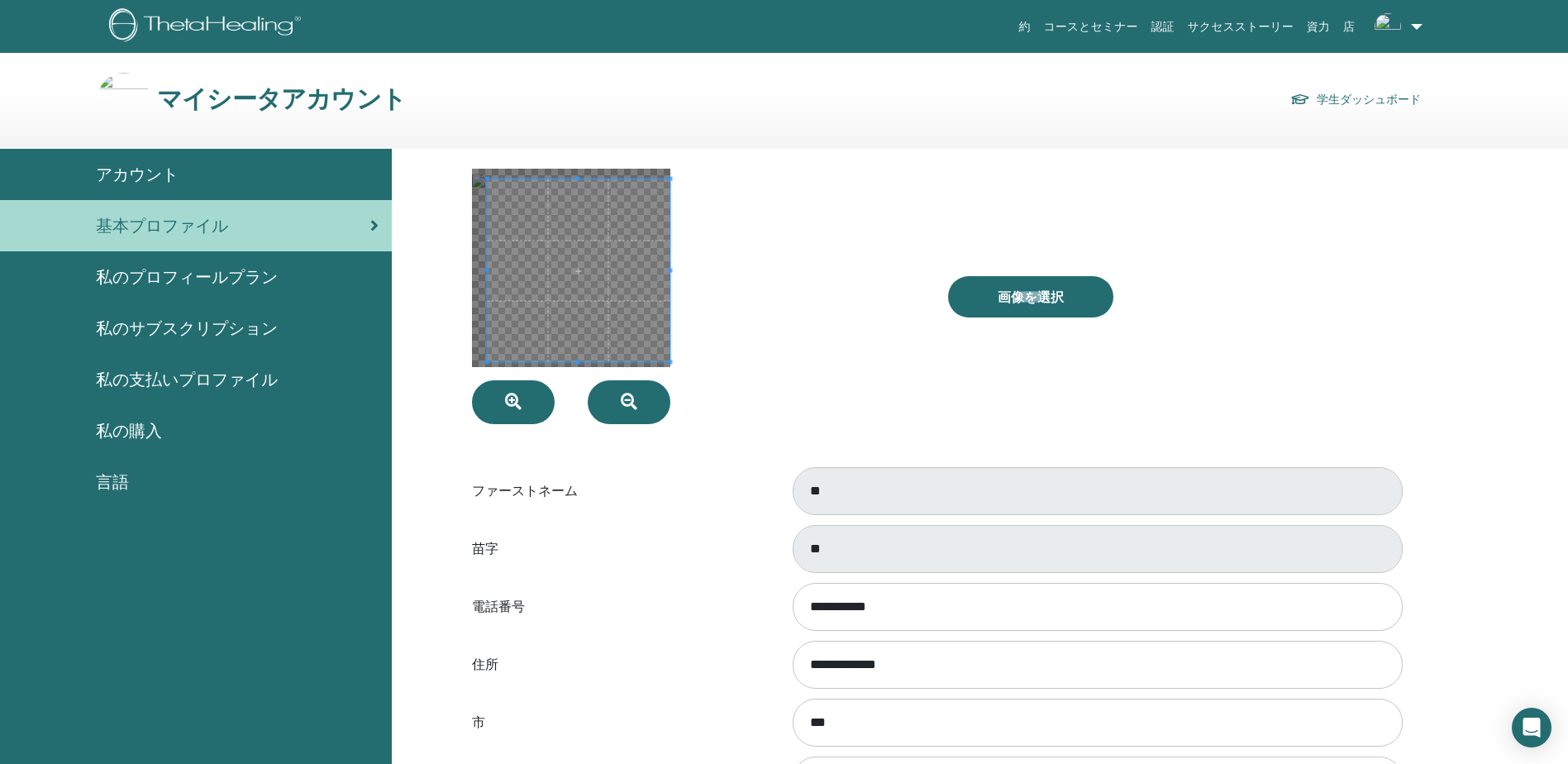 click at bounding box center (578, 270) 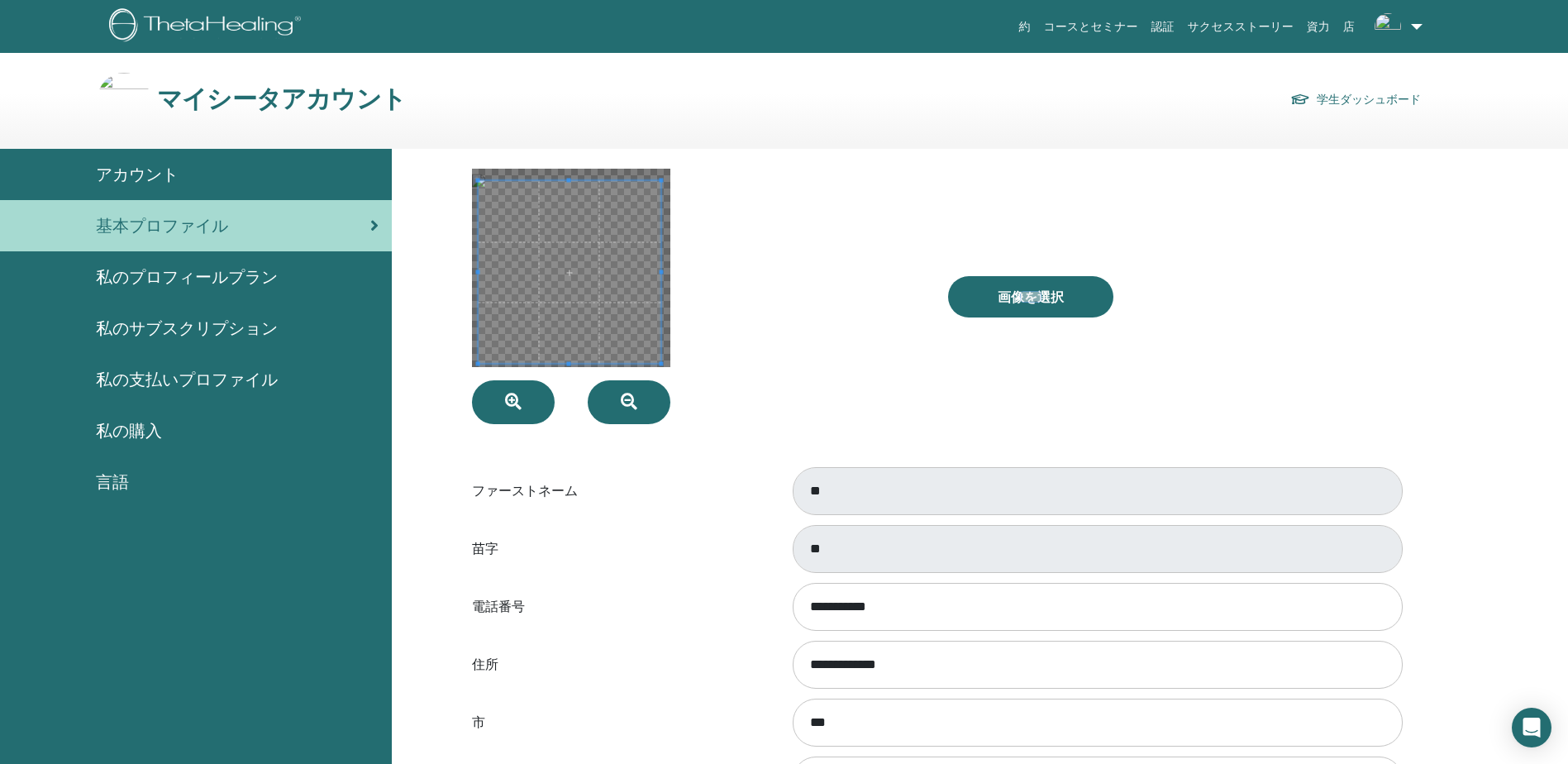 click at bounding box center (569, 272) 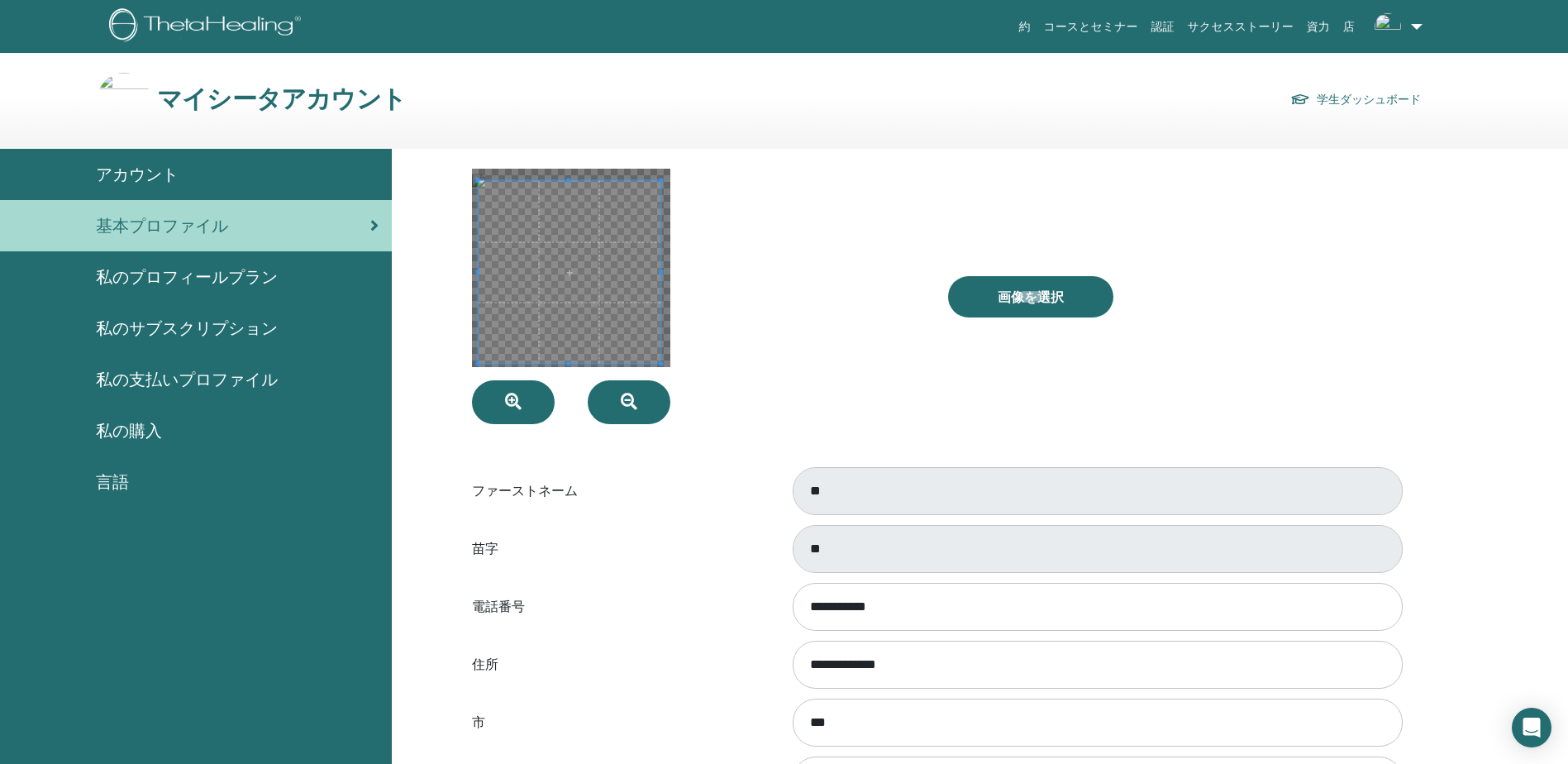 click on "画像を選択" at bounding box center (1174, 296) 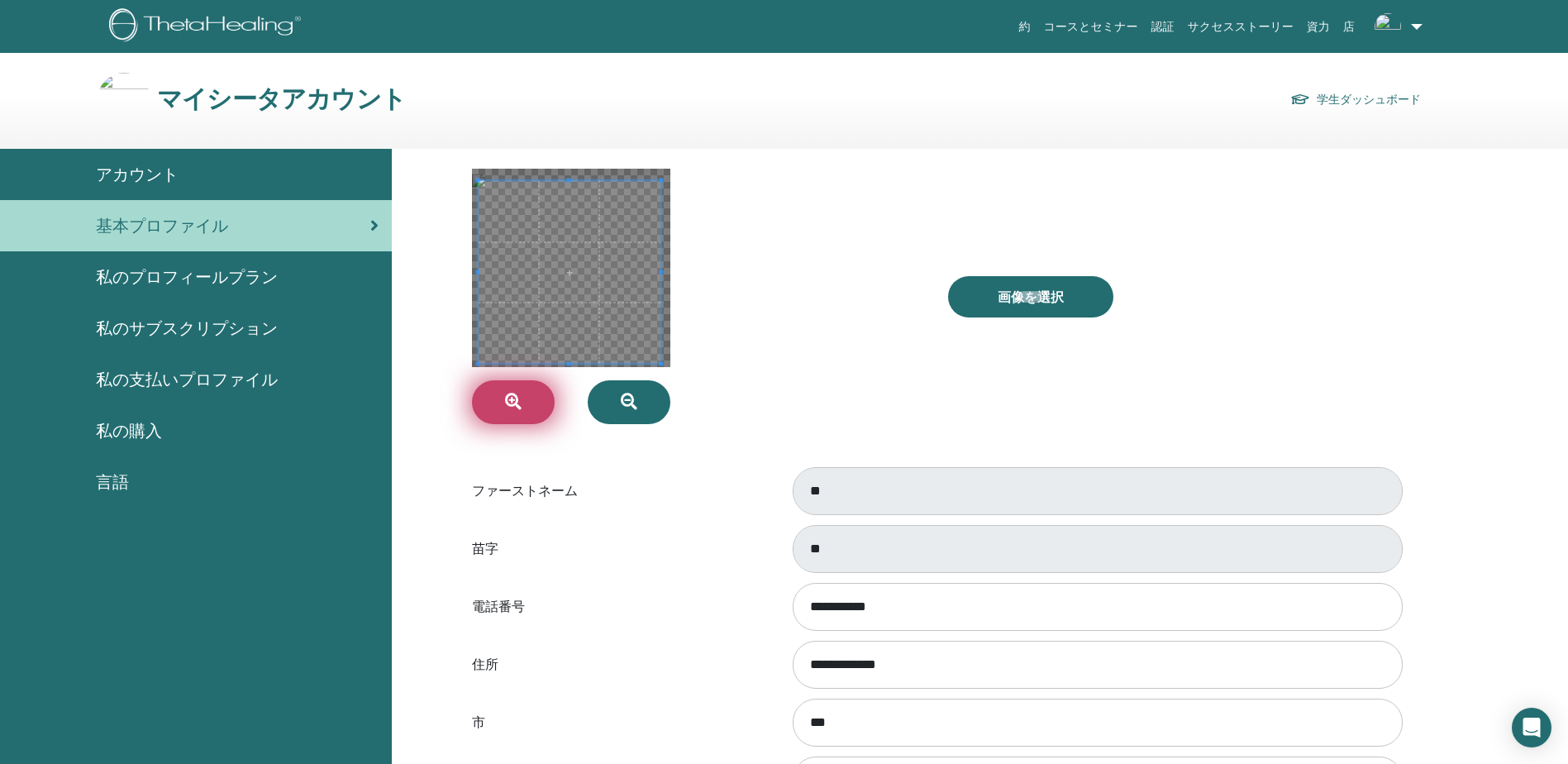 click at bounding box center [513, 402] 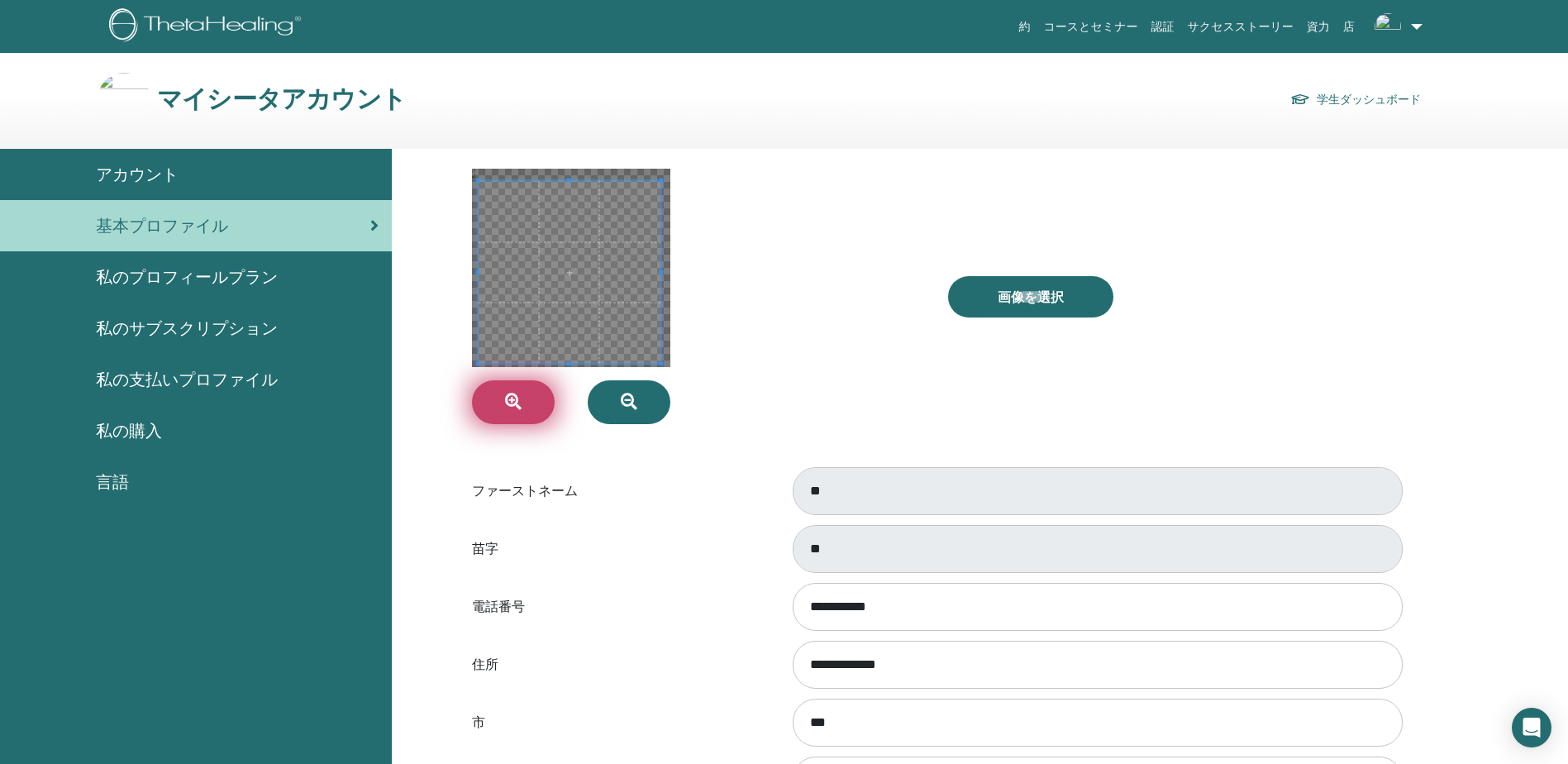 click at bounding box center (513, 402) 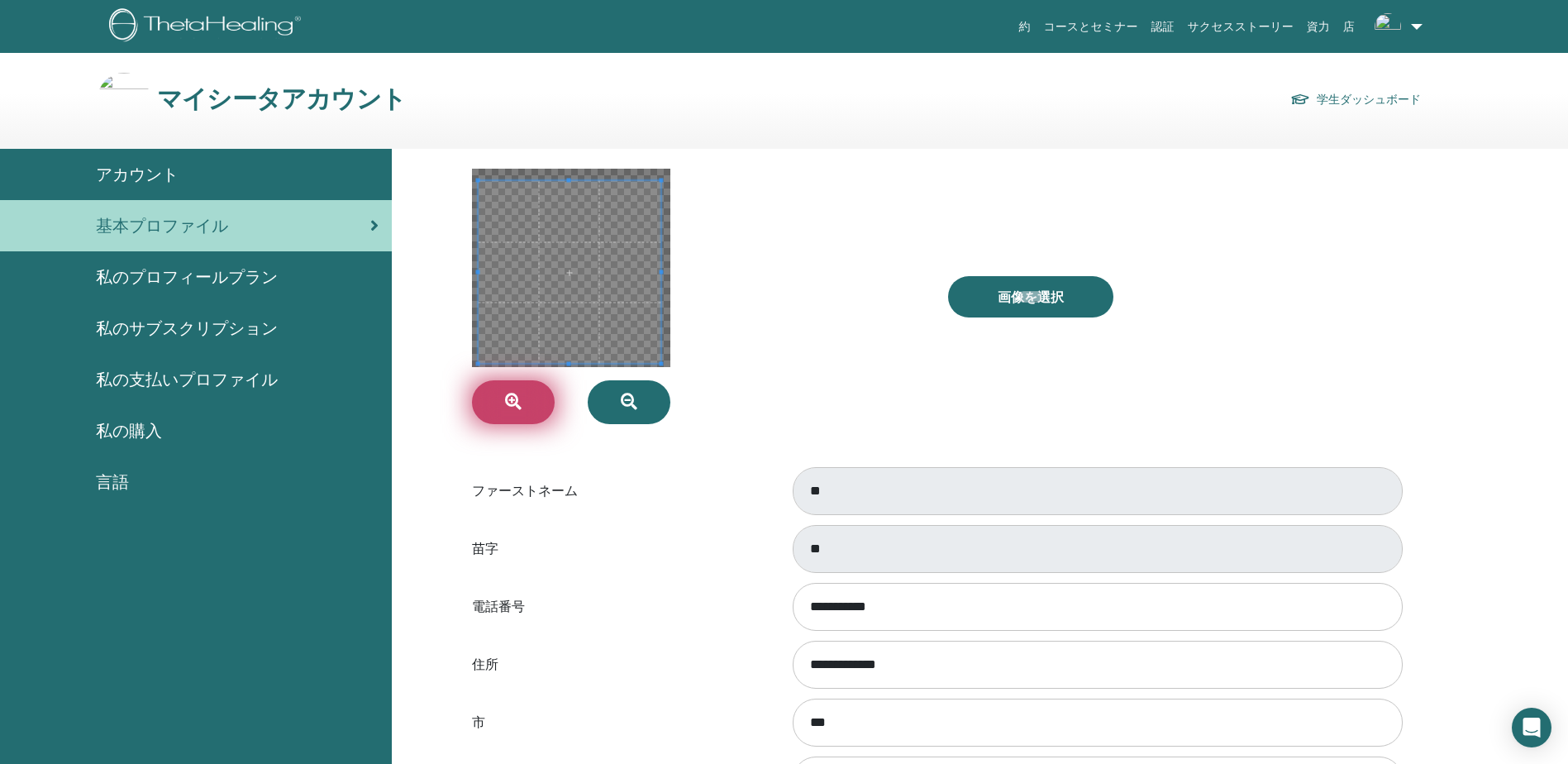 click at bounding box center [513, 402] 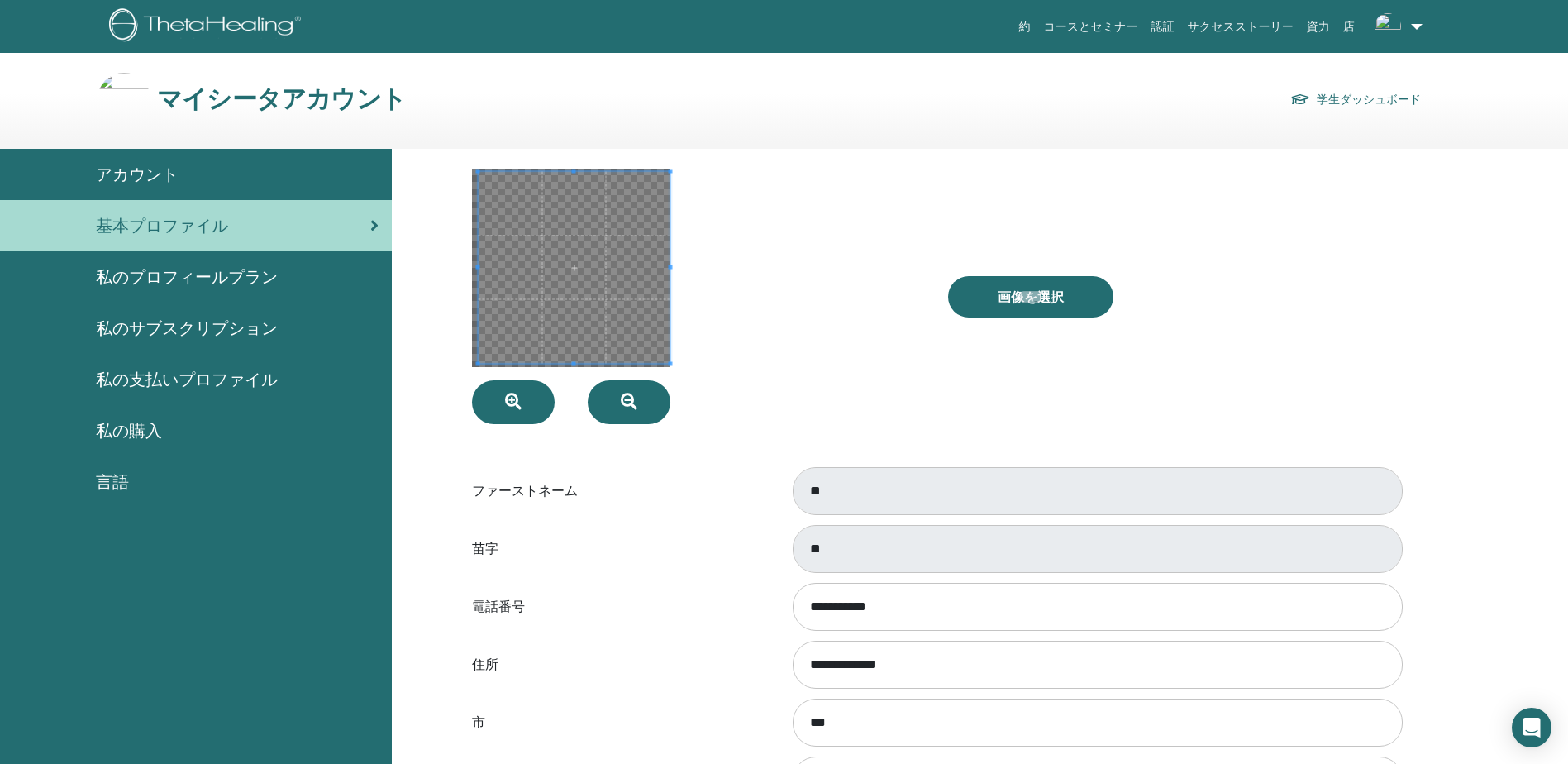 click on "**********" at bounding box center (936, 661) 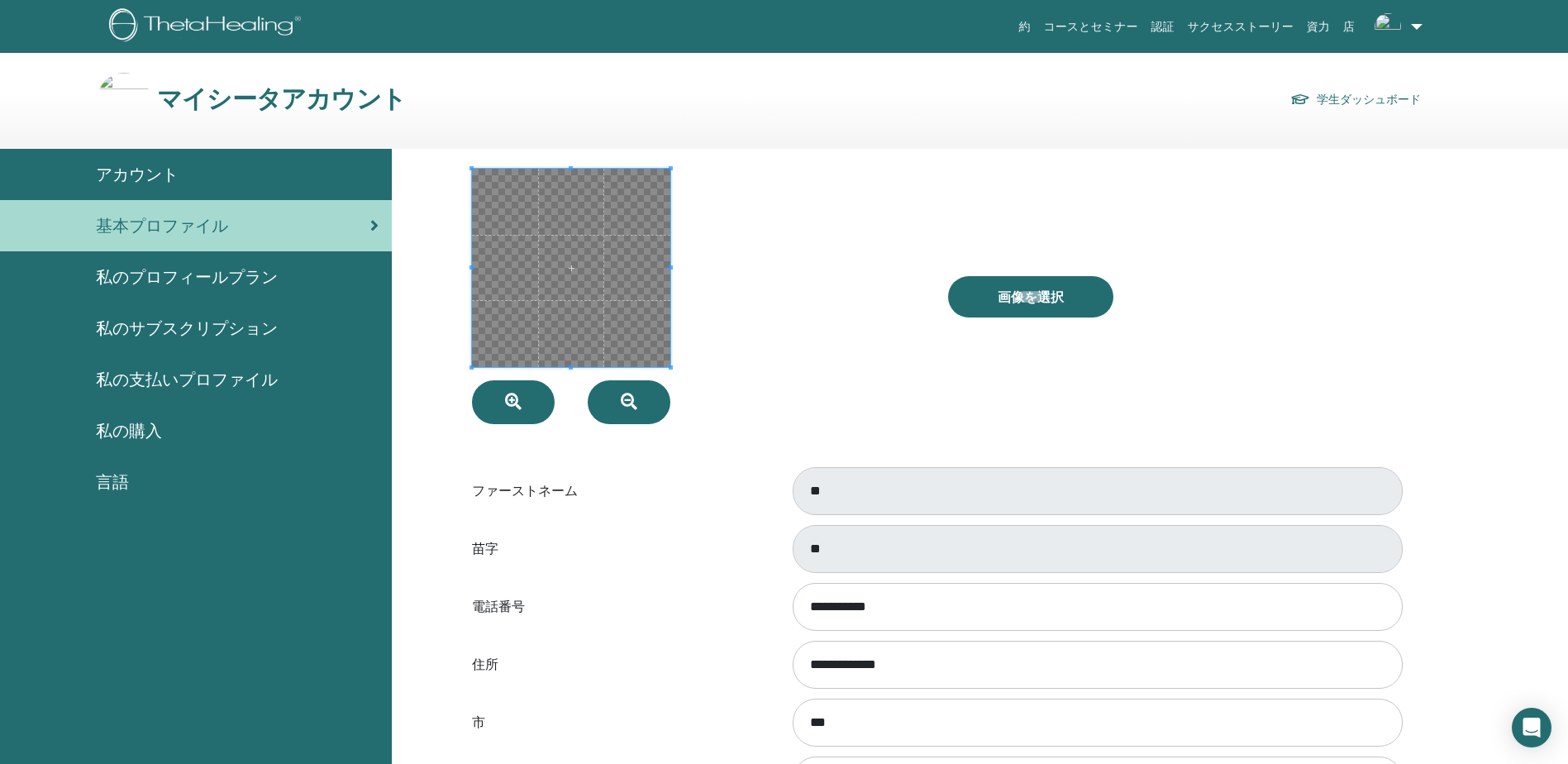 click at bounding box center (571, 268) 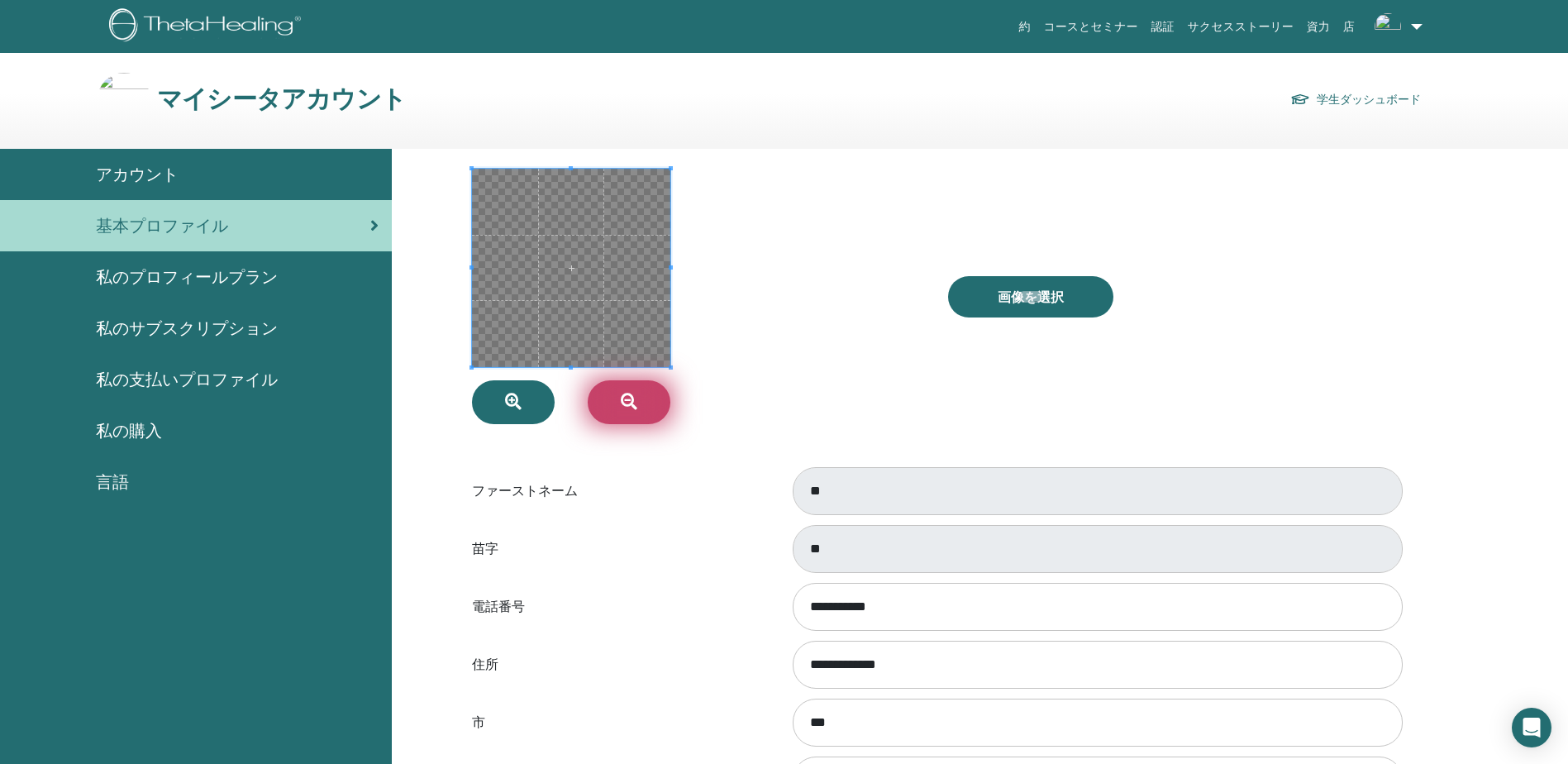 click at bounding box center (629, 402) 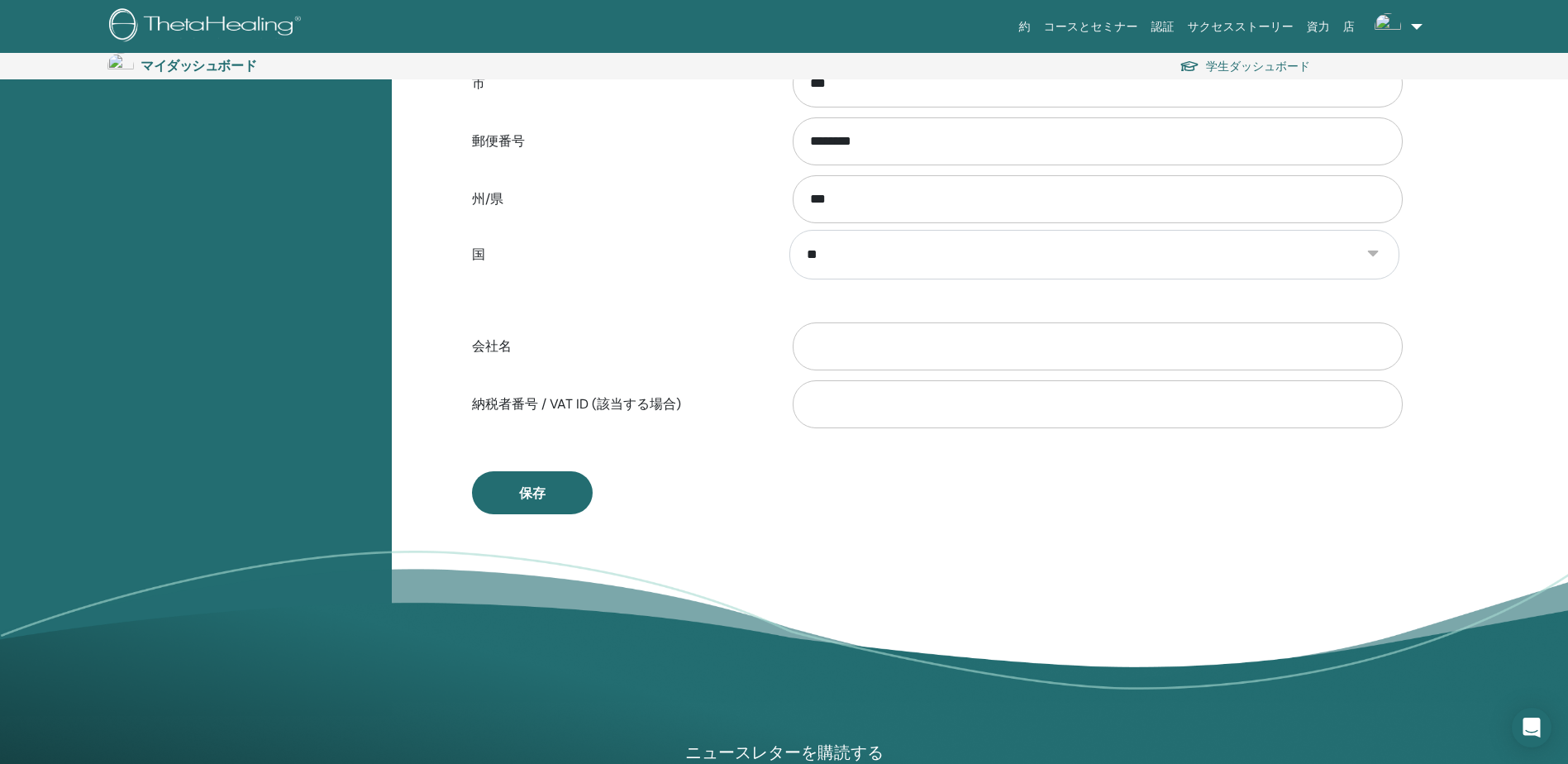 scroll, scrollTop: 688, scrollLeft: 0, axis: vertical 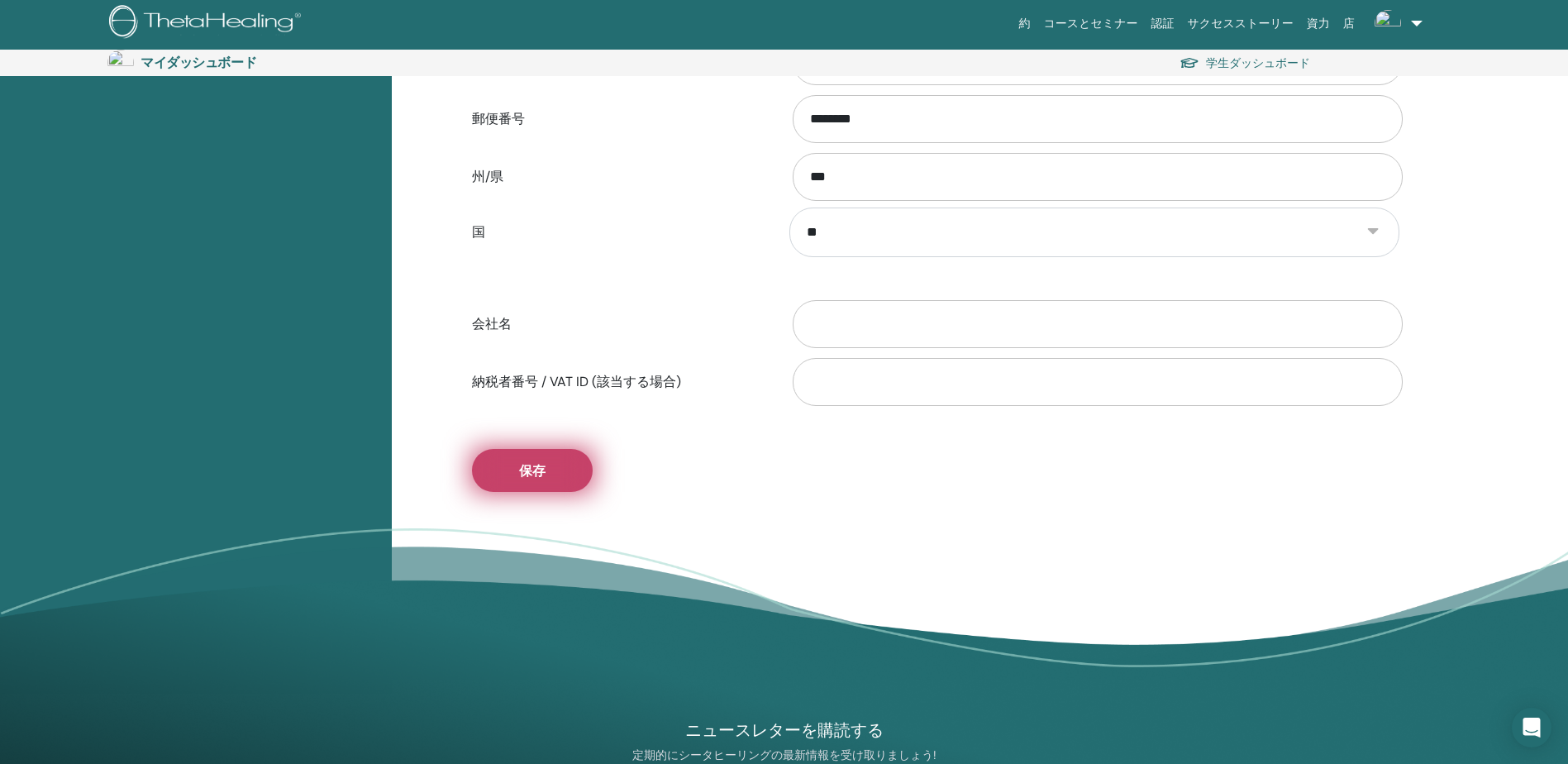 click on "保存" at bounding box center [532, 470] 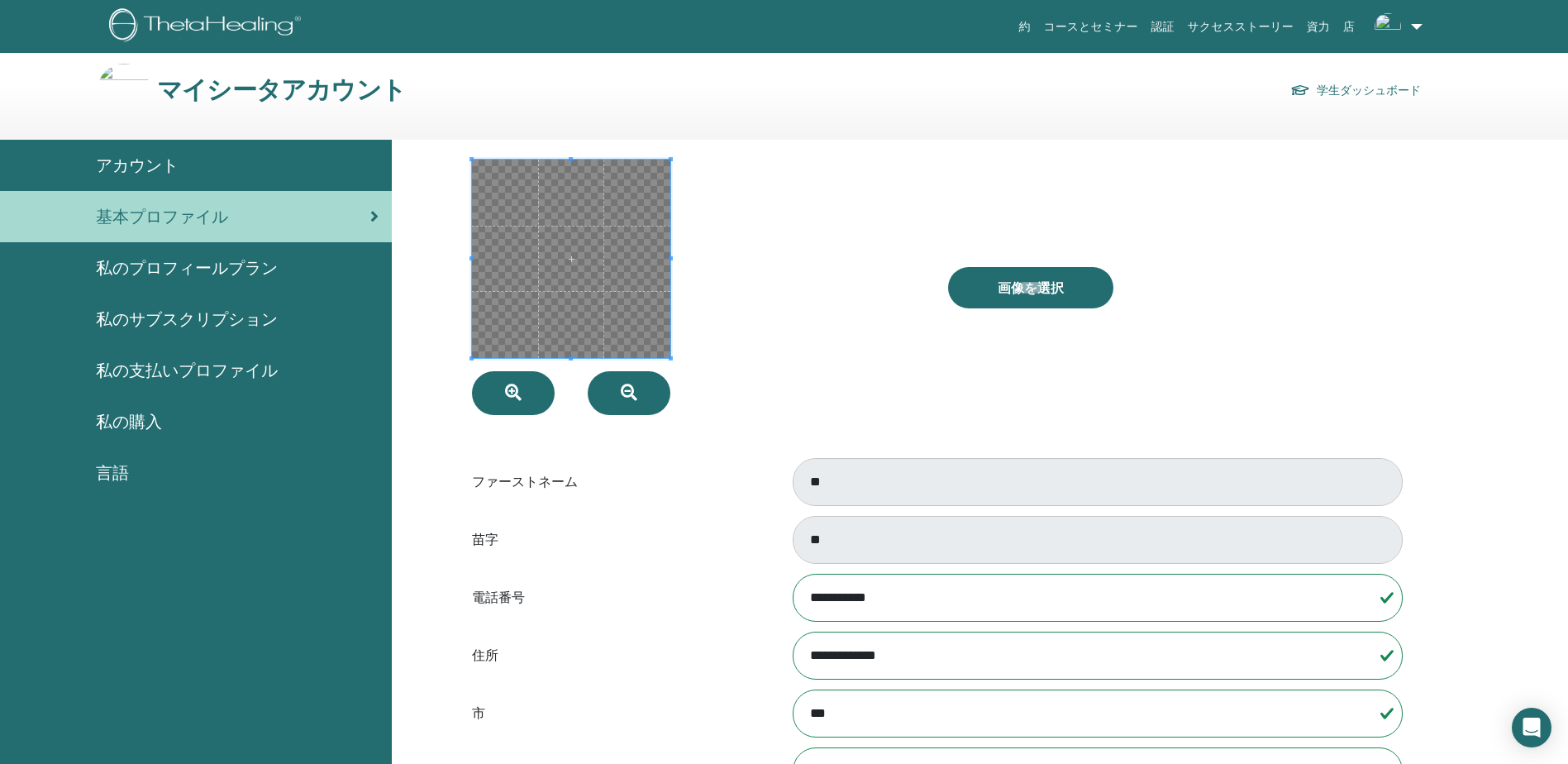 scroll, scrollTop: 0, scrollLeft: 0, axis: both 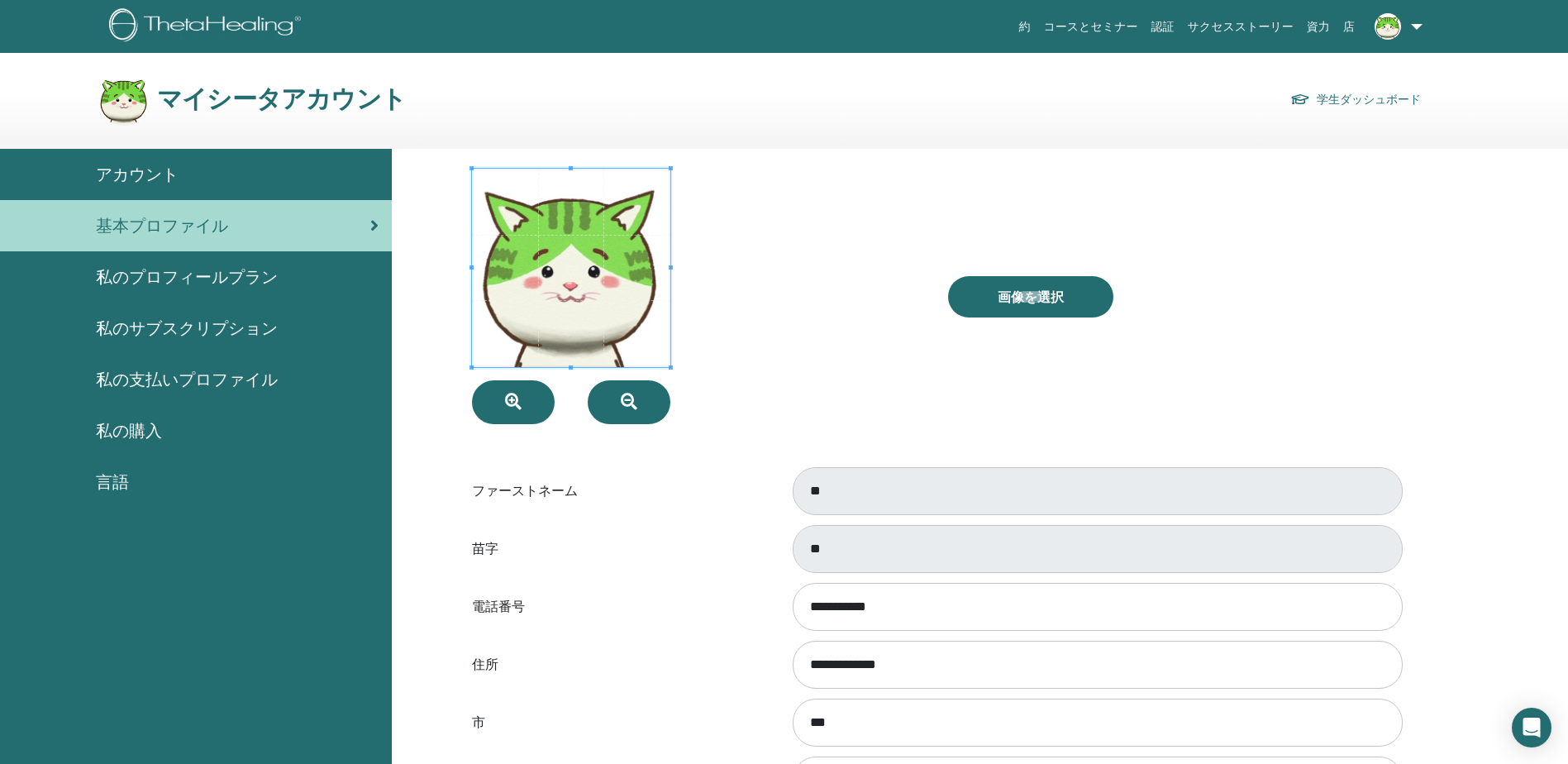 click at bounding box center (1395, 26) 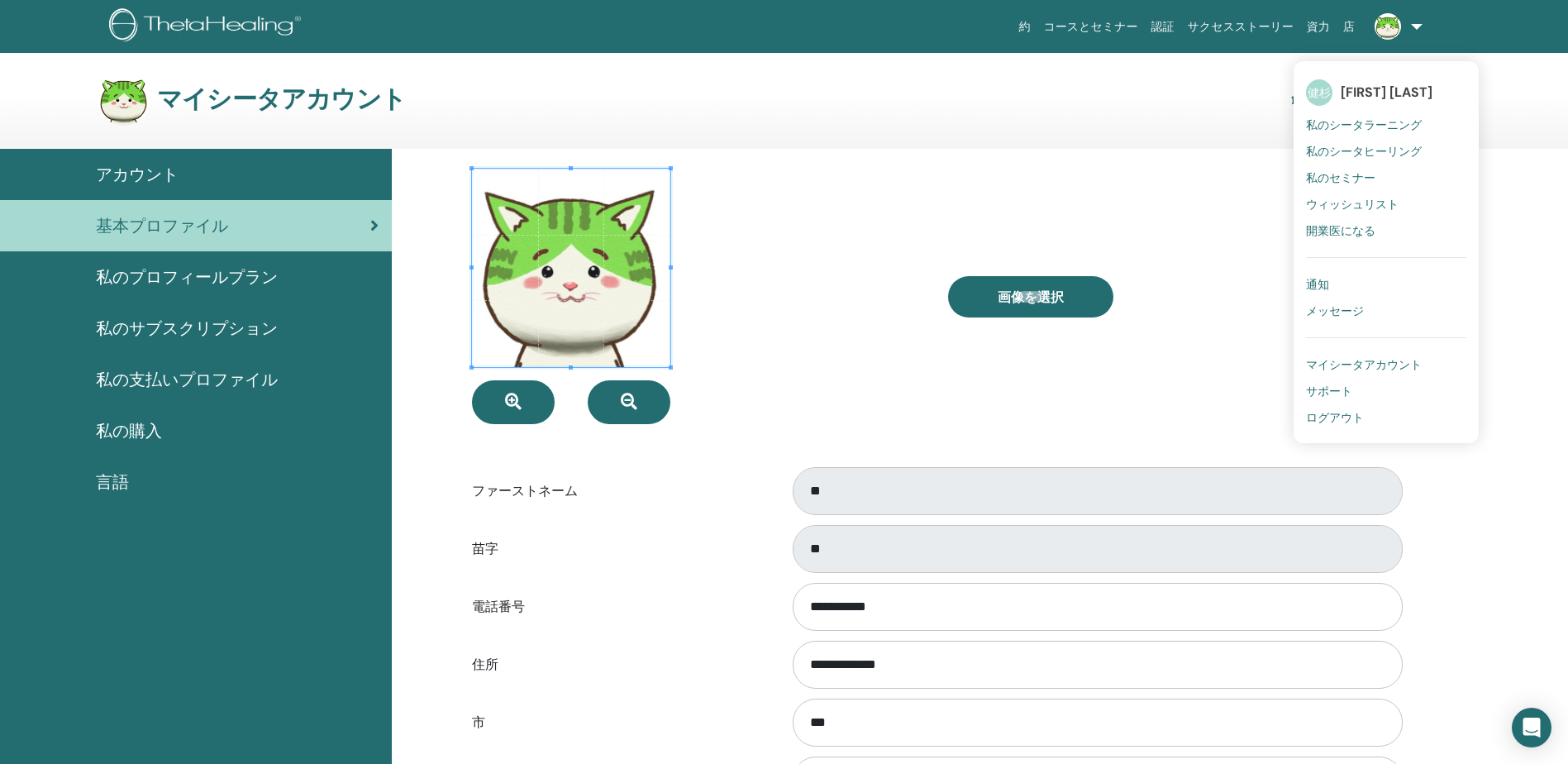 drag, startPoint x: 792, startPoint y: 6, endPoint x: 883, endPoint y: 198, distance: 212.47353 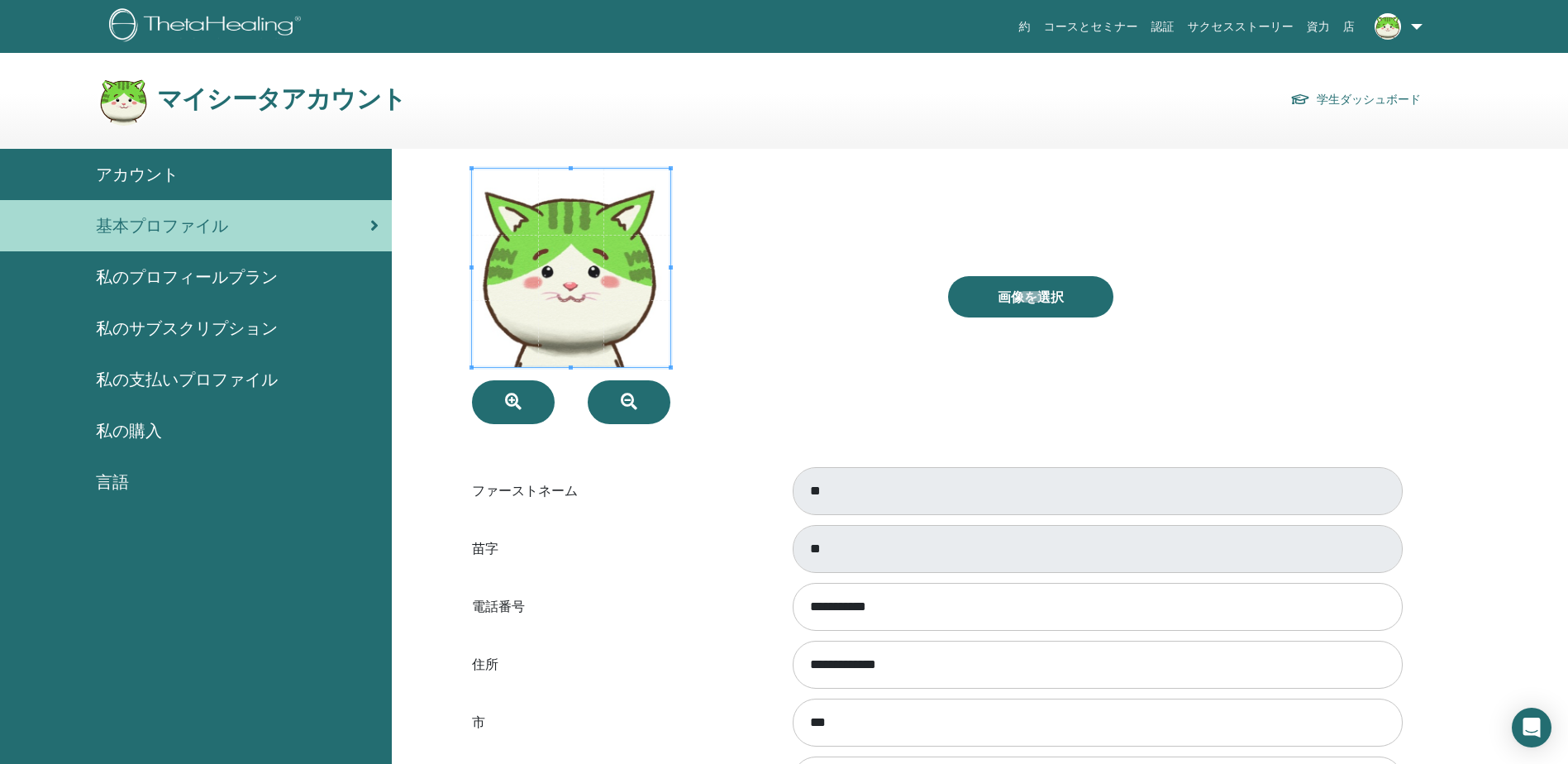 scroll, scrollTop: 0, scrollLeft: 0, axis: both 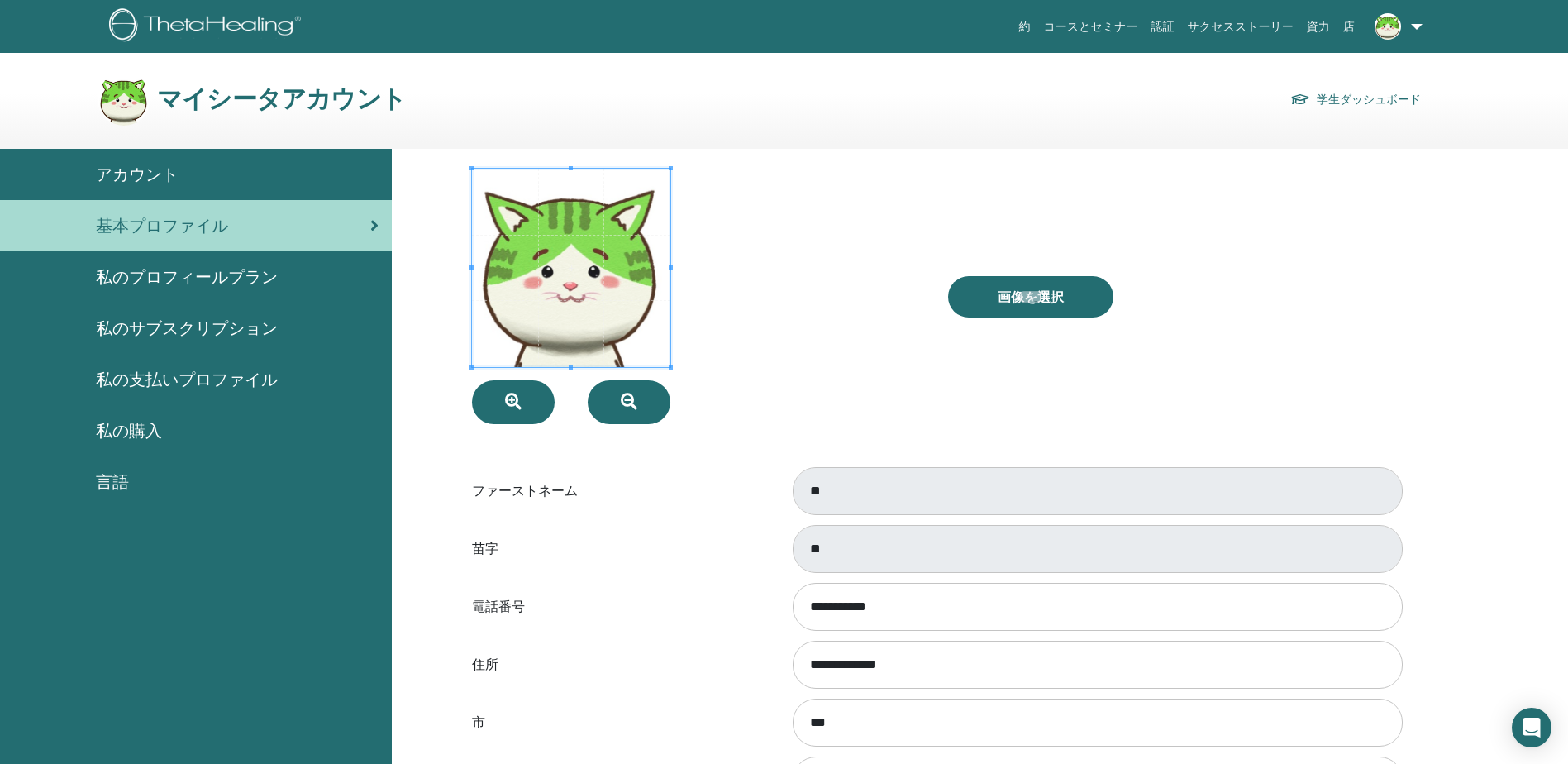 click on "認証" at bounding box center [1163, 26] 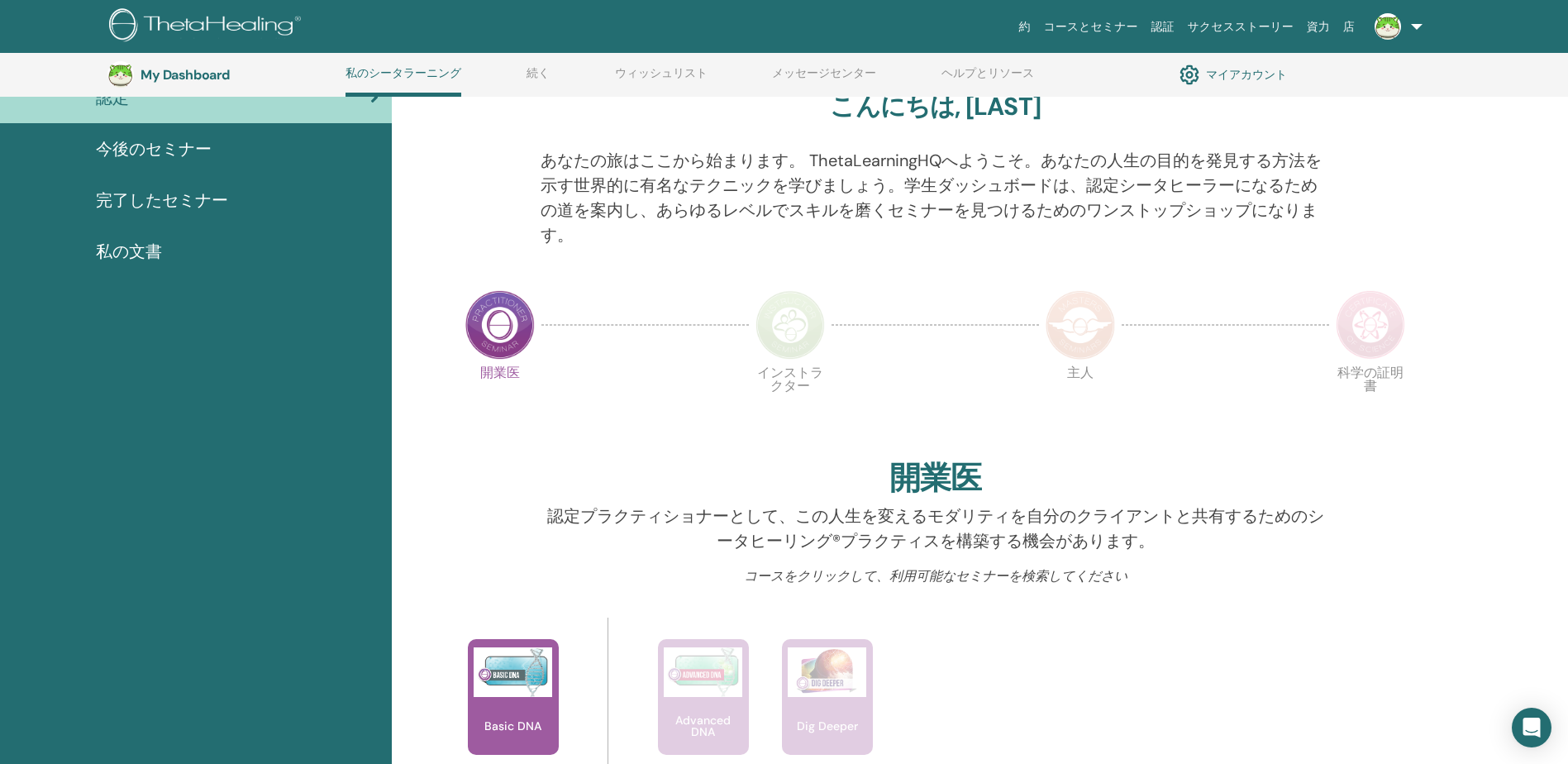 scroll, scrollTop: 0, scrollLeft: 0, axis: both 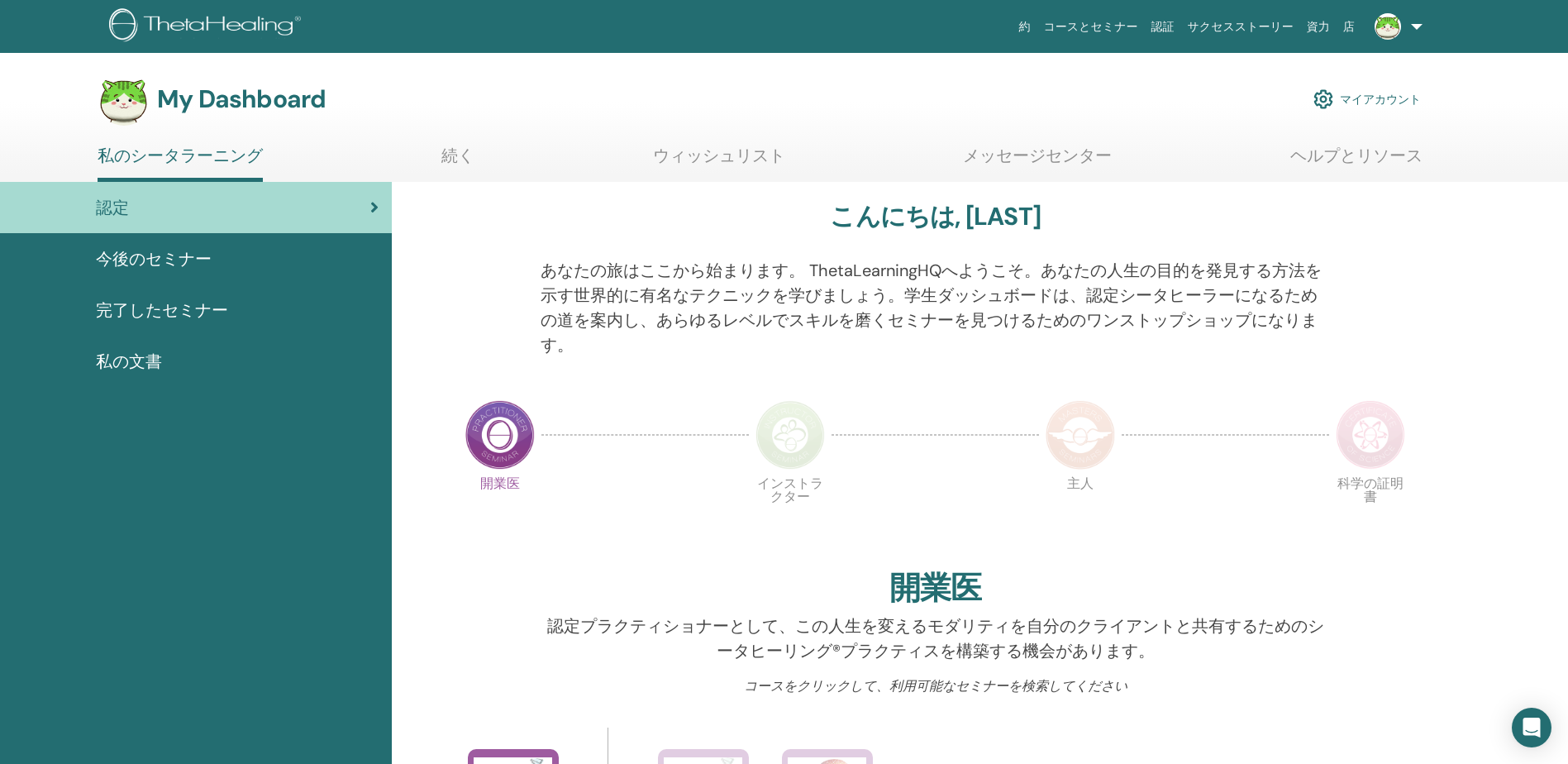 click on "マイアカウント" at bounding box center [1367, 99] 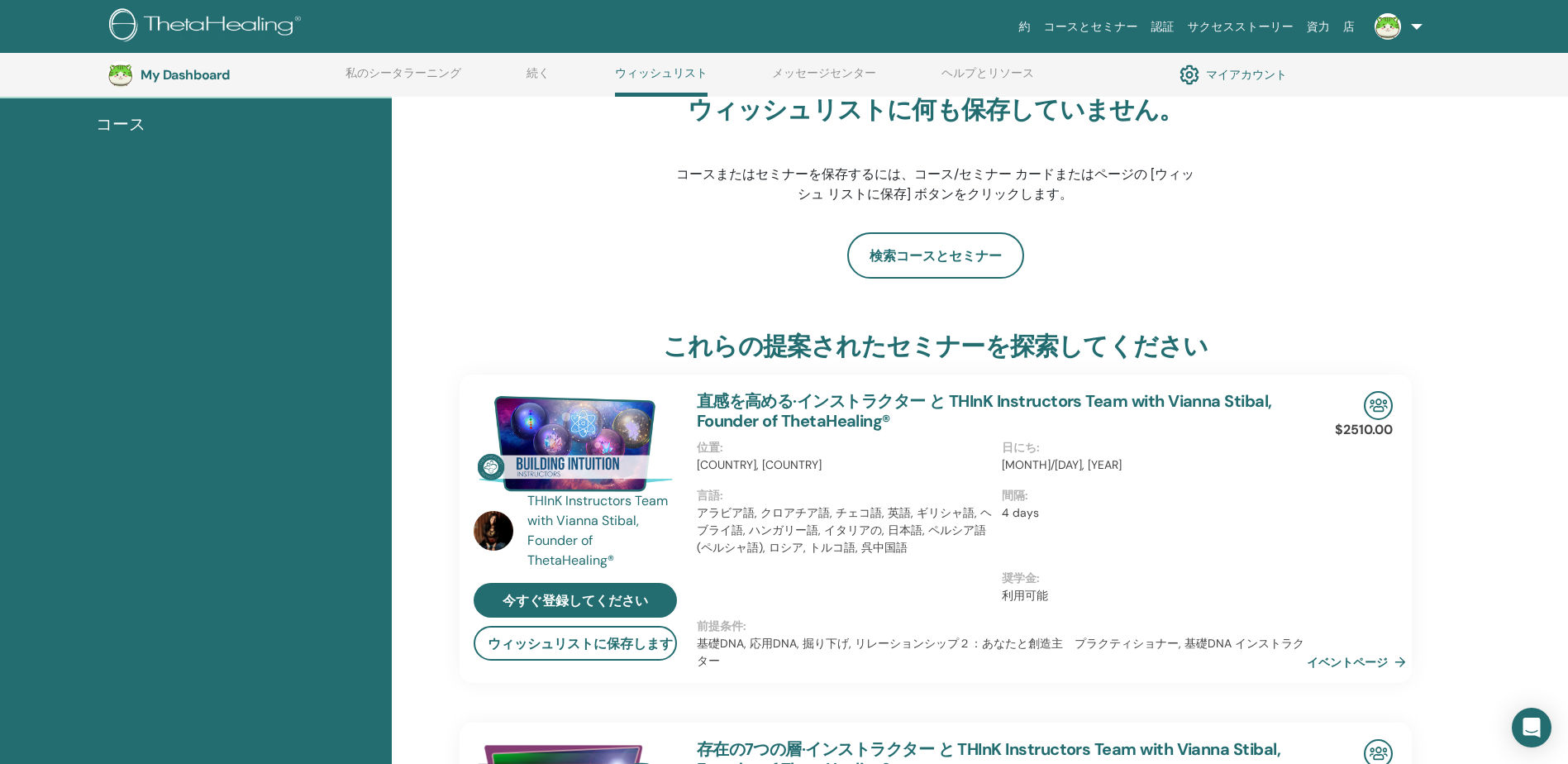 scroll, scrollTop: 0, scrollLeft: 0, axis: both 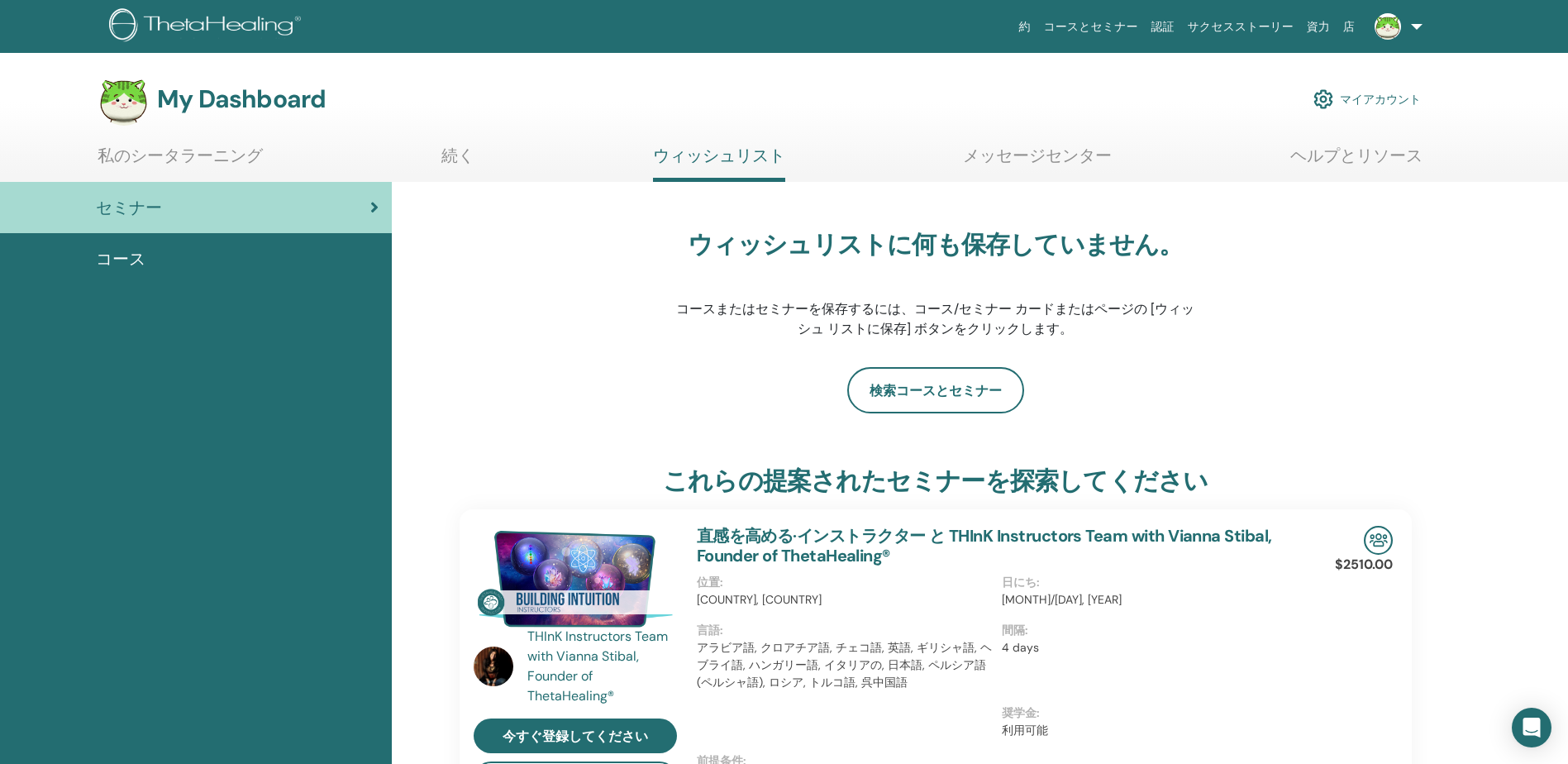 click on "私のシータラーニング" at bounding box center (180, 161) 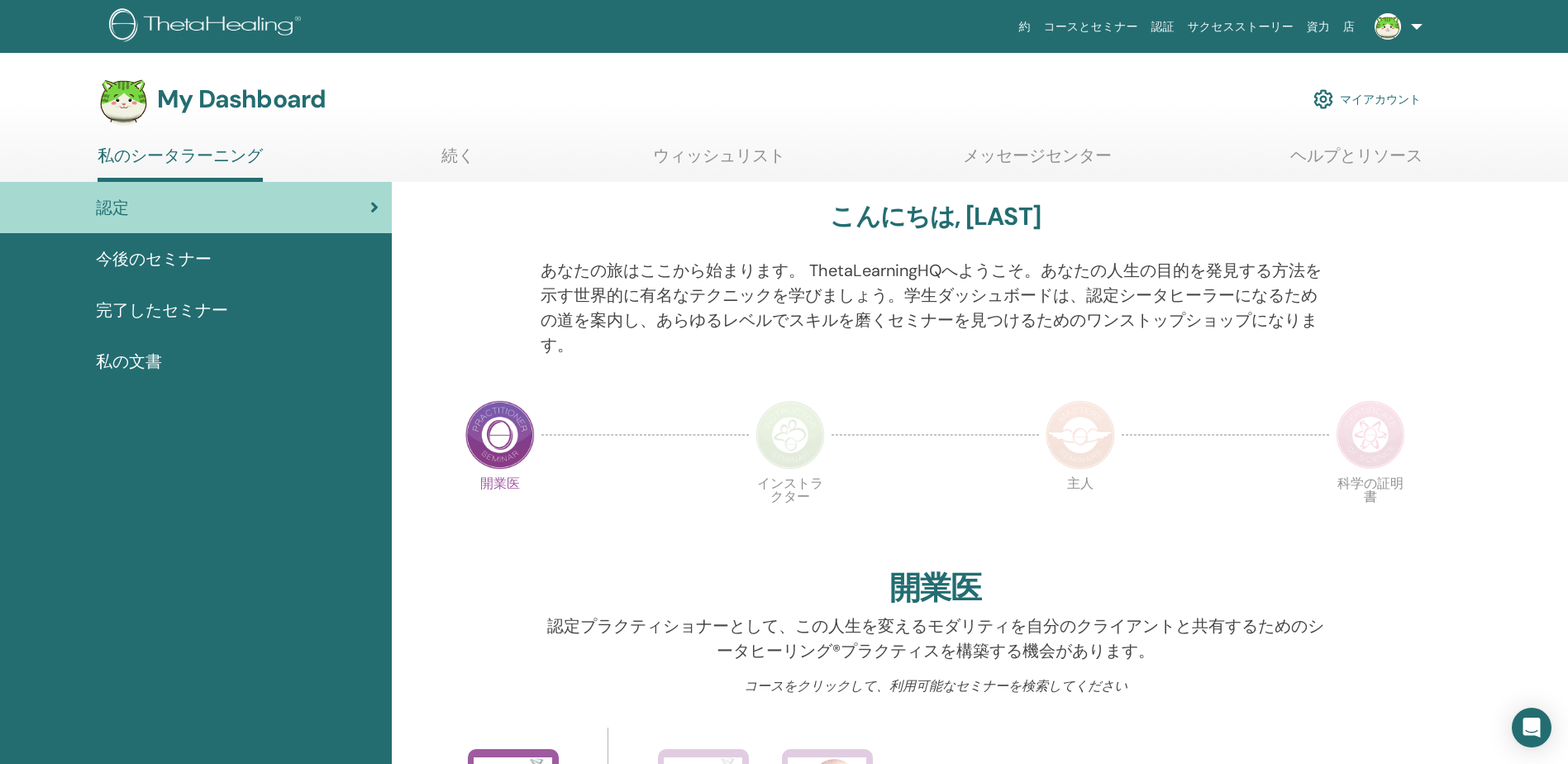 scroll, scrollTop: 0, scrollLeft: 0, axis: both 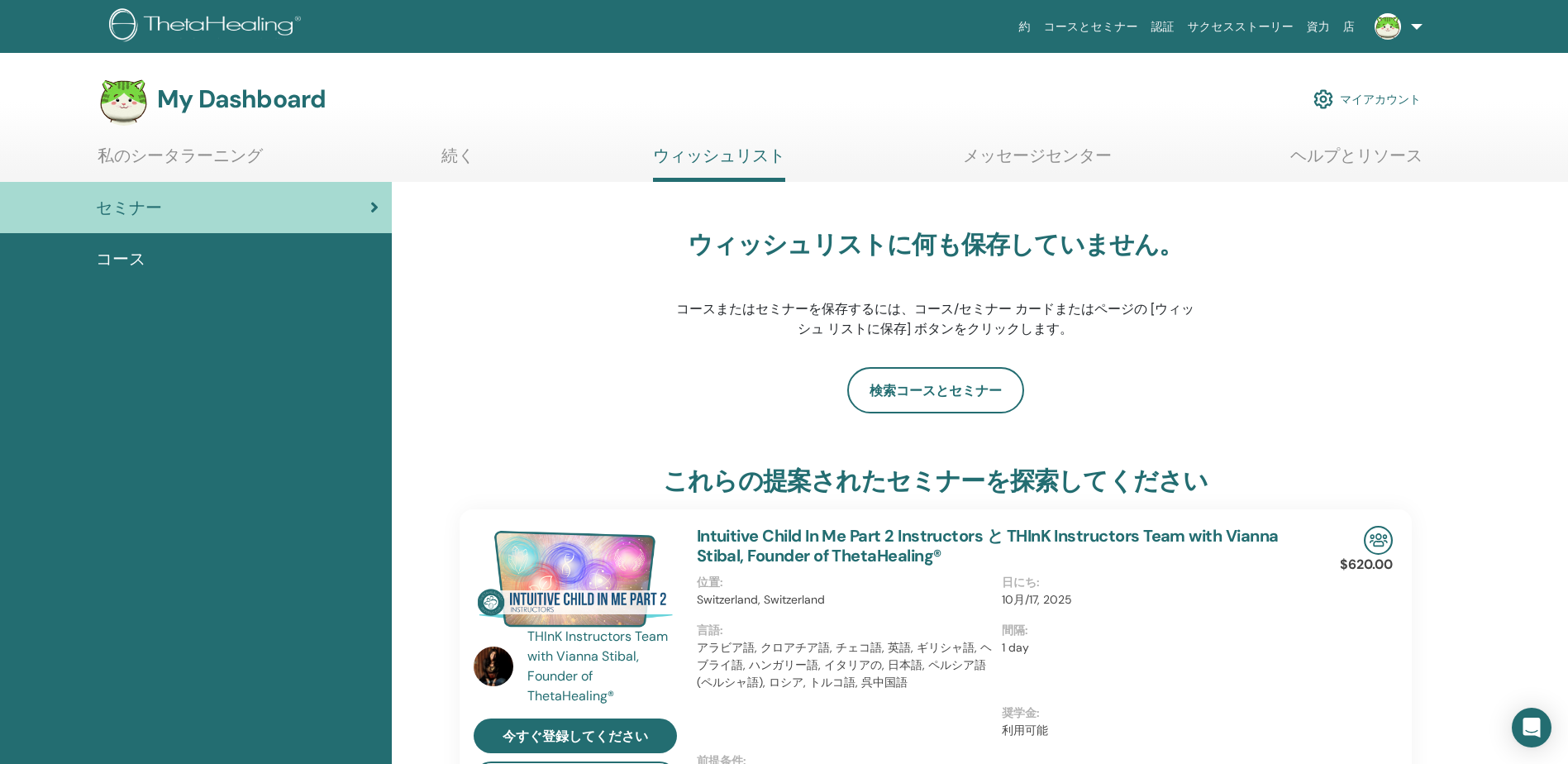 click on "メッセージセンター" at bounding box center (1037, 161) 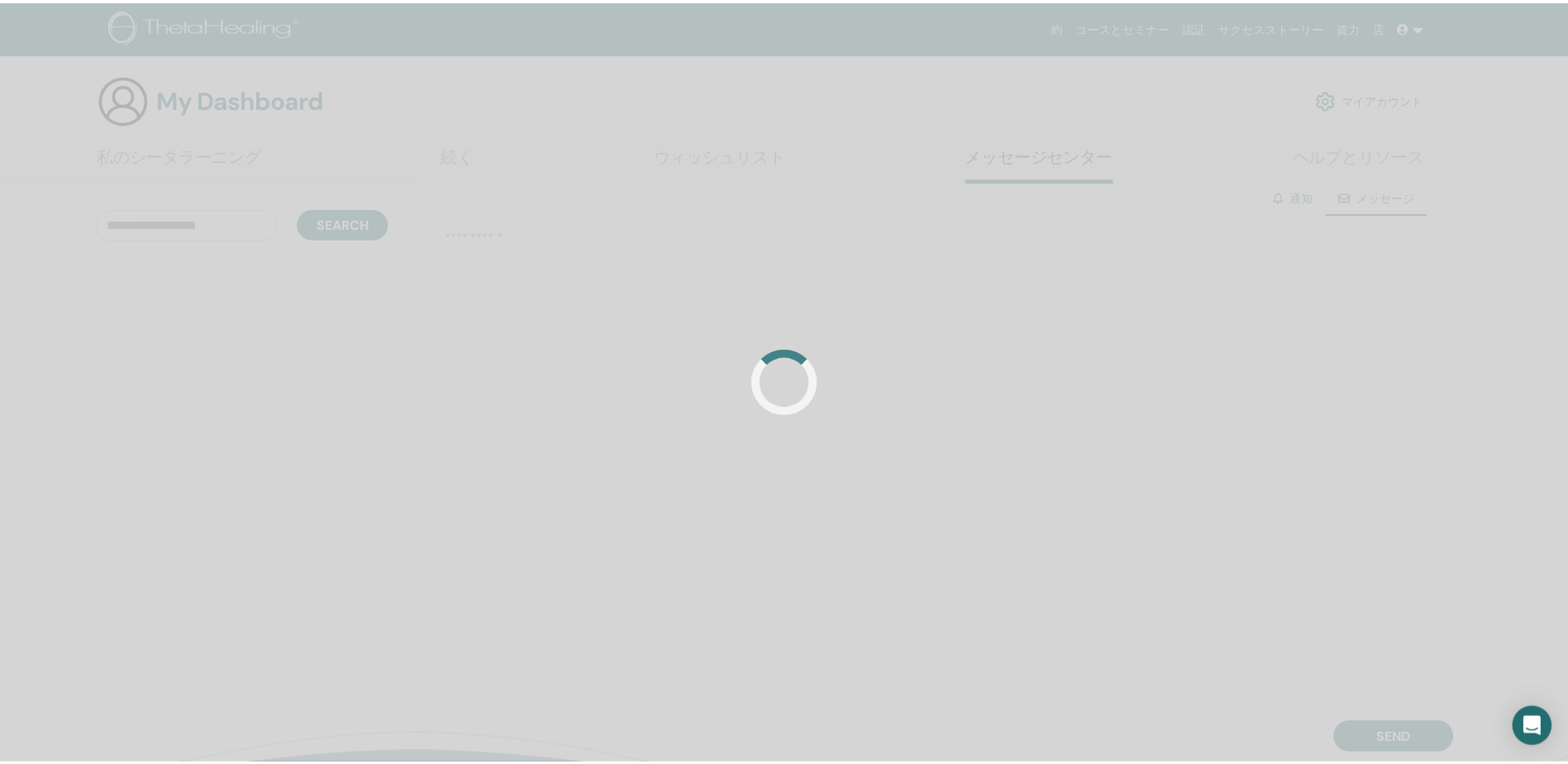 scroll, scrollTop: 0, scrollLeft: 0, axis: both 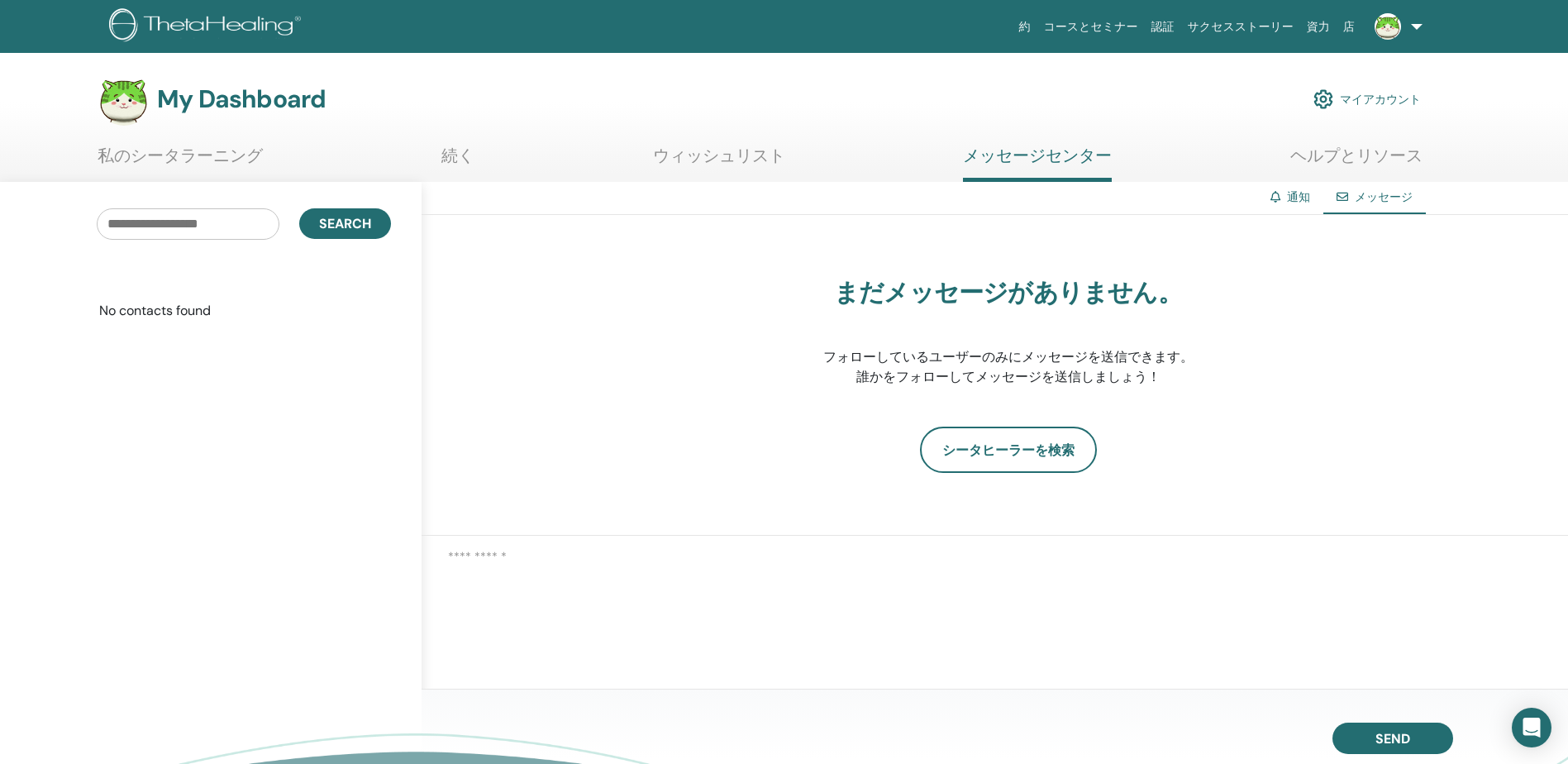 click on "ヘルプとリソース" at bounding box center (1356, 161) 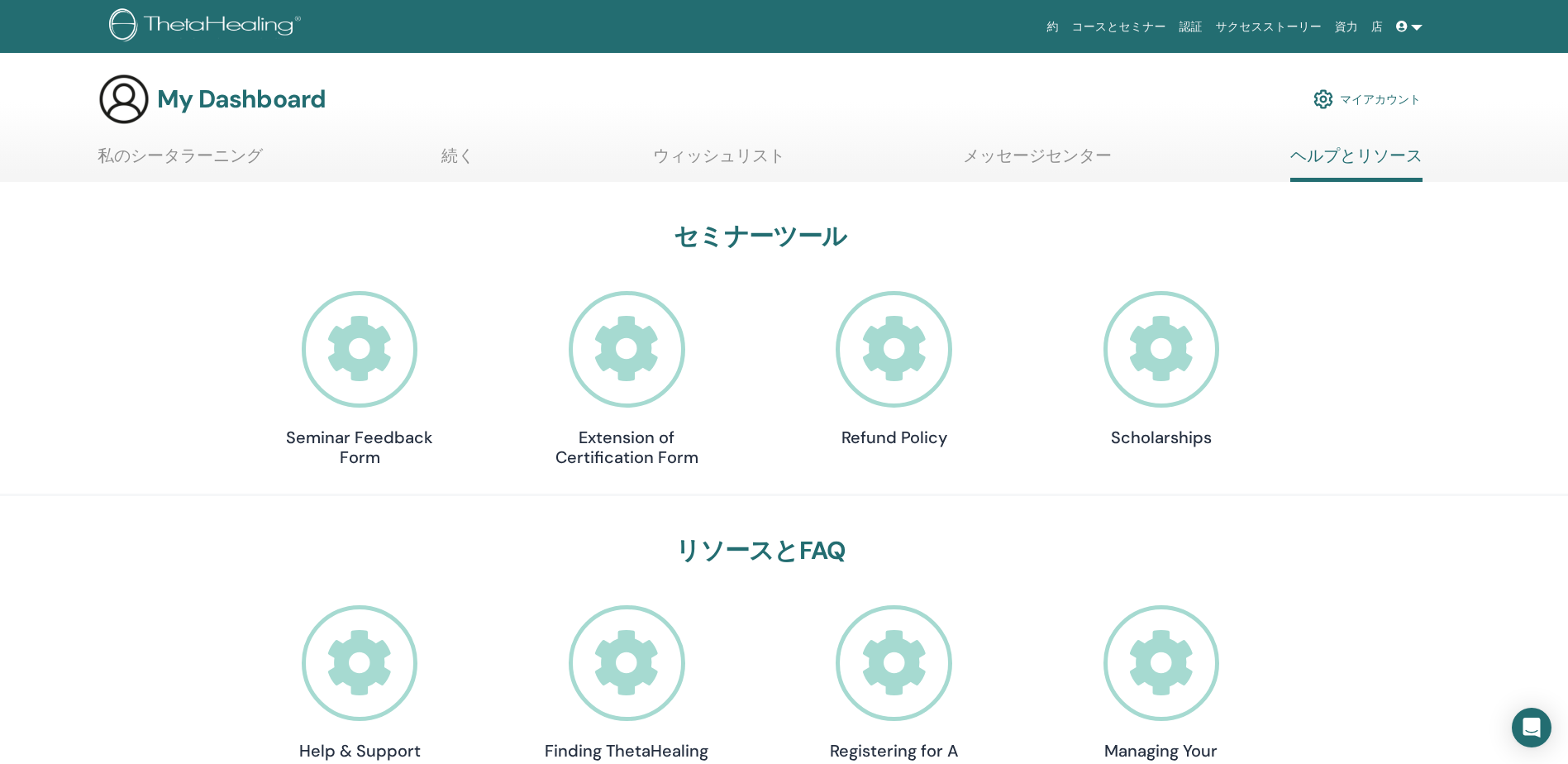 scroll, scrollTop: 0, scrollLeft: 0, axis: both 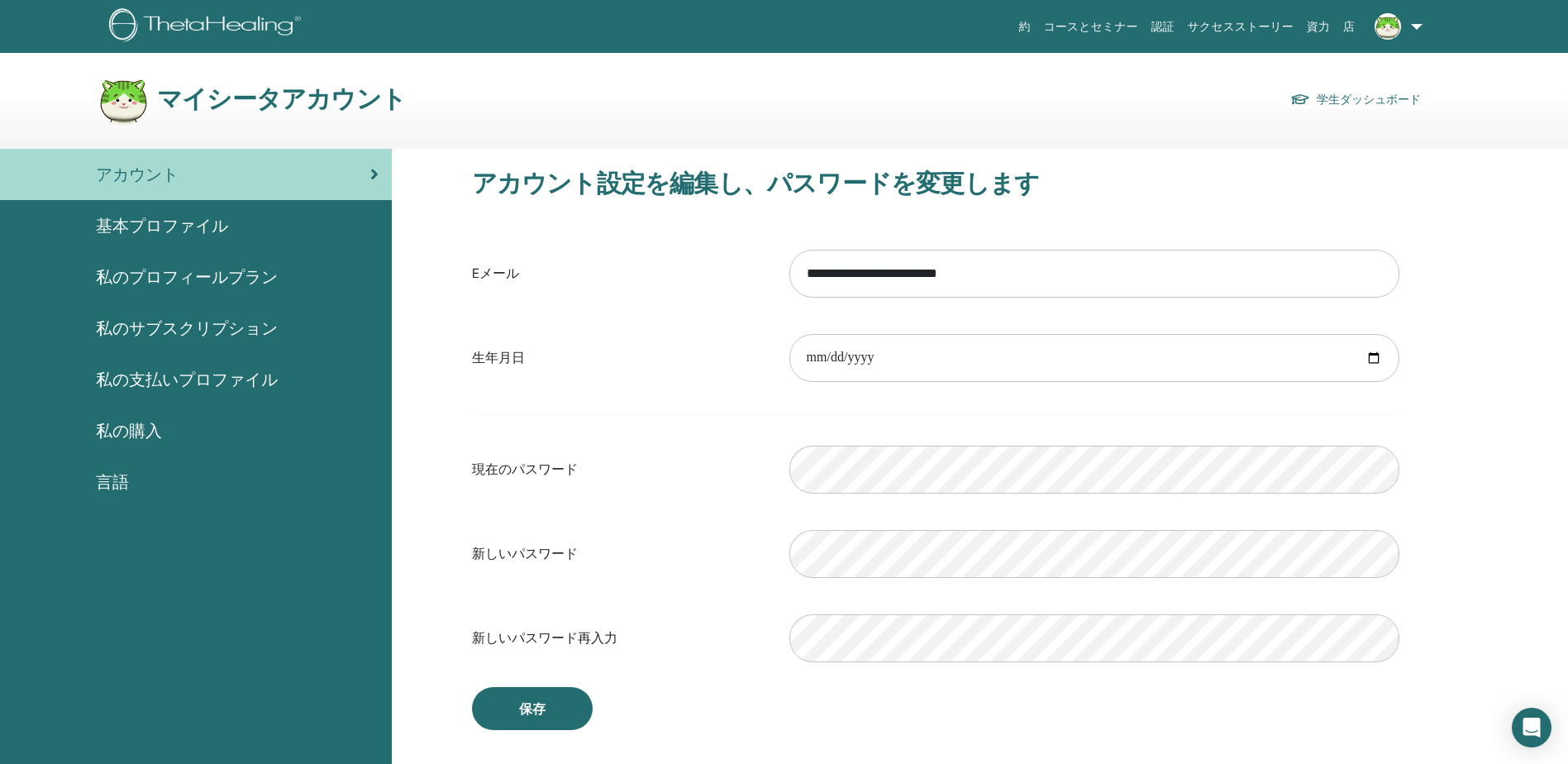 click on "基本プロファイル" at bounding box center [162, 226] 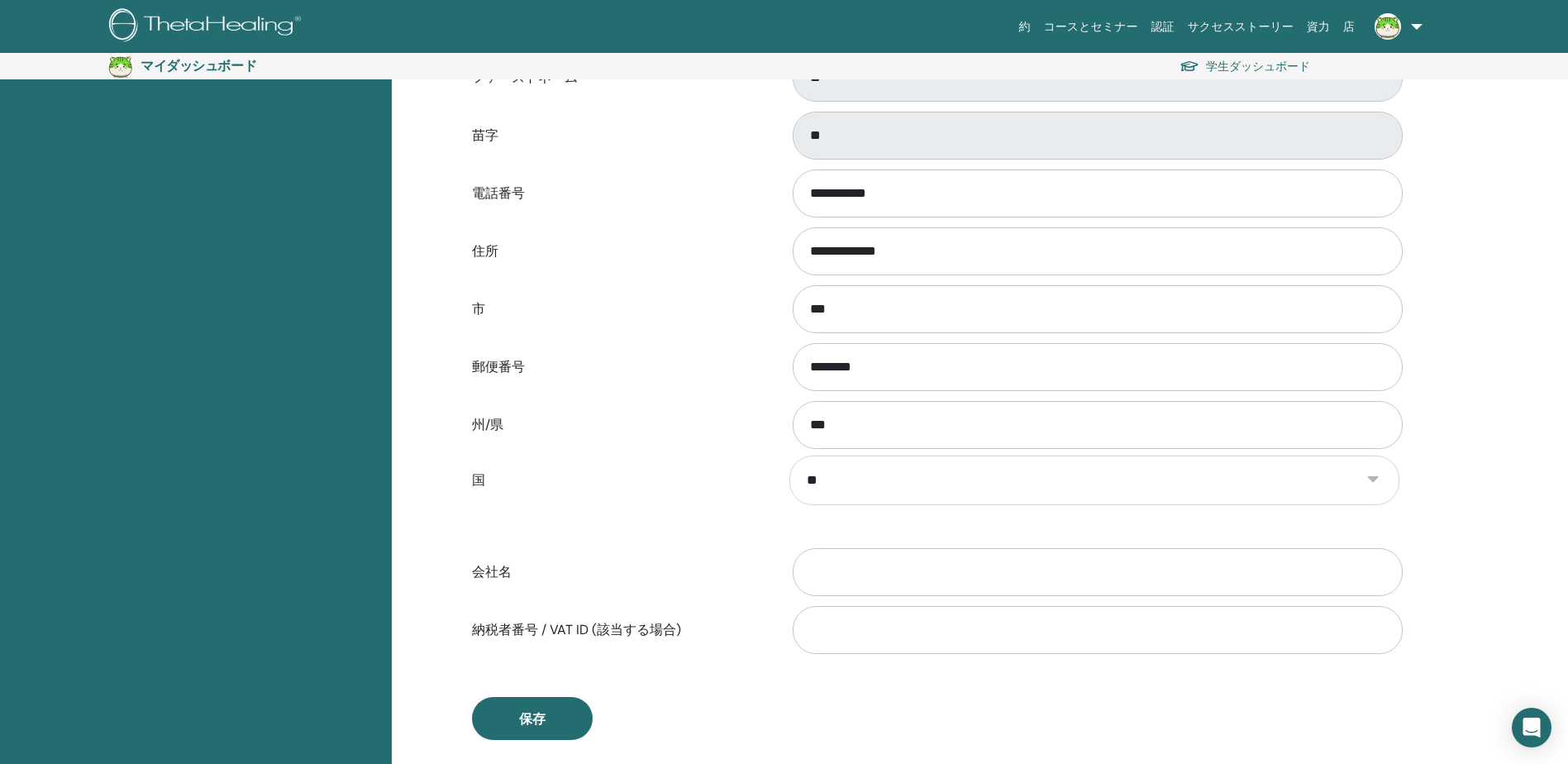 scroll, scrollTop: 688, scrollLeft: 0, axis: vertical 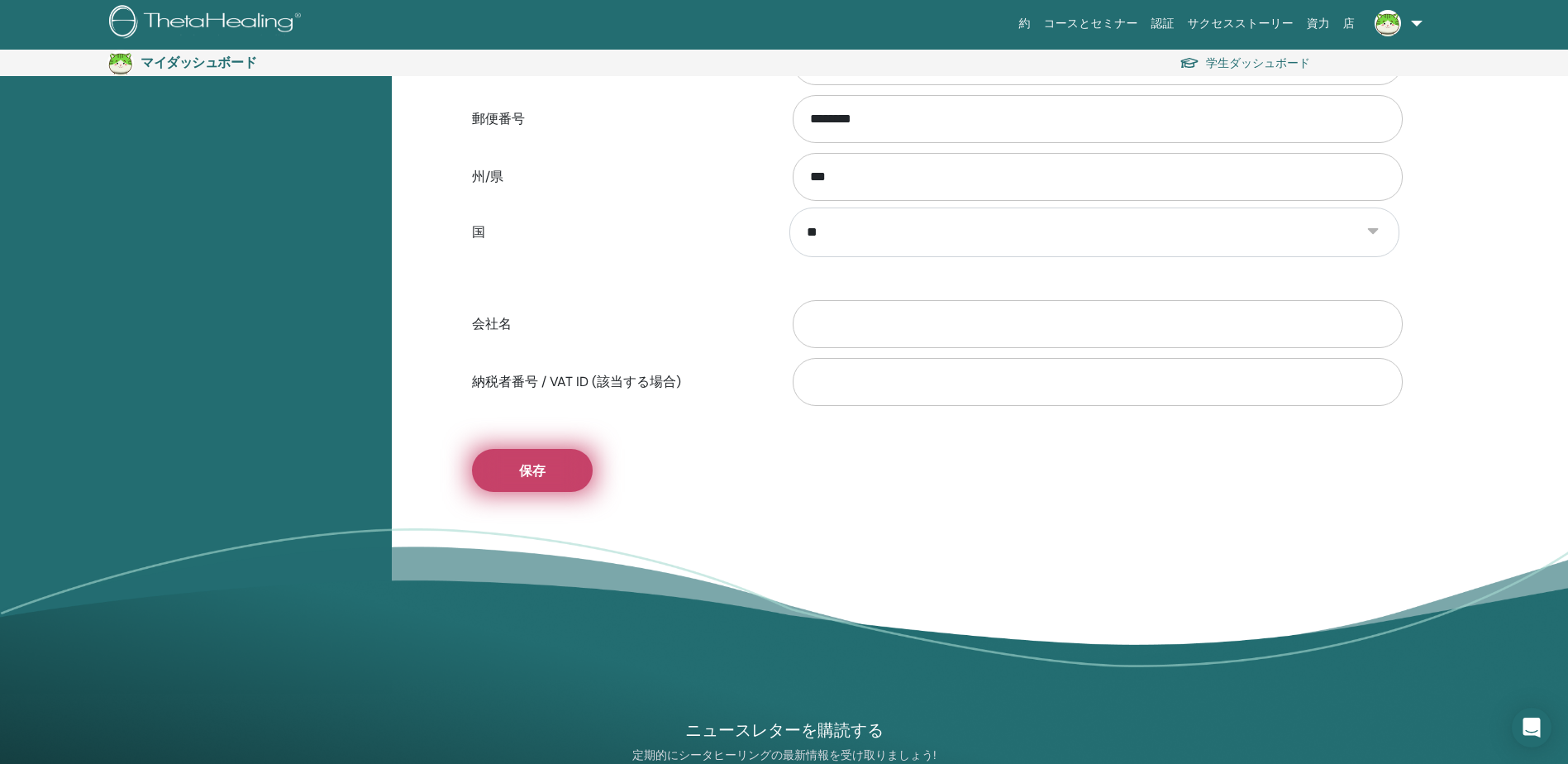 click on "保存" at bounding box center [532, 470] 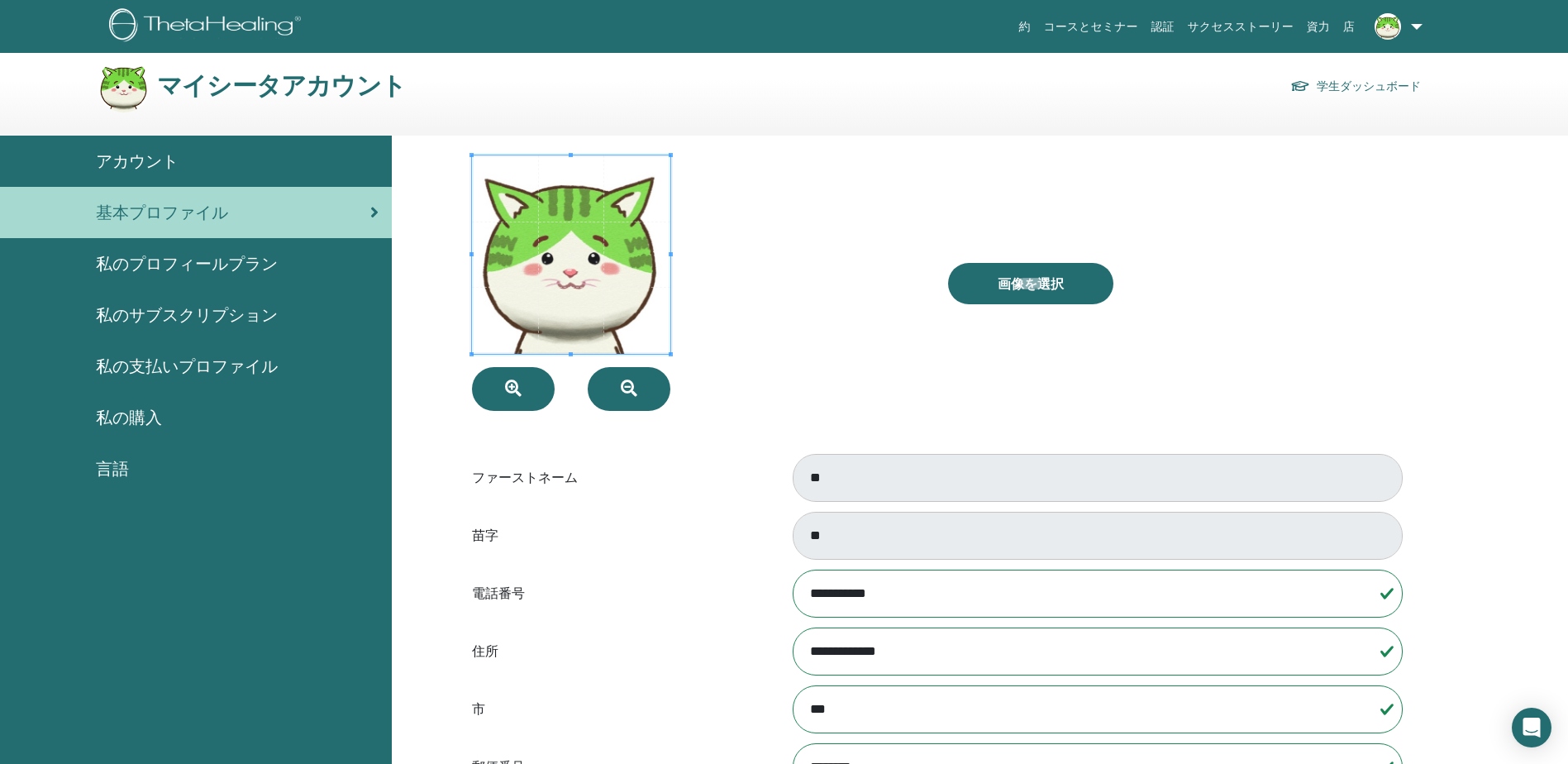 scroll, scrollTop: 0, scrollLeft: 0, axis: both 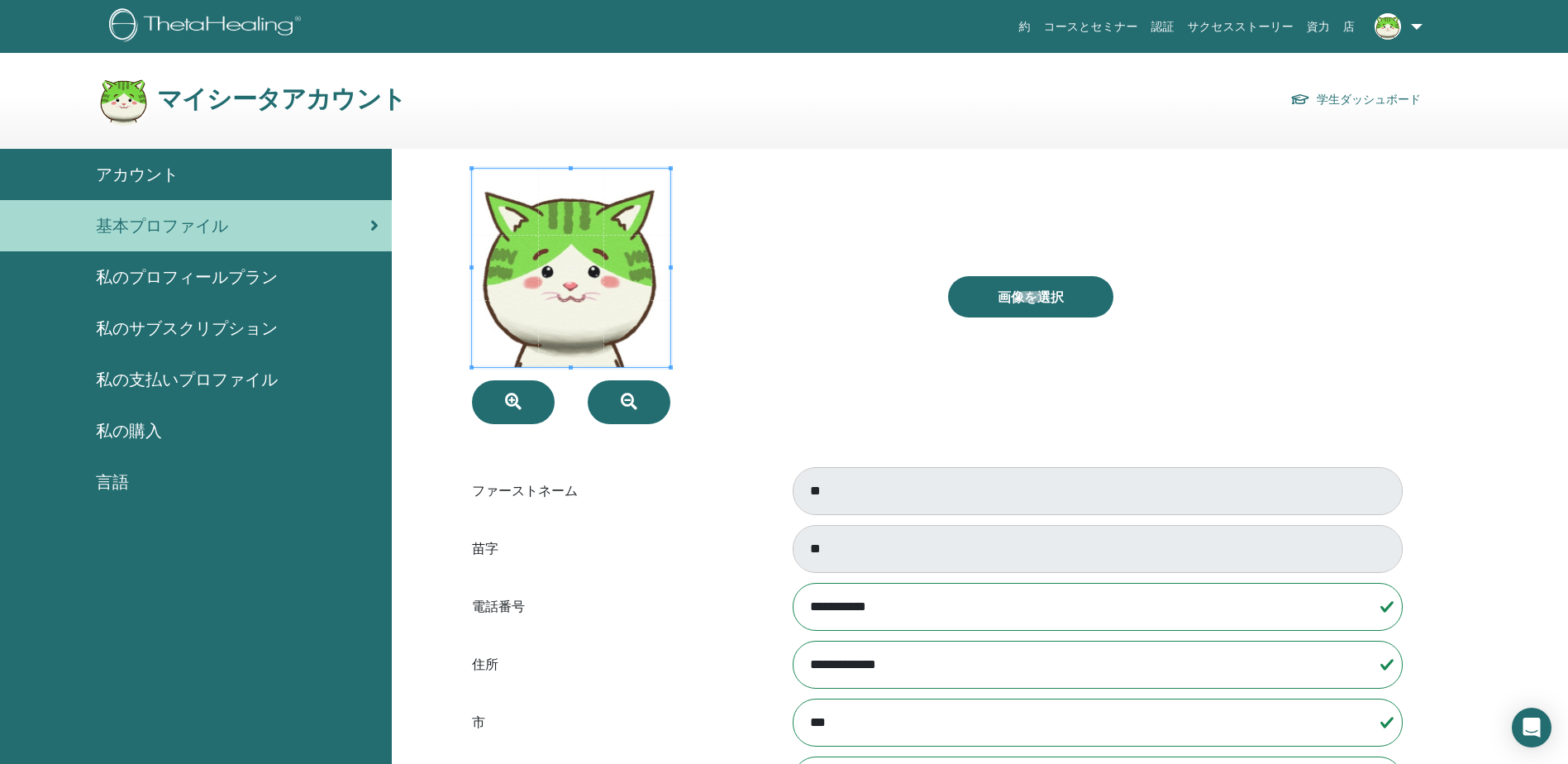 click on "私のプロフィールプラン" at bounding box center (187, 277) 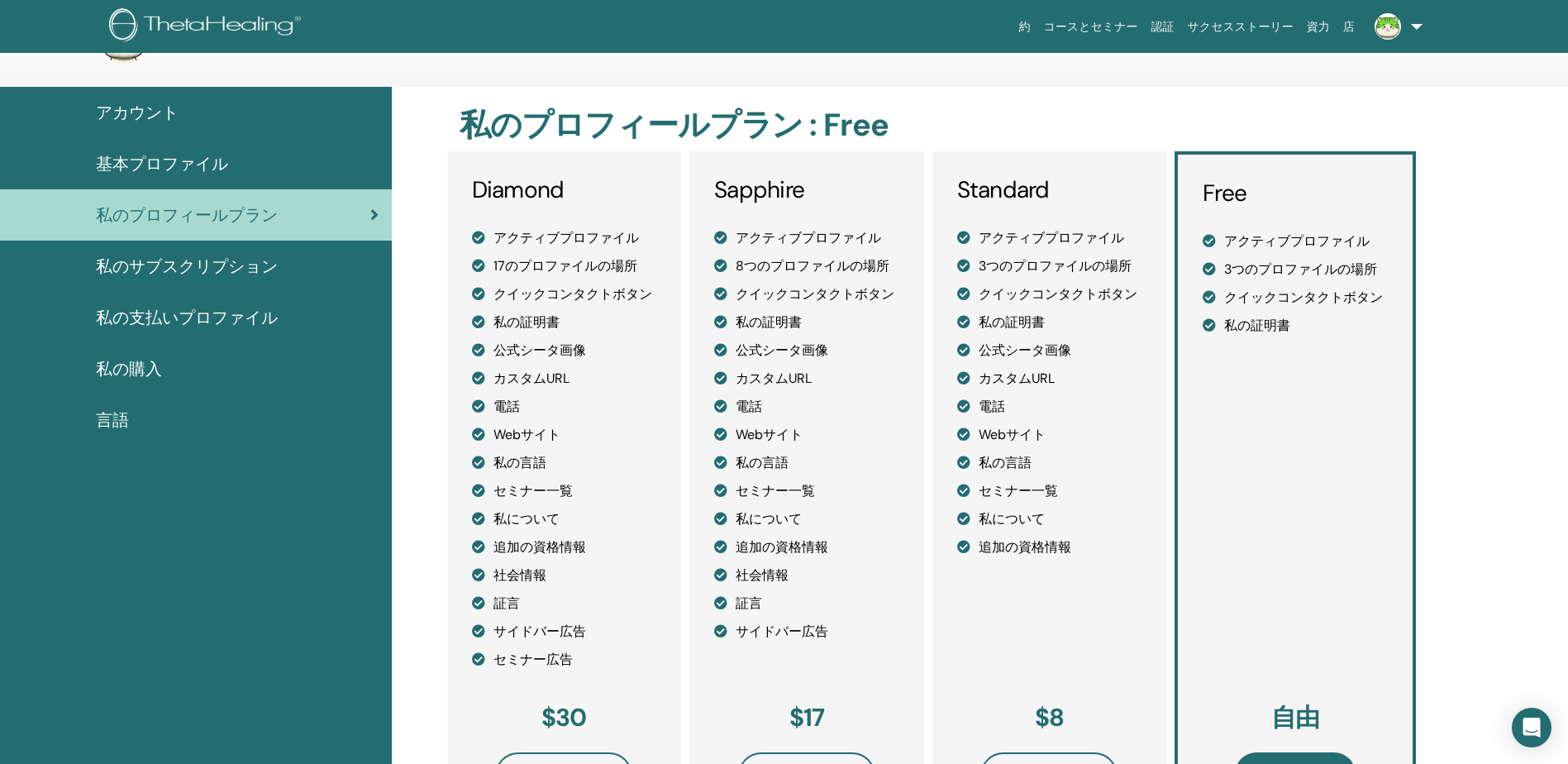 scroll, scrollTop: 0, scrollLeft: 0, axis: both 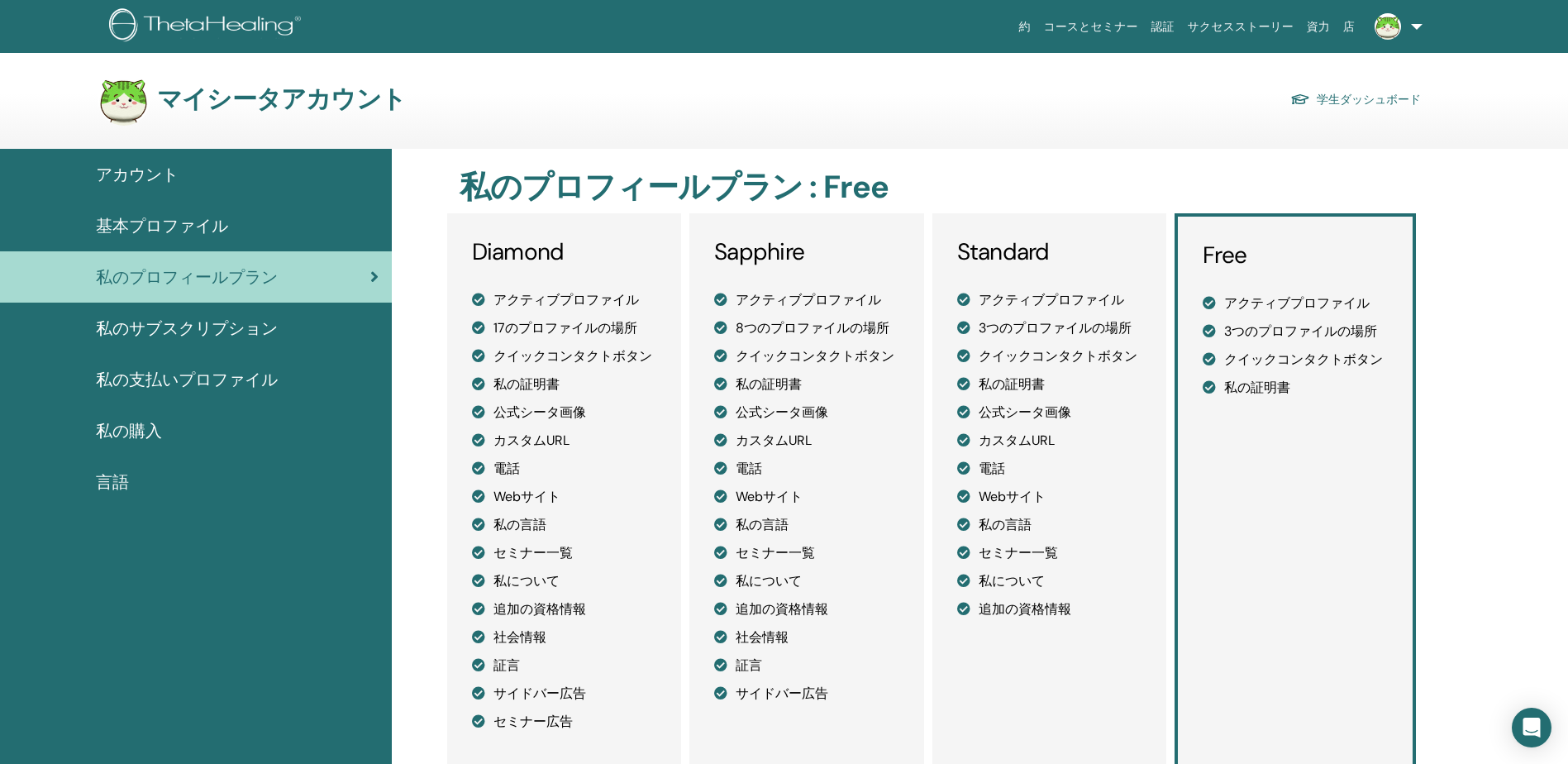 click on "私のサブスクリプション" at bounding box center (187, 328) 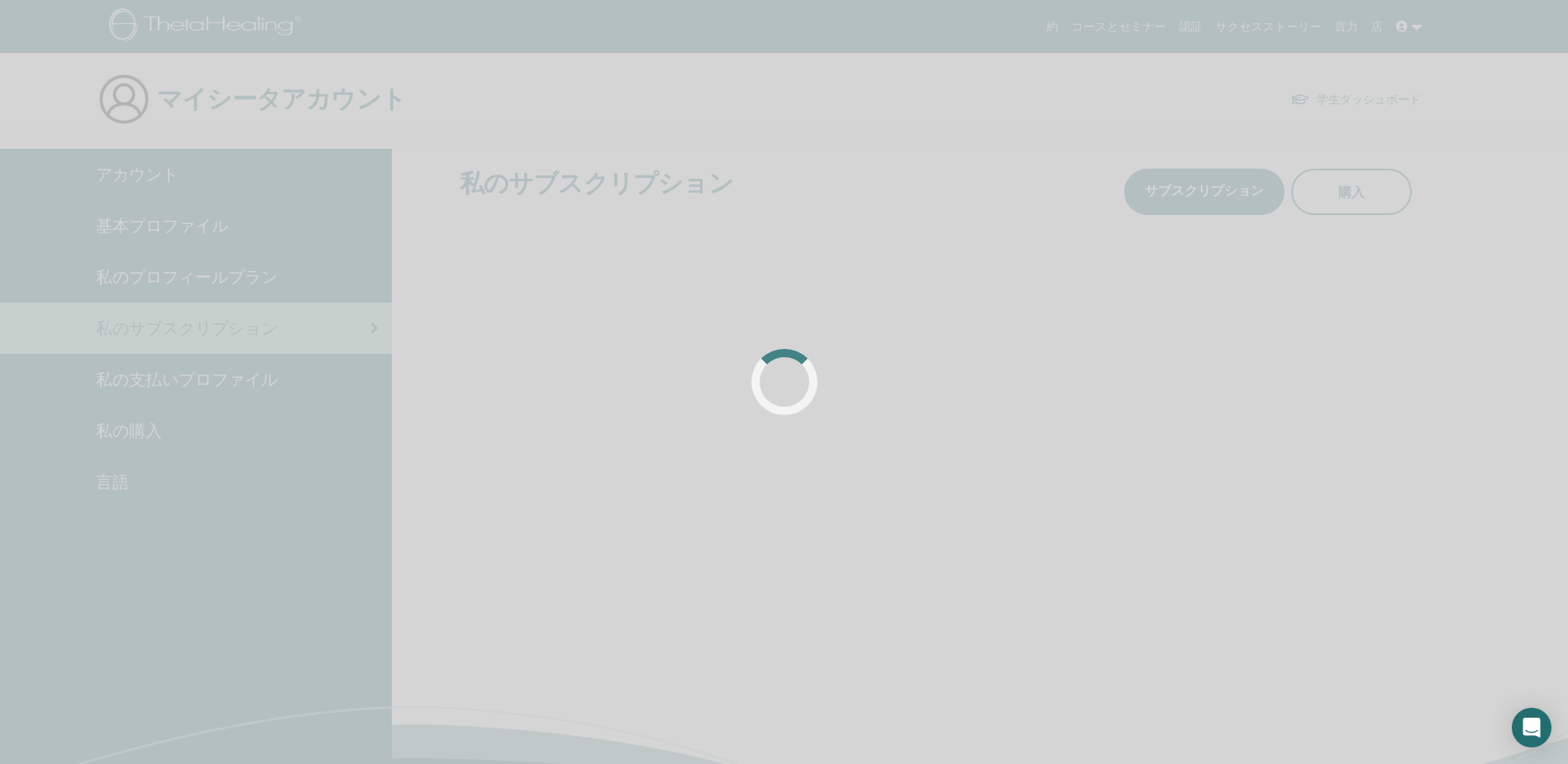 scroll, scrollTop: 0, scrollLeft: 0, axis: both 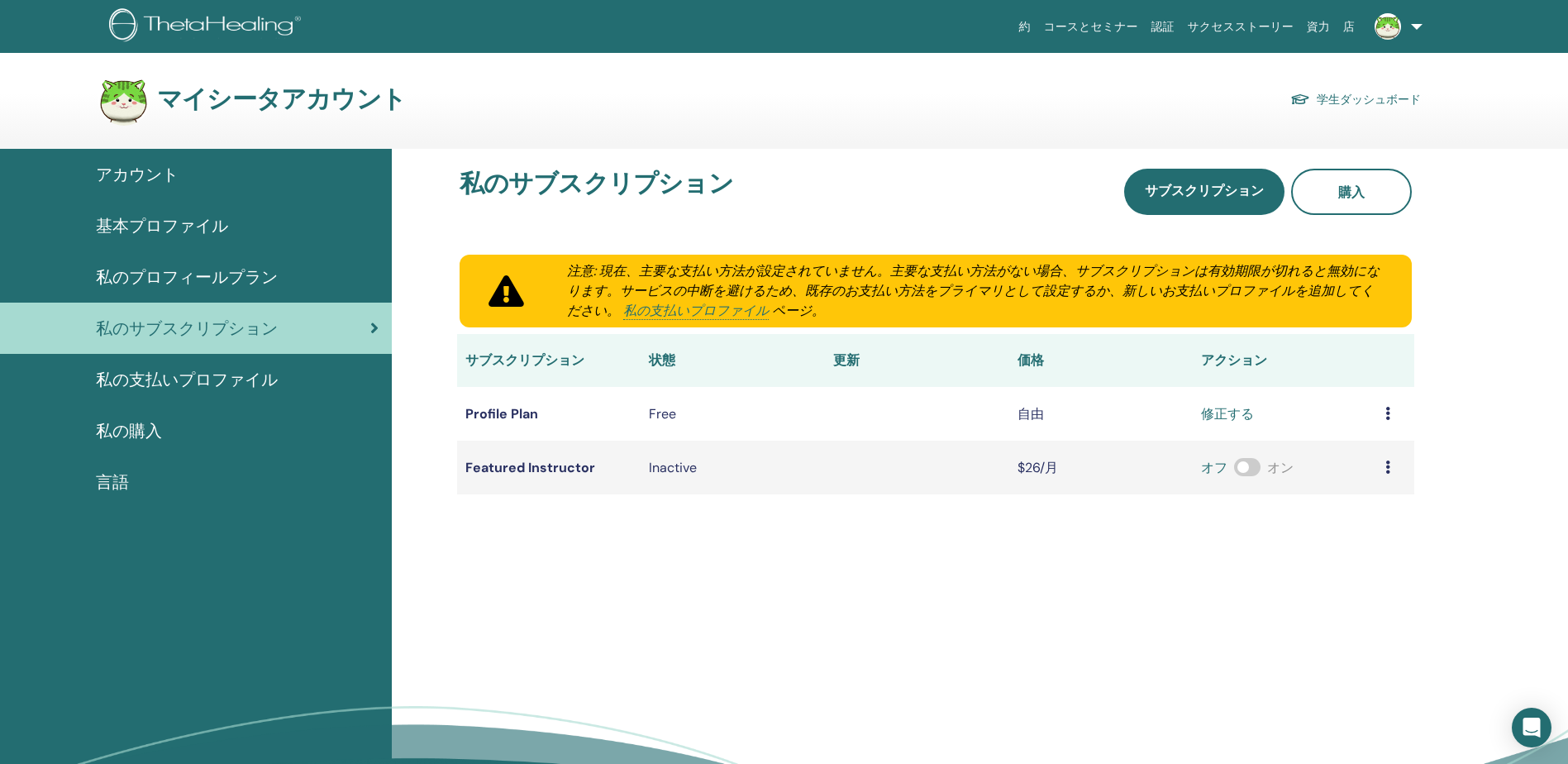 click on "私の支払いプロファイル" at bounding box center (187, 380) 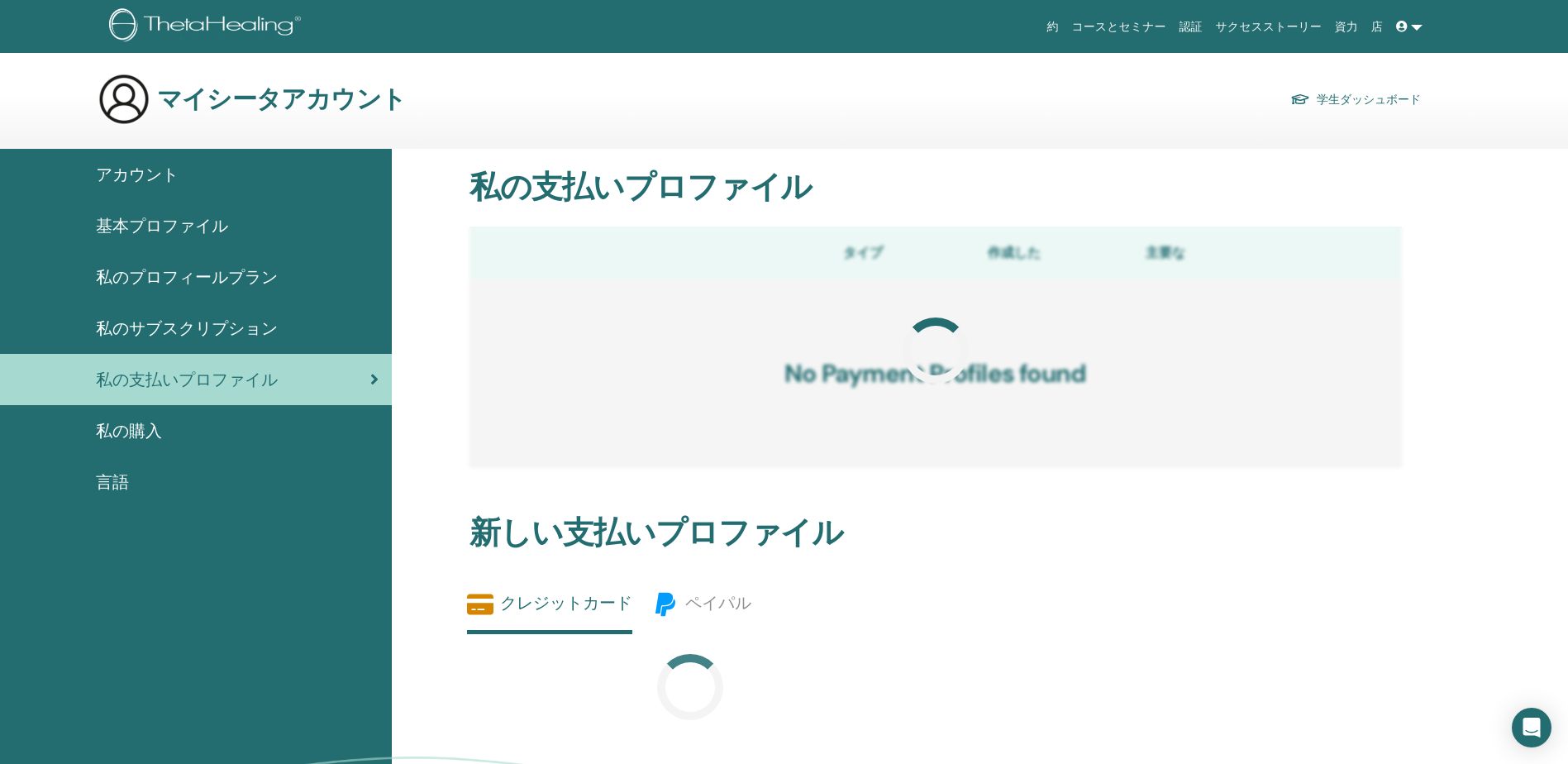 scroll, scrollTop: 0, scrollLeft: 0, axis: both 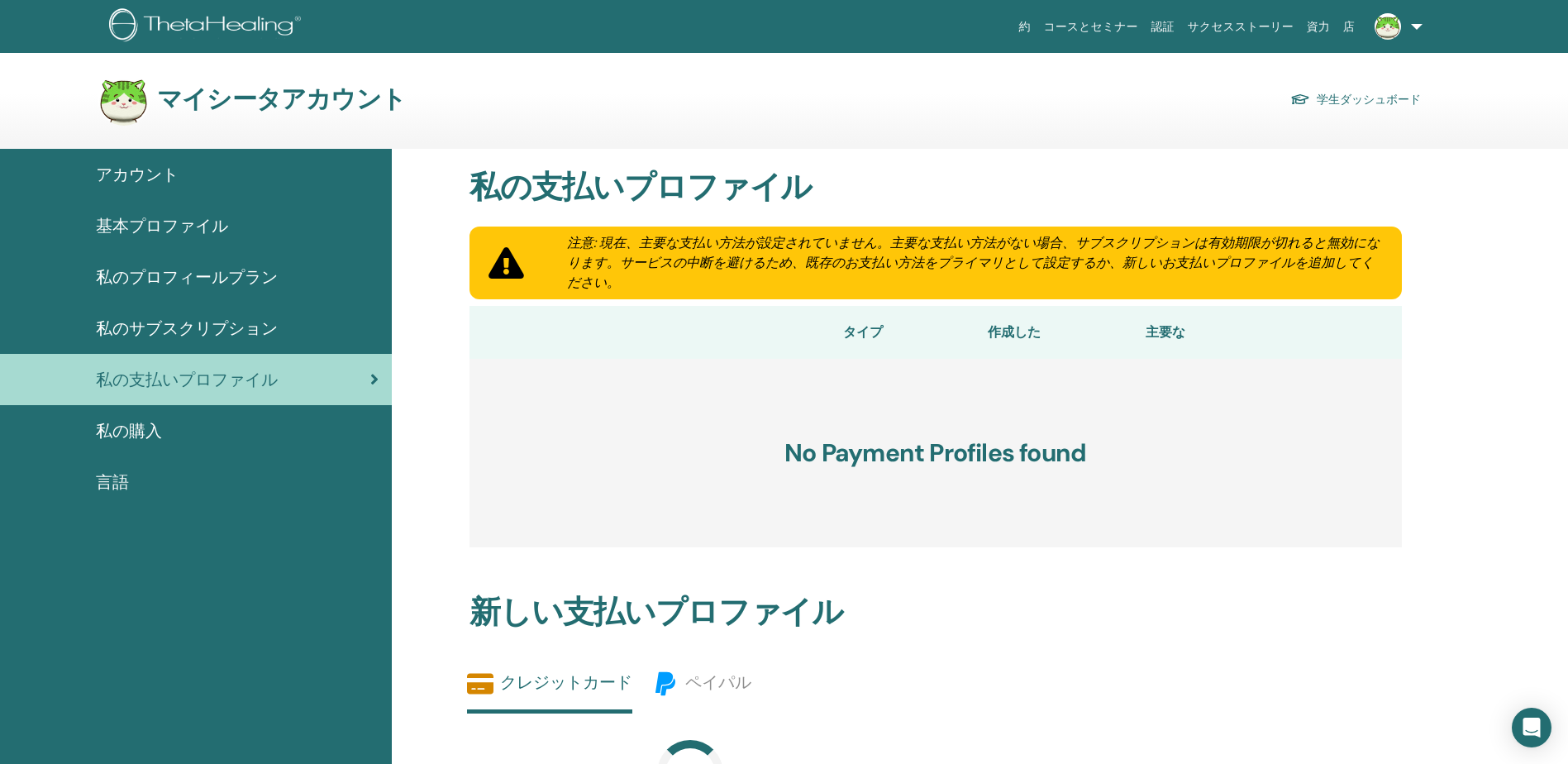 click on "私の購入" at bounding box center [196, 431] 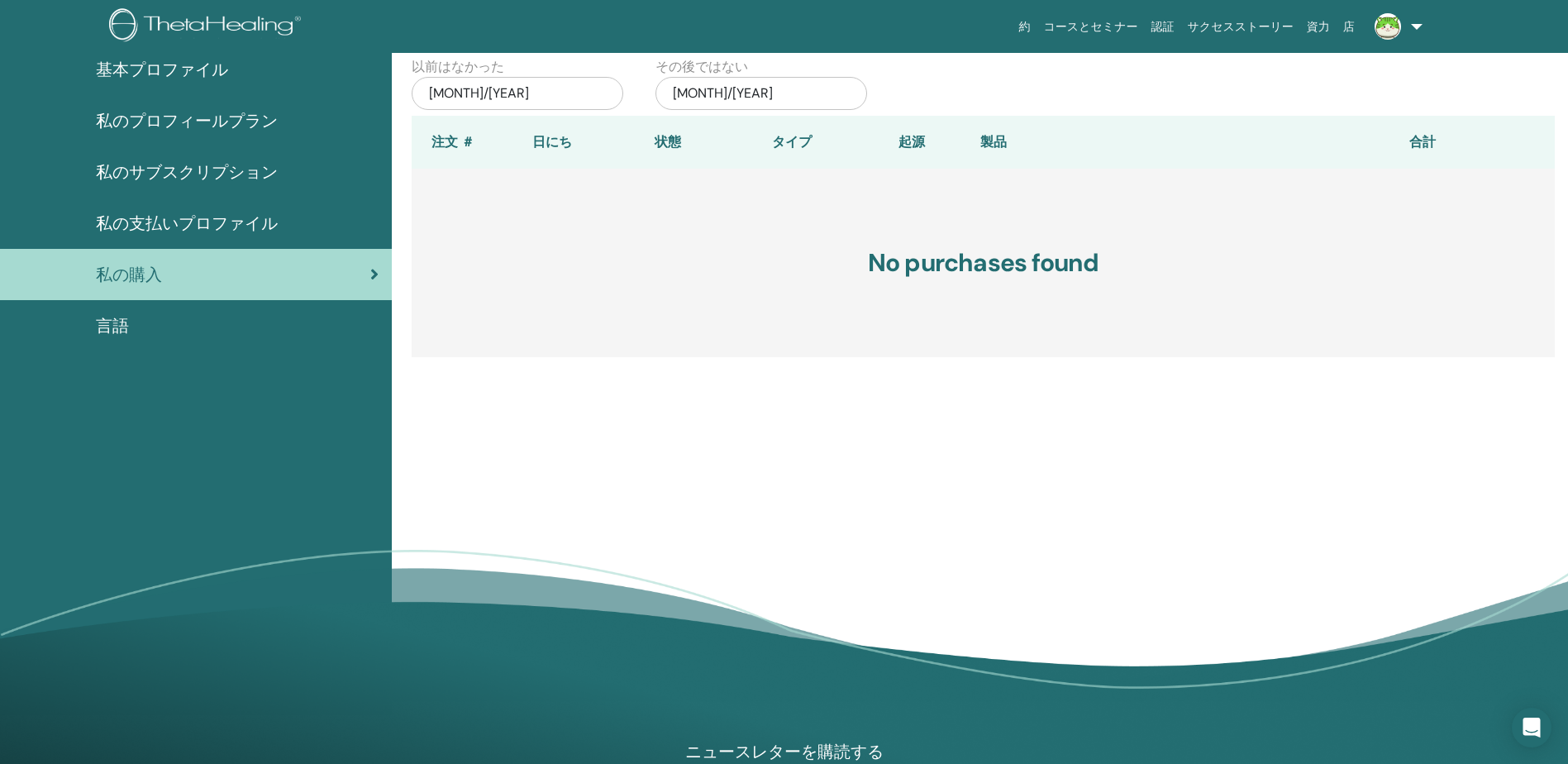 scroll, scrollTop: 192, scrollLeft: 0, axis: vertical 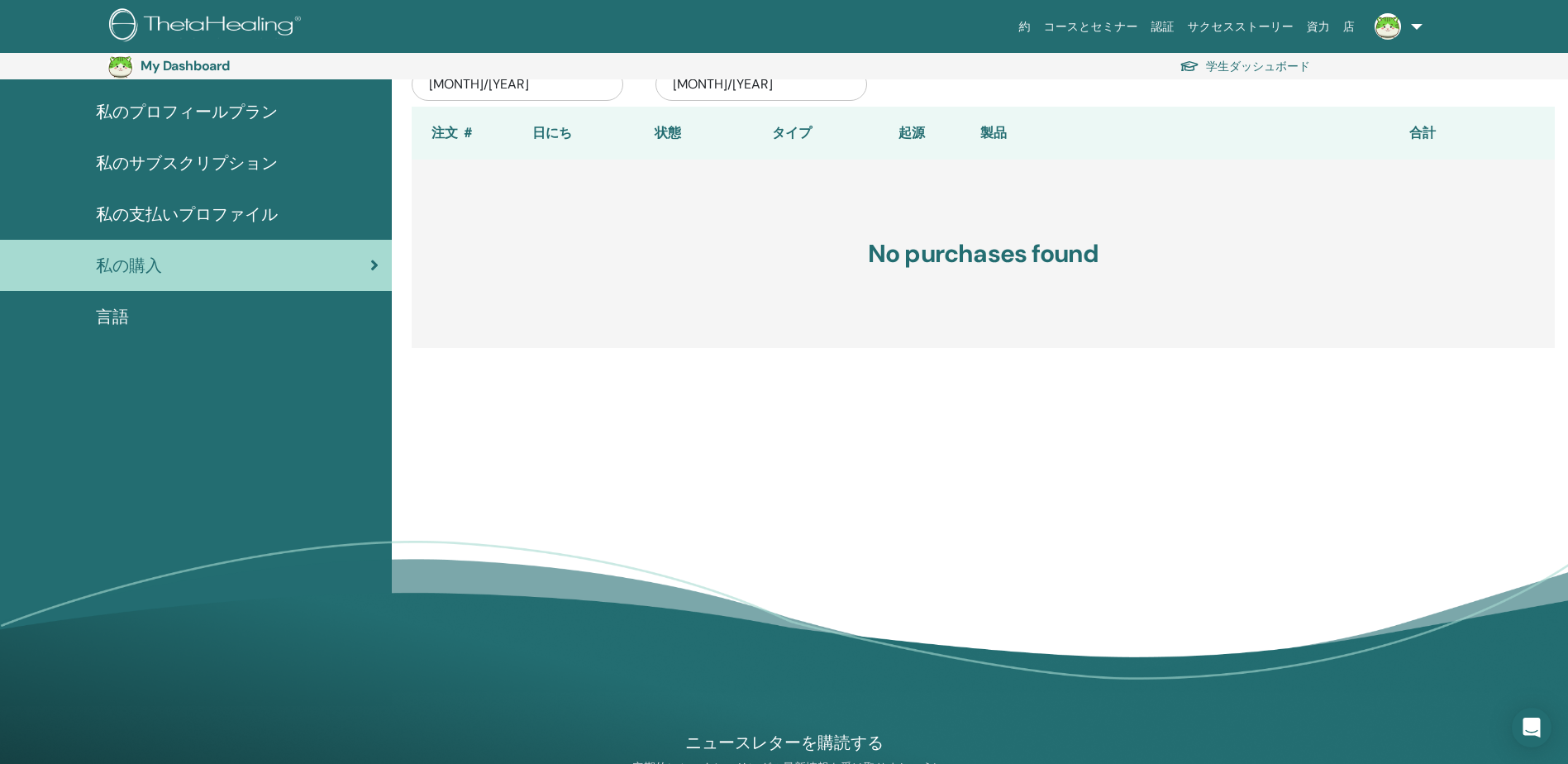 click on "言語" at bounding box center (112, 317) 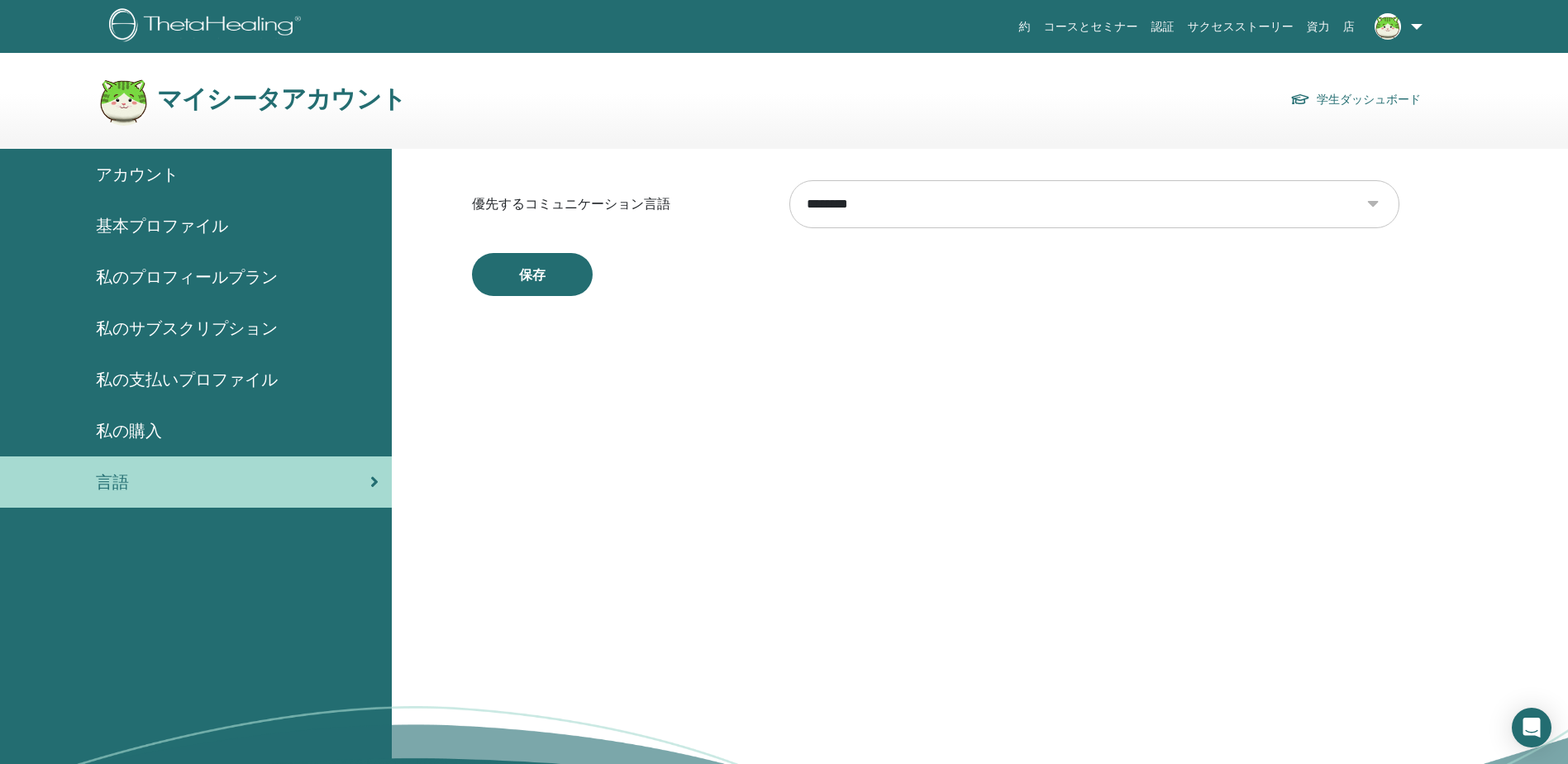 scroll, scrollTop: 0, scrollLeft: 0, axis: both 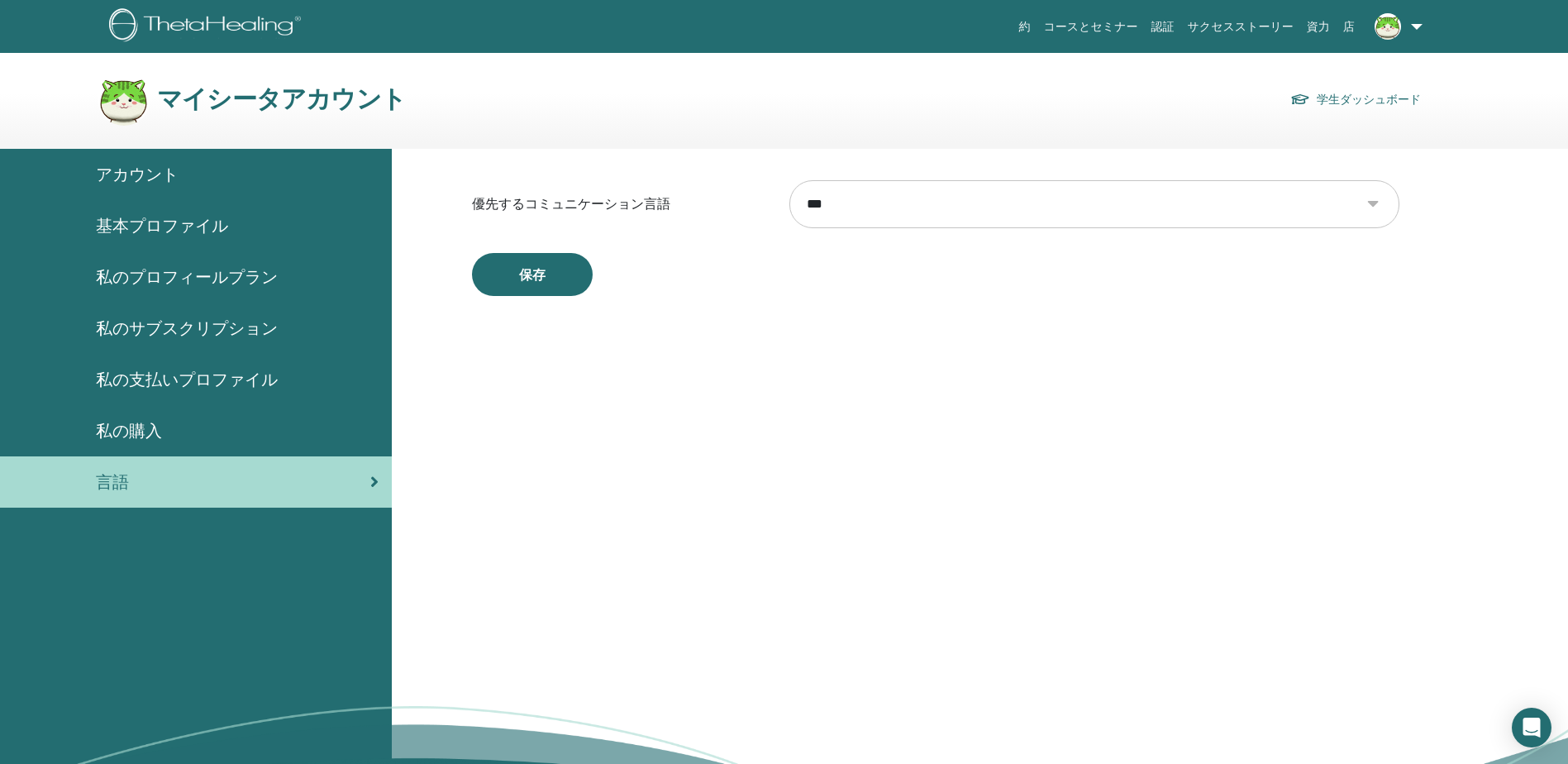 click on "店" at bounding box center (1349, 26) 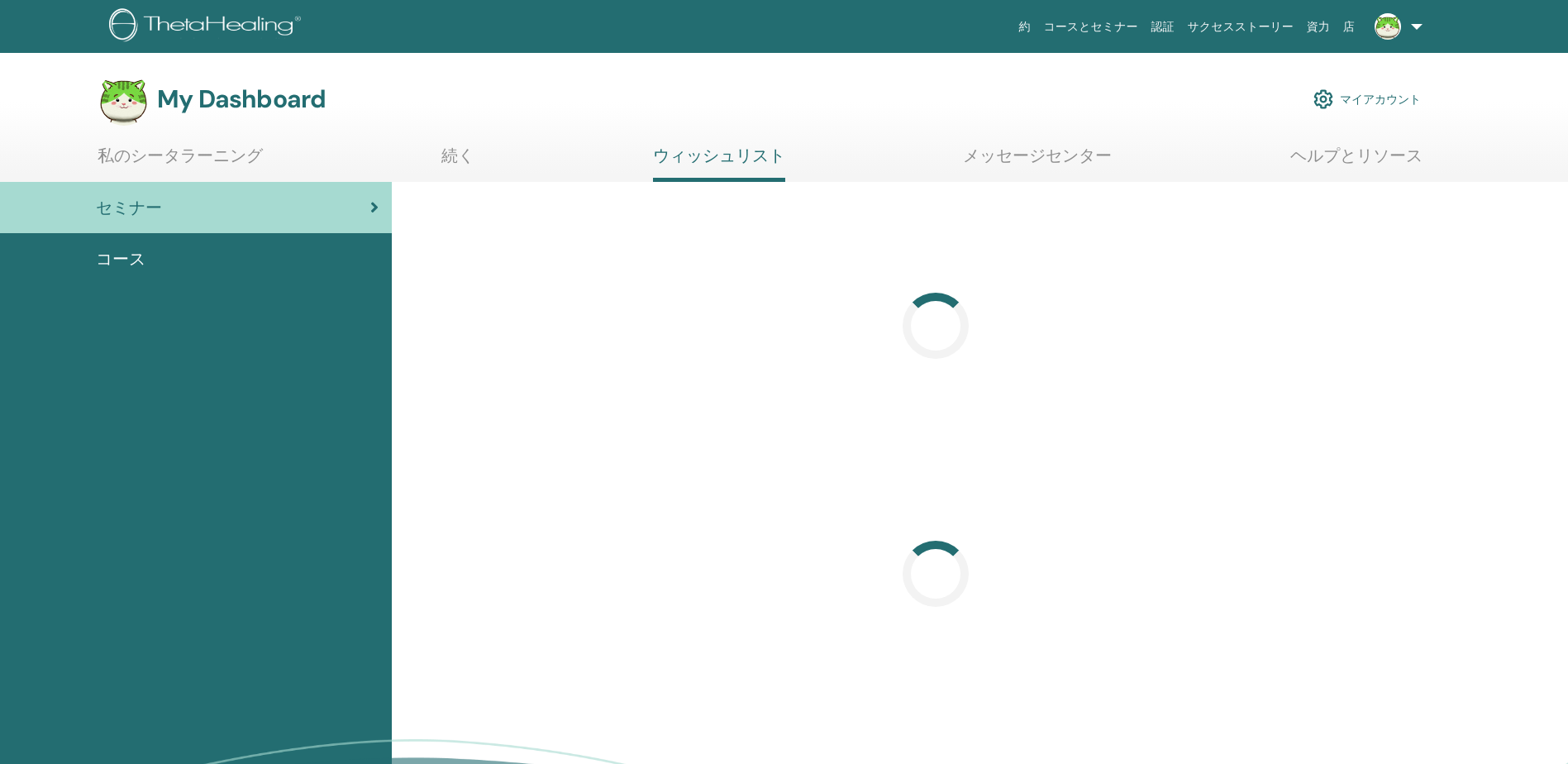 scroll, scrollTop: 0, scrollLeft: 0, axis: both 